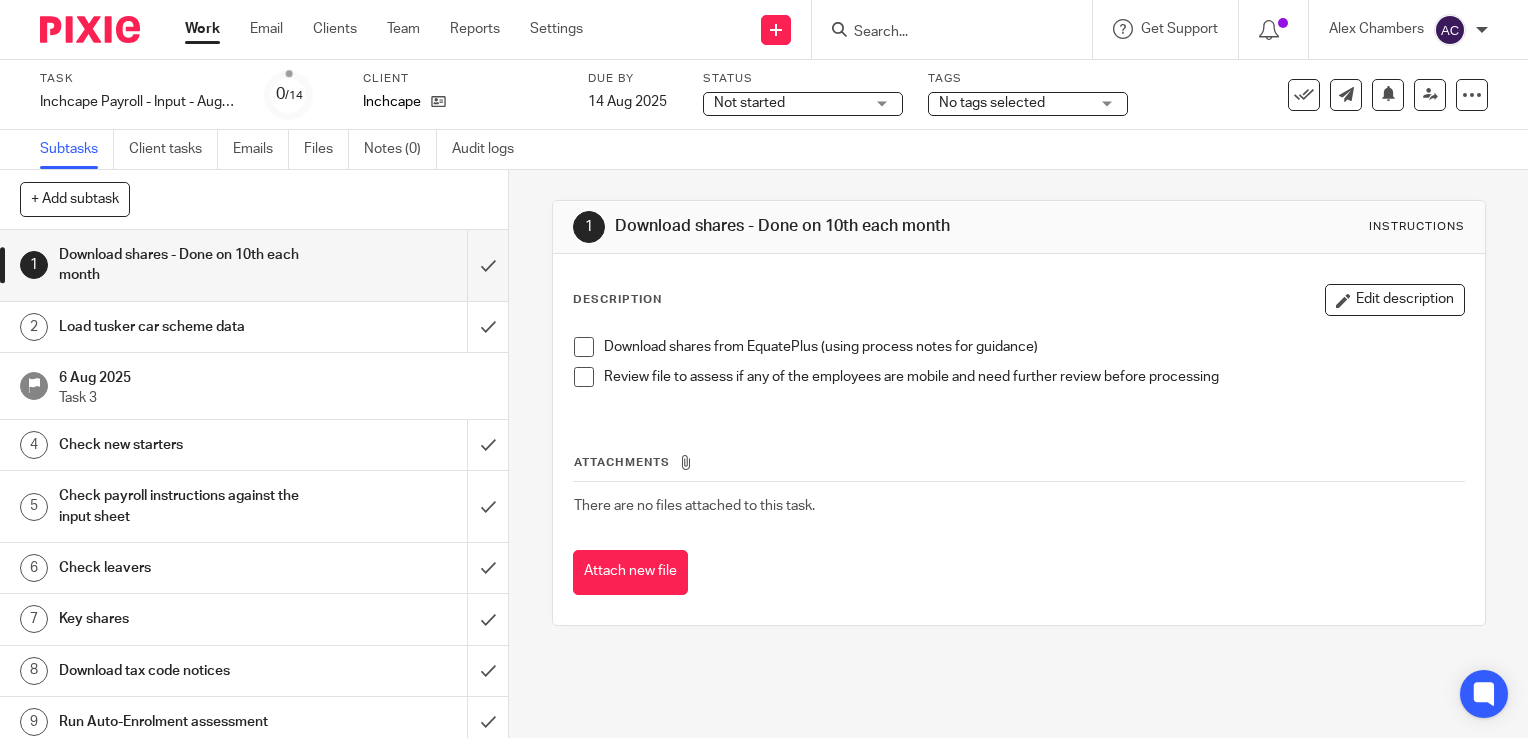 scroll, scrollTop: 0, scrollLeft: 0, axis: both 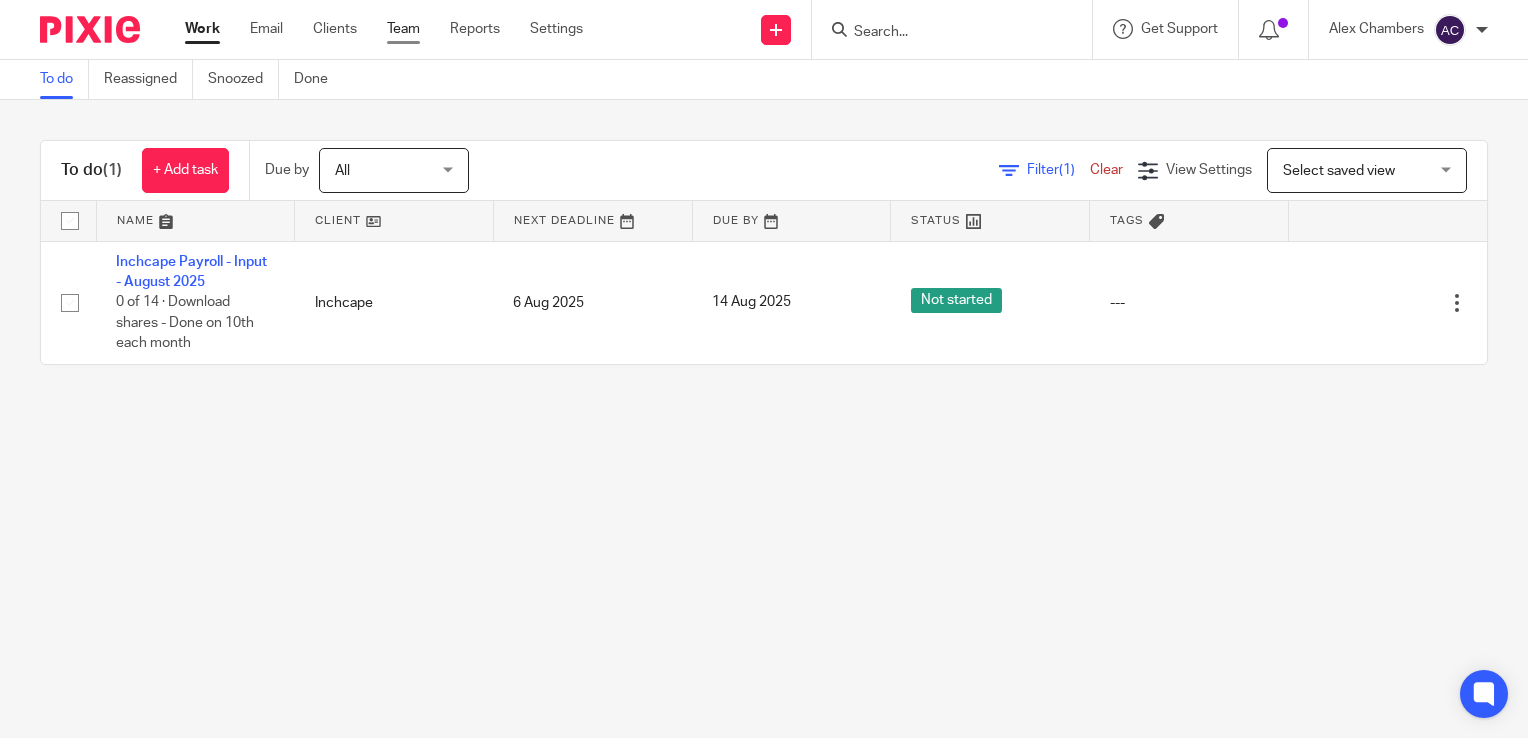 click on "Team" at bounding box center (403, 29) 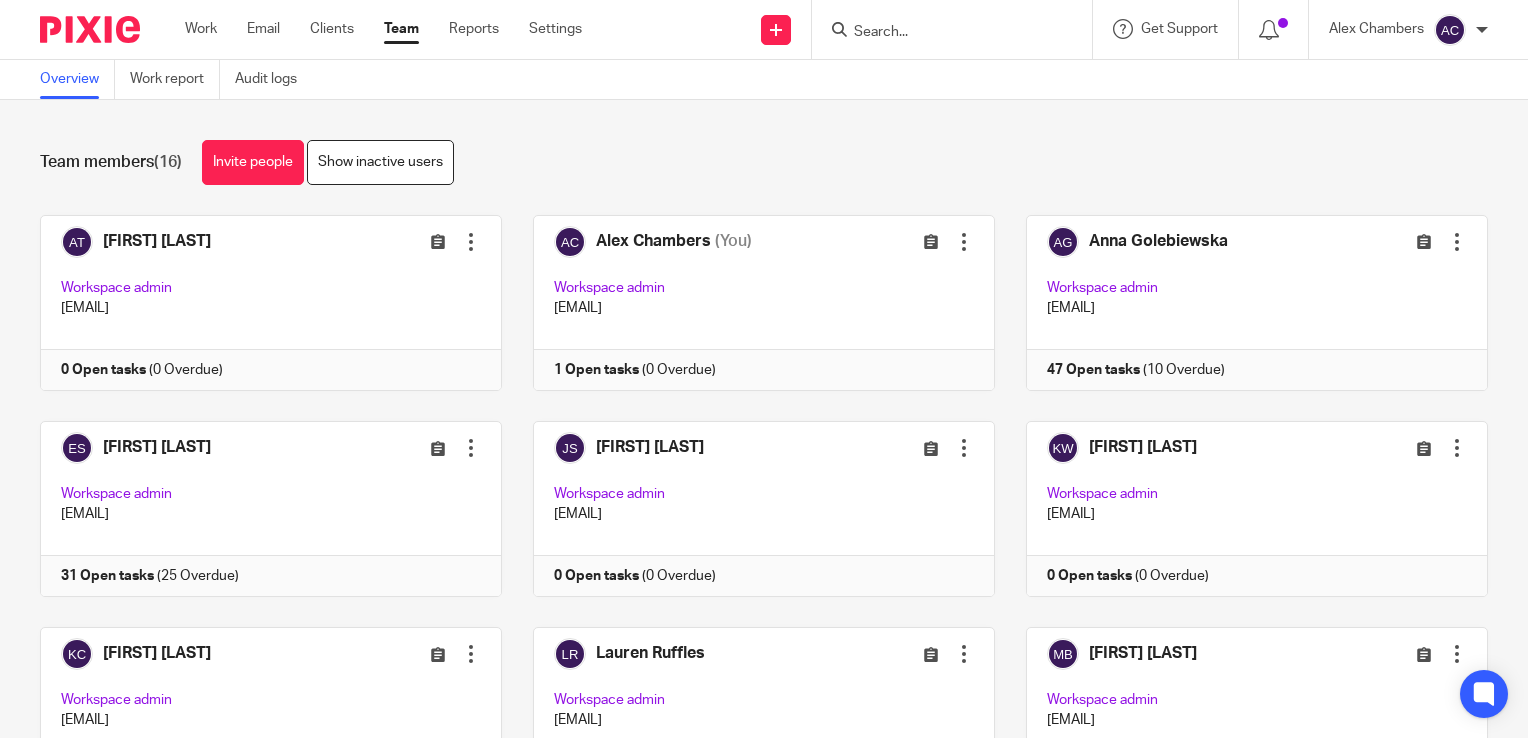 scroll, scrollTop: 0, scrollLeft: 0, axis: both 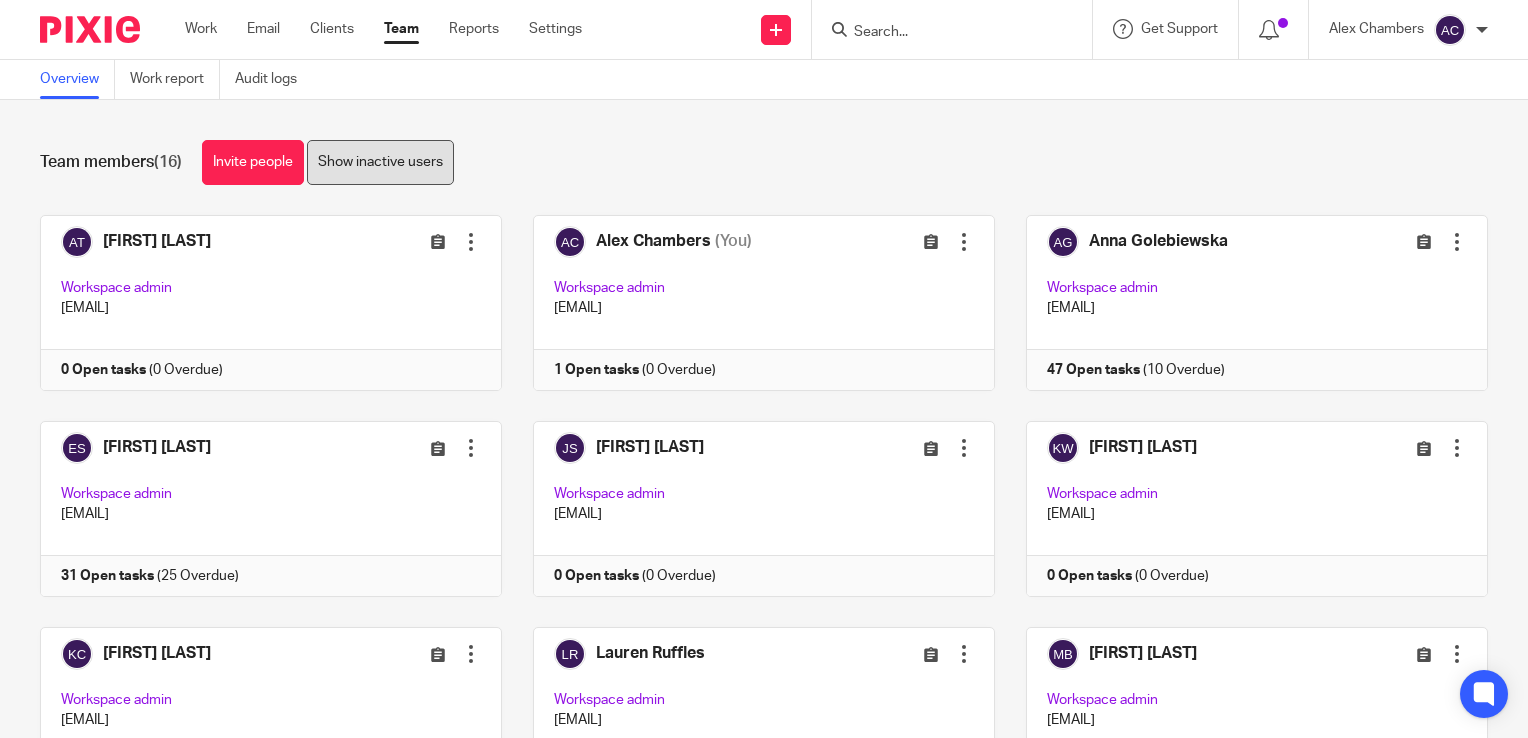 click on "Show inactive users" at bounding box center [380, 162] 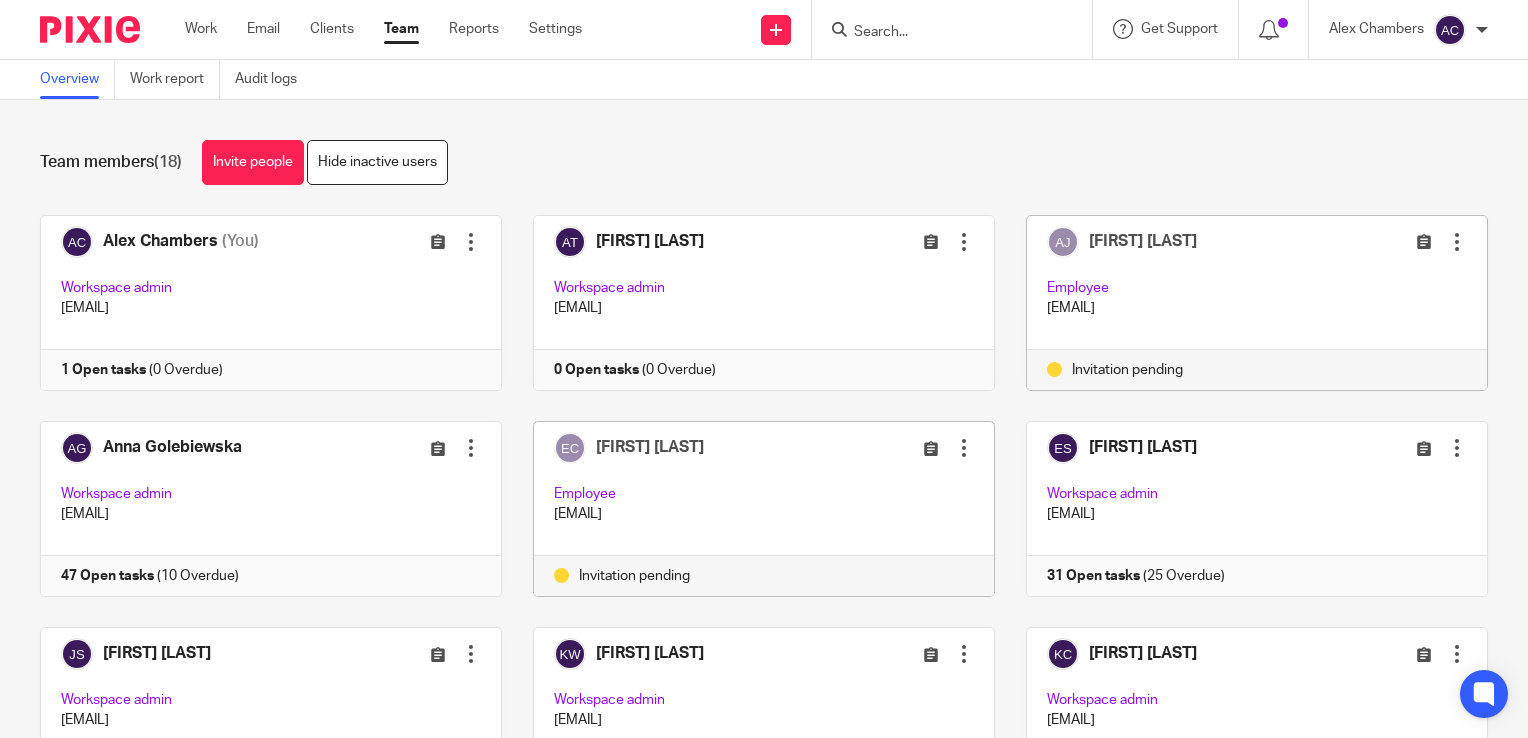 scroll, scrollTop: 0, scrollLeft: 0, axis: both 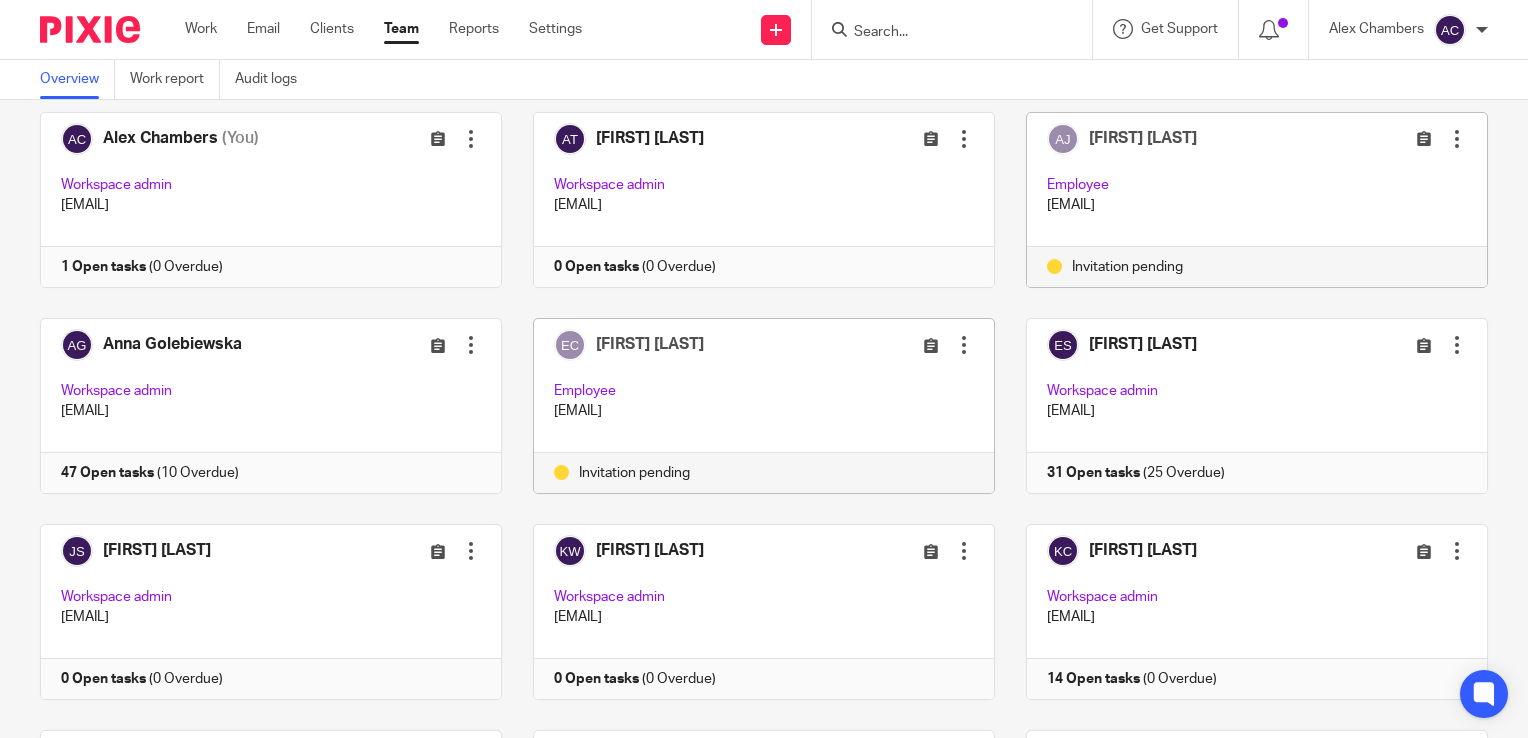 click at bounding box center [964, 345] 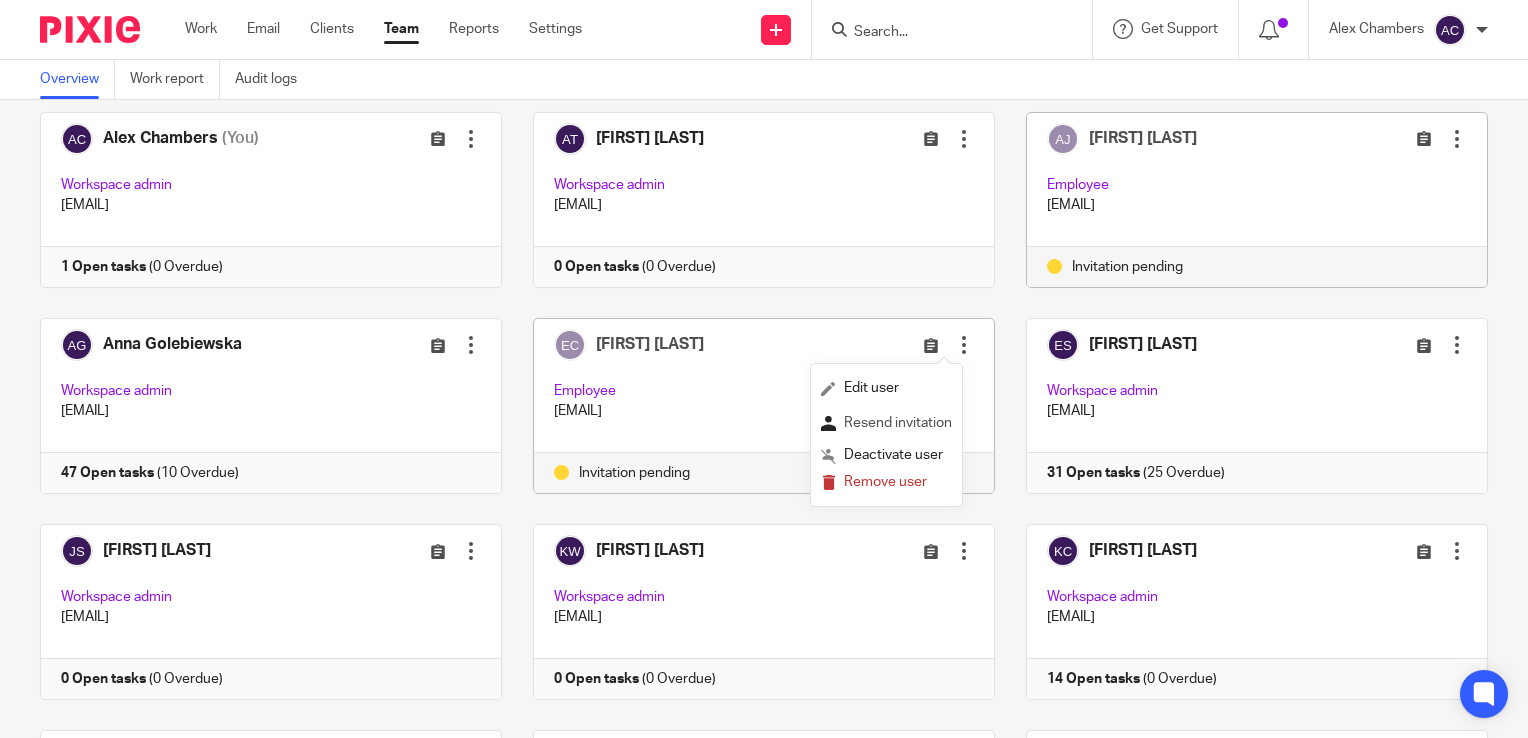 click on "Resend invitation" at bounding box center (898, 423) 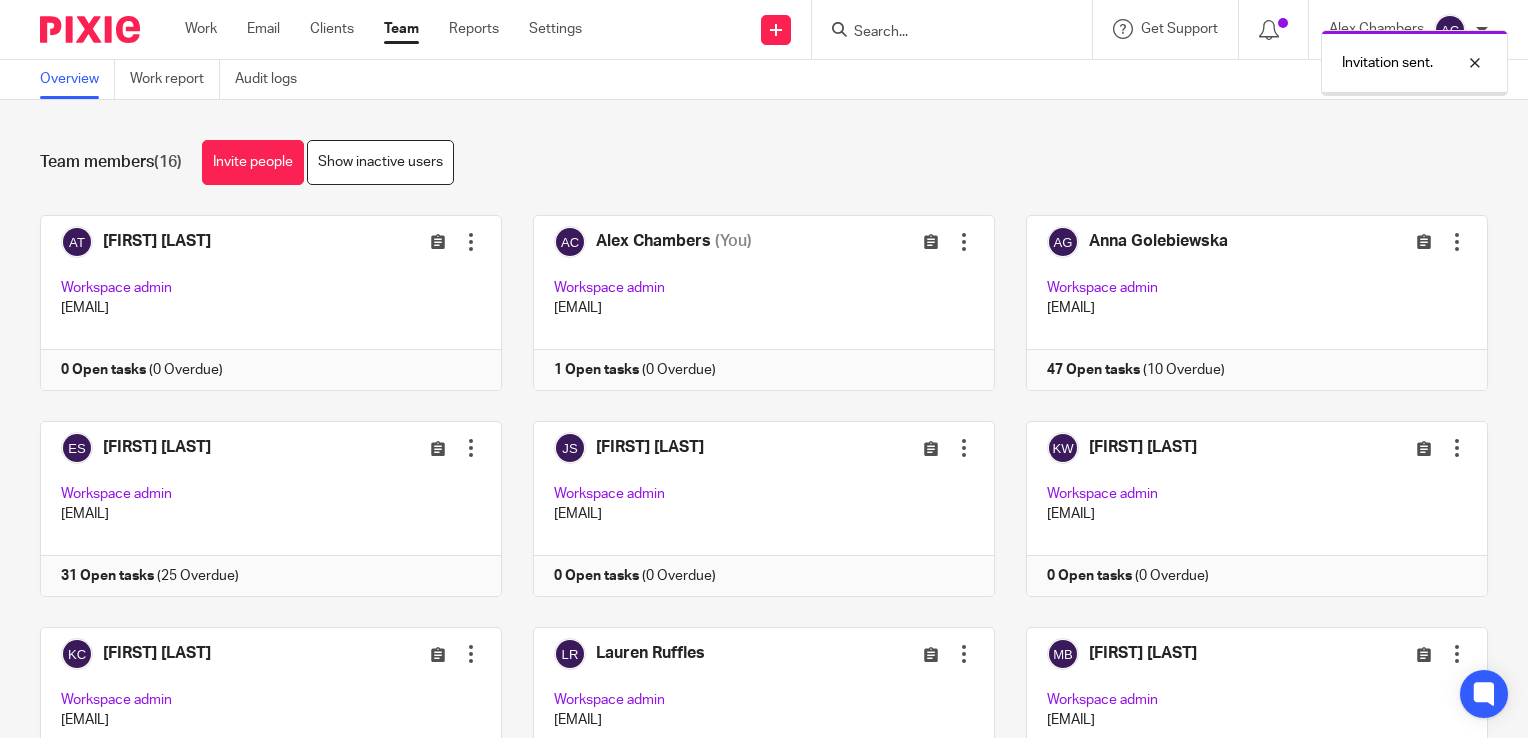 scroll, scrollTop: 0, scrollLeft: 0, axis: both 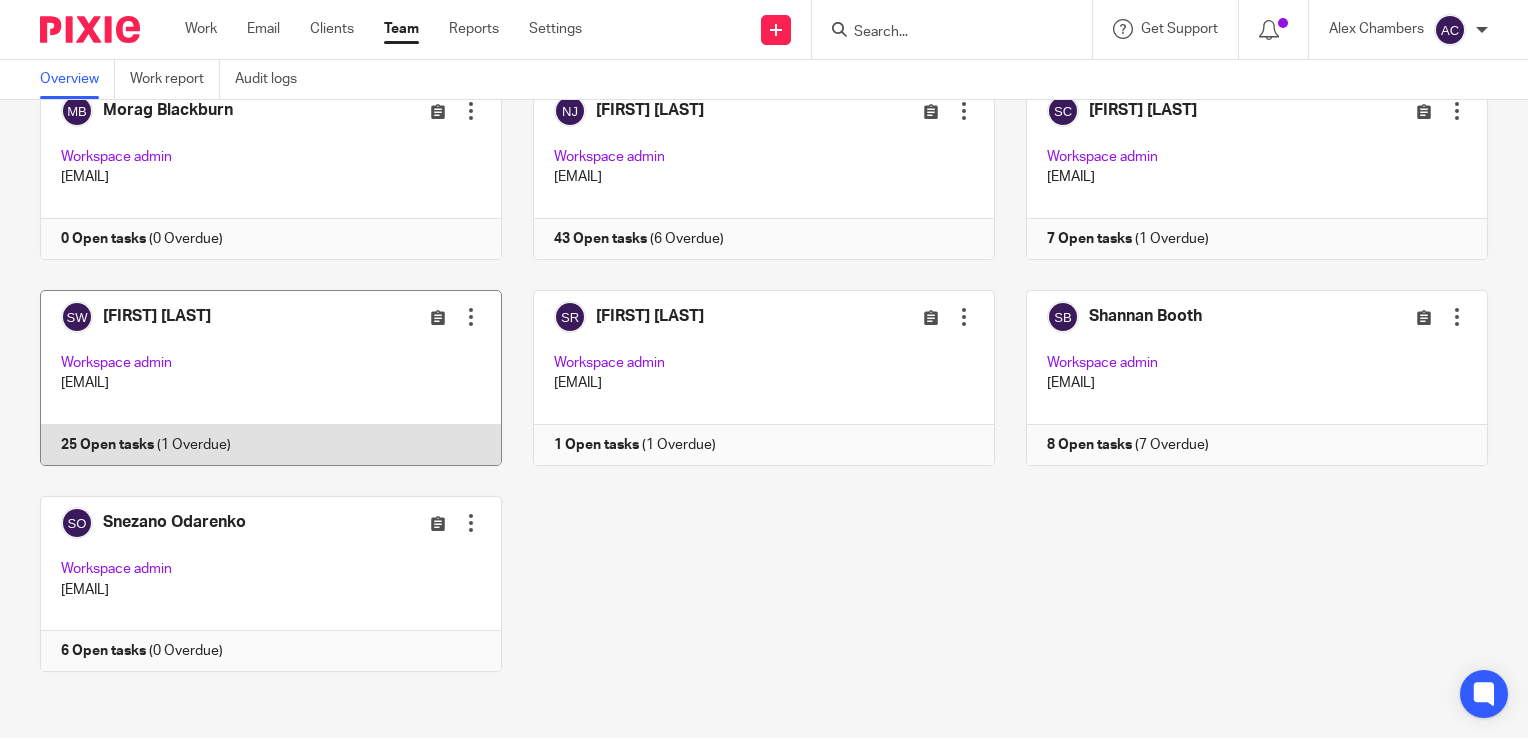 click at bounding box center (255, 378) 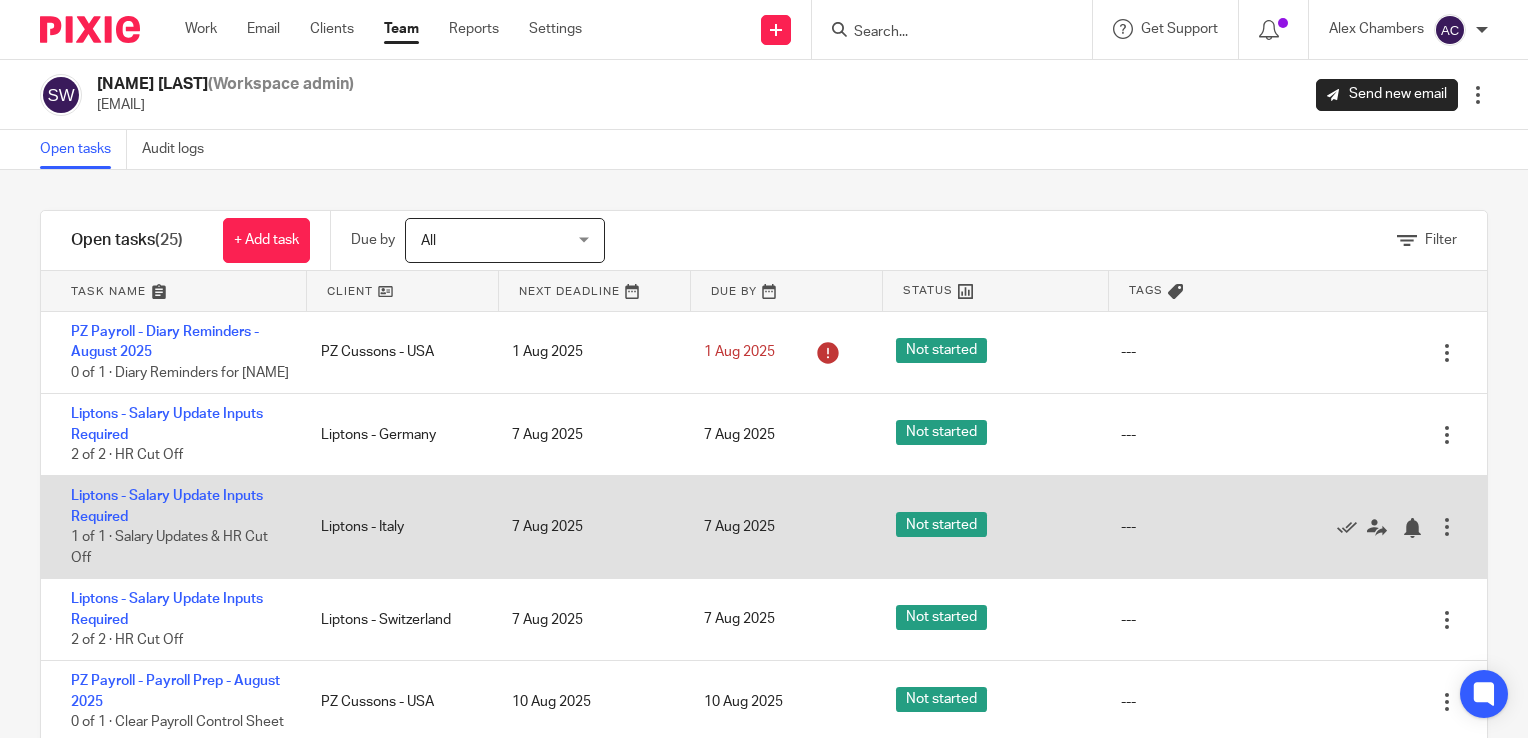 scroll, scrollTop: 0, scrollLeft: 0, axis: both 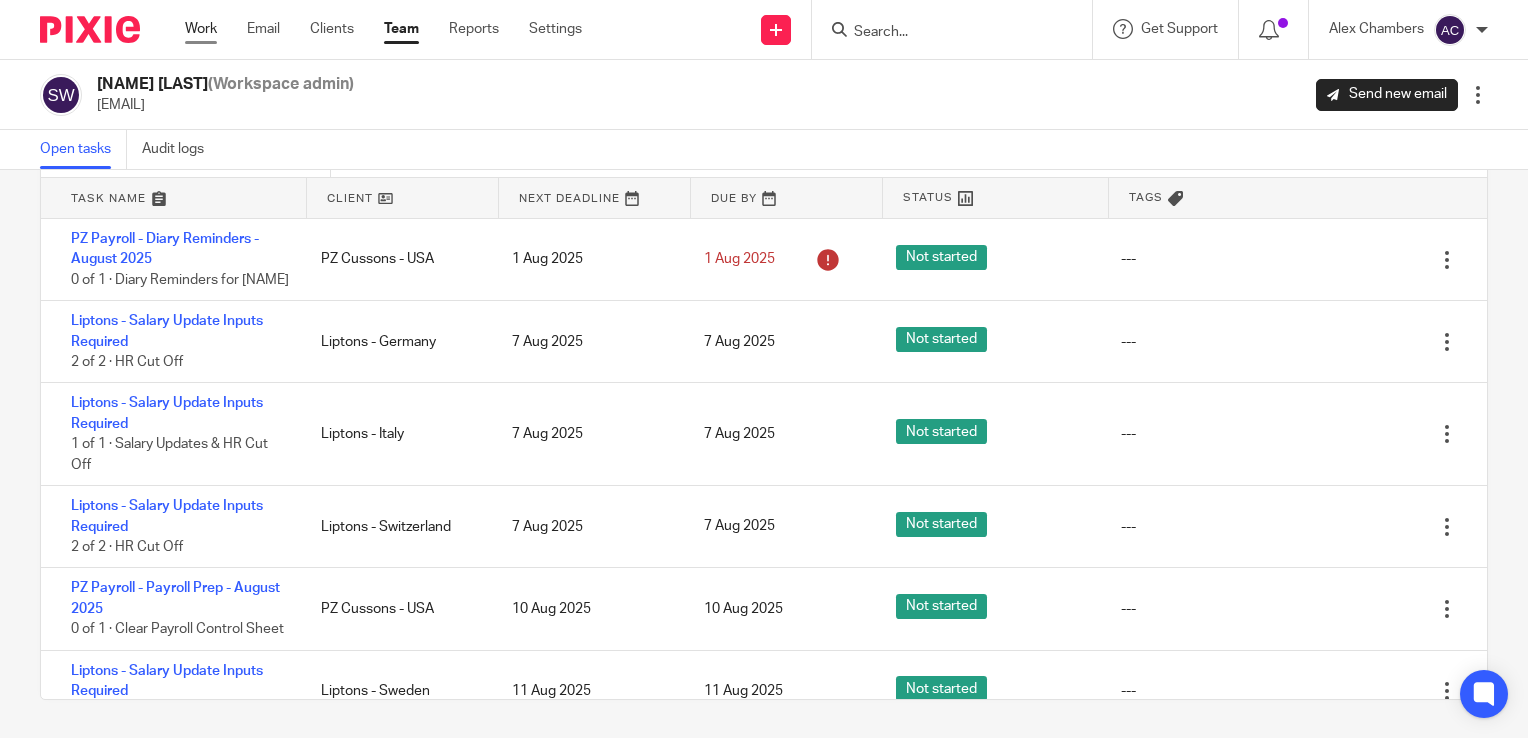 click on "Work" at bounding box center [201, 29] 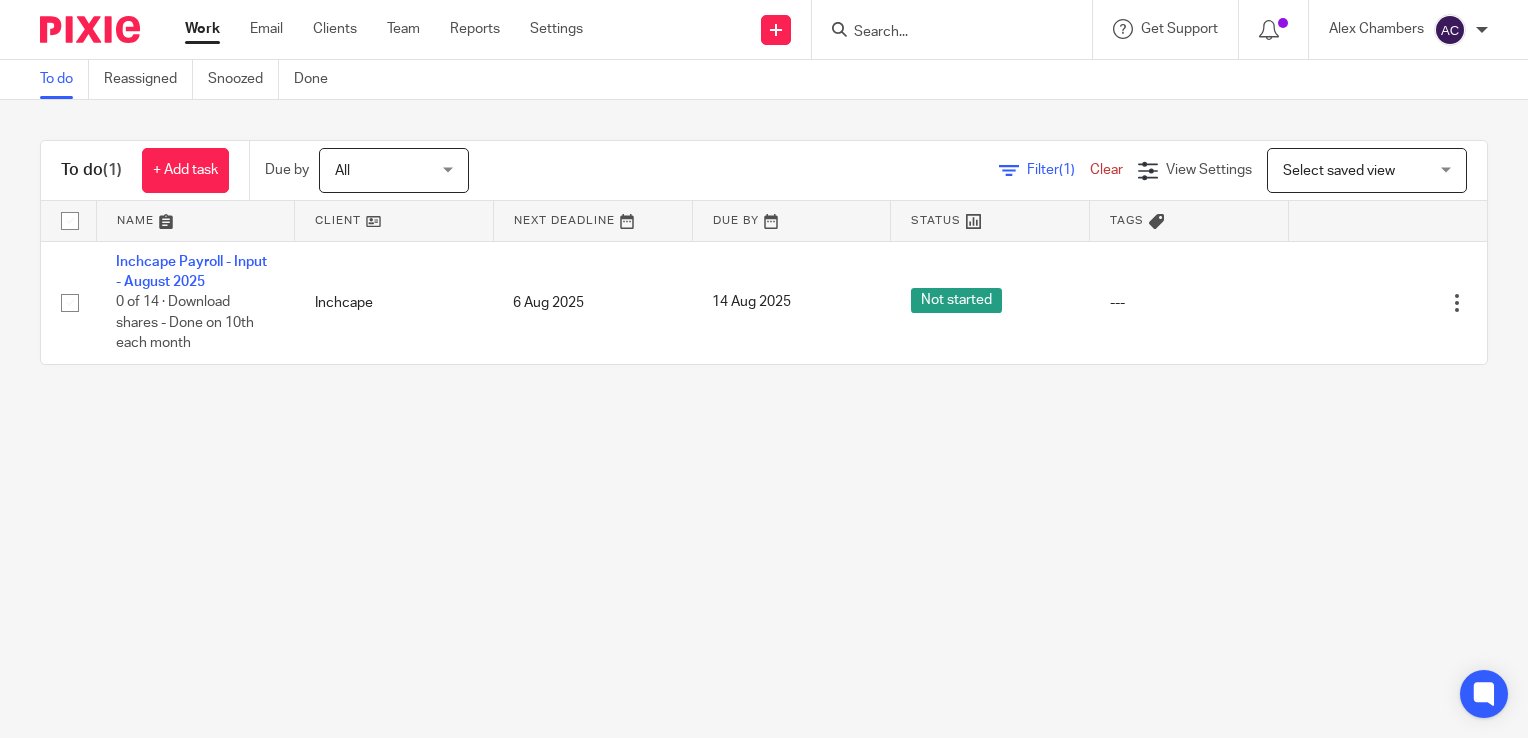 scroll, scrollTop: 0, scrollLeft: 0, axis: both 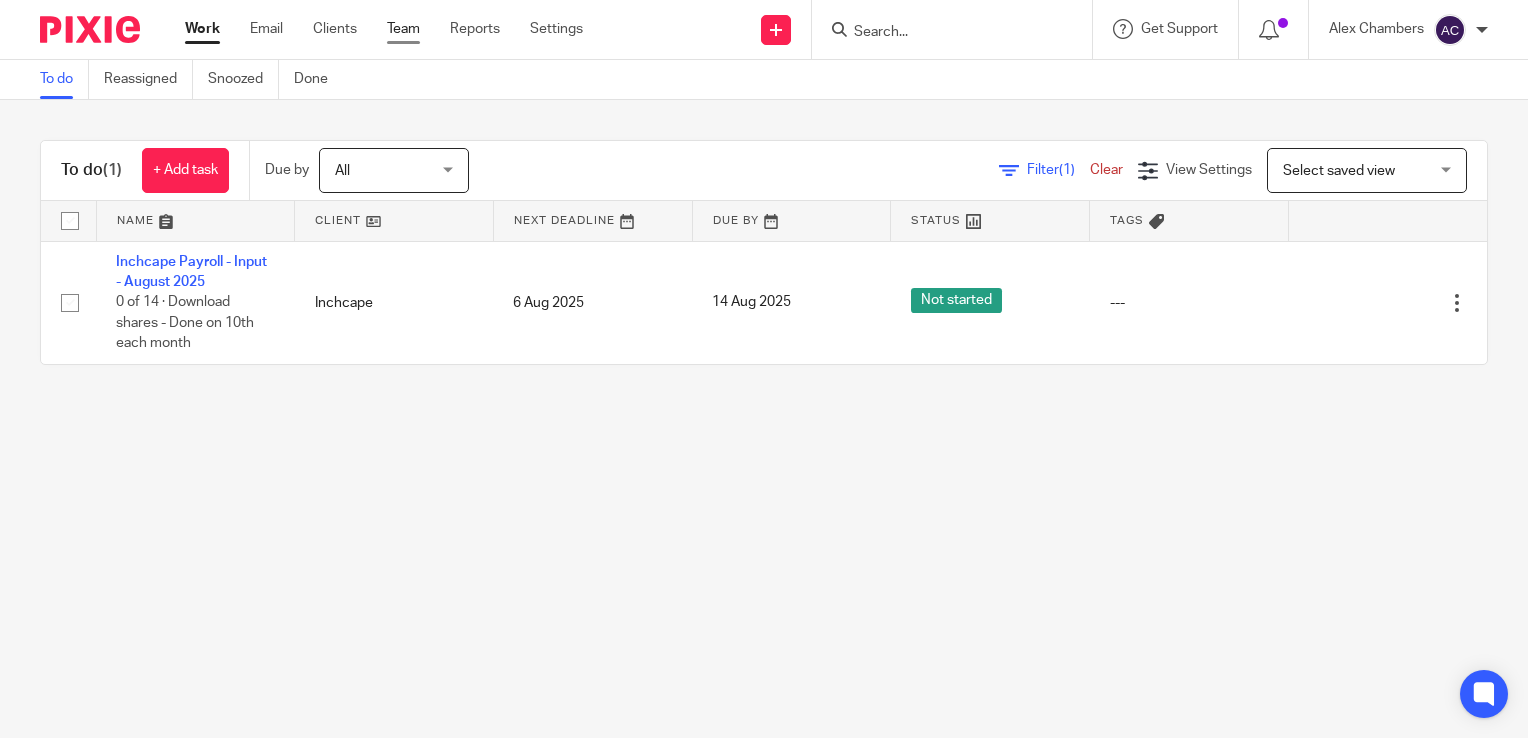 click on "Team" at bounding box center (403, 29) 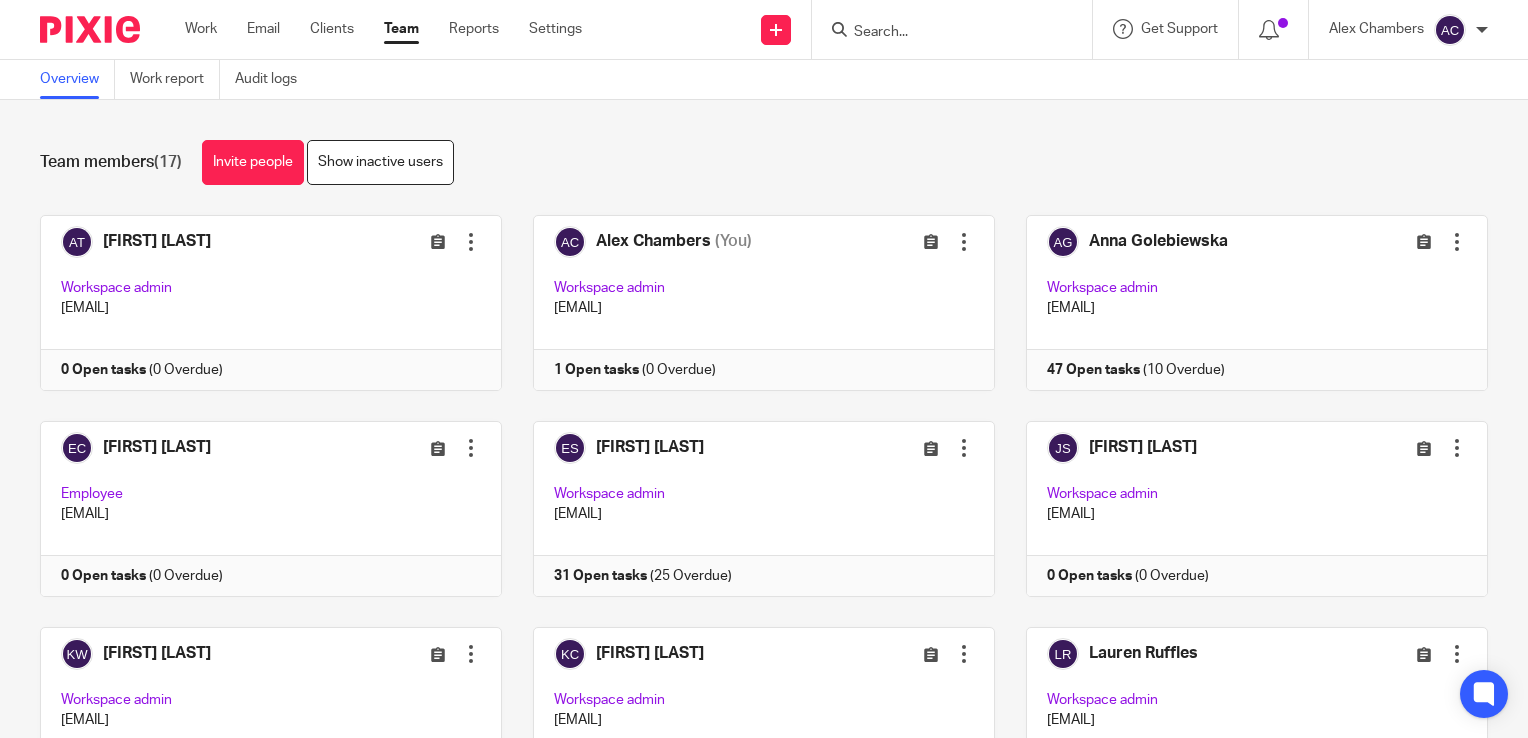 scroll, scrollTop: 0, scrollLeft: 0, axis: both 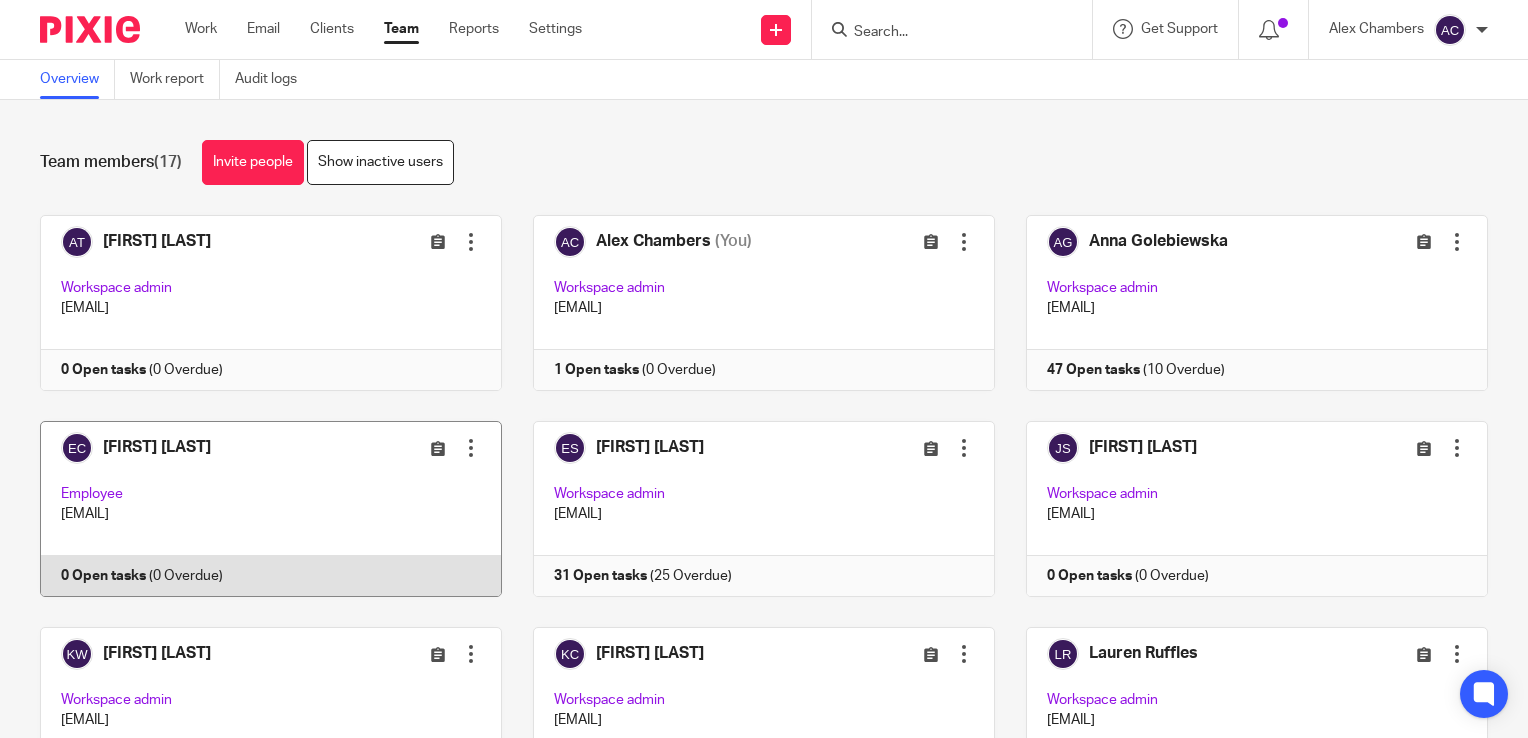 click at bounding box center [471, 448] 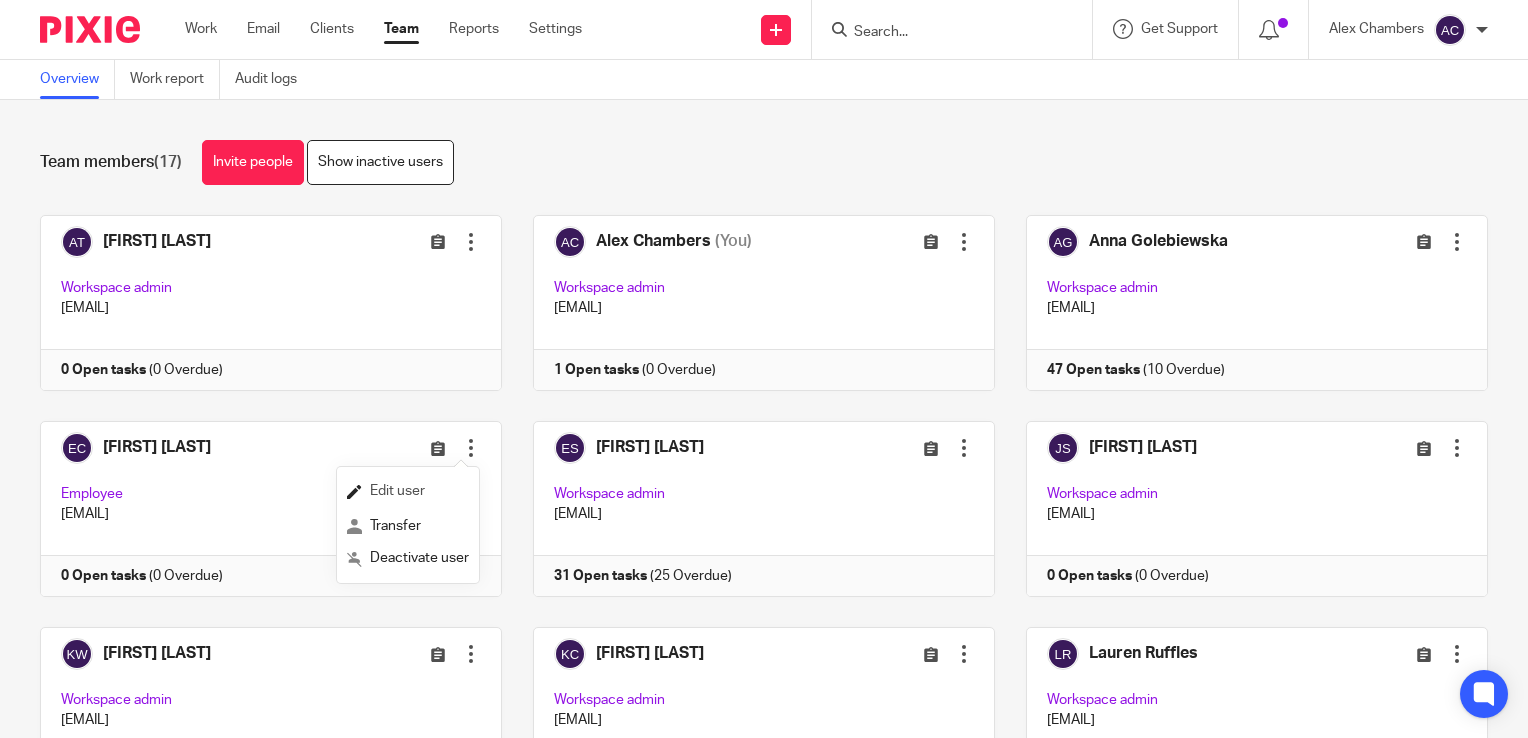 click on "Edit user" at bounding box center (408, 492) 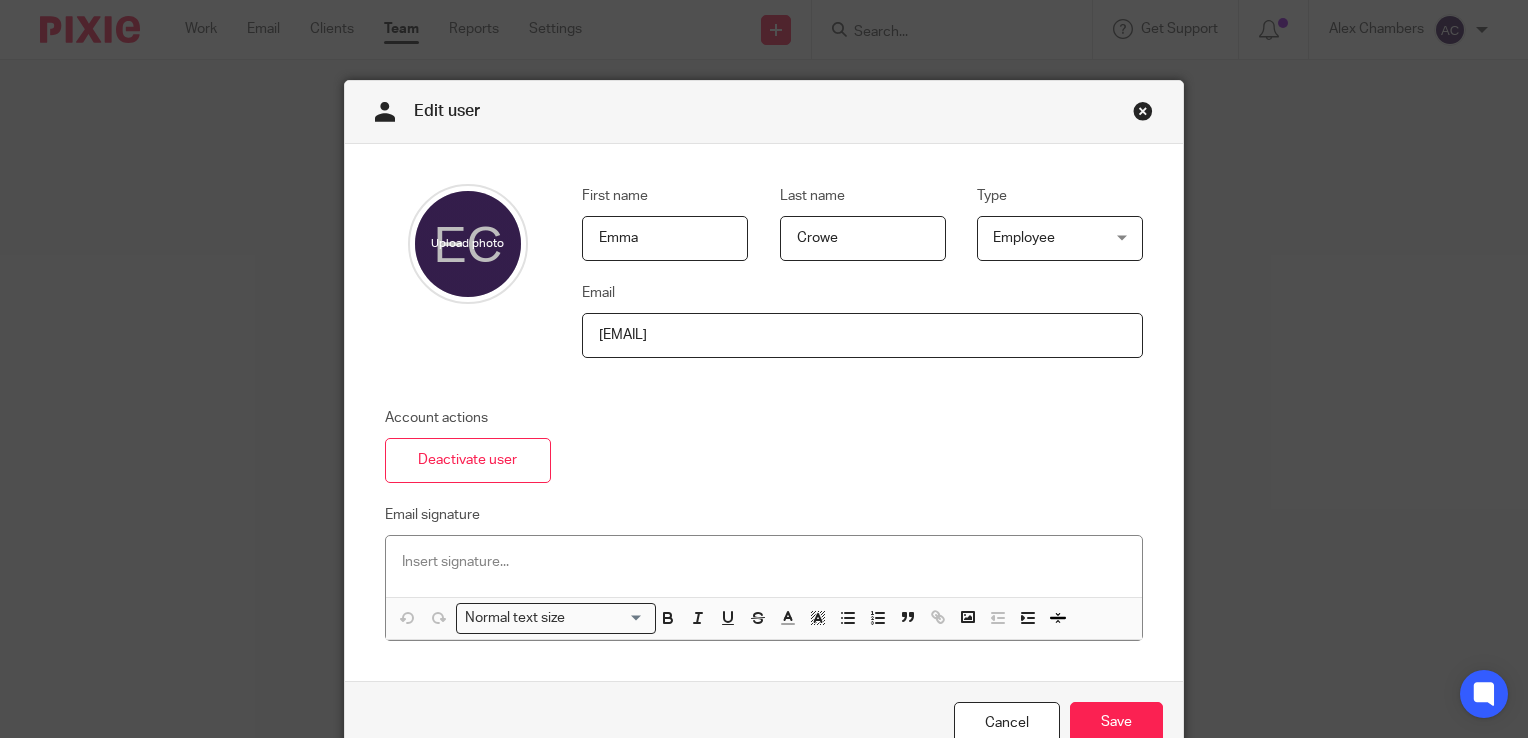 scroll, scrollTop: 0, scrollLeft: 0, axis: both 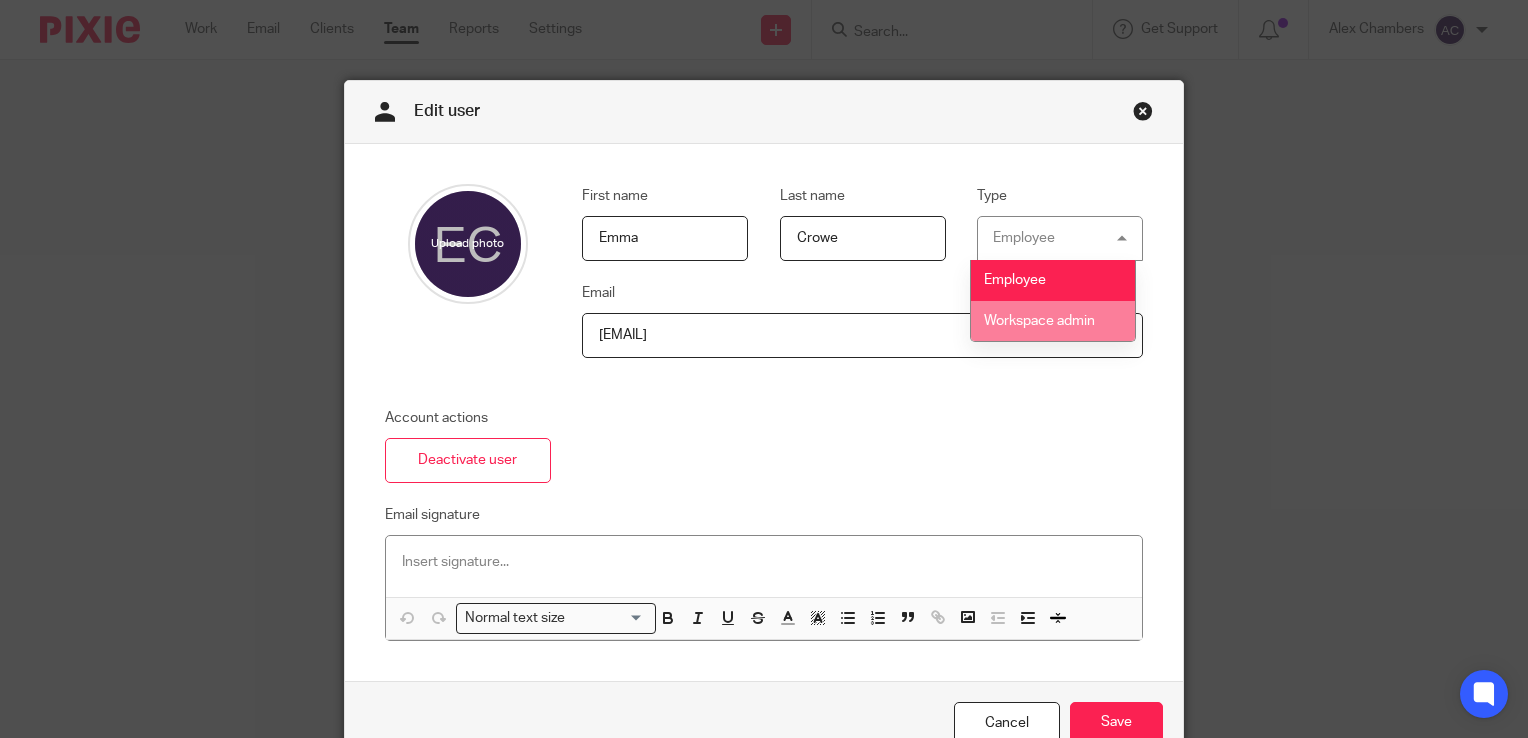 click on "Workspace admin" at bounding box center [1039, 321] 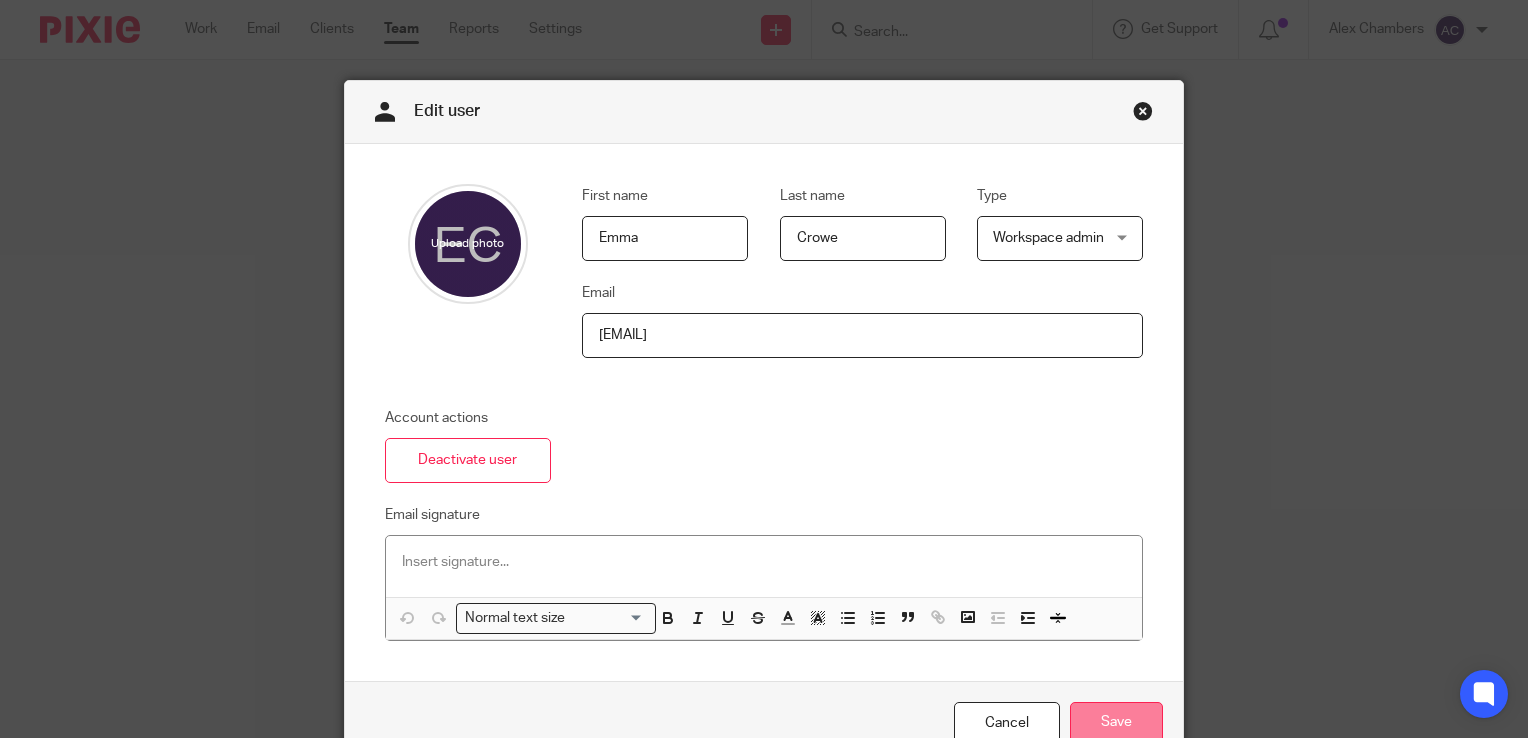 click on "Work
Email
Clients
Team
Reports
Settings
Work
Email
Clients
Team
Reports
Settings
Send new email
Create task
Add client" at bounding box center [764, 369] 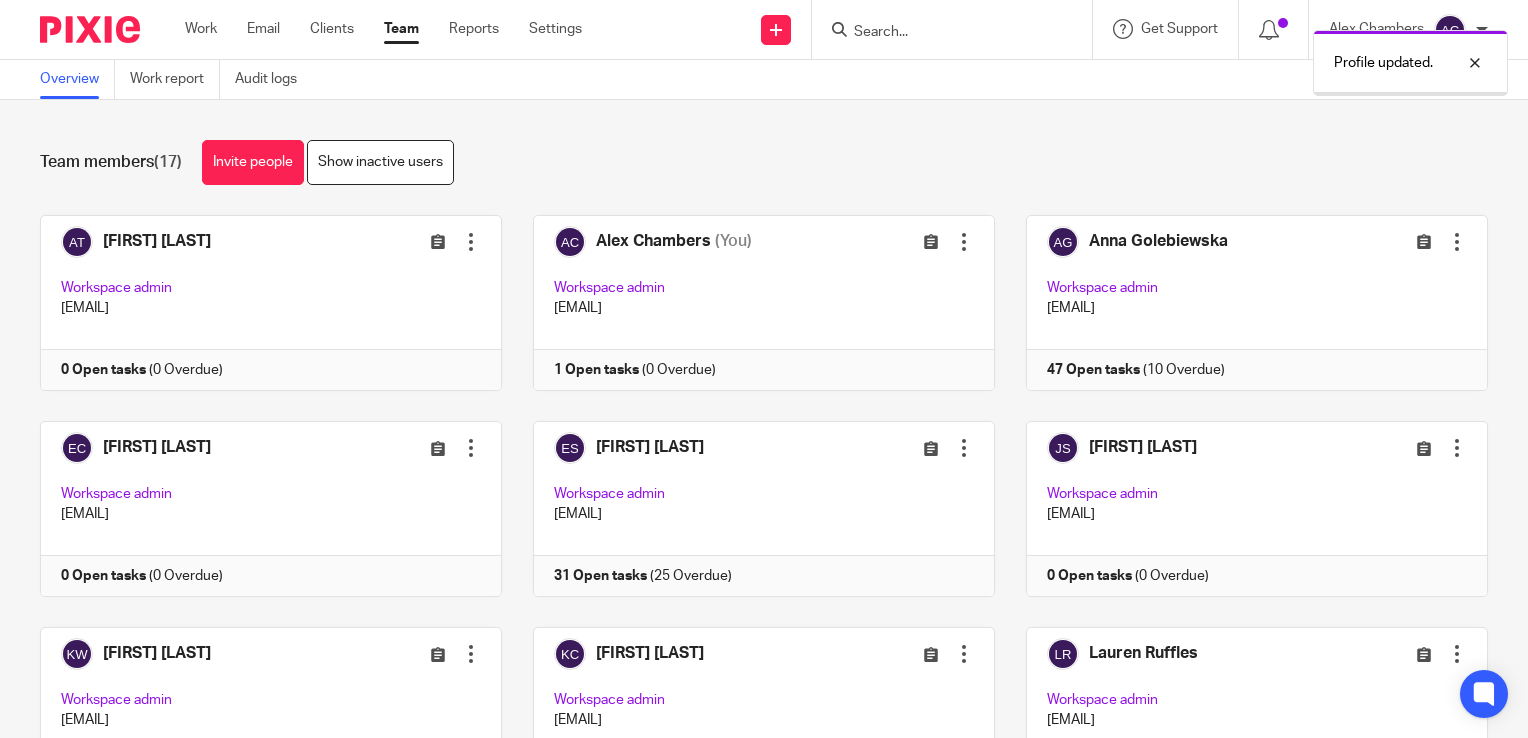 scroll, scrollTop: 0, scrollLeft: 0, axis: both 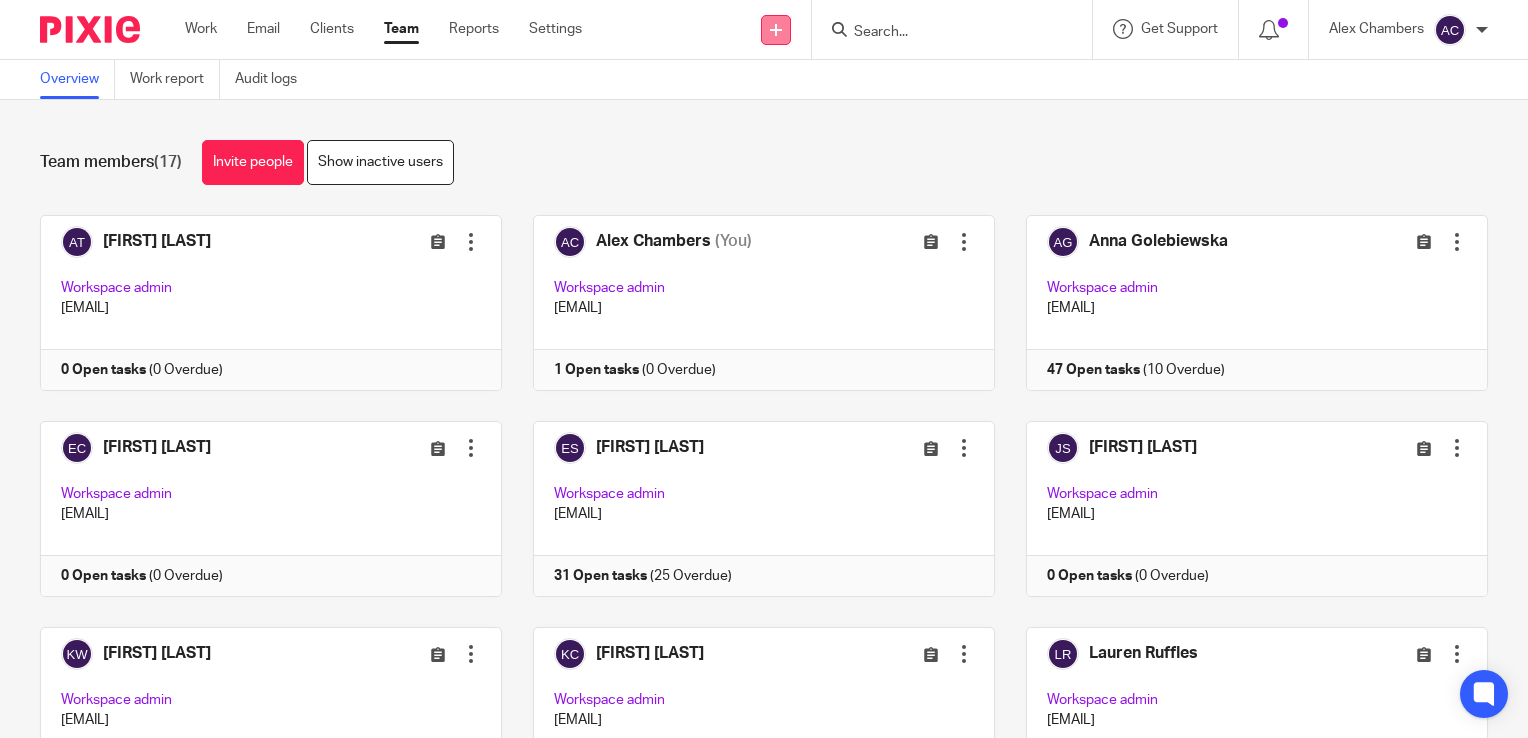 click at bounding box center [776, 30] 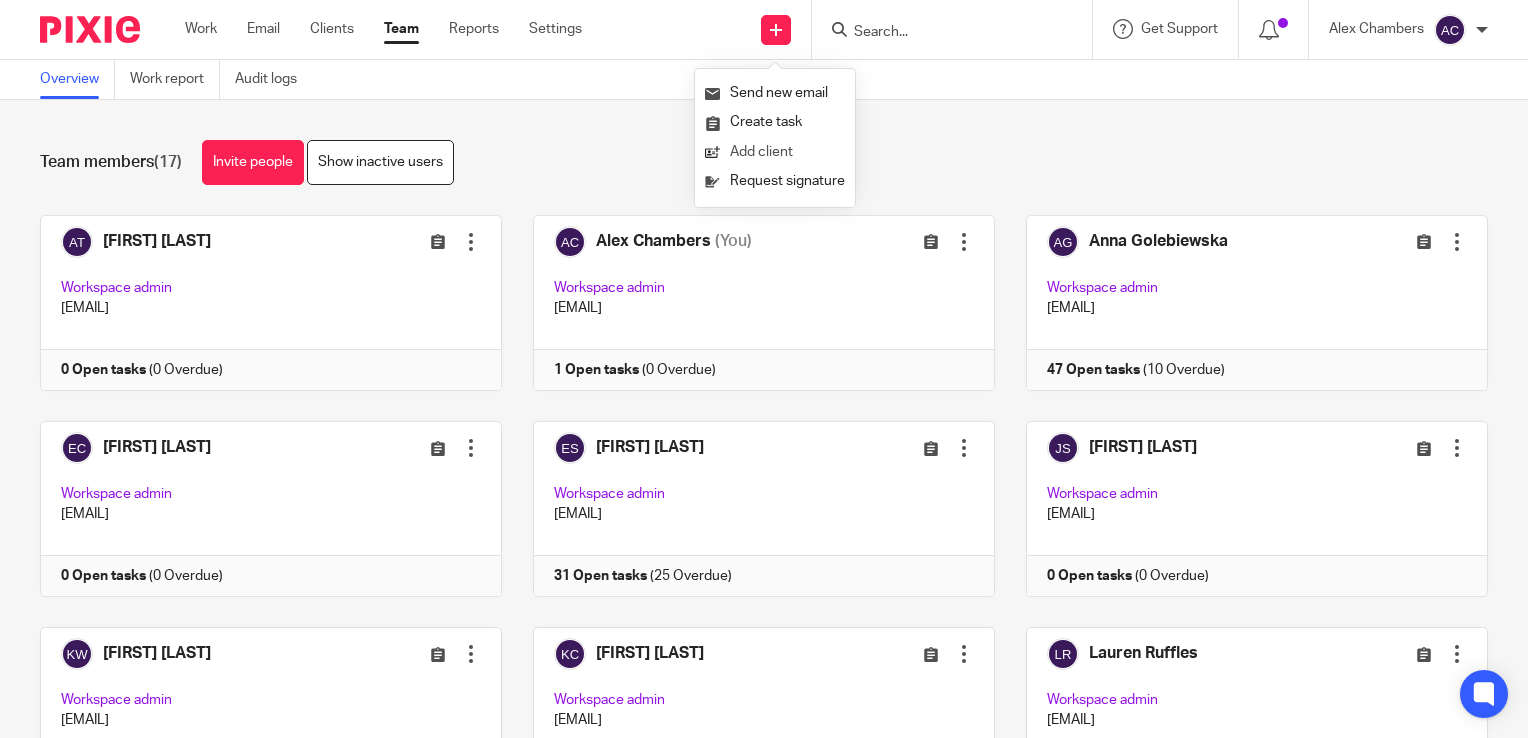 click on "Add client" at bounding box center (775, 152) 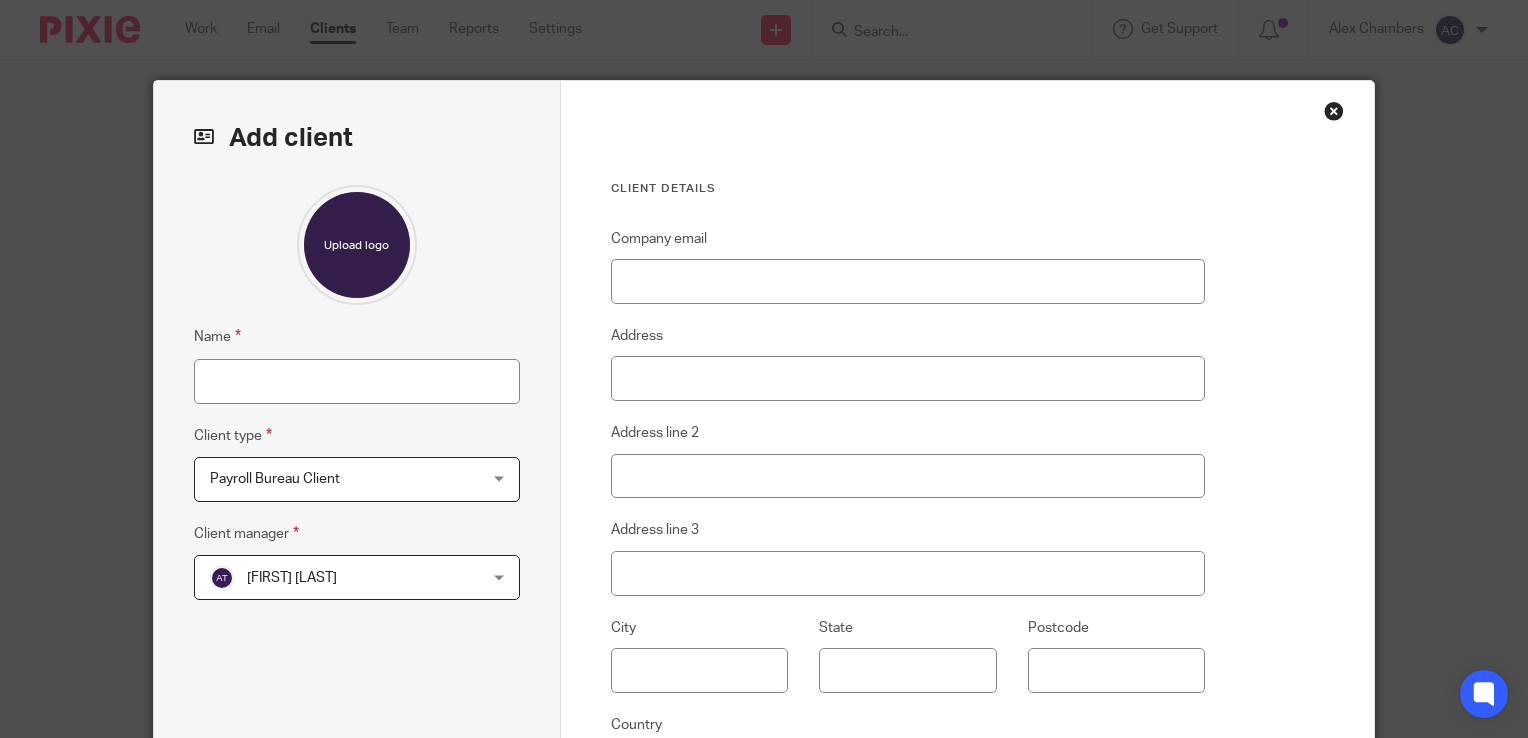 scroll, scrollTop: 0, scrollLeft: 0, axis: both 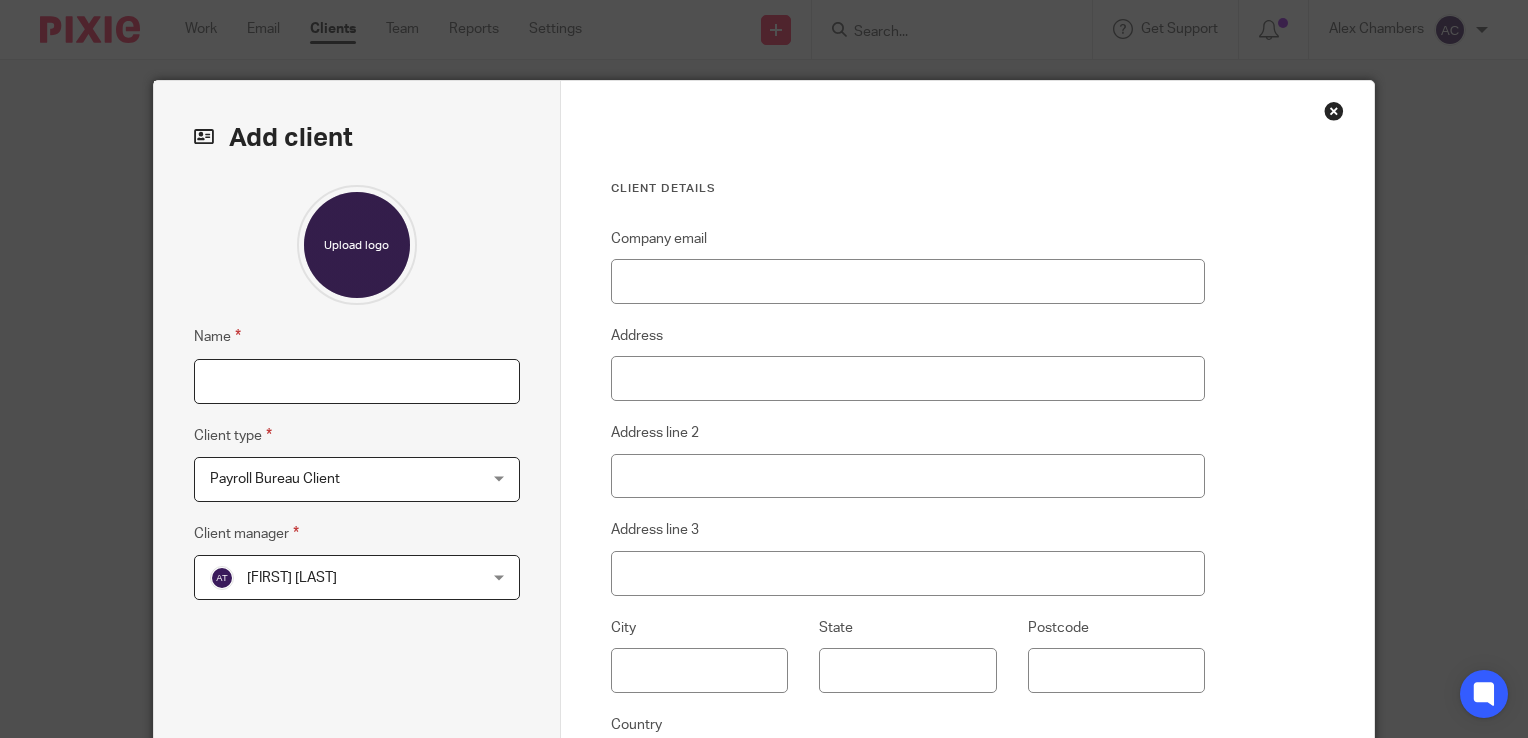 click on "Name" at bounding box center (357, 381) 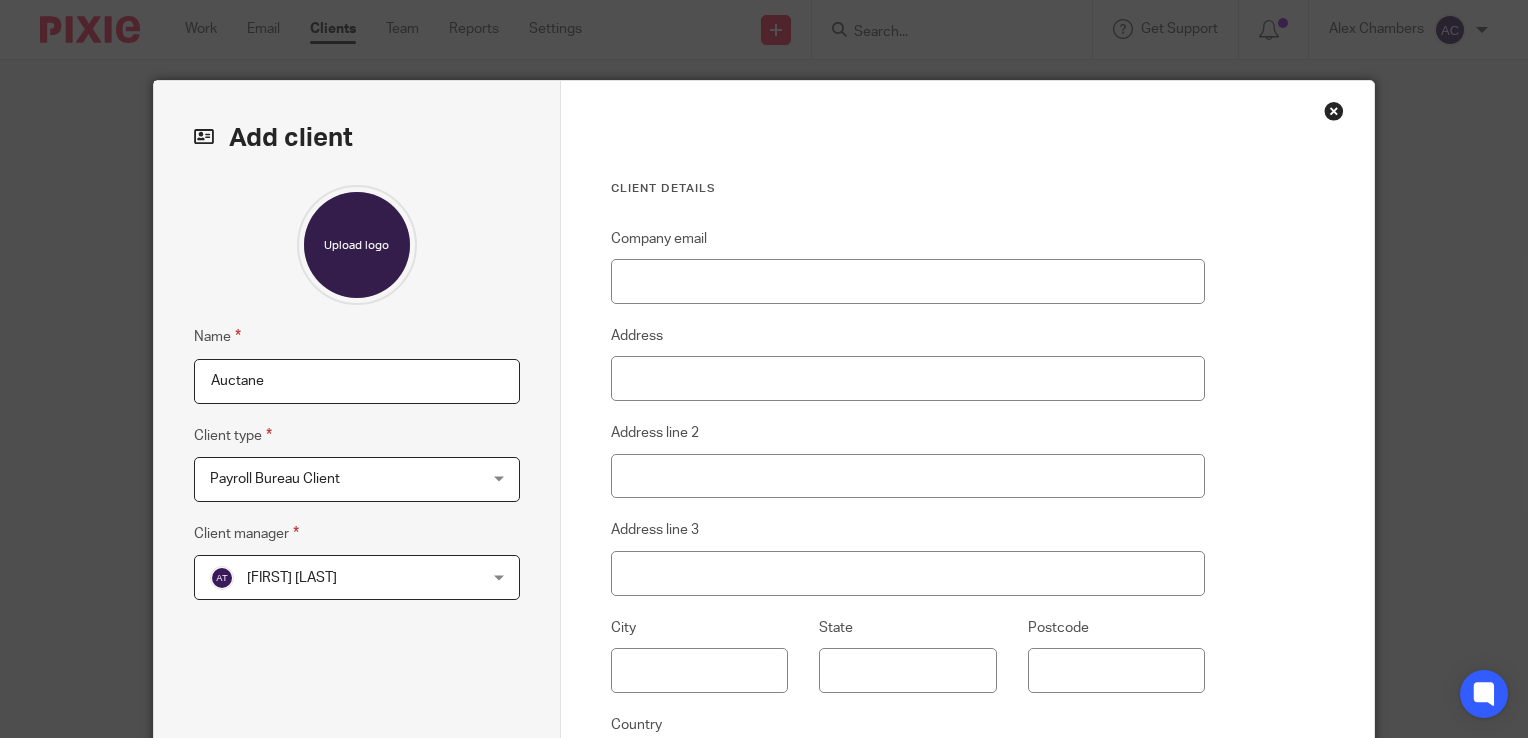 type on "Auctane" 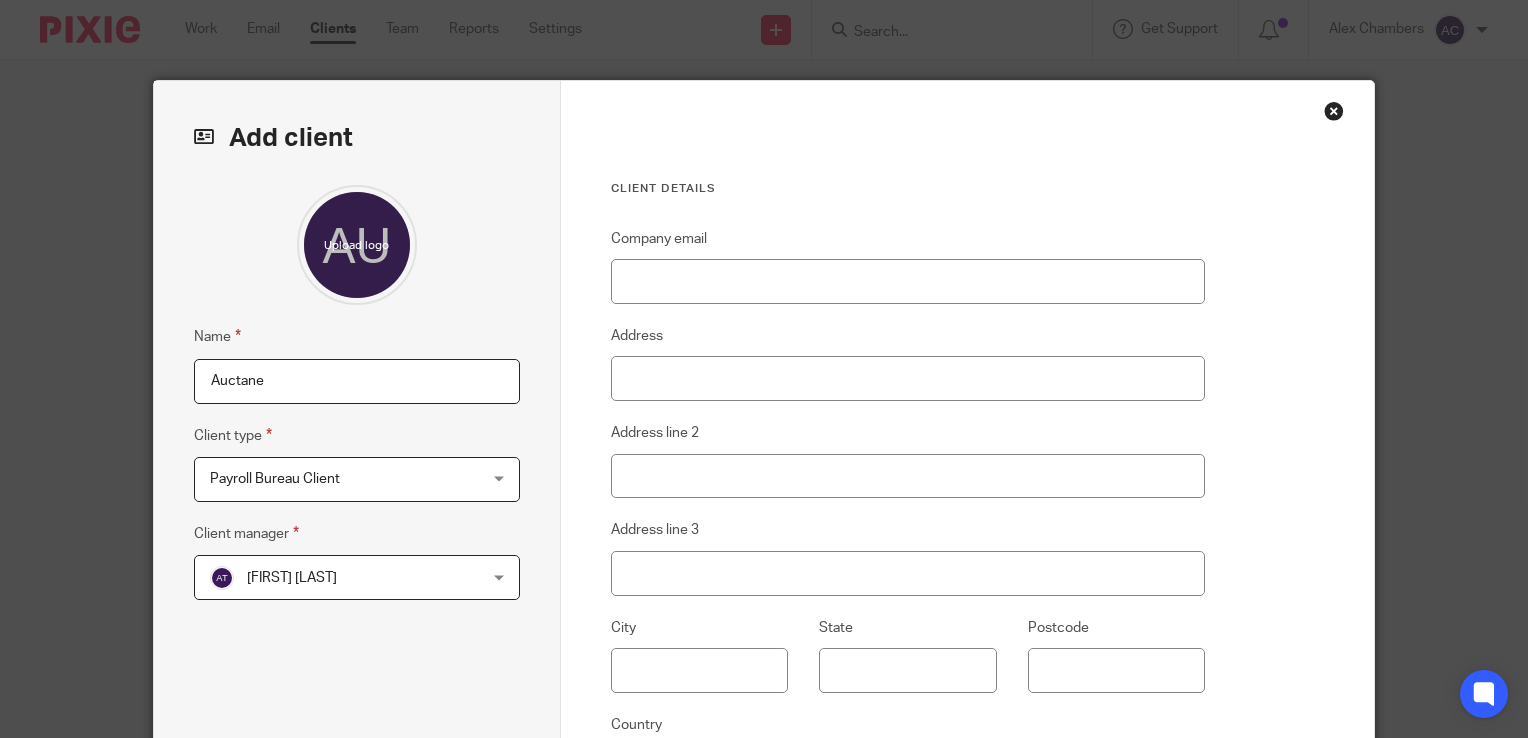 click on "Payroll Bureau Client" at bounding box center [333, 479] 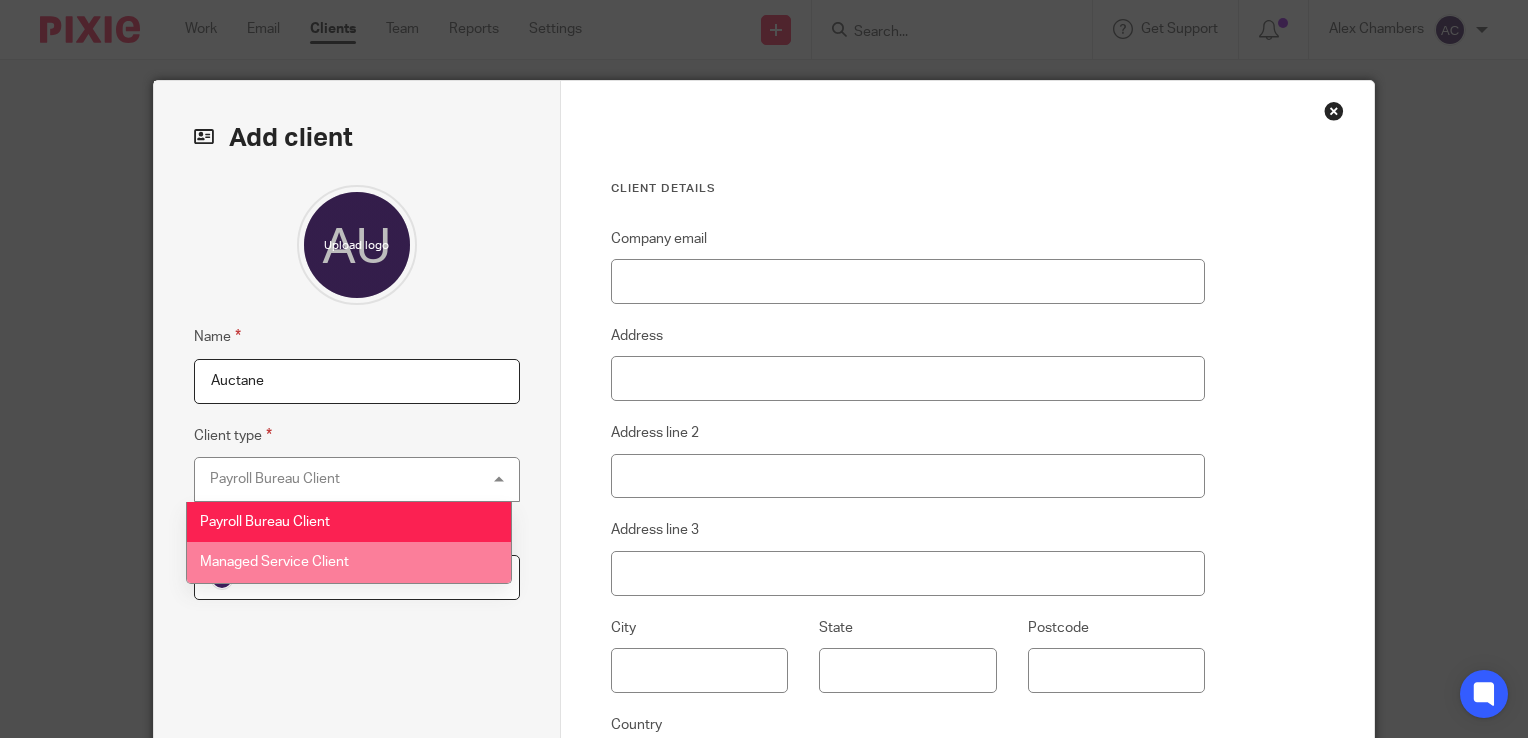 click on "Managed Service Client" at bounding box center [274, 562] 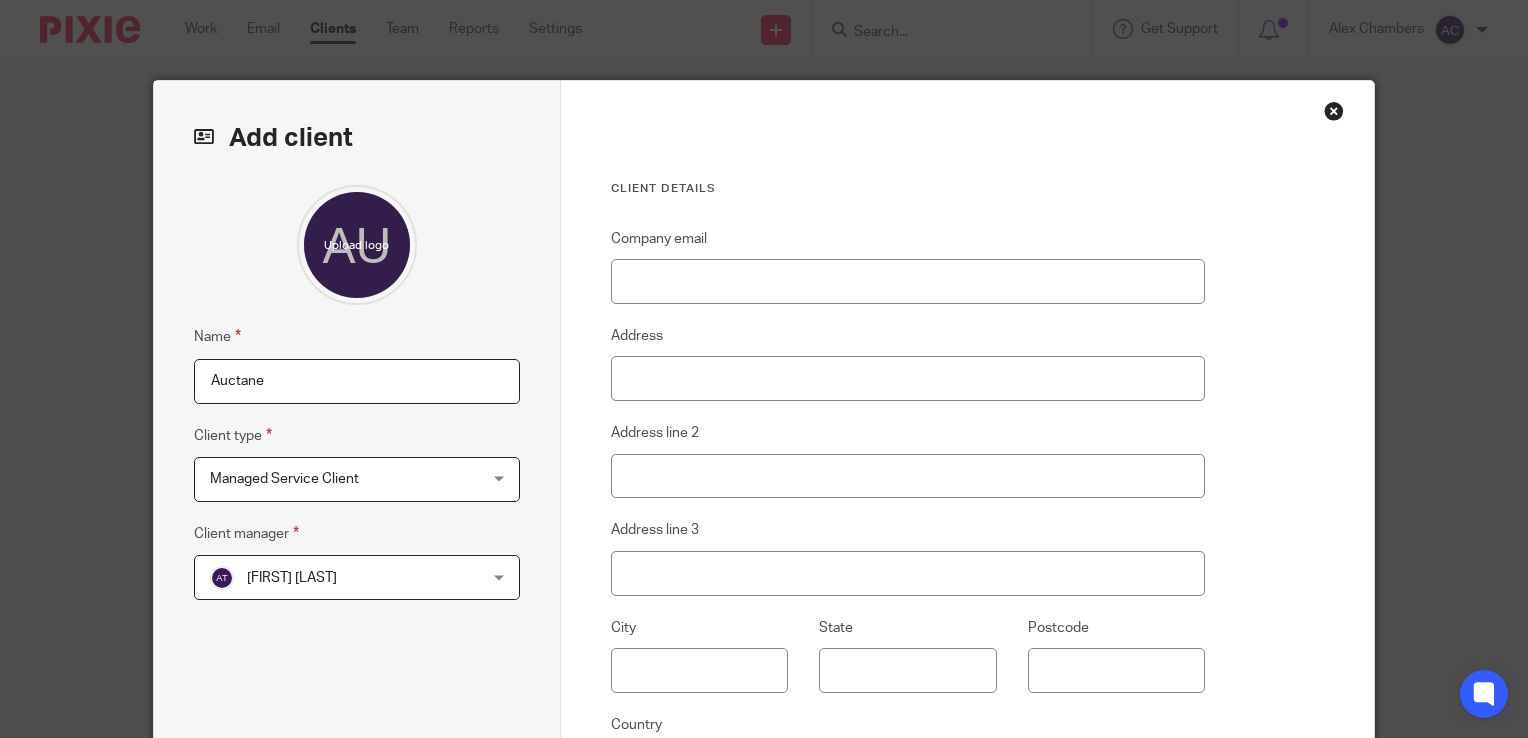 click on "[FIRST] [LAST]" at bounding box center [333, 577] 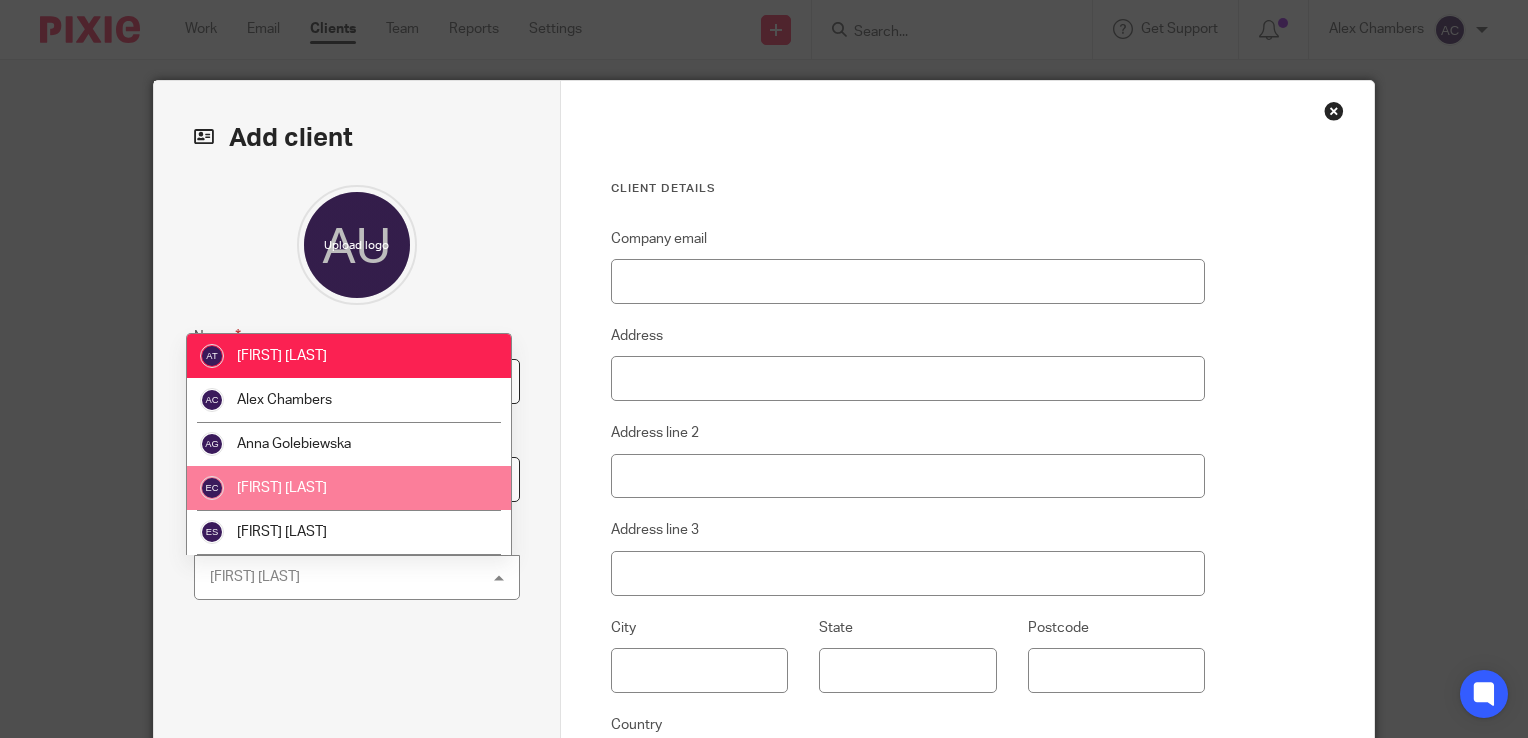 scroll, scrollTop: 2, scrollLeft: 0, axis: vertical 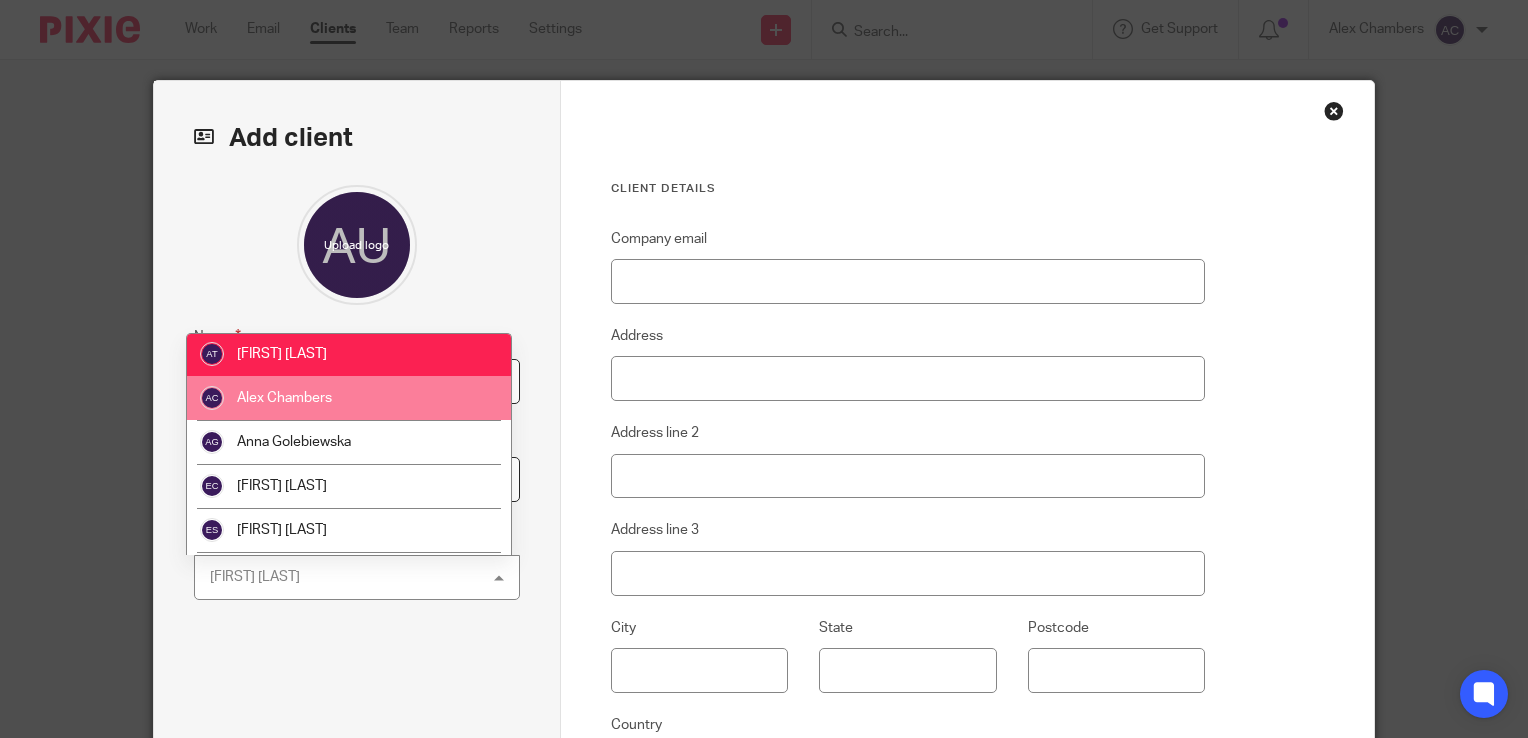 click on "Alex Chambers" at bounding box center [349, 398] 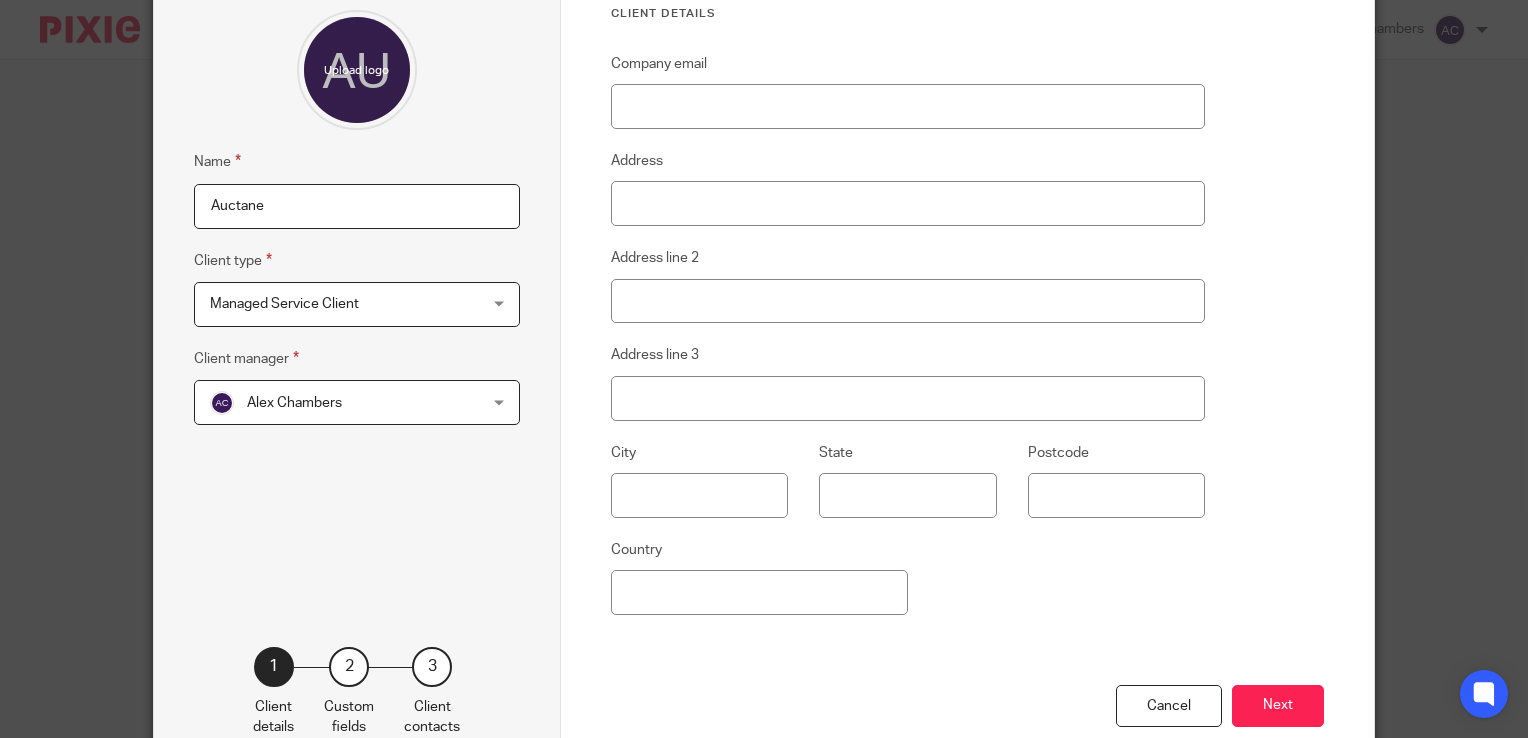 scroll, scrollTop: 275, scrollLeft: 0, axis: vertical 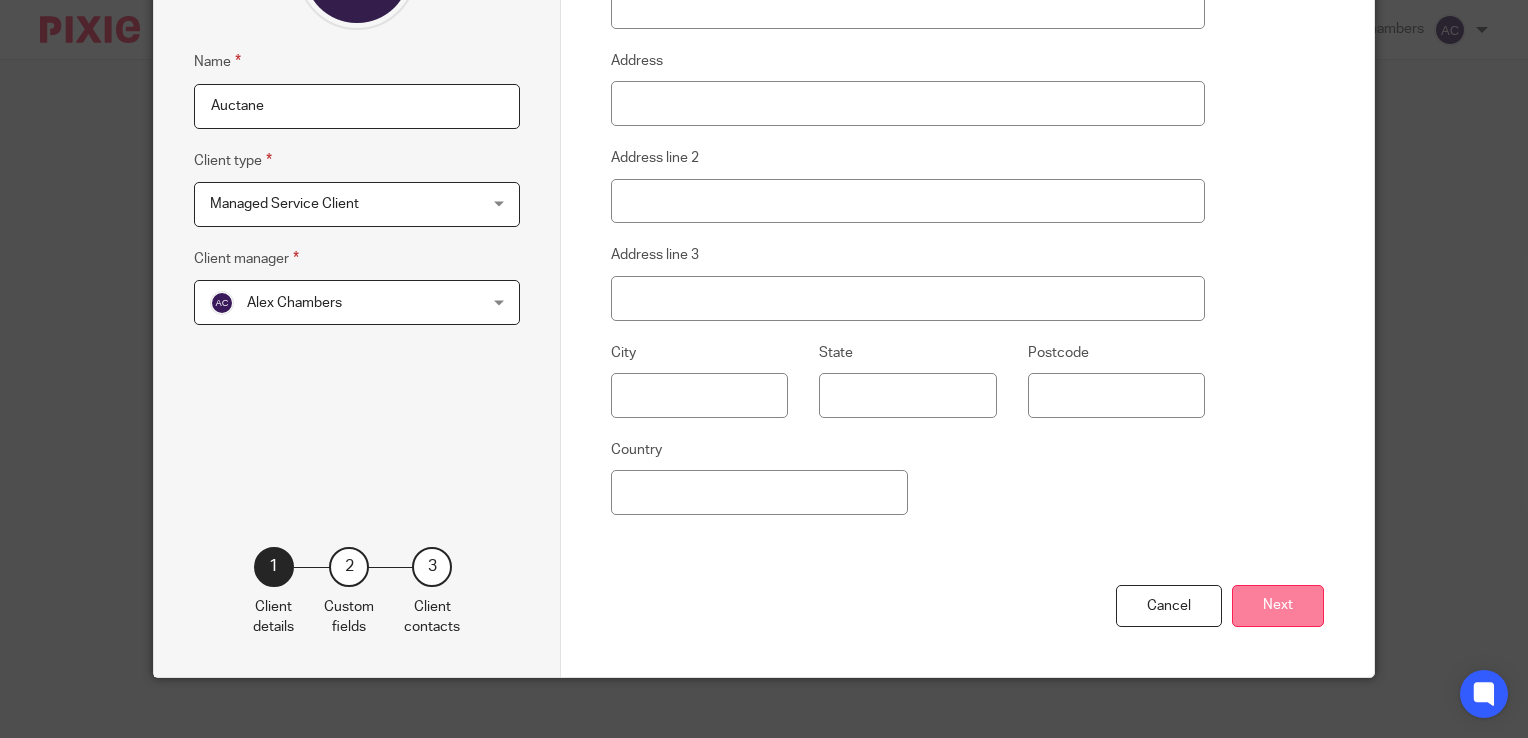 click on "Next" at bounding box center (1278, 606) 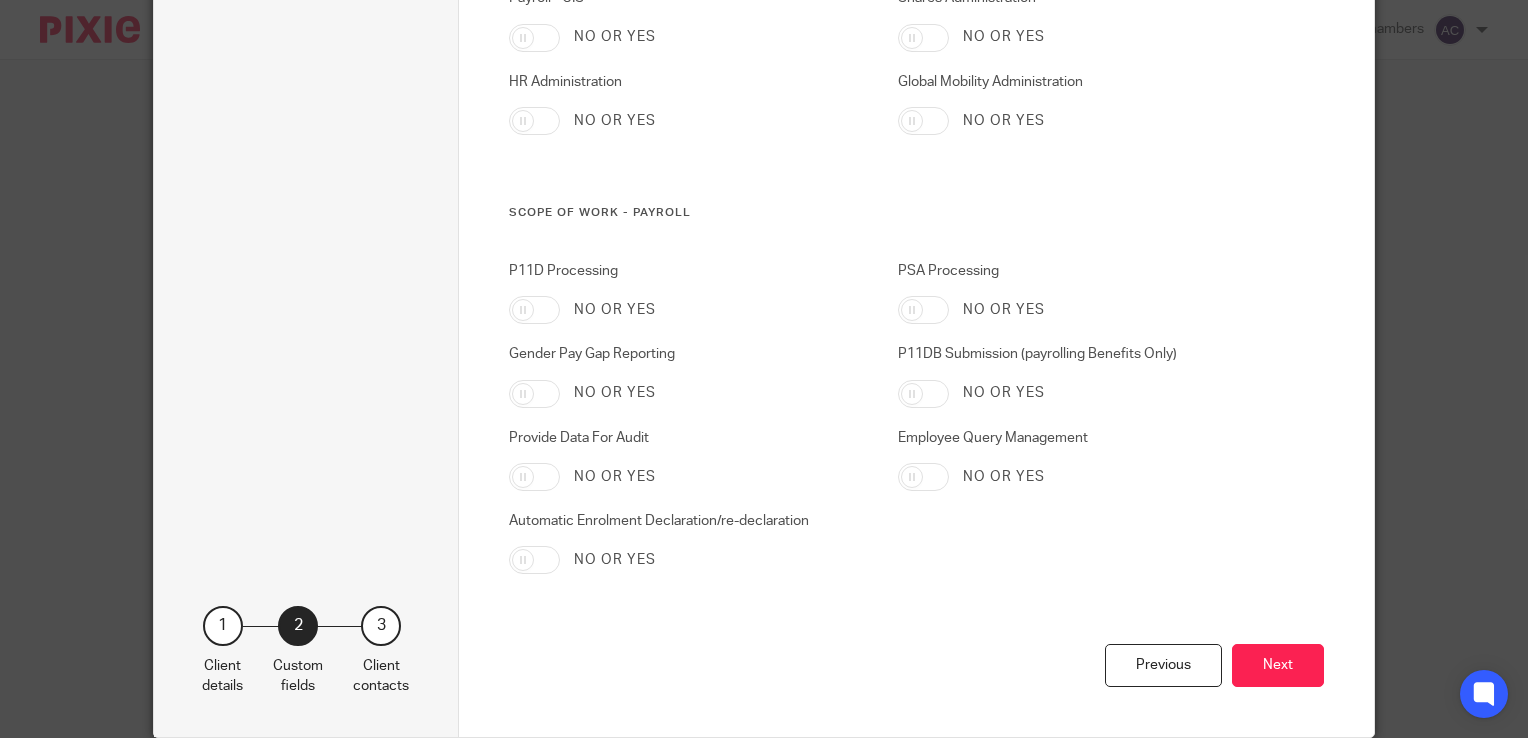 scroll, scrollTop: 2111, scrollLeft: 0, axis: vertical 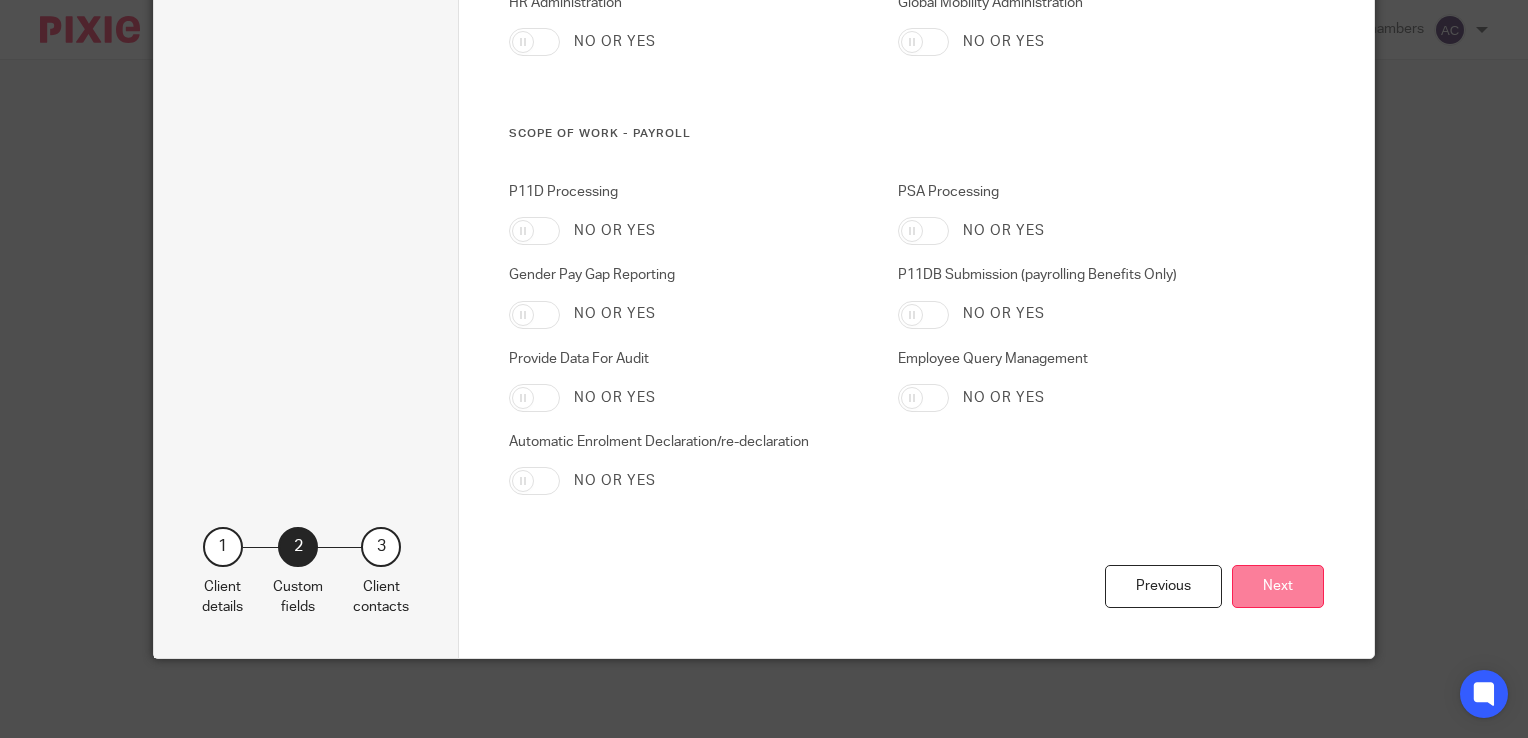 click on "Next" at bounding box center (1278, 586) 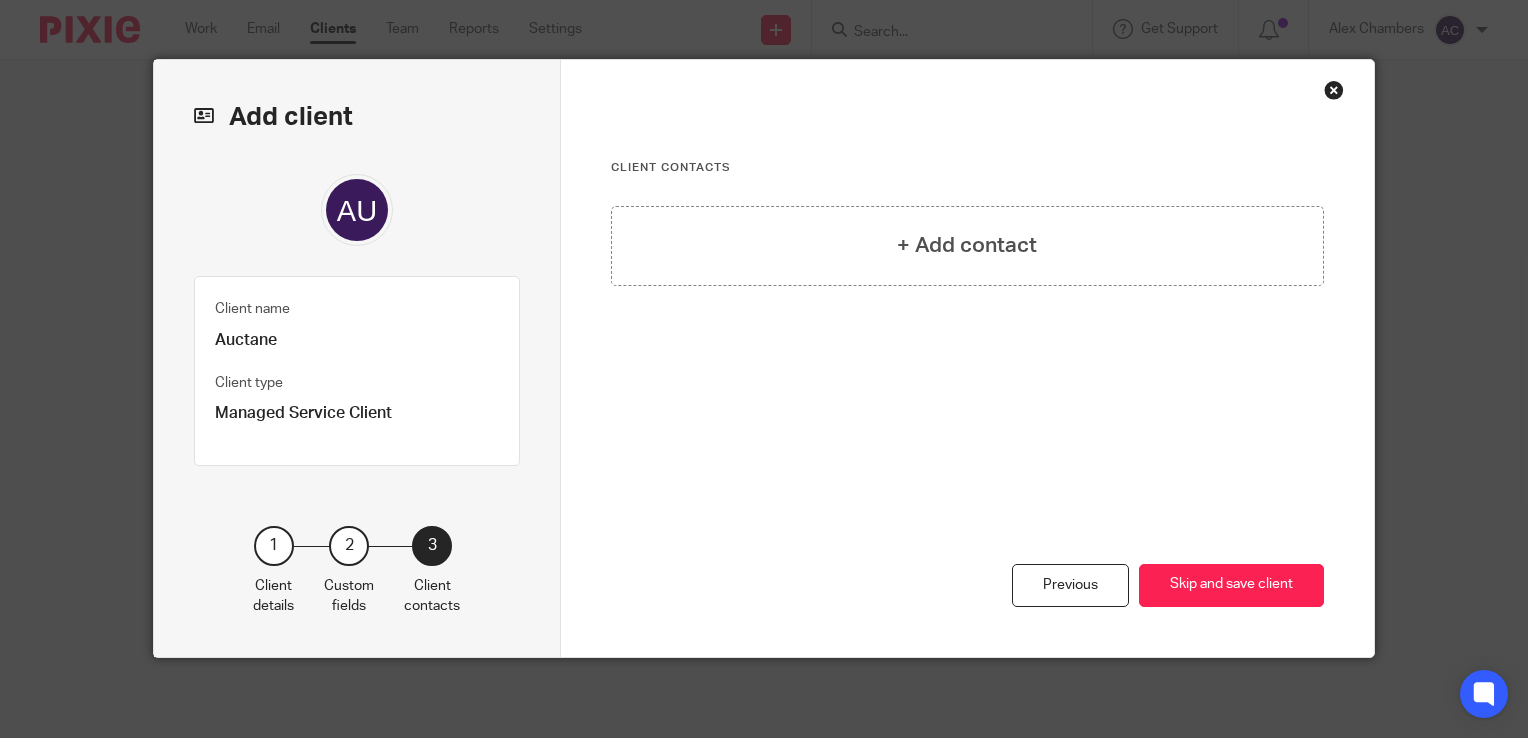 scroll, scrollTop: 18, scrollLeft: 0, axis: vertical 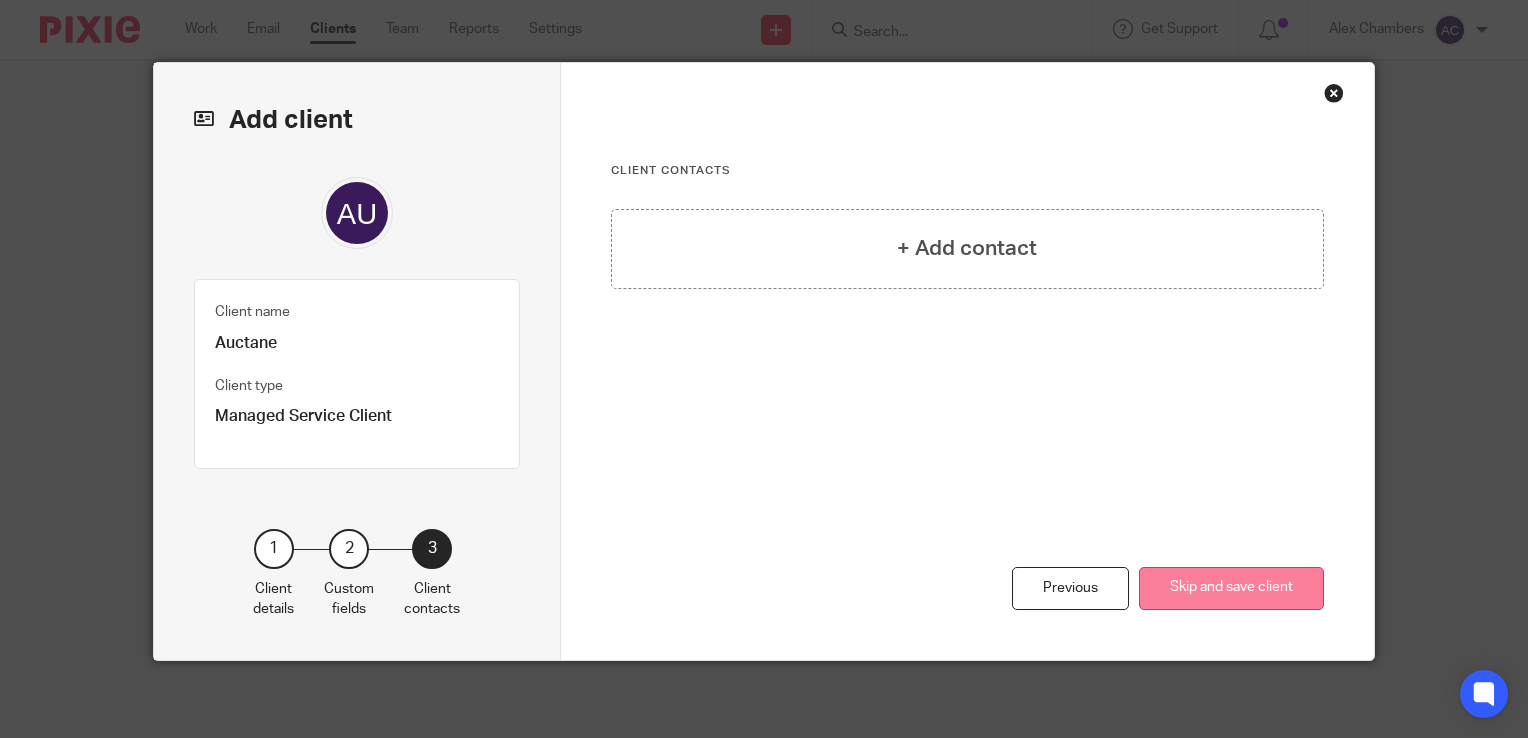 click on "Skip and save client" at bounding box center [1231, 588] 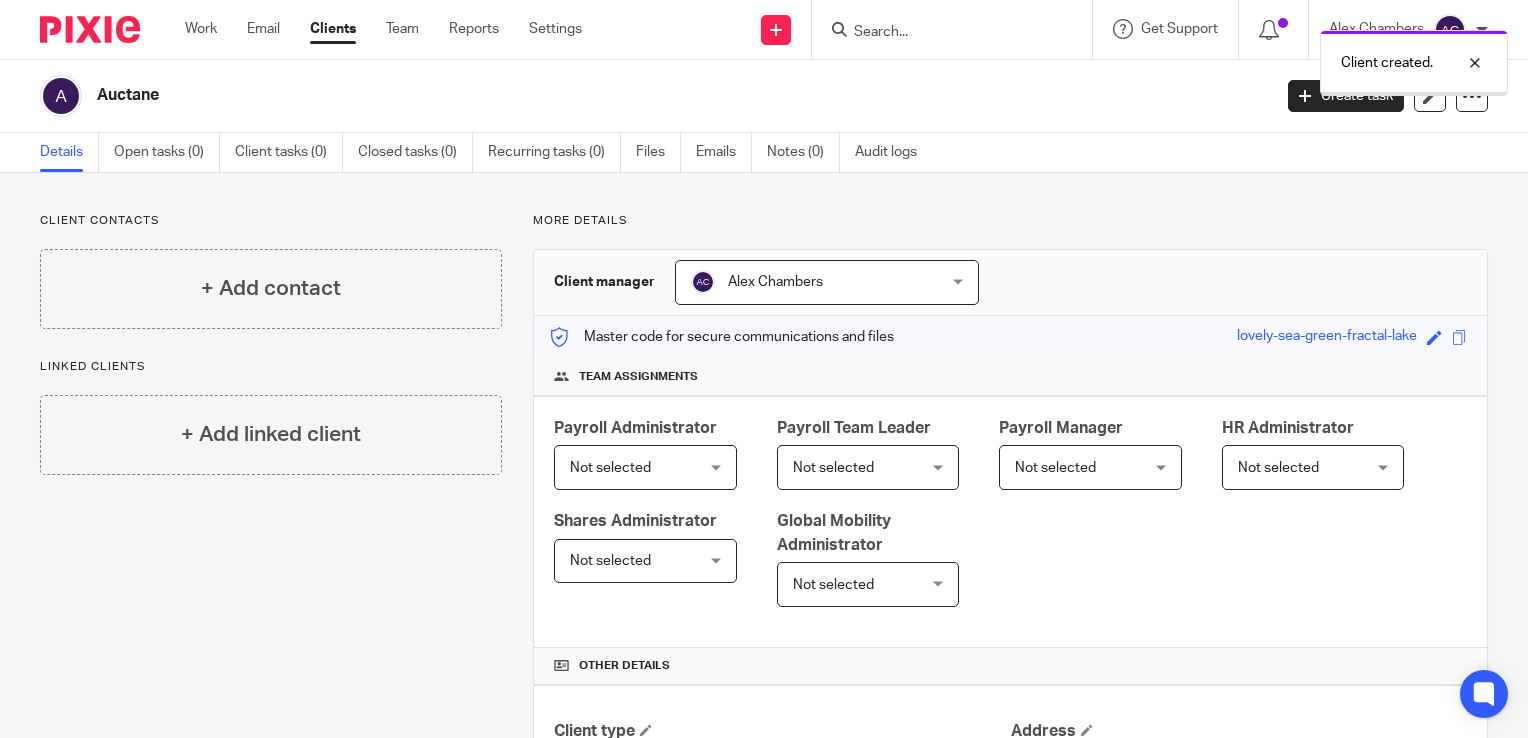 scroll, scrollTop: 0, scrollLeft: 0, axis: both 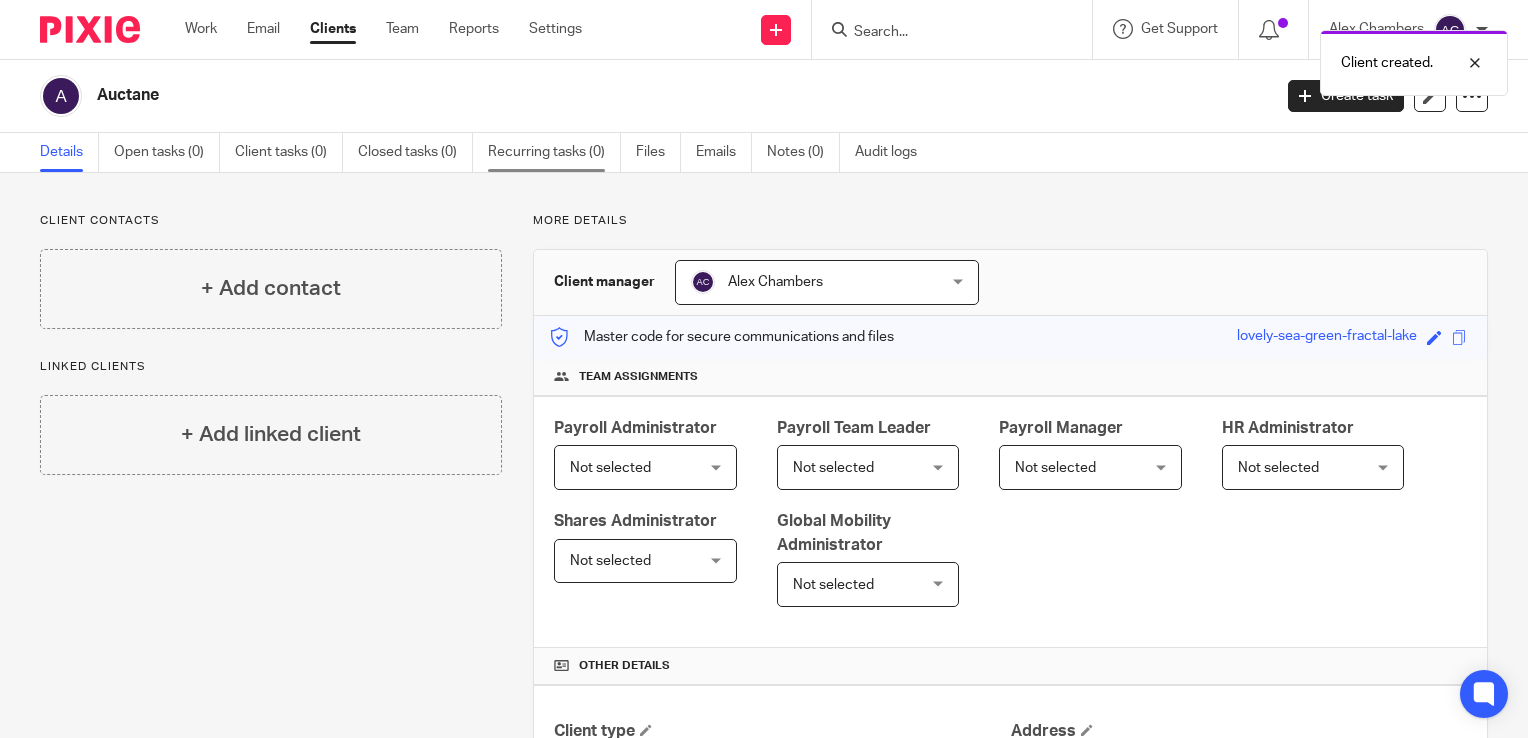 click on "Recurring tasks (0)" at bounding box center (554, 152) 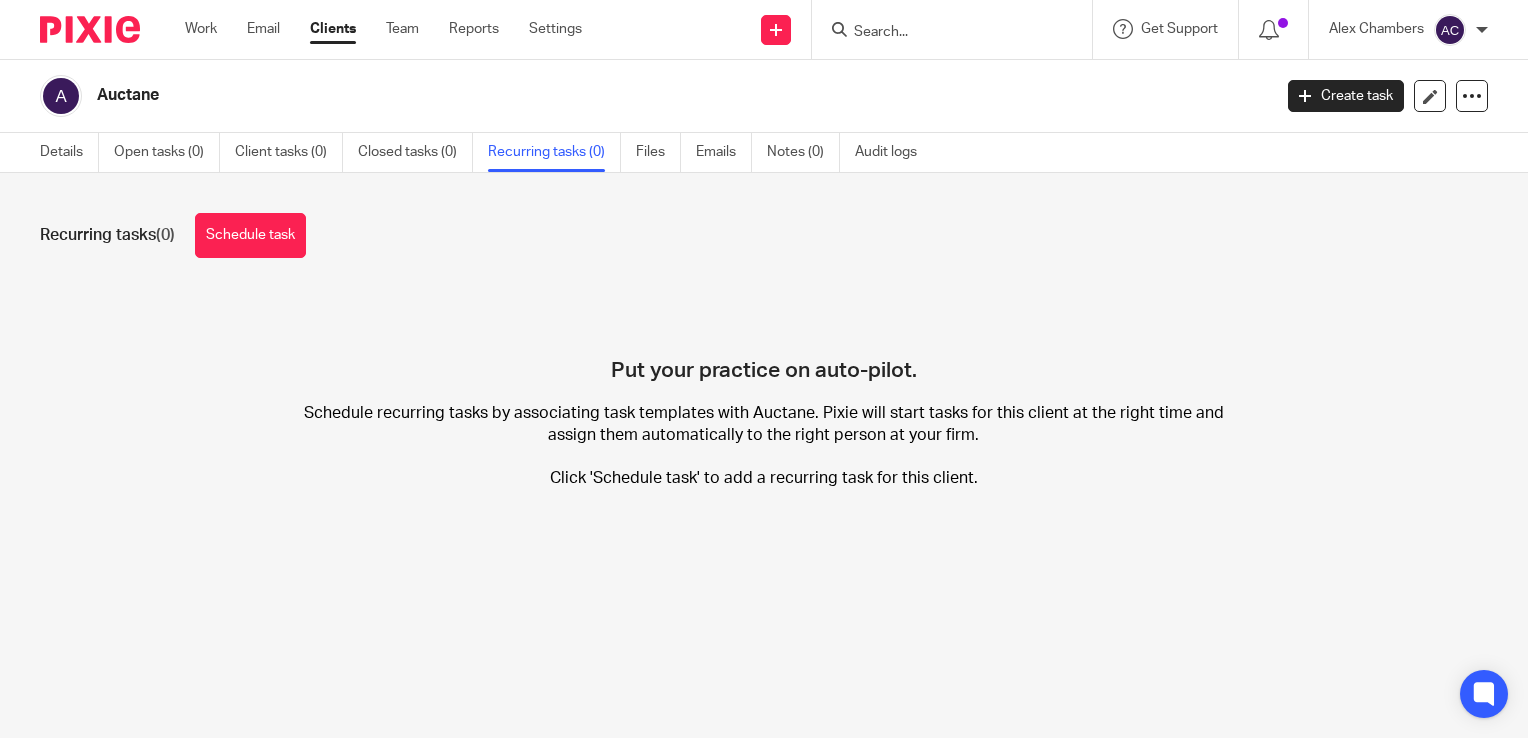 scroll, scrollTop: 0, scrollLeft: 0, axis: both 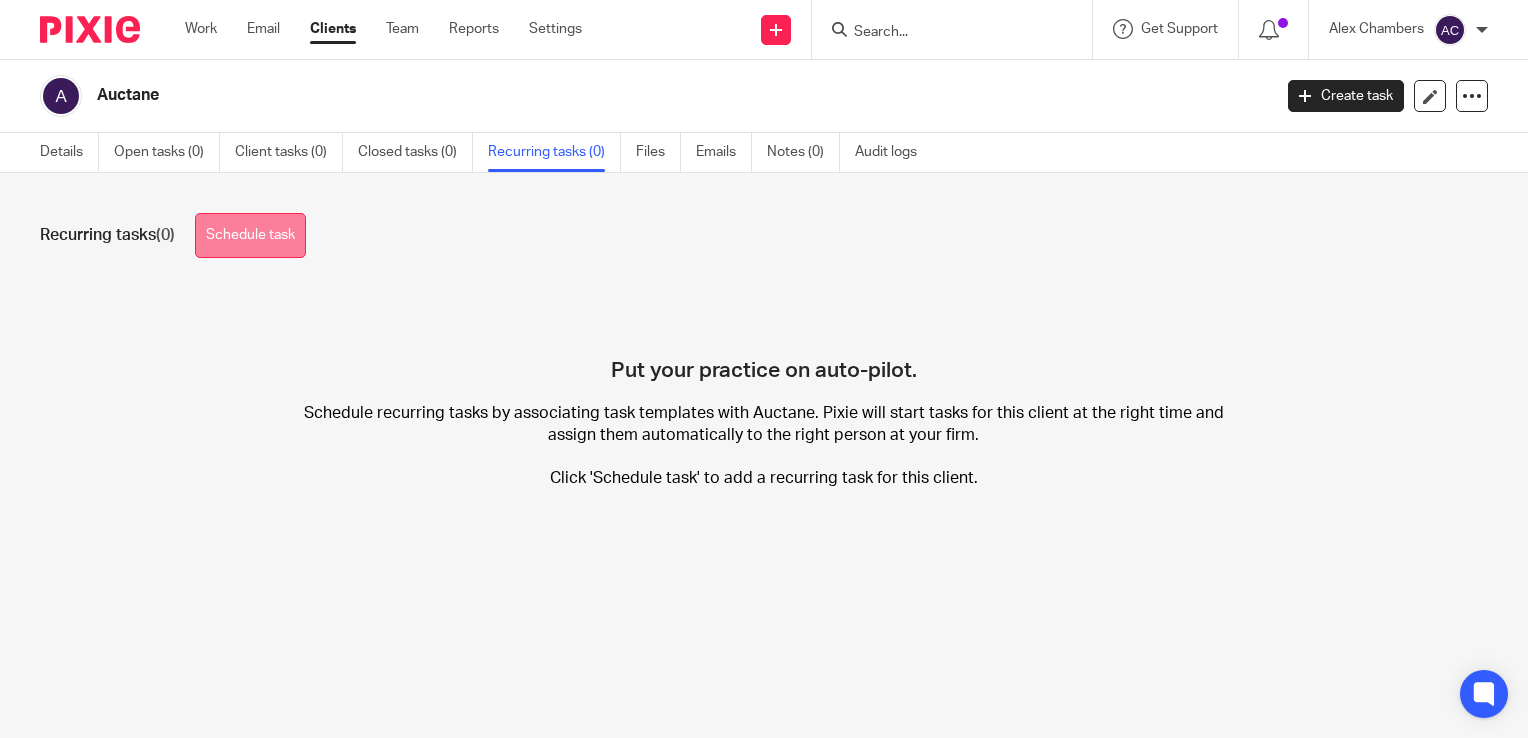 click on "Schedule task" at bounding box center [250, 235] 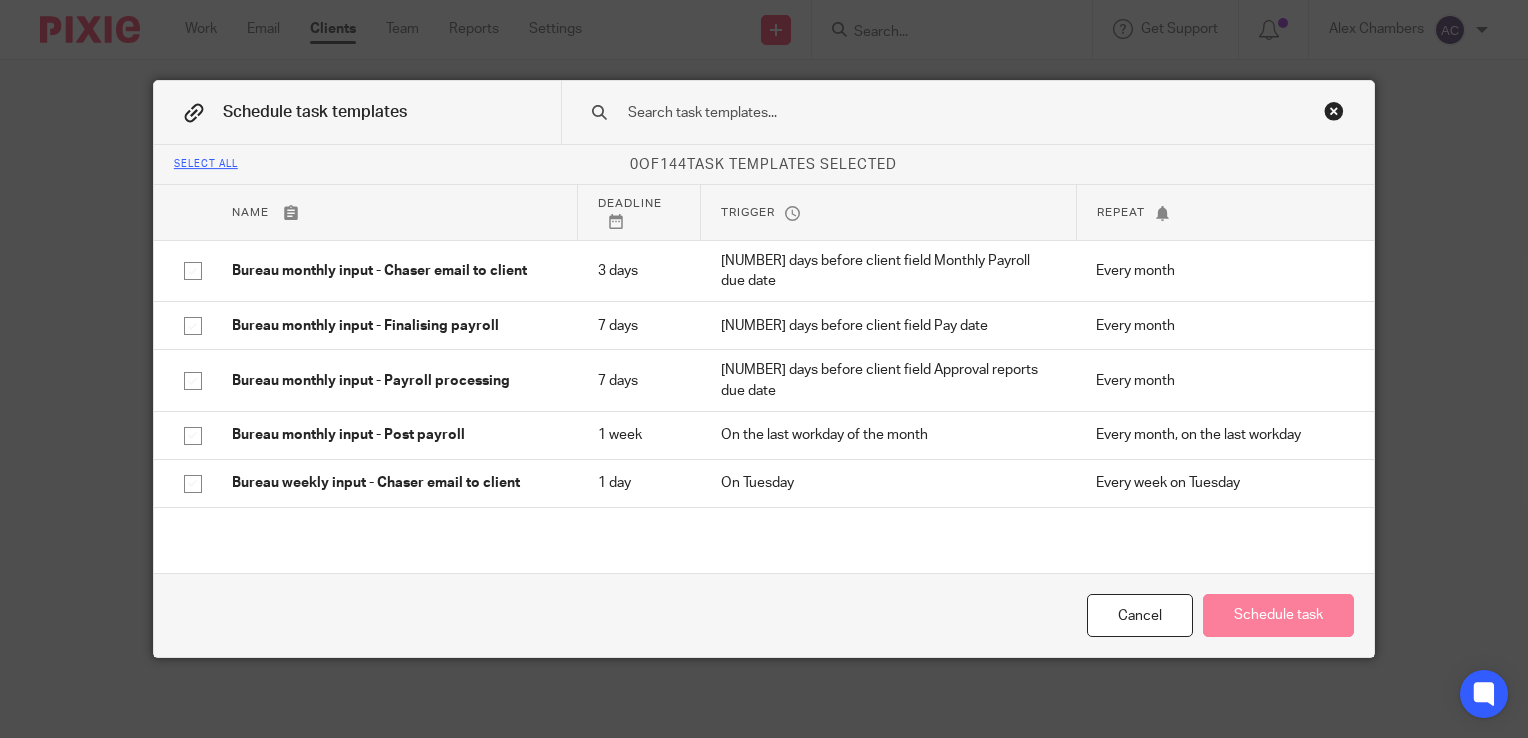 scroll, scrollTop: 0, scrollLeft: 0, axis: both 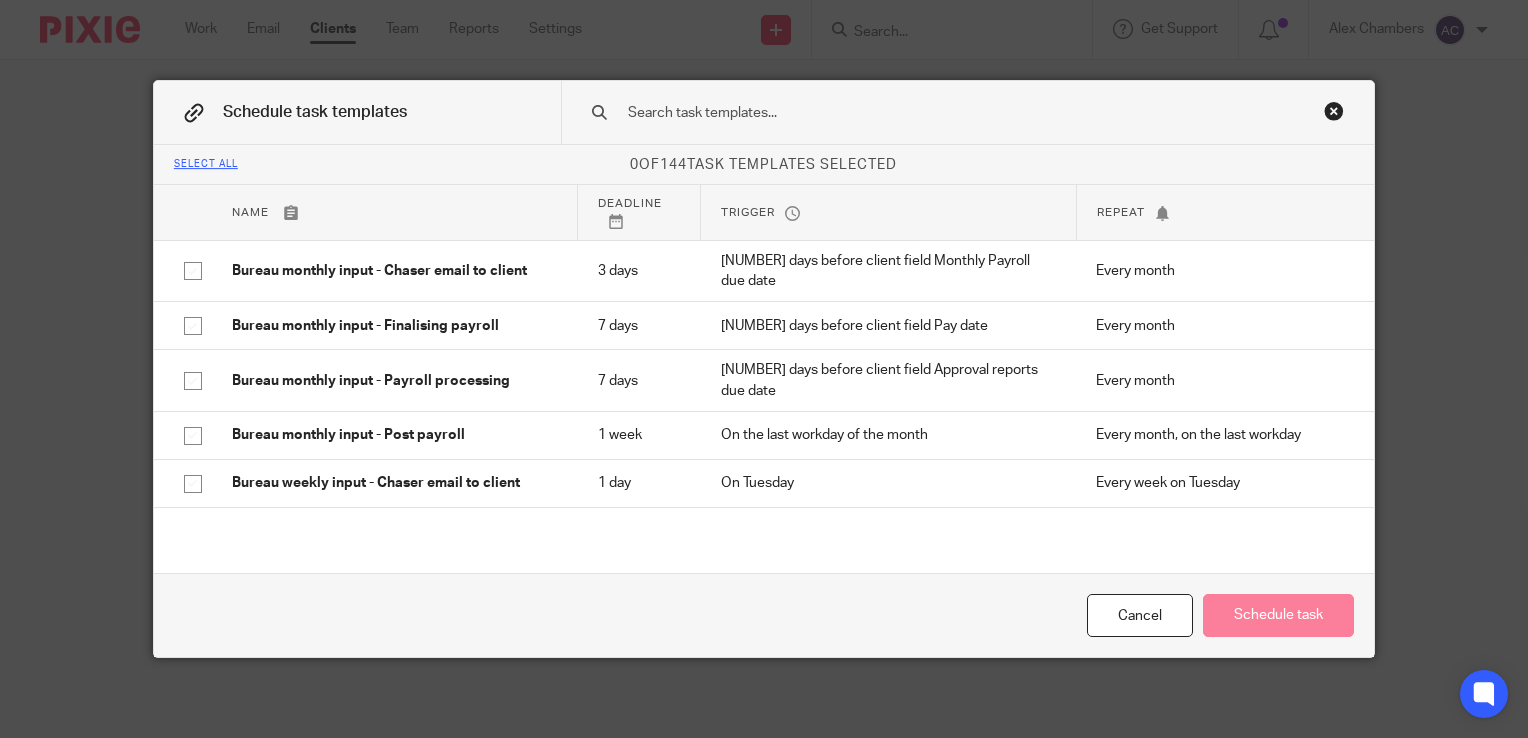 click at bounding box center [1334, 111] 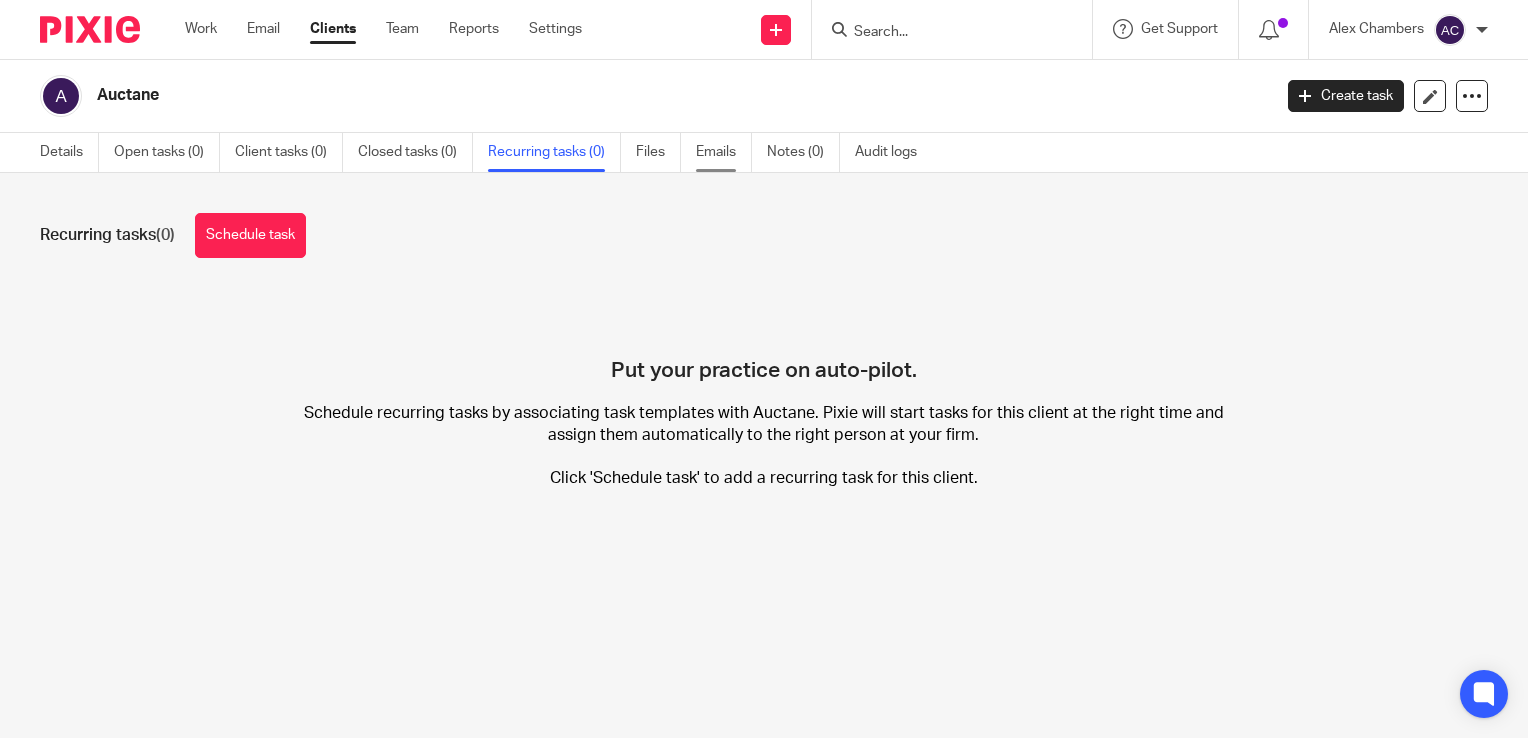 scroll, scrollTop: 0, scrollLeft: 0, axis: both 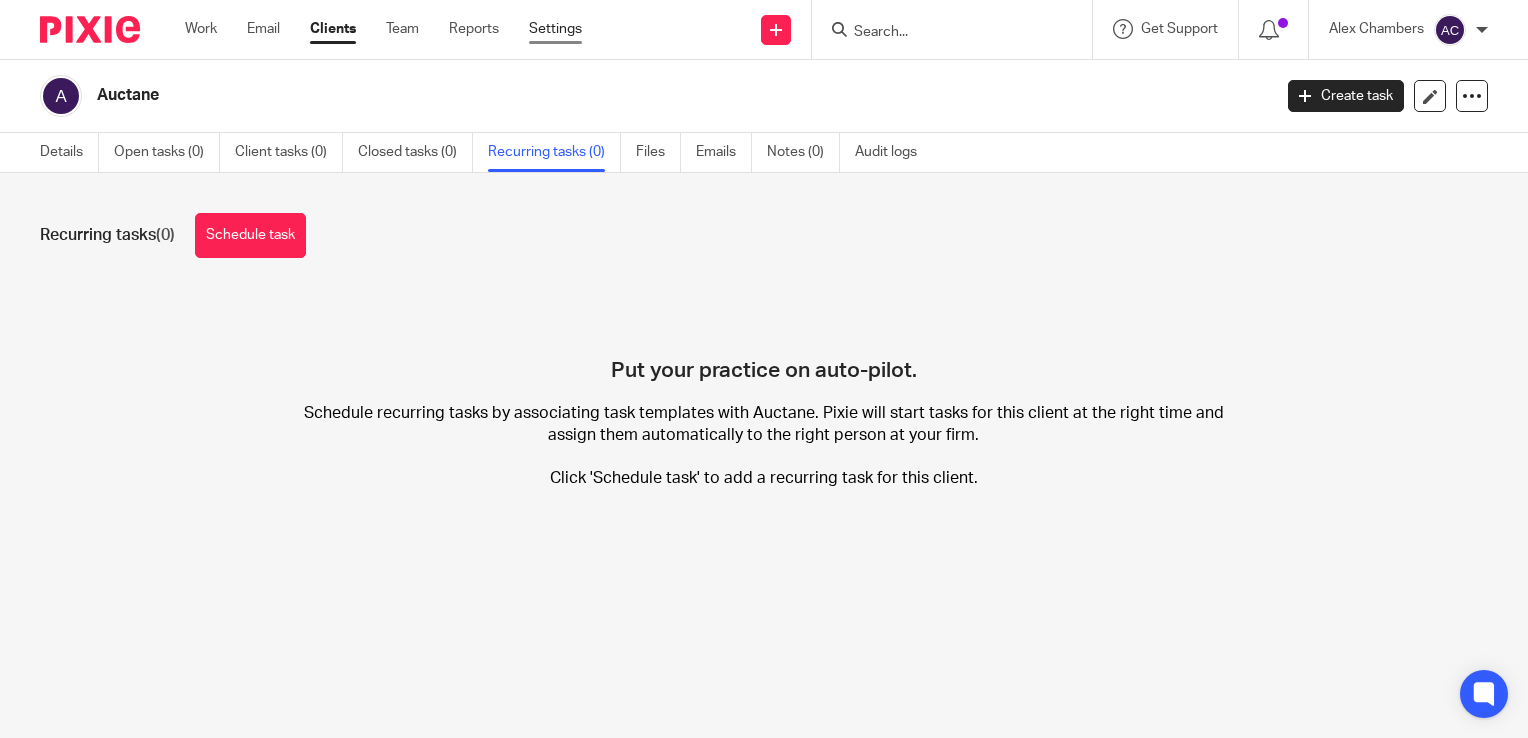 click on "Settings" at bounding box center (555, 29) 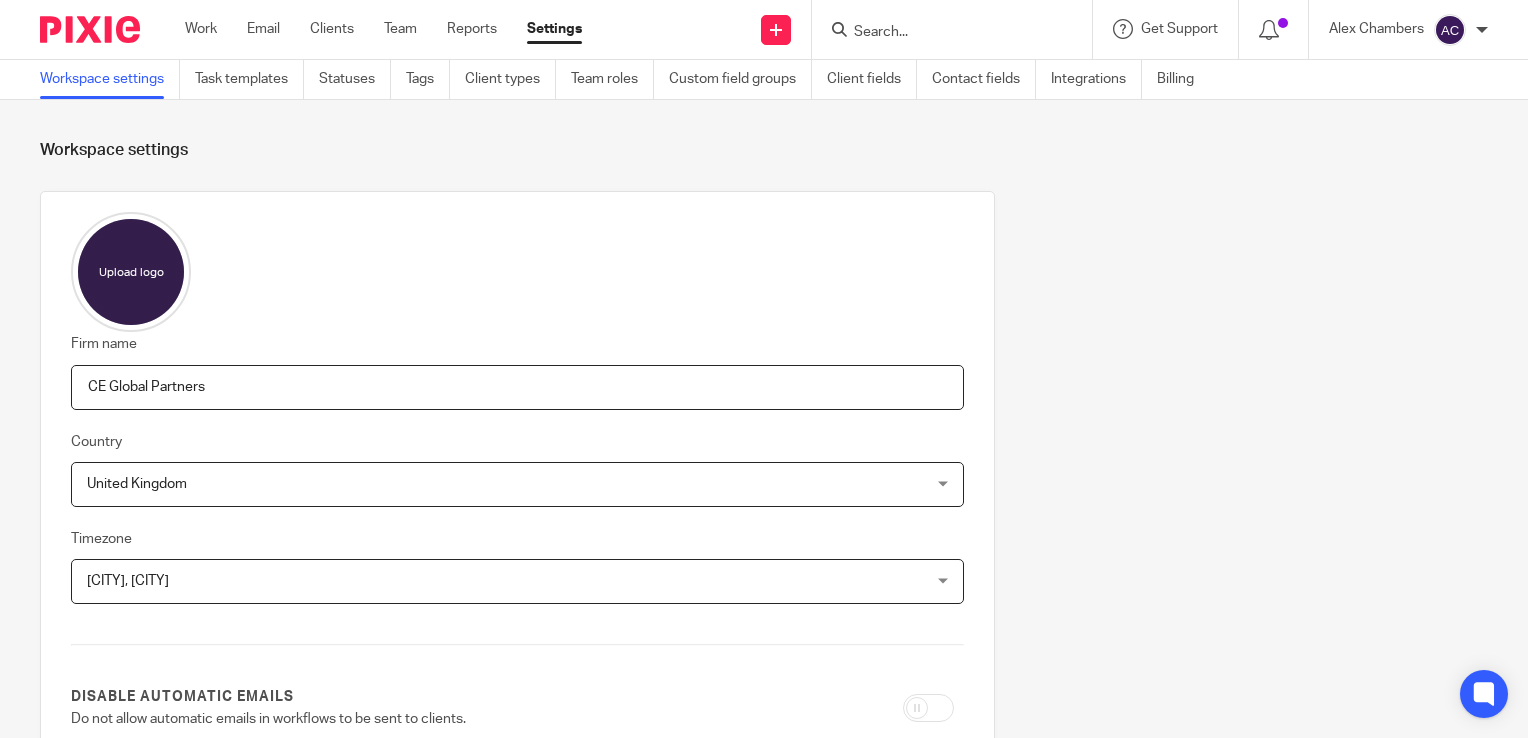scroll, scrollTop: 0, scrollLeft: 0, axis: both 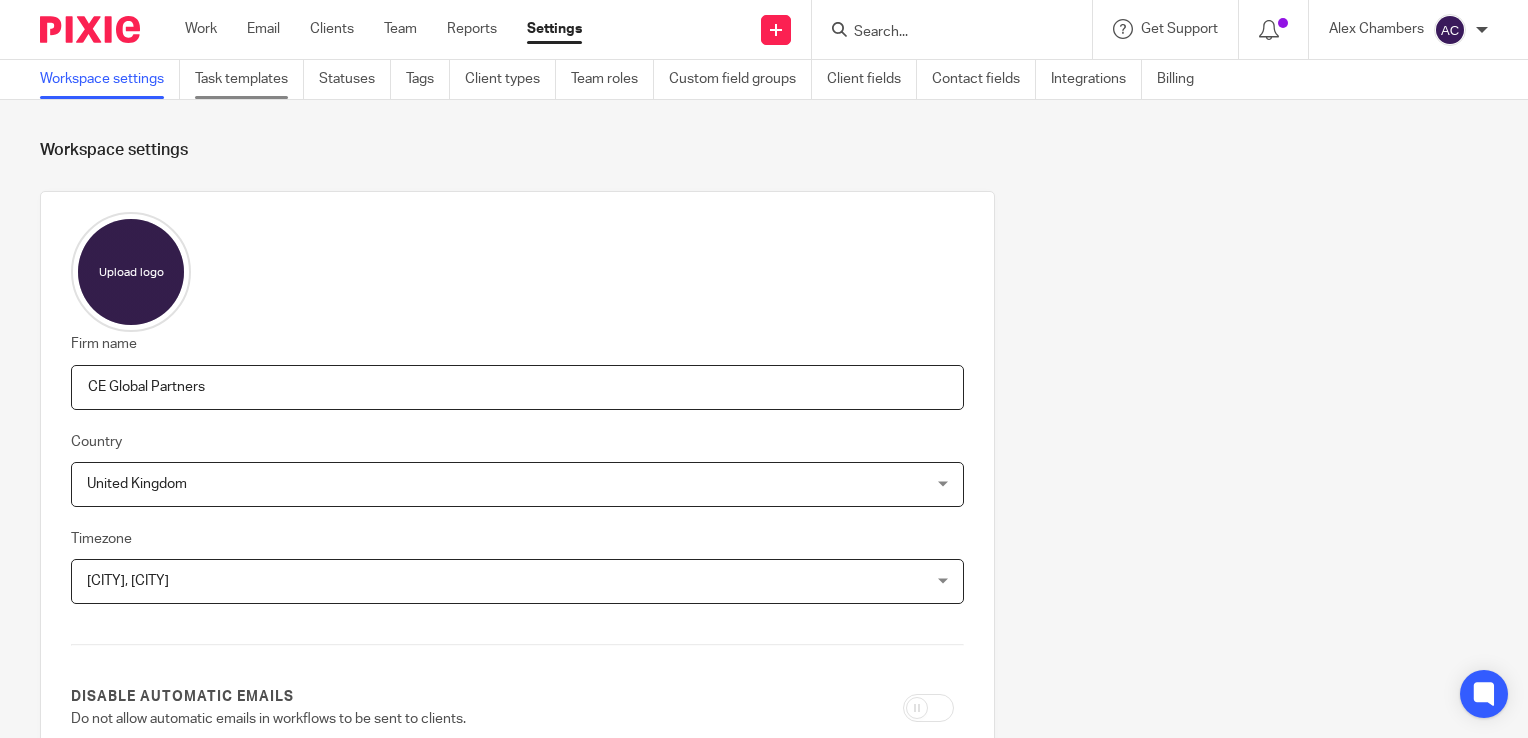 click on "Task templates" at bounding box center [249, 79] 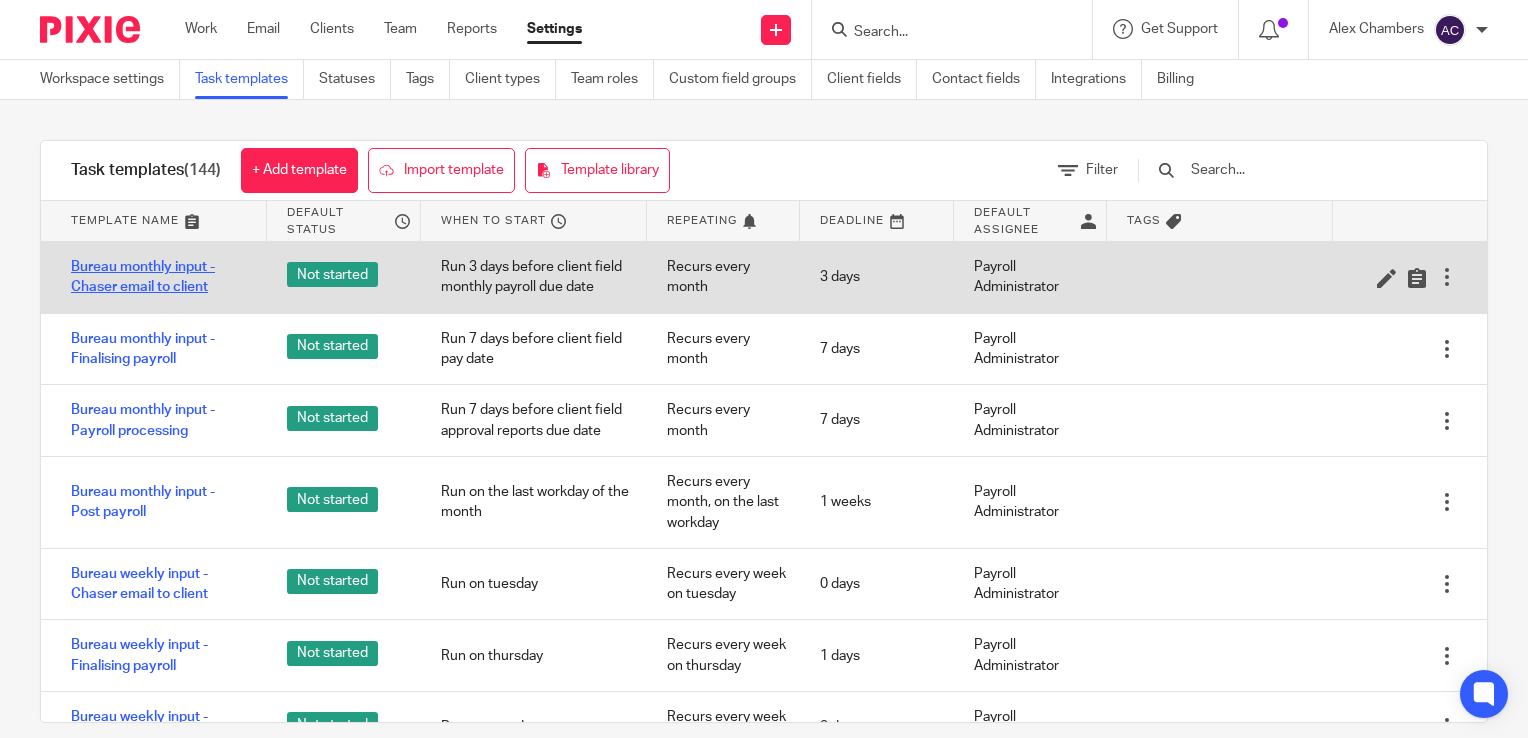 scroll, scrollTop: 0, scrollLeft: 0, axis: both 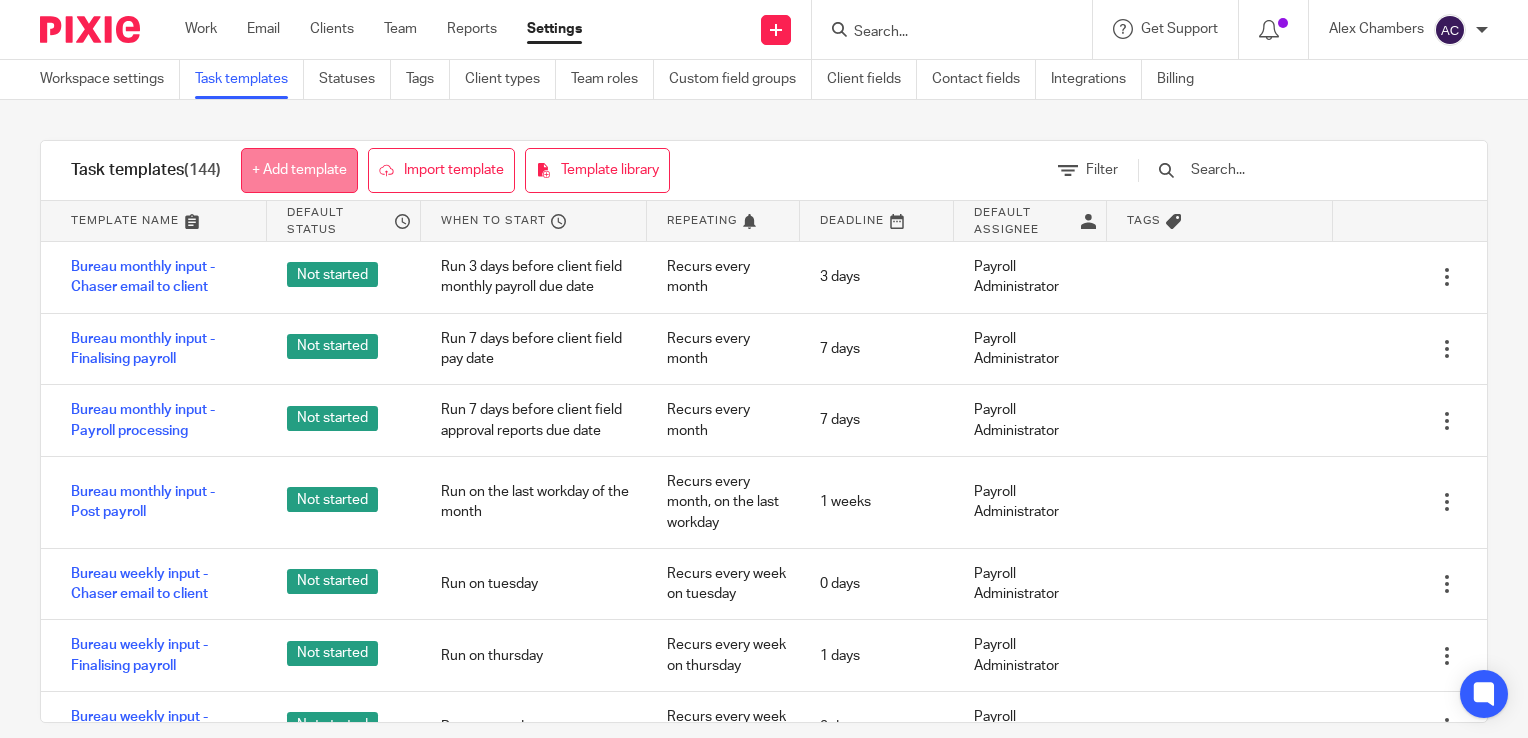 click on "+ Add template" at bounding box center [299, 170] 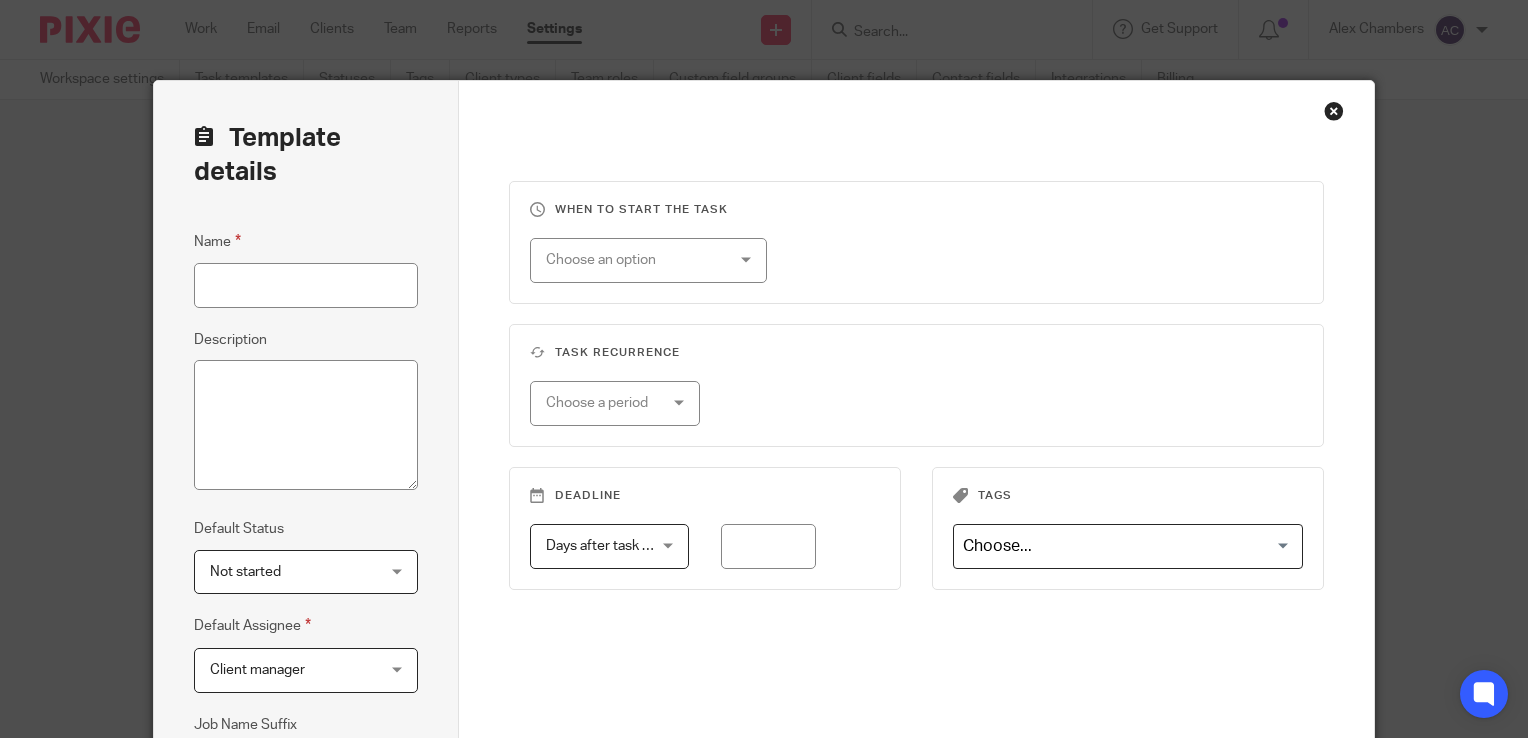 scroll, scrollTop: 0, scrollLeft: 0, axis: both 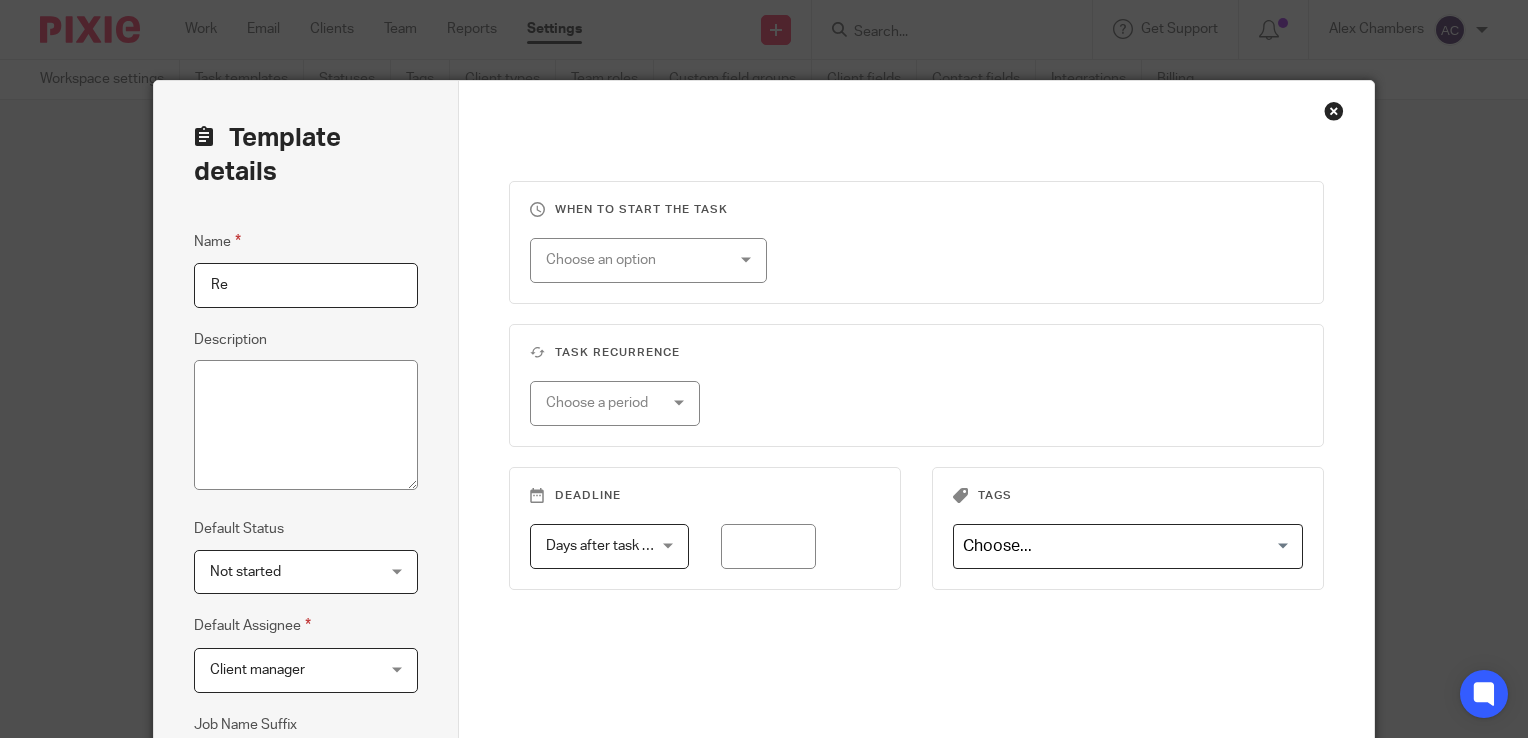type on "R" 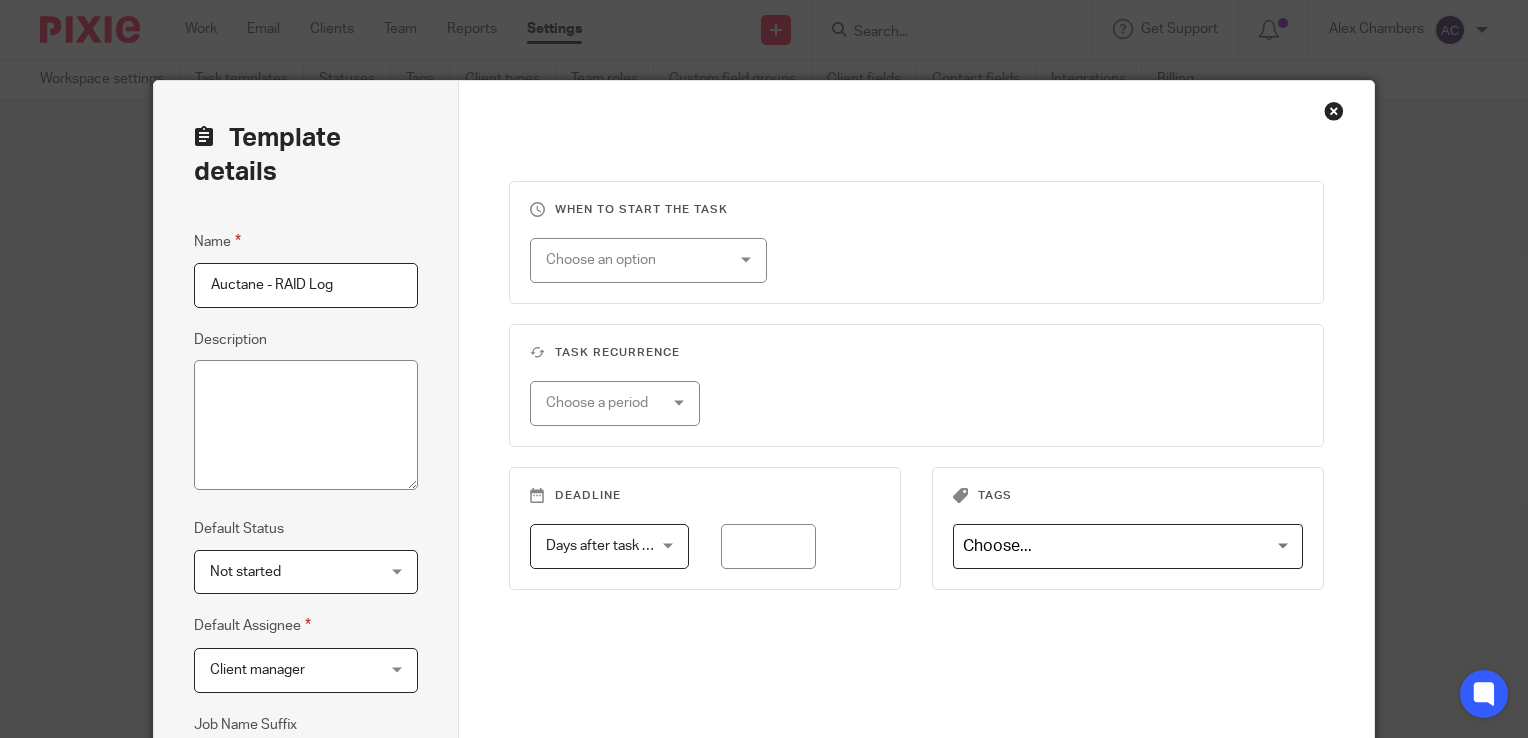 scroll, scrollTop: 68, scrollLeft: 0, axis: vertical 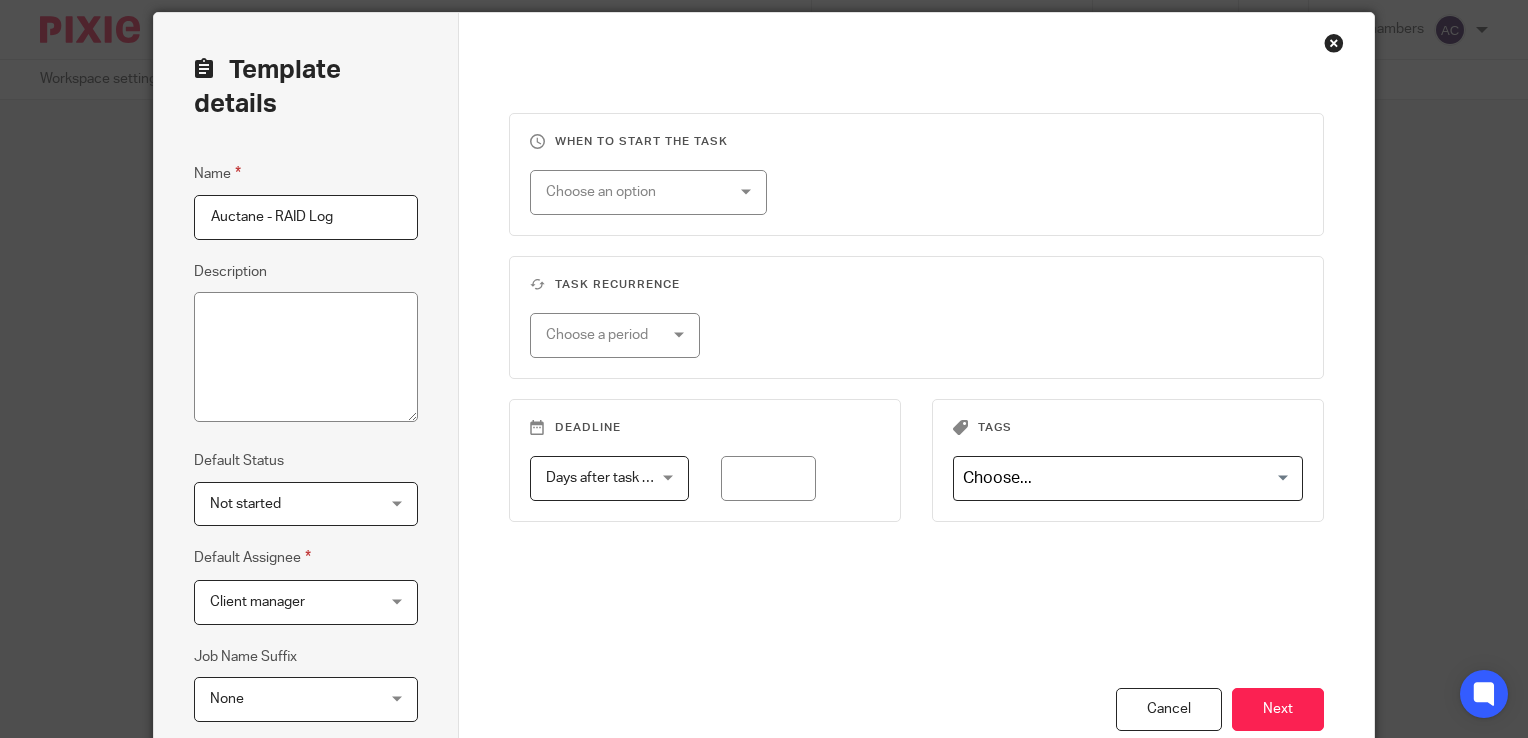 type on "Auctane - RAID Log" 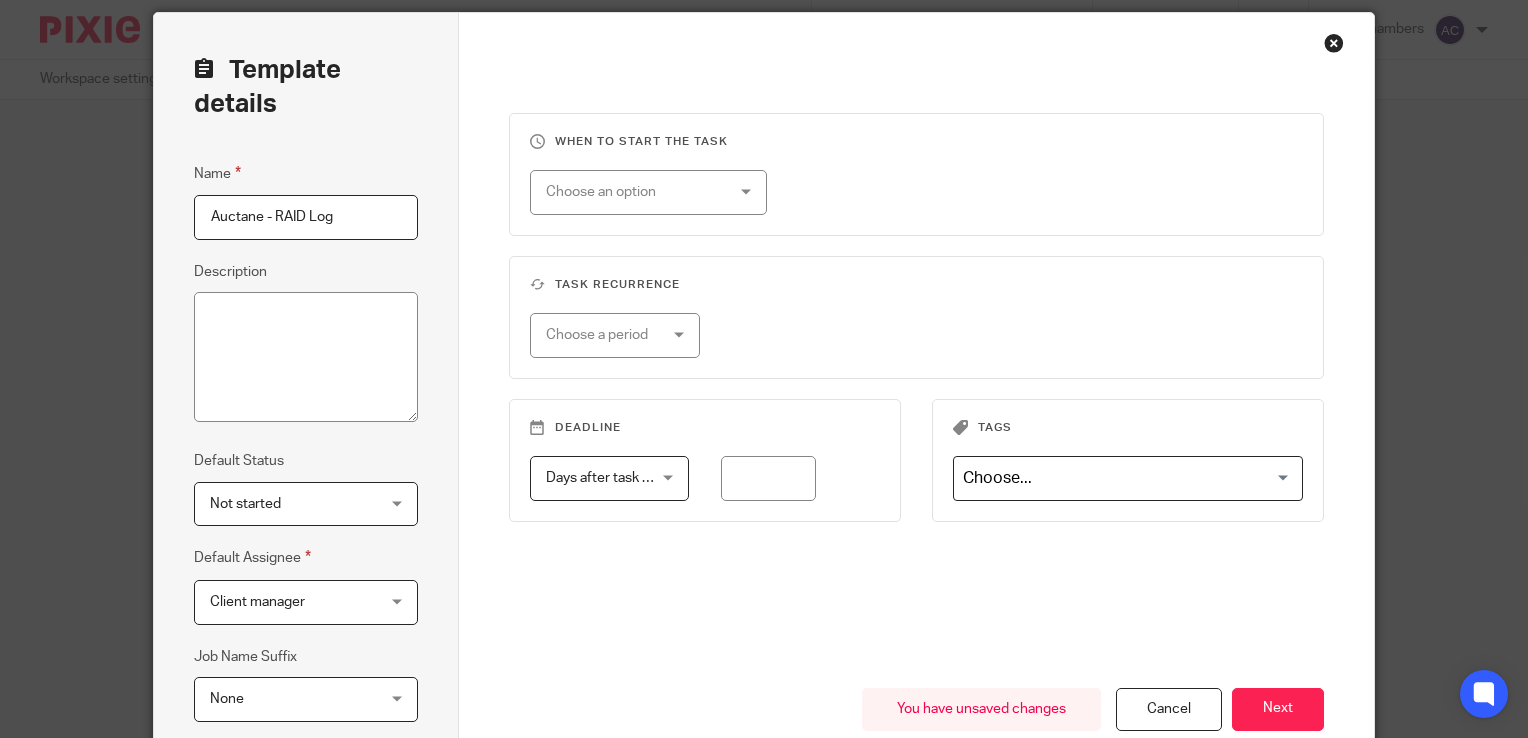 click on "Not started" at bounding box center (293, 504) 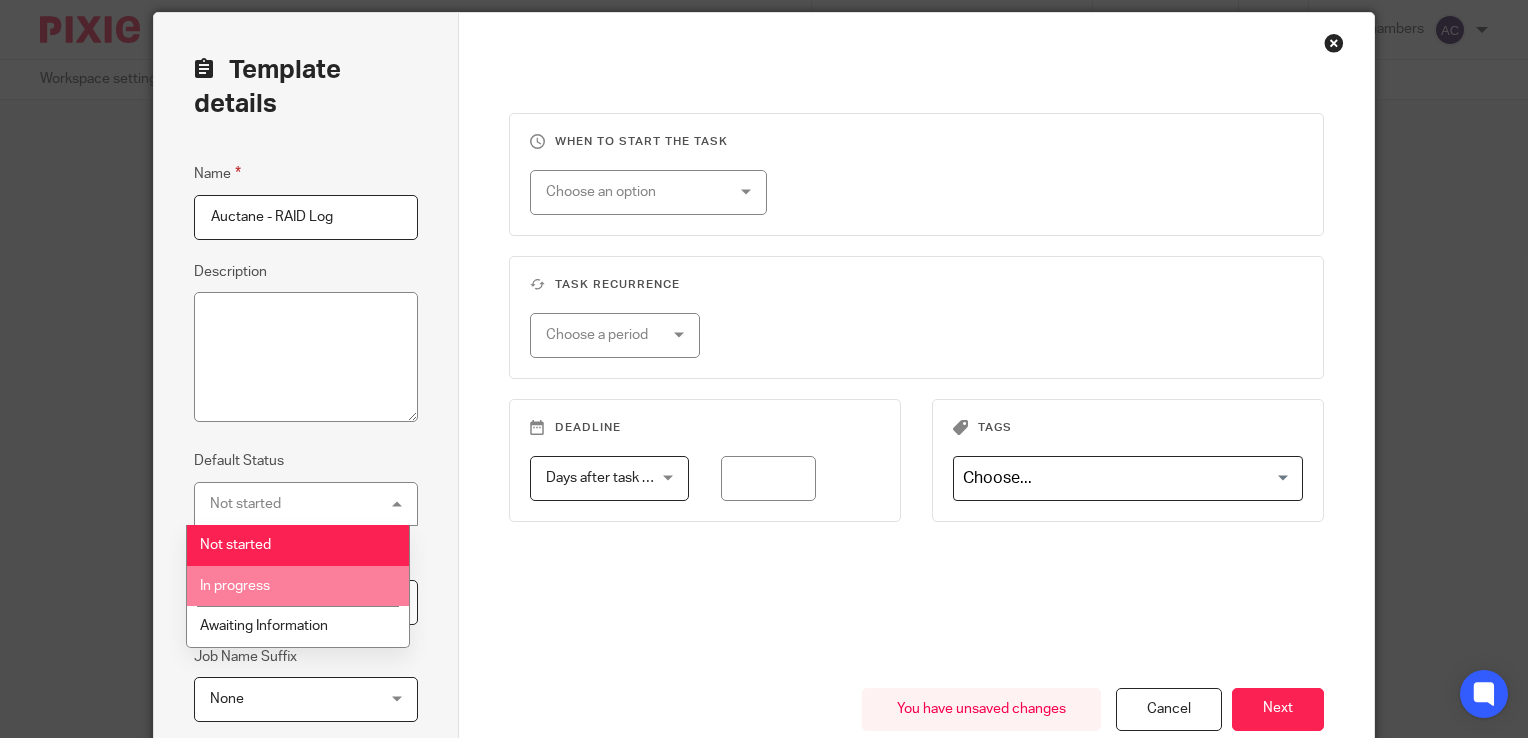 click on "Template details       Name   Auctane - RAID Log   Description     Default Status
Not started
Not started
Not started
In progress
Awaiting Information
1   Default Assignee
Client manager
Client manager
Client manager
Payroll Administrator
Payroll Team Leader
Payroll Manager
HR Administrator
Shares Administrator
Global Mobility Administrator
Alex Thompson
Alex Chambers
Anna Golebiewska
Emma Crowe
Emma Shone
Jordan Schofield
Kayleigh Wilson
Kirstie Commons" at bounding box center [306, 460] 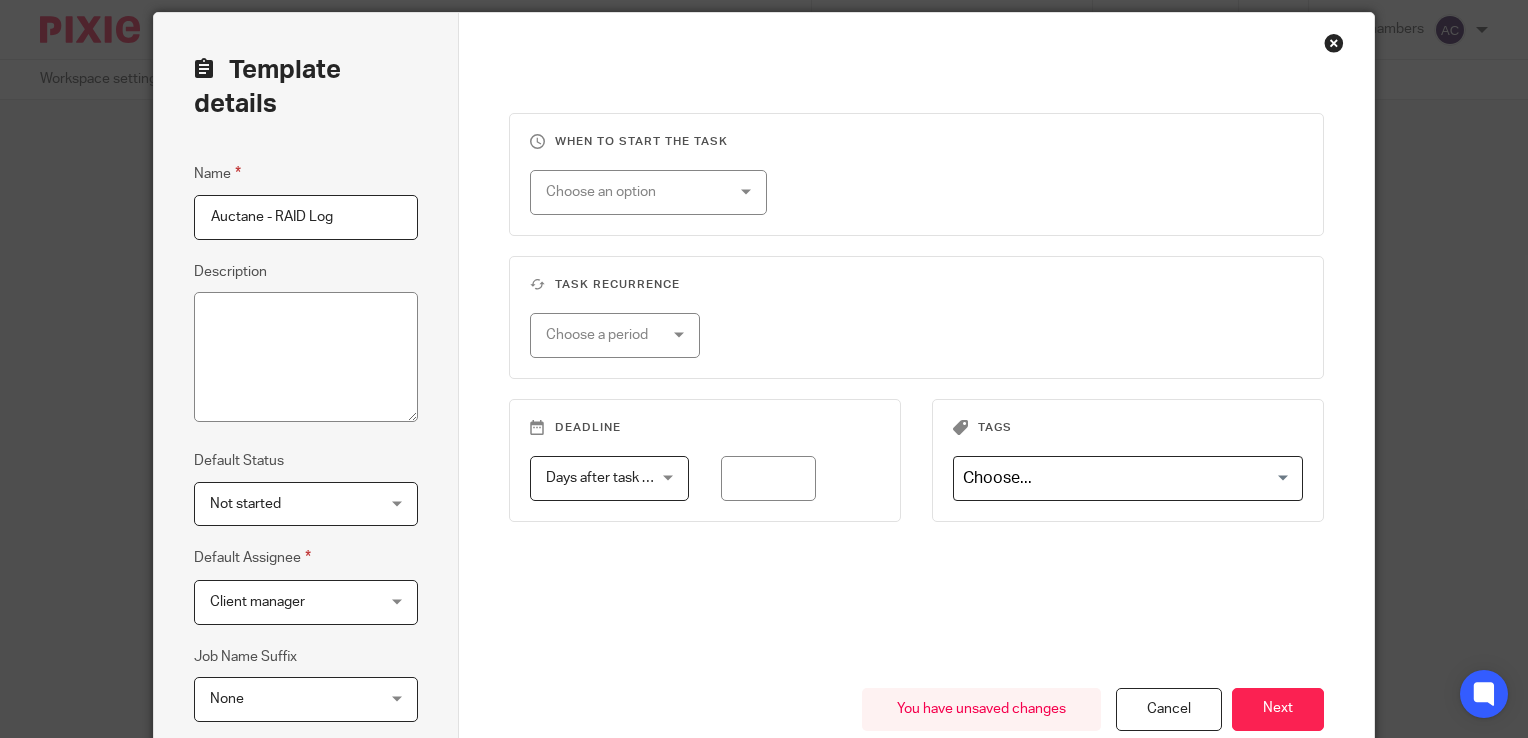 click on "Client manager" at bounding box center [293, 602] 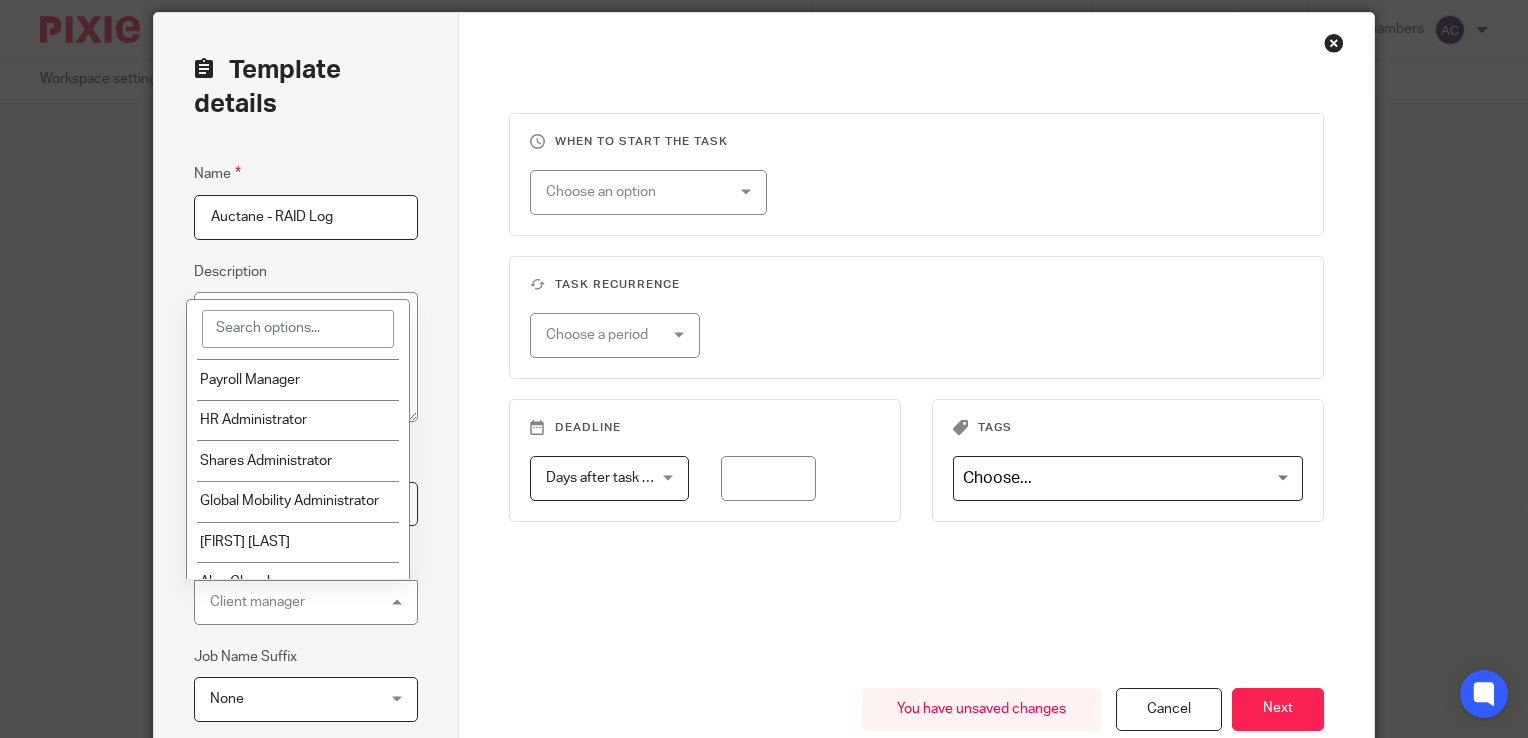scroll, scrollTop: 0, scrollLeft: 0, axis: both 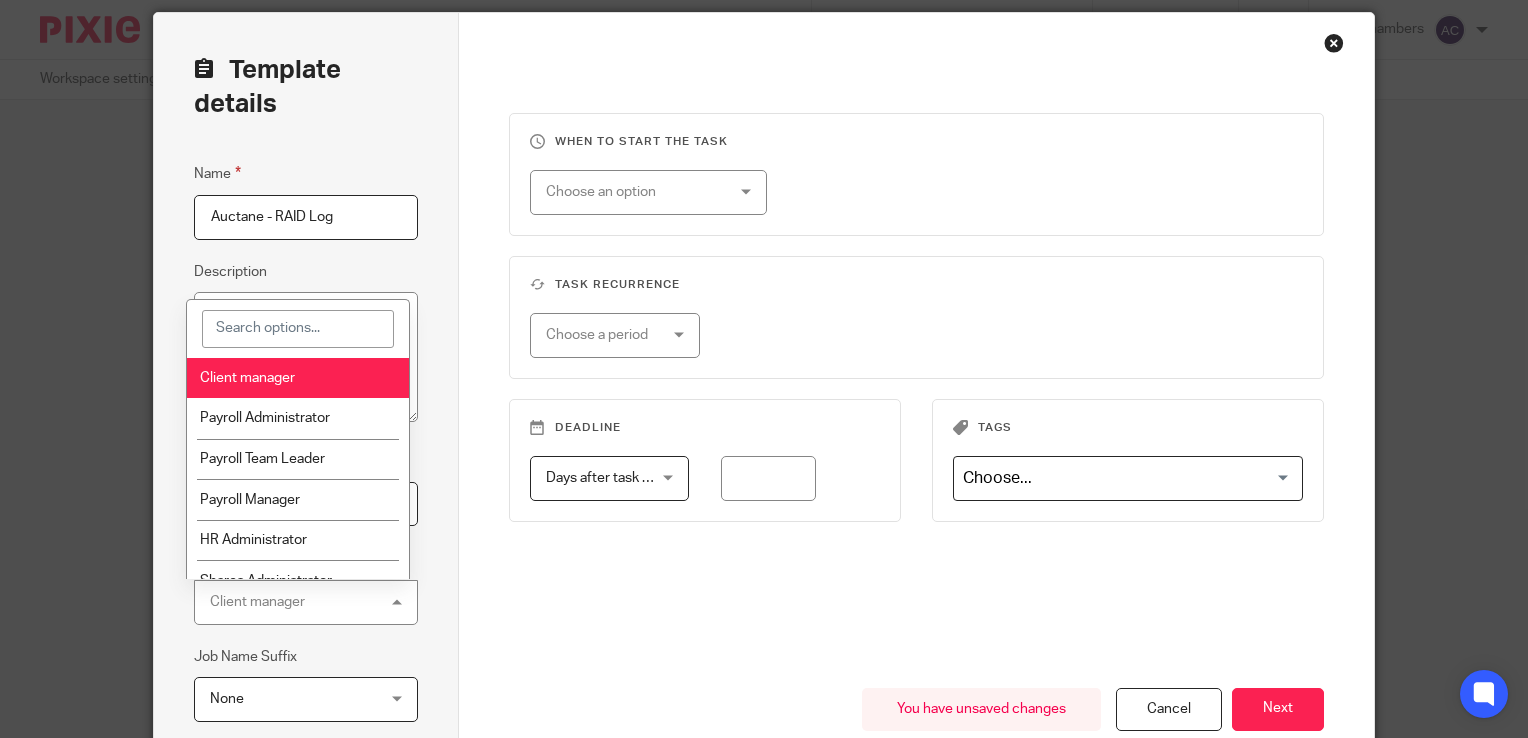 click on "Client manager" at bounding box center [298, 378] 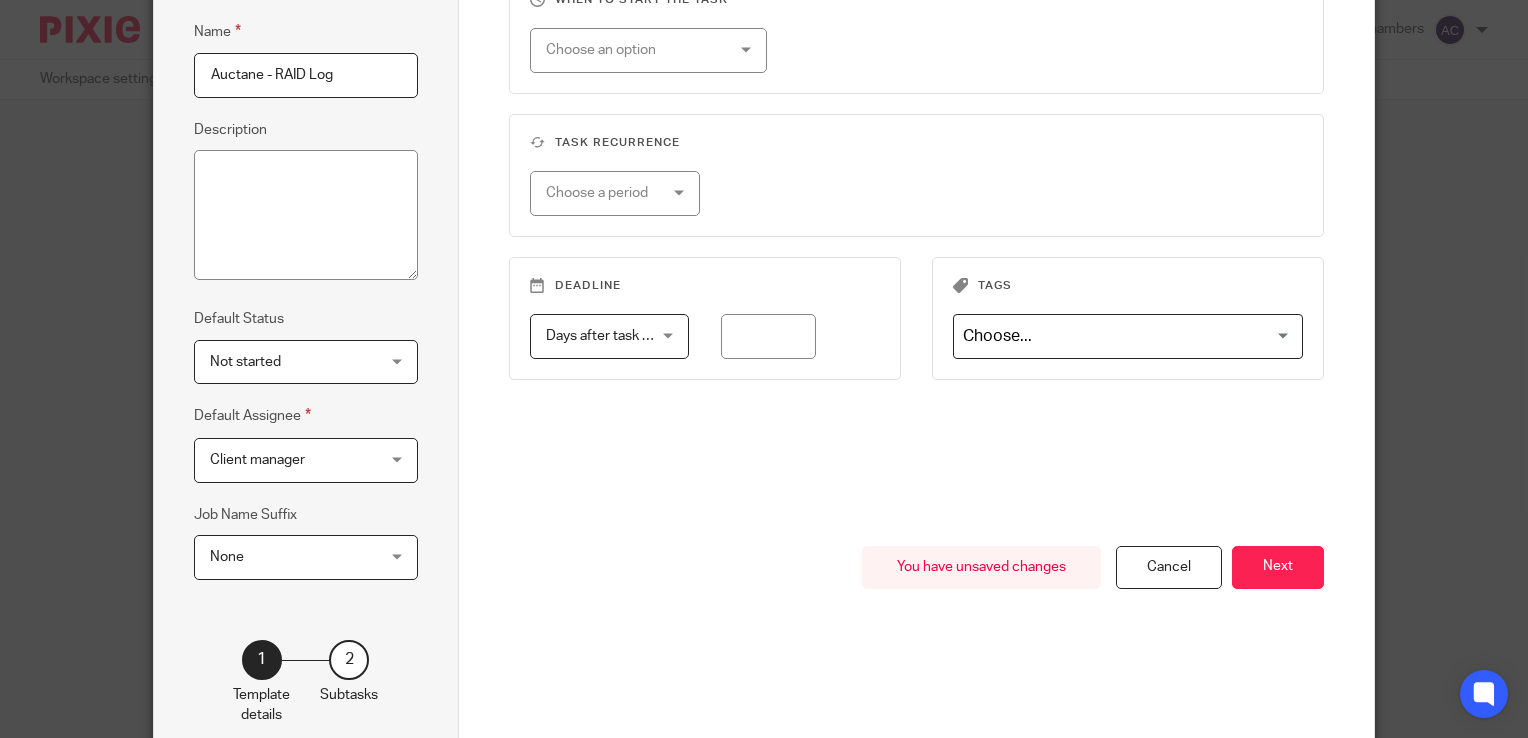 scroll, scrollTop: 288, scrollLeft: 0, axis: vertical 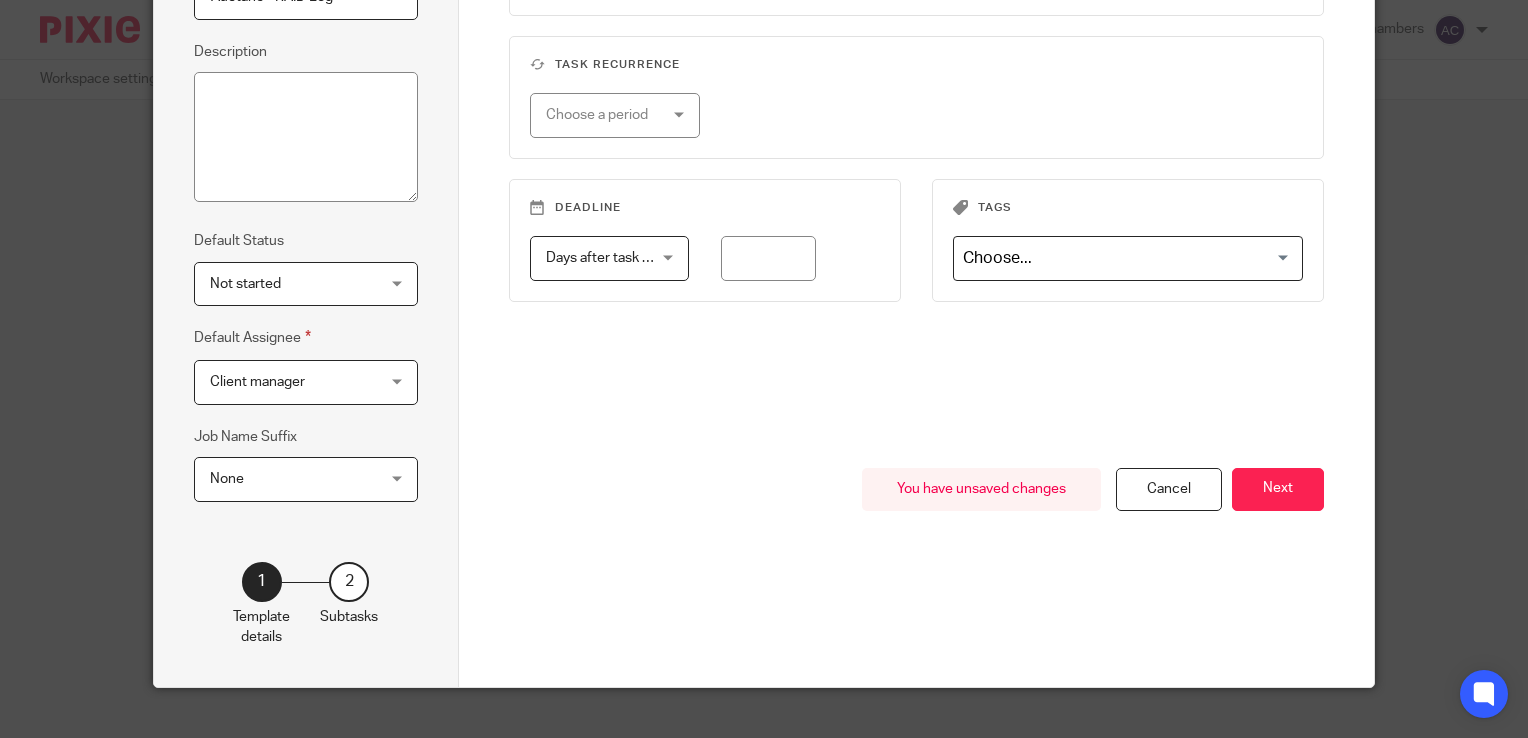 click on "None
None" at bounding box center (306, 479) 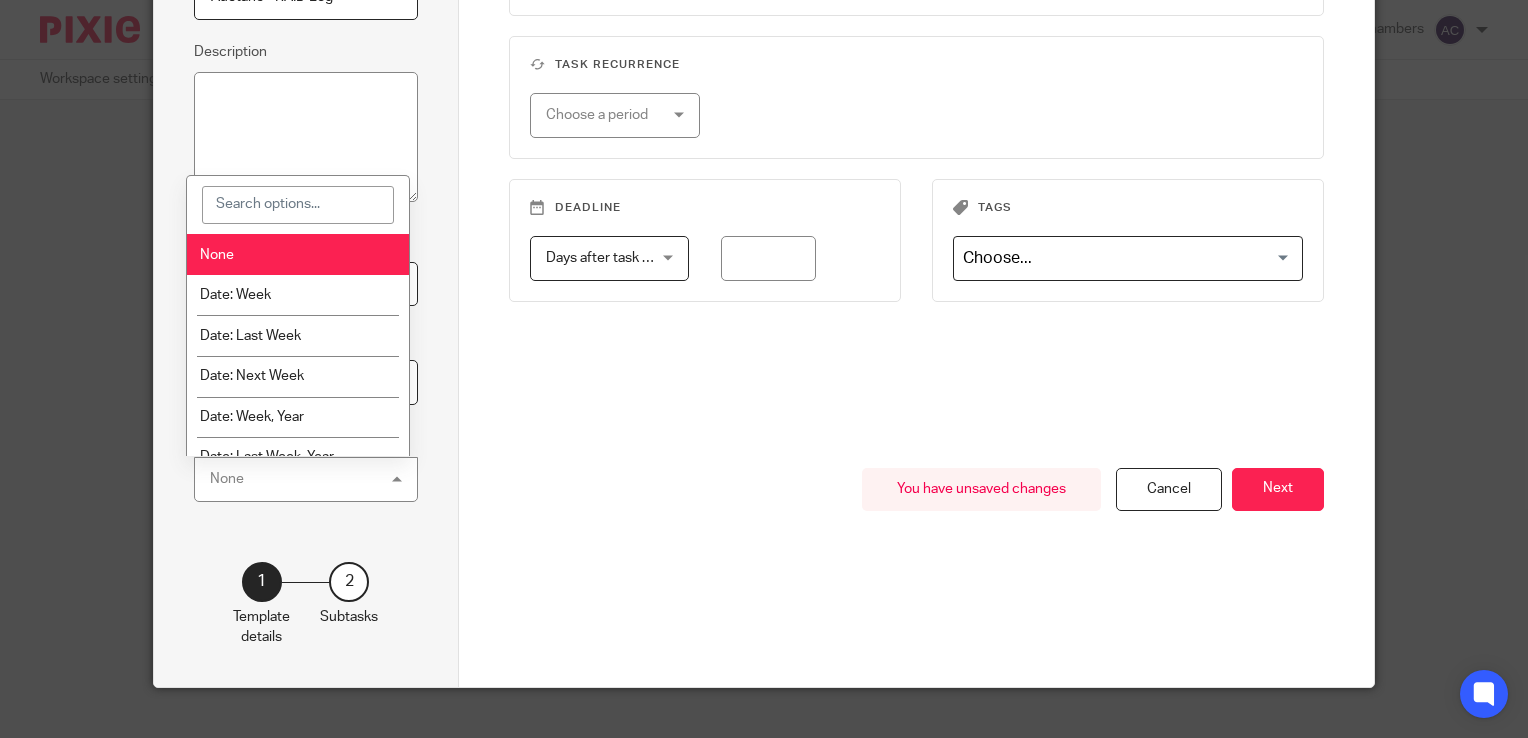 click on "1
Template details
2
Subtasks" at bounding box center [306, 585] 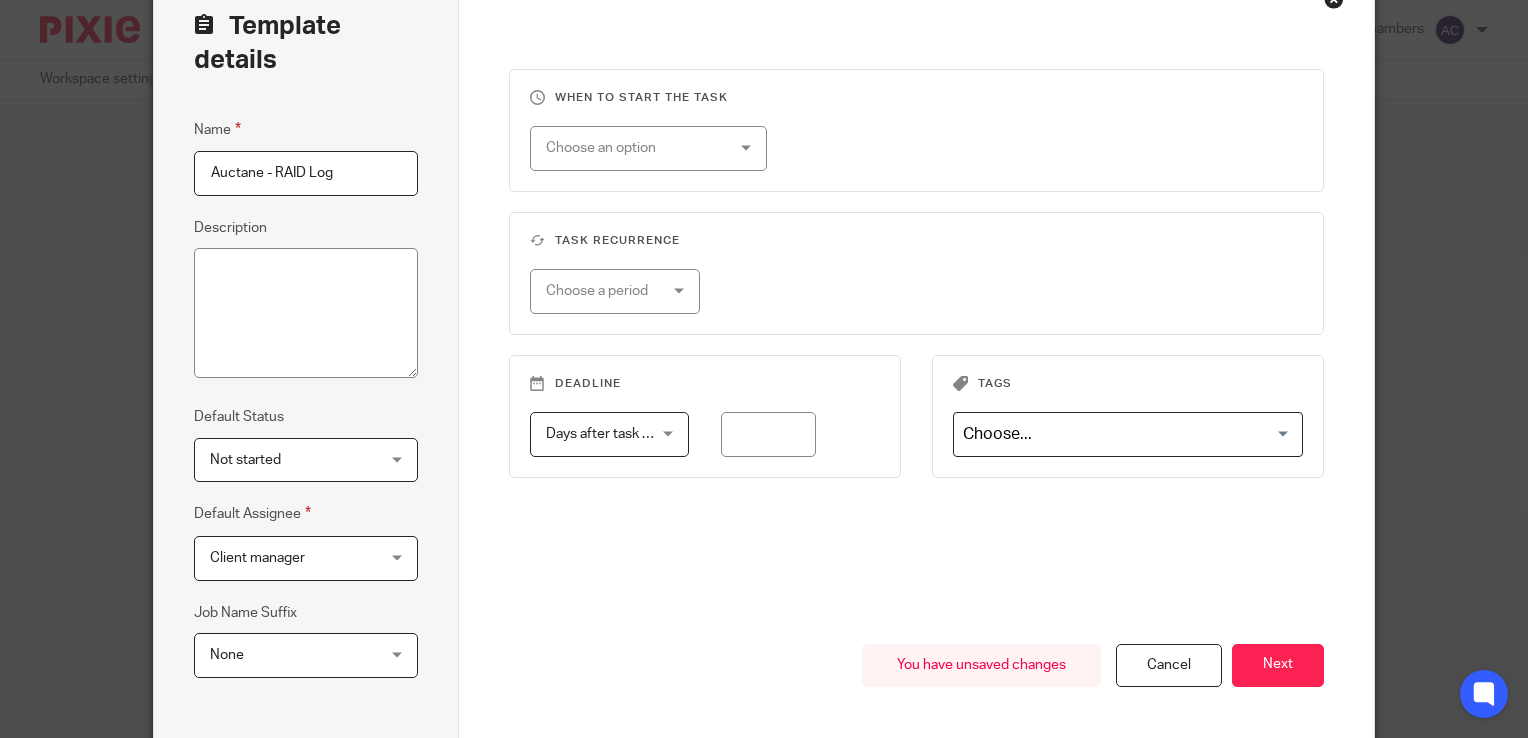 scroll, scrollTop: 0, scrollLeft: 0, axis: both 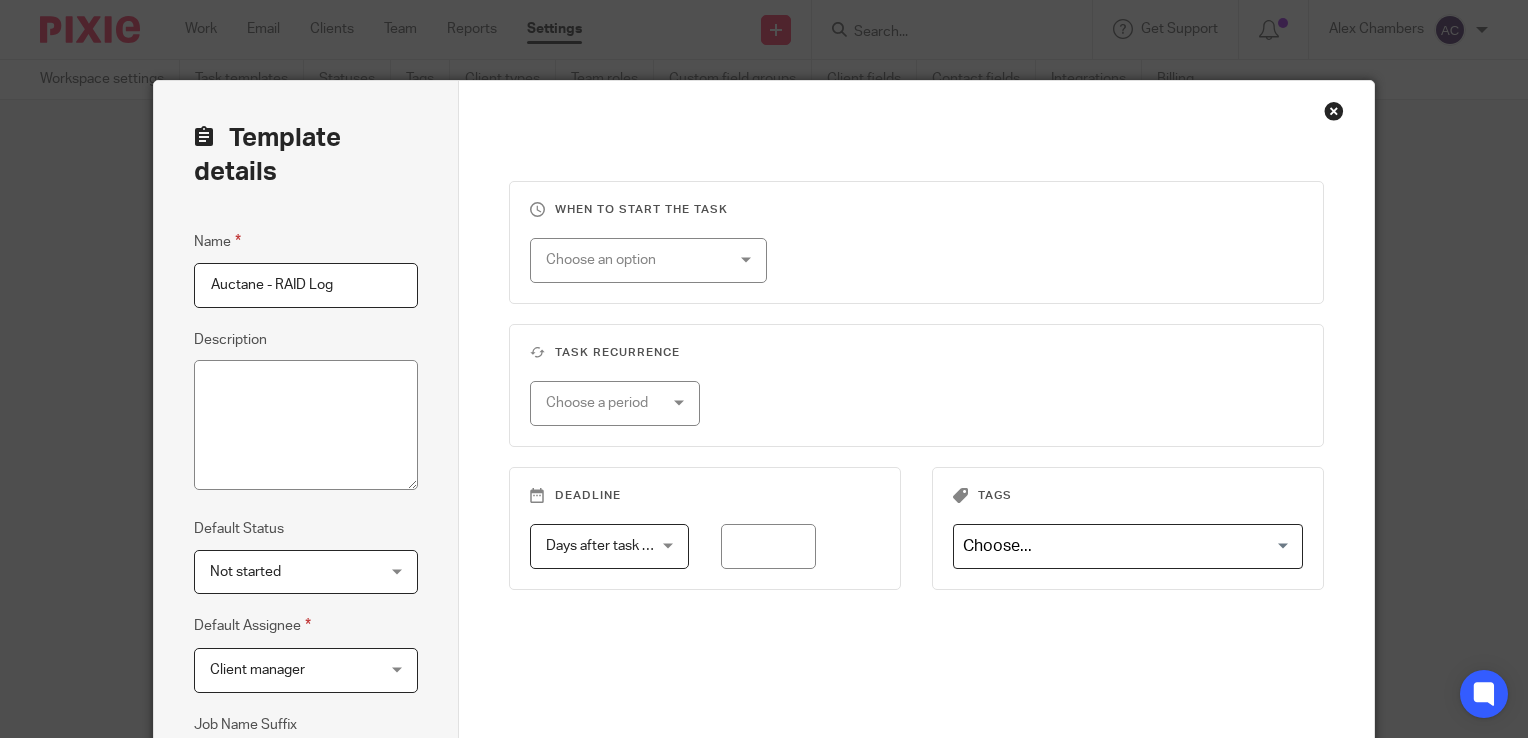 click on "When to start the task
Choose an option
On date
Week day
Month day
On client date field" at bounding box center (916, 242) 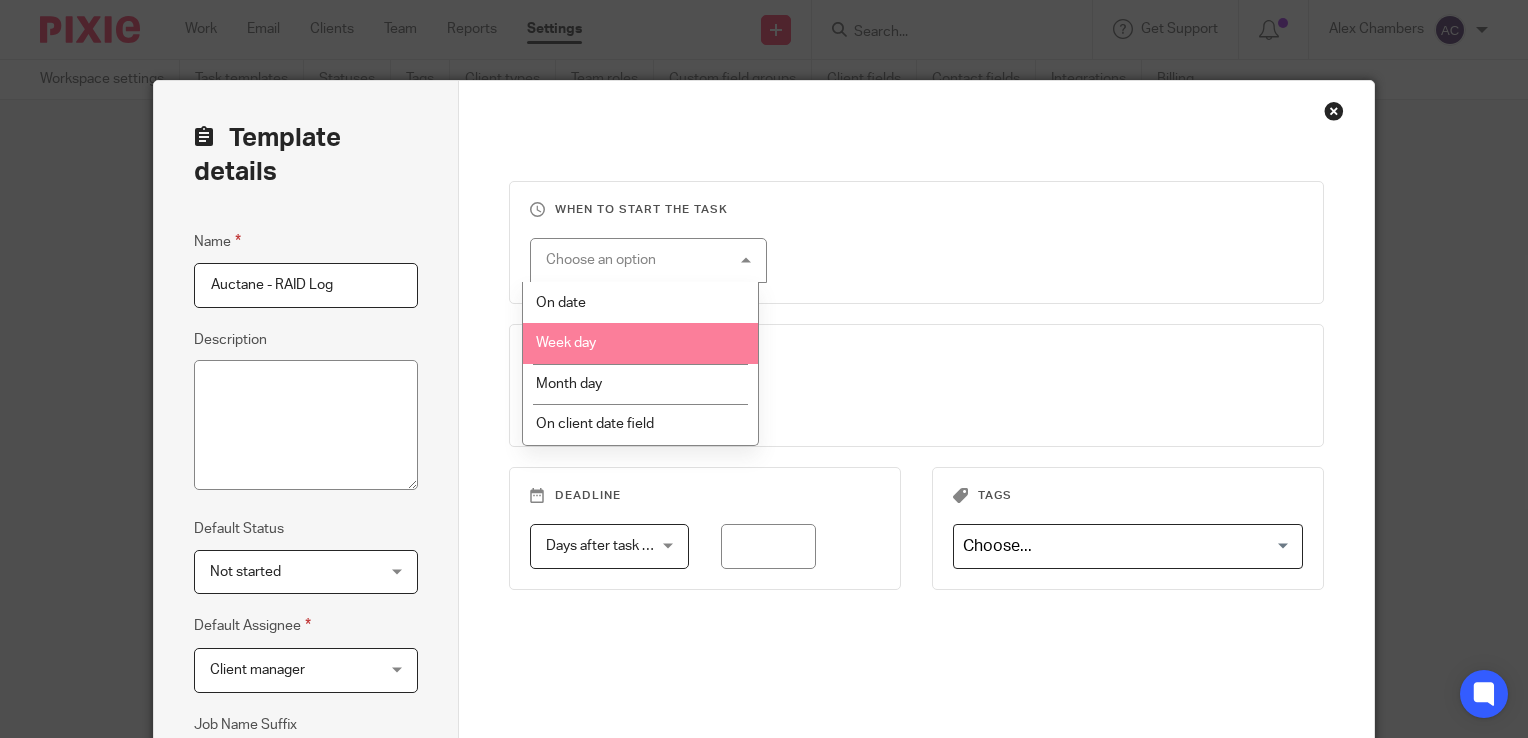 click on "Week day" at bounding box center [640, 343] 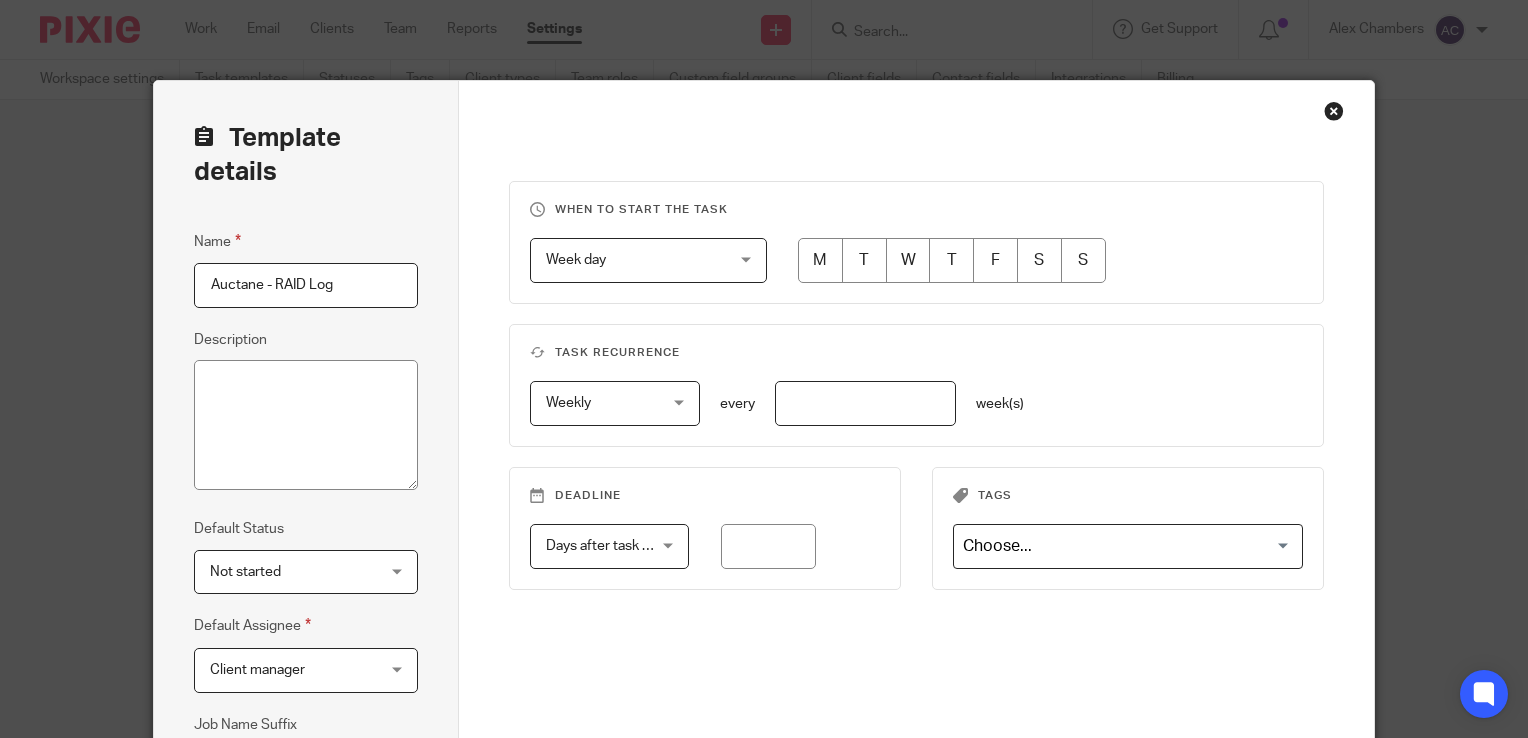 click at bounding box center [820, 260] 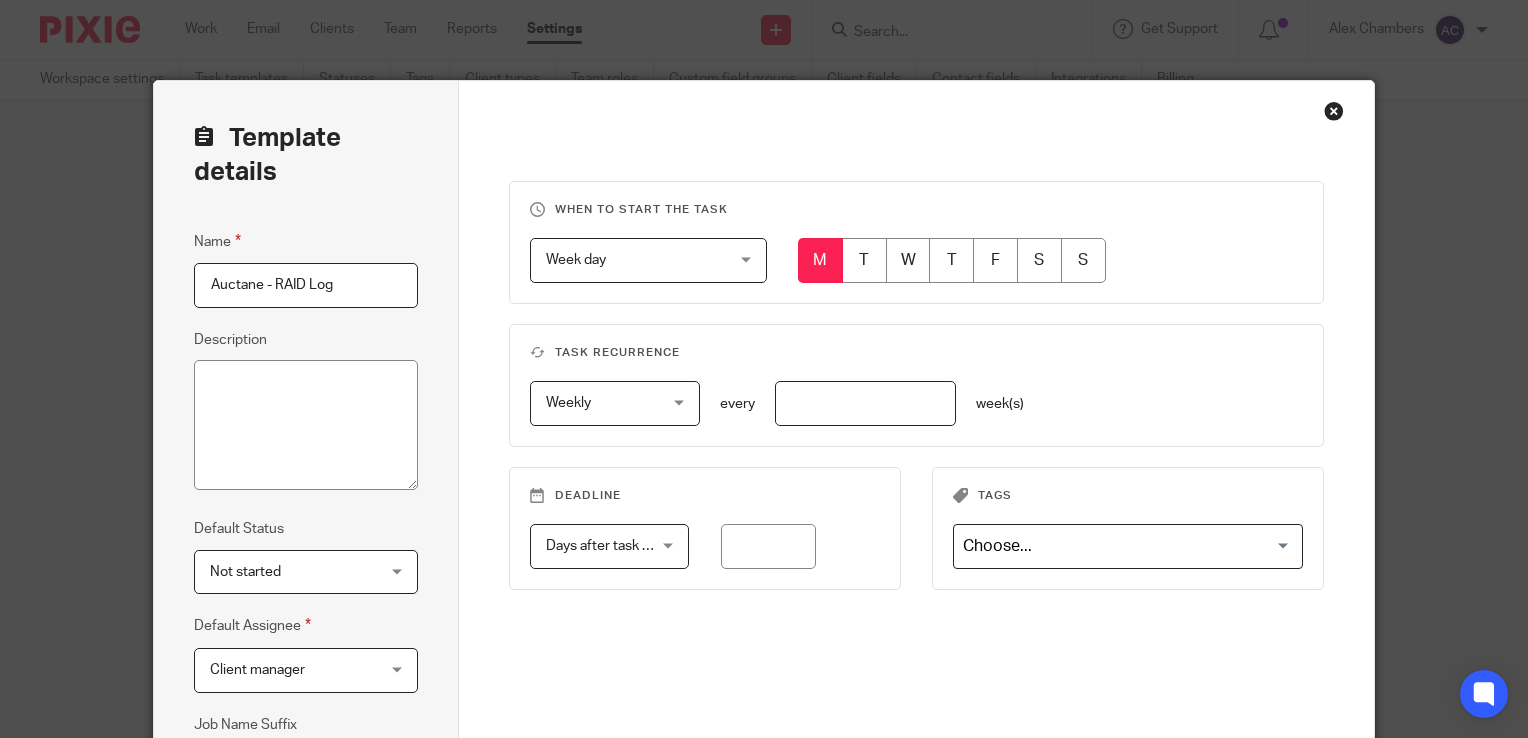 click at bounding box center (865, 403) 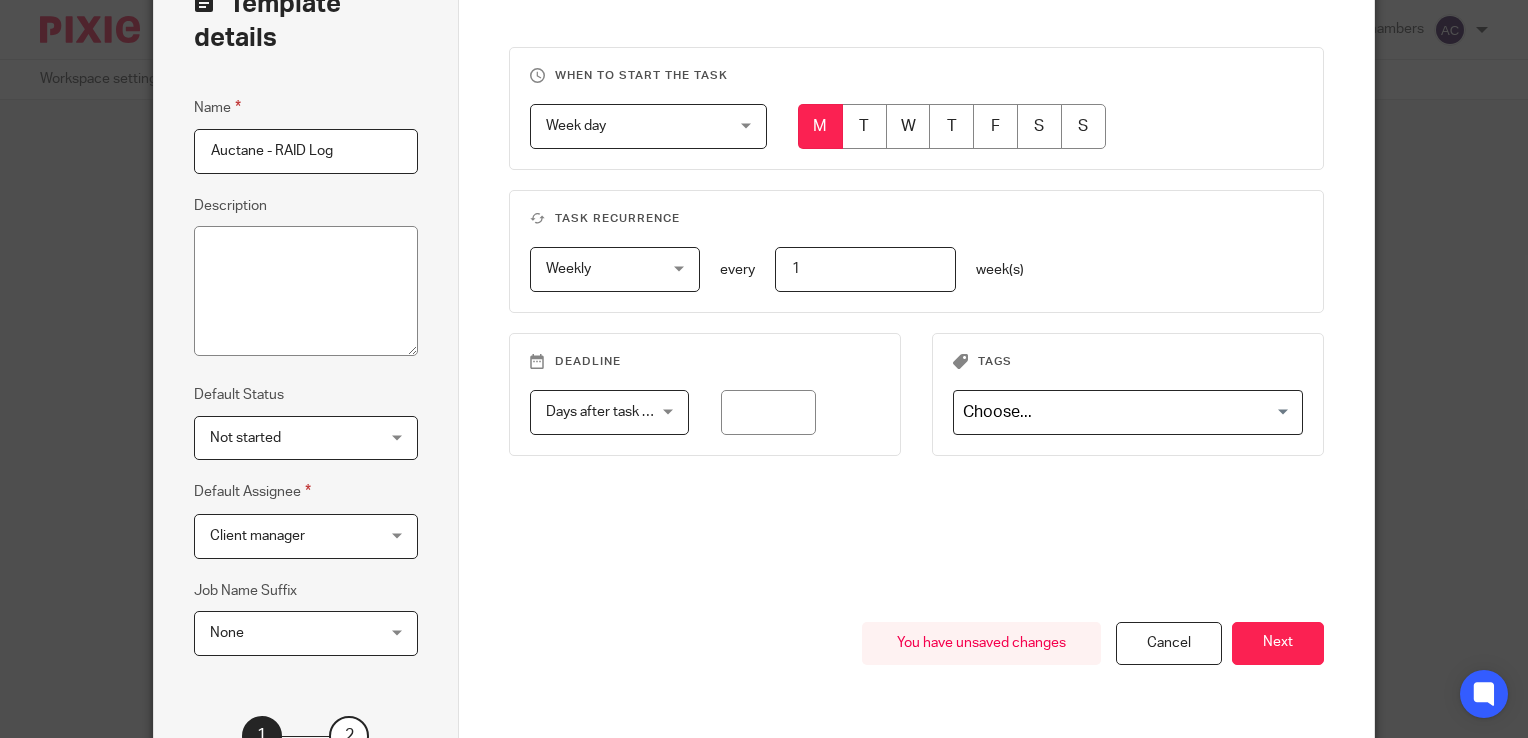 scroll, scrollTop: 138, scrollLeft: 0, axis: vertical 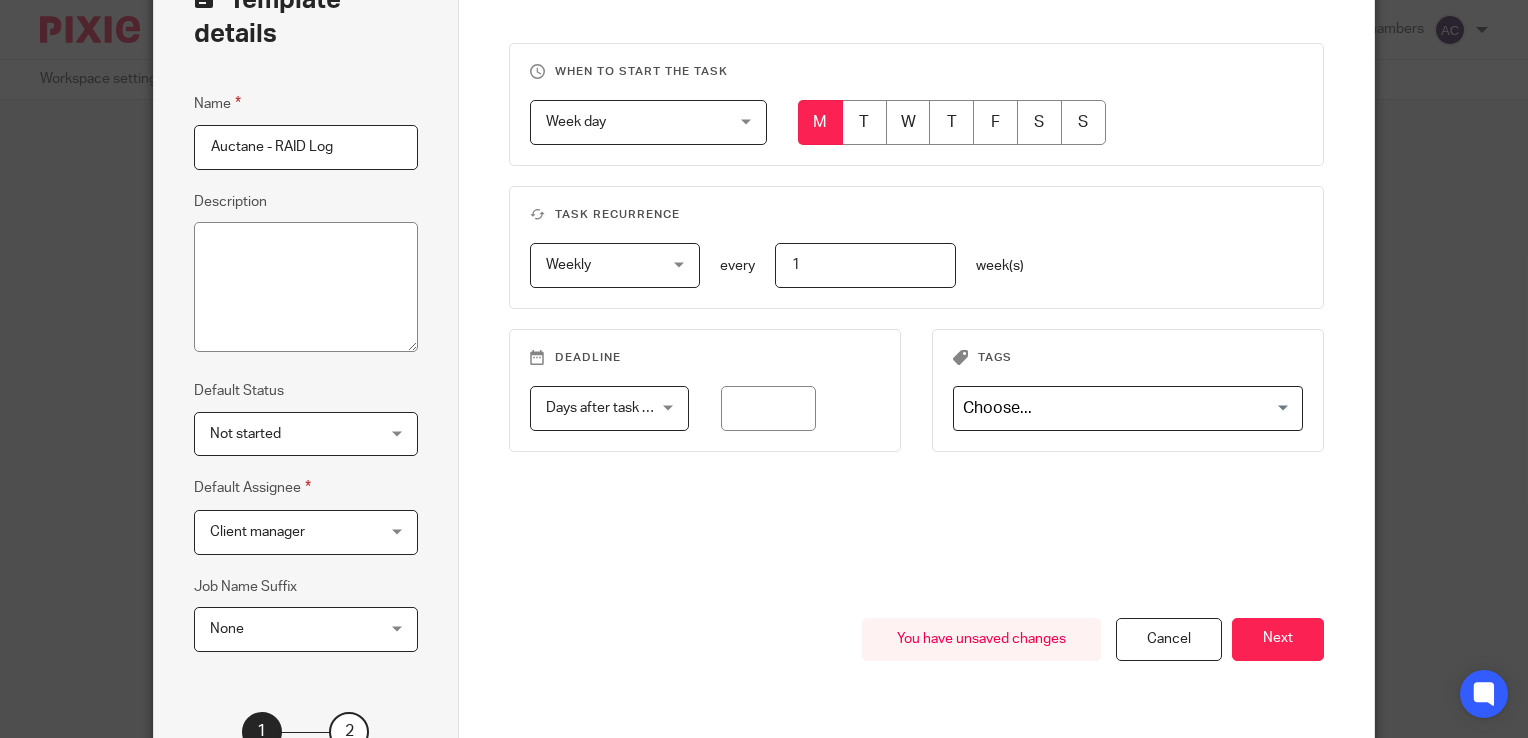 type on "1" 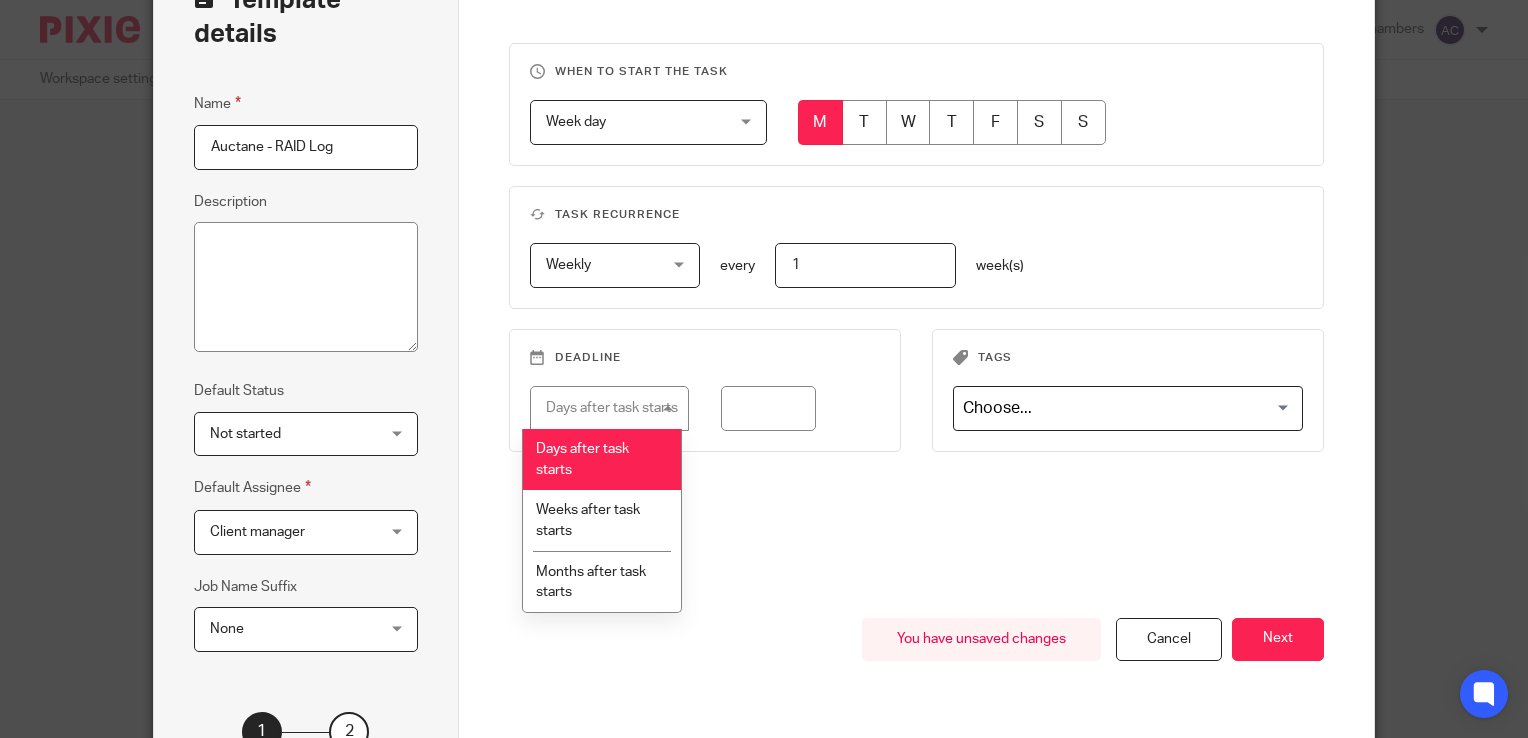 click on "Days after task starts" at bounding box center [602, 459] 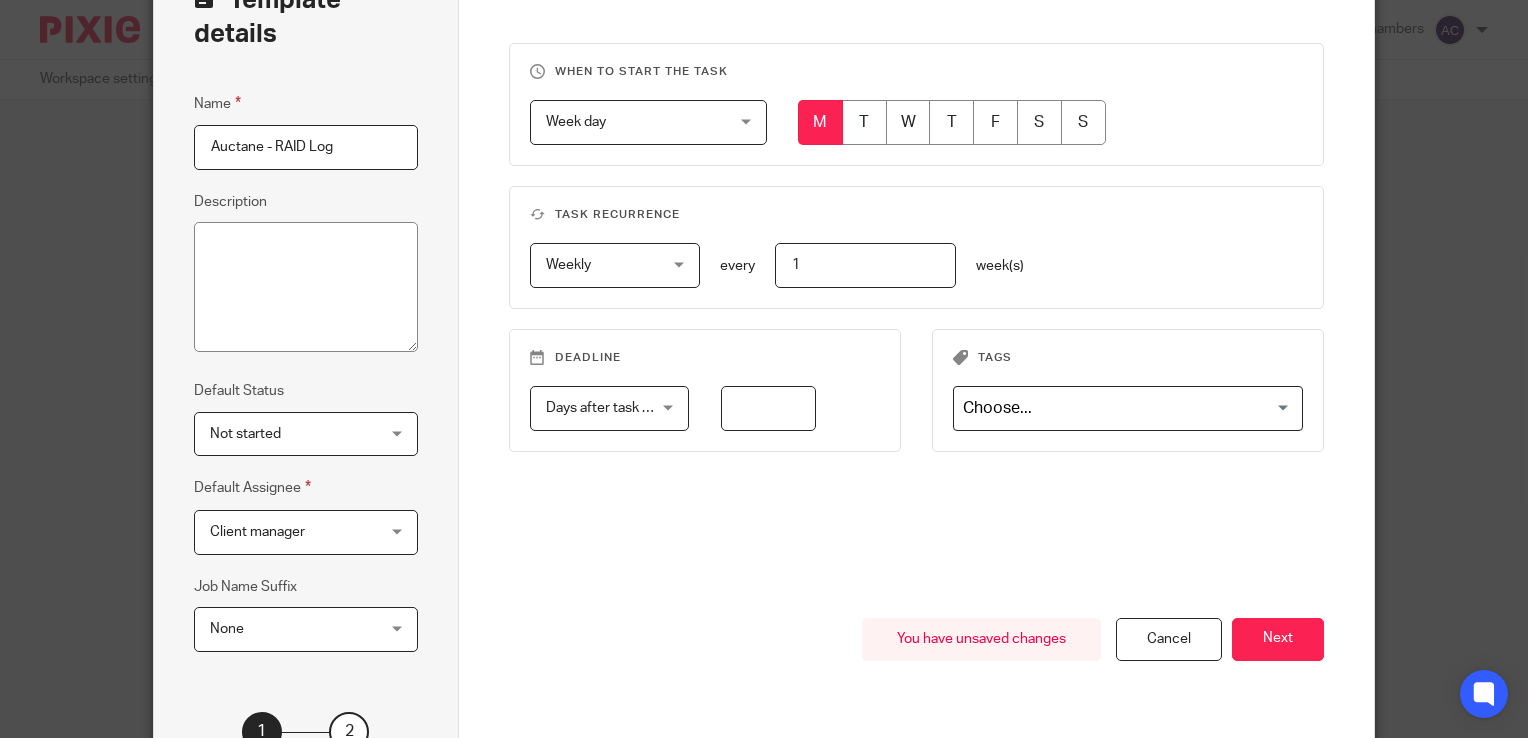 click at bounding box center (769, 408) 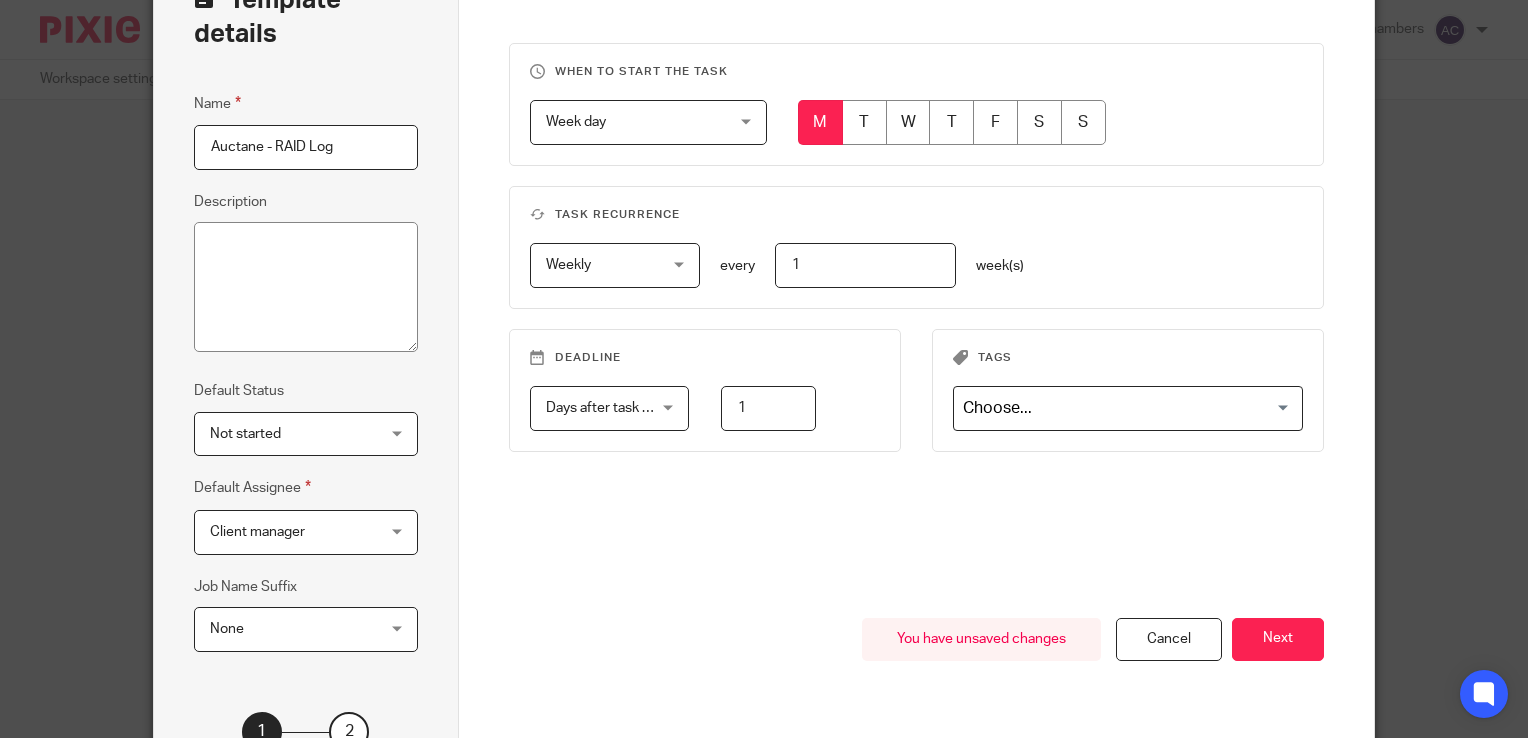 type on "1" 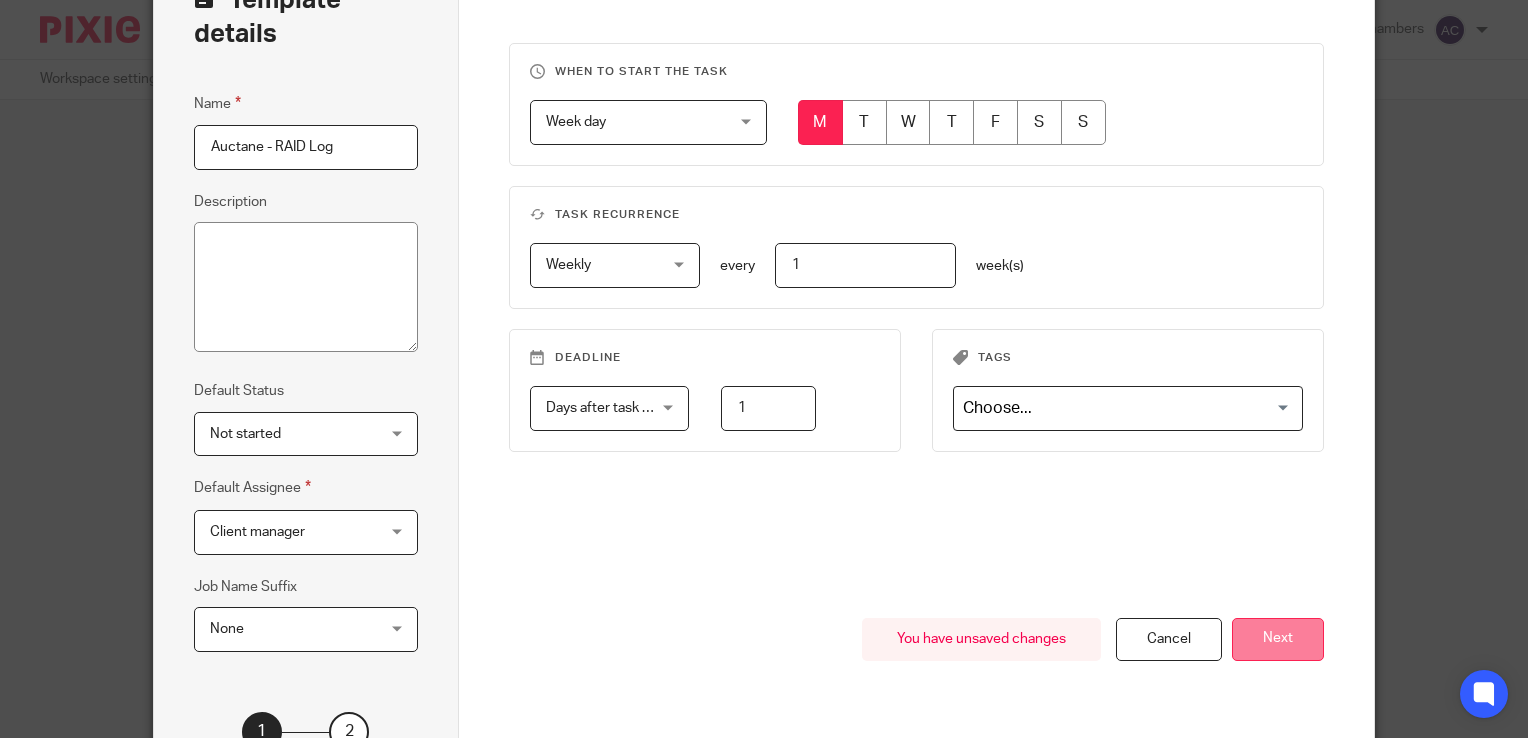 click on "Next" at bounding box center [1278, 639] 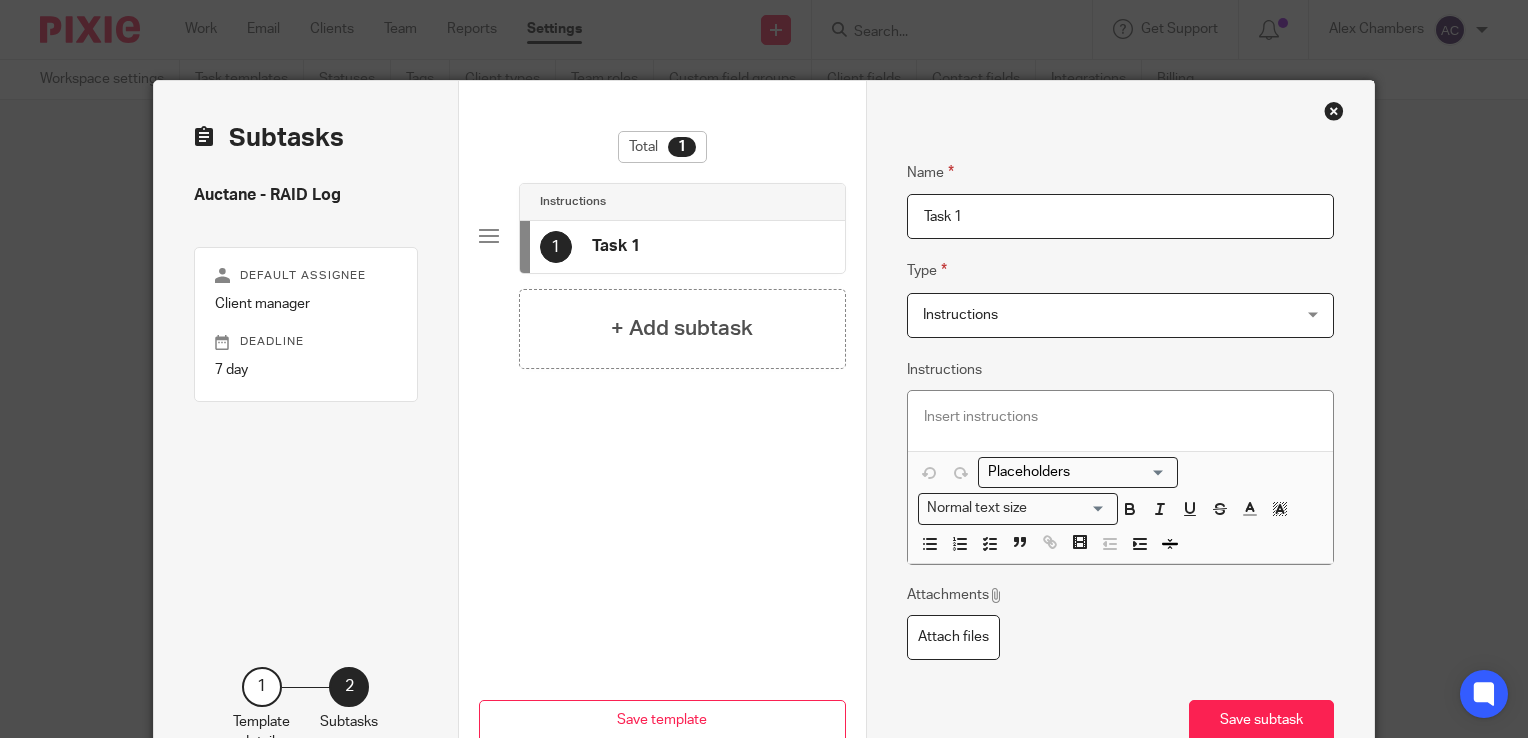 drag, startPoint x: 970, startPoint y: 227, endPoint x: 799, endPoint y: 216, distance: 171.35344 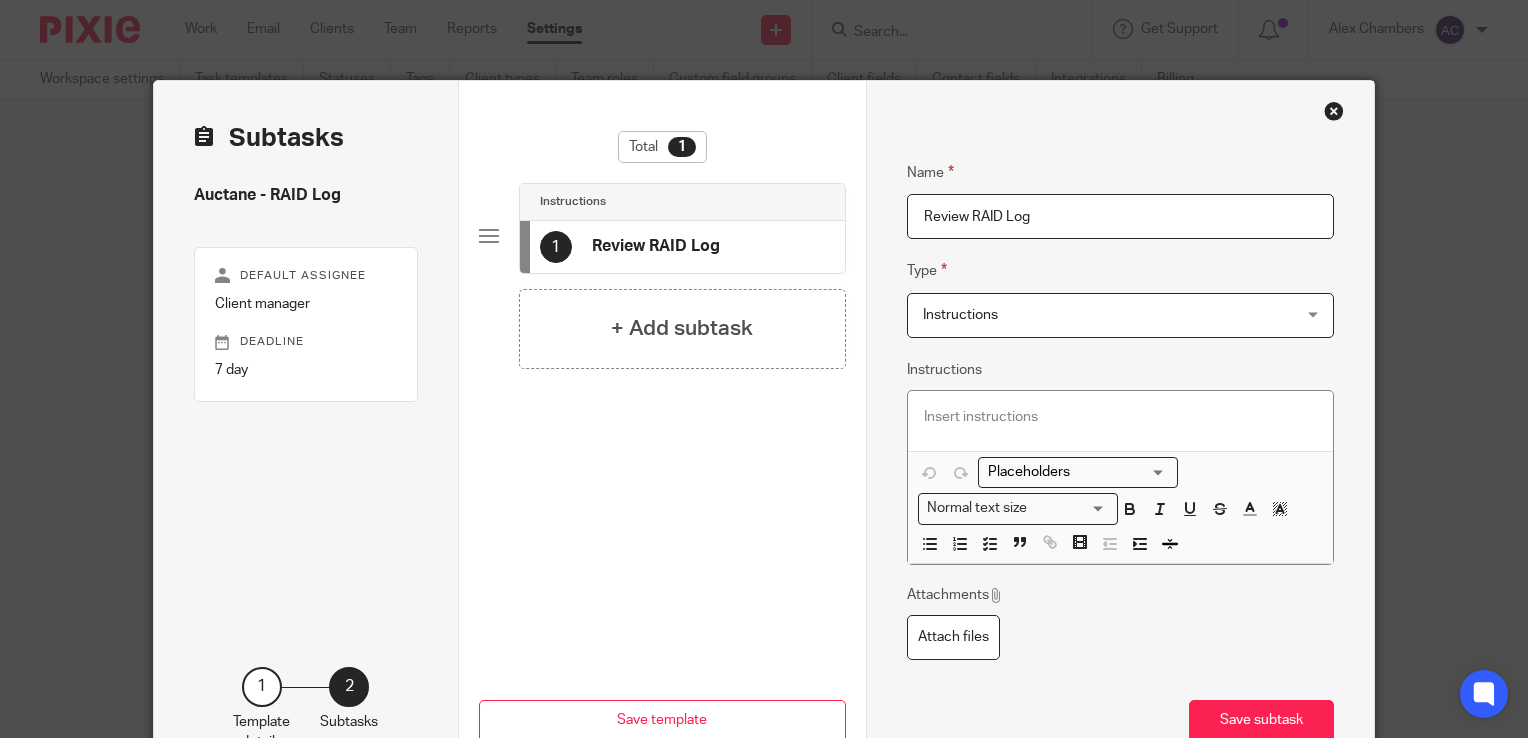type on "Review RAID Log" 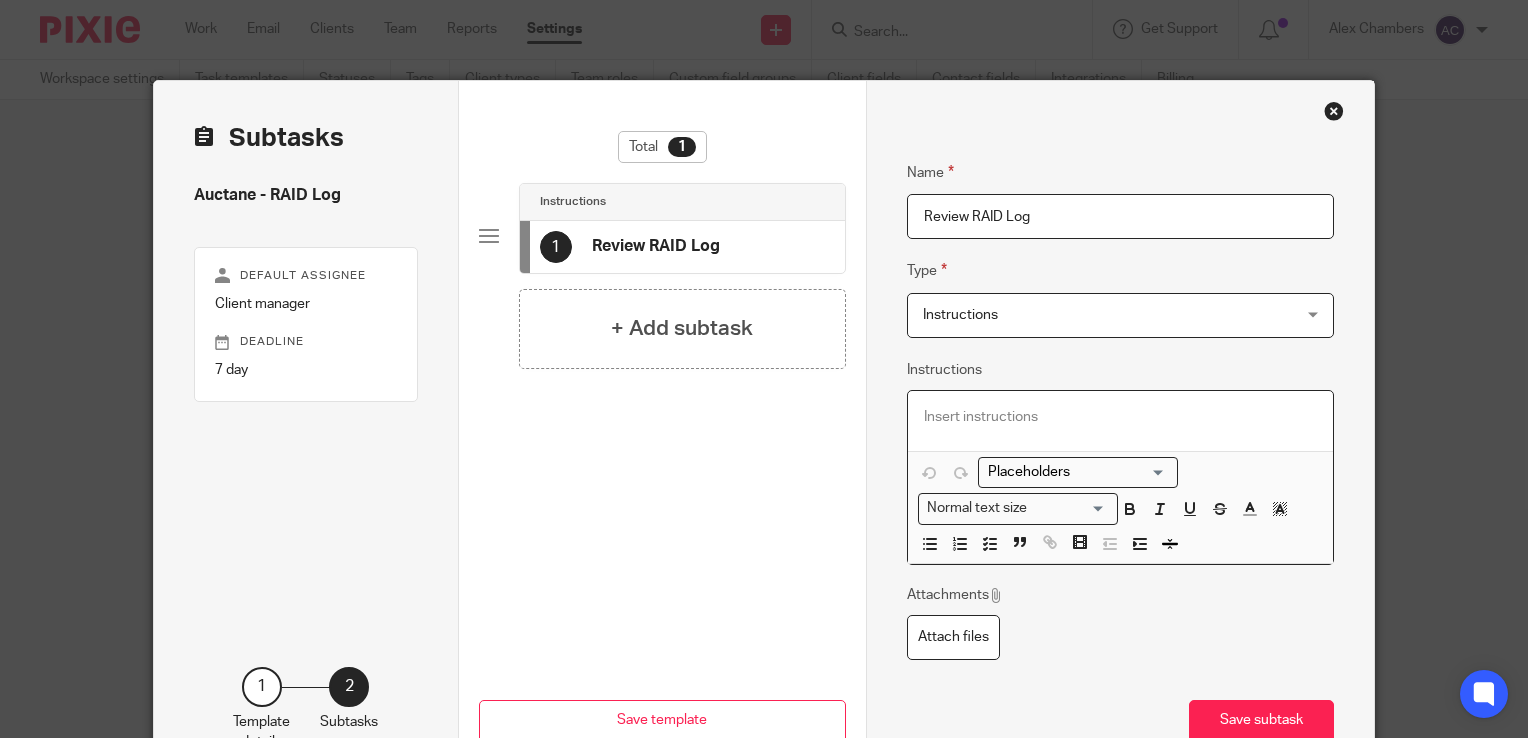 type 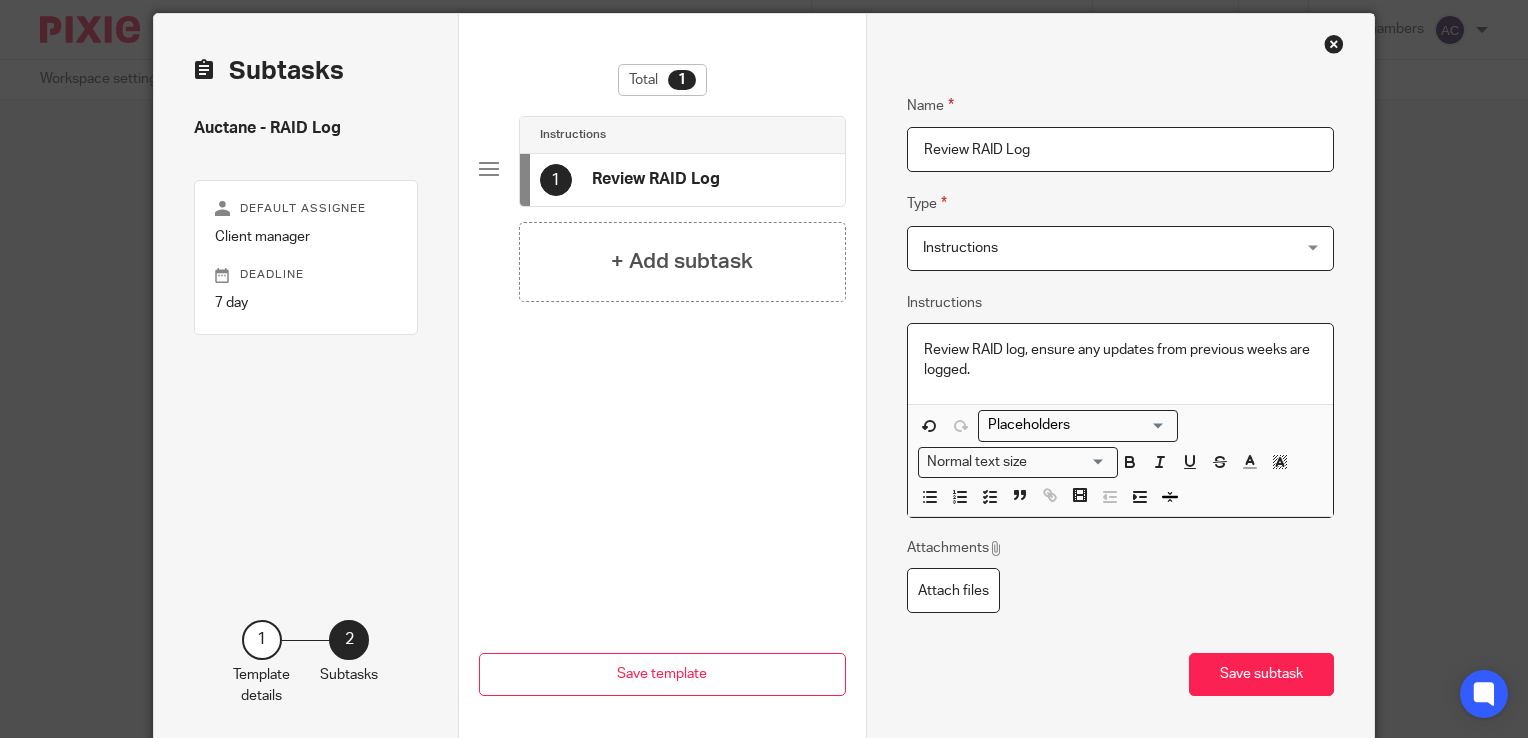 scroll, scrollTop: 68, scrollLeft: 0, axis: vertical 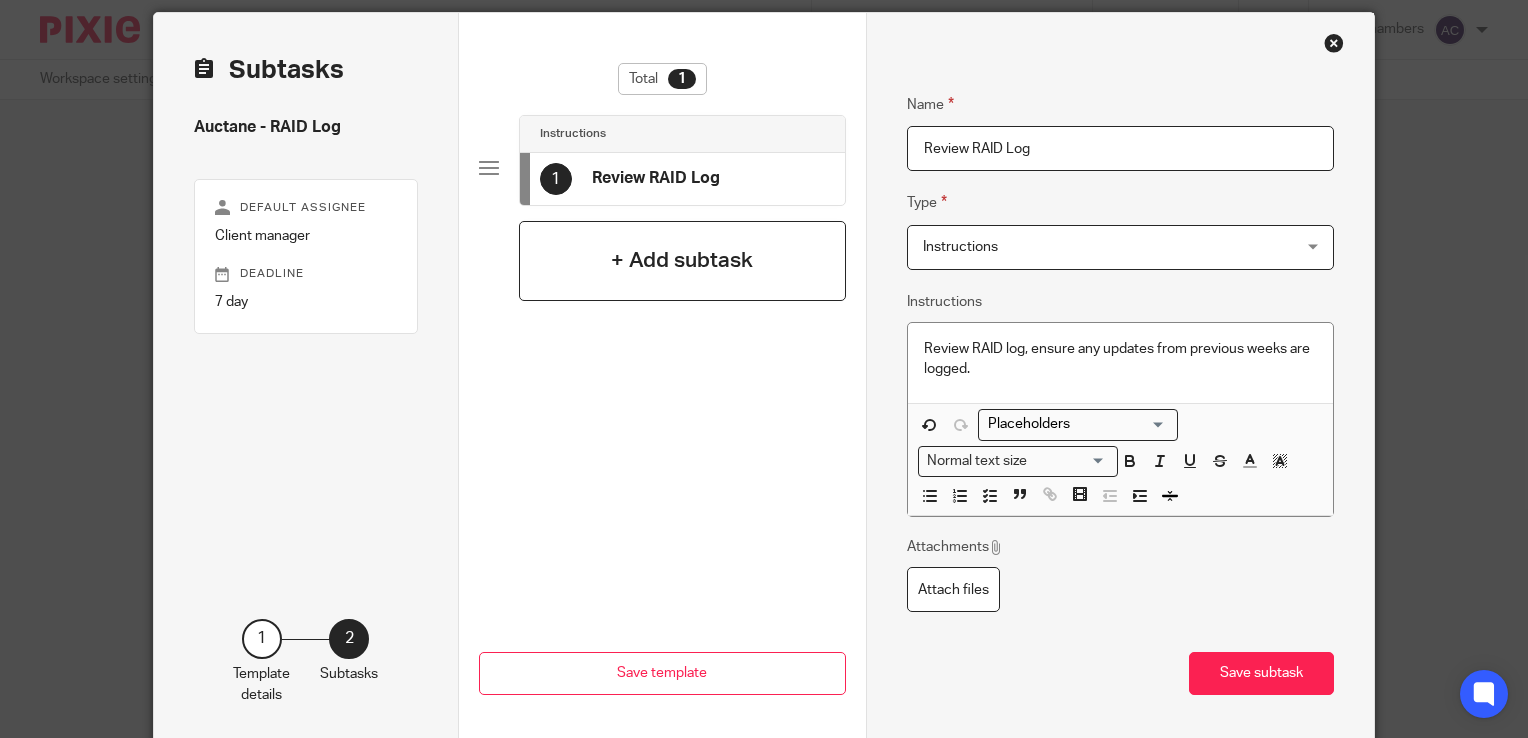click on "+ Add subtask" at bounding box center (682, 260) 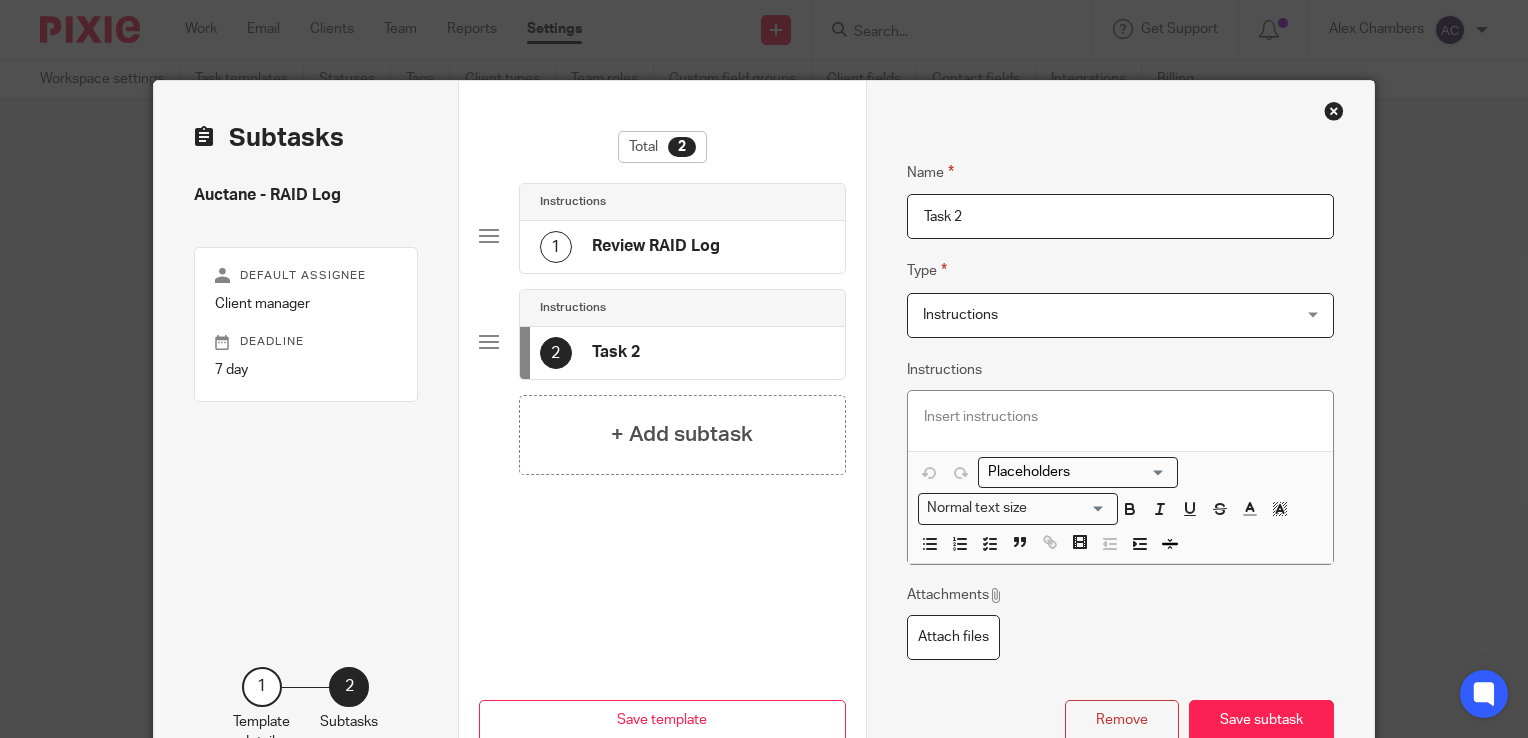 drag, startPoint x: 1003, startPoint y: 225, endPoint x: 847, endPoint y: 215, distance: 156.32019 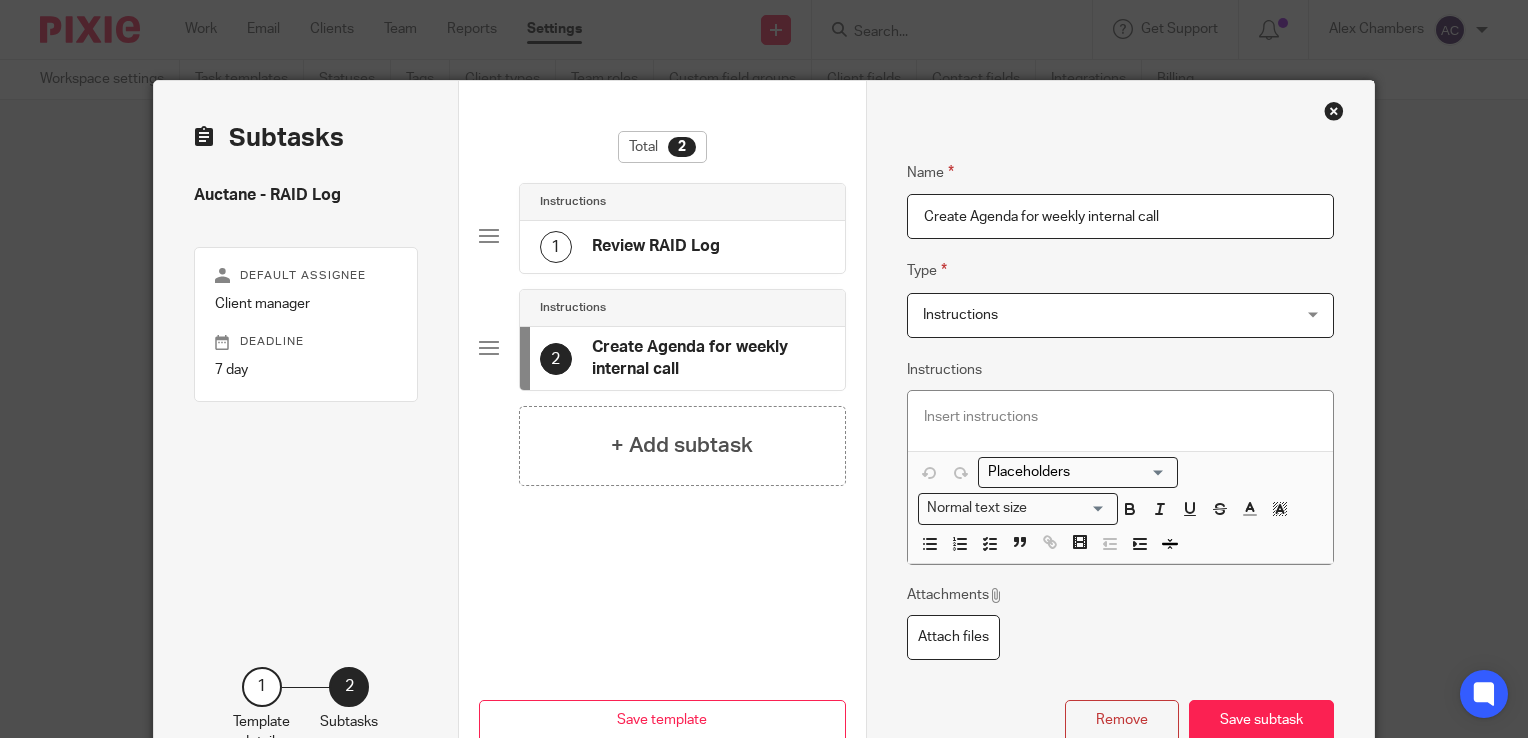scroll, scrollTop: 79, scrollLeft: 0, axis: vertical 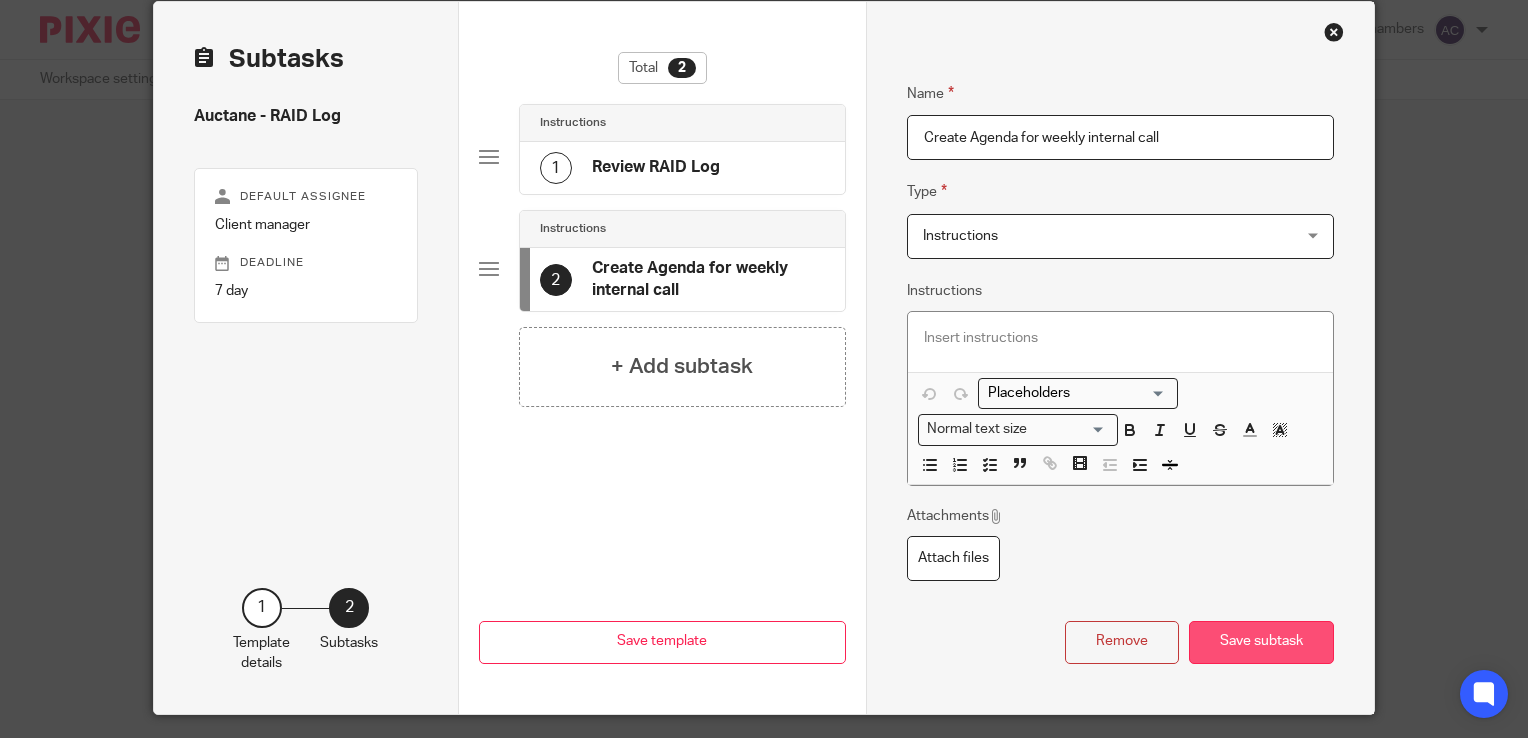 type on "Create Agenda for weekly internal call" 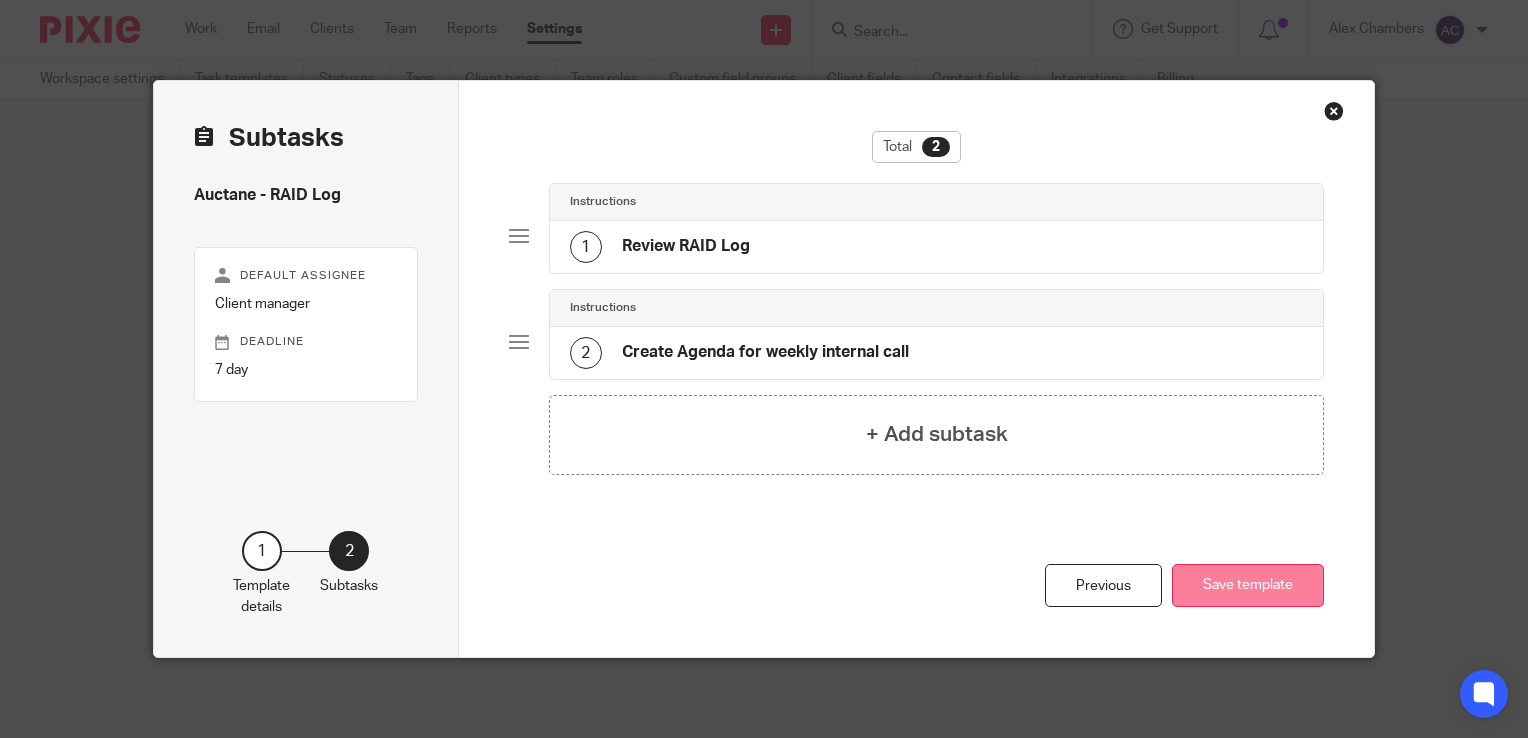 click on "Save template" at bounding box center (1248, 585) 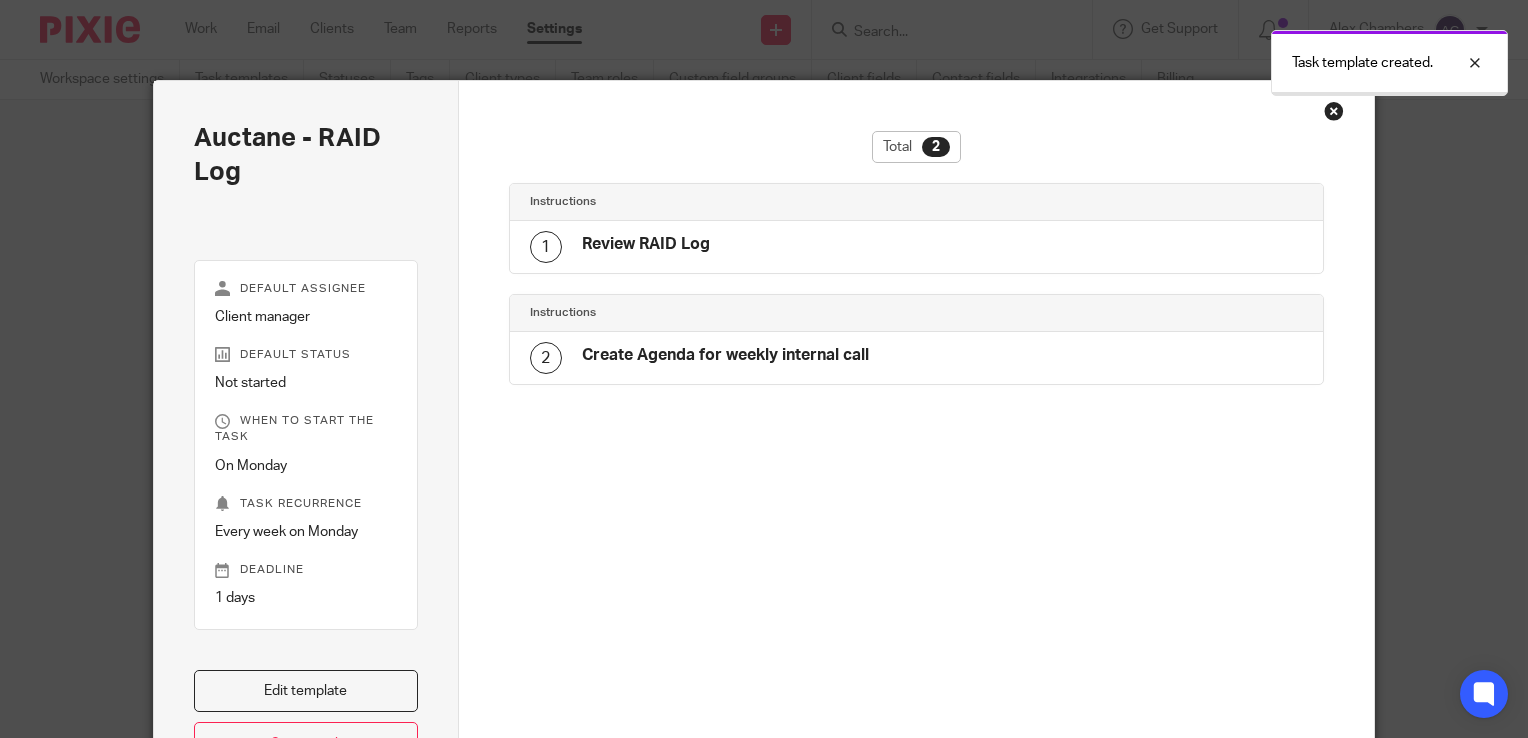 scroll, scrollTop: 0, scrollLeft: 0, axis: both 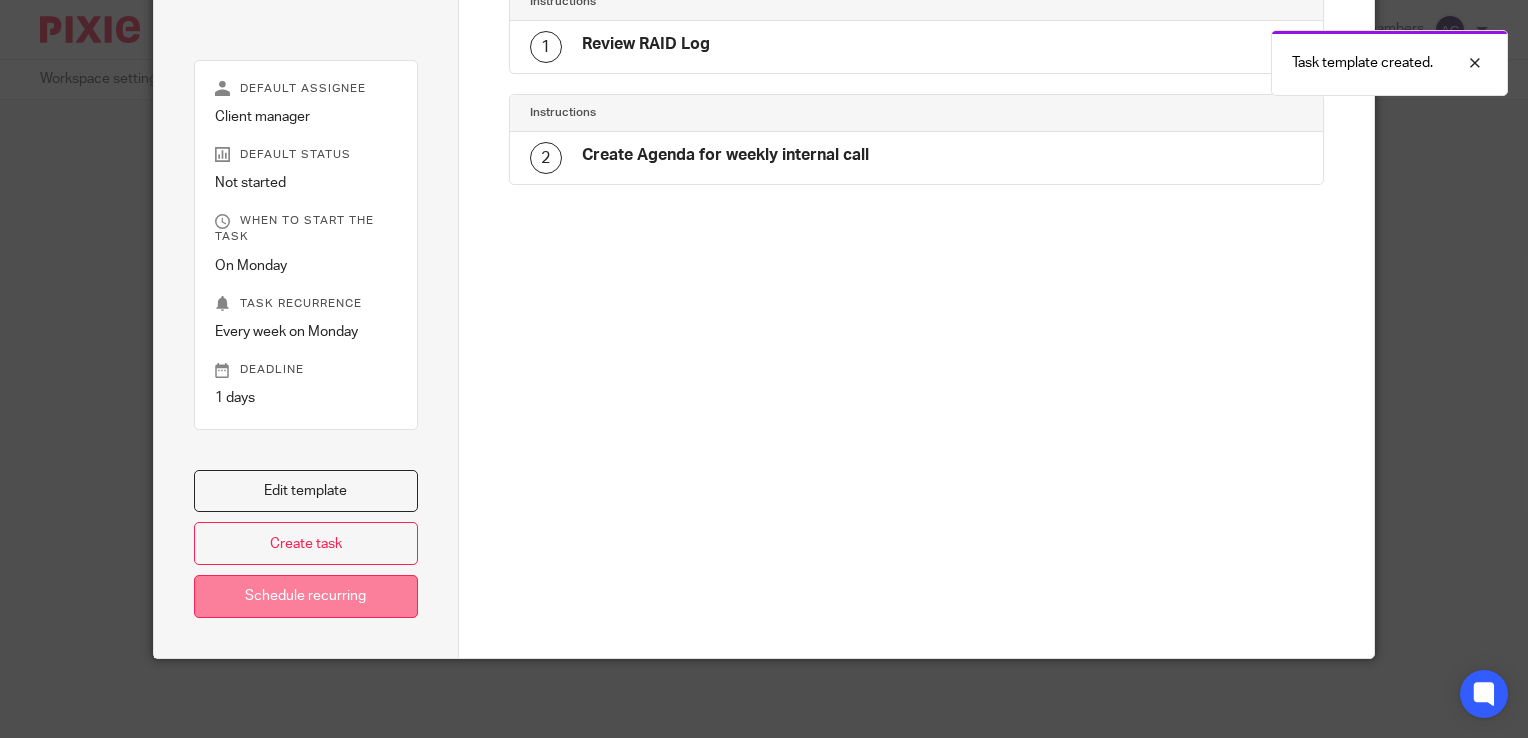 click on "Schedule recurring" at bounding box center [306, 596] 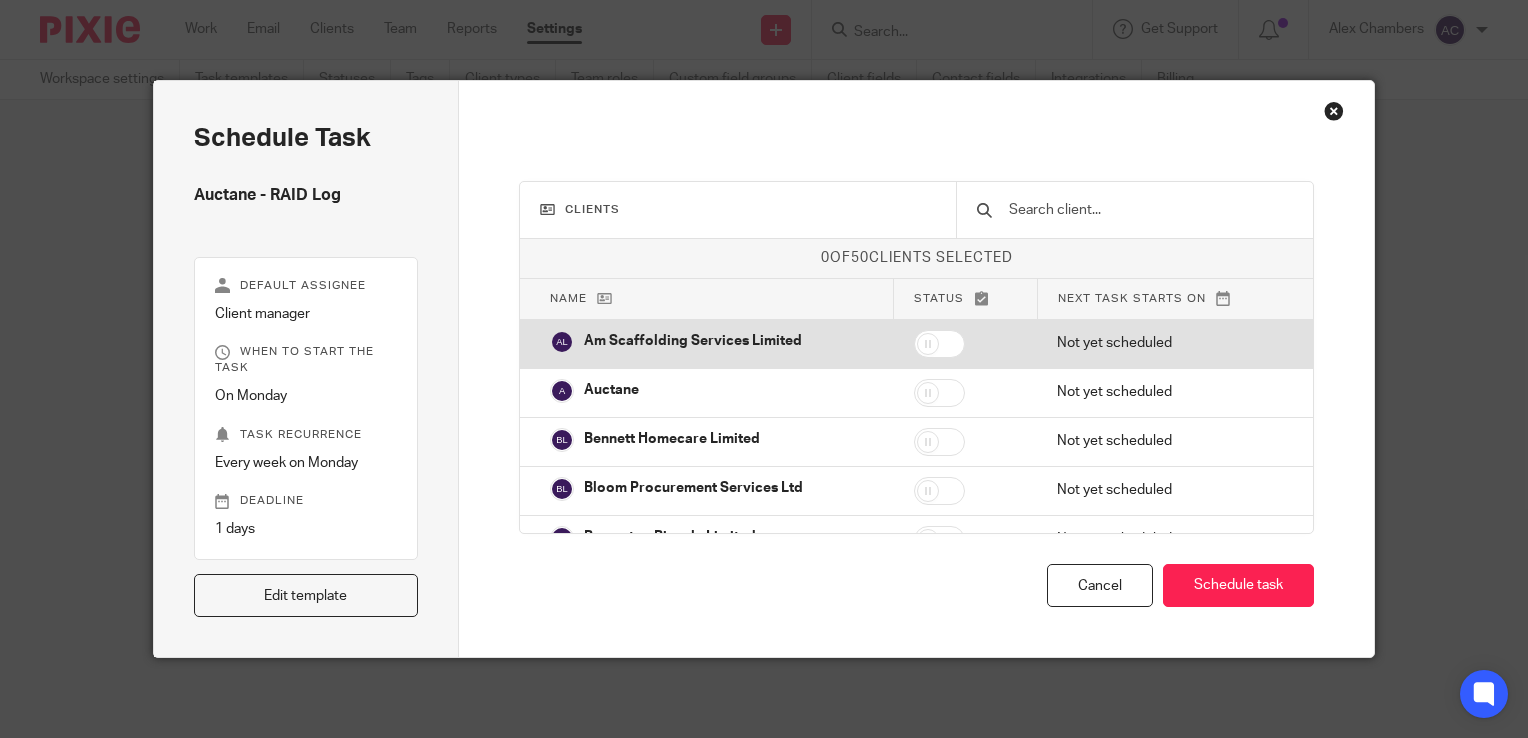 scroll, scrollTop: 0, scrollLeft: 0, axis: both 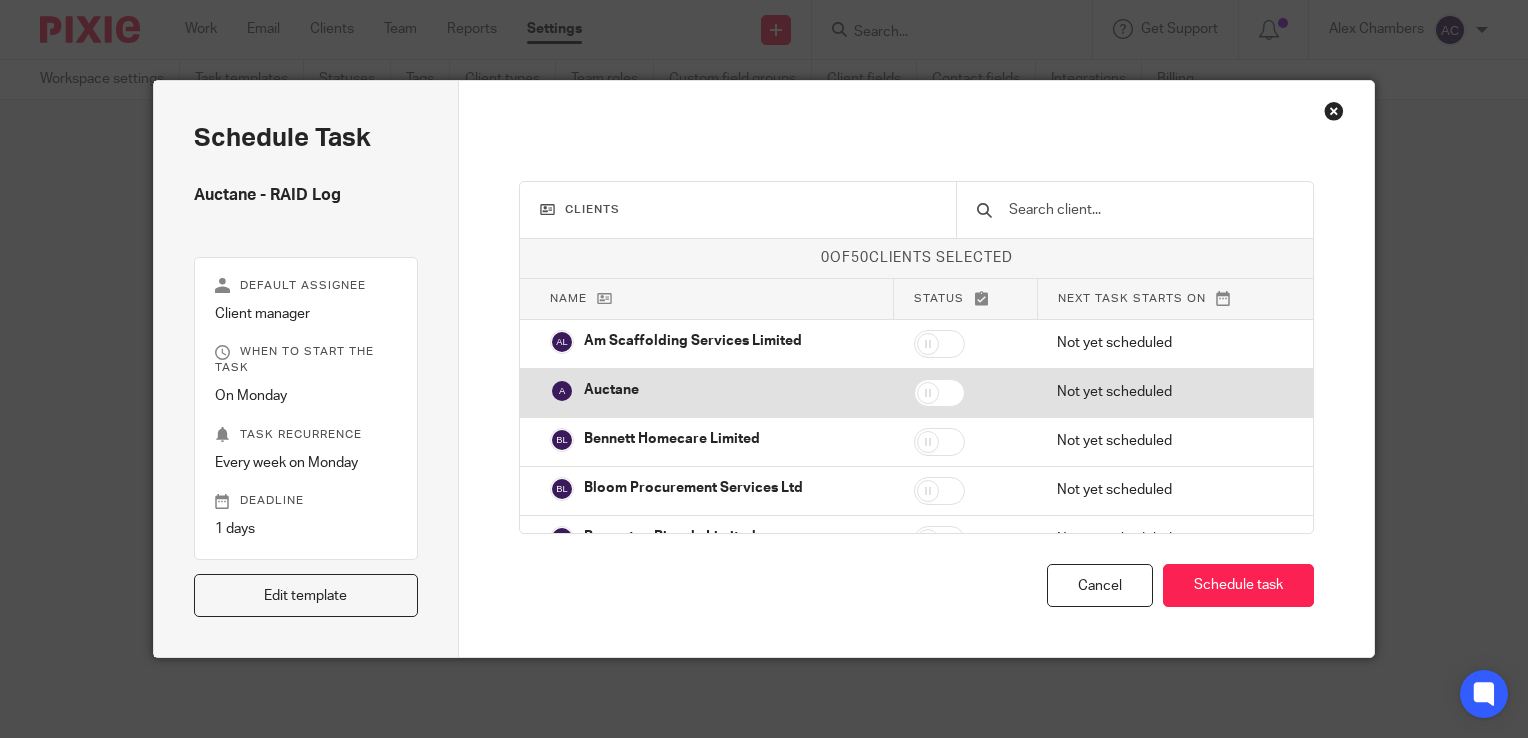 click at bounding box center (939, 393) 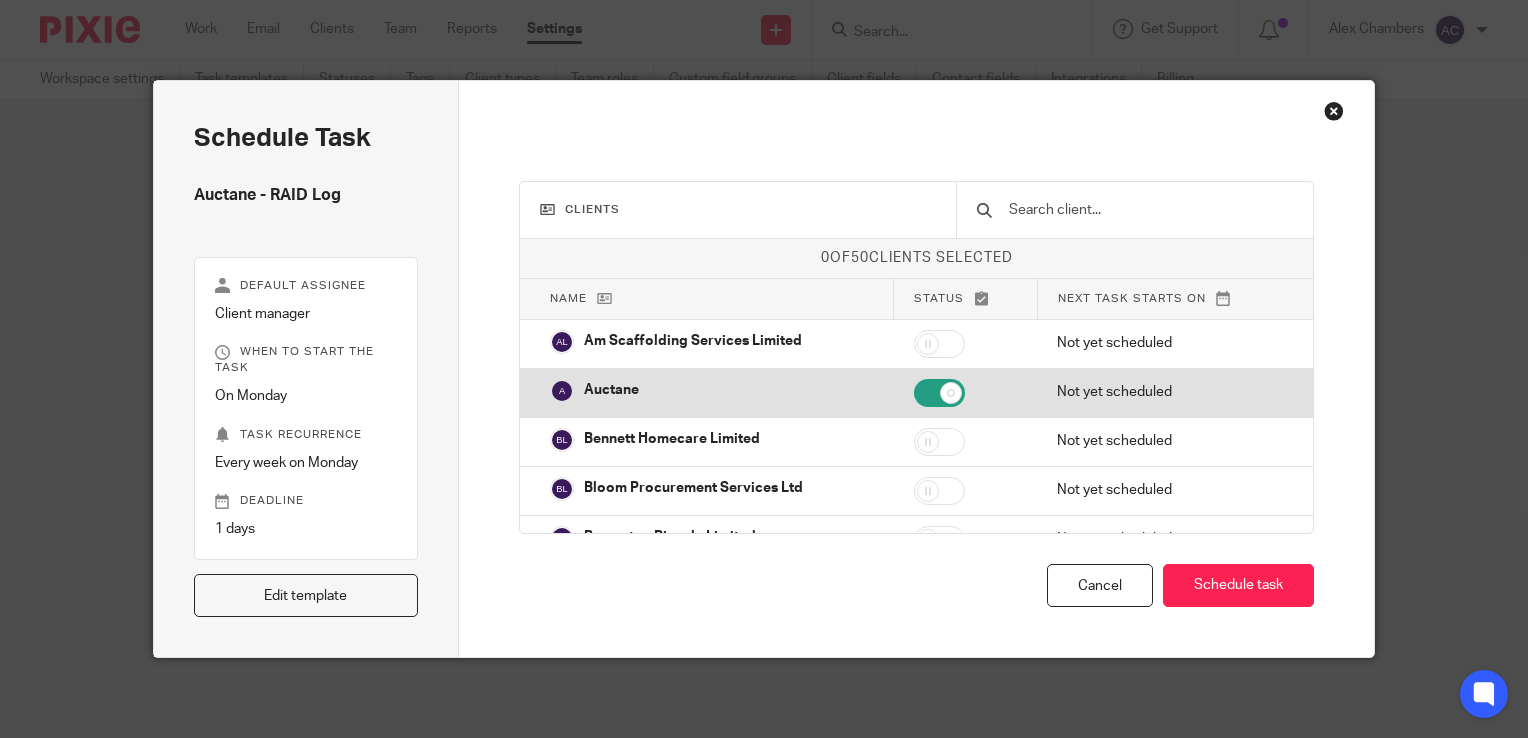 checkbox on "true" 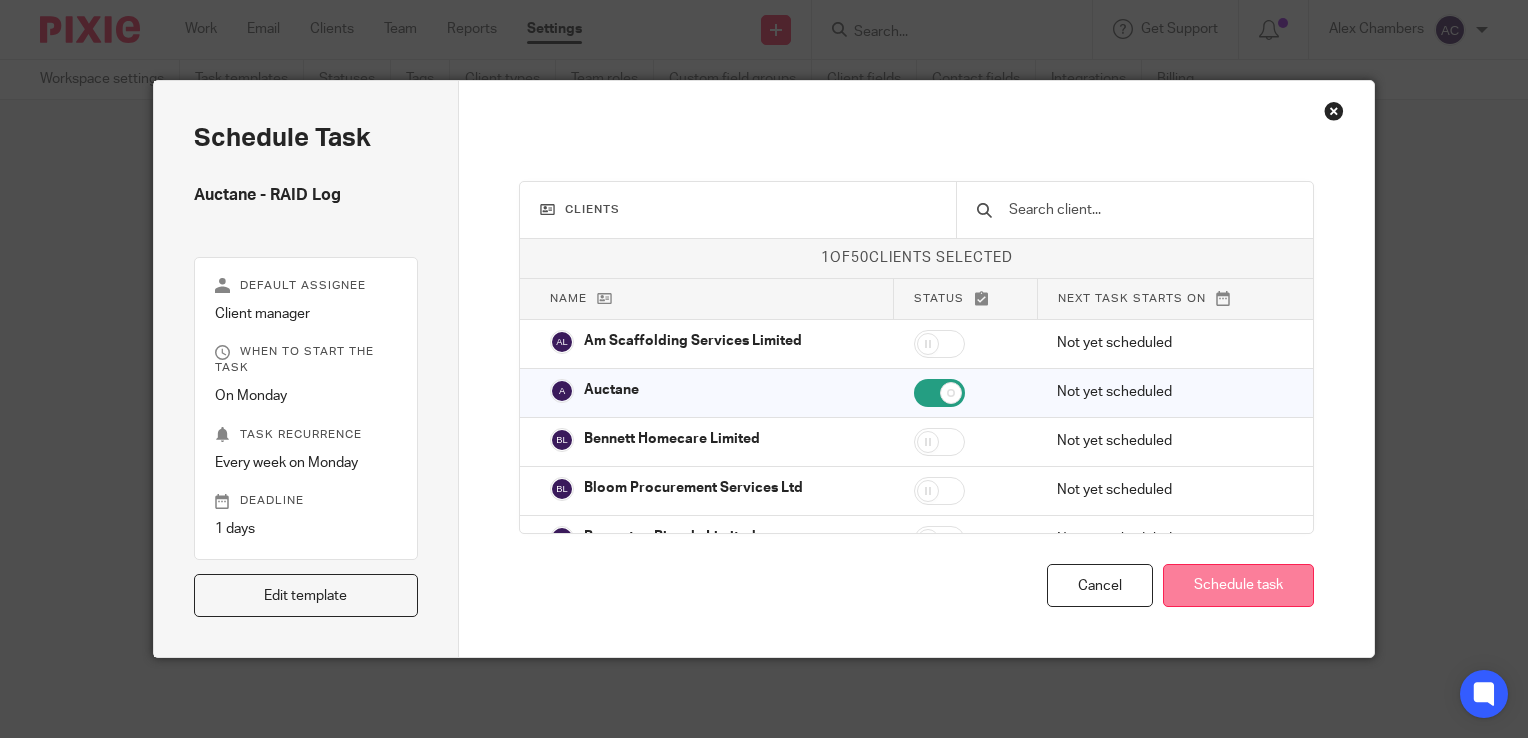 click on "Schedule task" at bounding box center (1238, 585) 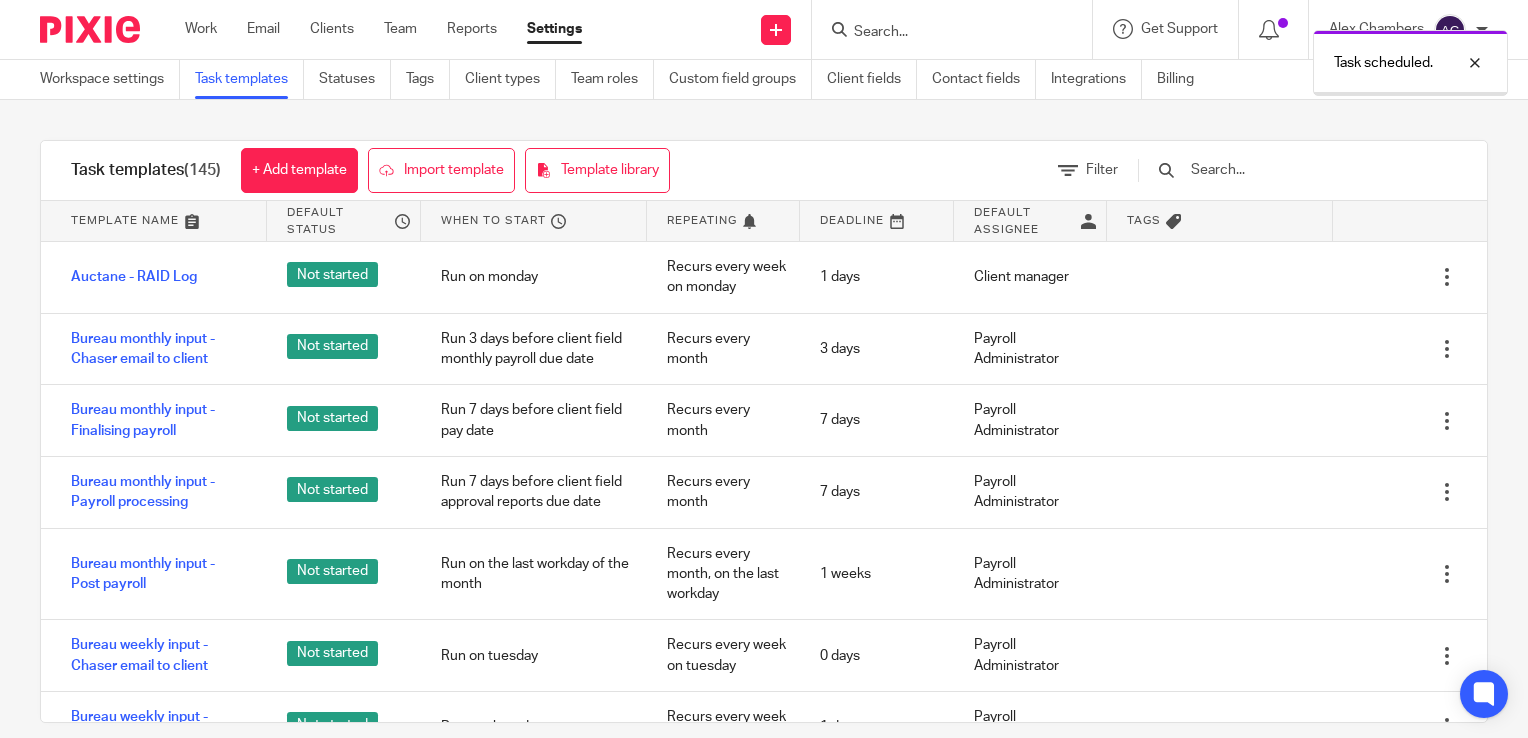 scroll, scrollTop: 0, scrollLeft: 0, axis: both 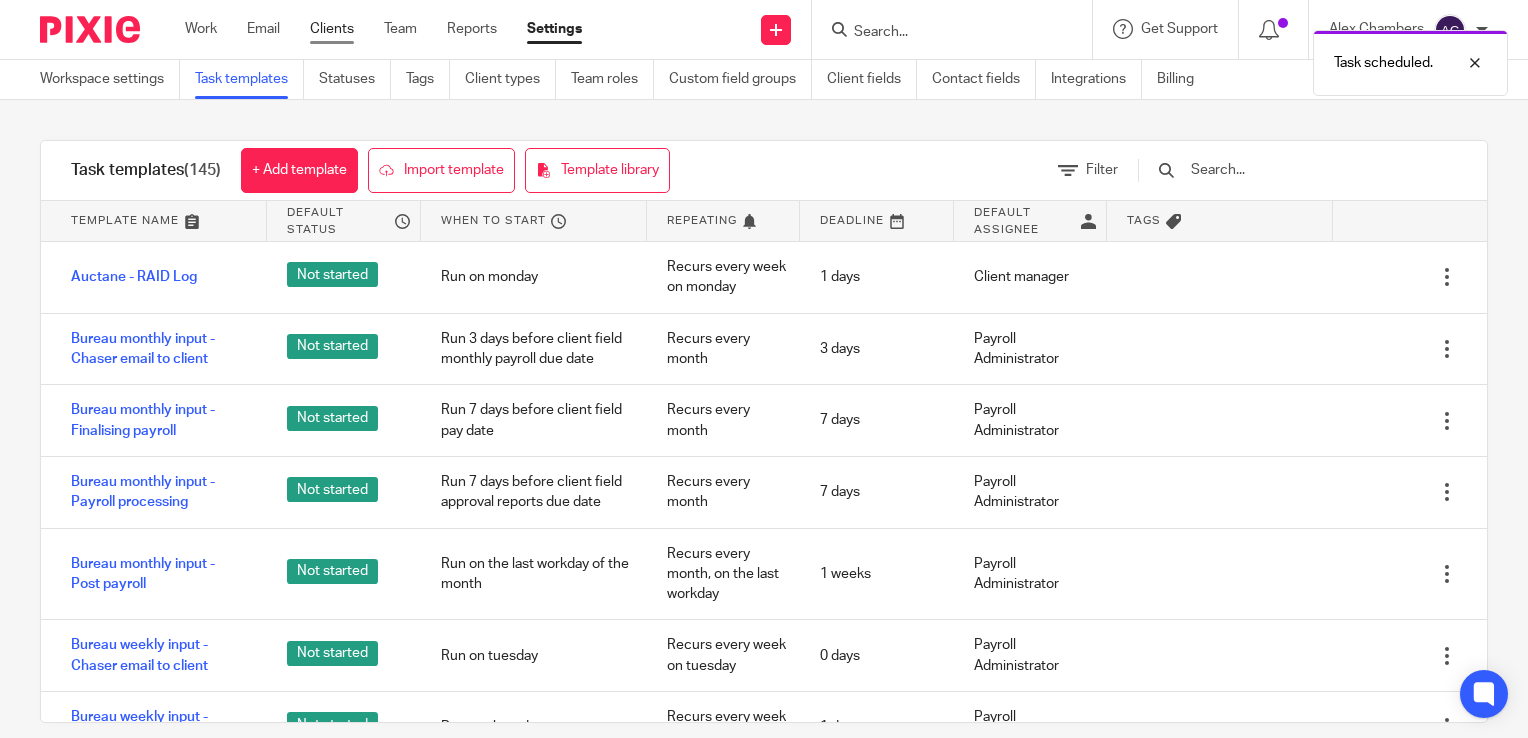 click on "Clients" at bounding box center [332, 29] 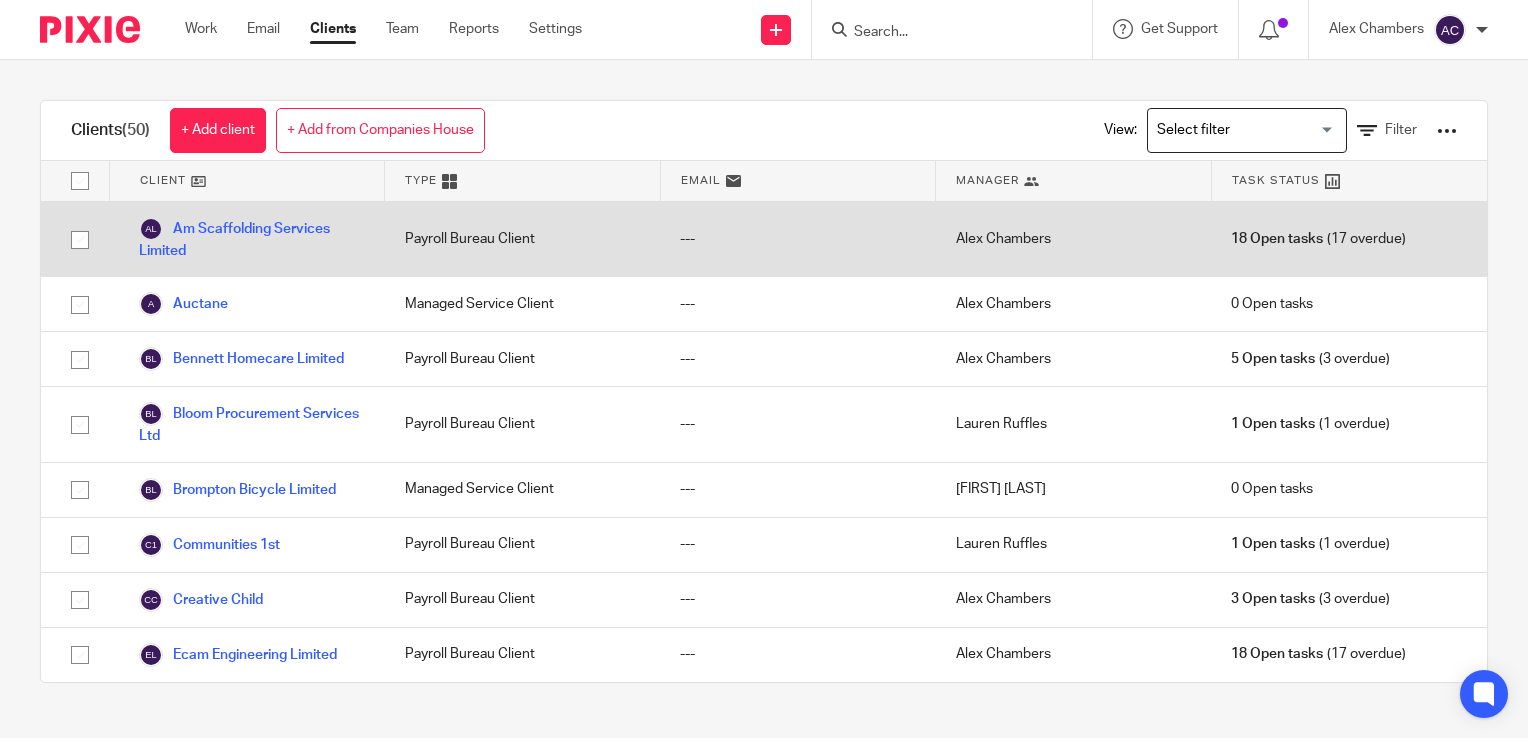 scroll, scrollTop: 0, scrollLeft: 0, axis: both 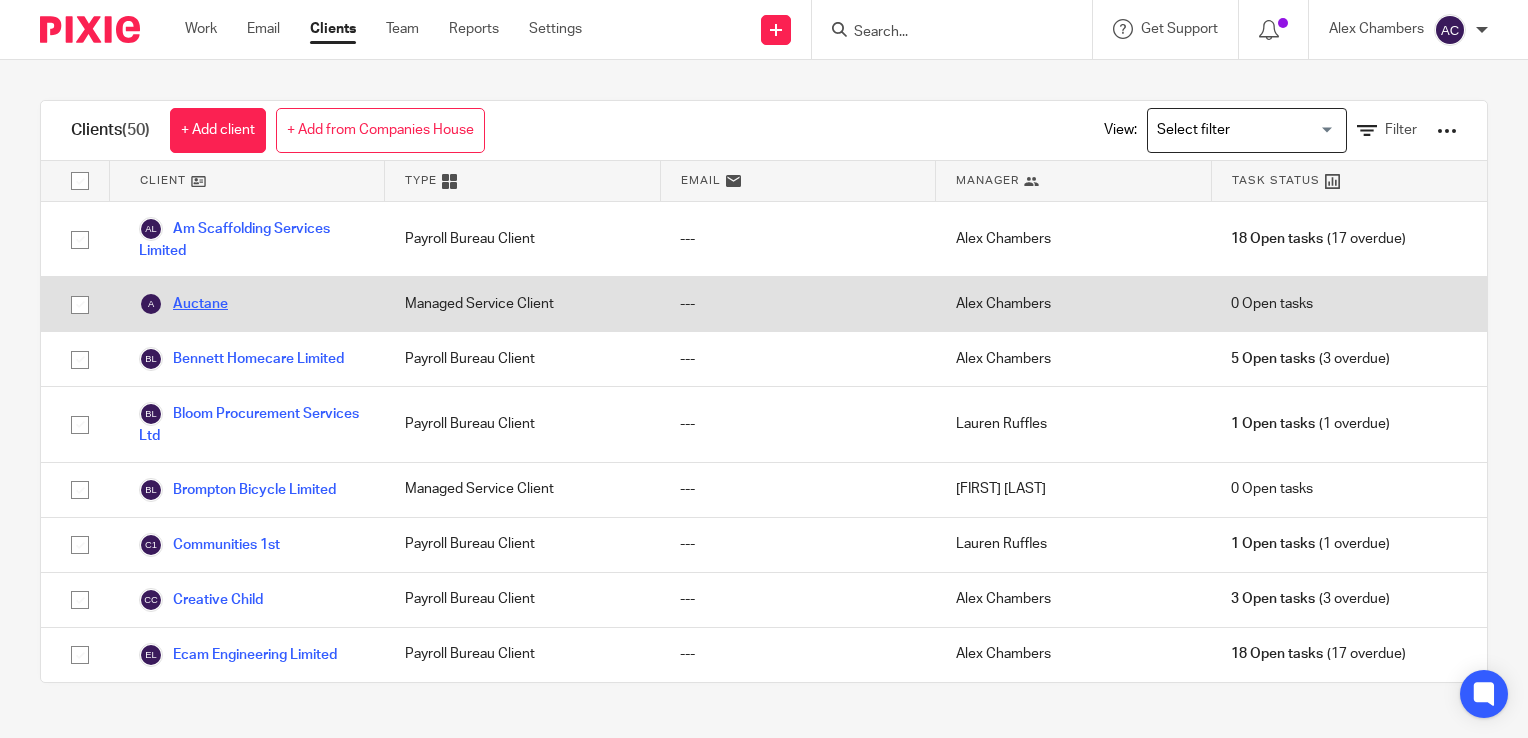 click on "Auctane" at bounding box center (183, 304) 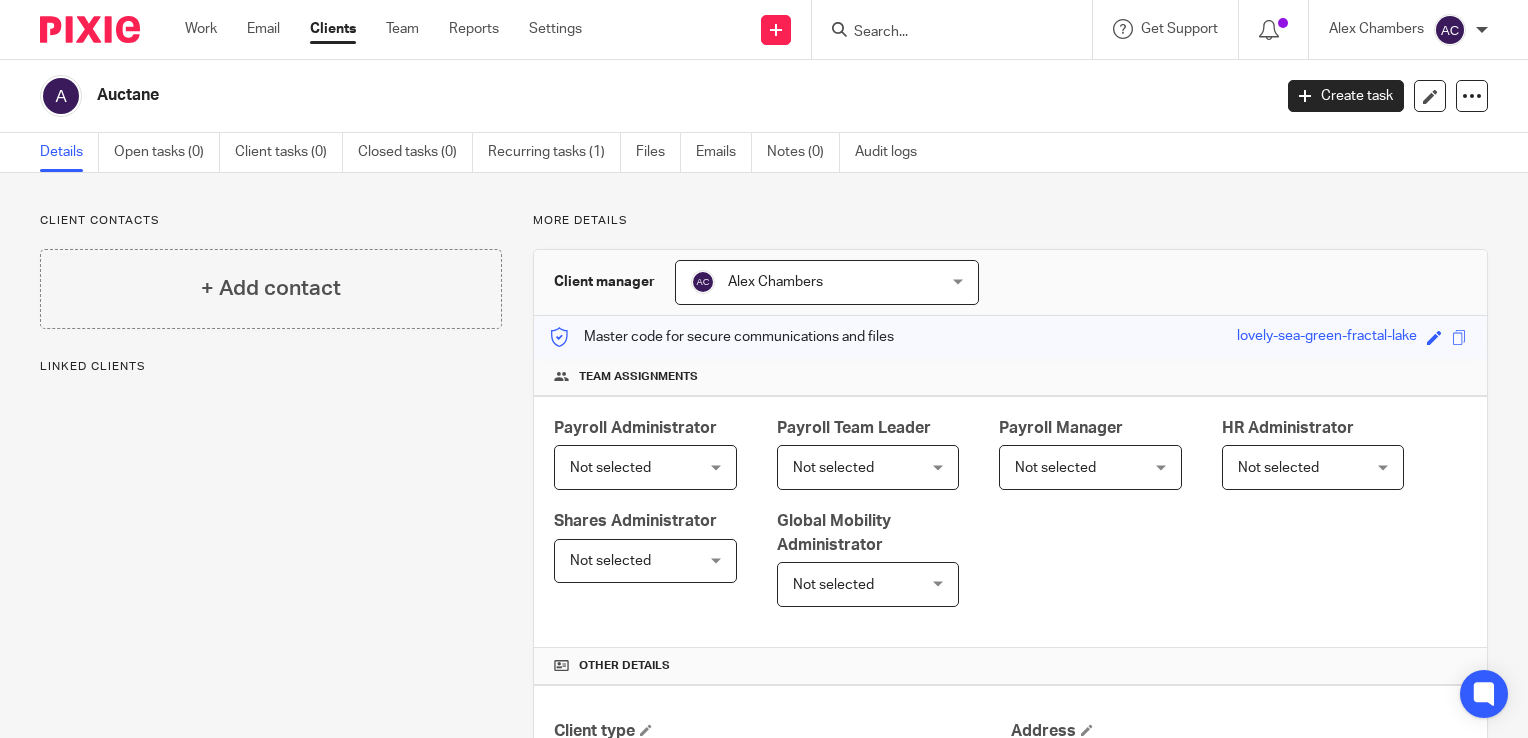 scroll, scrollTop: 0, scrollLeft: 0, axis: both 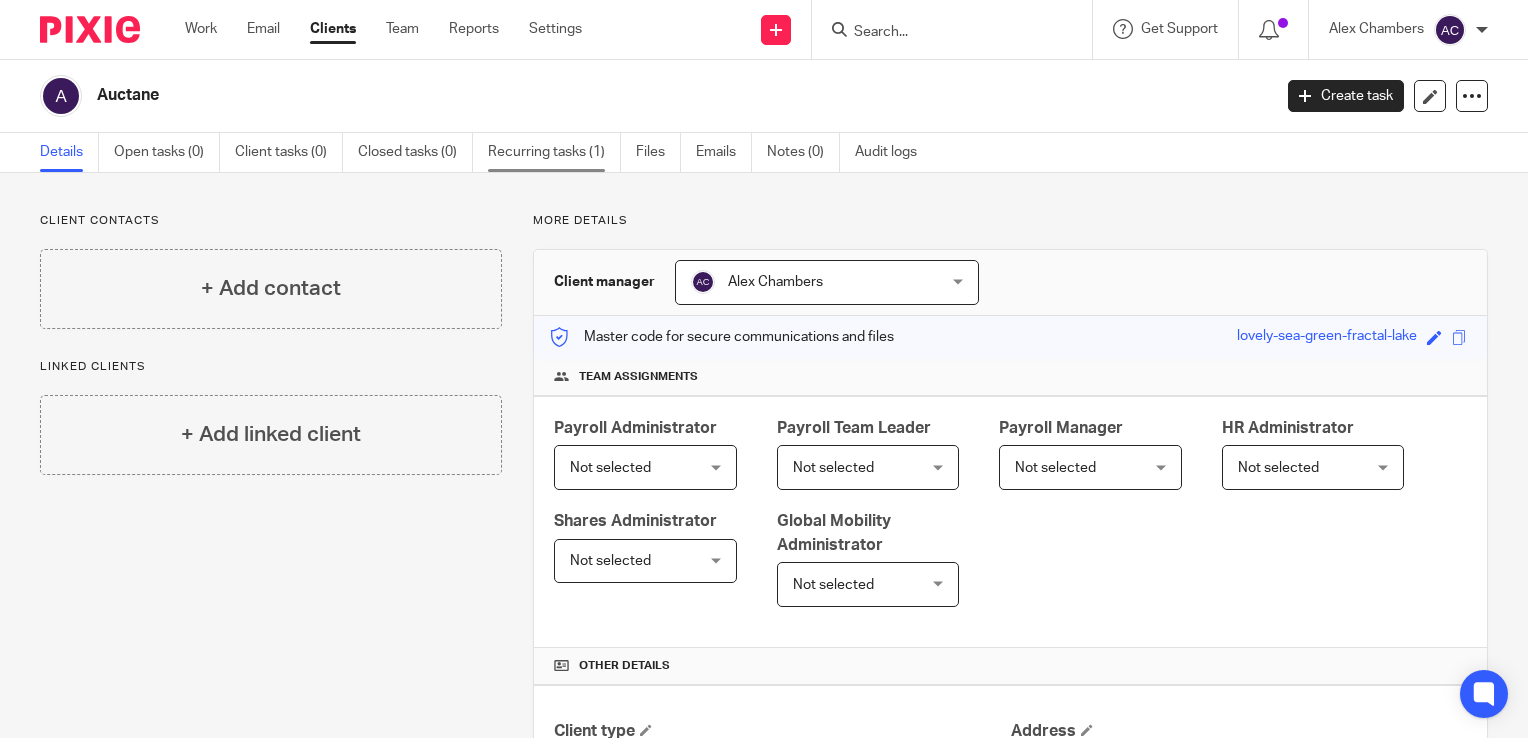 click on "Recurring tasks (1)" at bounding box center [554, 152] 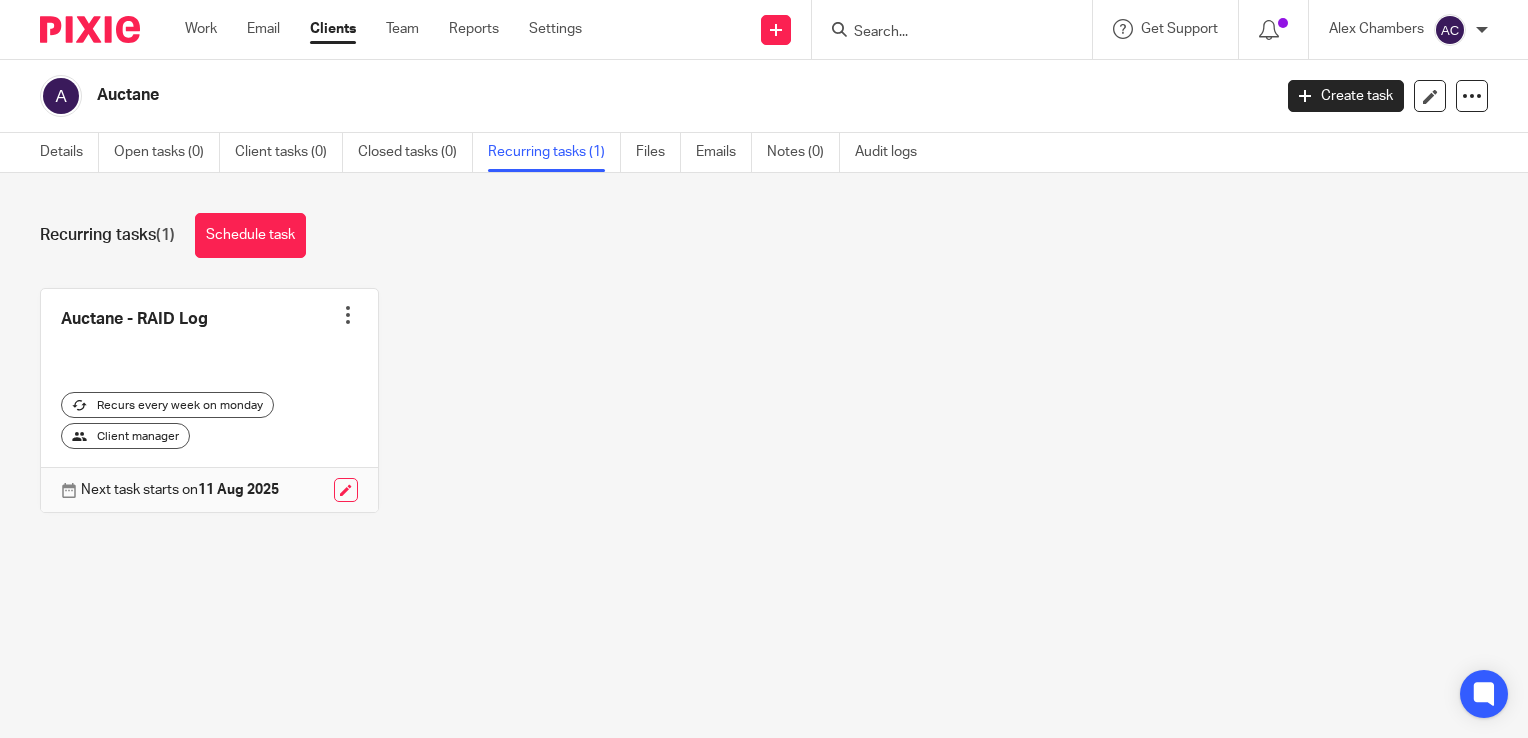 scroll, scrollTop: 0, scrollLeft: 0, axis: both 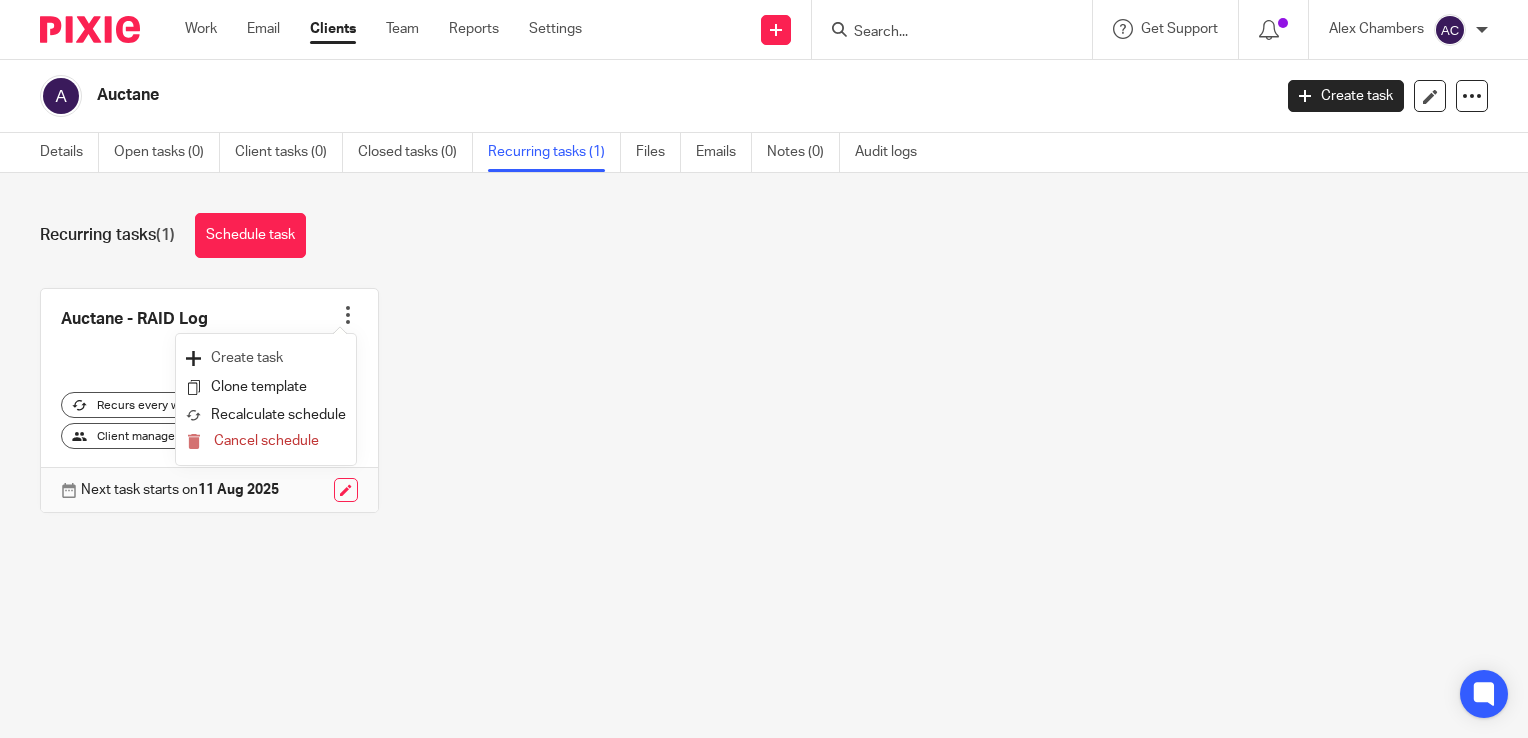 click on "Create task" at bounding box center (266, 358) 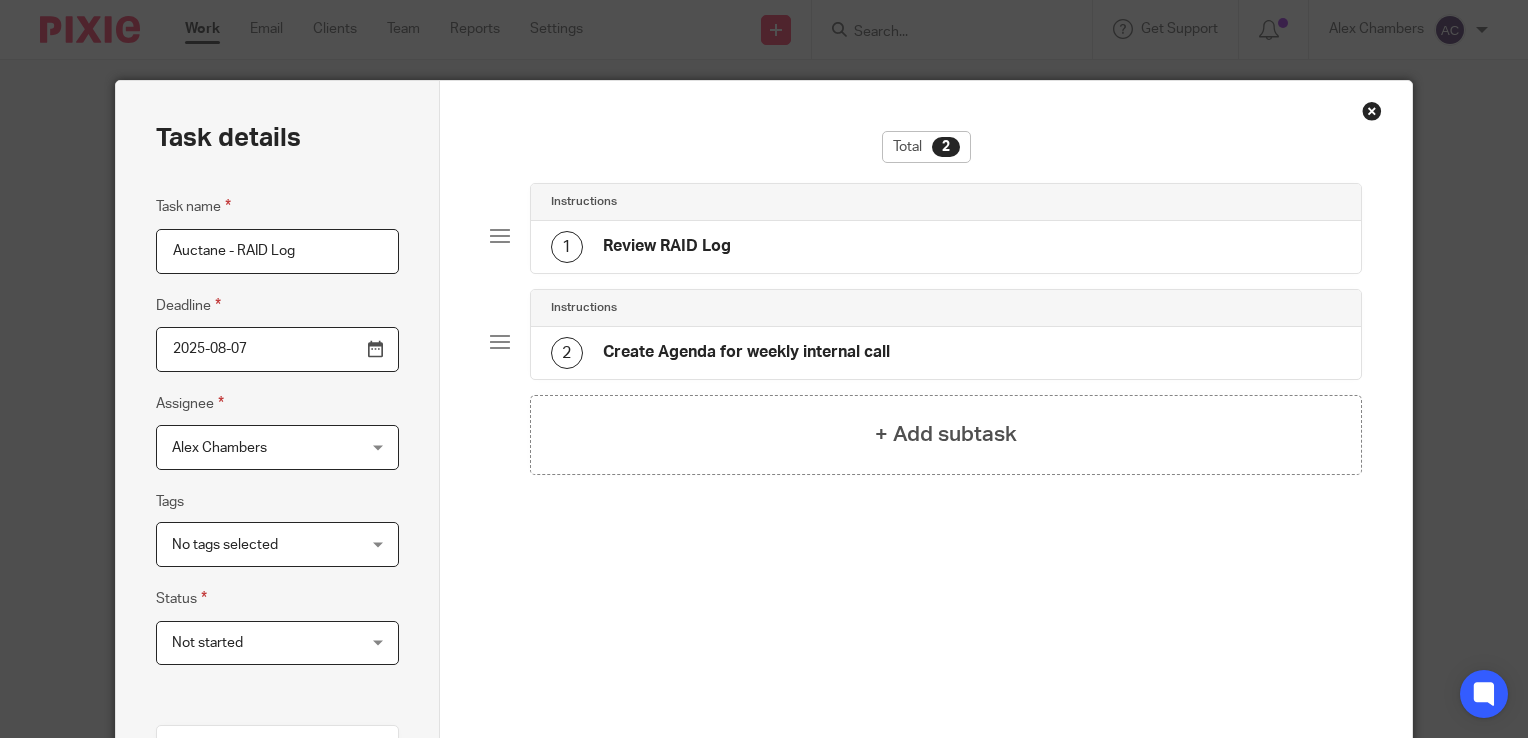 scroll, scrollTop: 0, scrollLeft: 0, axis: both 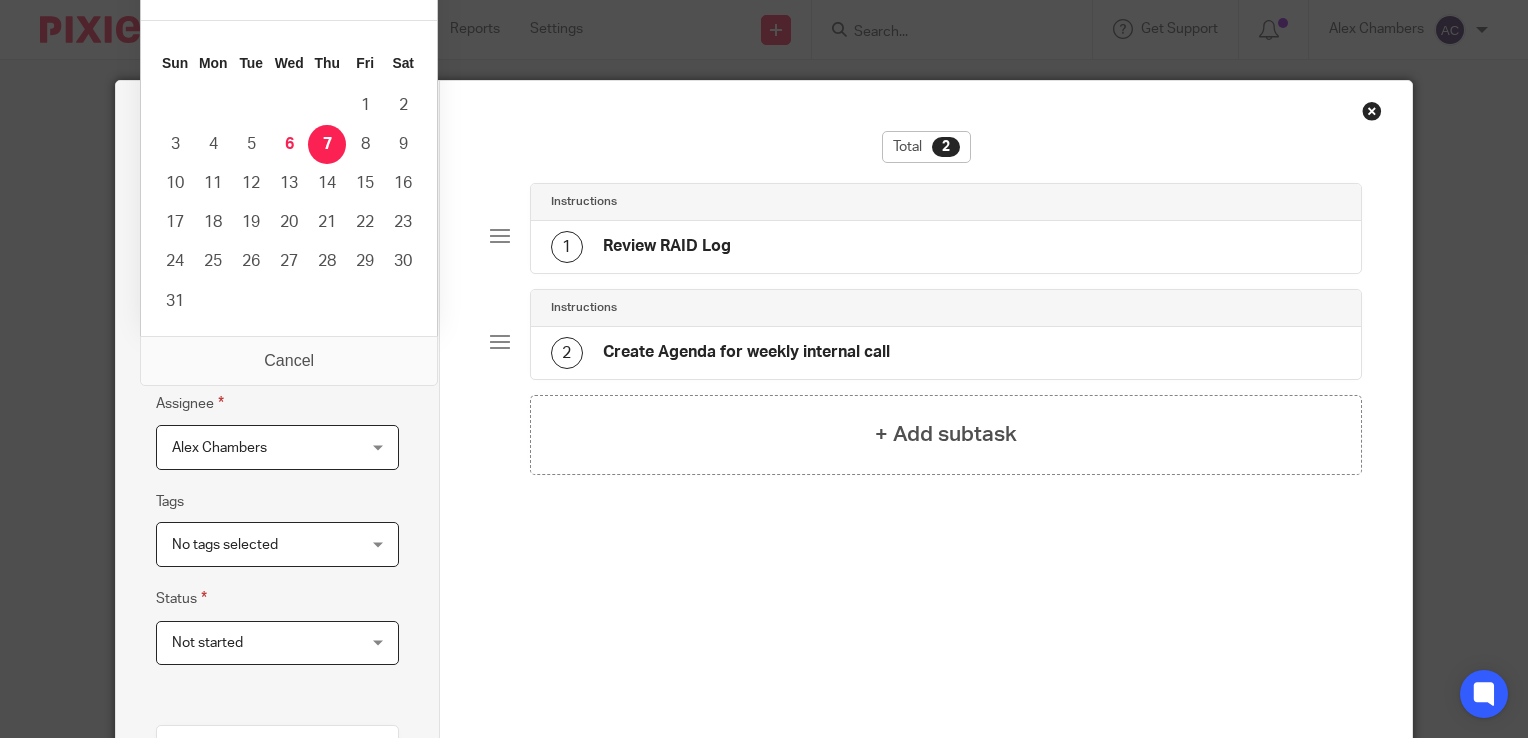 click on "2025-08-07" at bounding box center [277, 349] 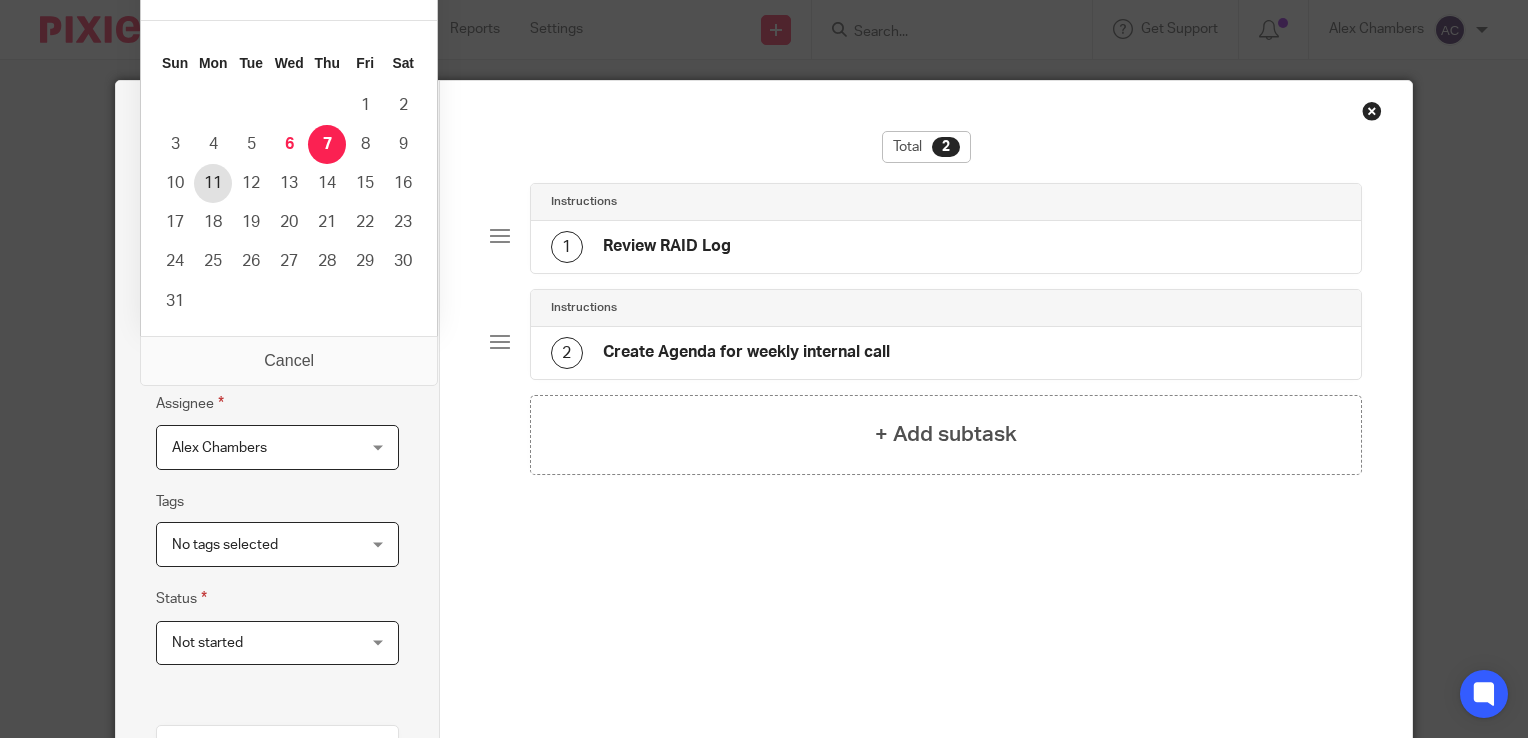 type on "2025-08-11" 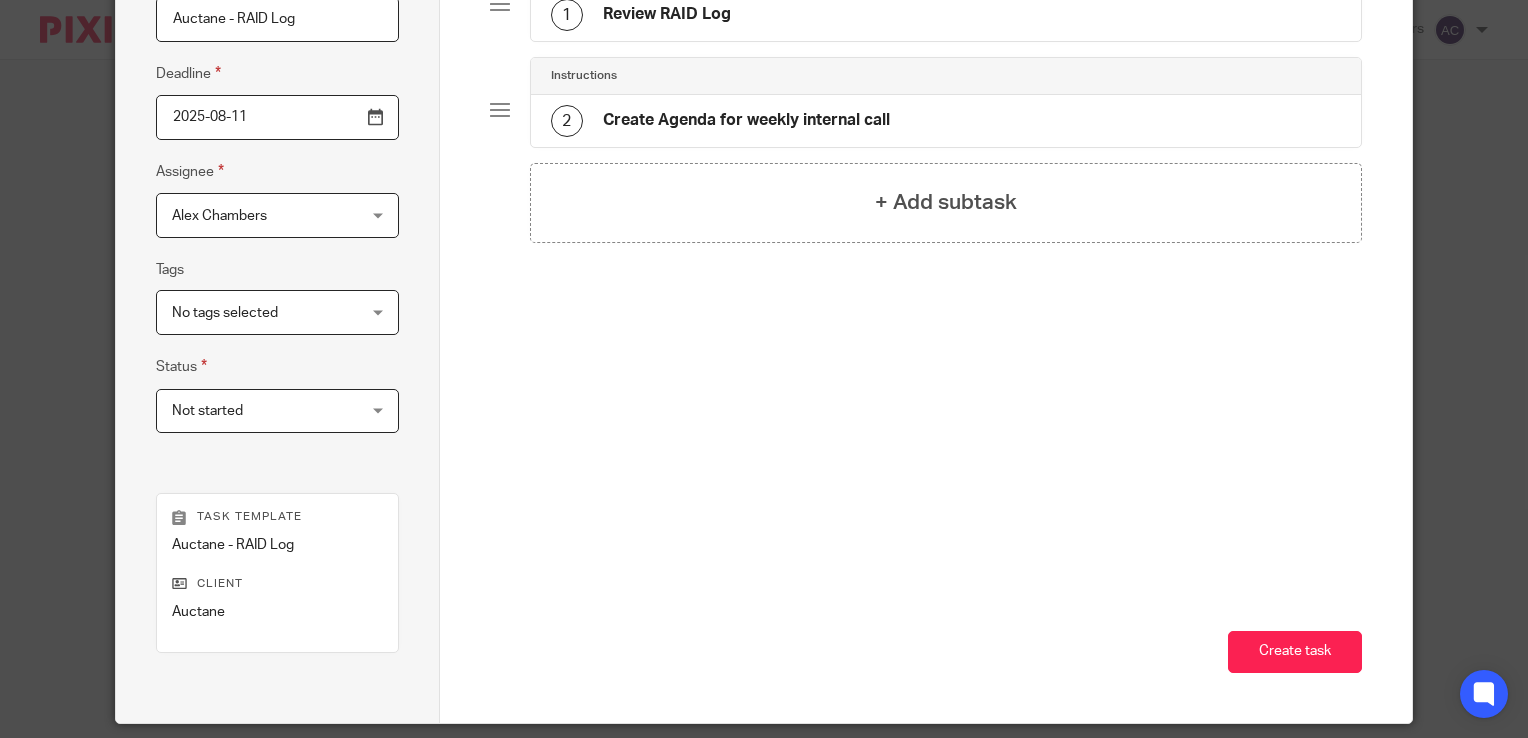 scroll, scrollTop: 236, scrollLeft: 0, axis: vertical 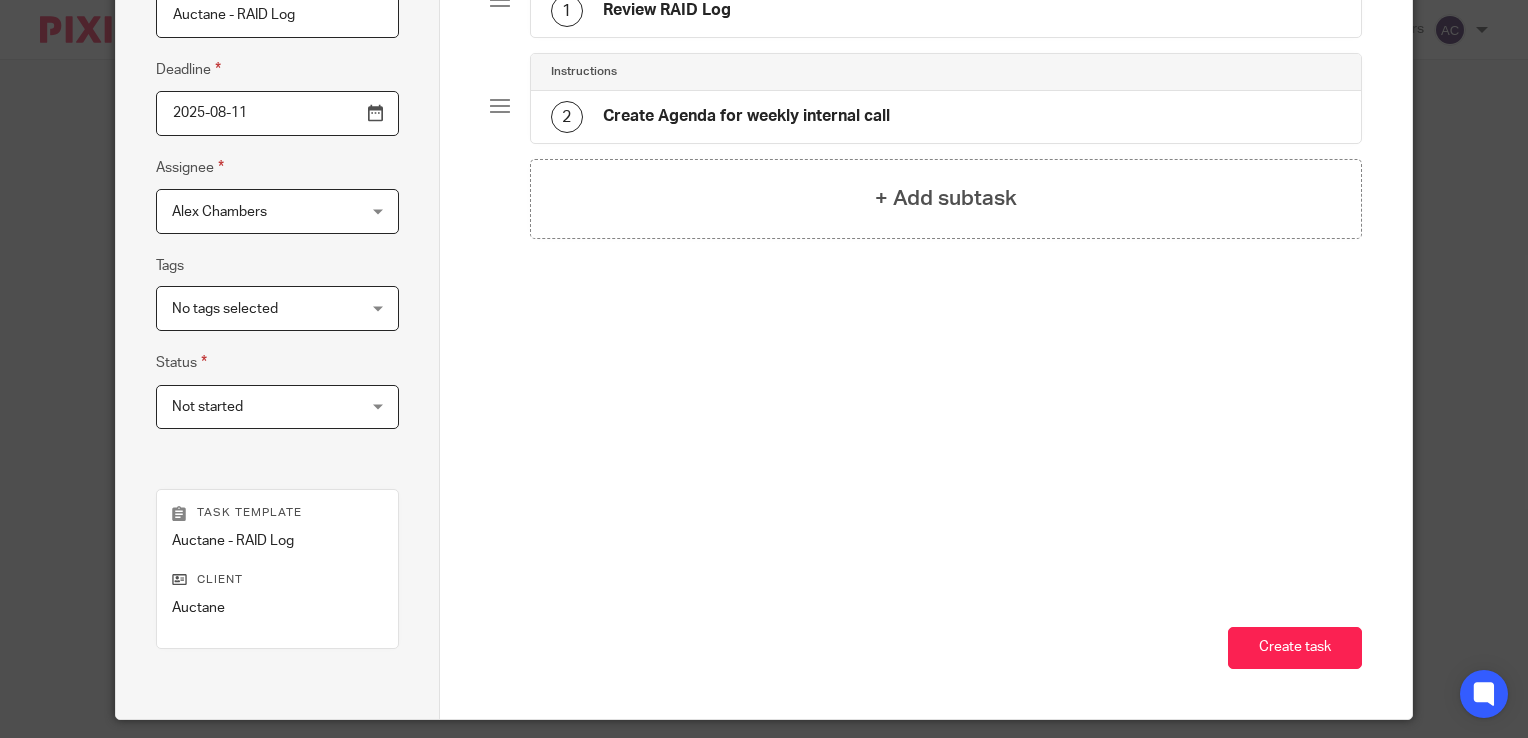 click on "[FIRST] [LAST]
[FIRST] [LAST]" at bounding box center (277, 211) 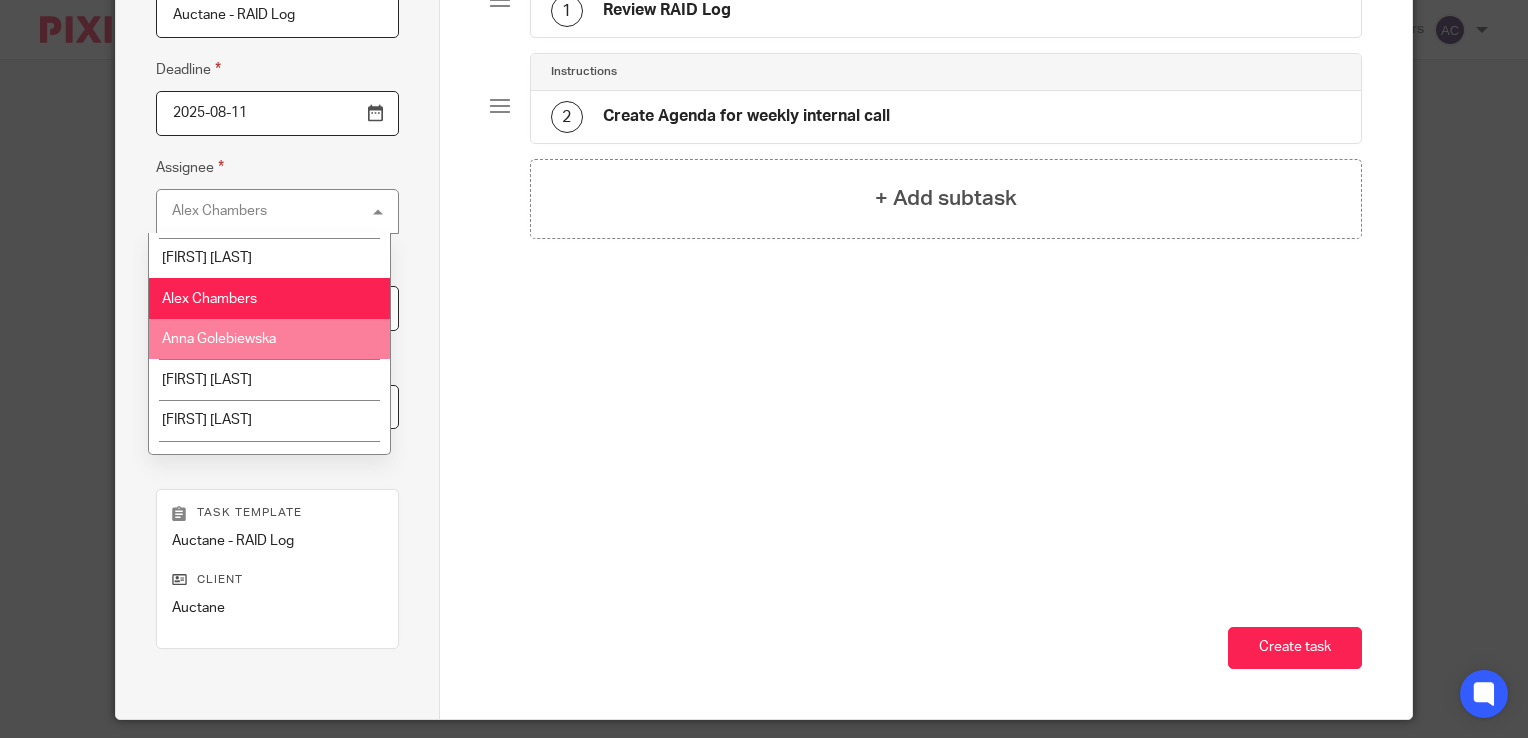 scroll, scrollTop: 34, scrollLeft: 0, axis: vertical 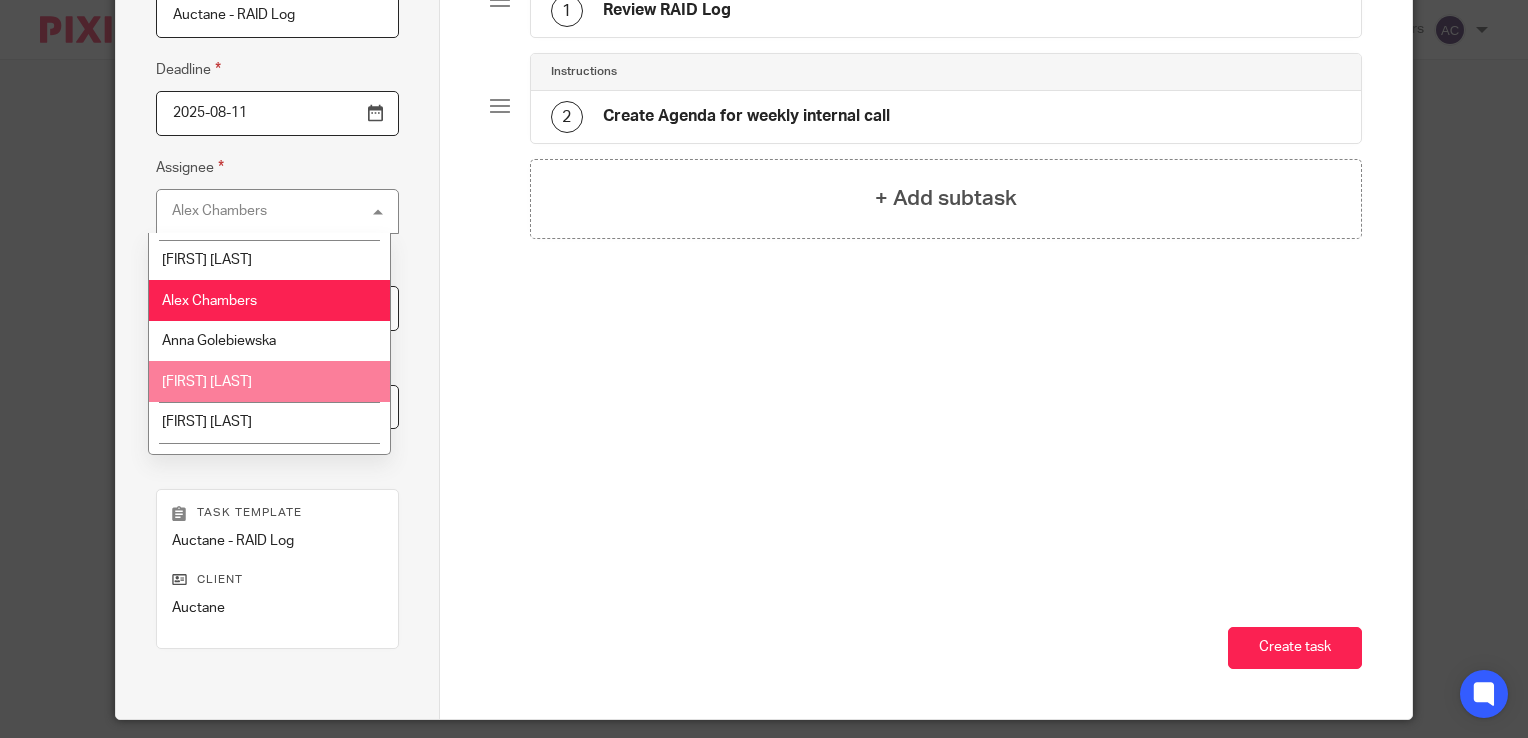 click on "Emma Crowe" at bounding box center (207, 382) 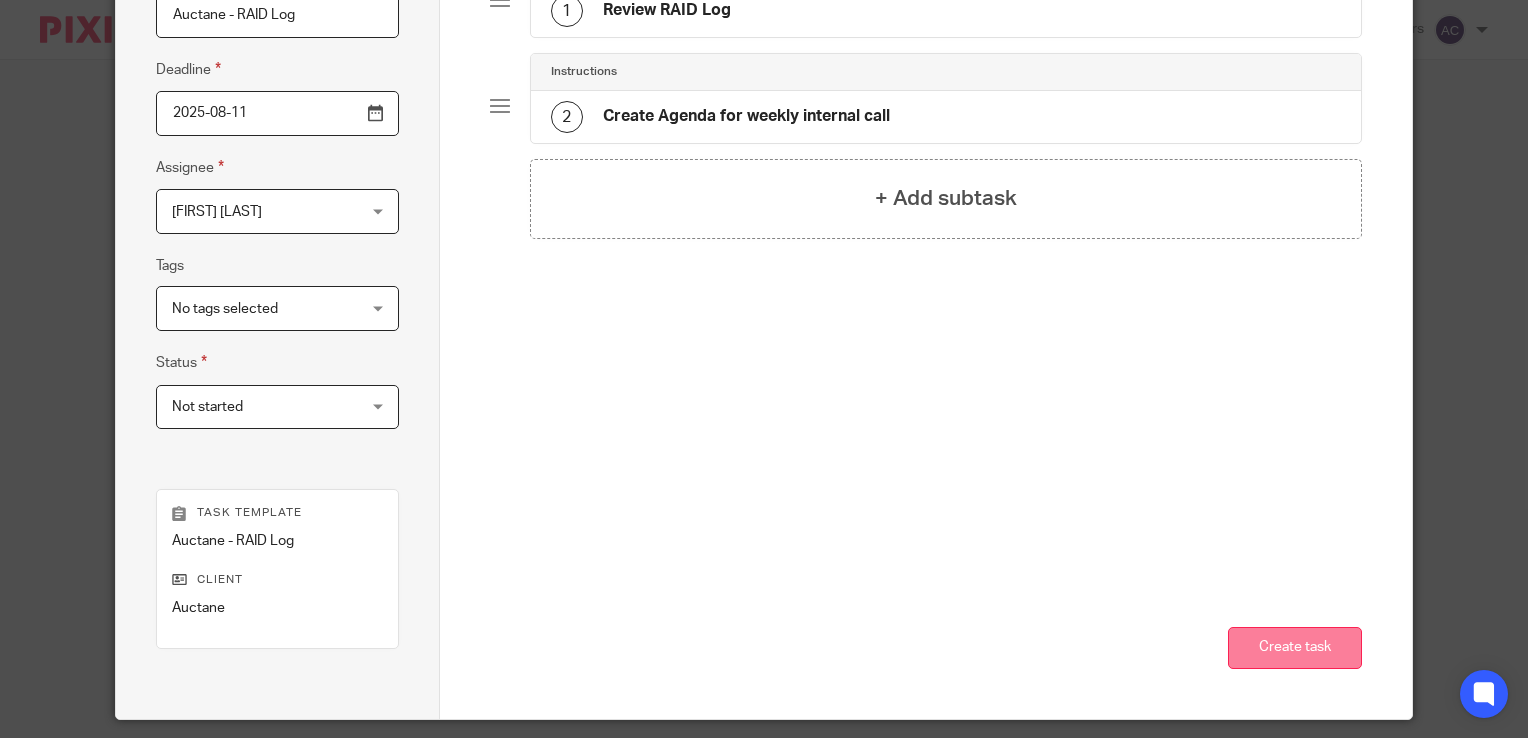 click on "Create task" at bounding box center (1295, 648) 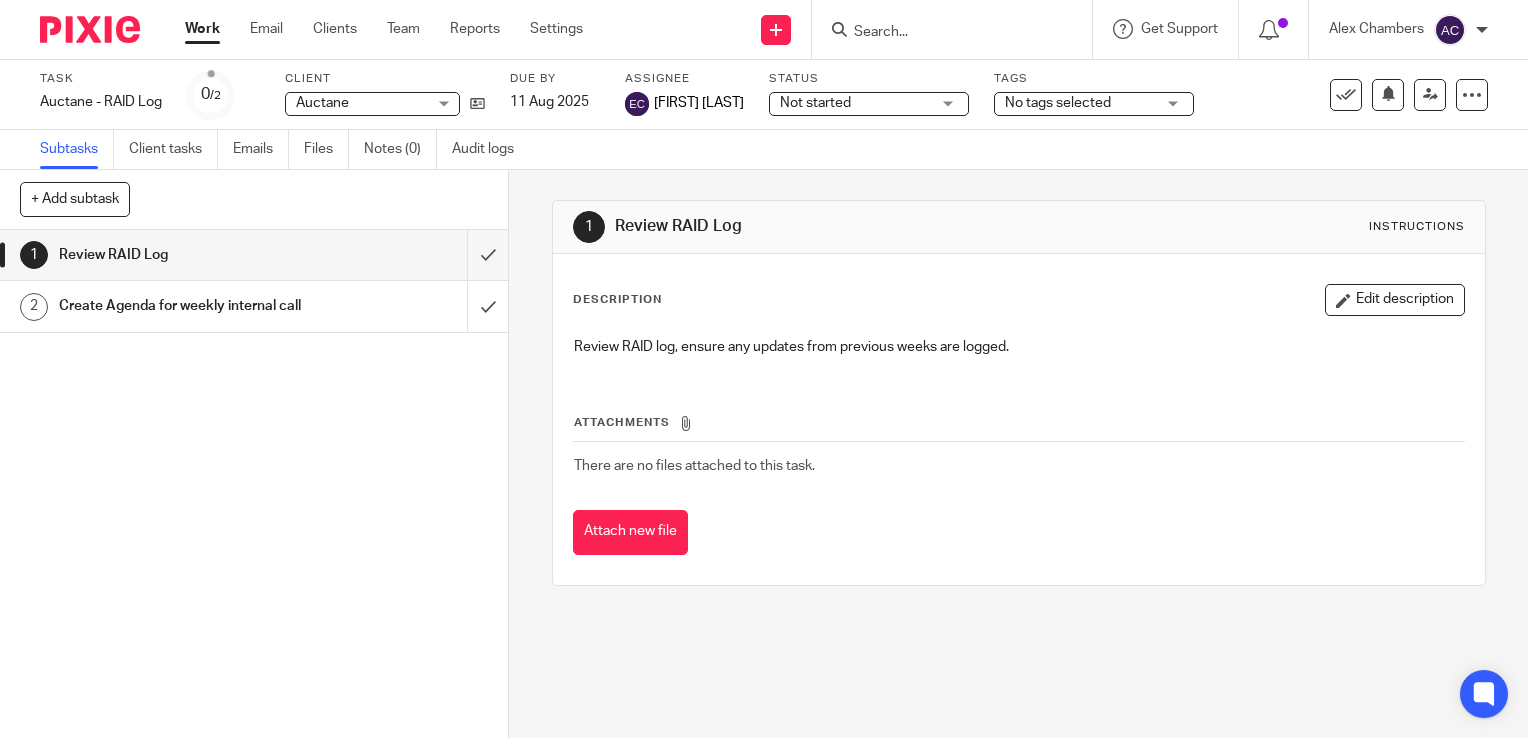 scroll, scrollTop: 0, scrollLeft: 0, axis: both 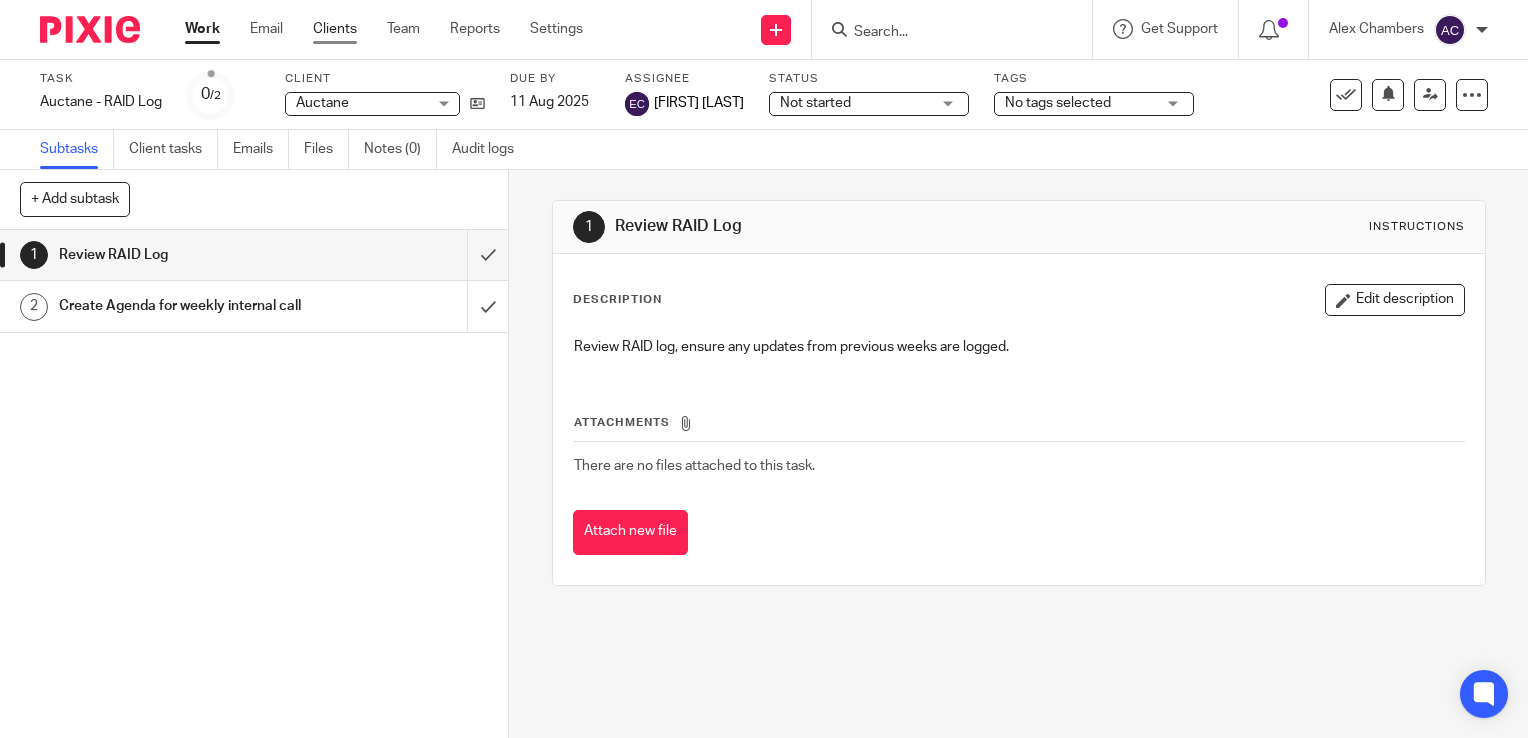 click on "Clients" at bounding box center [335, 29] 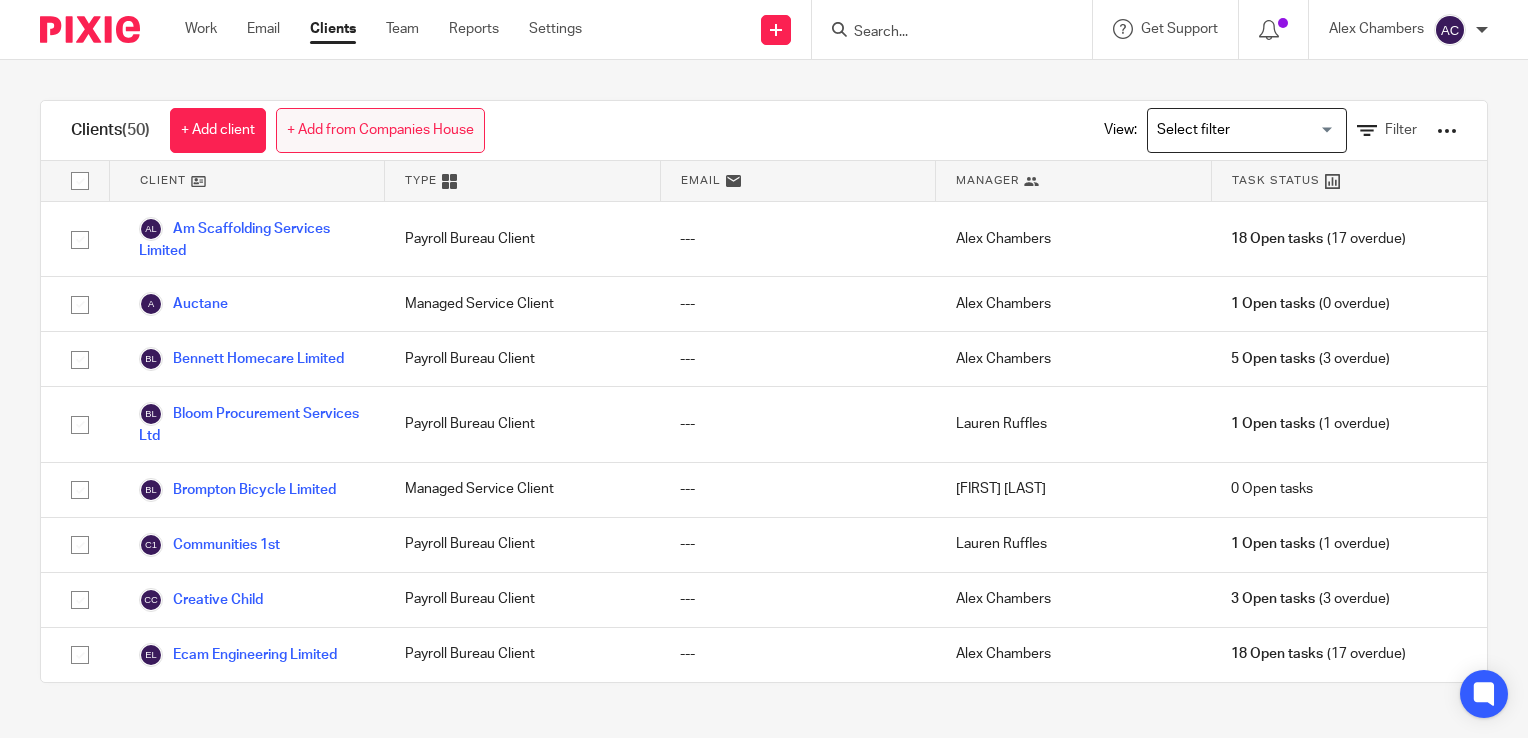 scroll, scrollTop: 0, scrollLeft: 0, axis: both 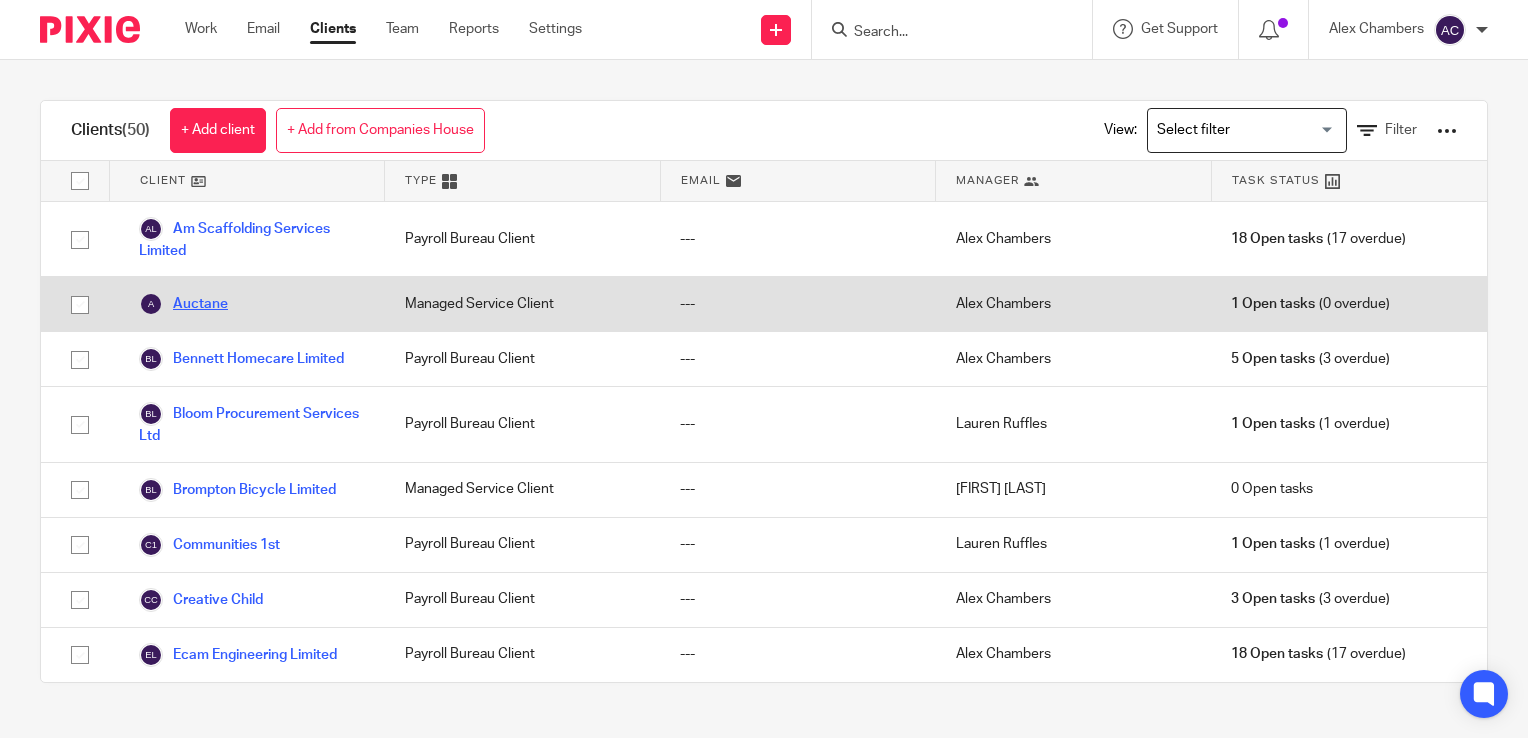 click on "Auctane" at bounding box center [183, 304] 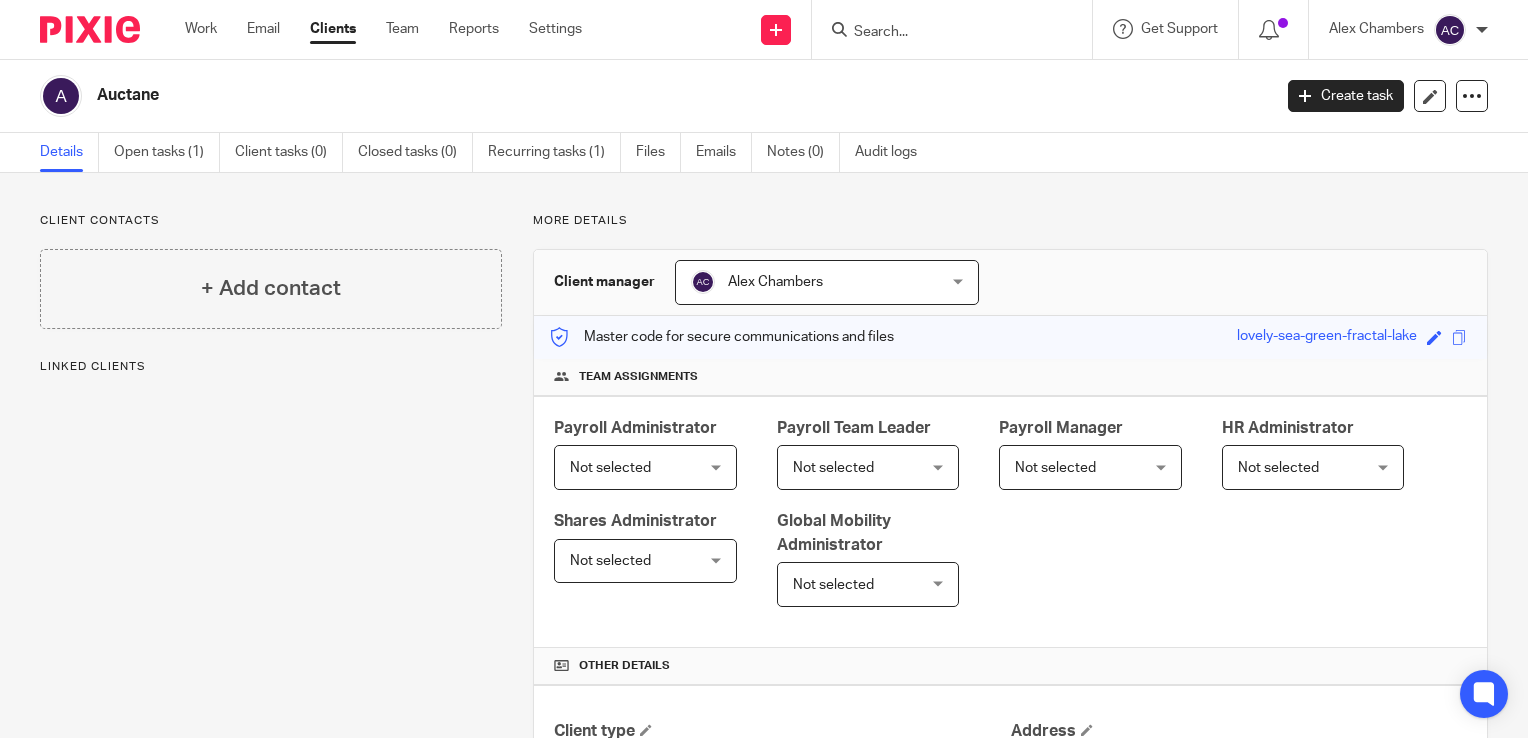 scroll, scrollTop: 0, scrollLeft: 0, axis: both 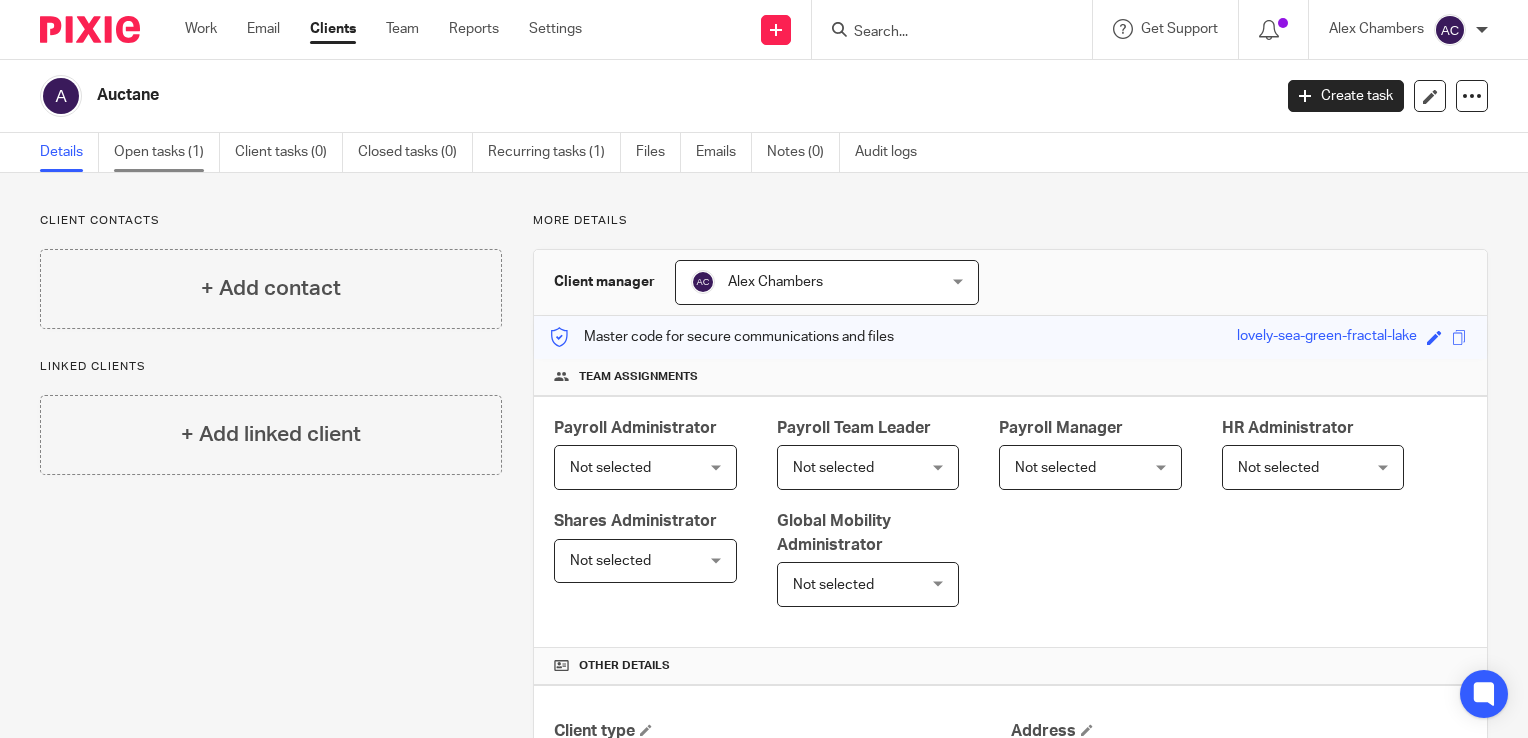 click on "Open tasks (1)" at bounding box center (167, 152) 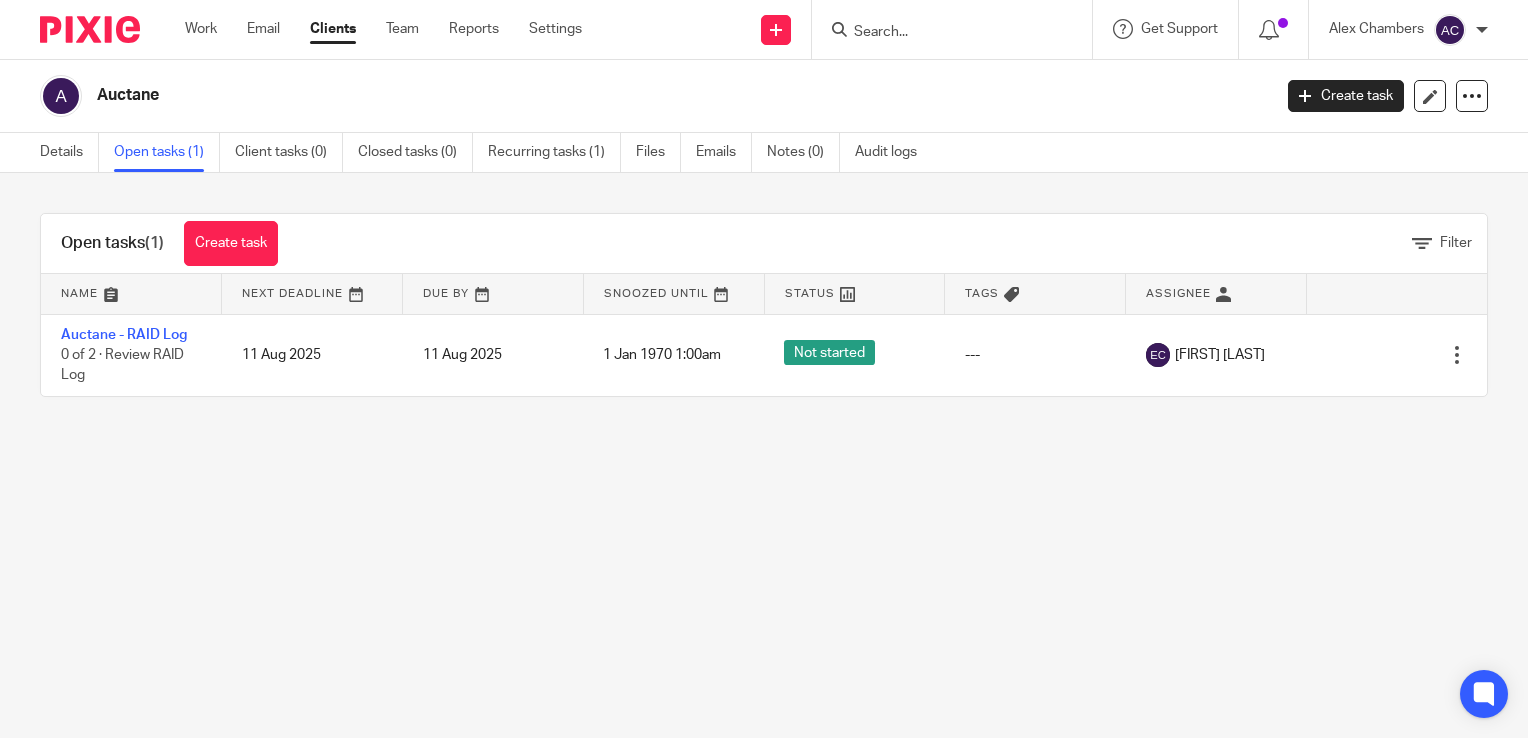 scroll, scrollTop: 0, scrollLeft: 0, axis: both 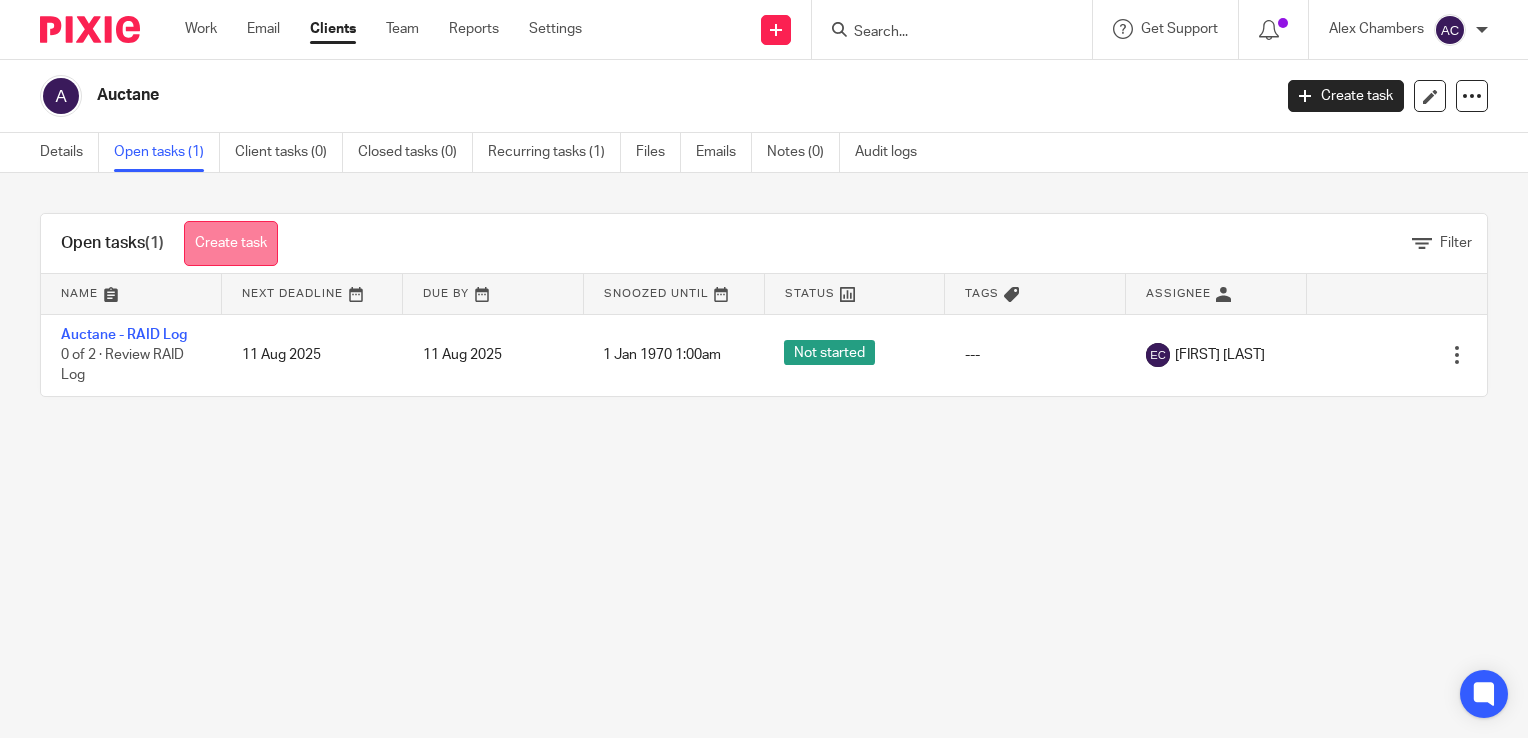click on "Create task" at bounding box center [231, 243] 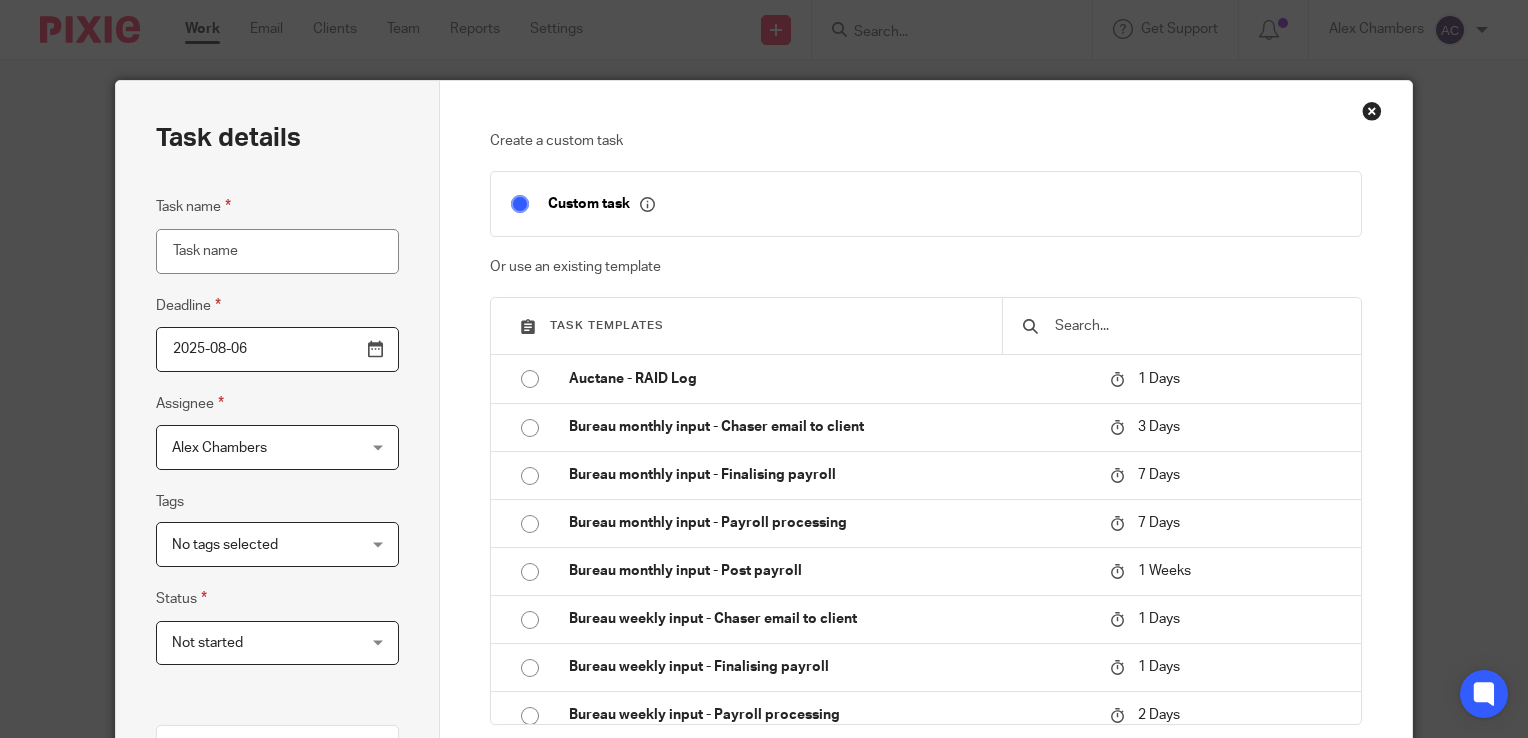 scroll, scrollTop: 0, scrollLeft: 0, axis: both 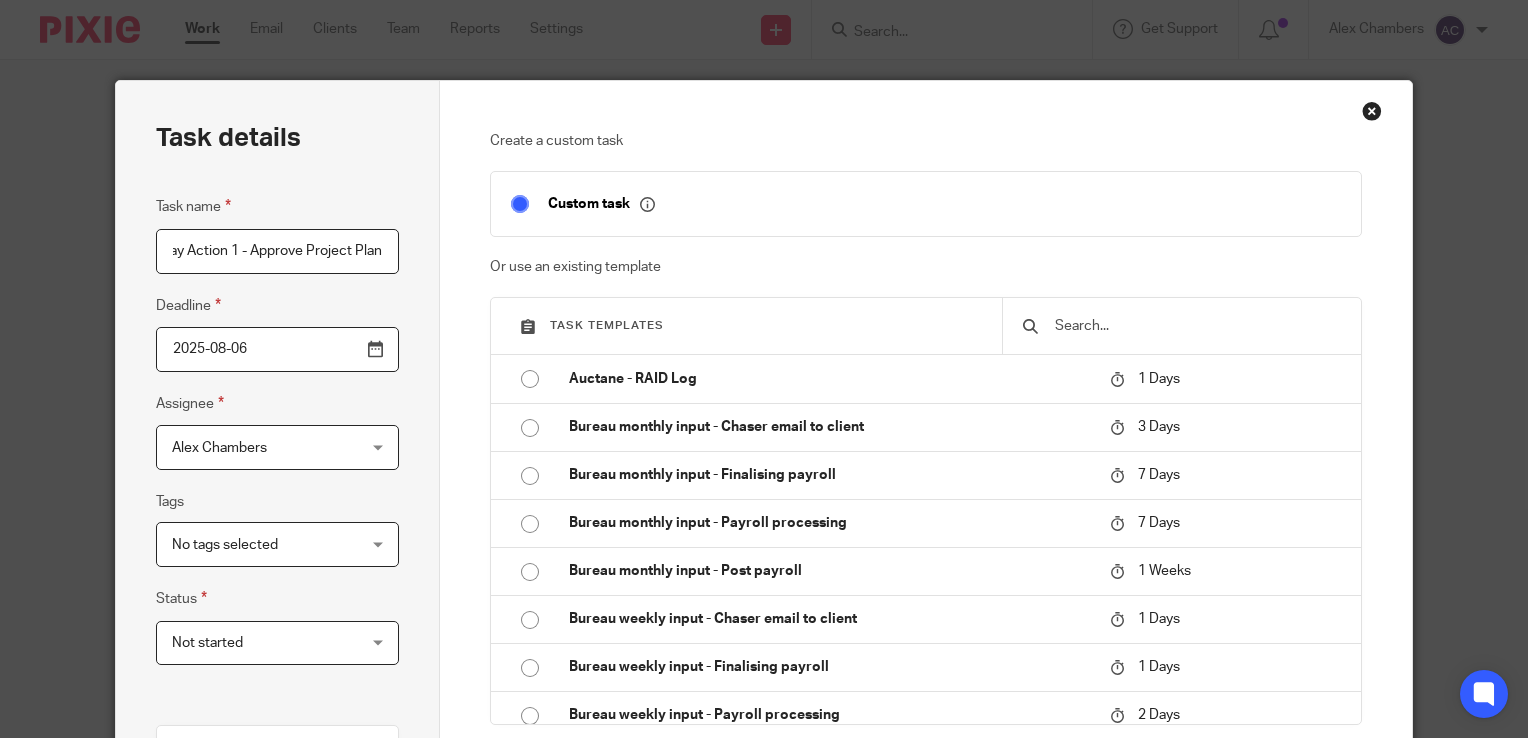 type on "Cloudpay Action 1 - Approve Project Plan" 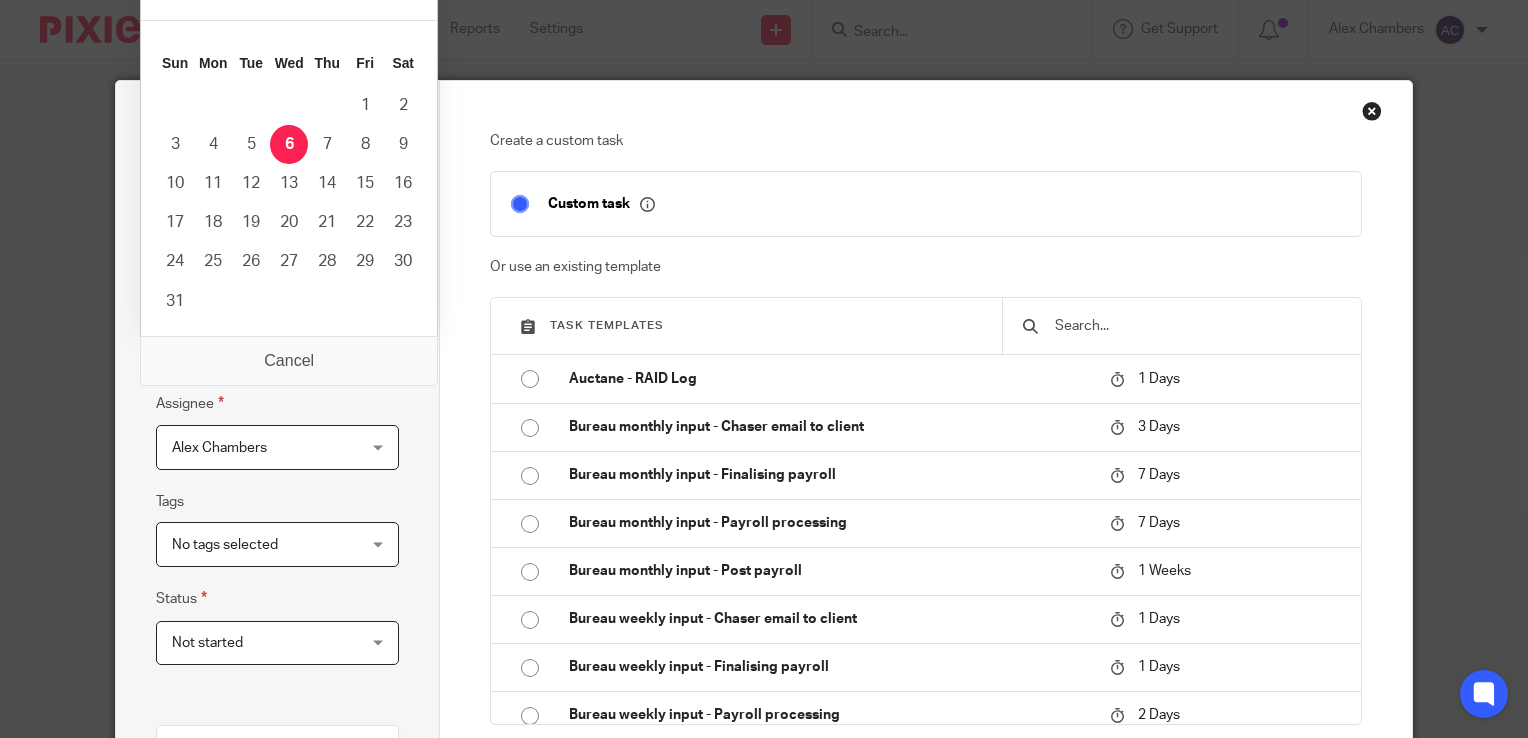 scroll, scrollTop: 0, scrollLeft: 0, axis: both 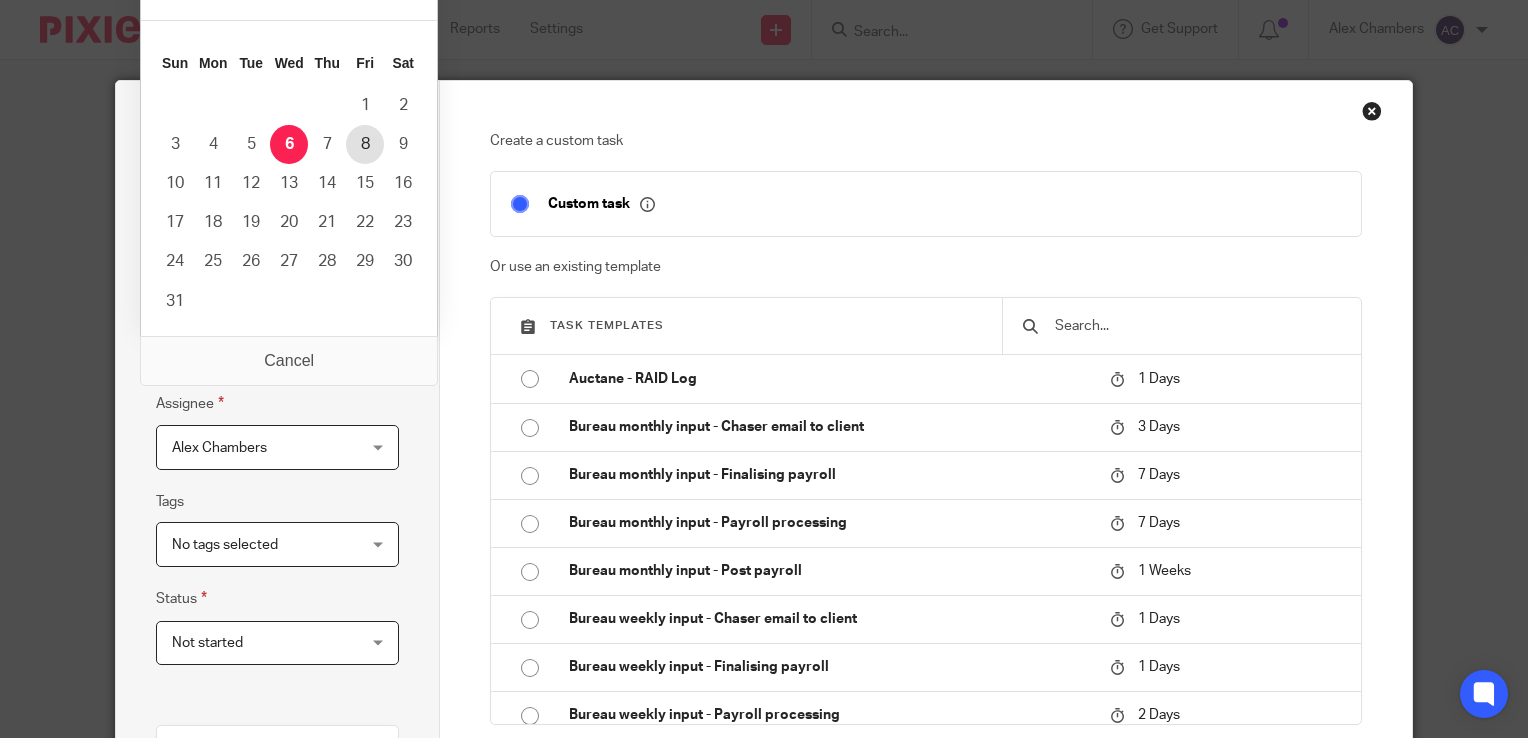 type on "2025-08-08" 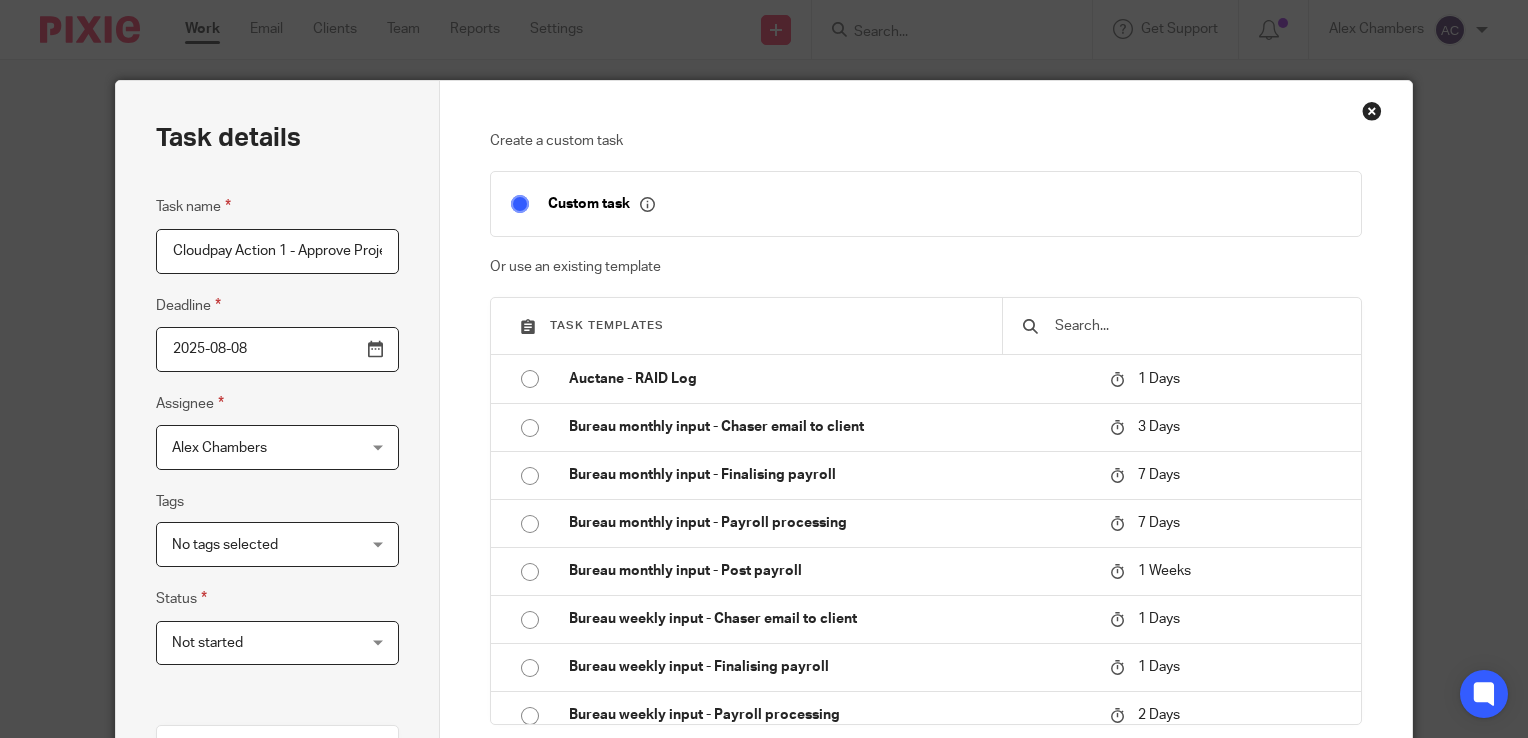 click on "Alex Chambers" at bounding box center [262, 447] 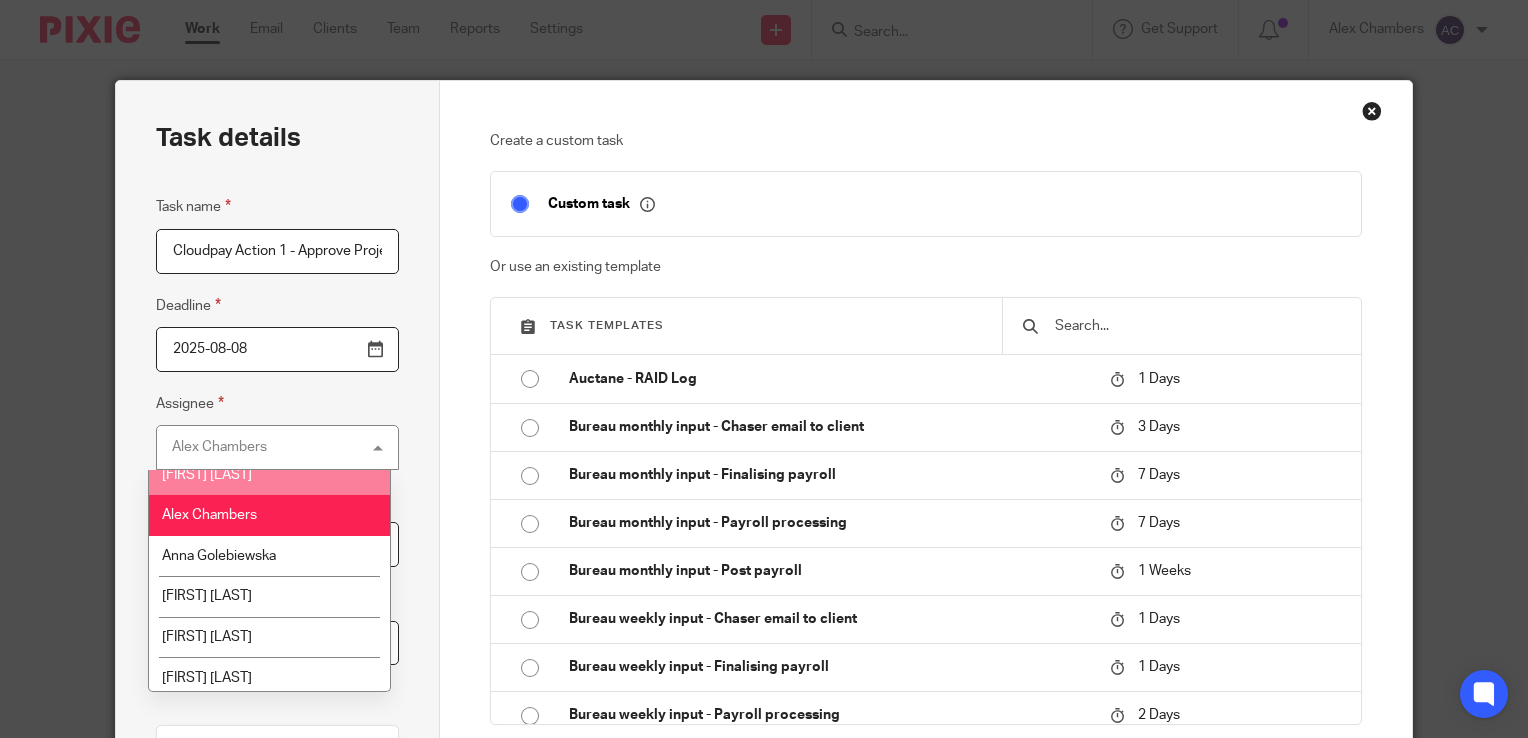 scroll, scrollTop: 59, scrollLeft: 0, axis: vertical 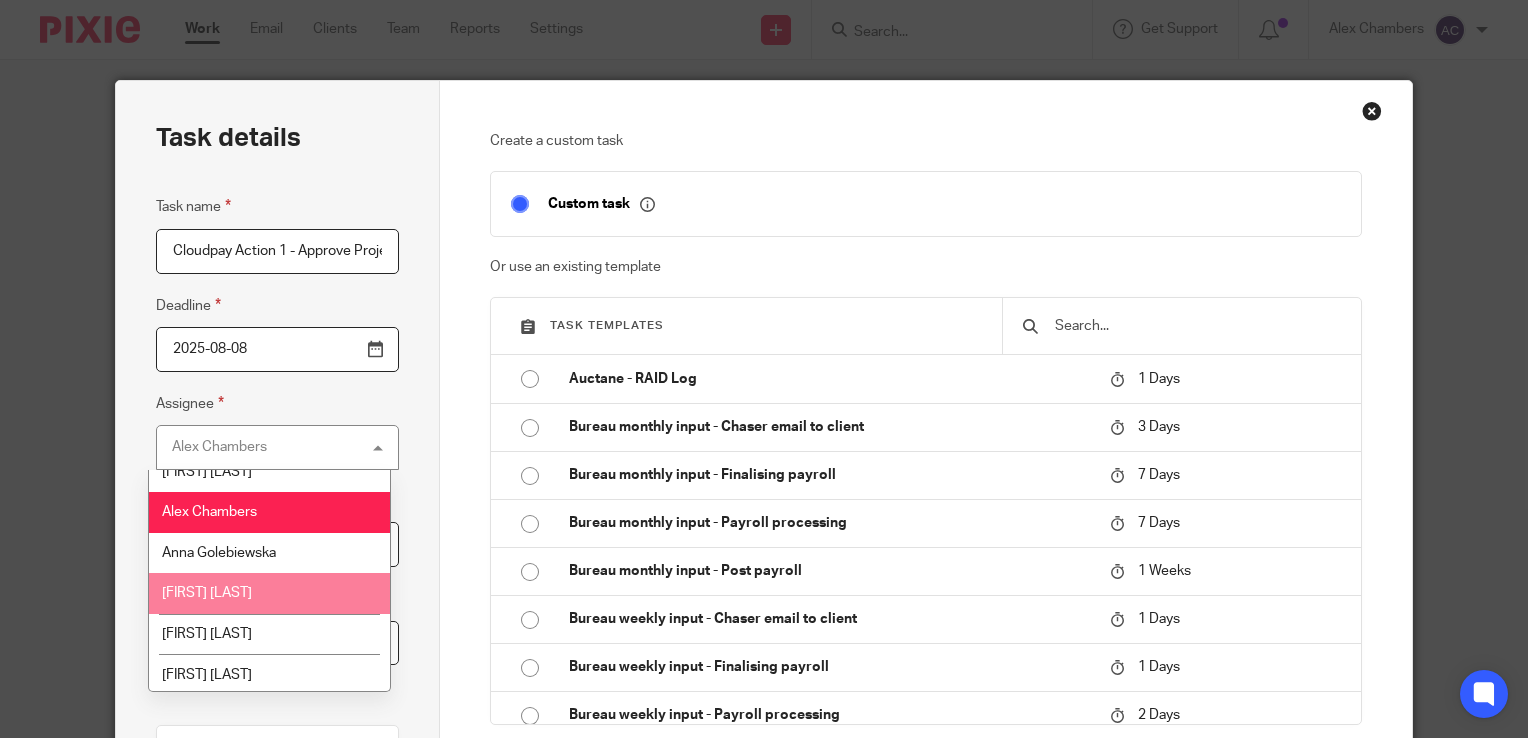 click on "Emma Crowe" at bounding box center (270, 593) 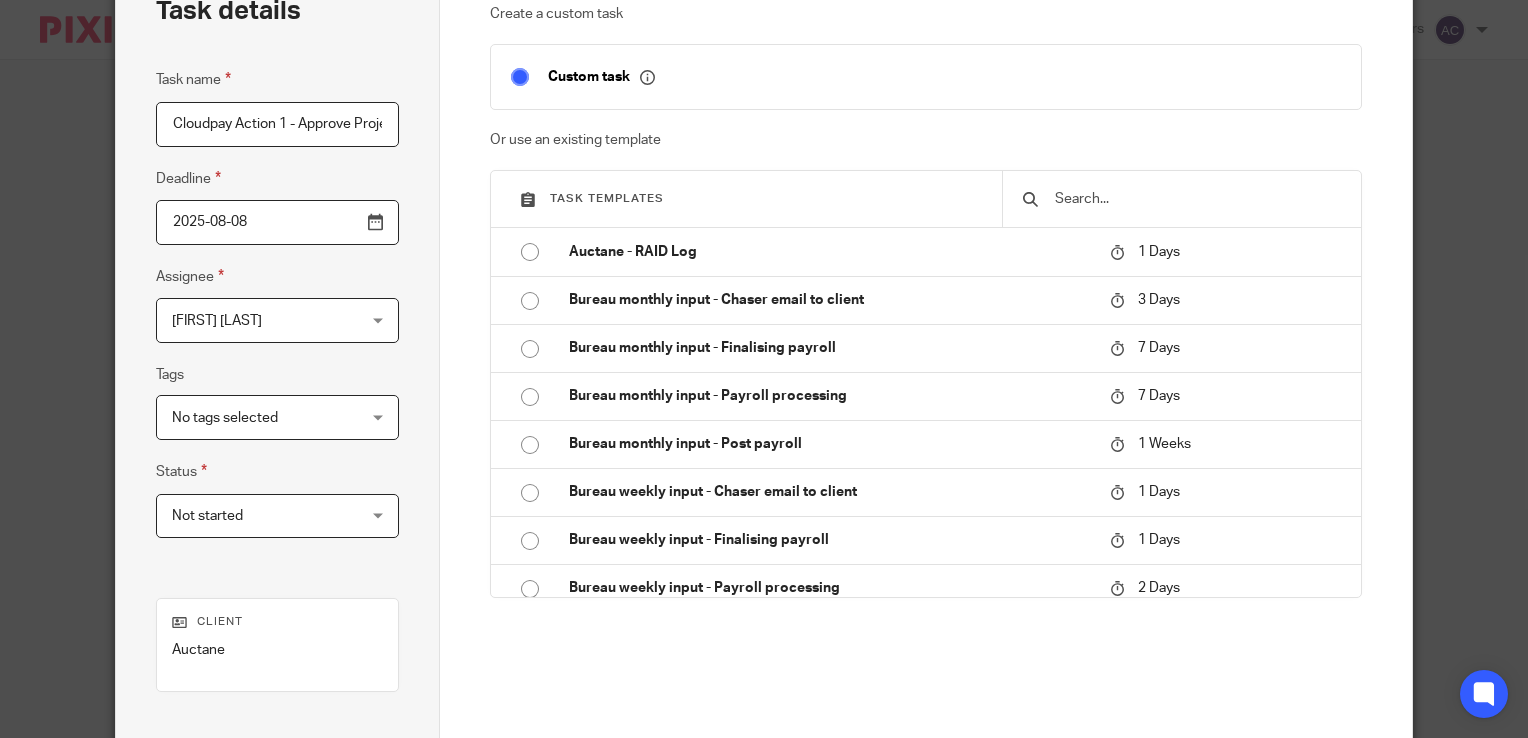 scroll, scrollTop: 190, scrollLeft: 0, axis: vertical 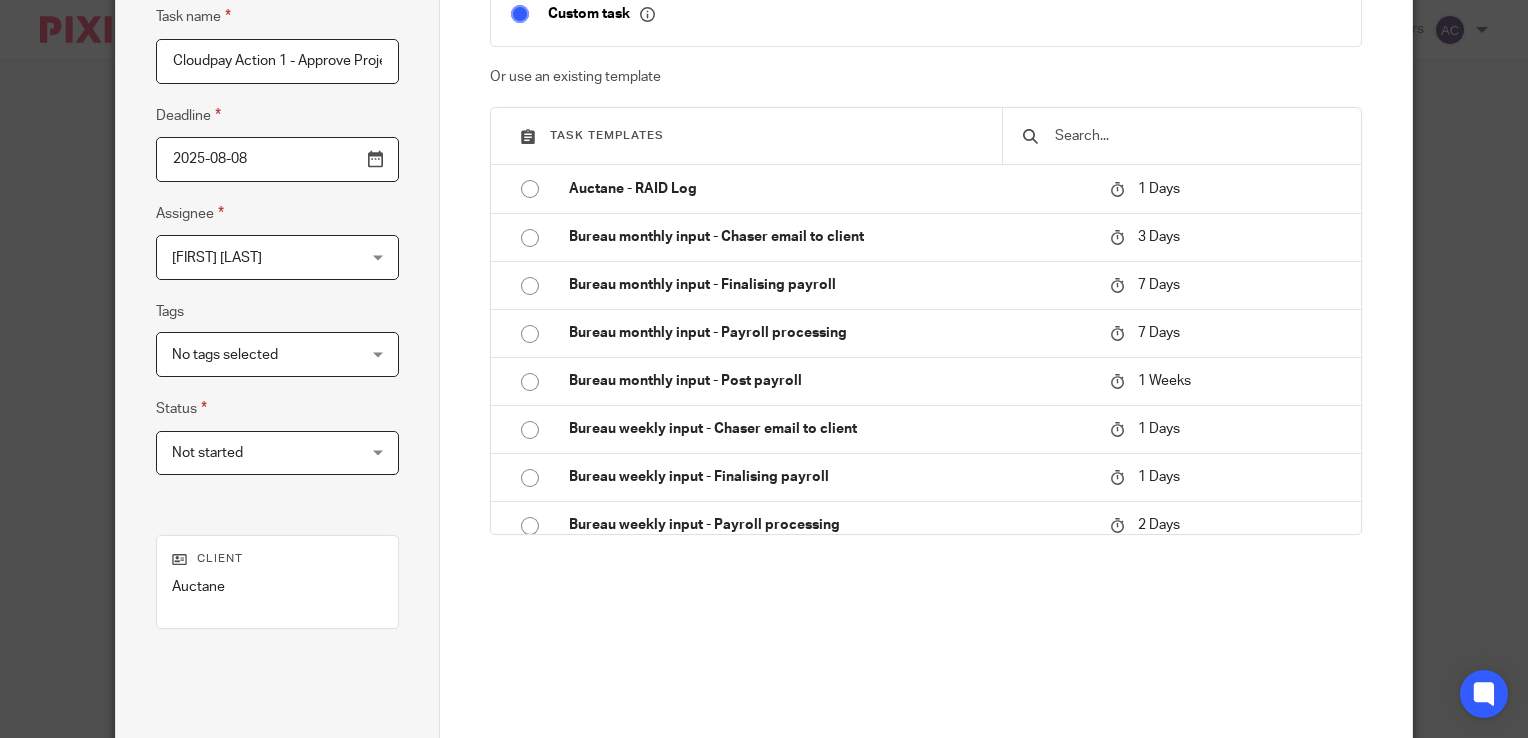 click on "Not started
Not started" at bounding box center [277, 453] 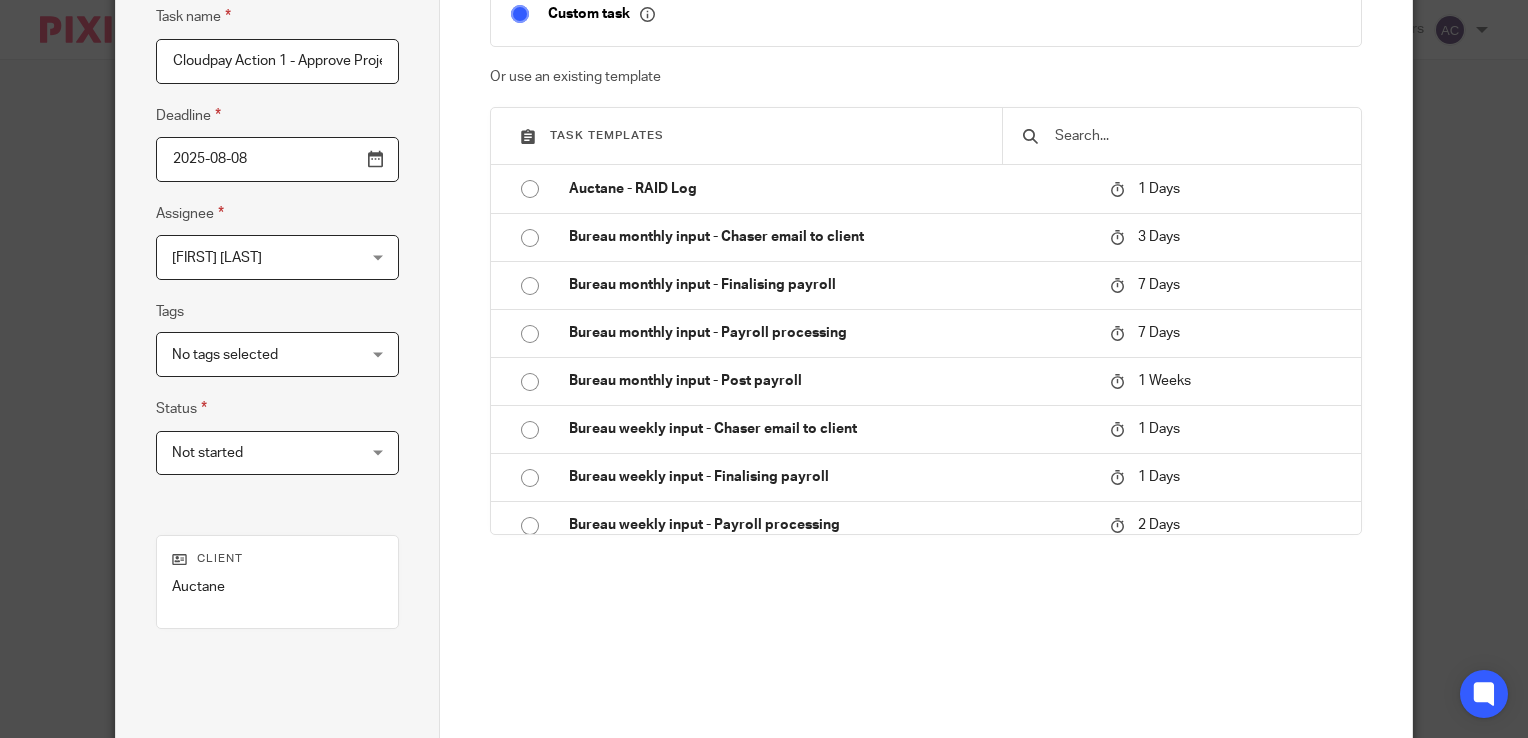 click on "Task details
Task name   Cloudpay Action 1 - Approve Project Plan
Deadline
2025-08-08   Assignee
Emma Crowe
Emma Crowe
Client manager
Alex Thompson
Alex Chambers
Anna Golebiewska
Emma Crowe
Emma Shone
Jordan Schofield
Kayleigh Wilson
Kirstie Commons
Lauren Ruffles
Mark Bentley
Morag Blackburn
Nic Johnson
Sam Collins
Sam Williams
Scott Radford
Shannan Booth
Snezano Odarenko
4   Tags
No tags selected
Global Mobility" at bounding box center [278, 367] 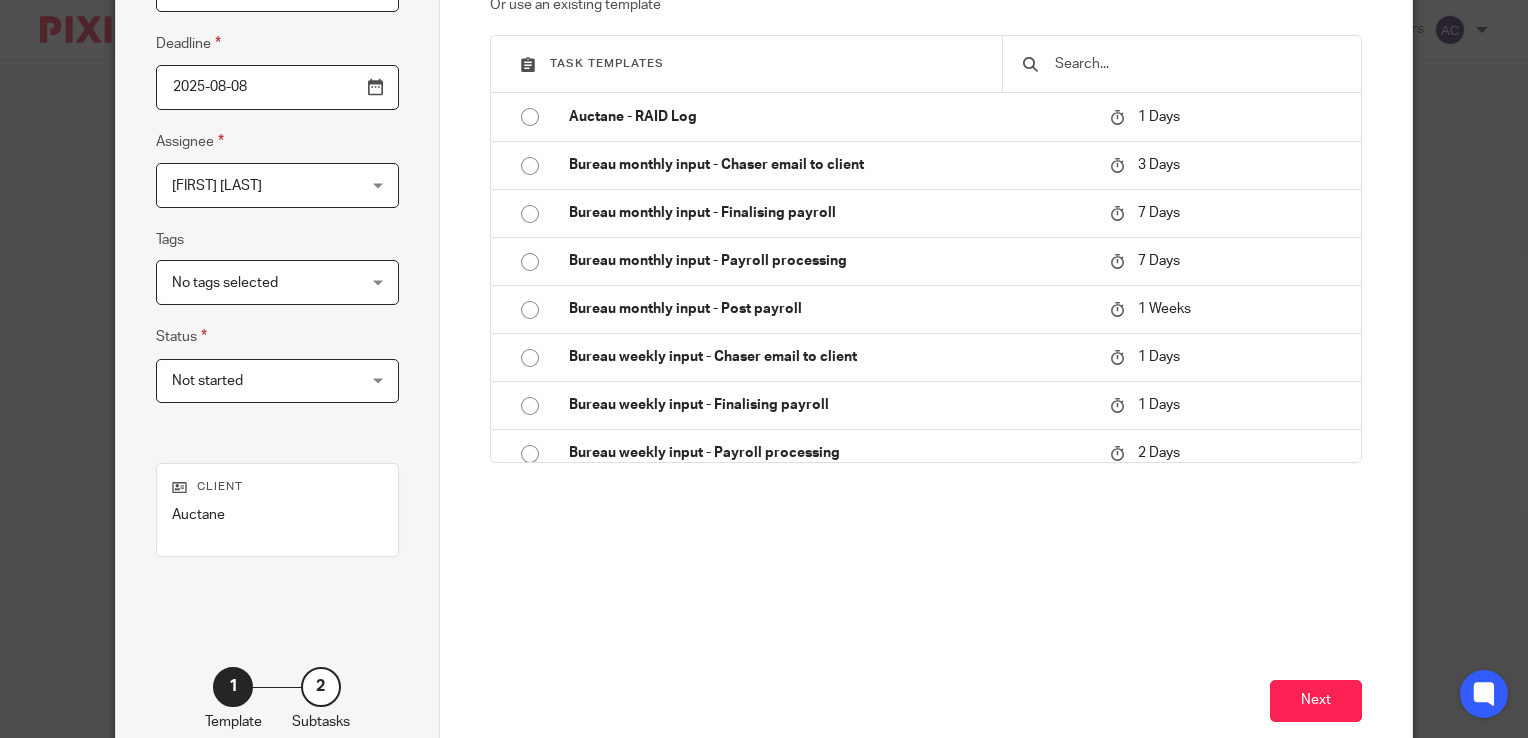 scroll, scrollTop: 376, scrollLeft: 0, axis: vertical 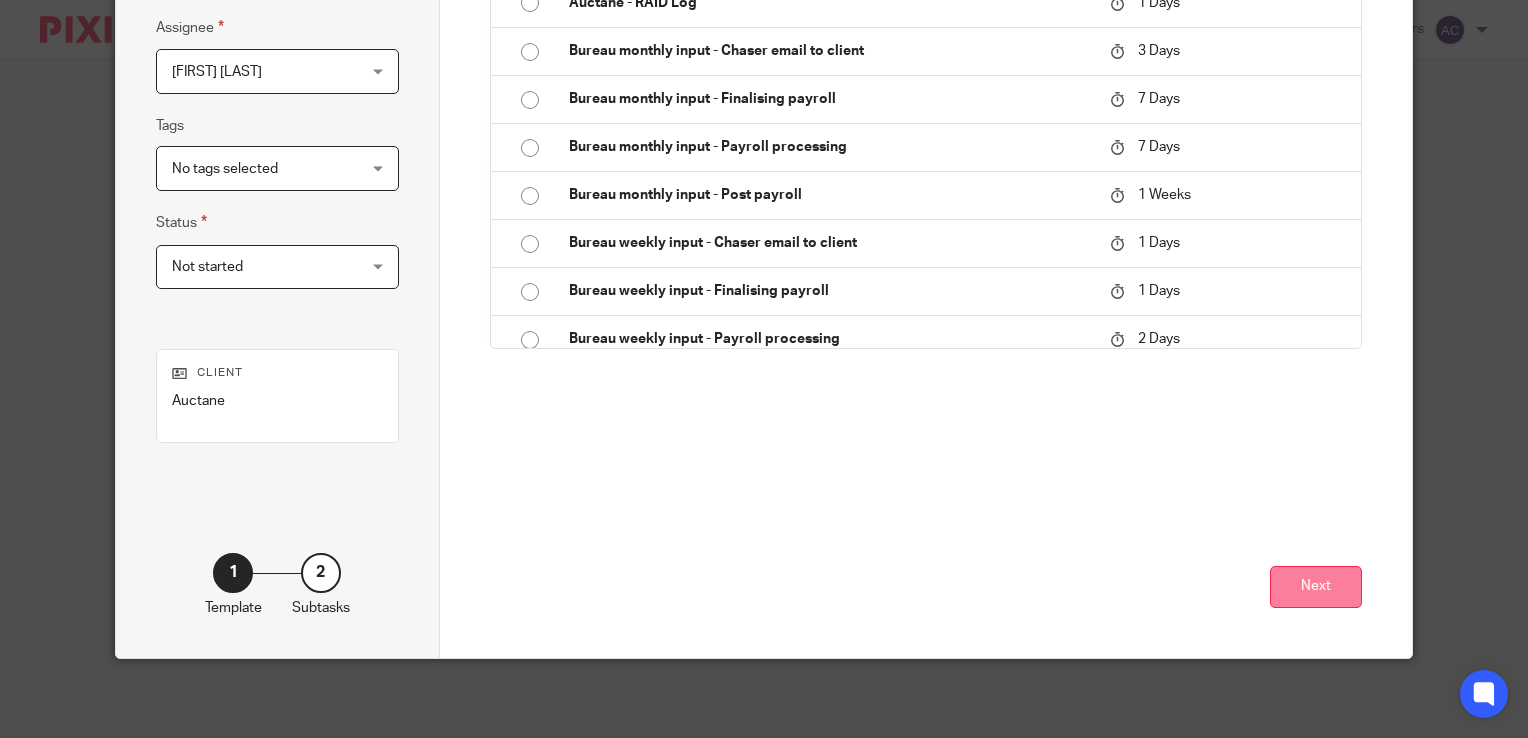 click on "Next" at bounding box center (1316, 587) 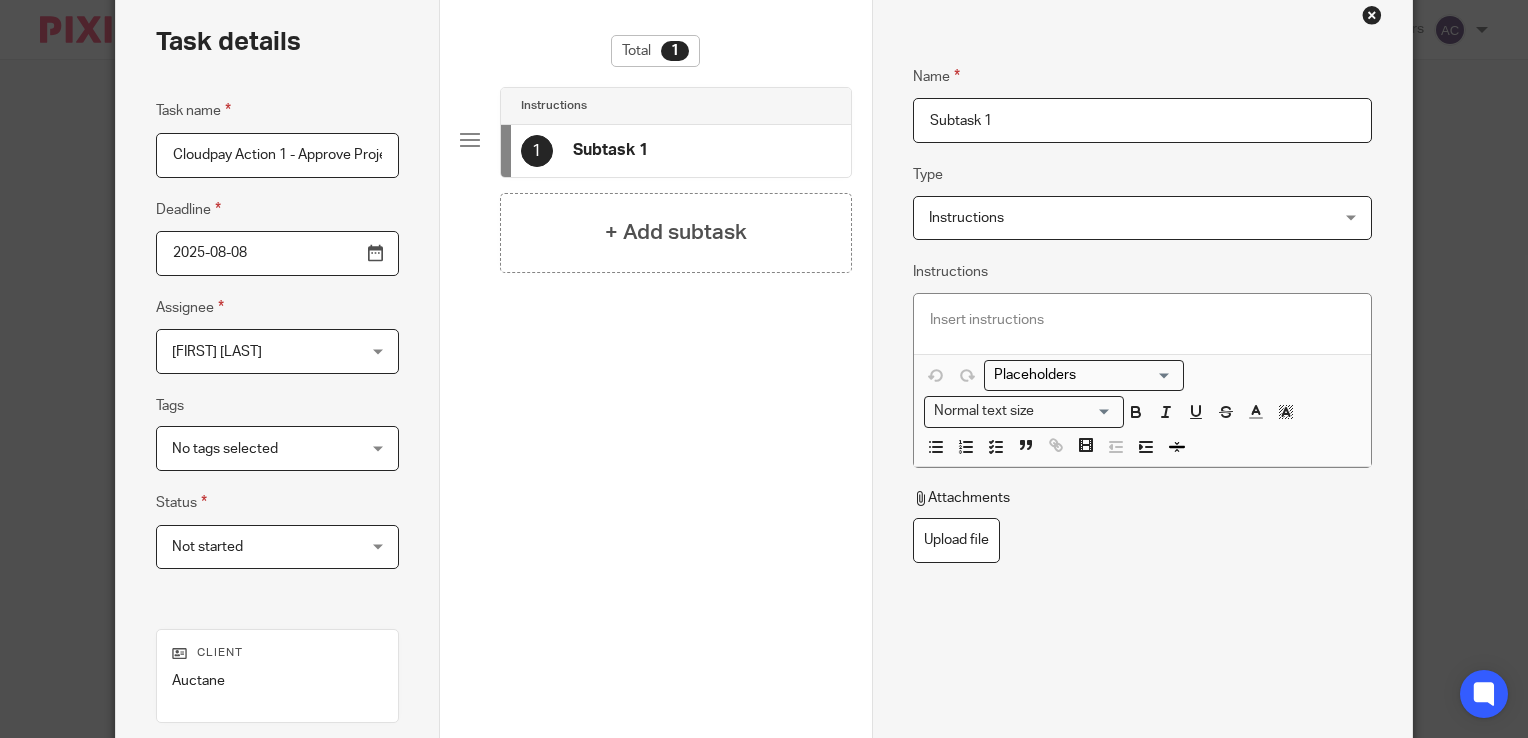 scroll, scrollTop: 90, scrollLeft: 0, axis: vertical 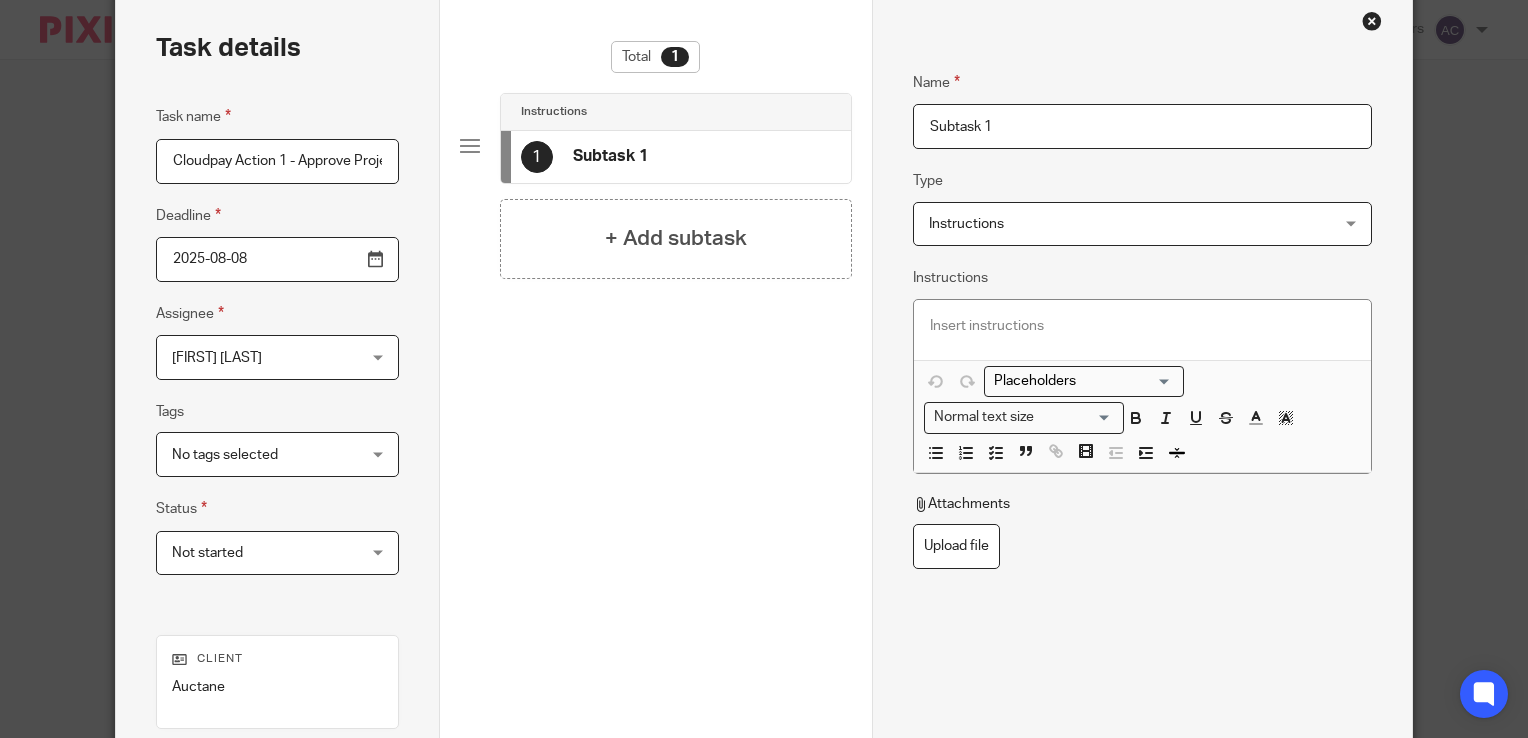 drag, startPoint x: 1017, startPoint y: 130, endPoint x: 893, endPoint y: 133, distance: 124.036285 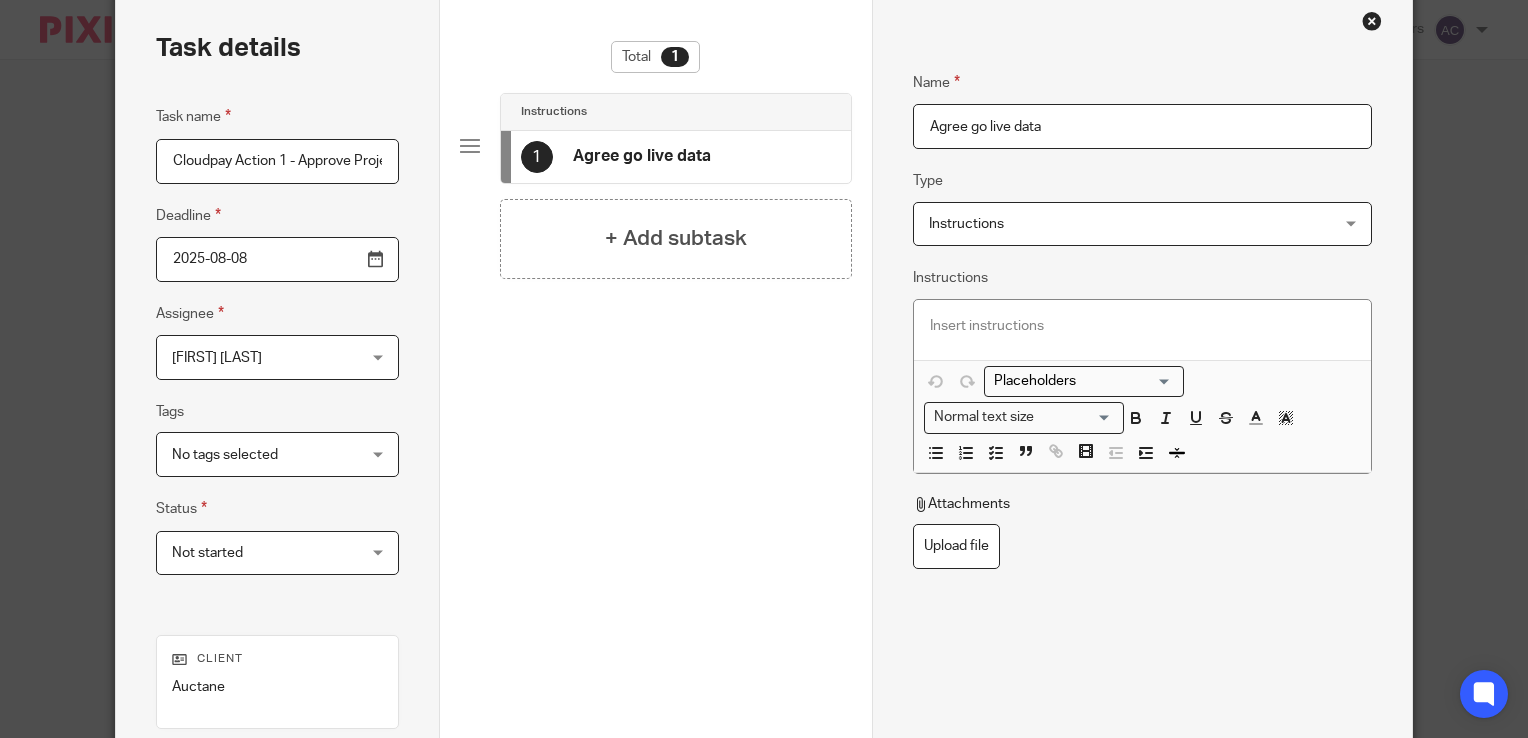 type on "Agree go live data" 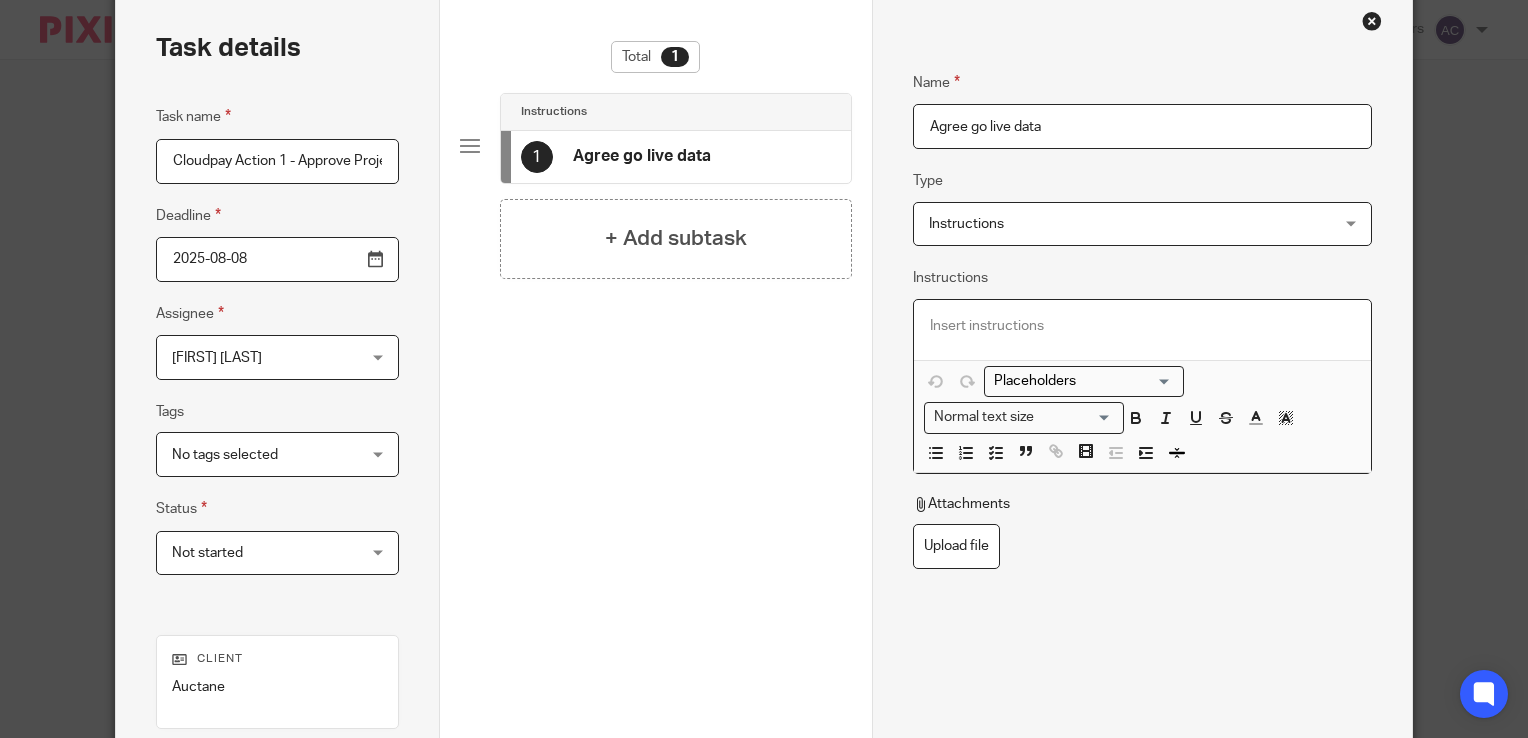 type 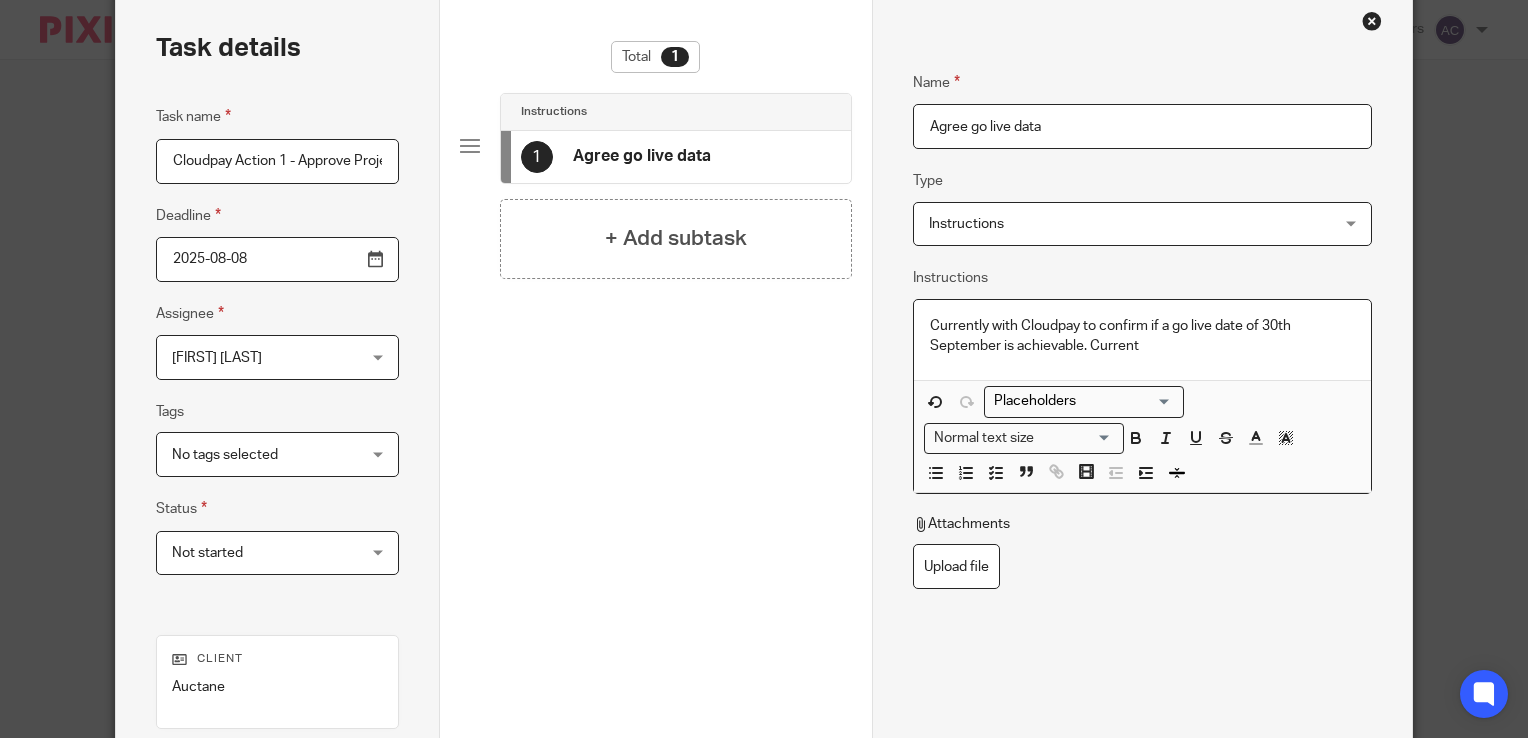 click on "Currently with Cloudpay to confirm if a go live date of 30th September is achievable. Current" at bounding box center (1142, 336) 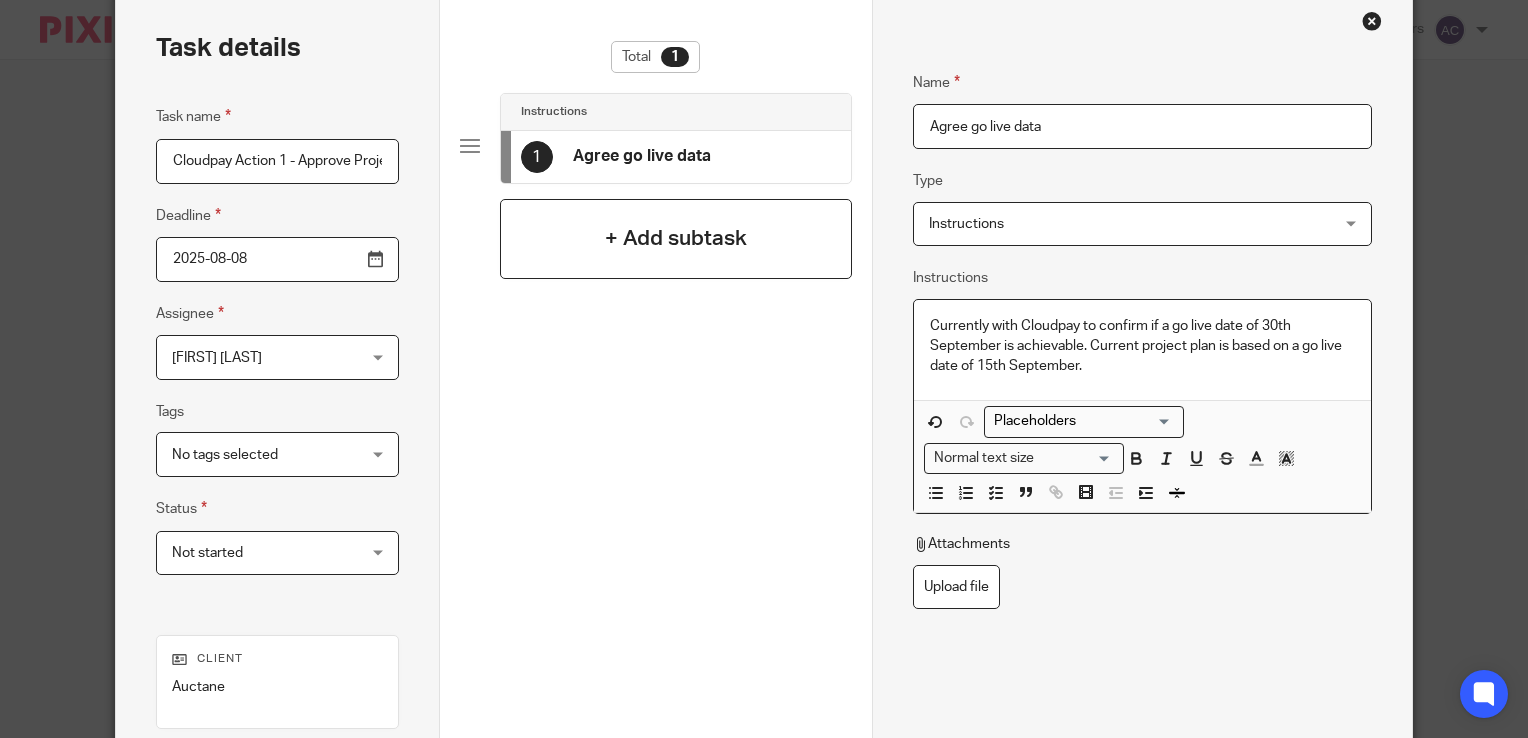 click on "+ Add subtask" at bounding box center (676, 238) 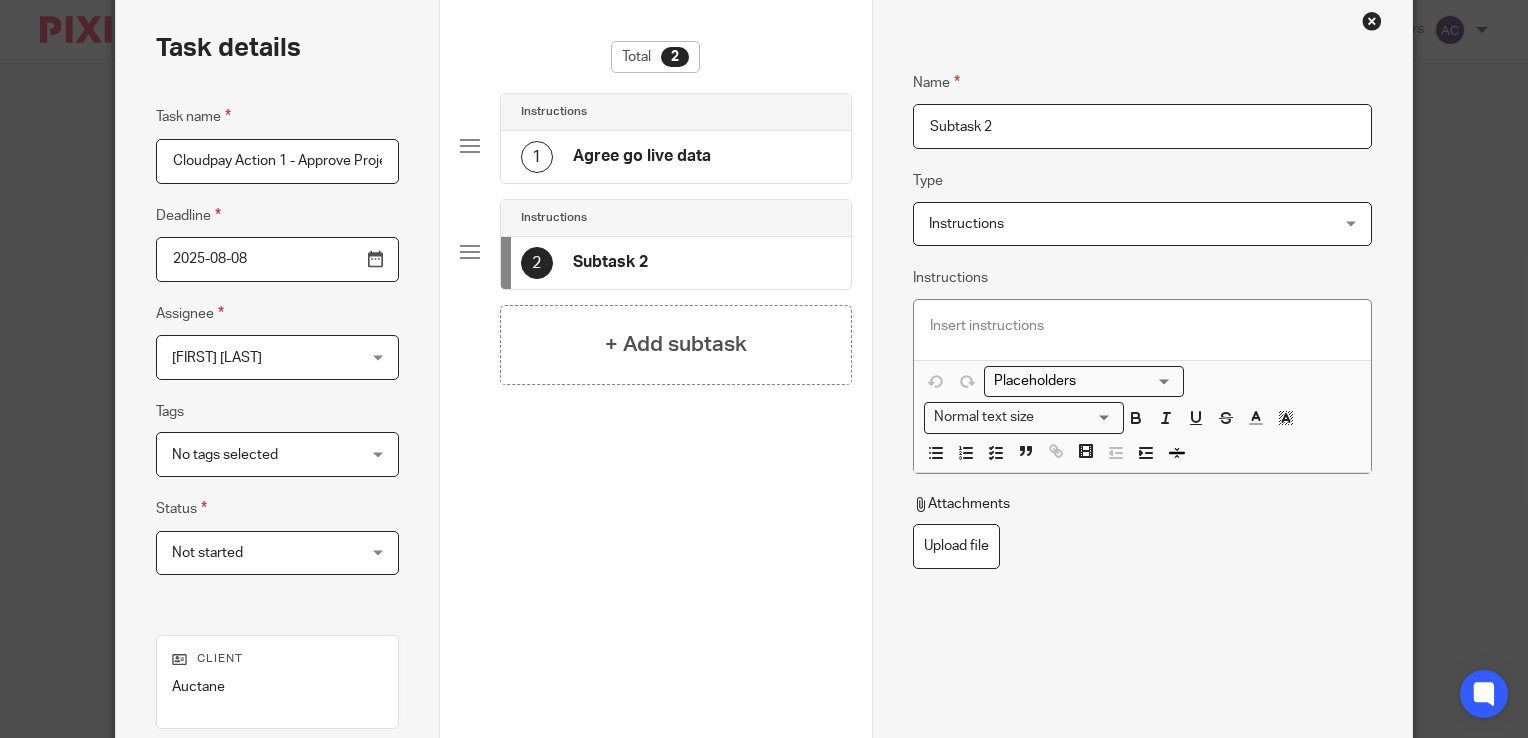 drag, startPoint x: 1018, startPoint y: 134, endPoint x: 848, endPoint y: 114, distance: 171.17242 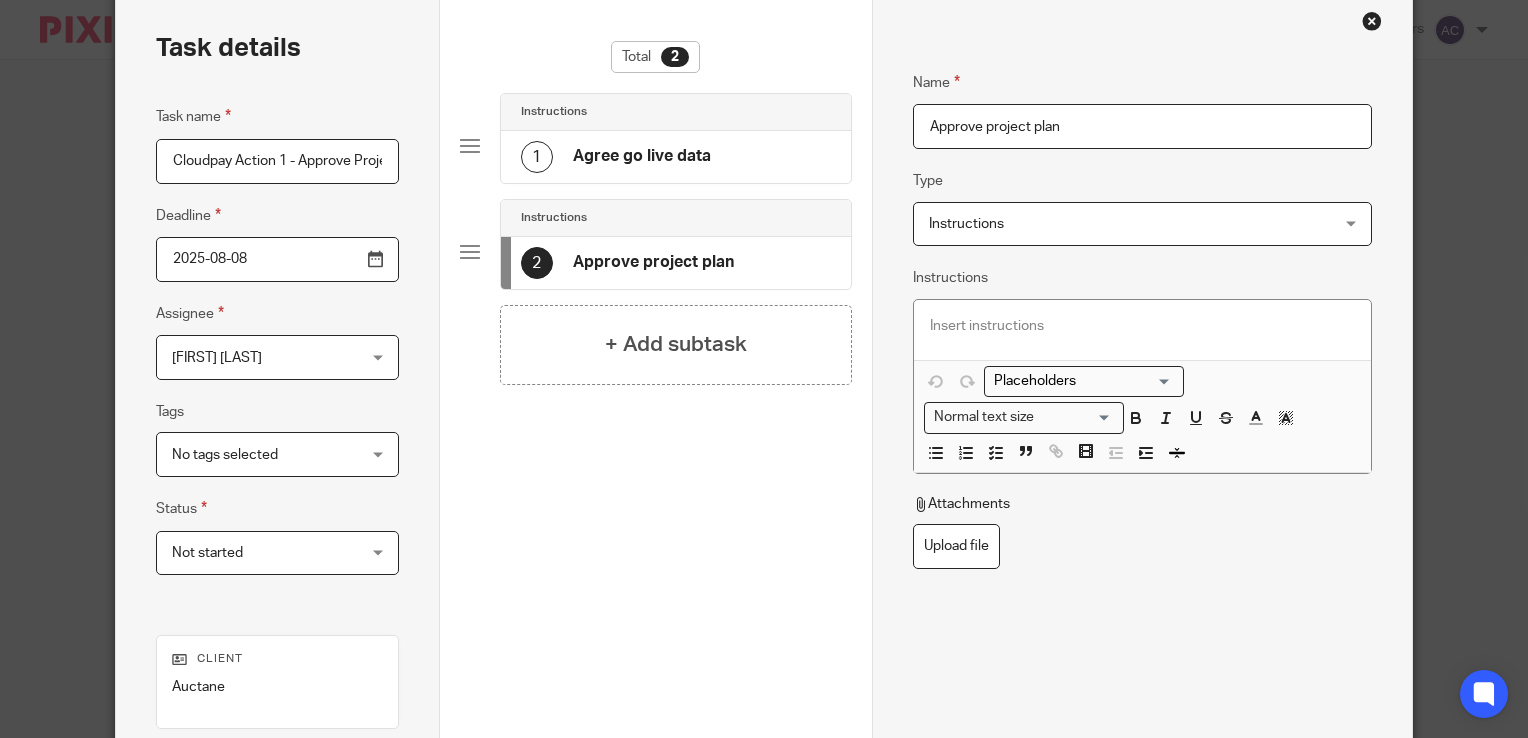 type on "Approve project plan" 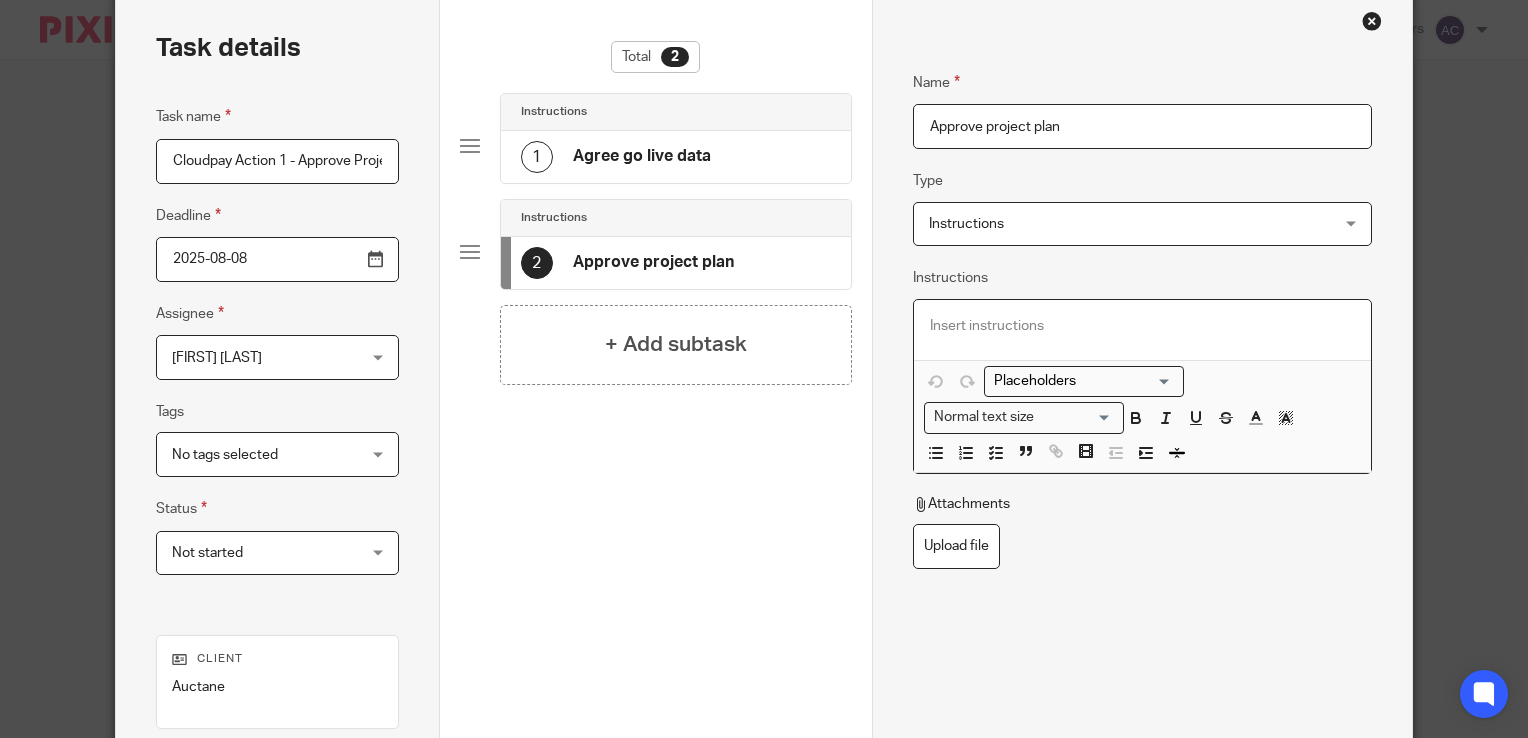 type 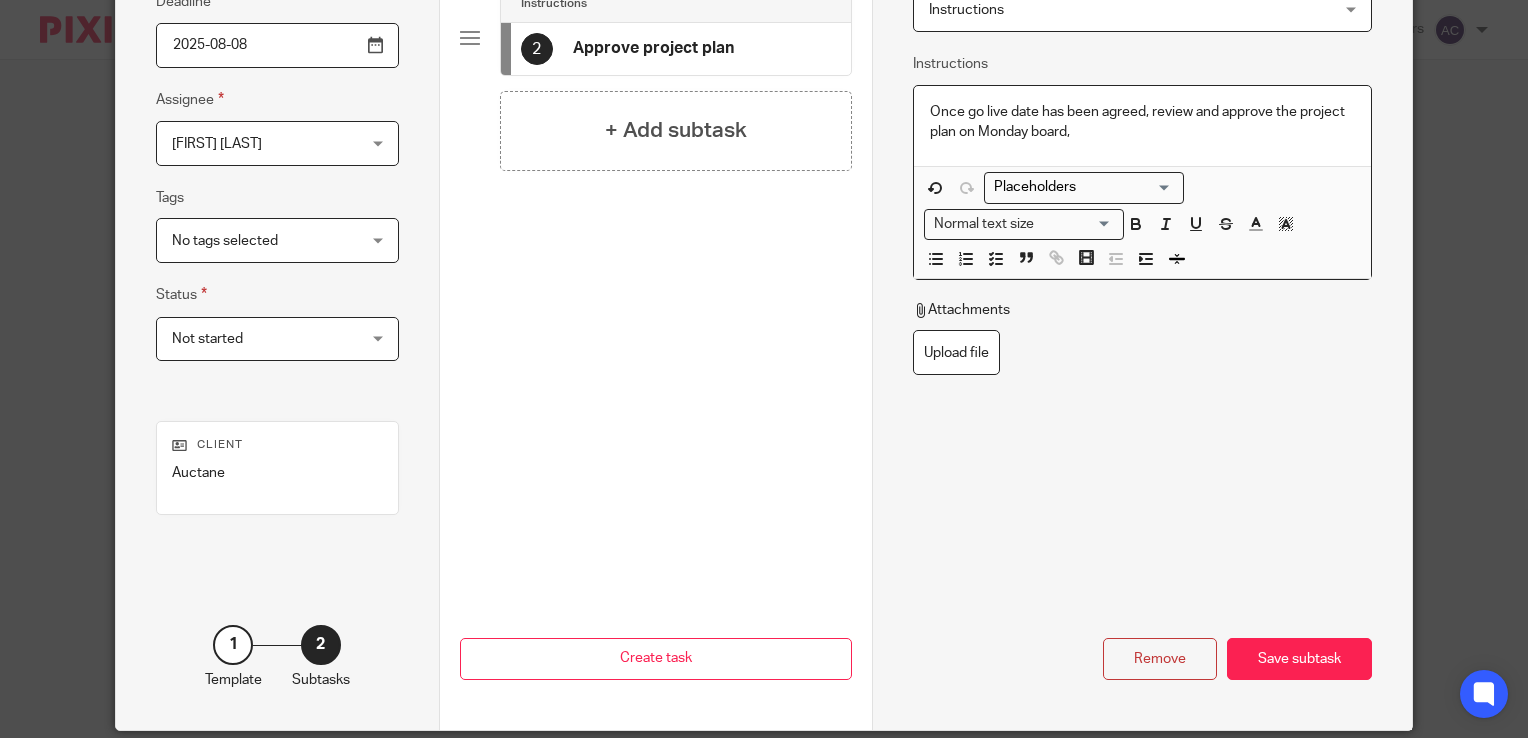 scroll, scrollTop: 307, scrollLeft: 0, axis: vertical 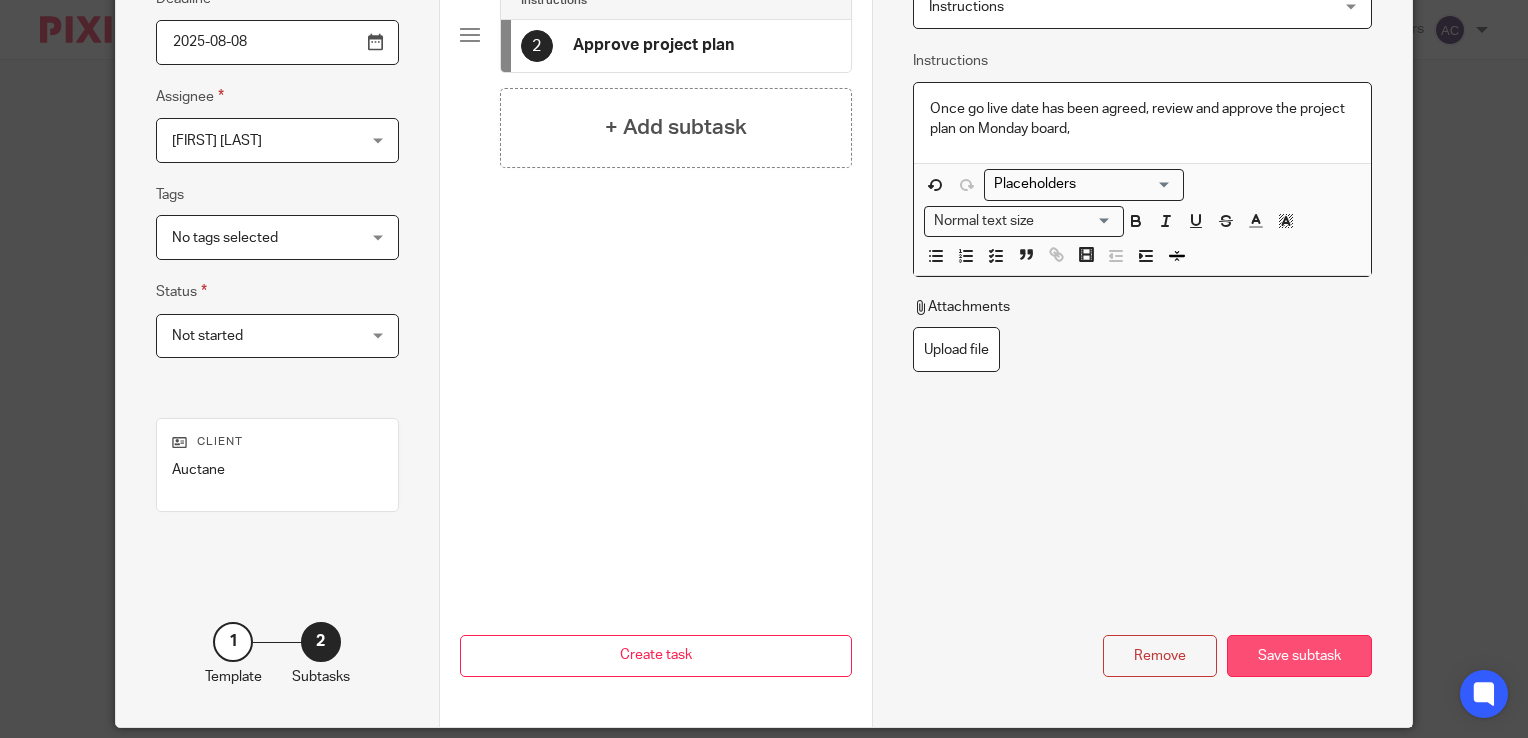 click on "Save subtask" at bounding box center (1299, 656) 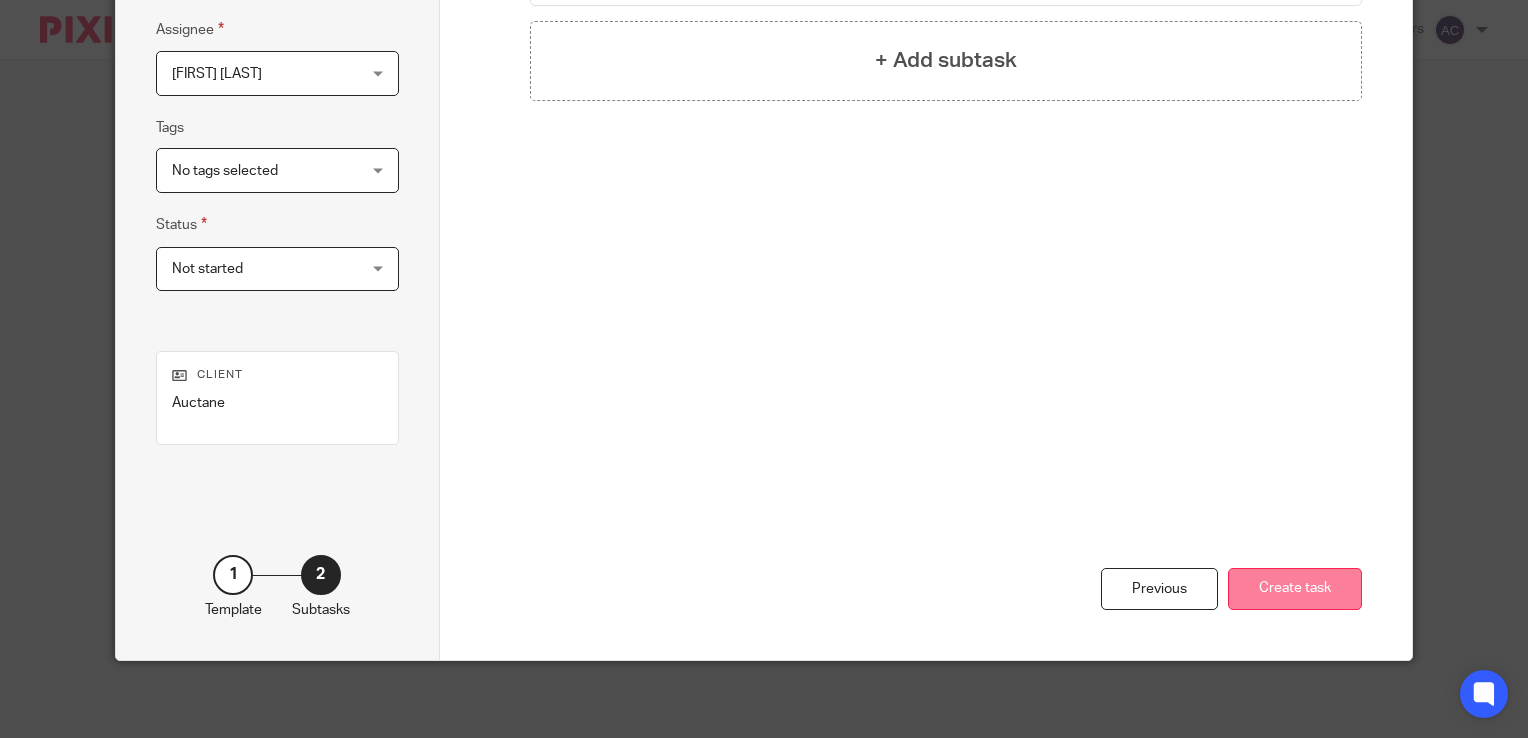 scroll, scrollTop: 375, scrollLeft: 0, axis: vertical 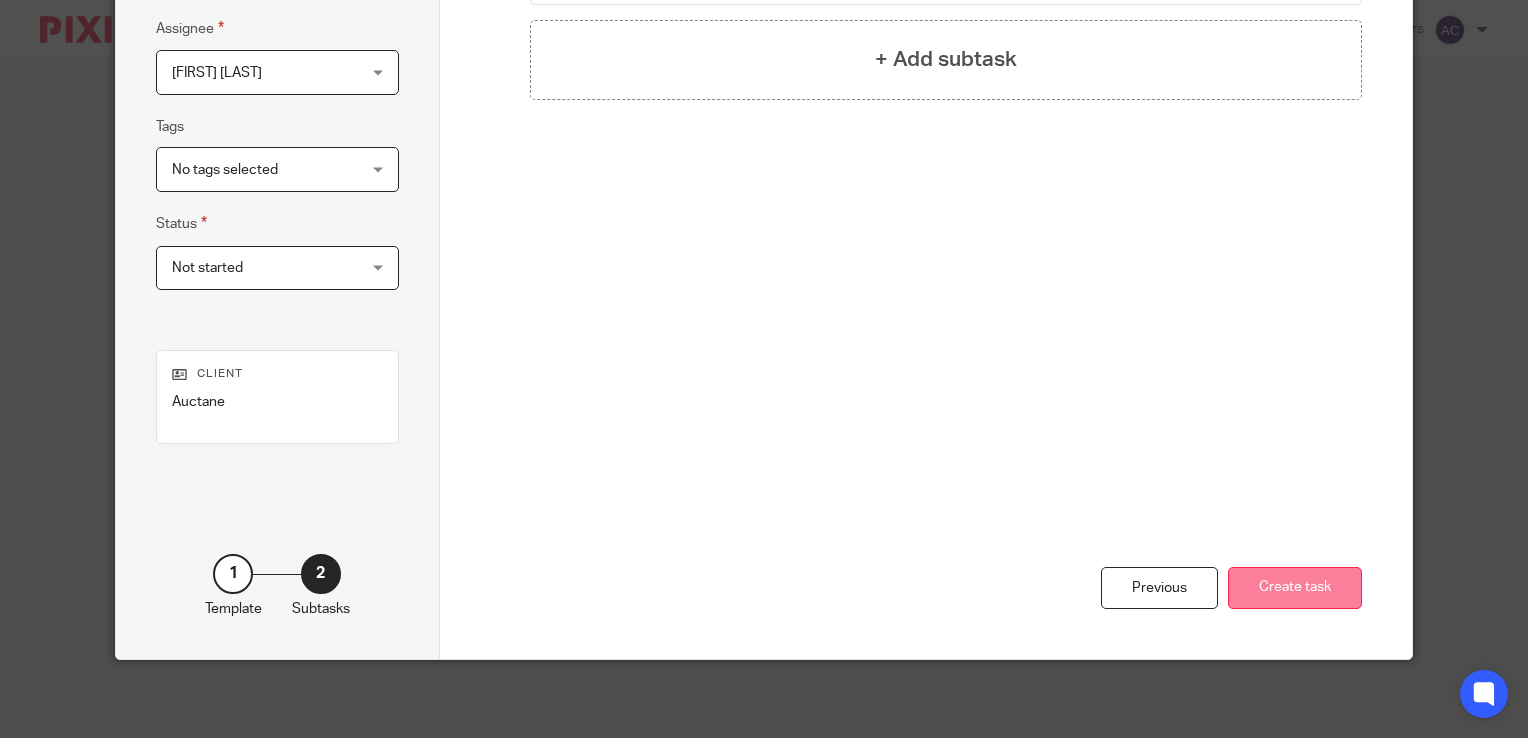 click on "Create task" at bounding box center [1295, 588] 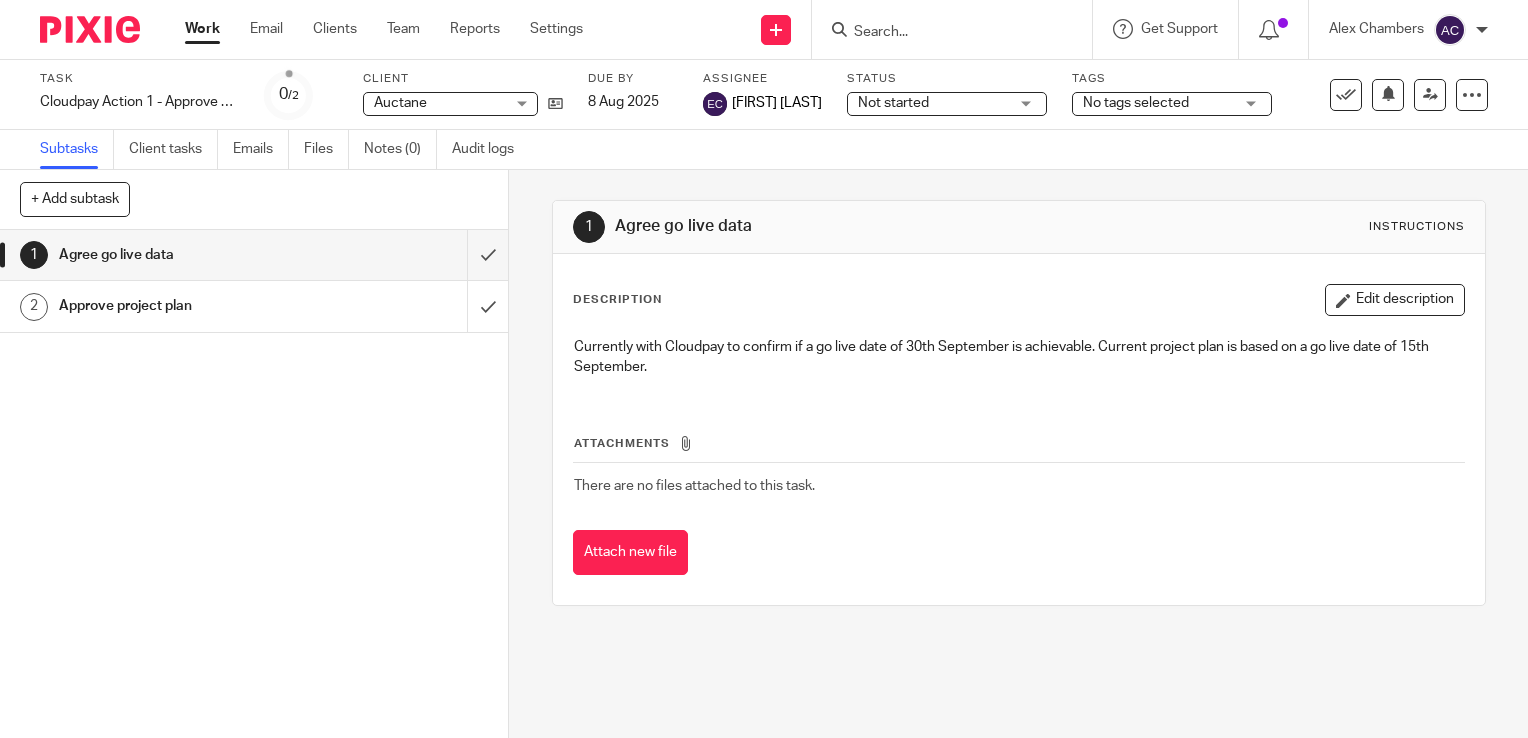 scroll, scrollTop: 0, scrollLeft: 0, axis: both 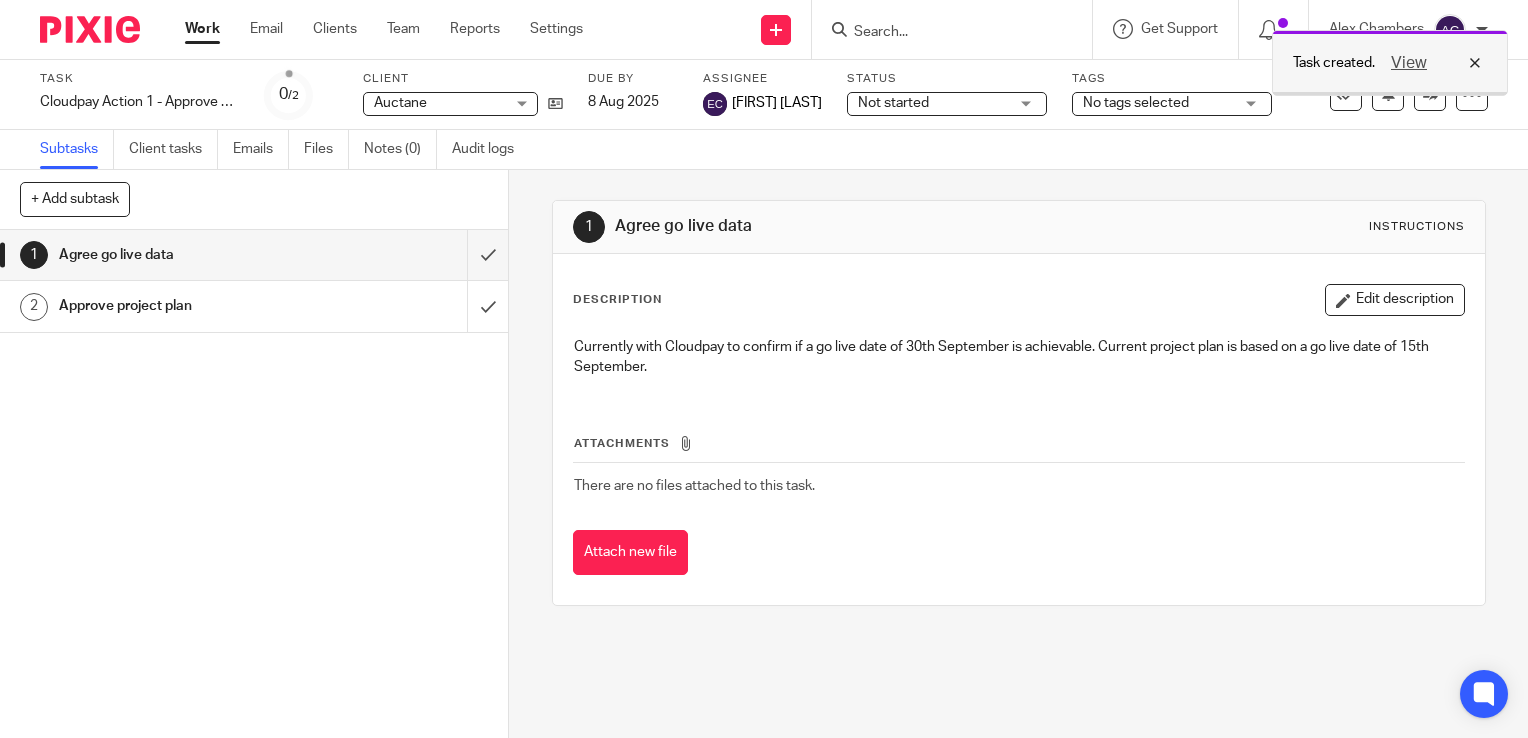 click on "View" at bounding box center [1431, 63] 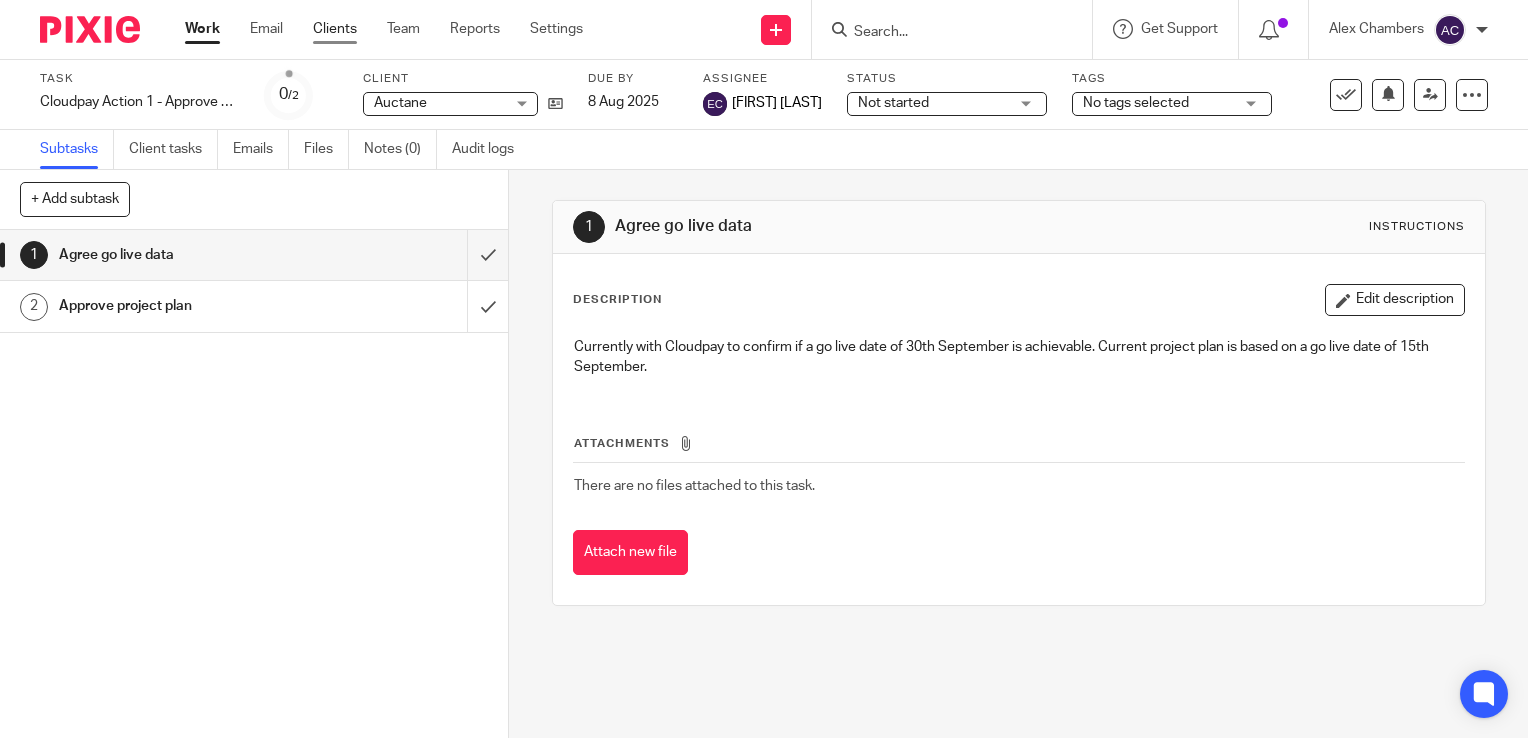 click on "Clients" at bounding box center [335, 29] 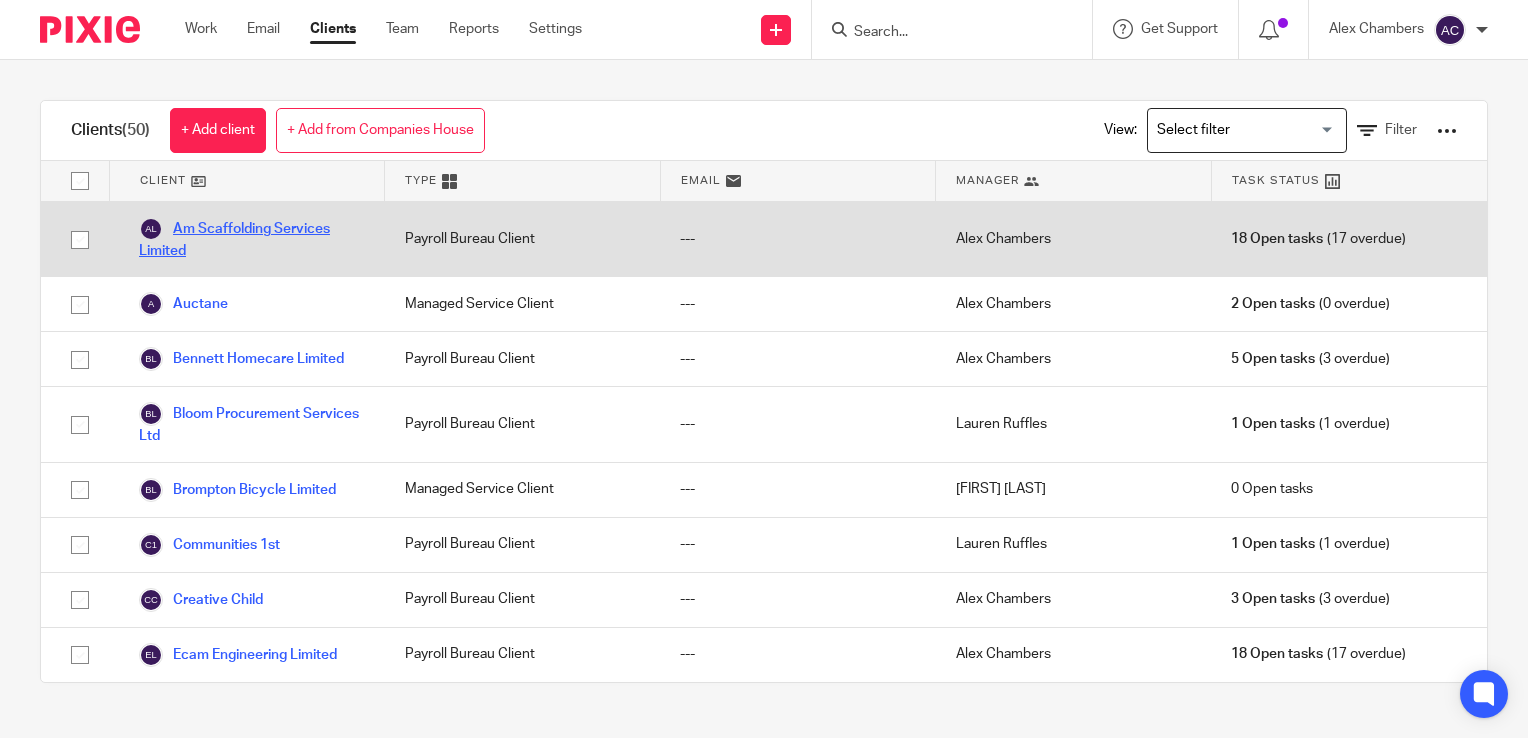 scroll, scrollTop: 0, scrollLeft: 0, axis: both 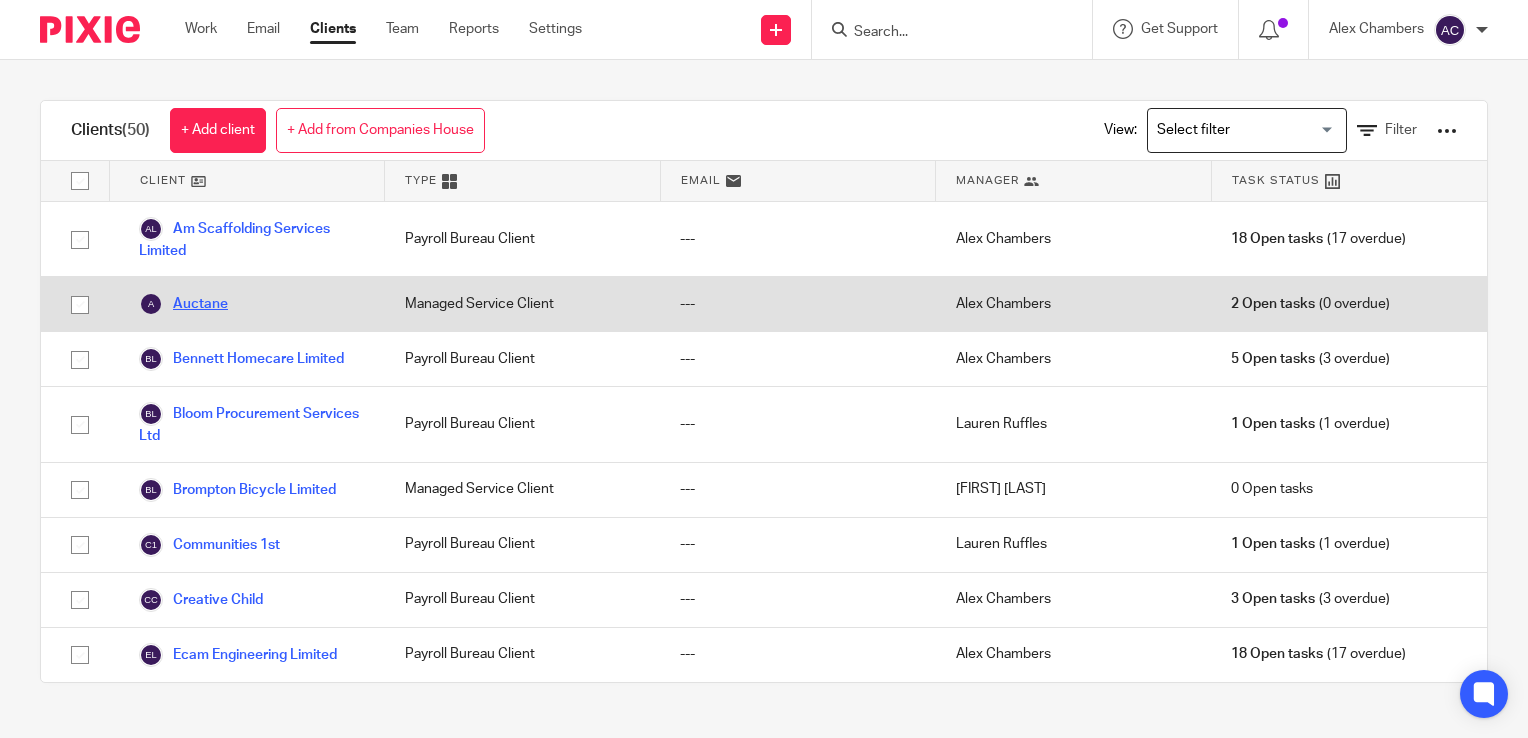 click on "Auctane" at bounding box center (183, 304) 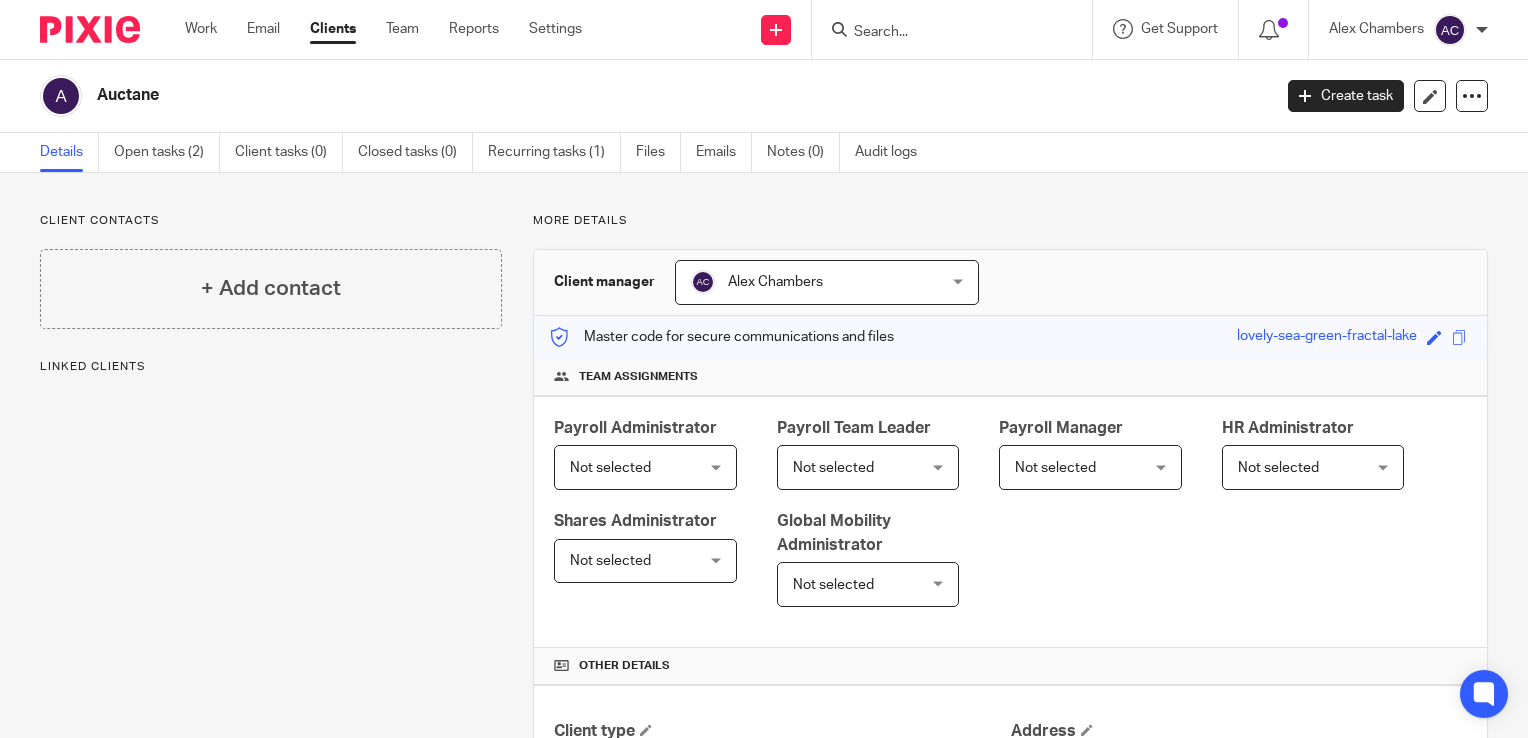 scroll, scrollTop: 0, scrollLeft: 0, axis: both 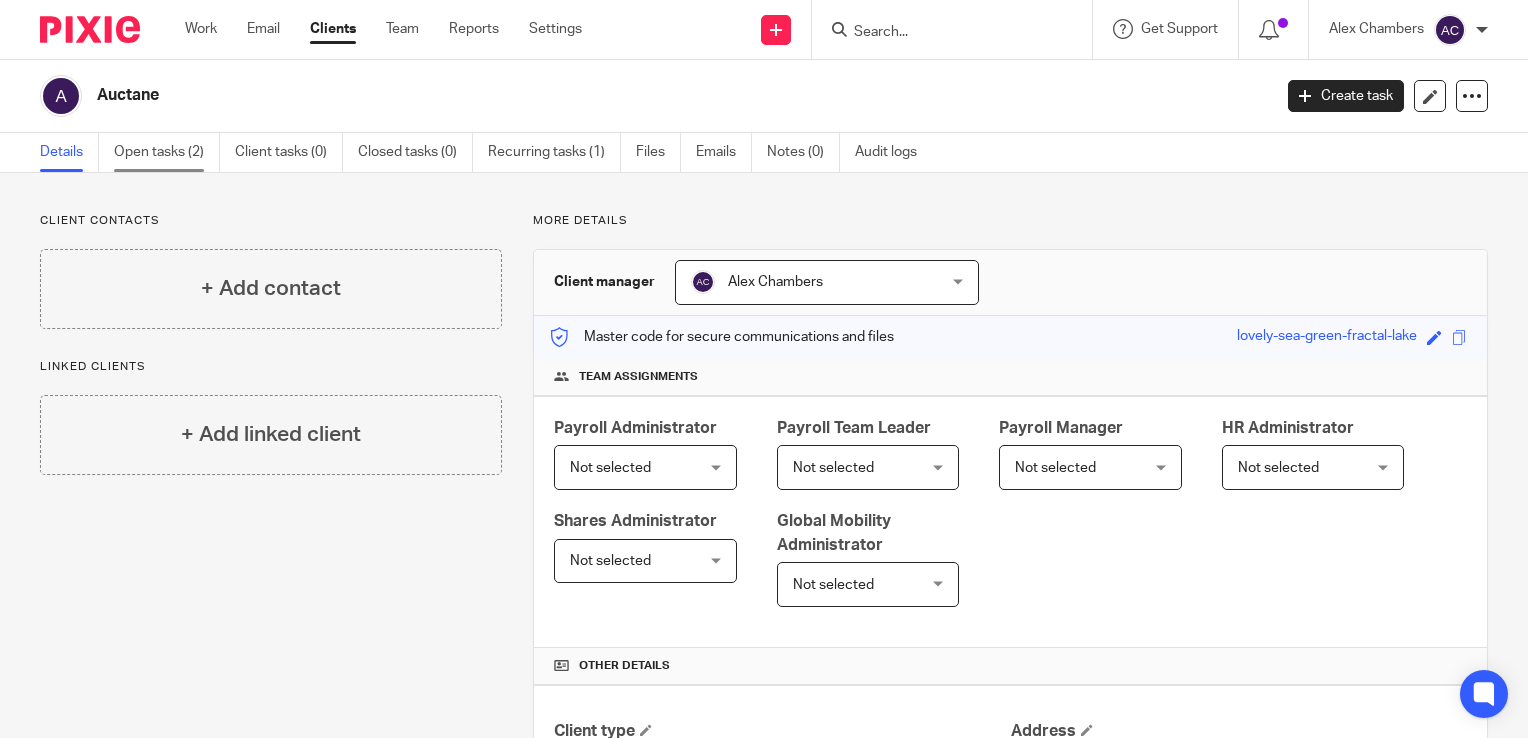 click on "Open tasks (2)" at bounding box center [167, 152] 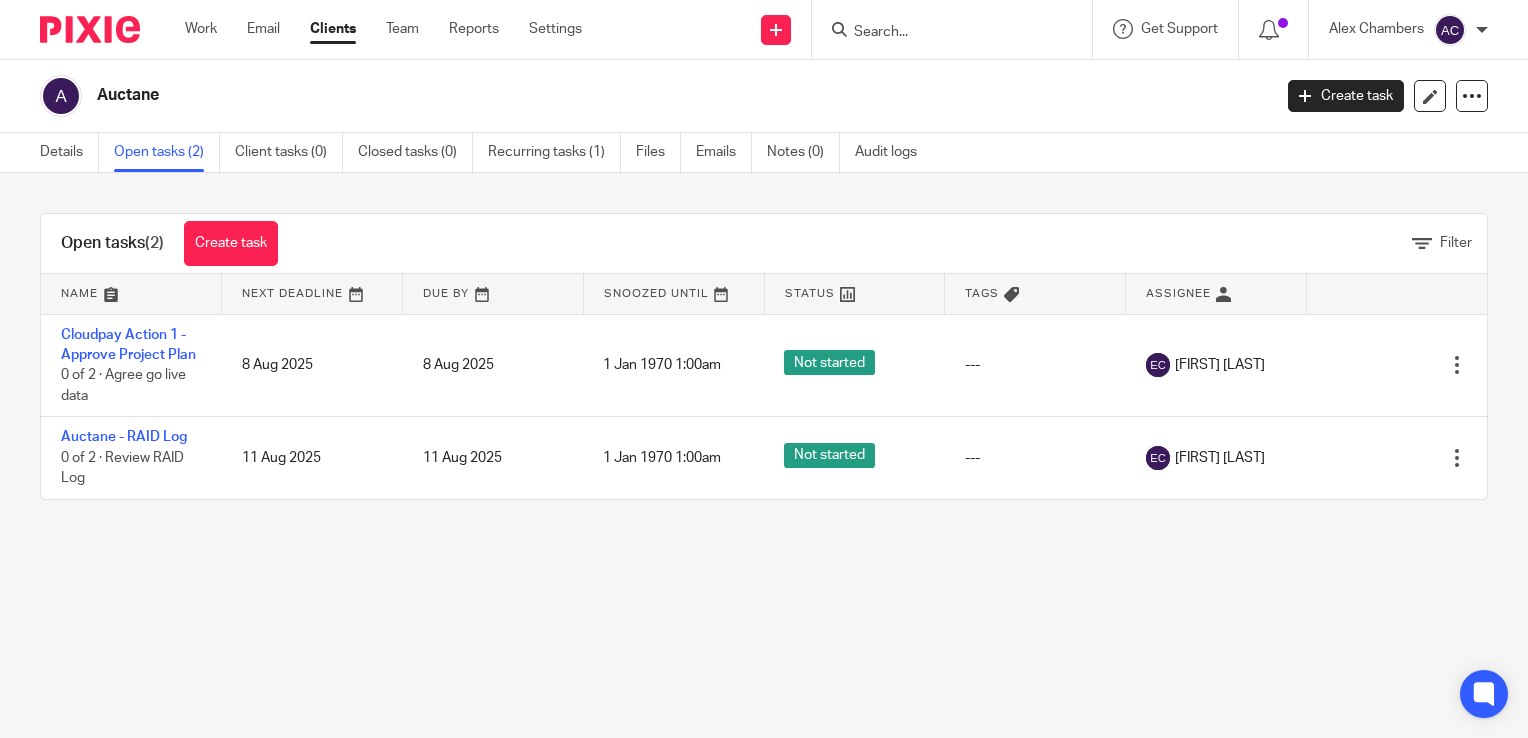 scroll, scrollTop: 0, scrollLeft: 0, axis: both 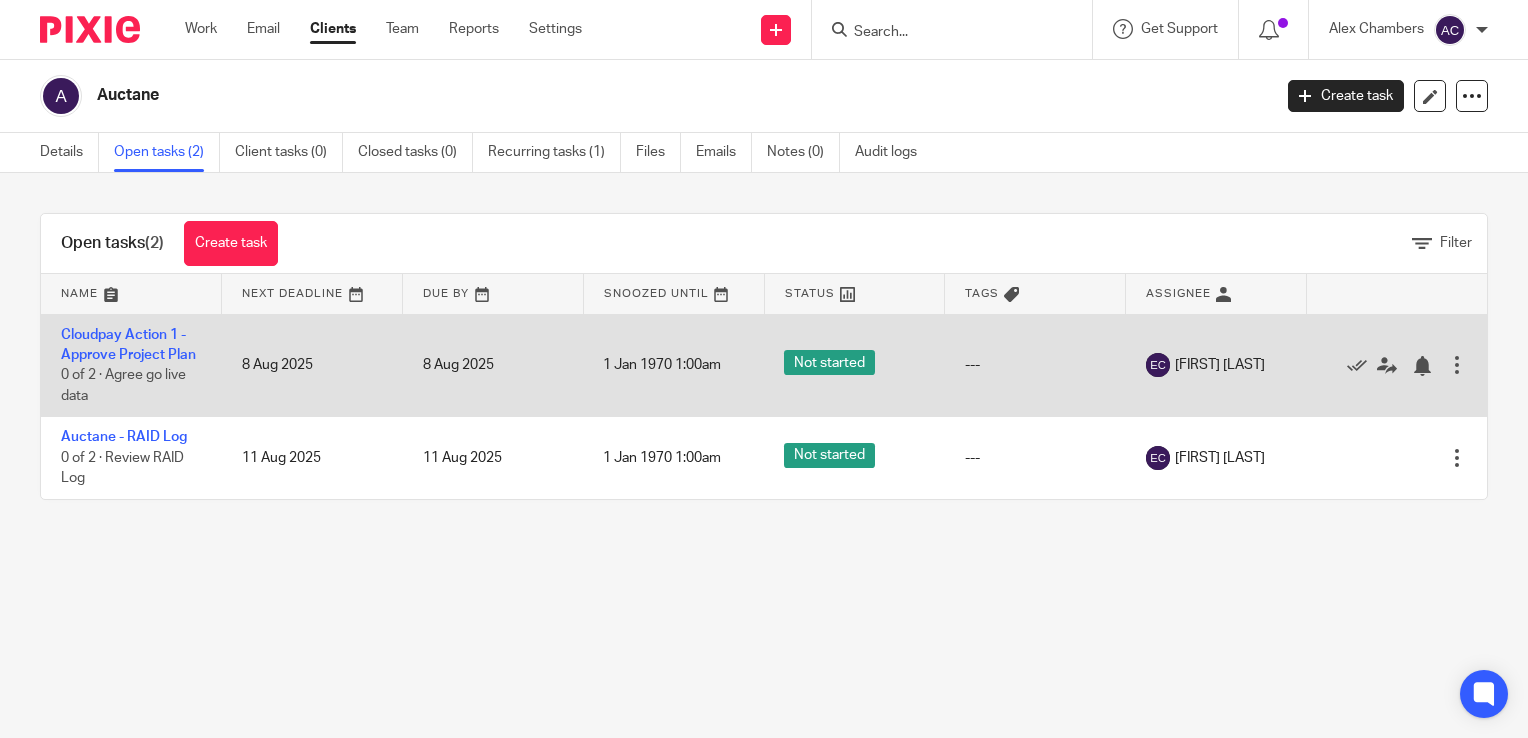 click on "1 Jan 1970 1:00am" at bounding box center [662, 365] 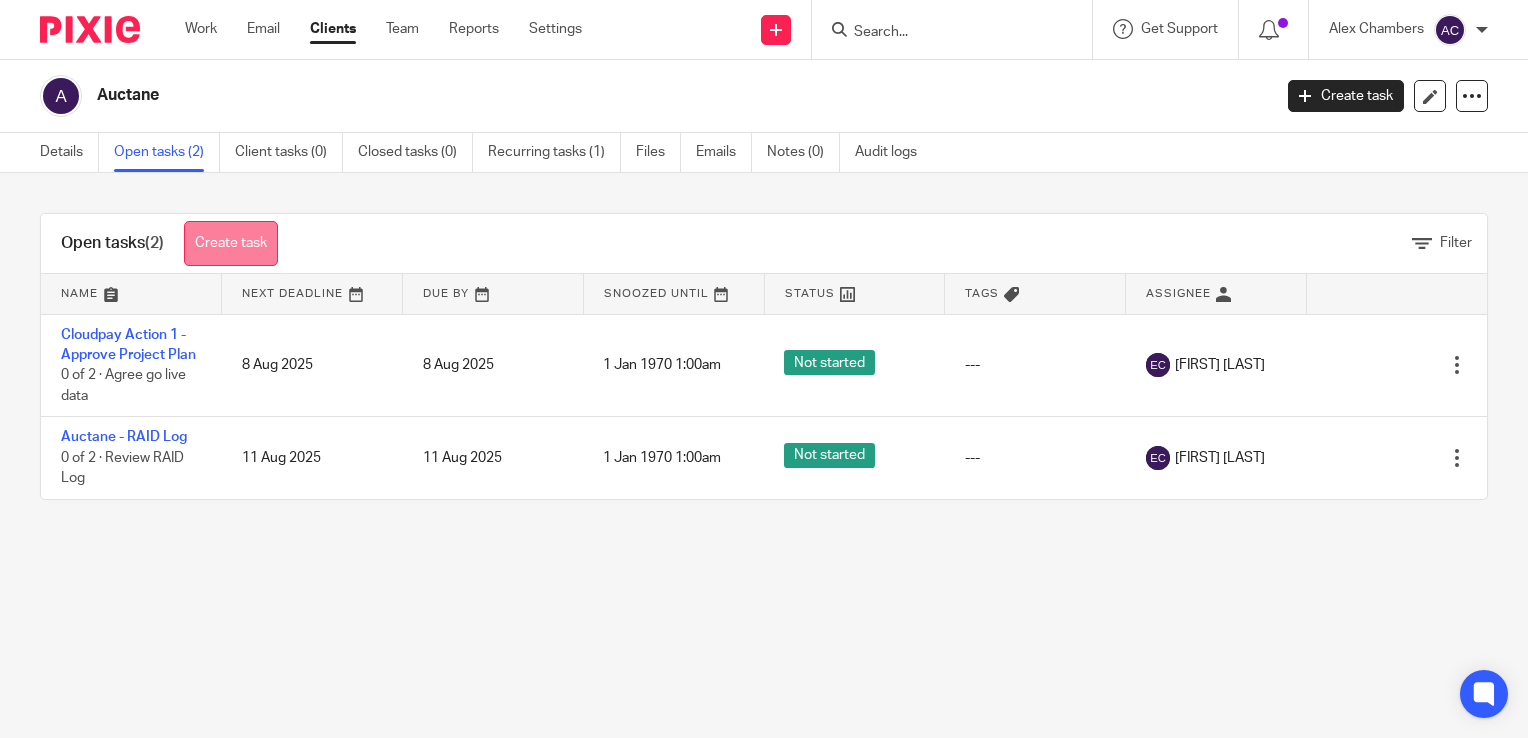 click on "Create task" at bounding box center [231, 243] 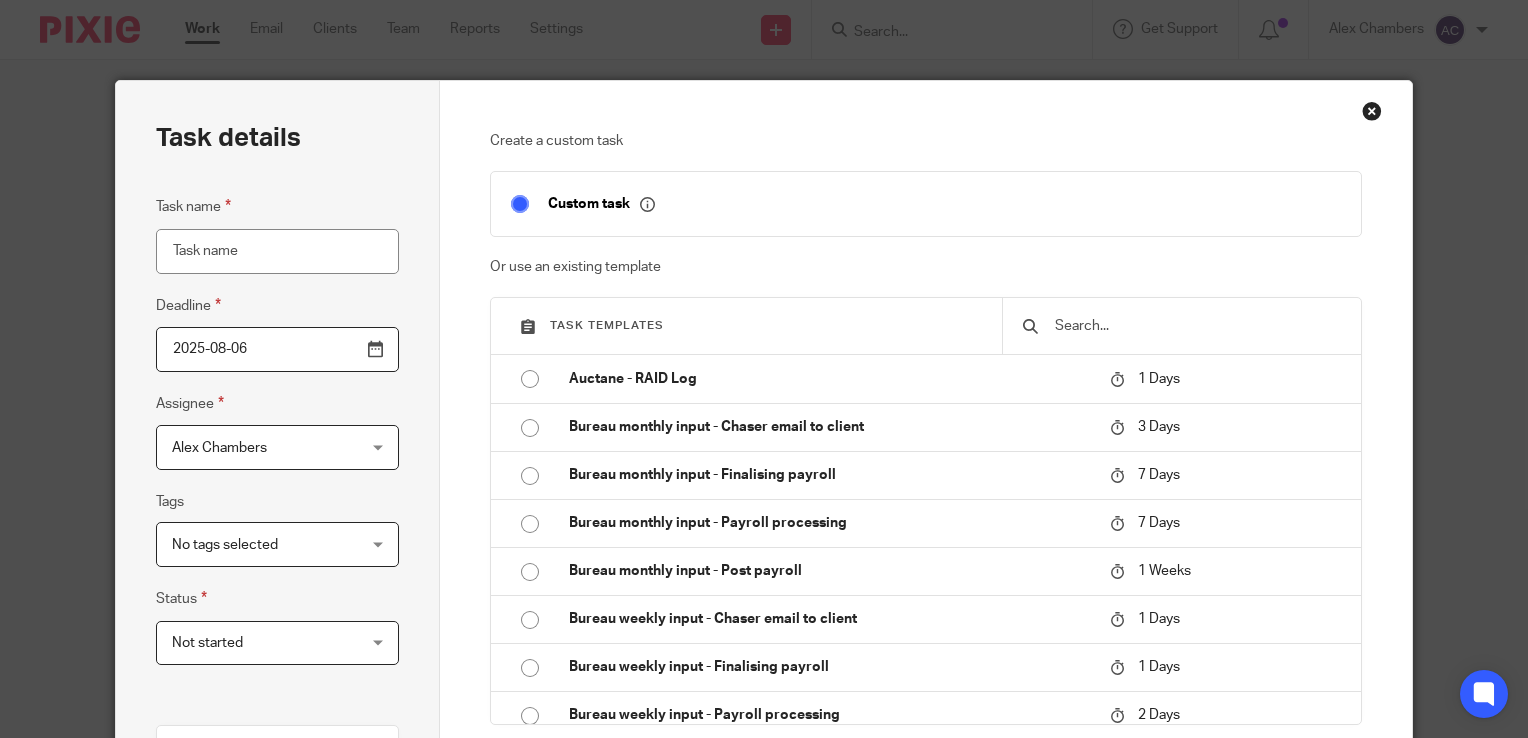 scroll, scrollTop: 0, scrollLeft: 0, axis: both 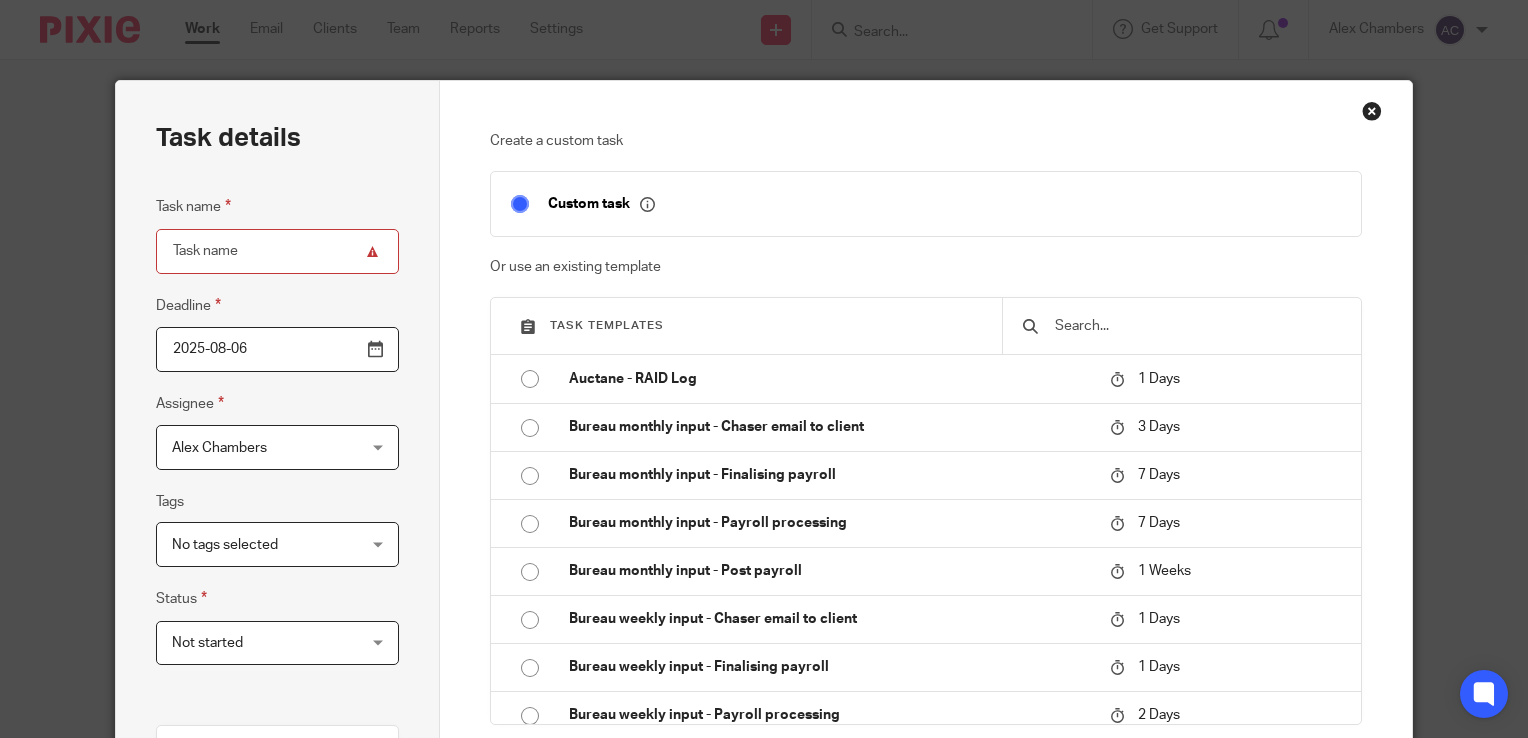 click on "Task name" at bounding box center (277, 251) 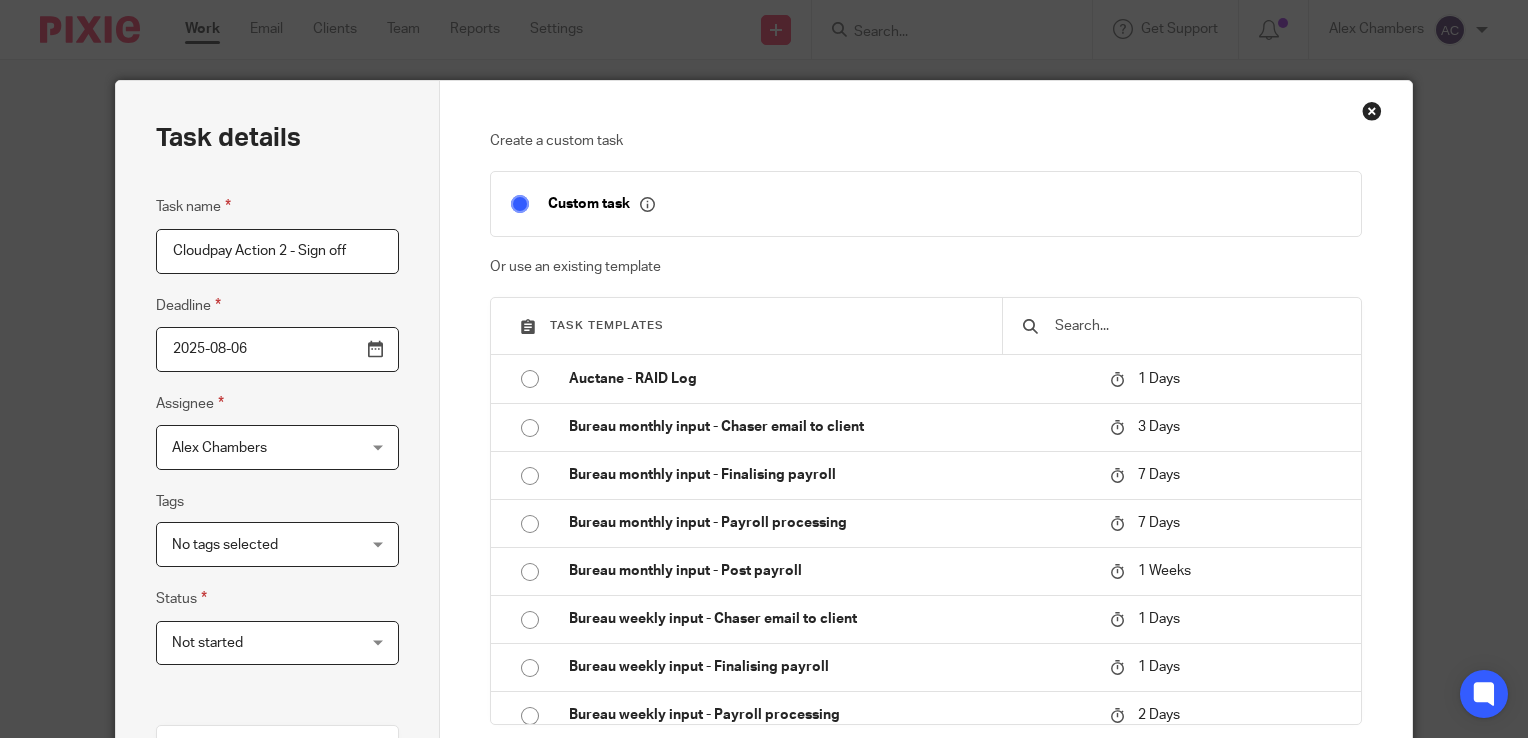 type on "Cloudpay Action 2 - Sign off" 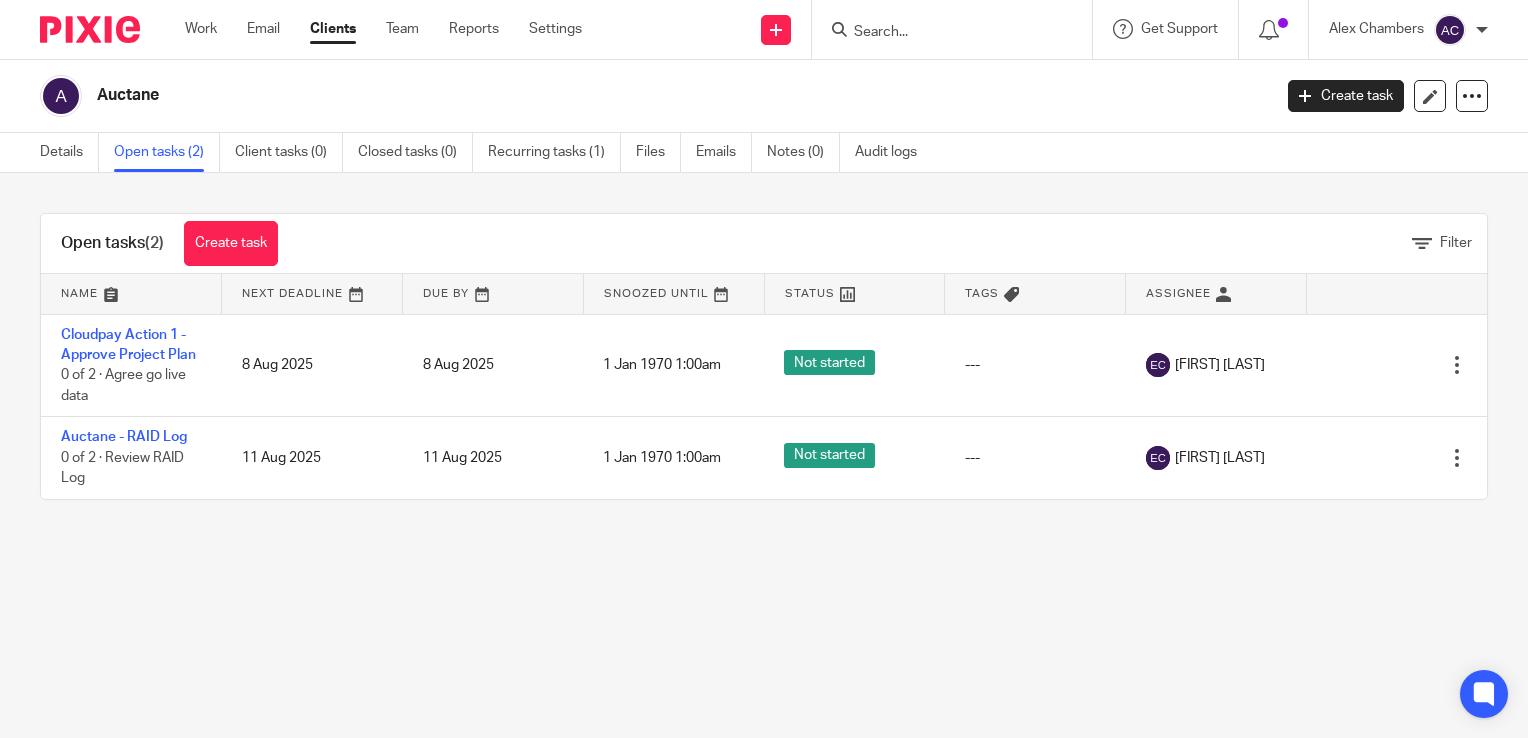 scroll, scrollTop: 0, scrollLeft: 0, axis: both 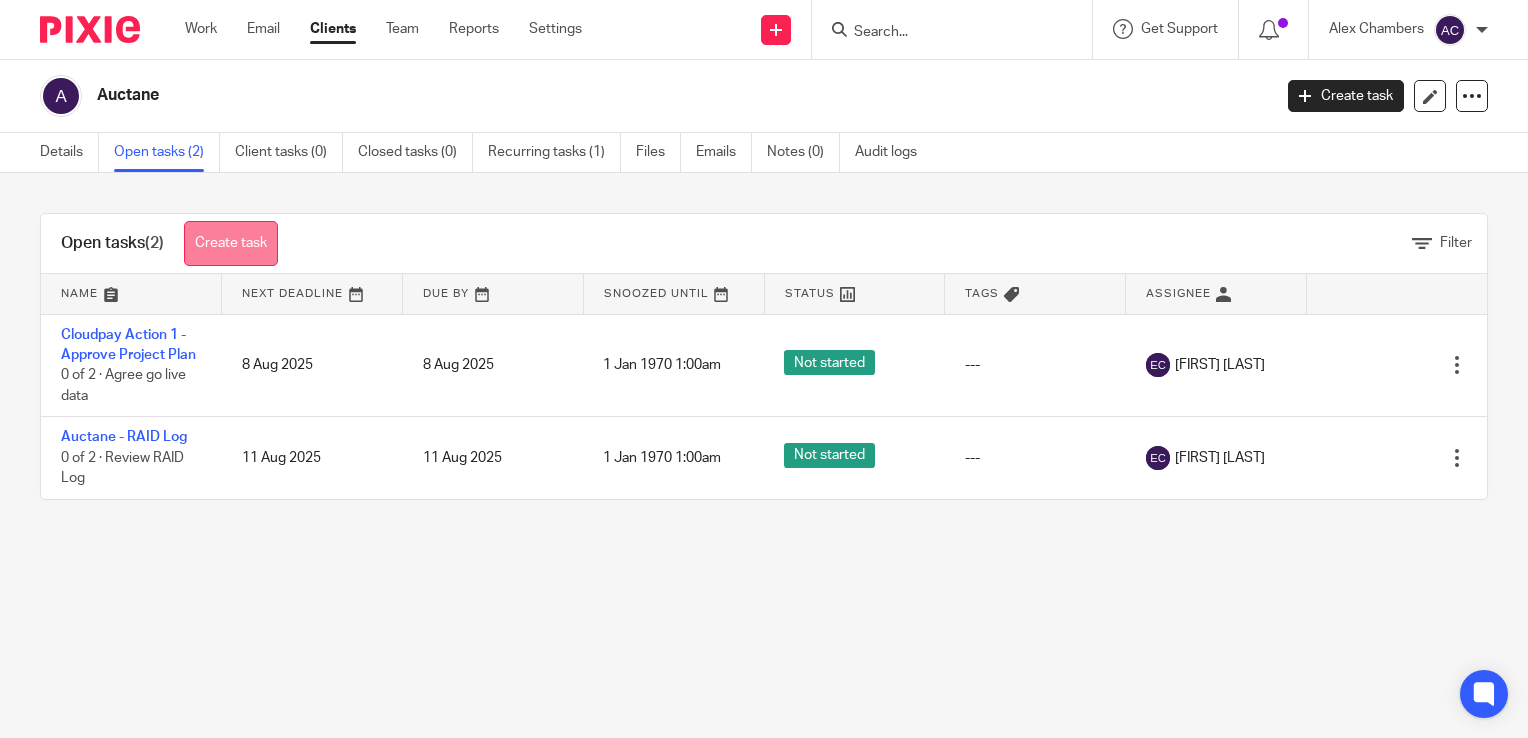click on "Create task" at bounding box center (231, 243) 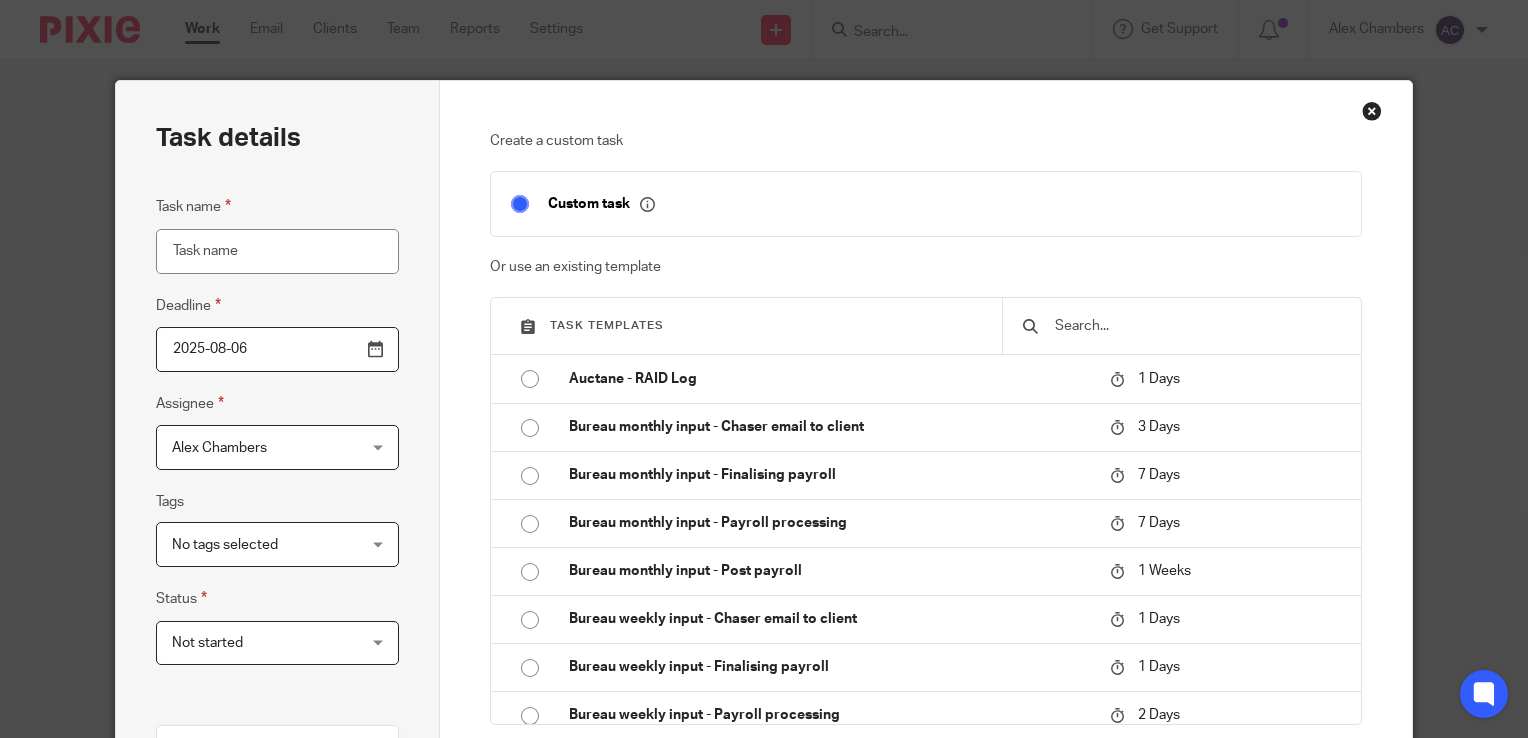 scroll, scrollTop: 0, scrollLeft: 0, axis: both 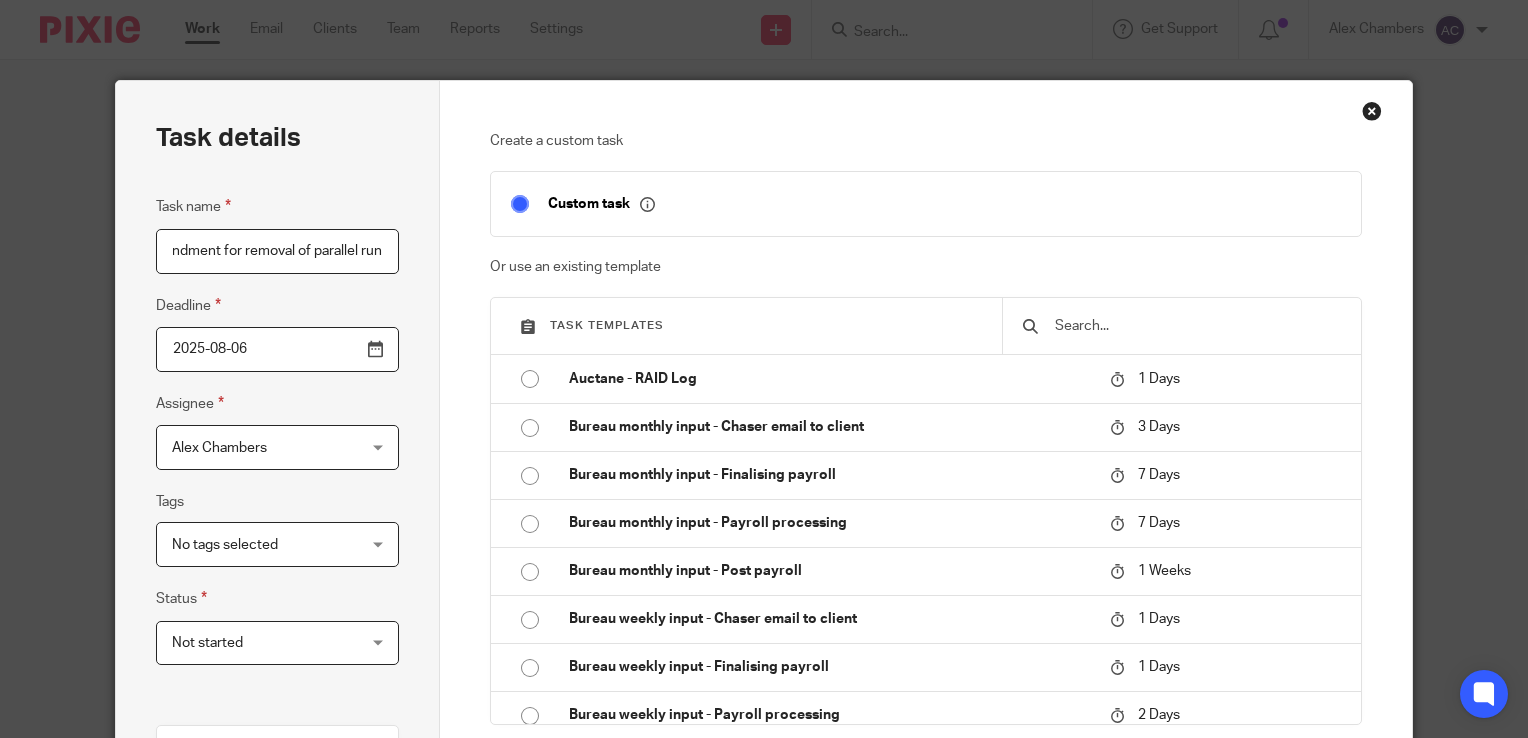 type on "CloudPay Action 2 - Sign amendment for removal of parallel run" 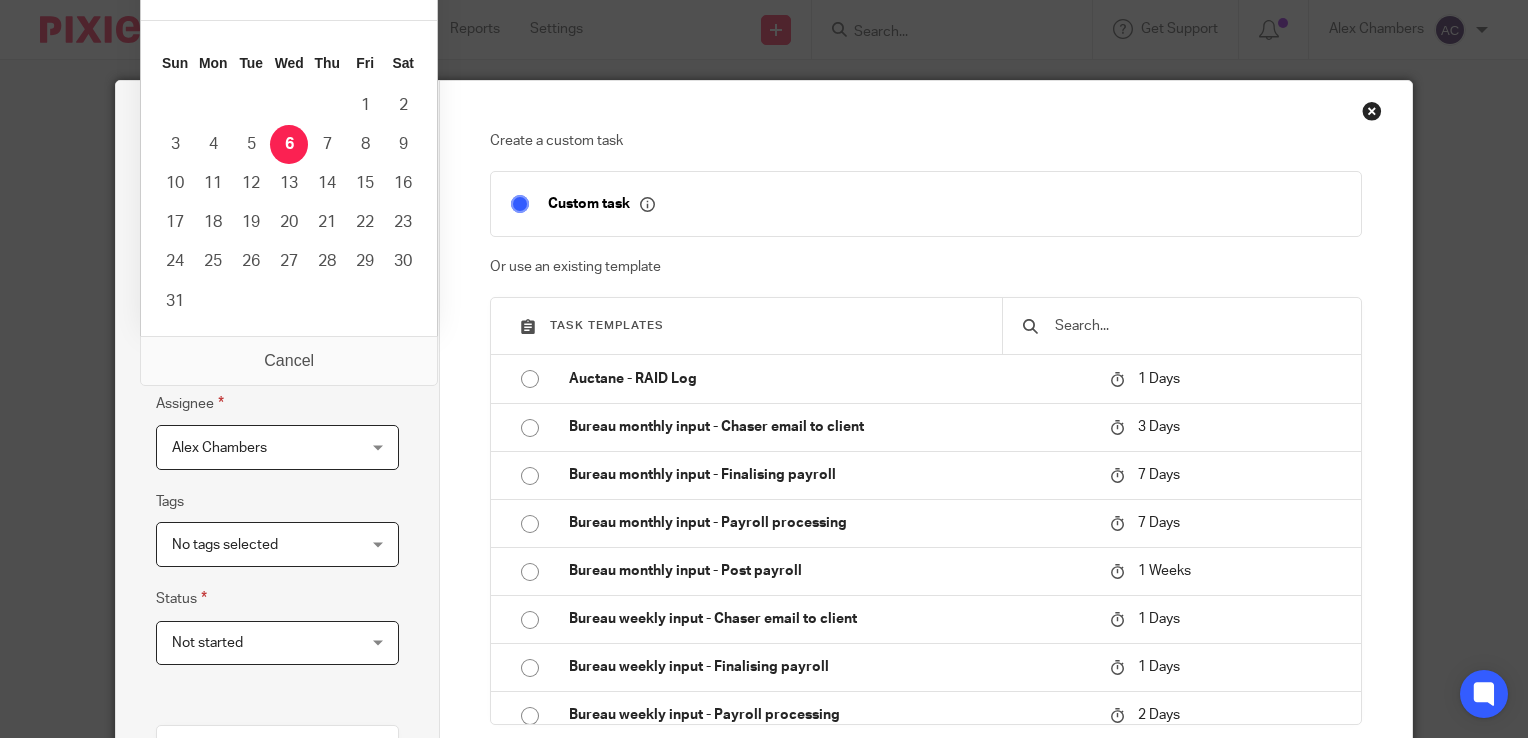 click on "2025-08-06" at bounding box center (277, 349) 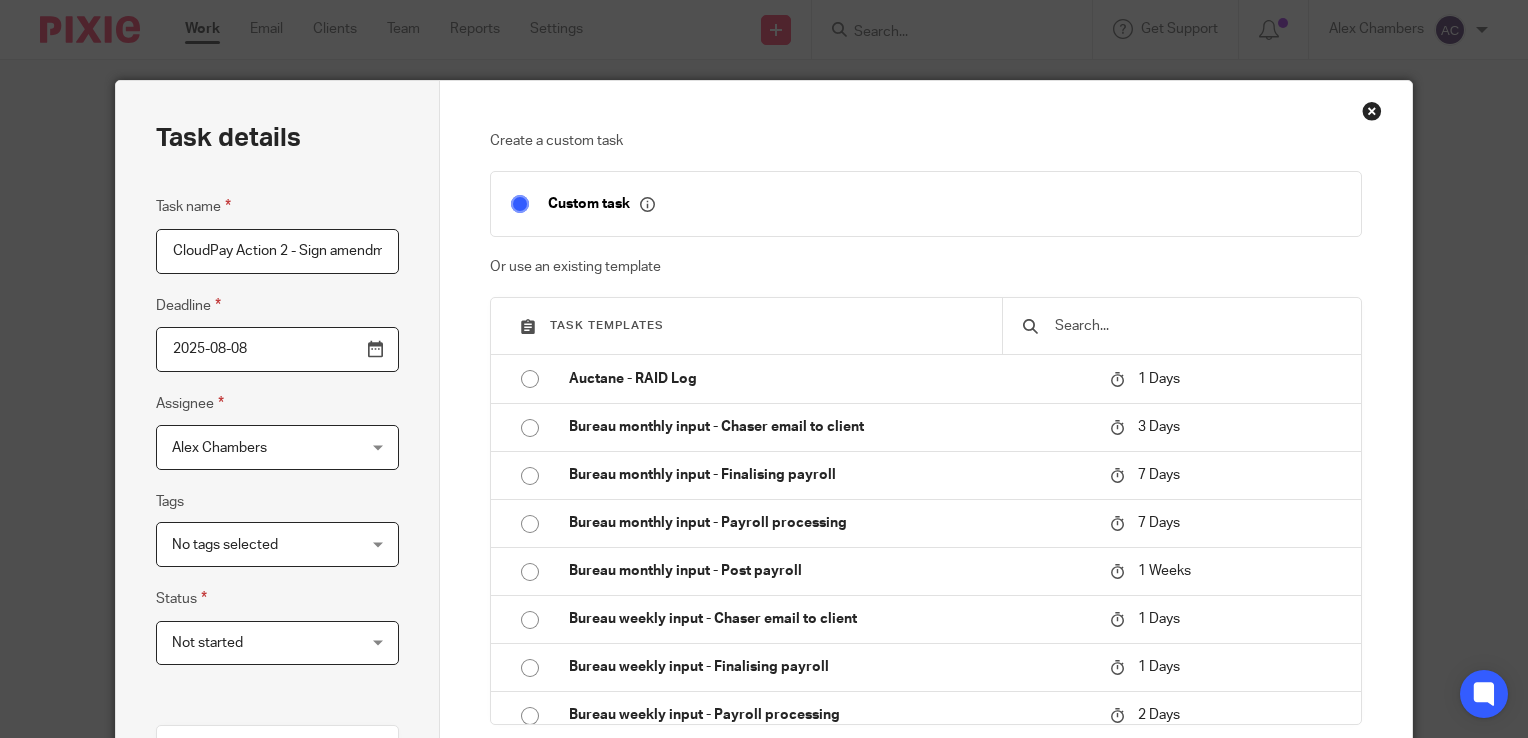 click on "Alex Chambers" at bounding box center (219, 448) 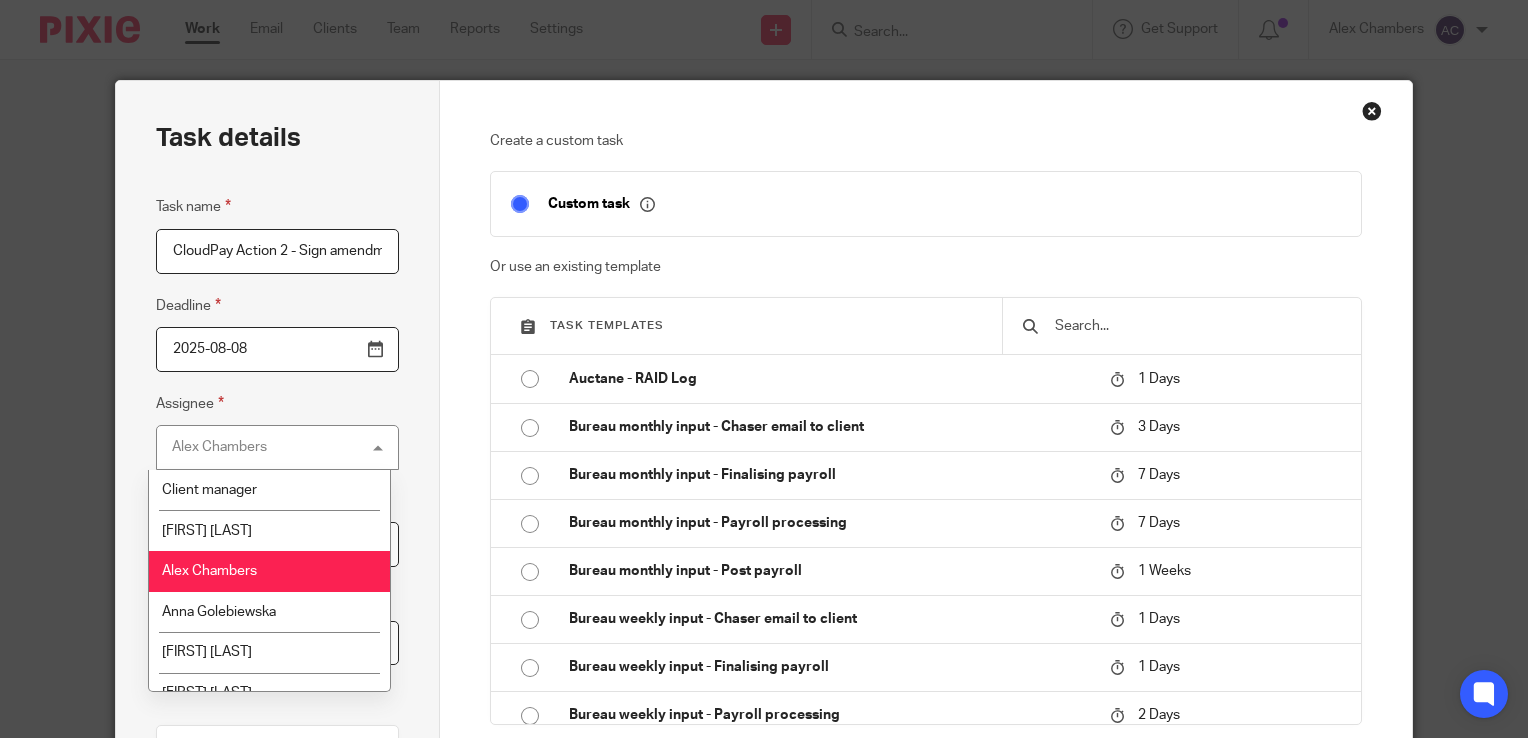 scroll, scrollTop: 144, scrollLeft: 0, axis: vertical 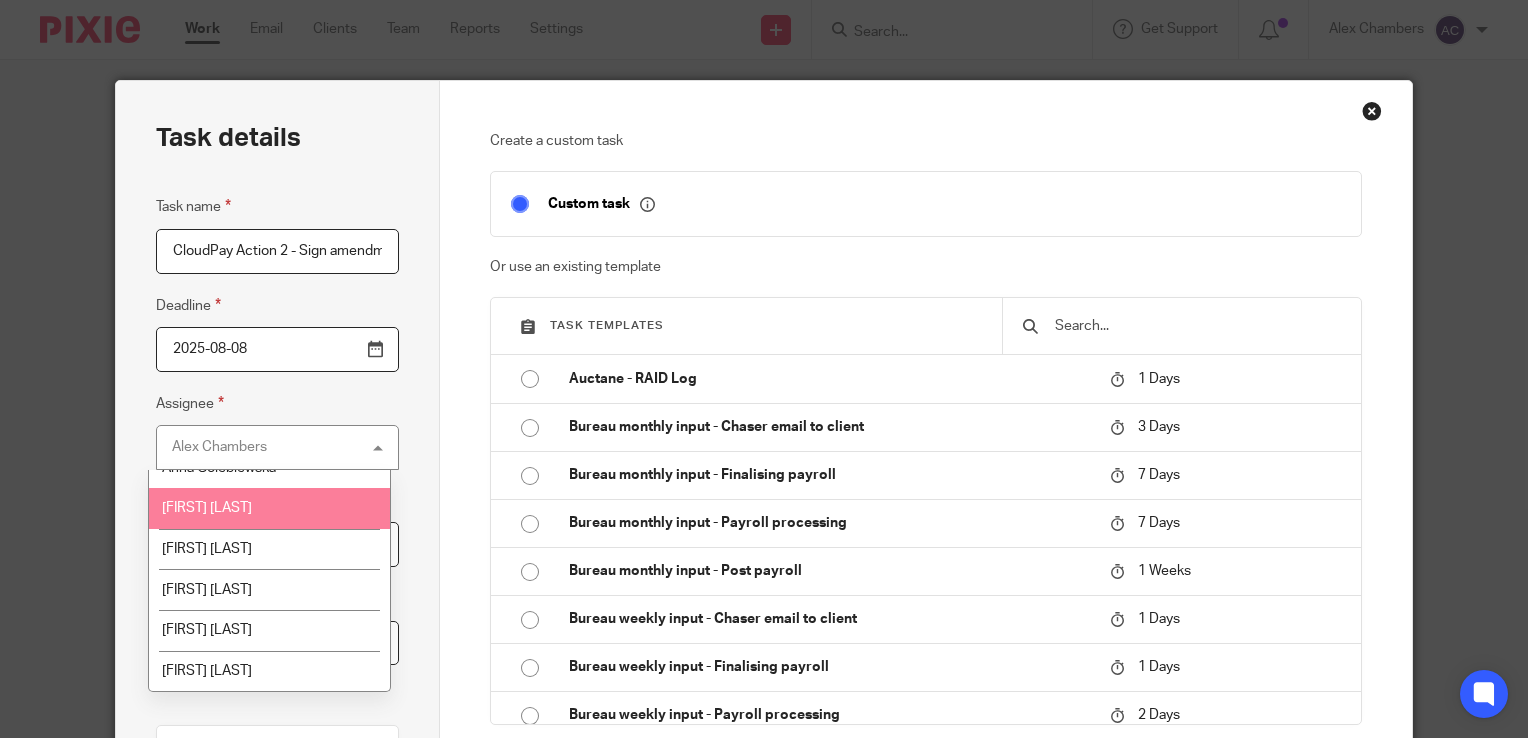 click on "[FIRST] [LAST]" at bounding box center [270, 508] 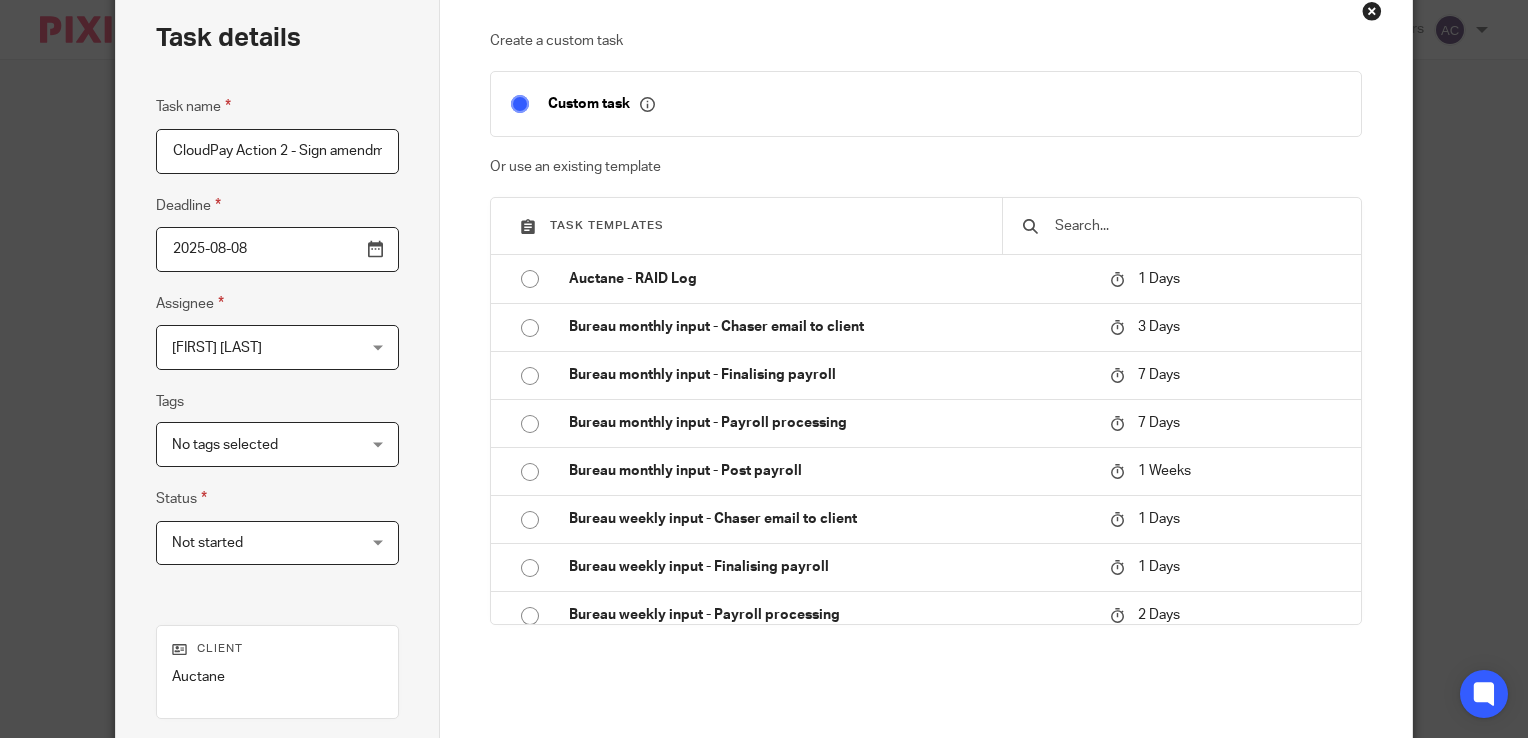 scroll, scrollTop: 154, scrollLeft: 0, axis: vertical 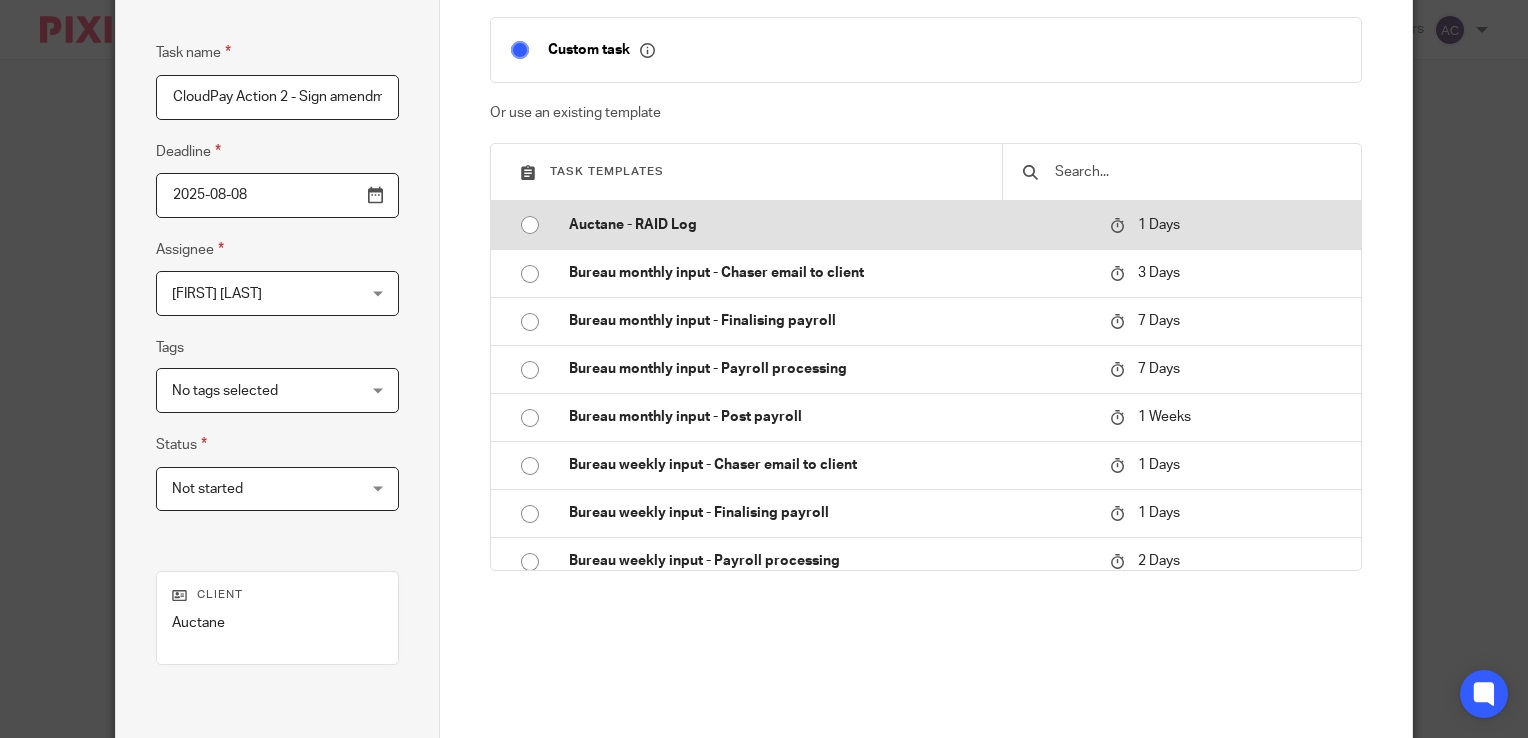 click at bounding box center (530, 225) 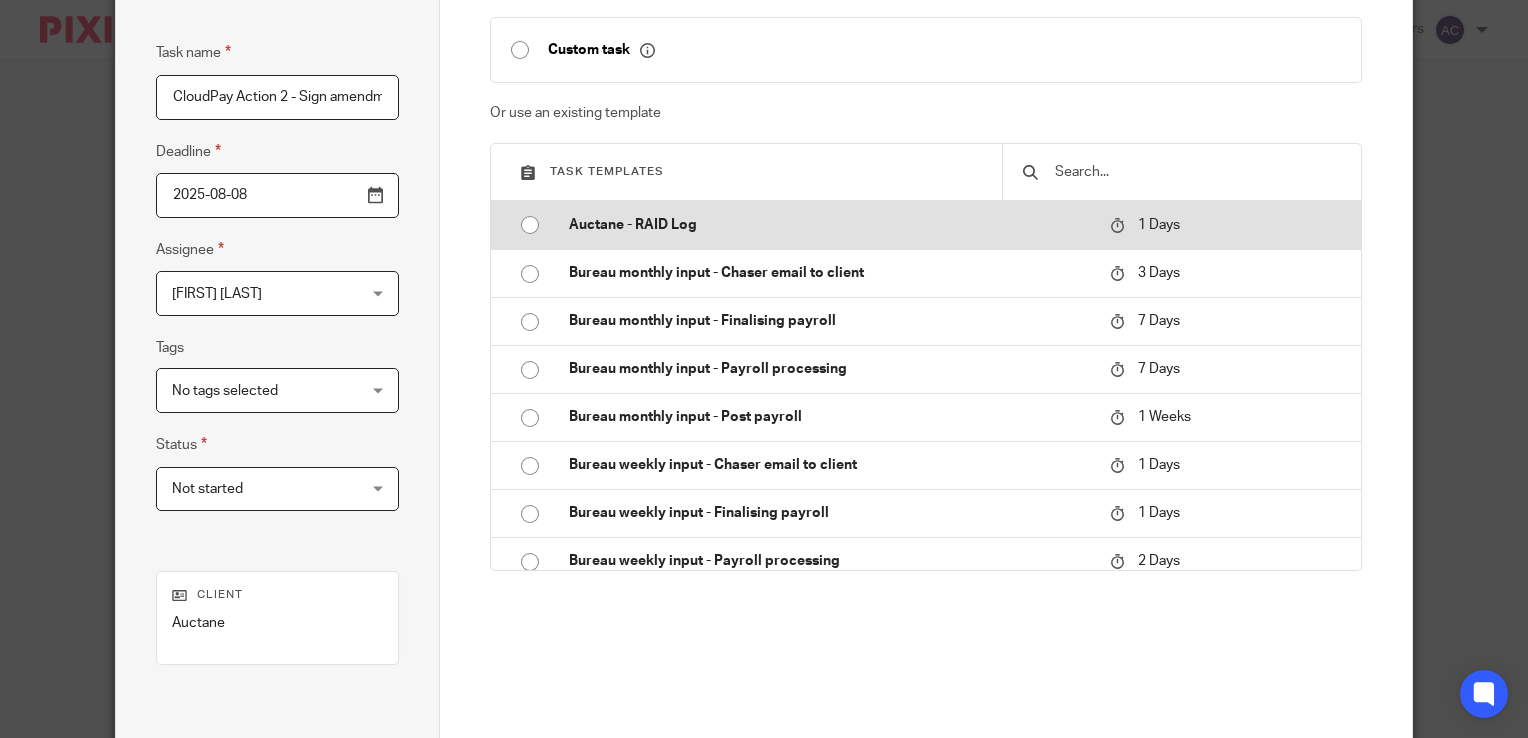type on "2025-08-07" 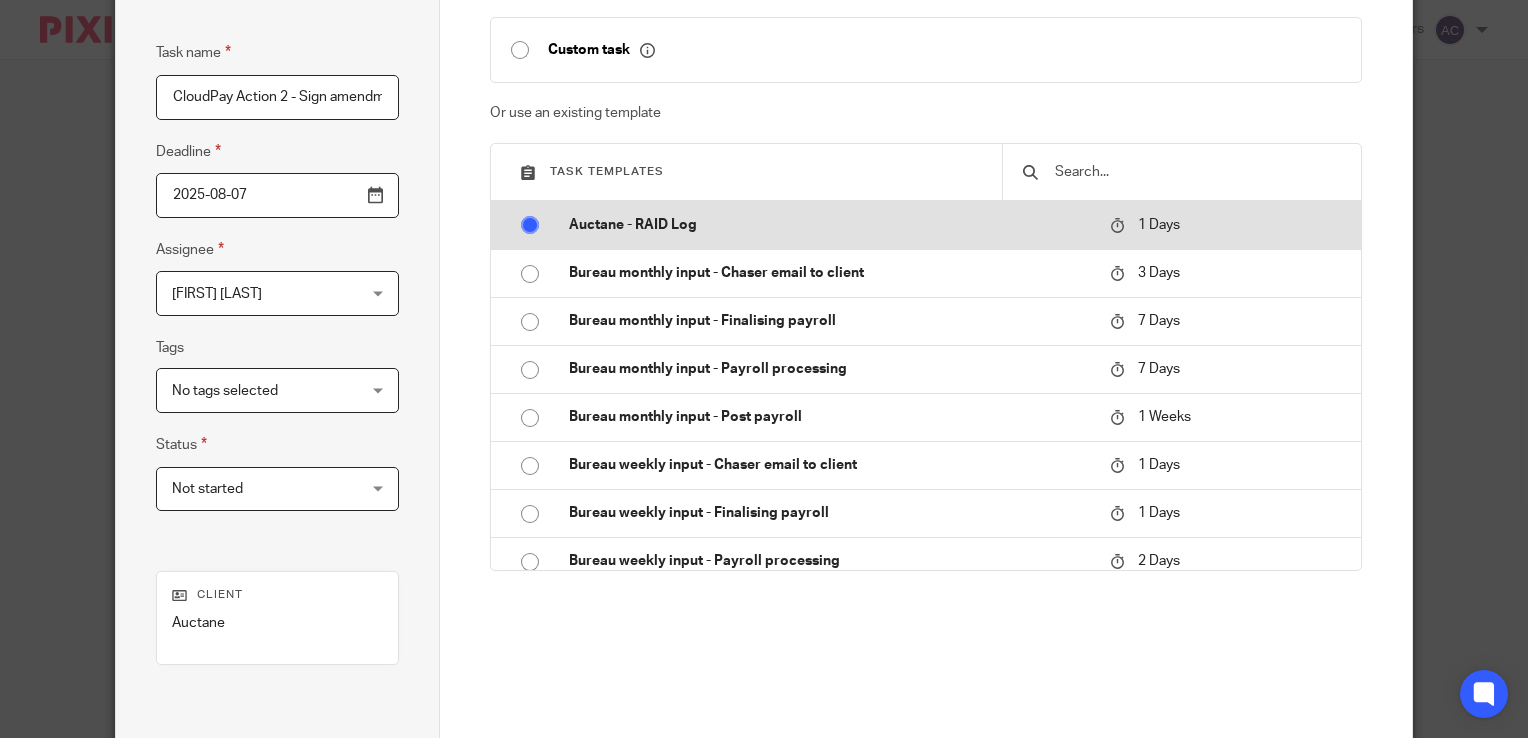checkbox on "false" 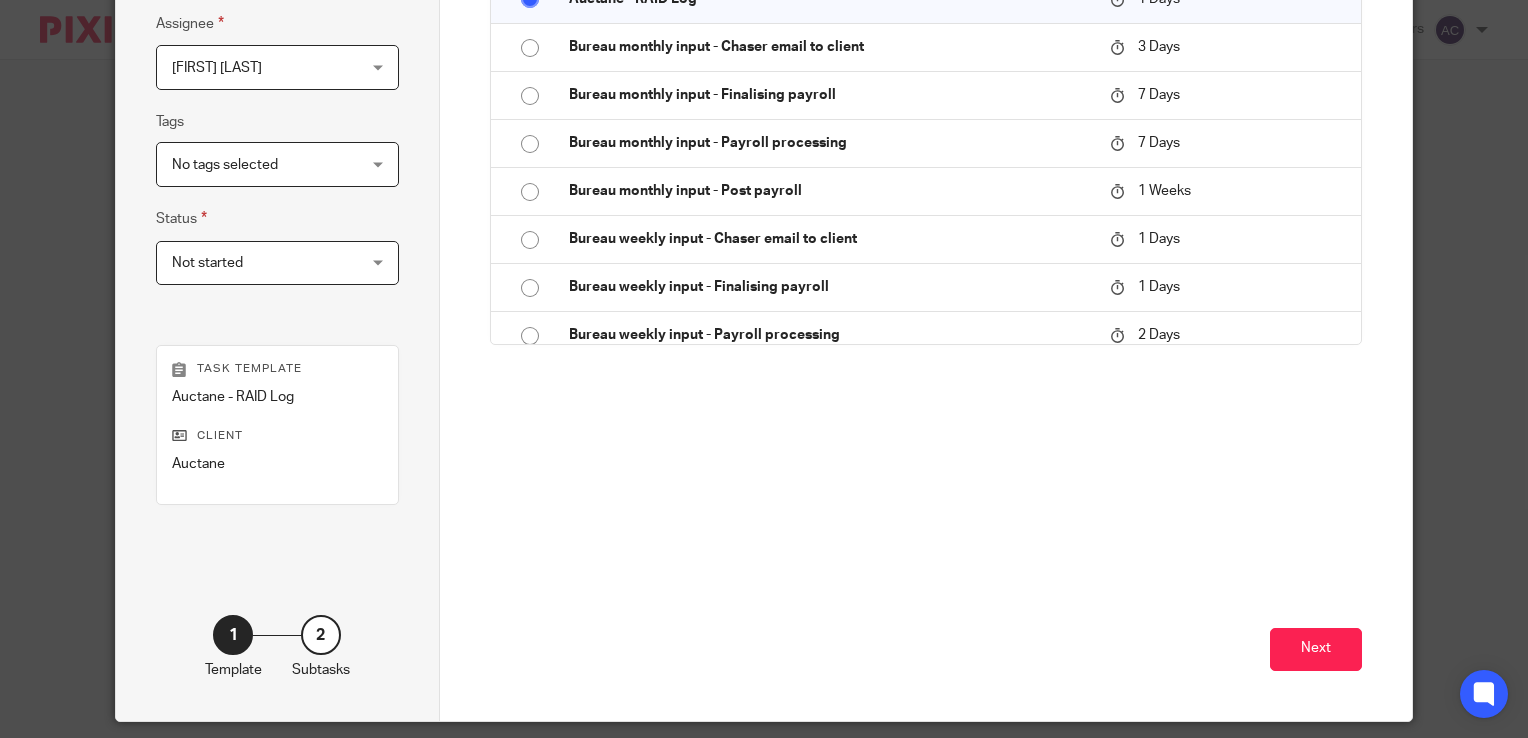 scroll, scrollTop: 442, scrollLeft: 0, axis: vertical 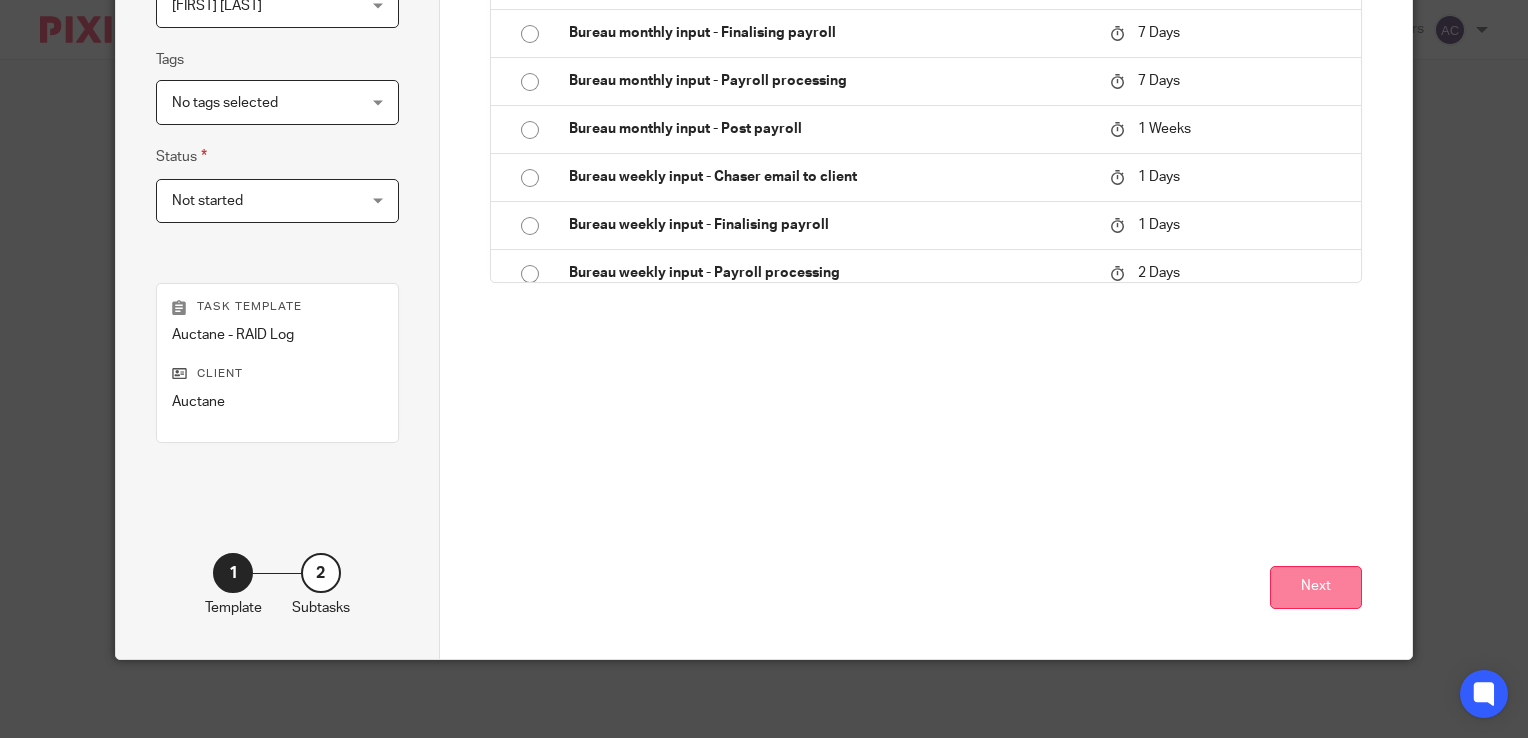 click on "Next" at bounding box center [1316, 587] 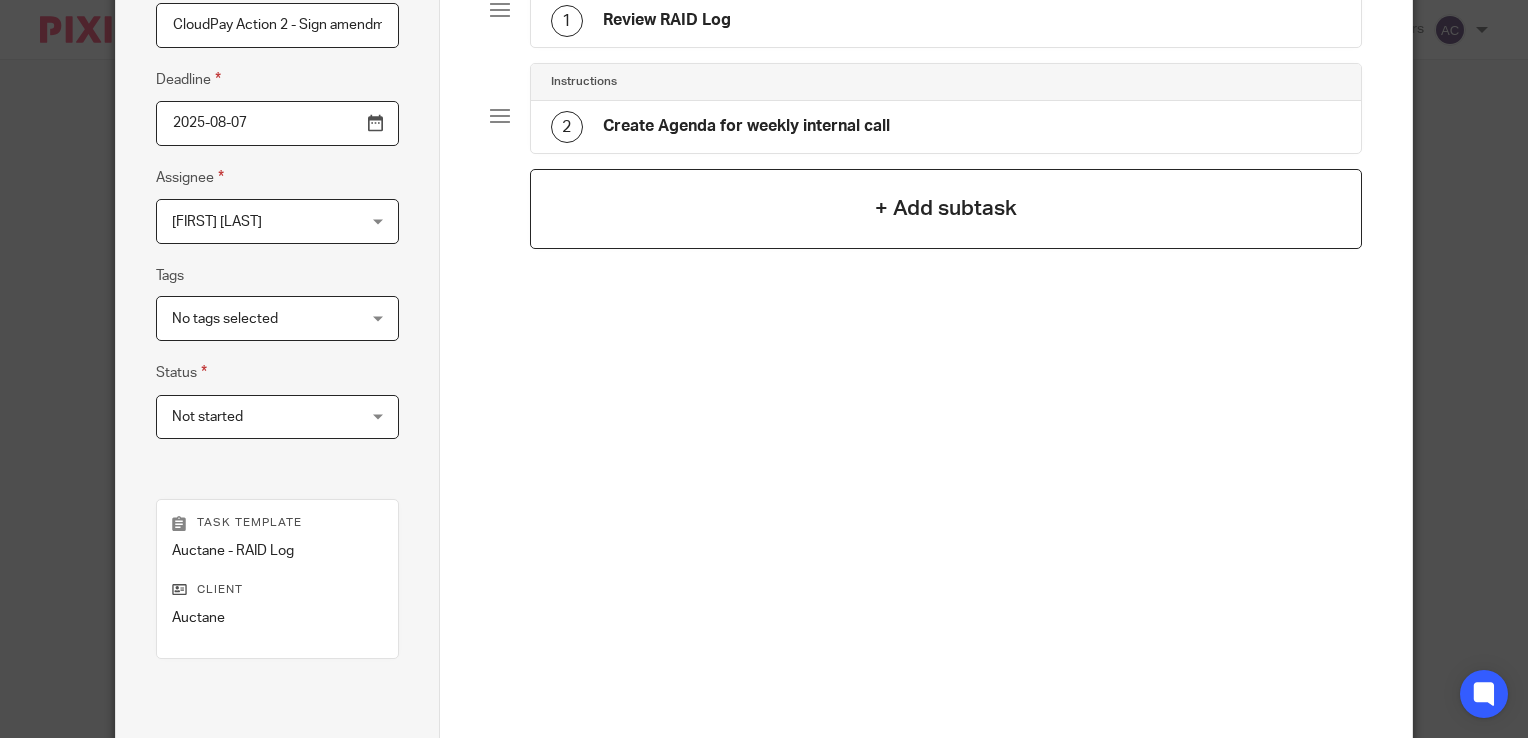 scroll, scrollTop: 442, scrollLeft: 0, axis: vertical 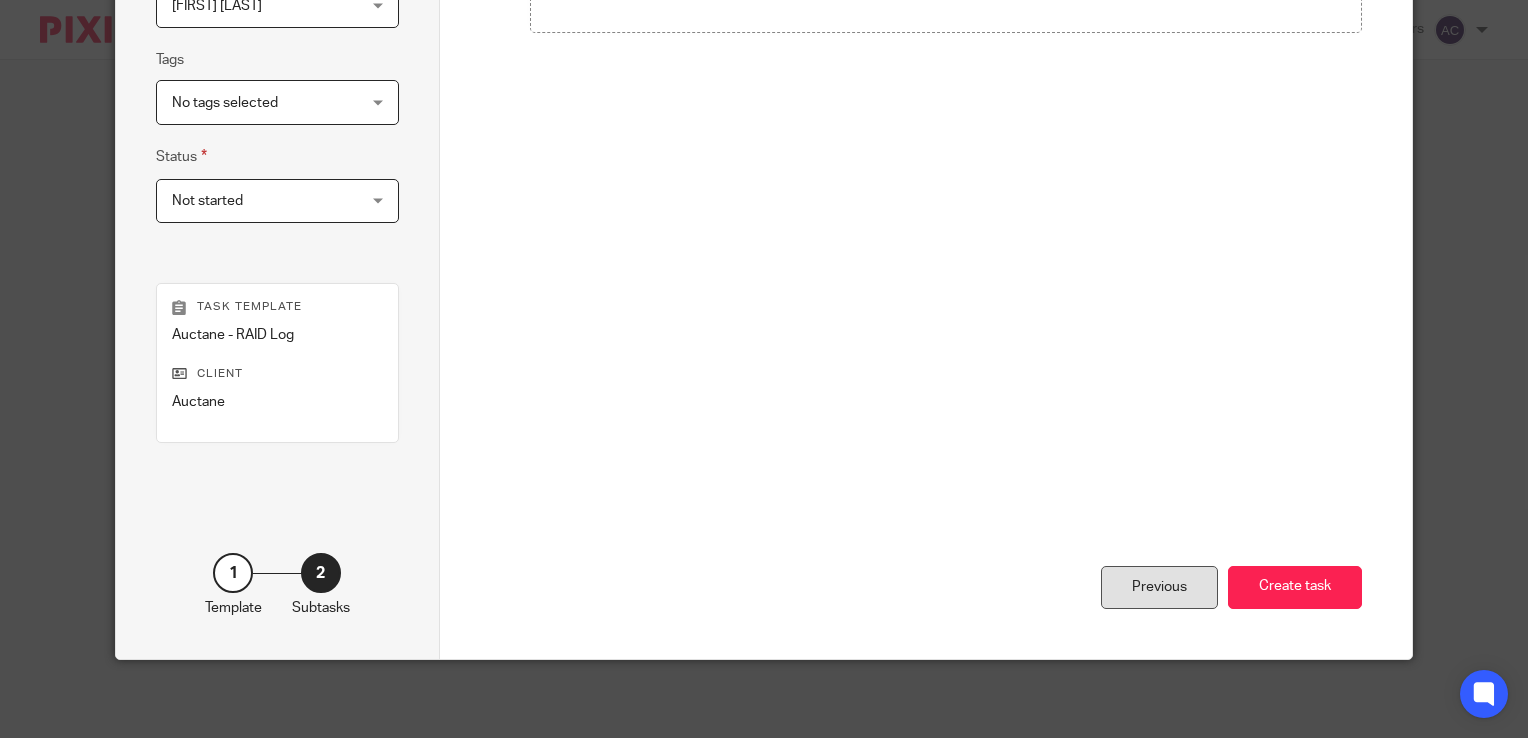 click on "Previous" at bounding box center [1159, 587] 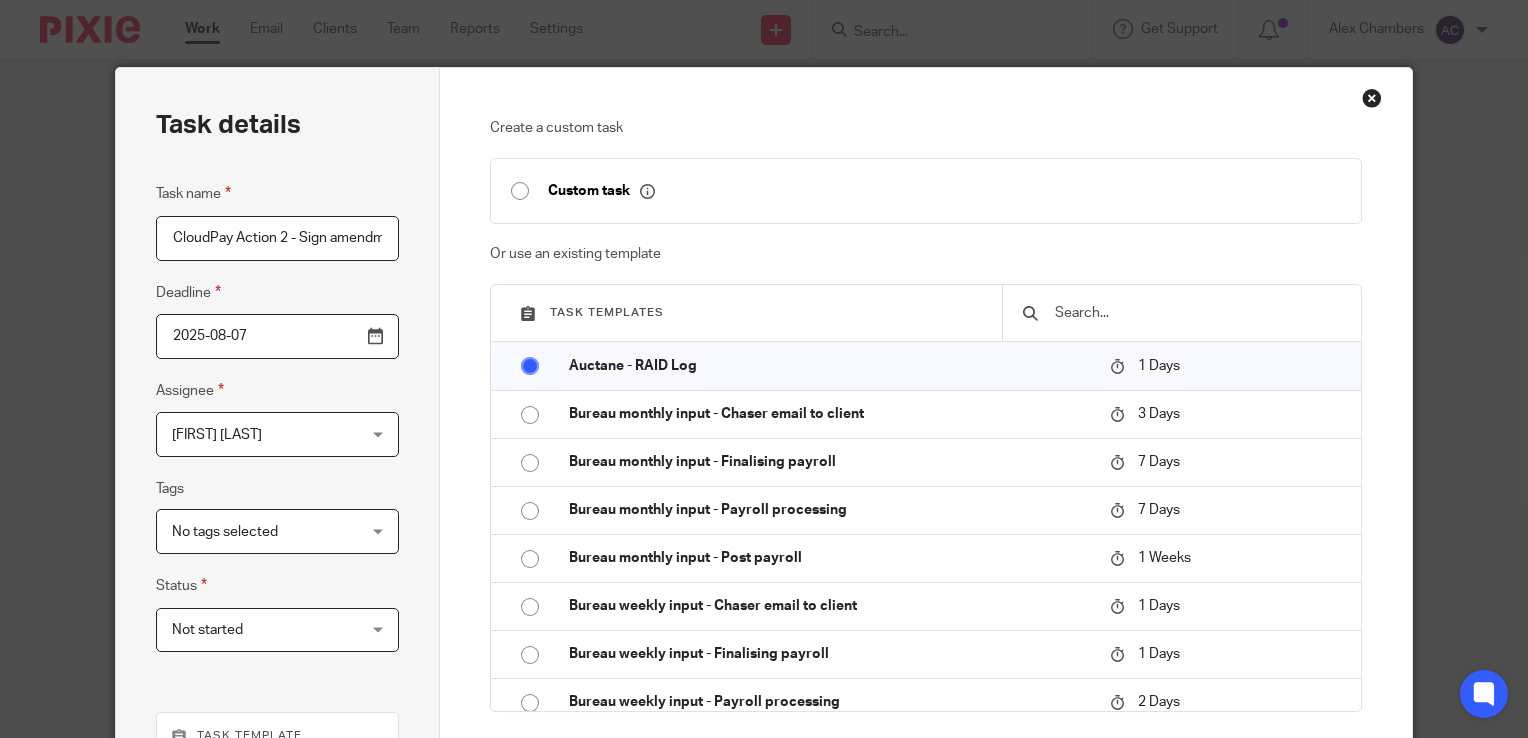 scroll, scrollTop: 0, scrollLeft: 0, axis: both 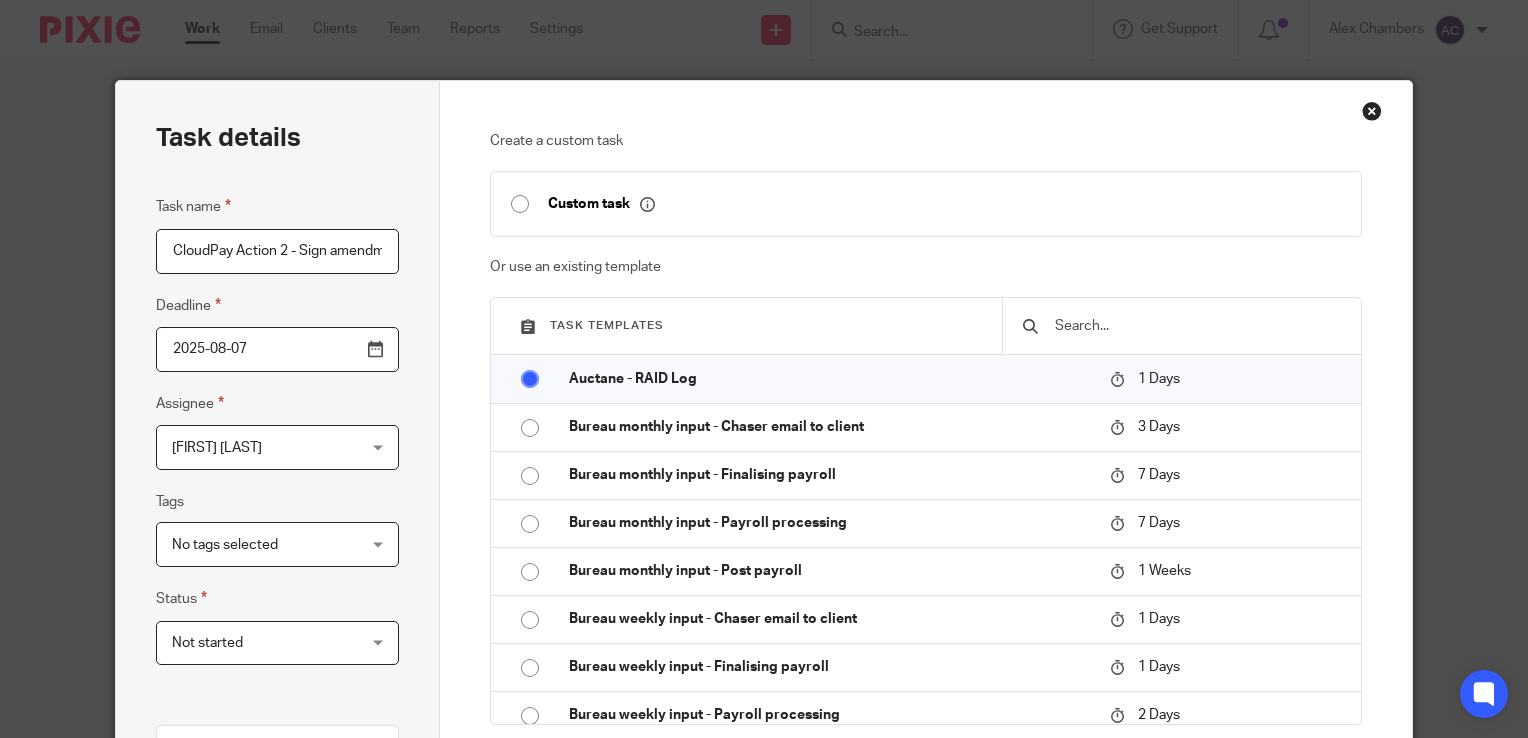 click on "Custom task" at bounding box center [926, 203] 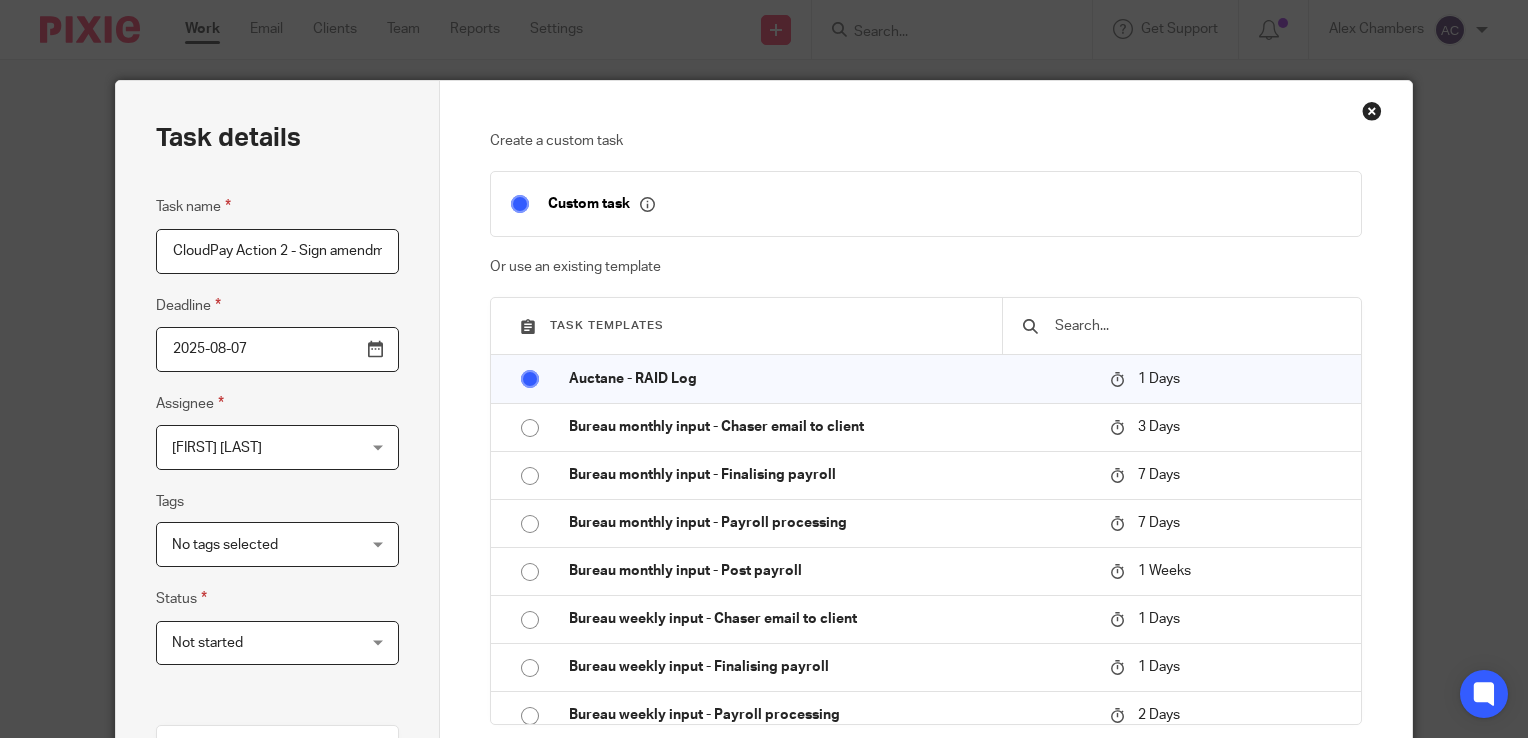 type on "2025-08-06" 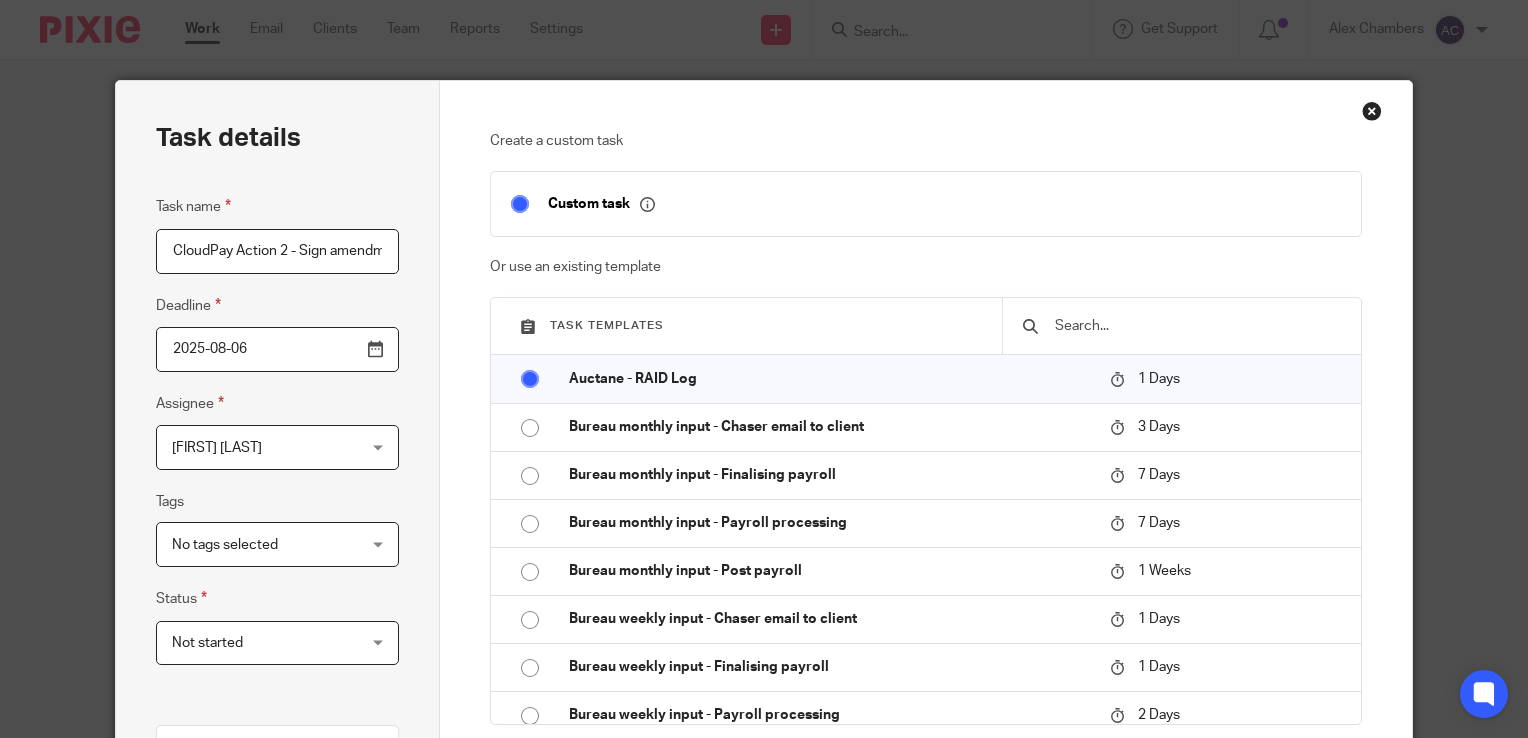checkbox on "true" 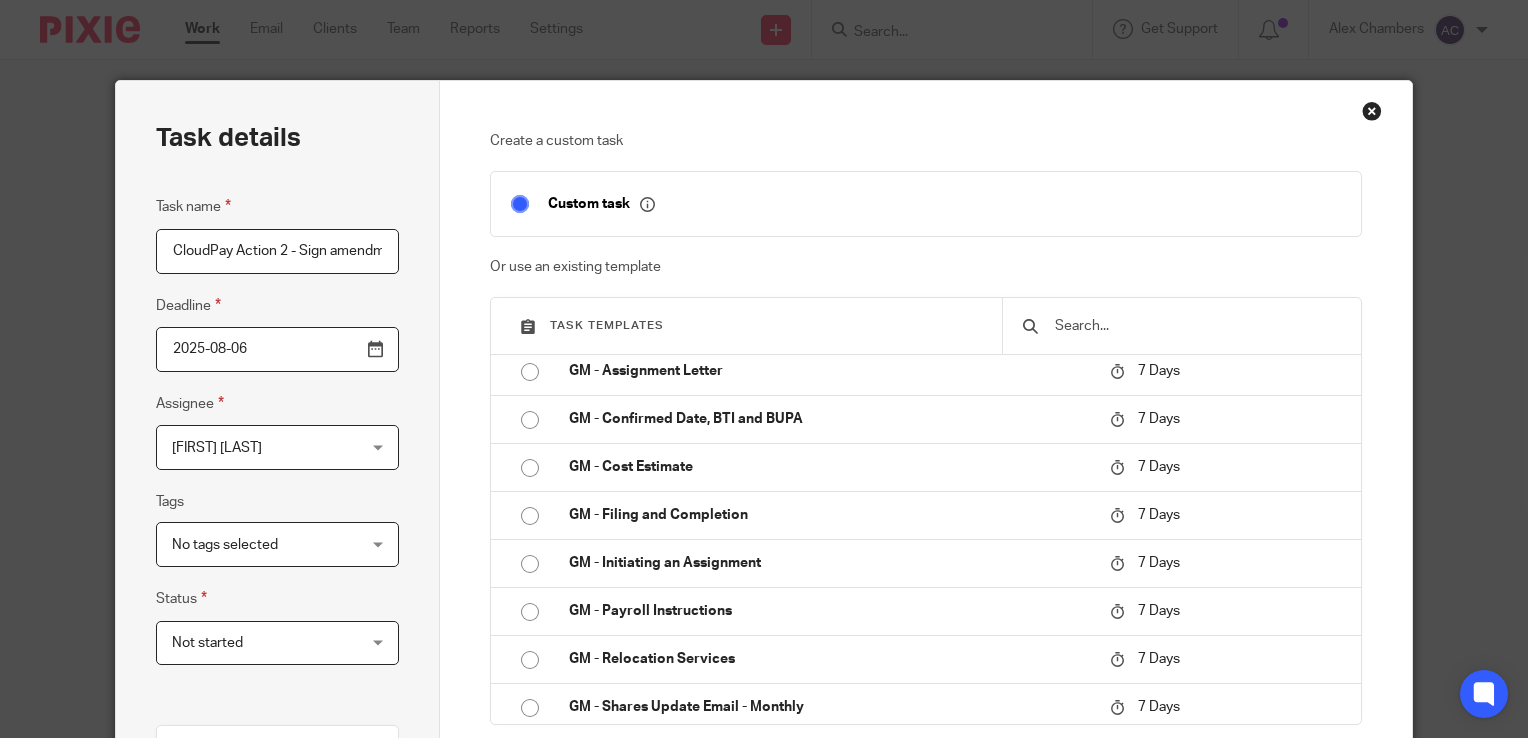 scroll, scrollTop: 516, scrollLeft: 0, axis: vertical 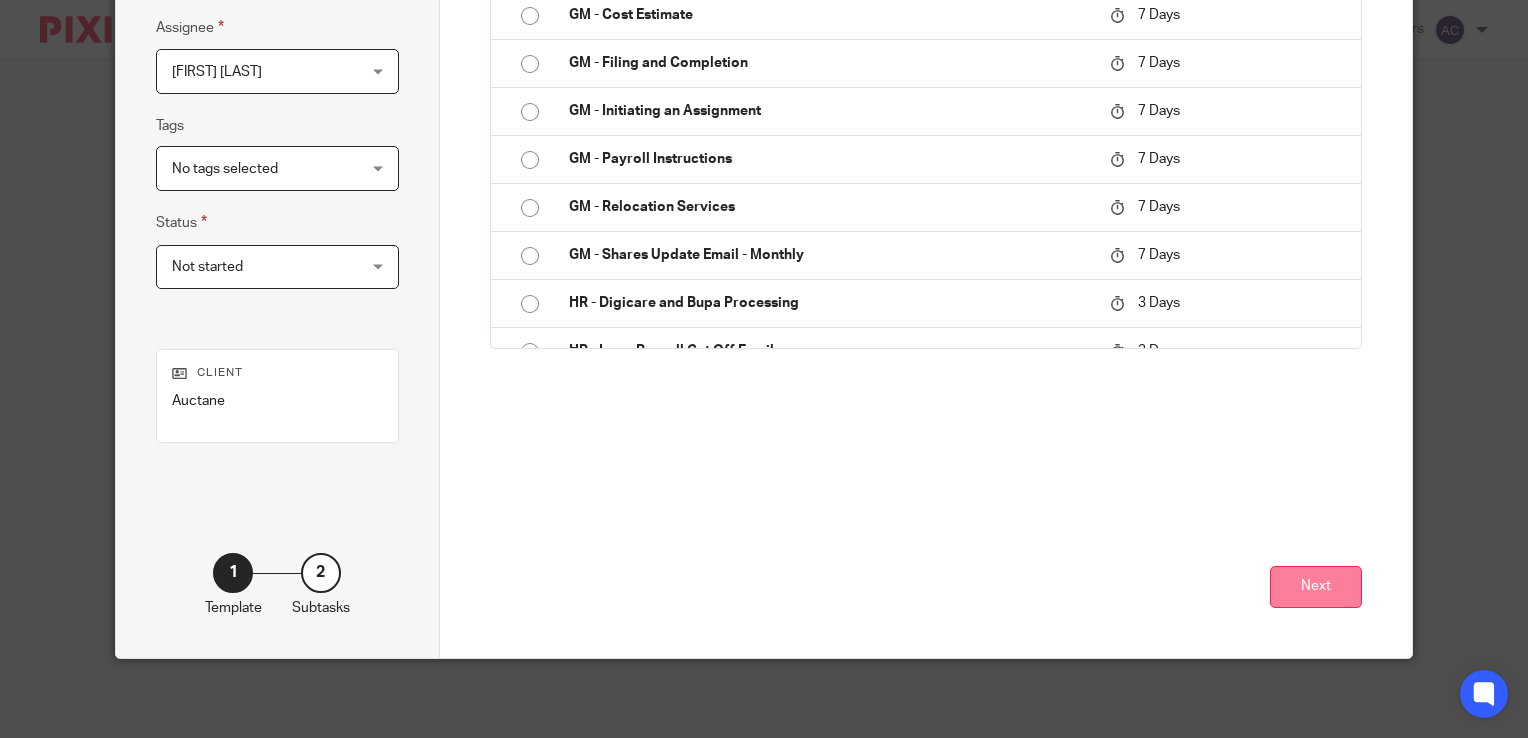 click on "Next" at bounding box center [1316, 587] 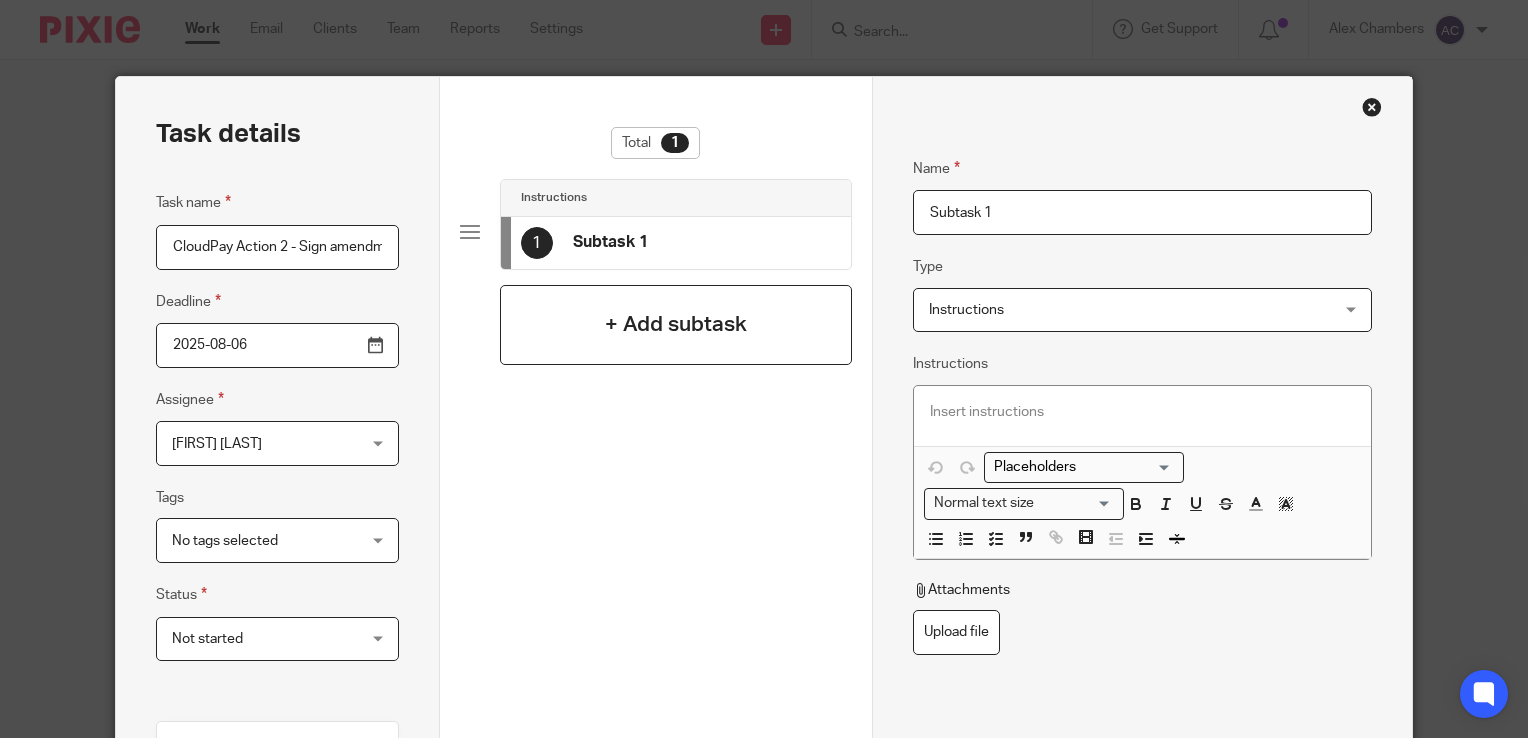 scroll, scrollTop: 3, scrollLeft: 0, axis: vertical 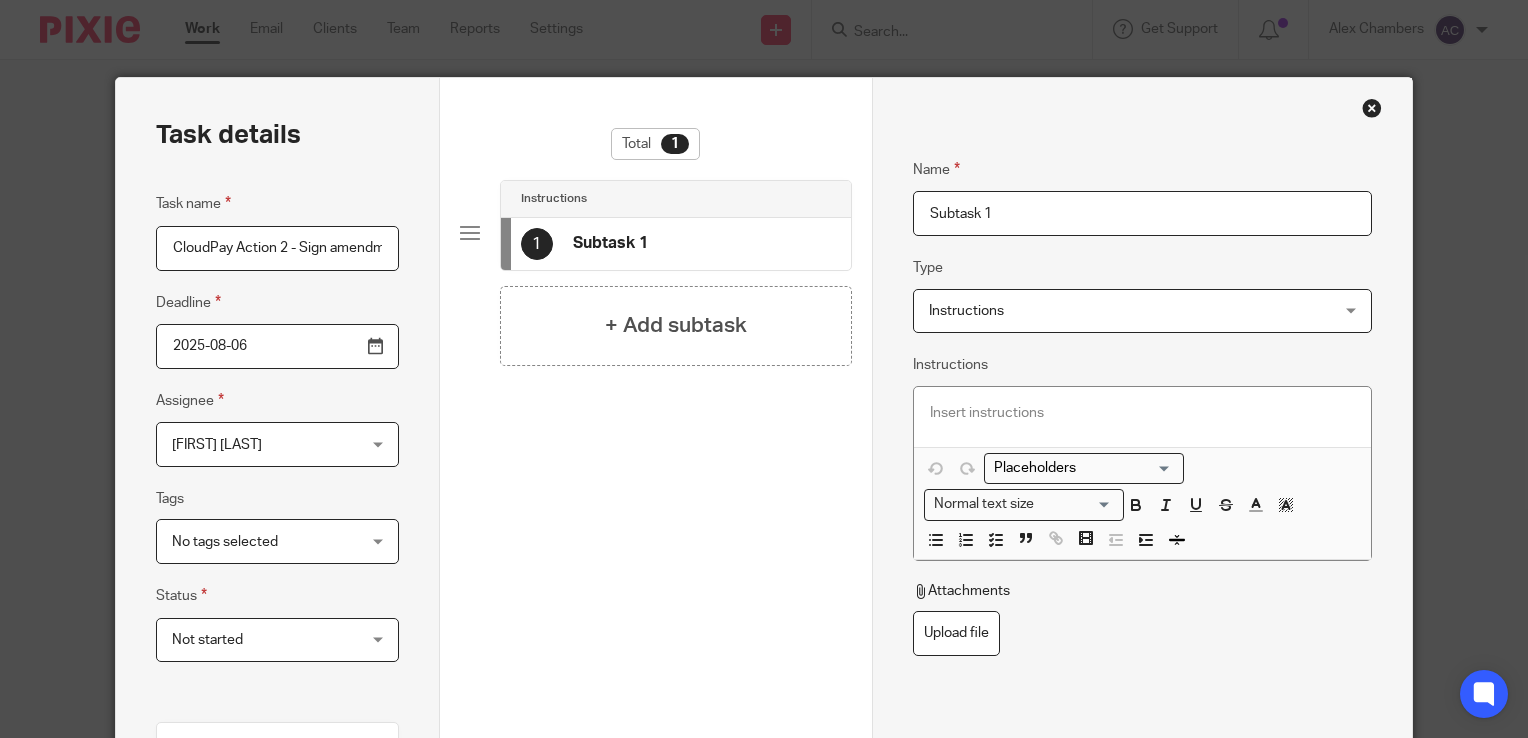 drag, startPoint x: 1031, startPoint y: 194, endPoint x: 842, endPoint y: 204, distance: 189.26436 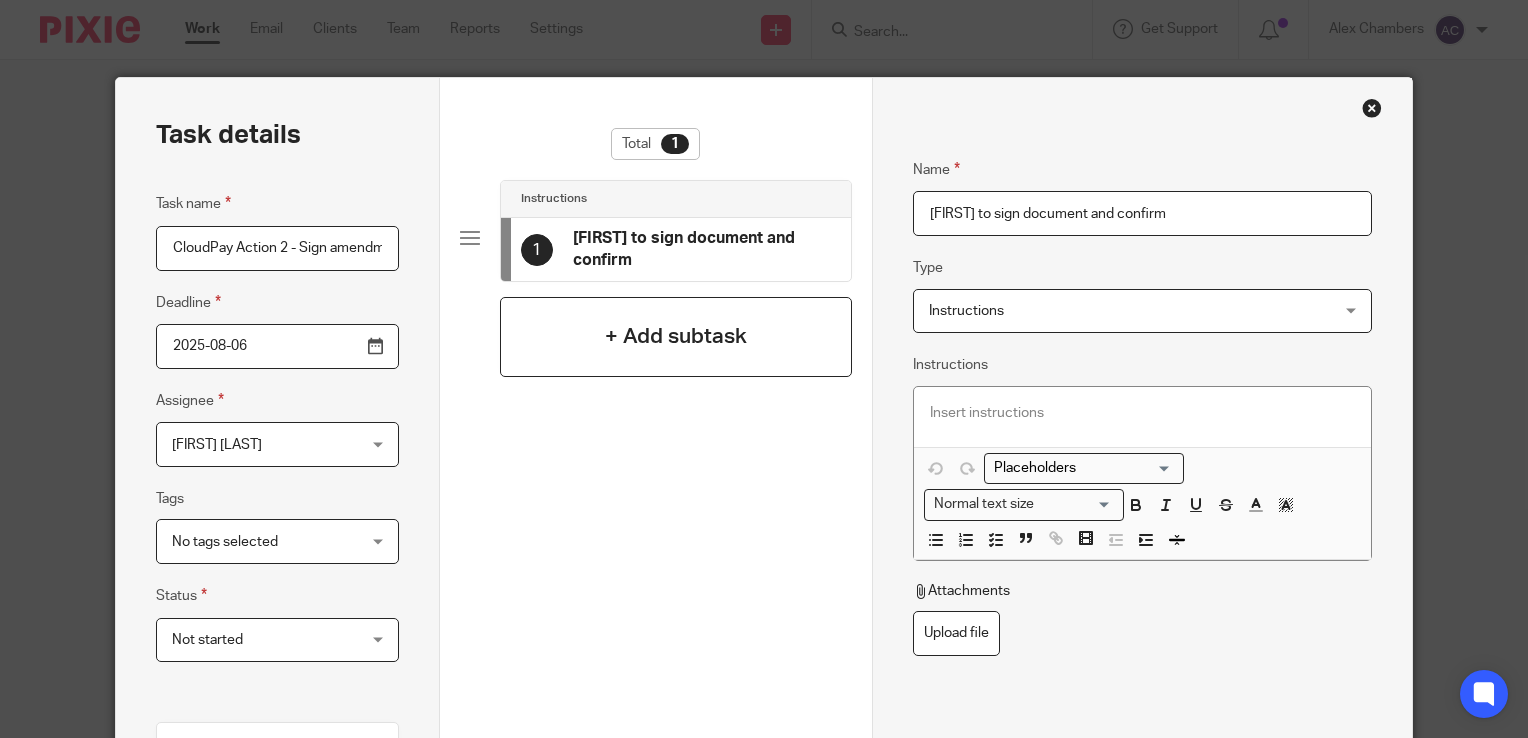type on "[NAME] to sign document and confirm" 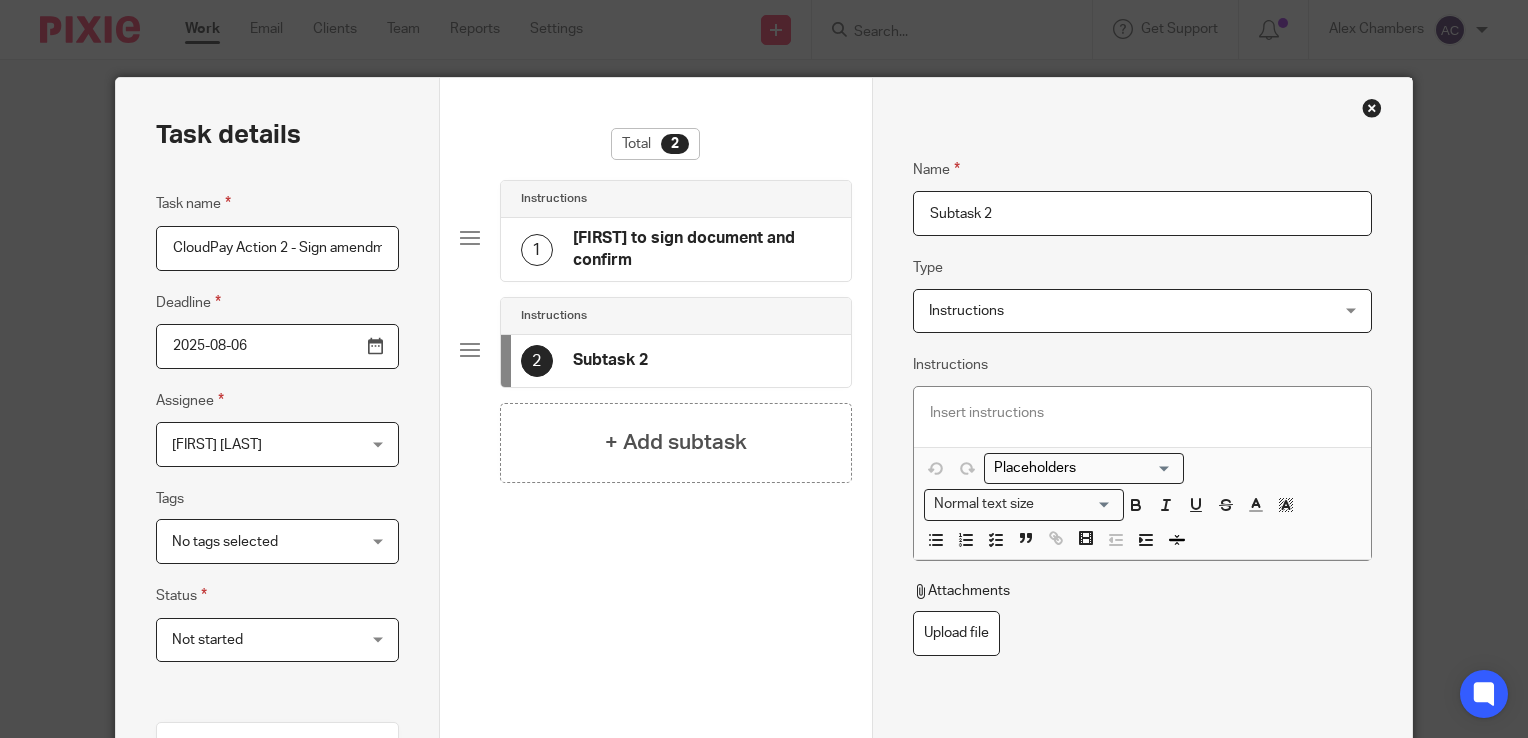 drag, startPoint x: 1015, startPoint y: 226, endPoint x: 824, endPoint y: 217, distance: 191.21193 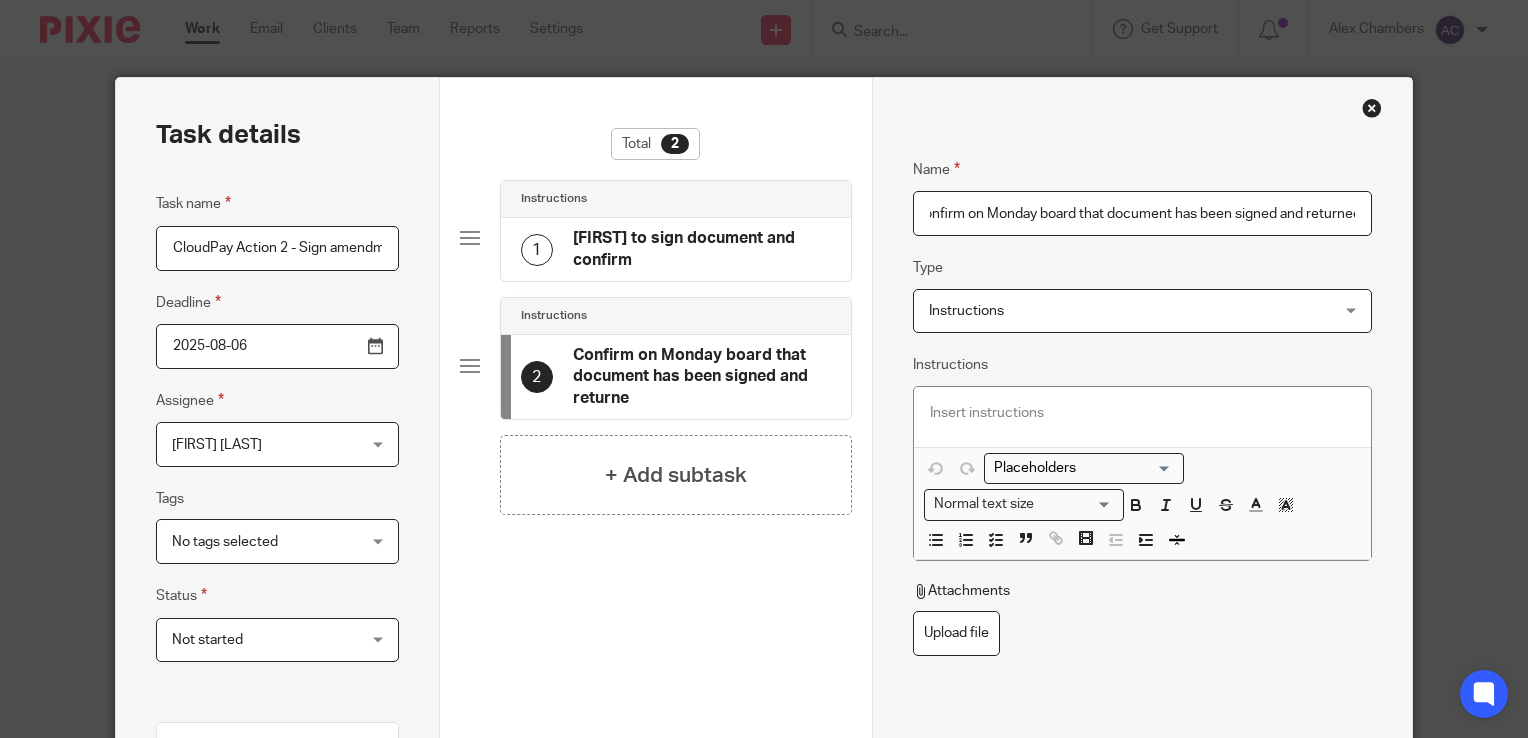 scroll, scrollTop: 0, scrollLeft: 24, axis: horizontal 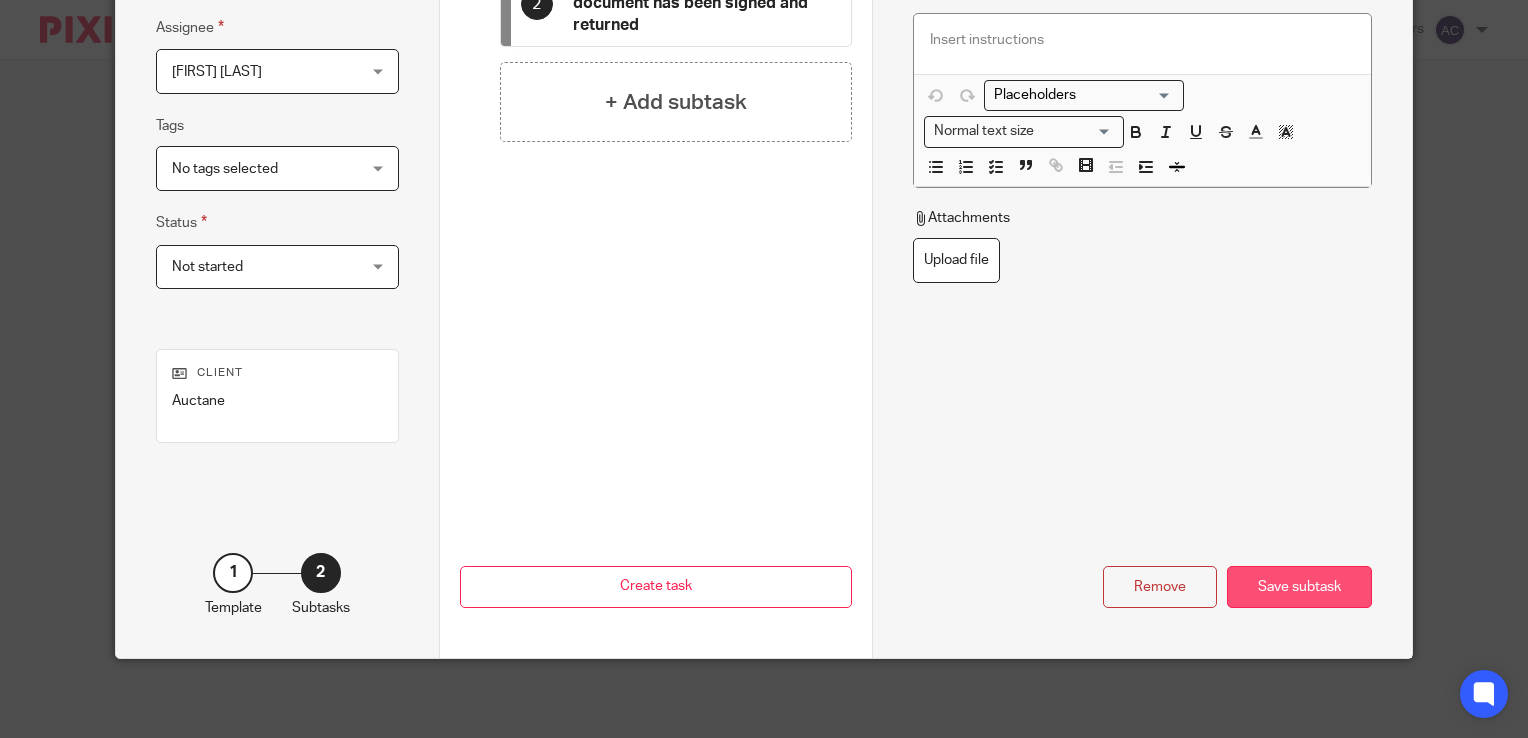 type on "Confirm on Monday board that document has been signed and returned" 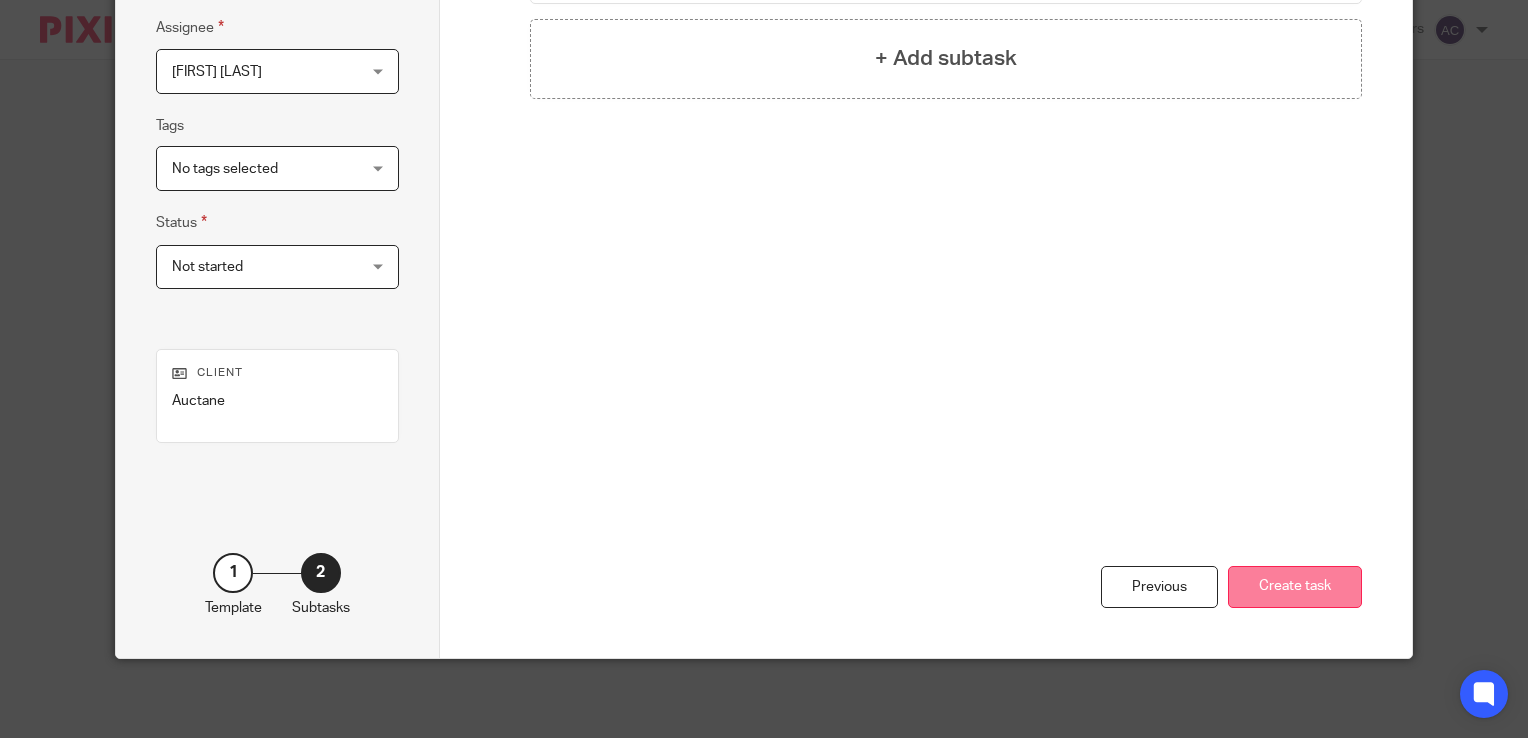 click on "Create task" at bounding box center (1295, 587) 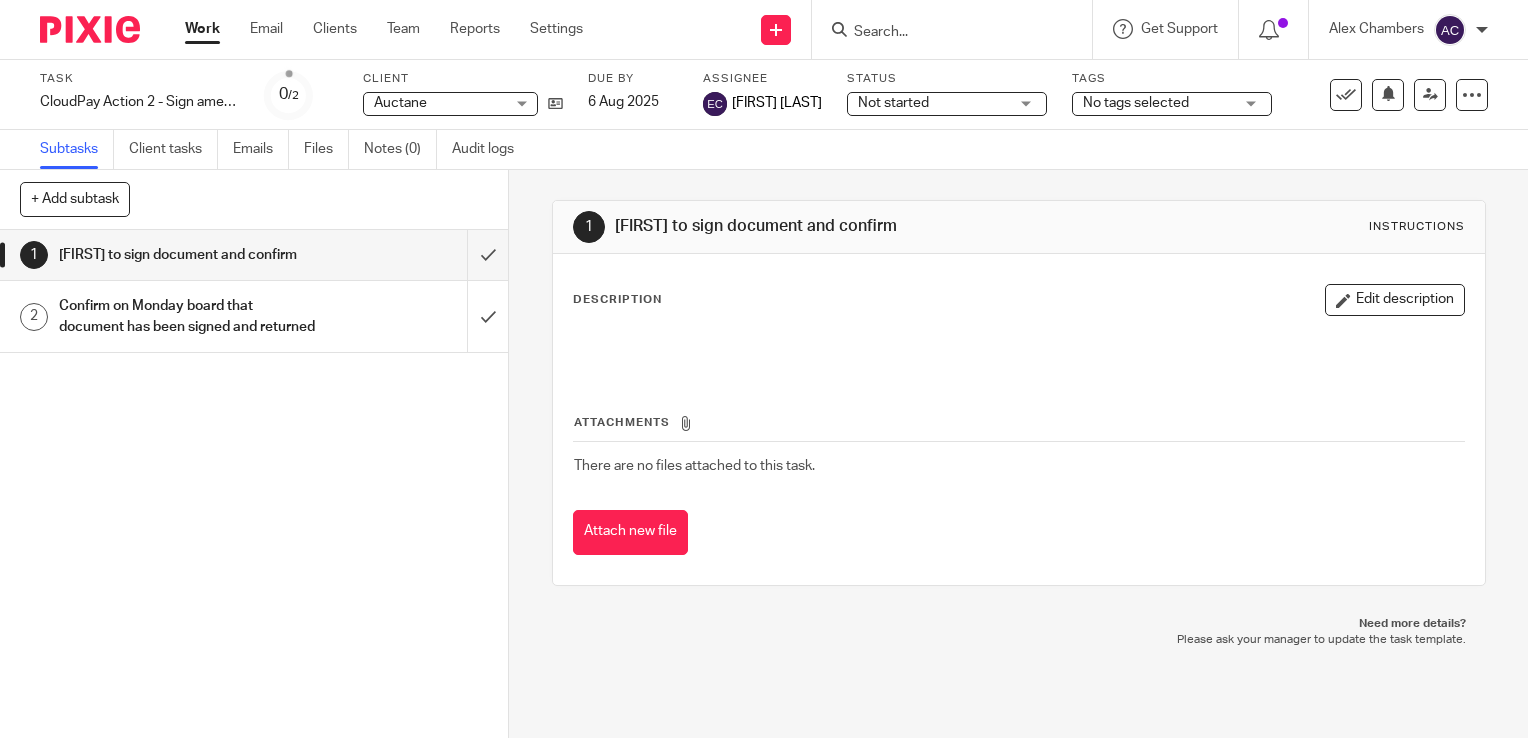 scroll, scrollTop: 0, scrollLeft: 0, axis: both 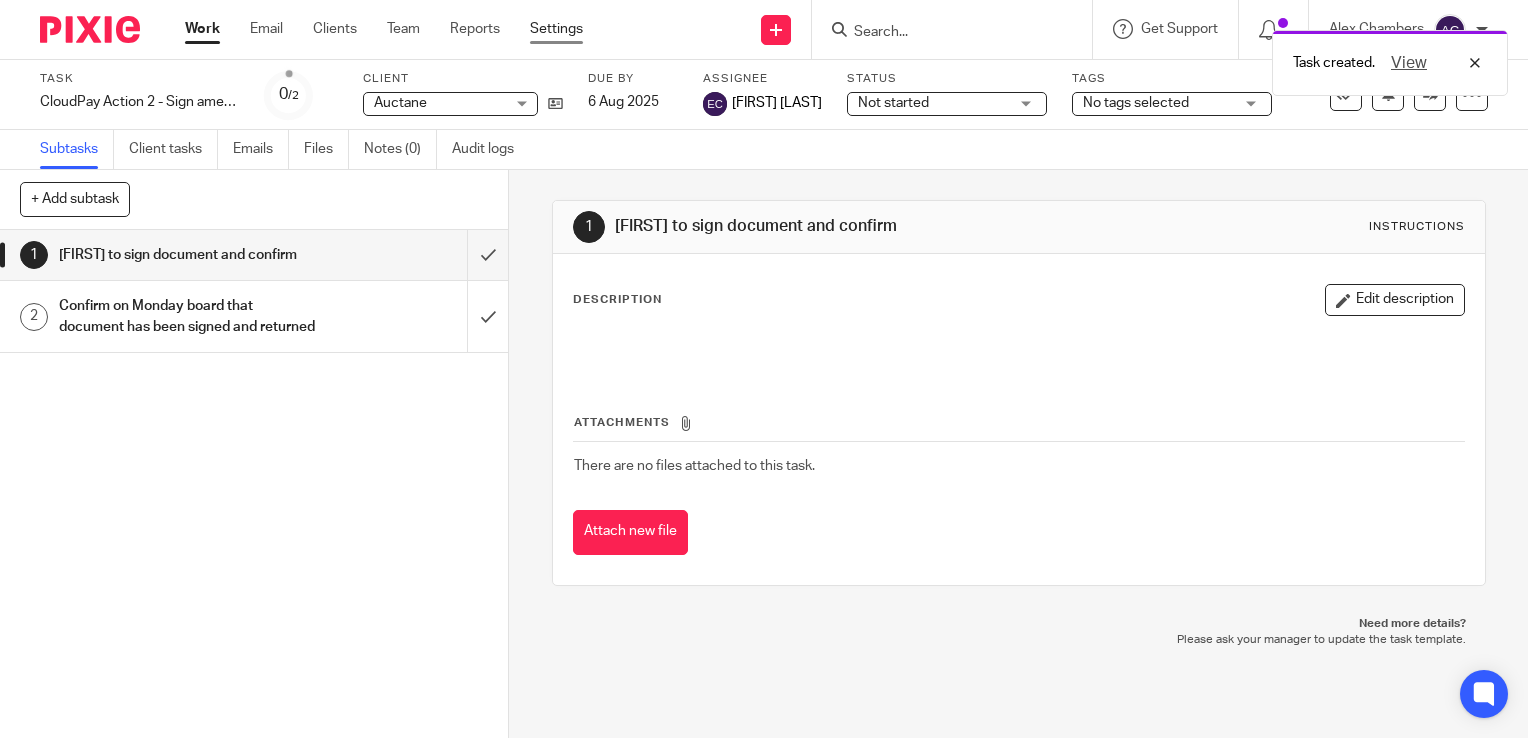 click on "Settings" at bounding box center [556, 29] 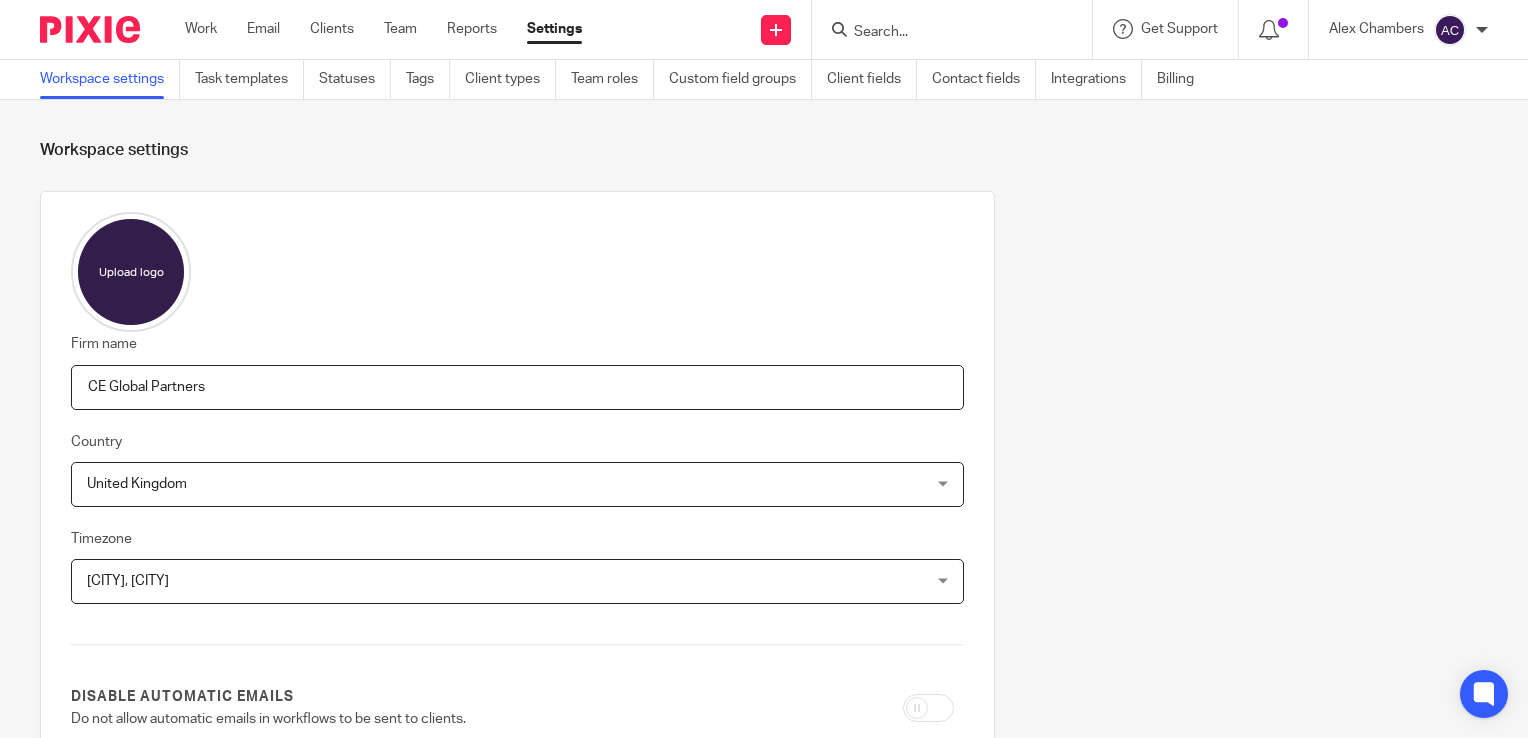 scroll, scrollTop: 0, scrollLeft: 0, axis: both 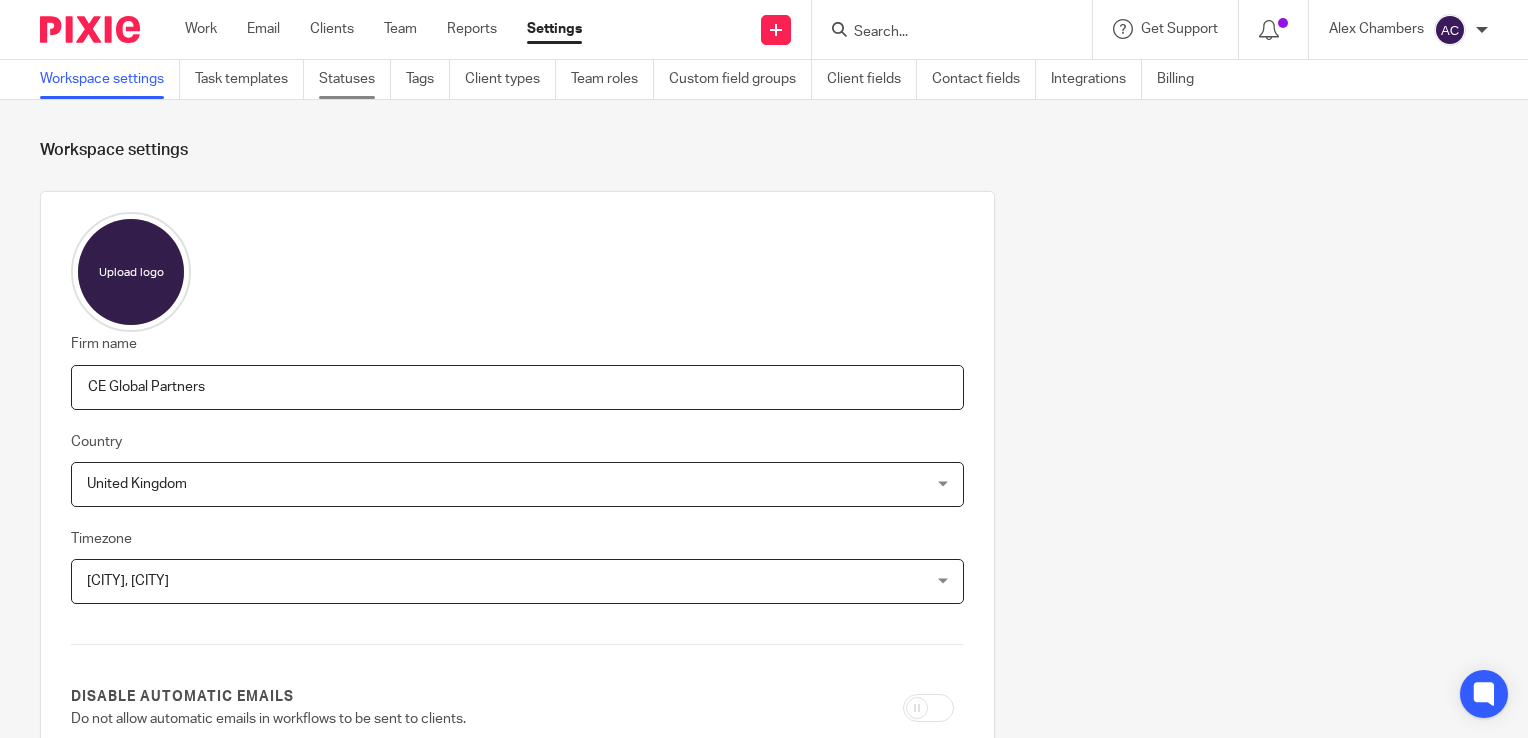 click on "Statuses" at bounding box center (355, 79) 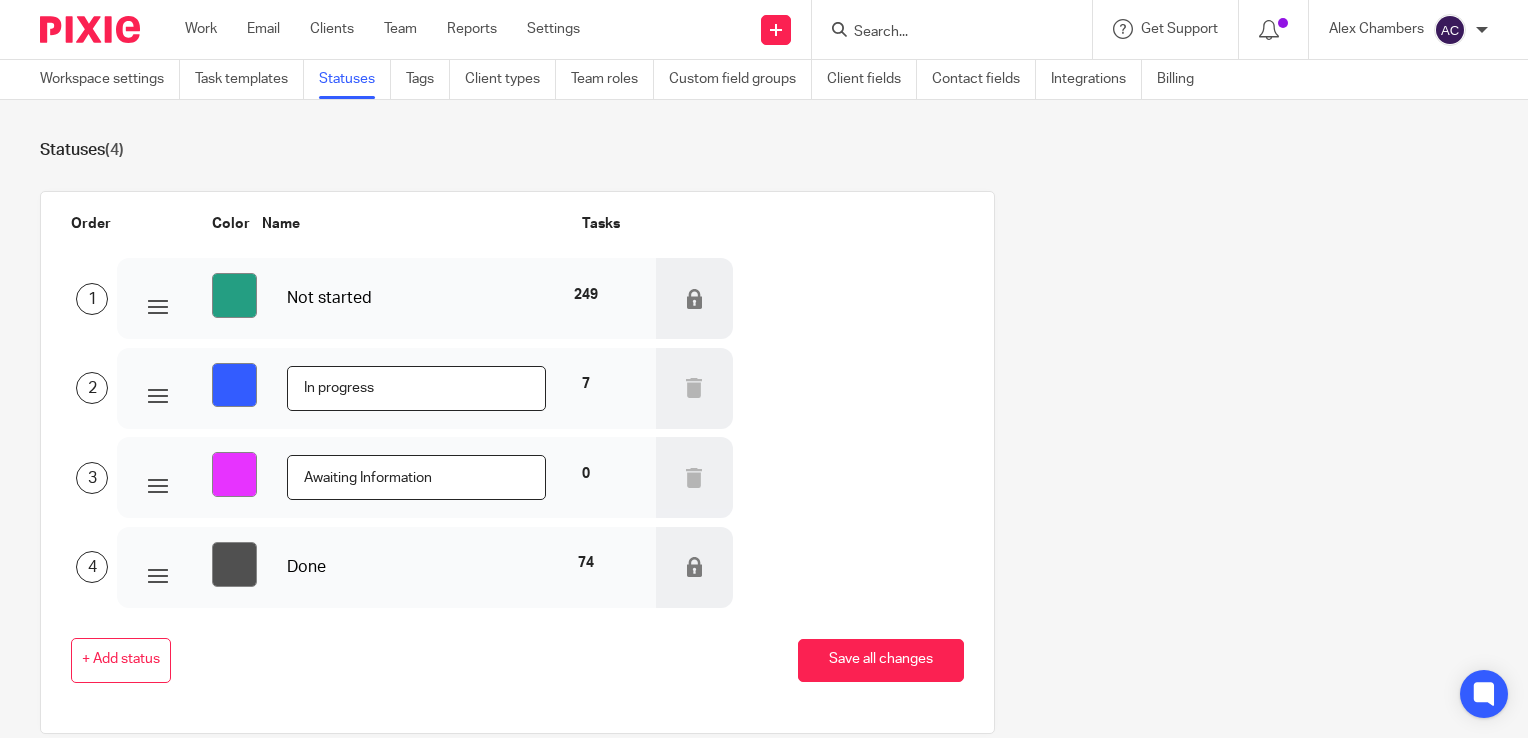scroll, scrollTop: 0, scrollLeft: 0, axis: both 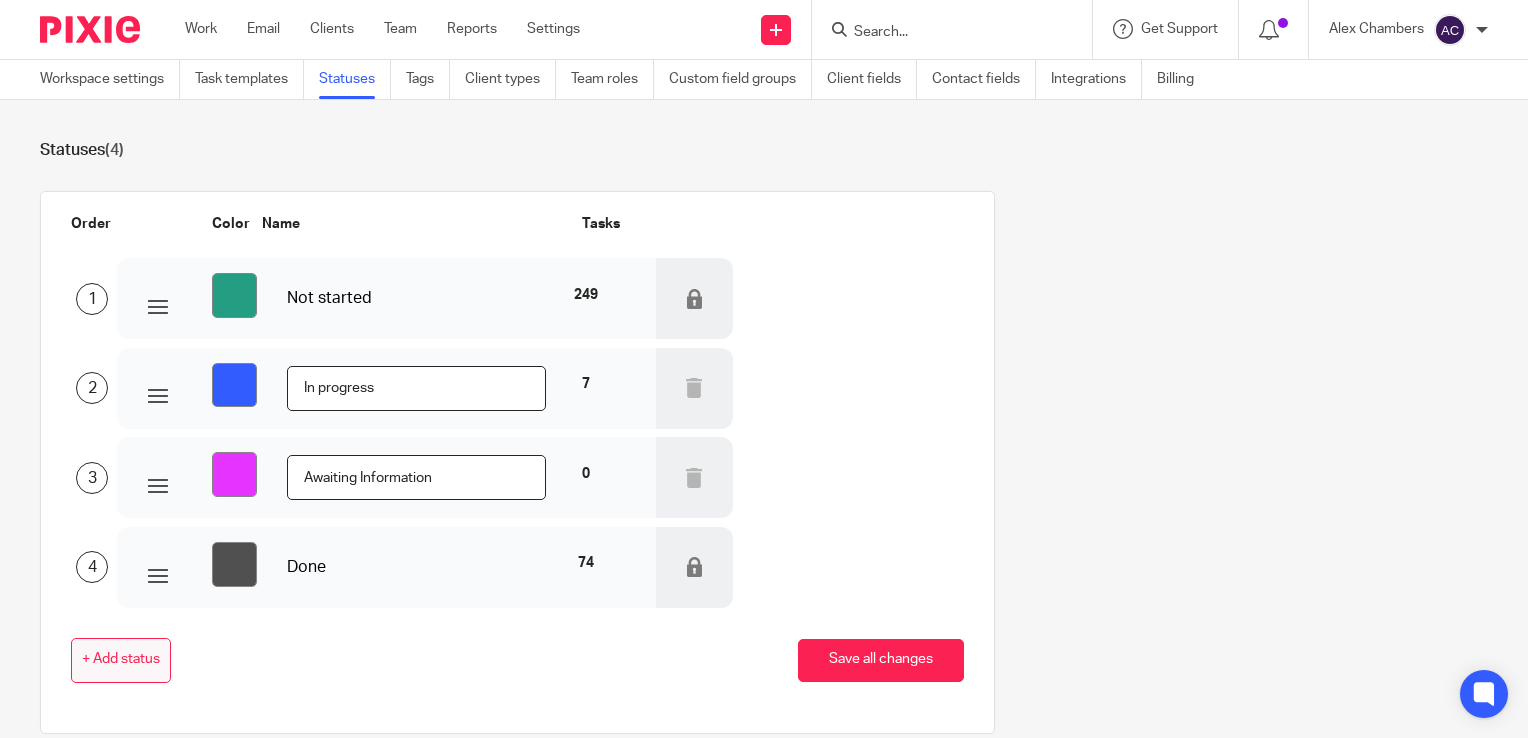 click on "+ Add status" at bounding box center (121, 660) 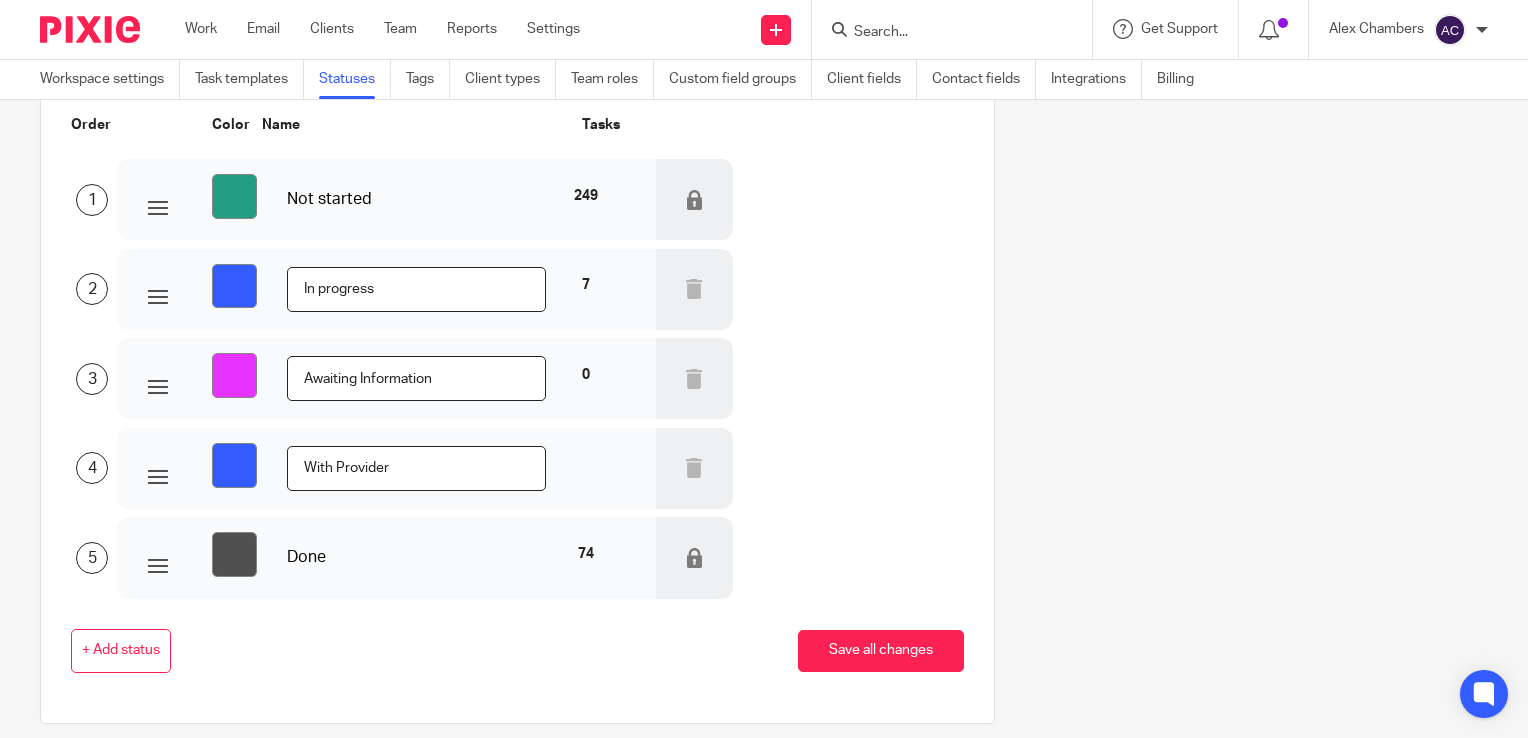 scroll, scrollTop: 100, scrollLeft: 0, axis: vertical 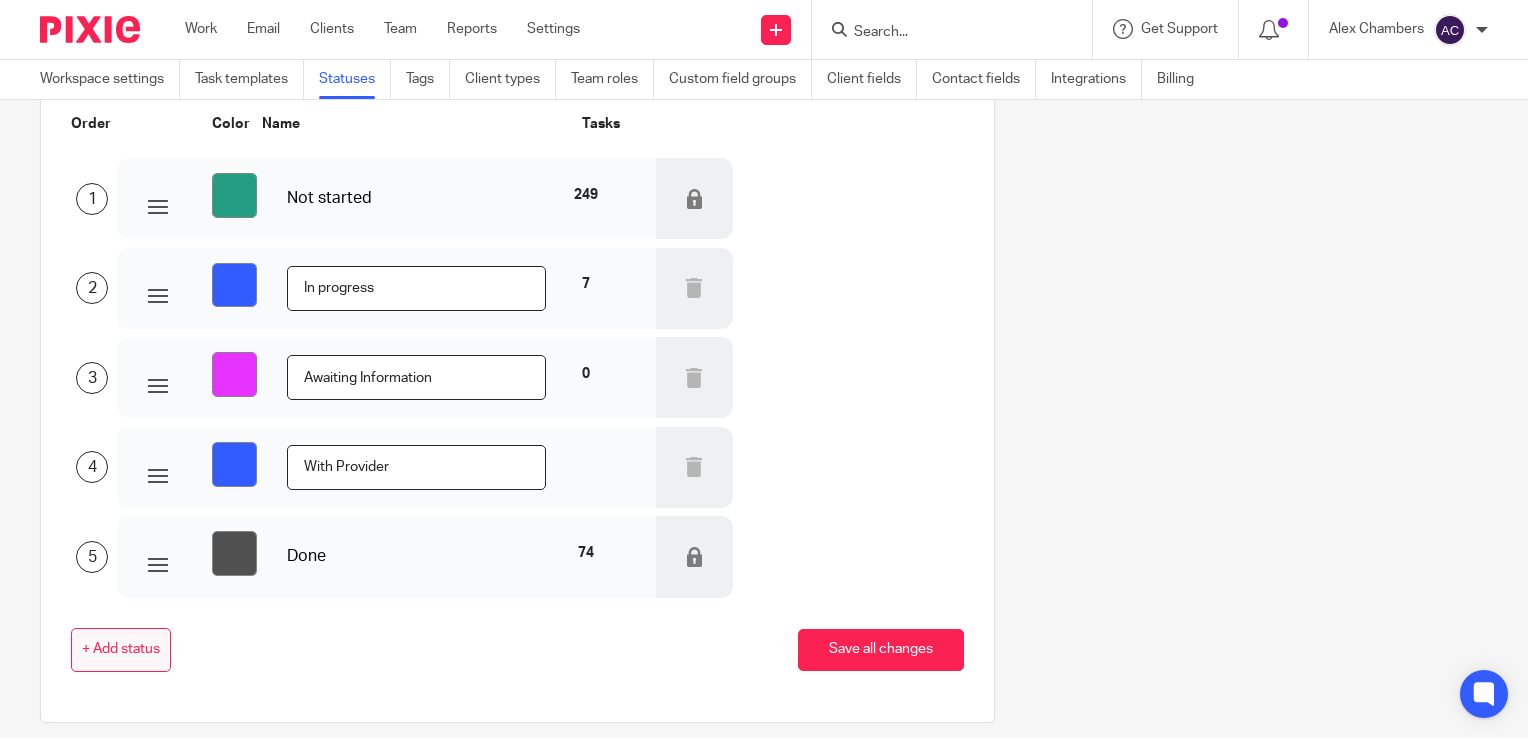 type on "With Provider" 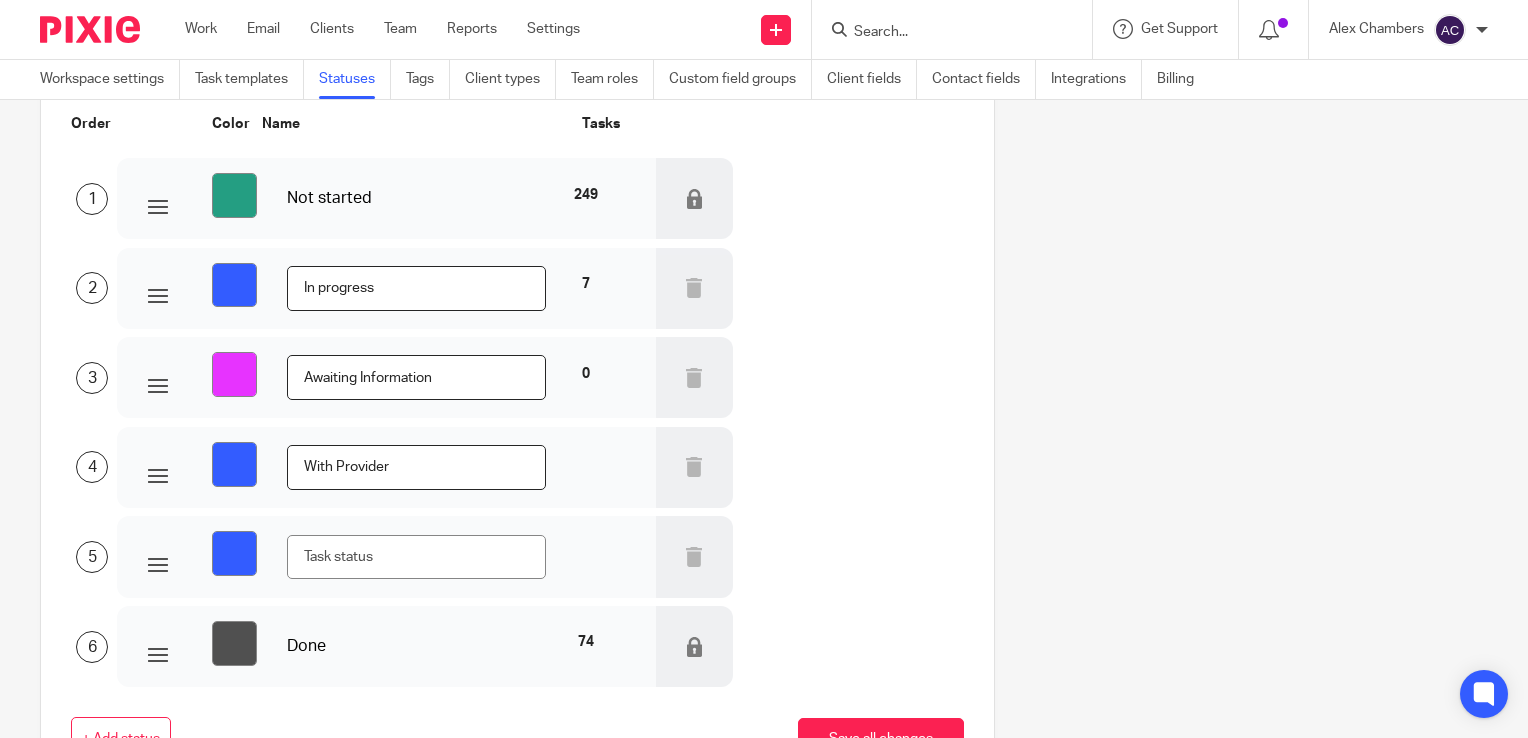 click at bounding box center [416, 557] 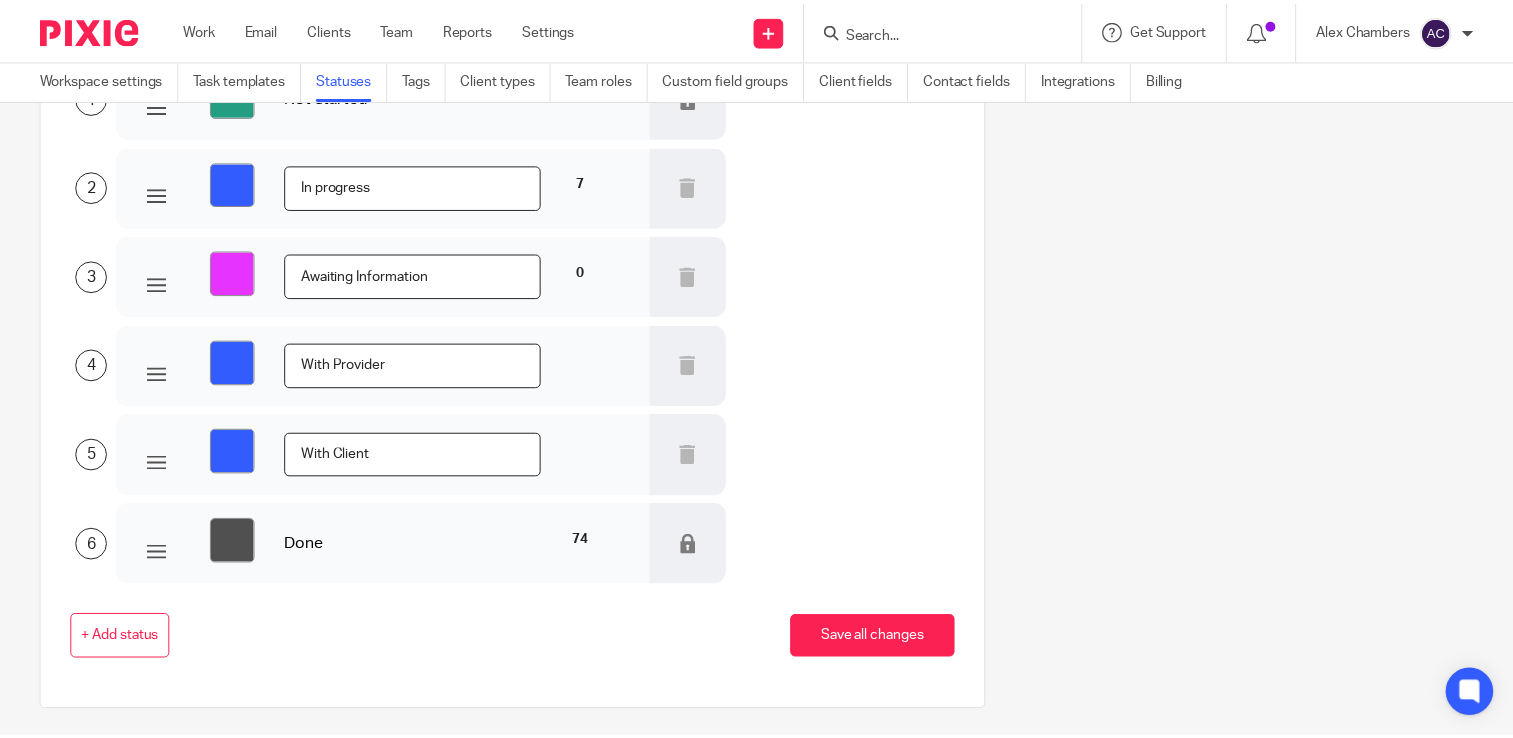 scroll, scrollTop: 204, scrollLeft: 0, axis: vertical 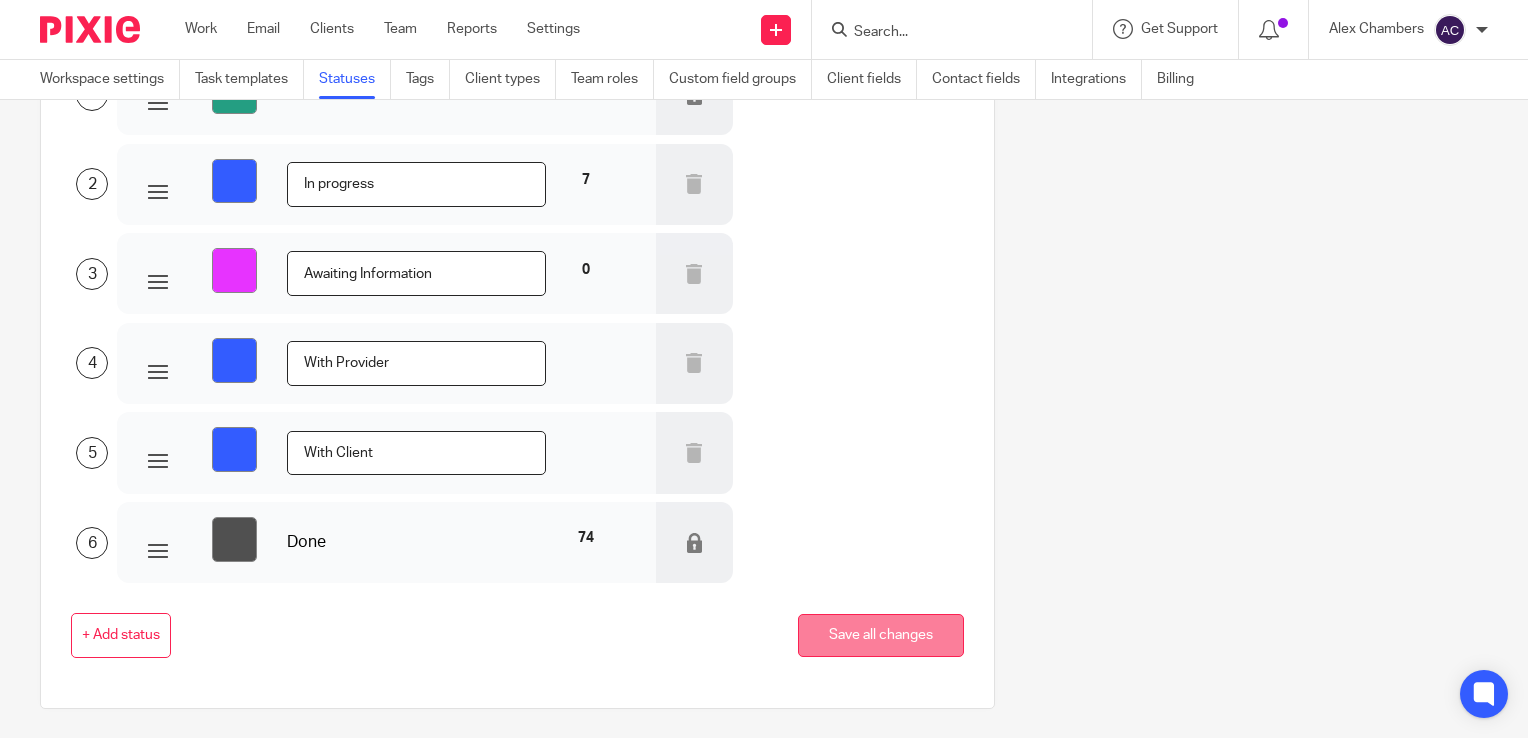 type on "With Client" 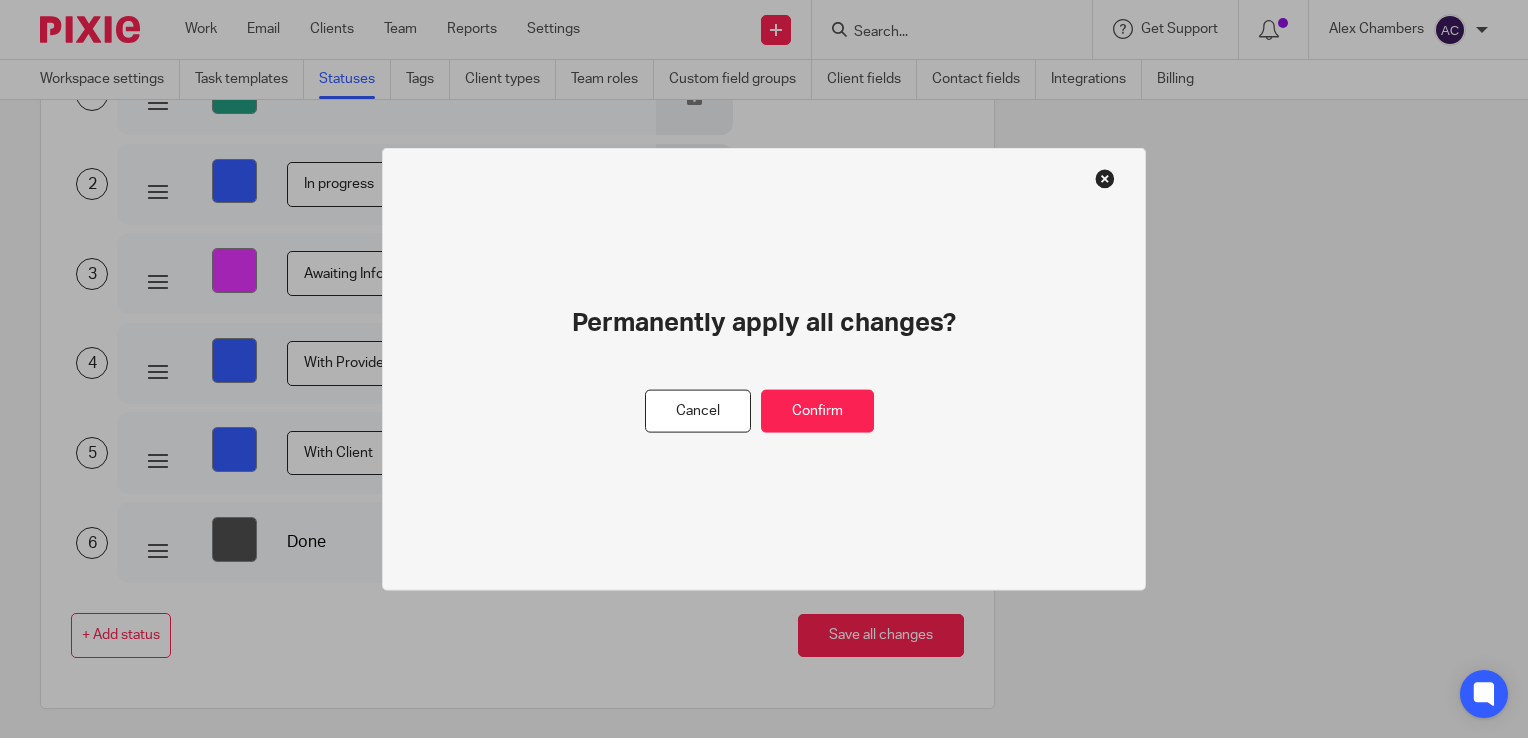 click on "Permanently apply all changes? Cancel Confirm" at bounding box center (764, 369) 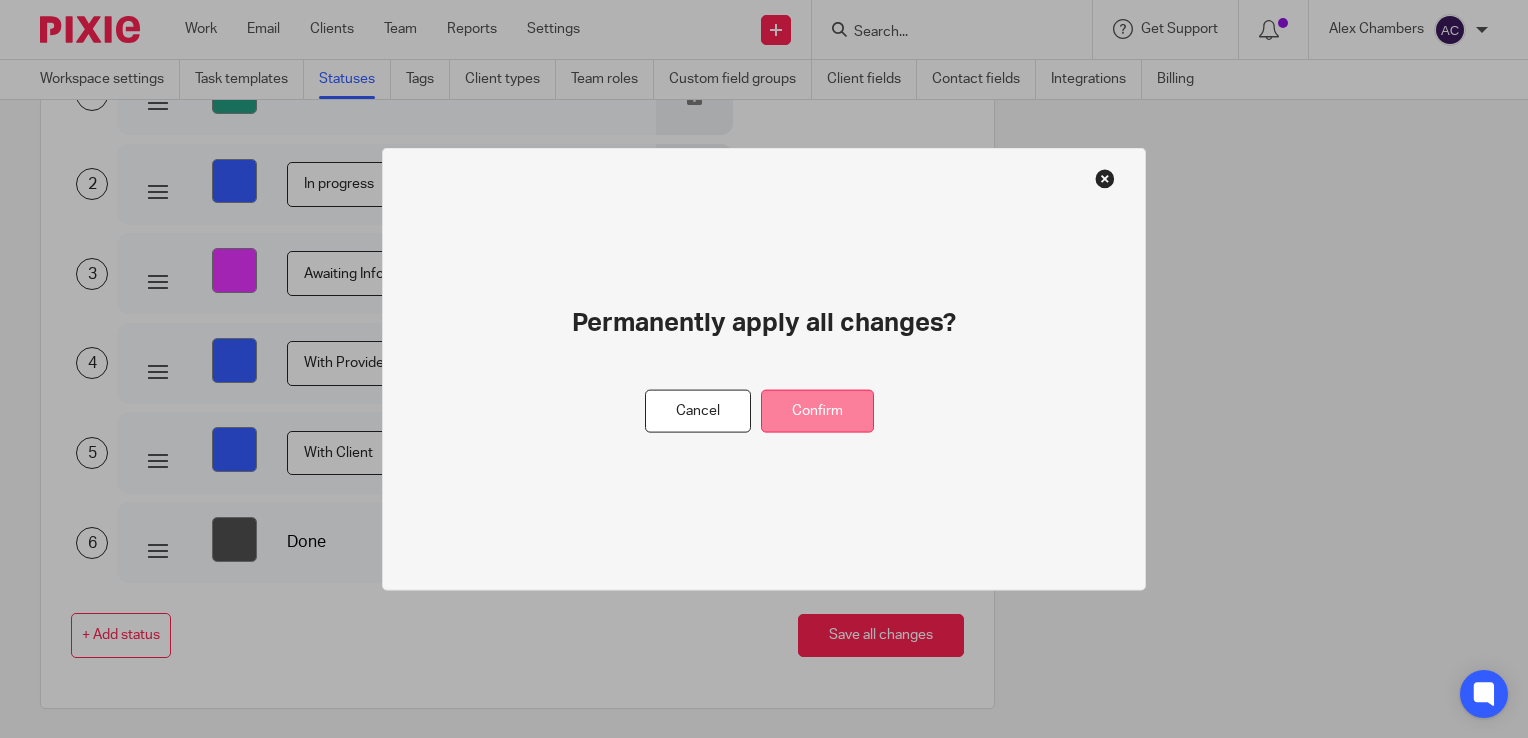 click on "Confirm" at bounding box center [817, 411] 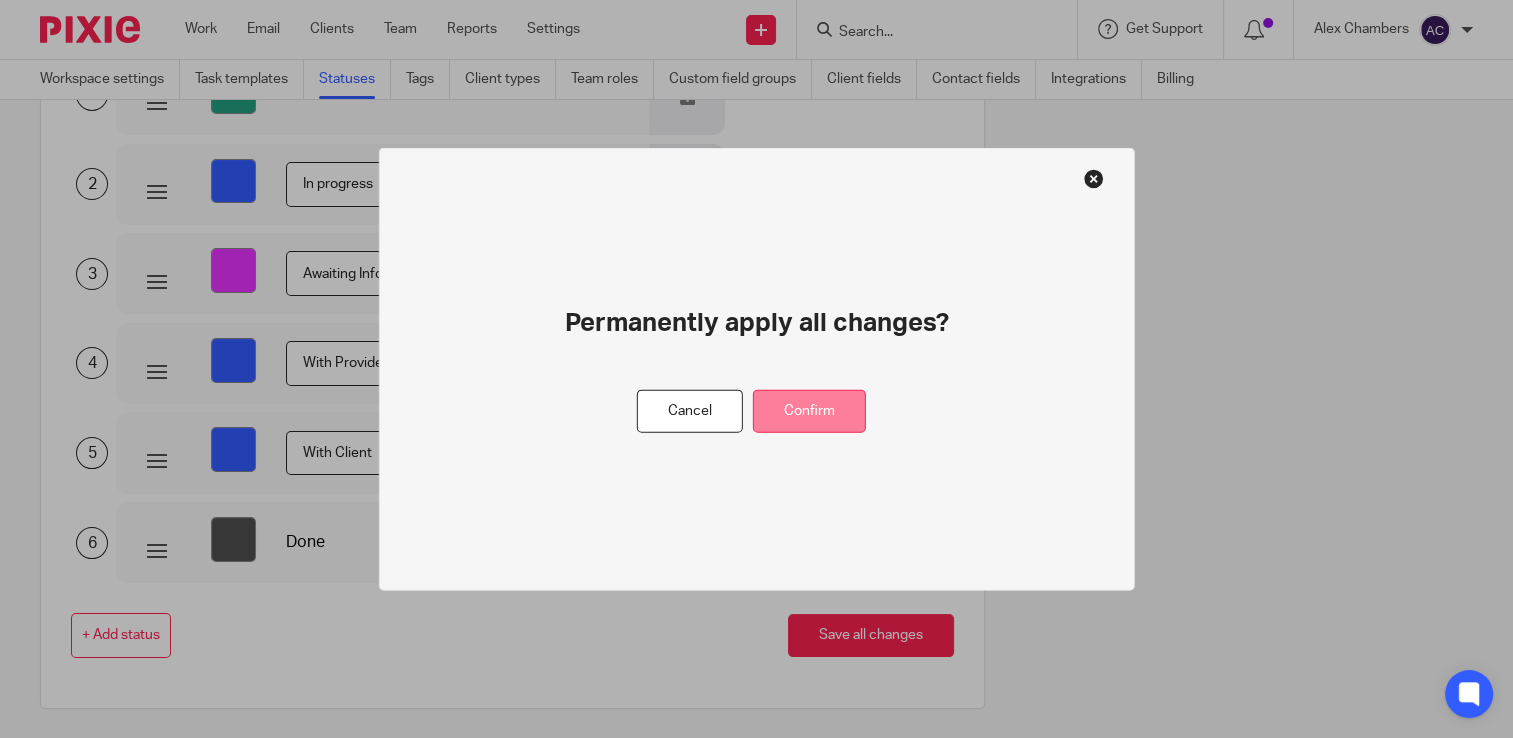 scroll, scrollTop: 0, scrollLeft: 0, axis: both 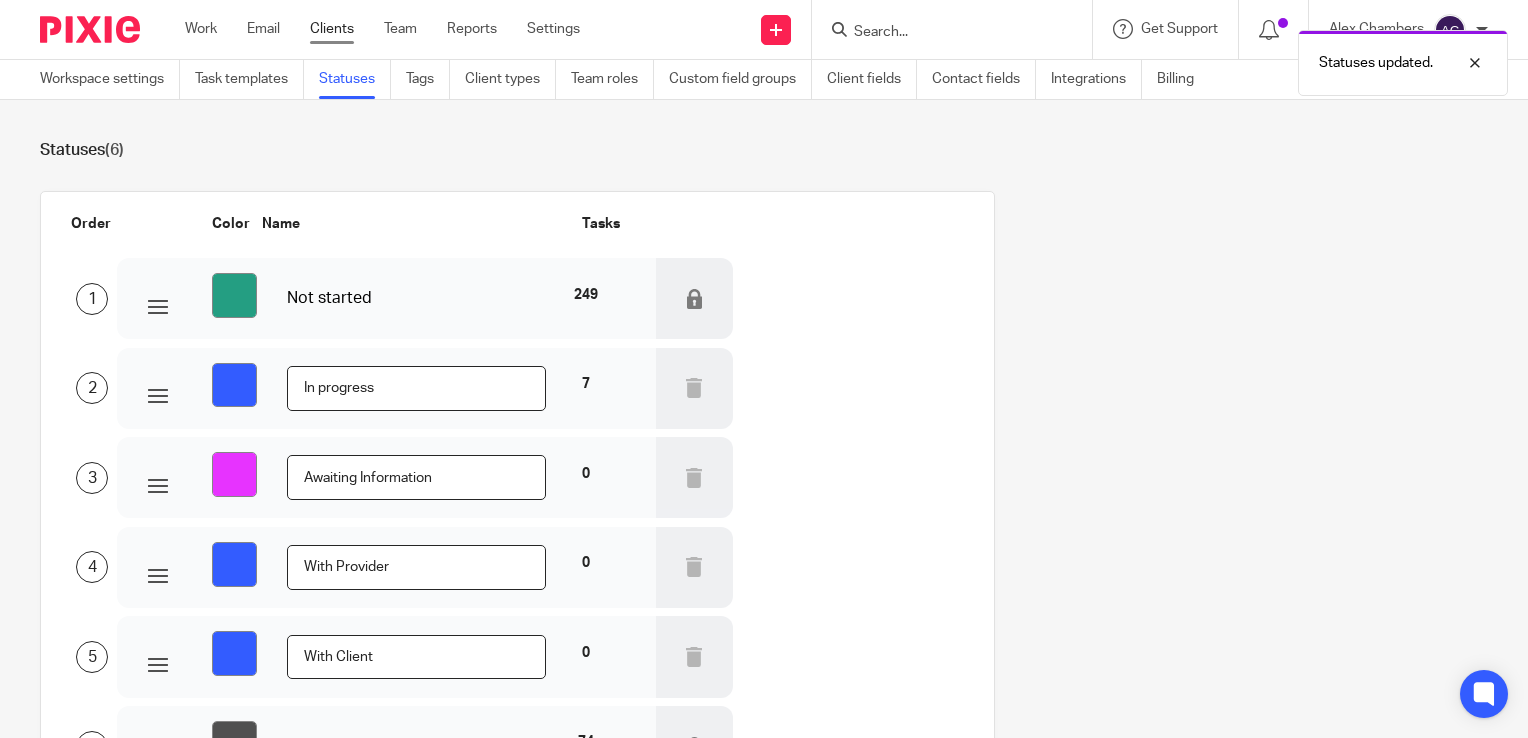click on "Clients" at bounding box center (332, 29) 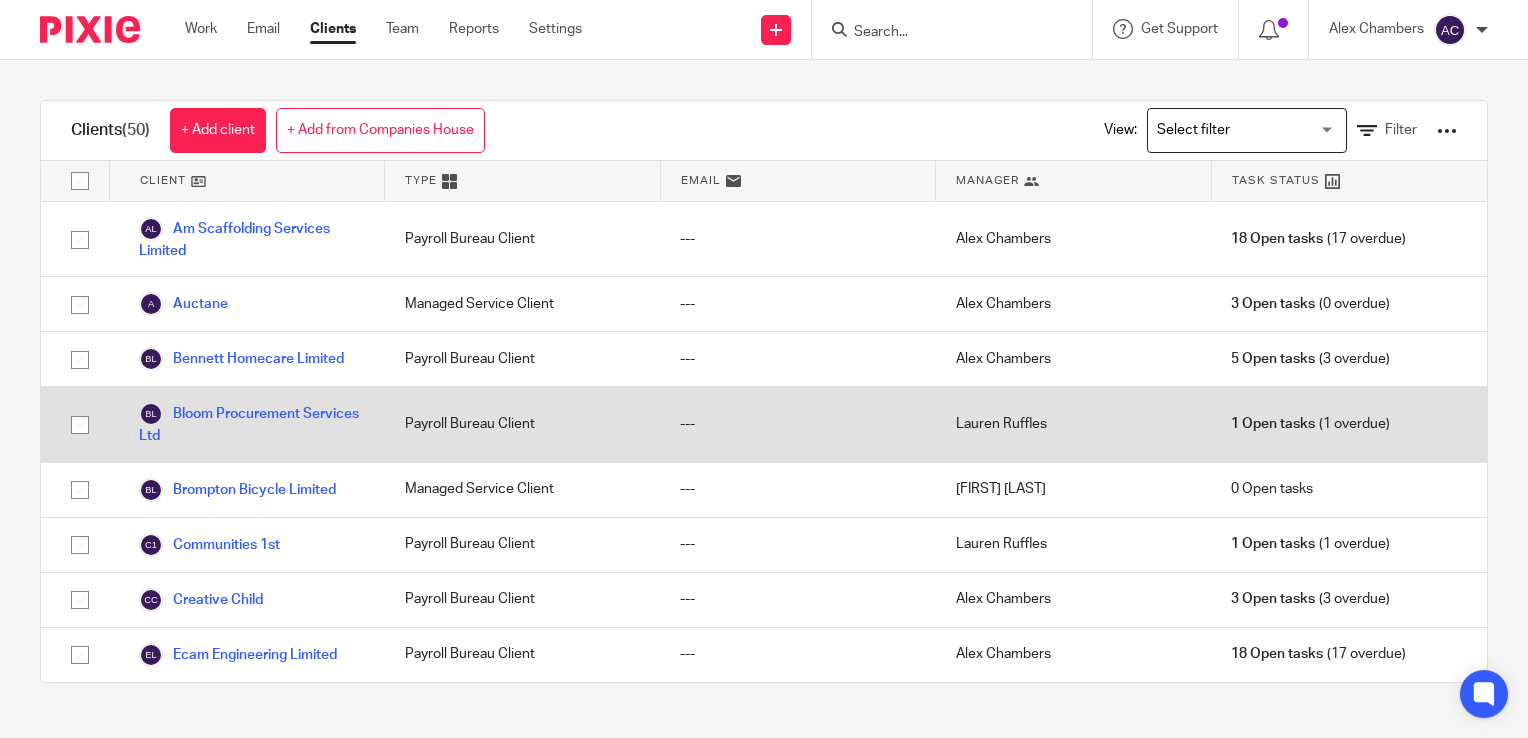 scroll, scrollTop: 0, scrollLeft: 0, axis: both 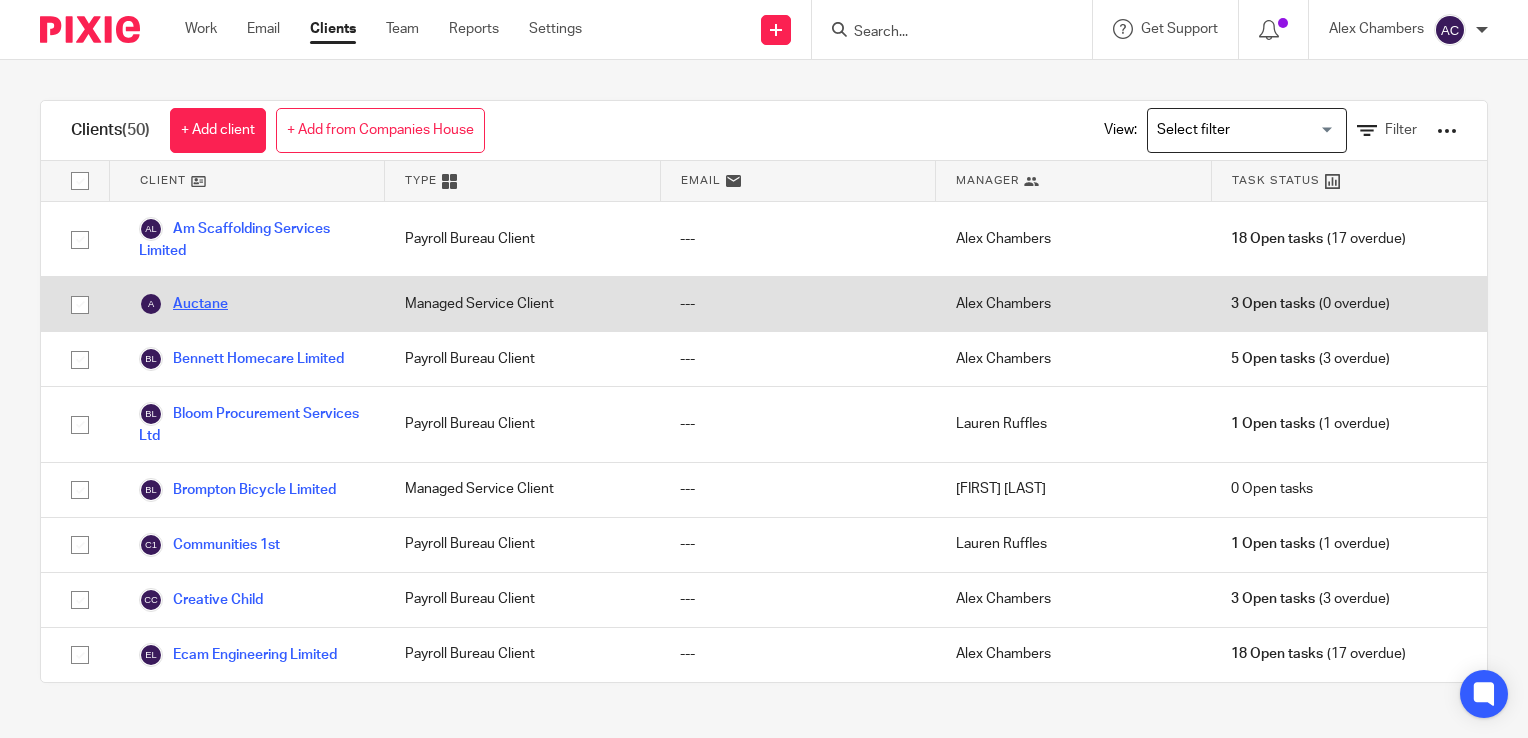 click on "Auctane" at bounding box center (183, 304) 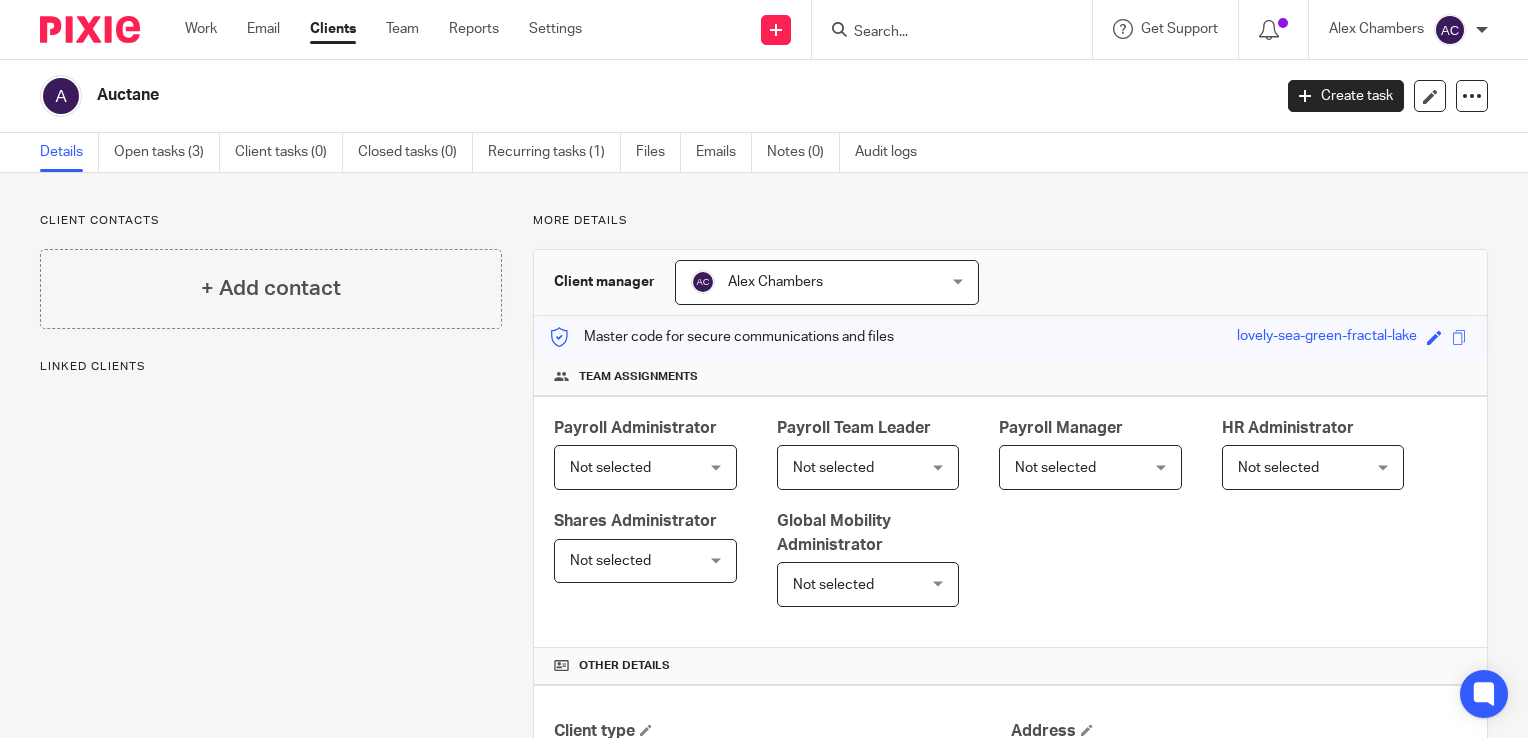 scroll, scrollTop: 0, scrollLeft: 0, axis: both 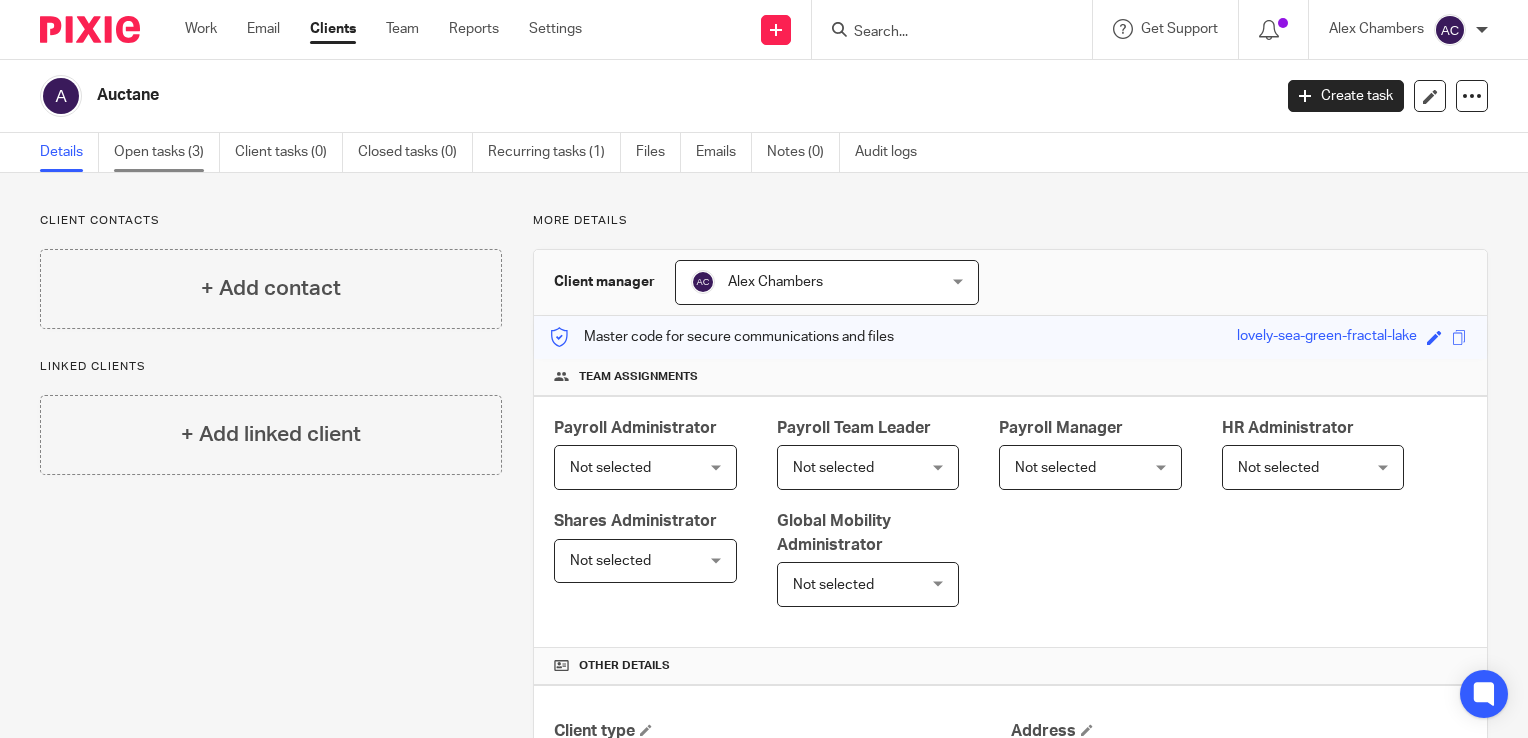 click on "Open tasks (3)" at bounding box center [167, 152] 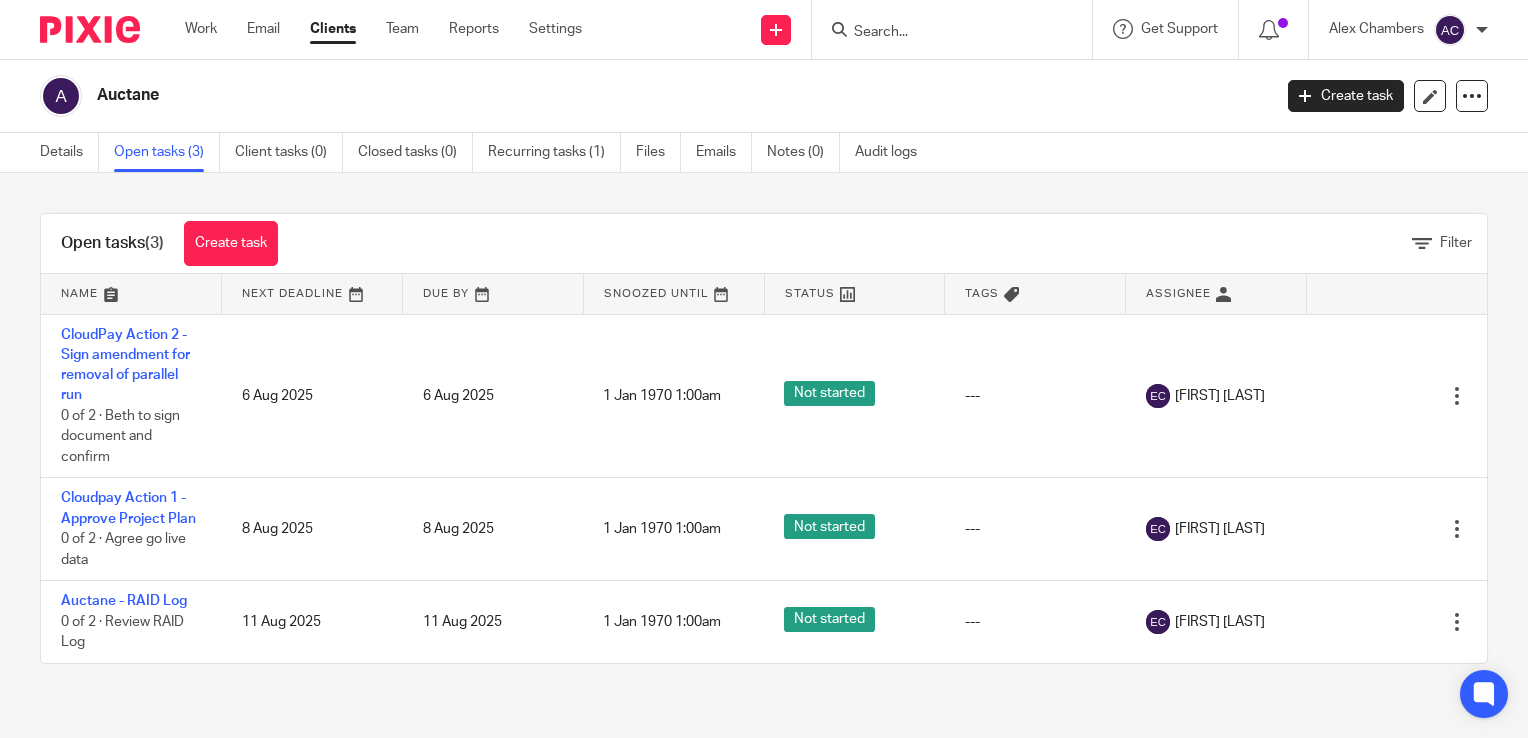 scroll, scrollTop: 0, scrollLeft: 0, axis: both 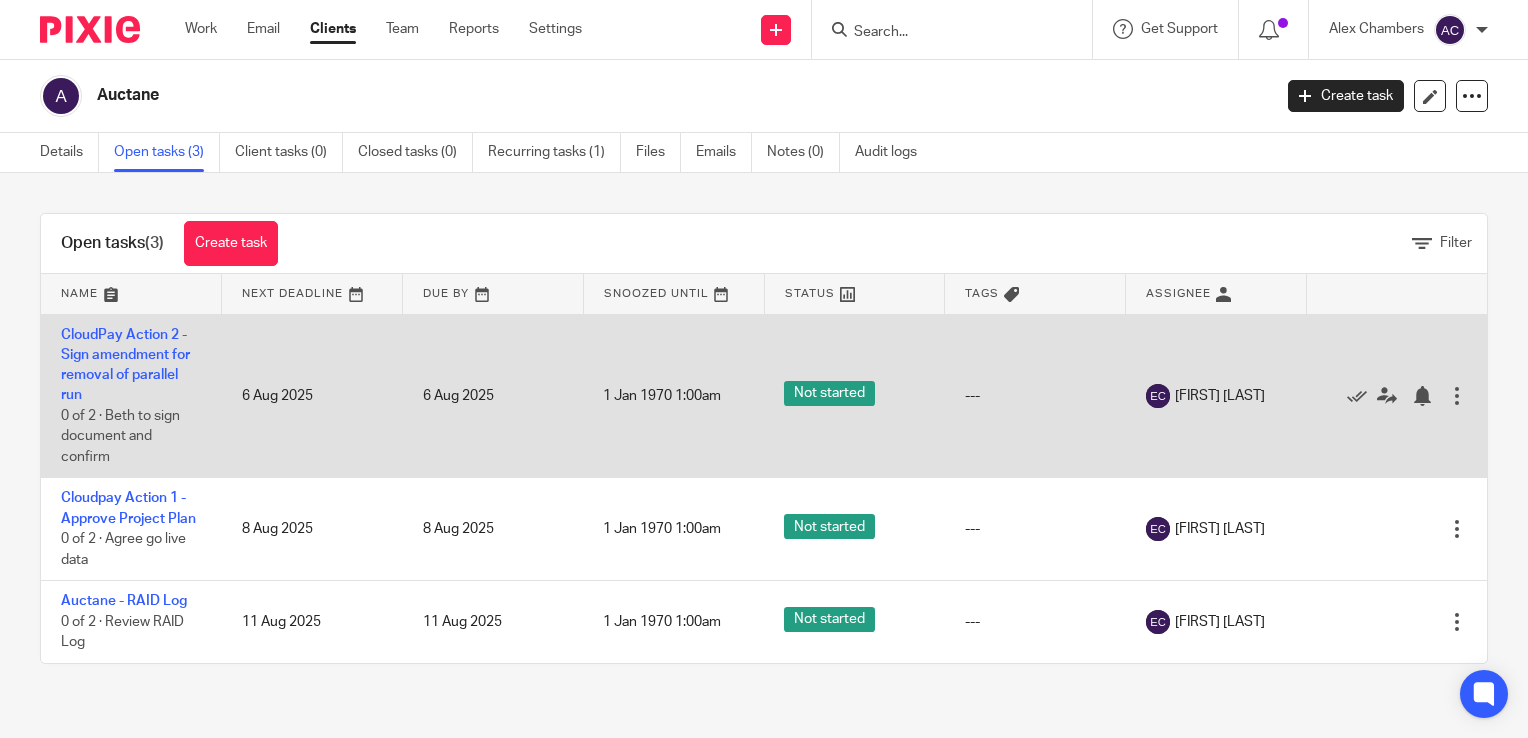 click on "---" at bounding box center (1035, 396) 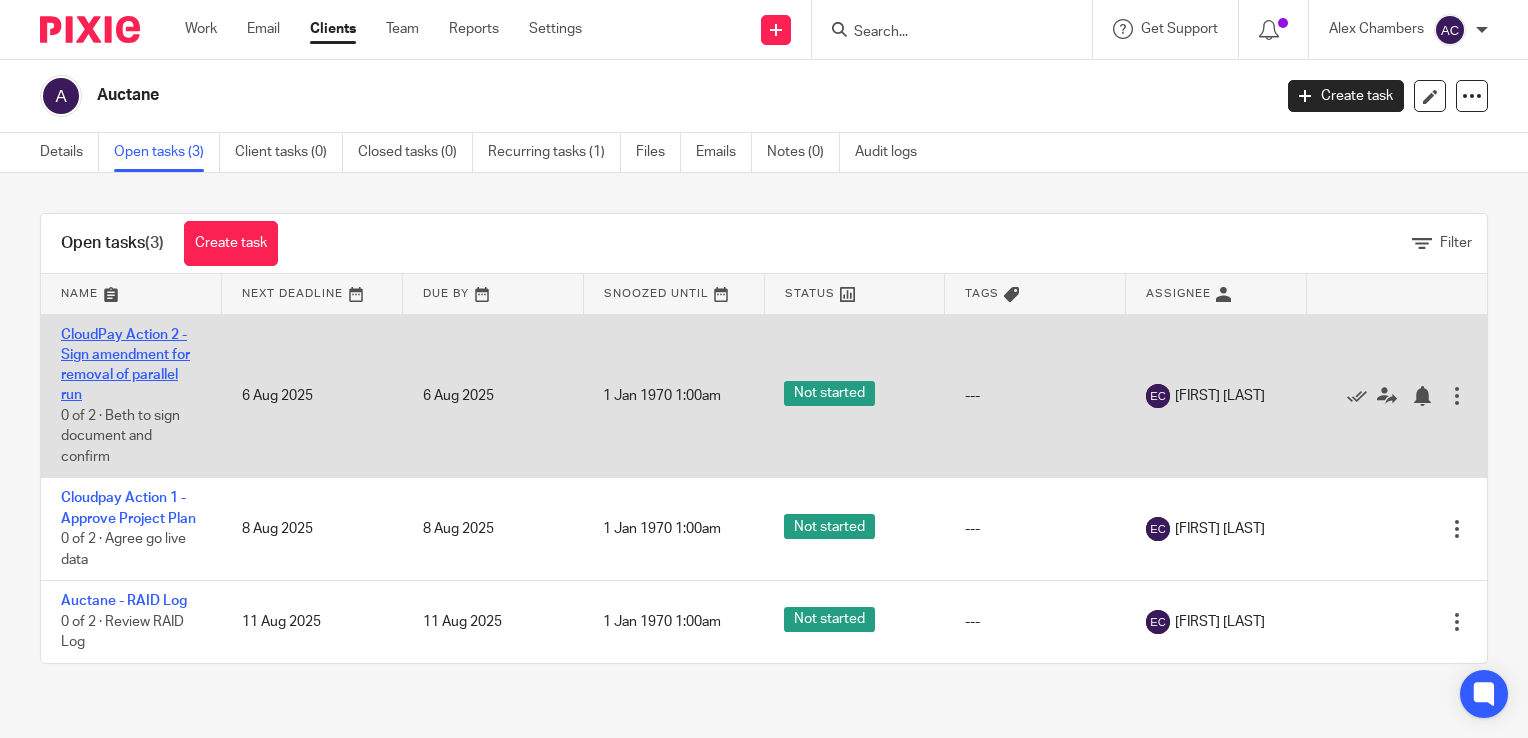click on "CloudPay Action 2 - Sign amendment for removal of parallel run" at bounding box center [125, 365] 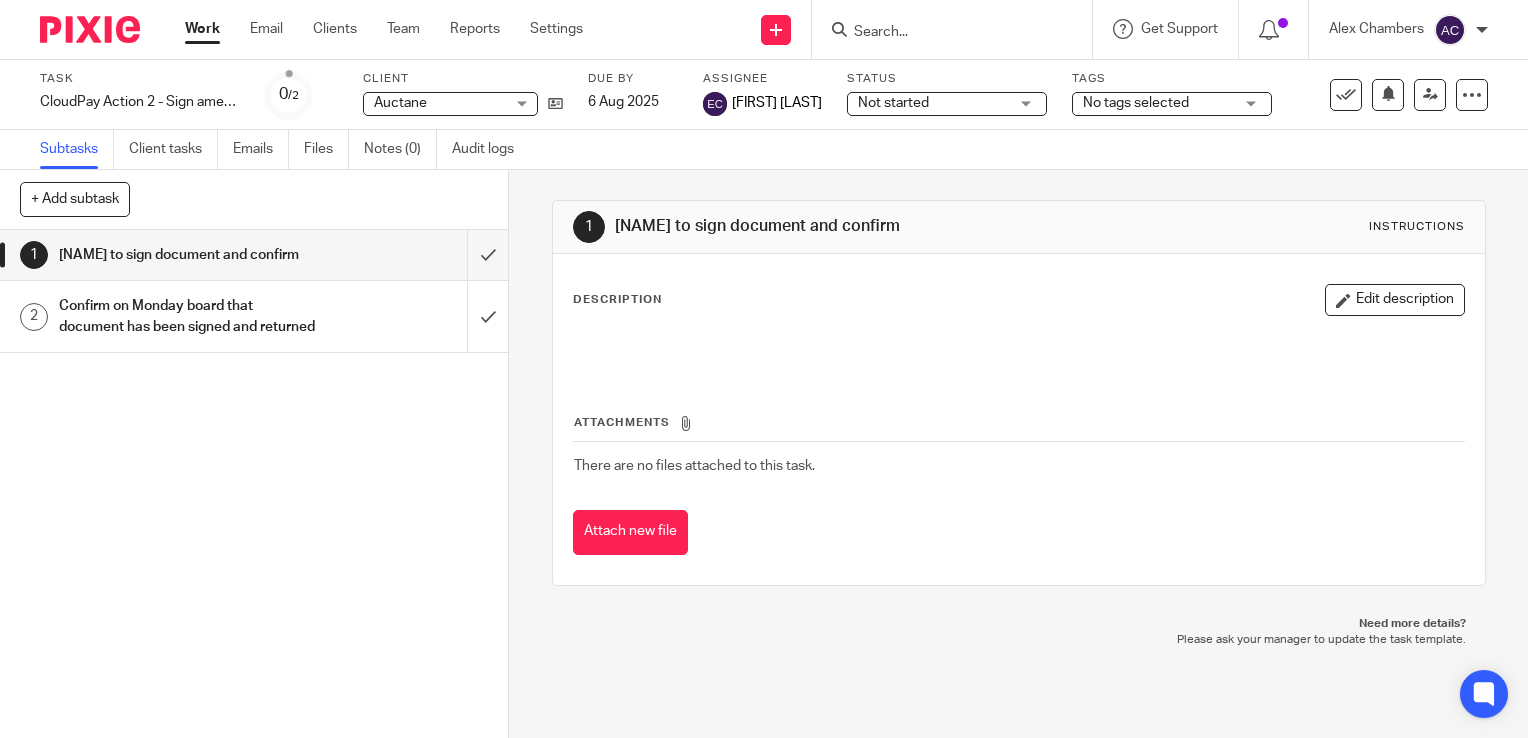 scroll, scrollTop: 0, scrollLeft: 0, axis: both 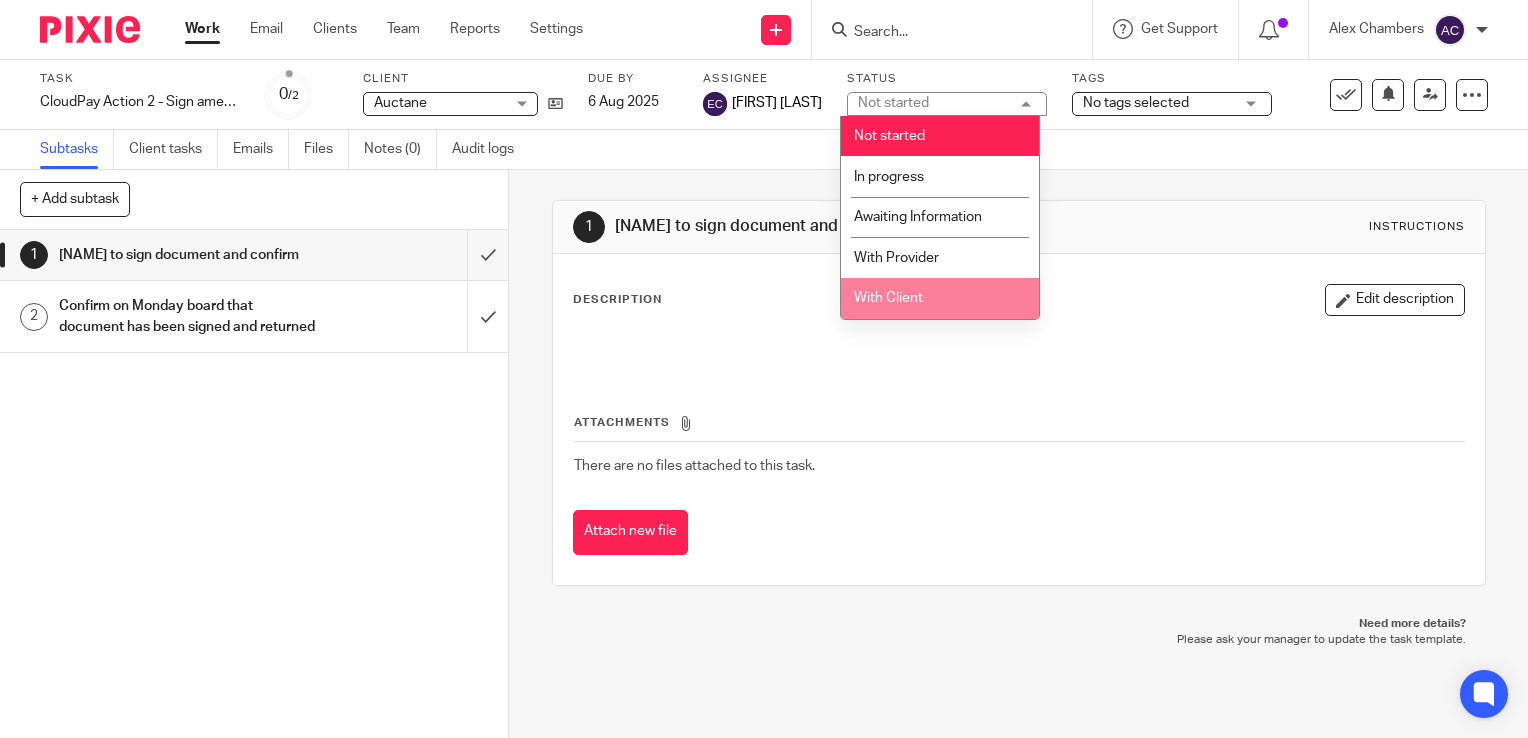 click on "With Client" at bounding box center [888, 298] 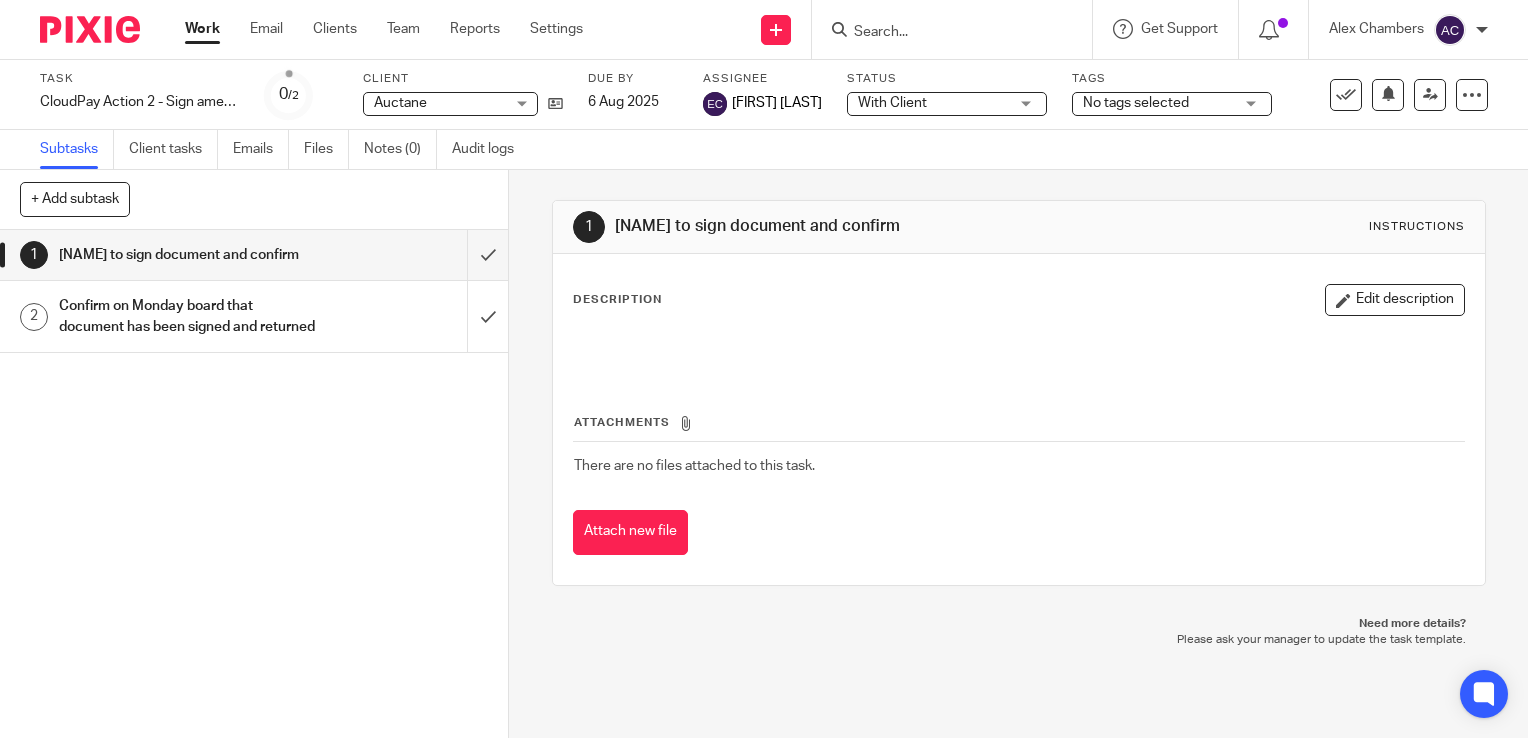 click on "Auctane" at bounding box center (400, 103) 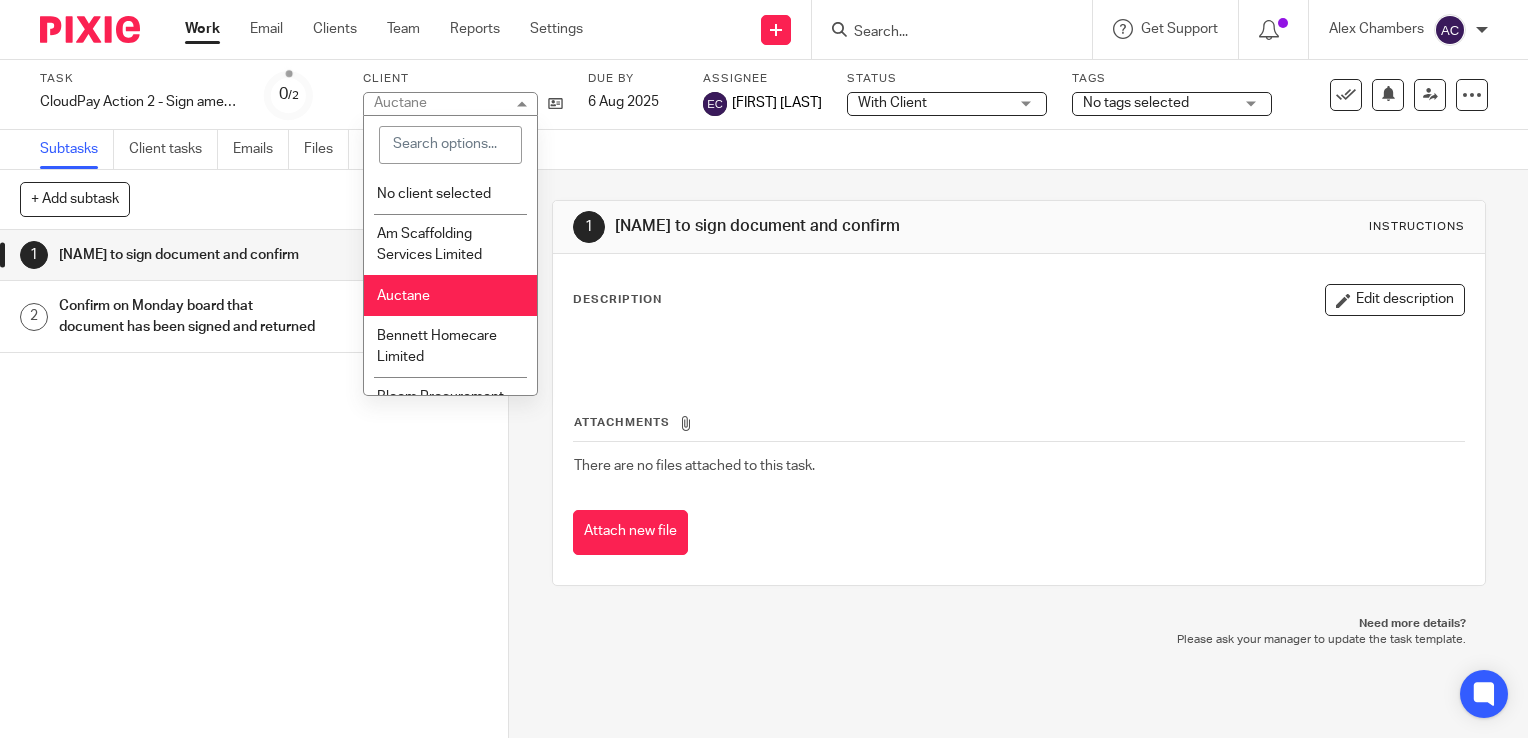click on "Auctane" at bounding box center [403, 296] 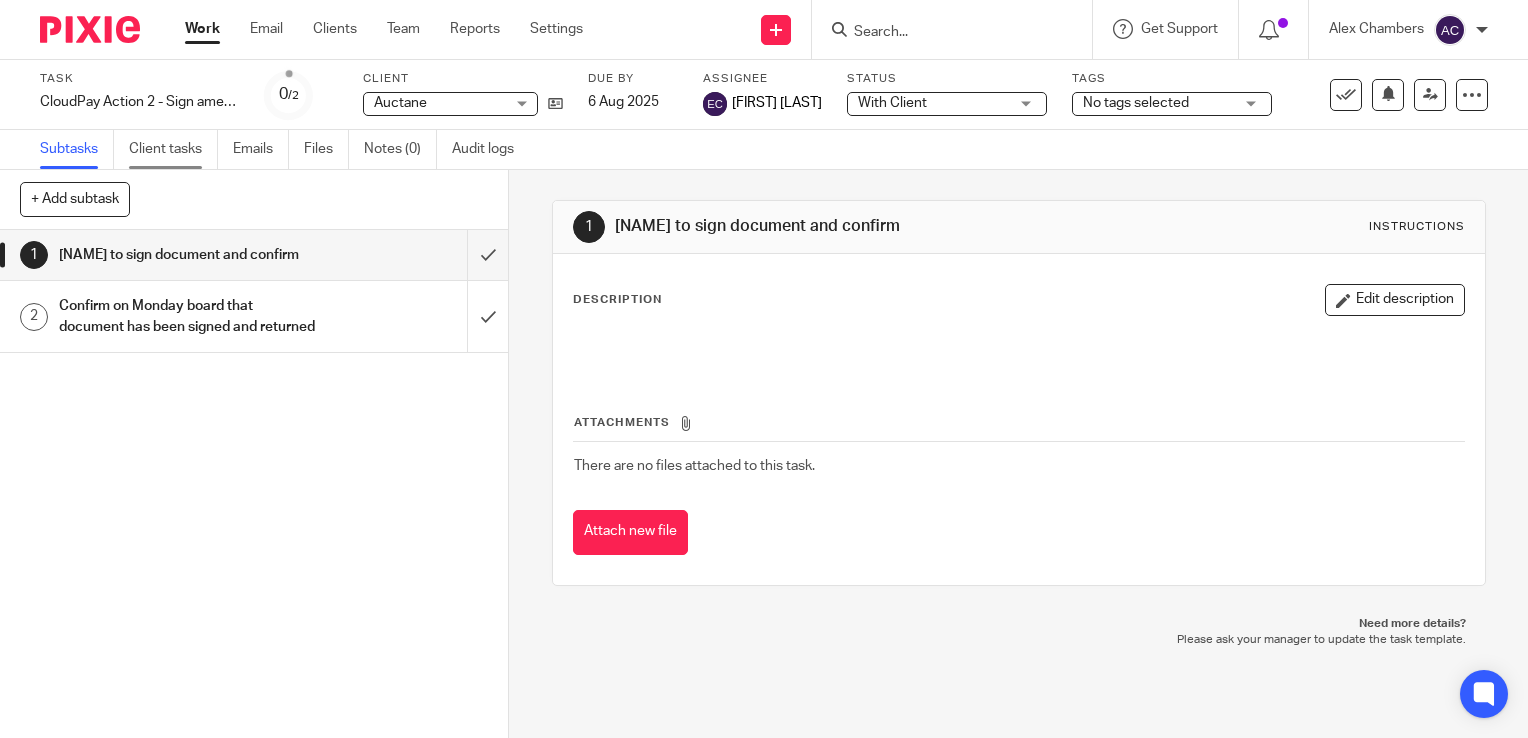 click on "Client tasks" at bounding box center (173, 149) 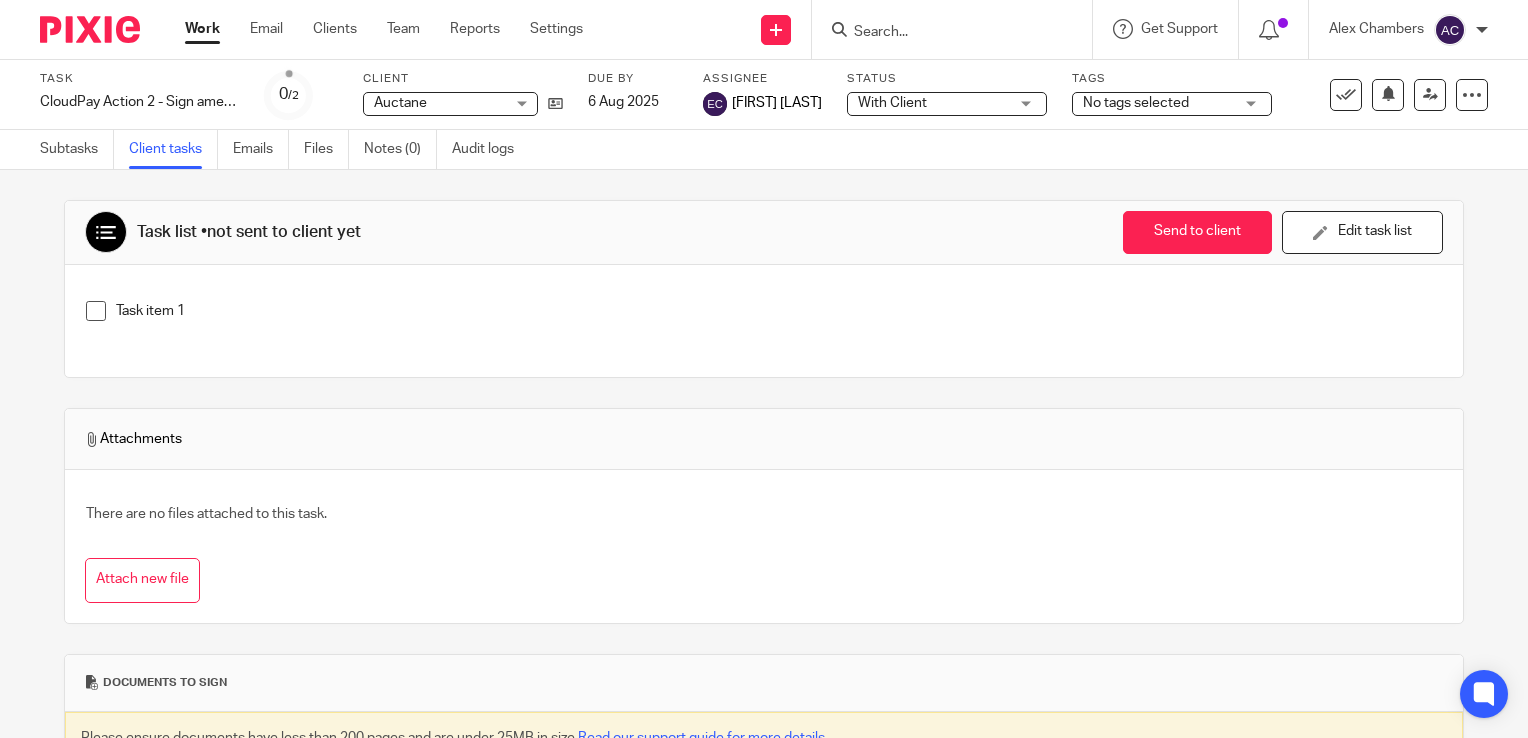 scroll, scrollTop: 0, scrollLeft: 0, axis: both 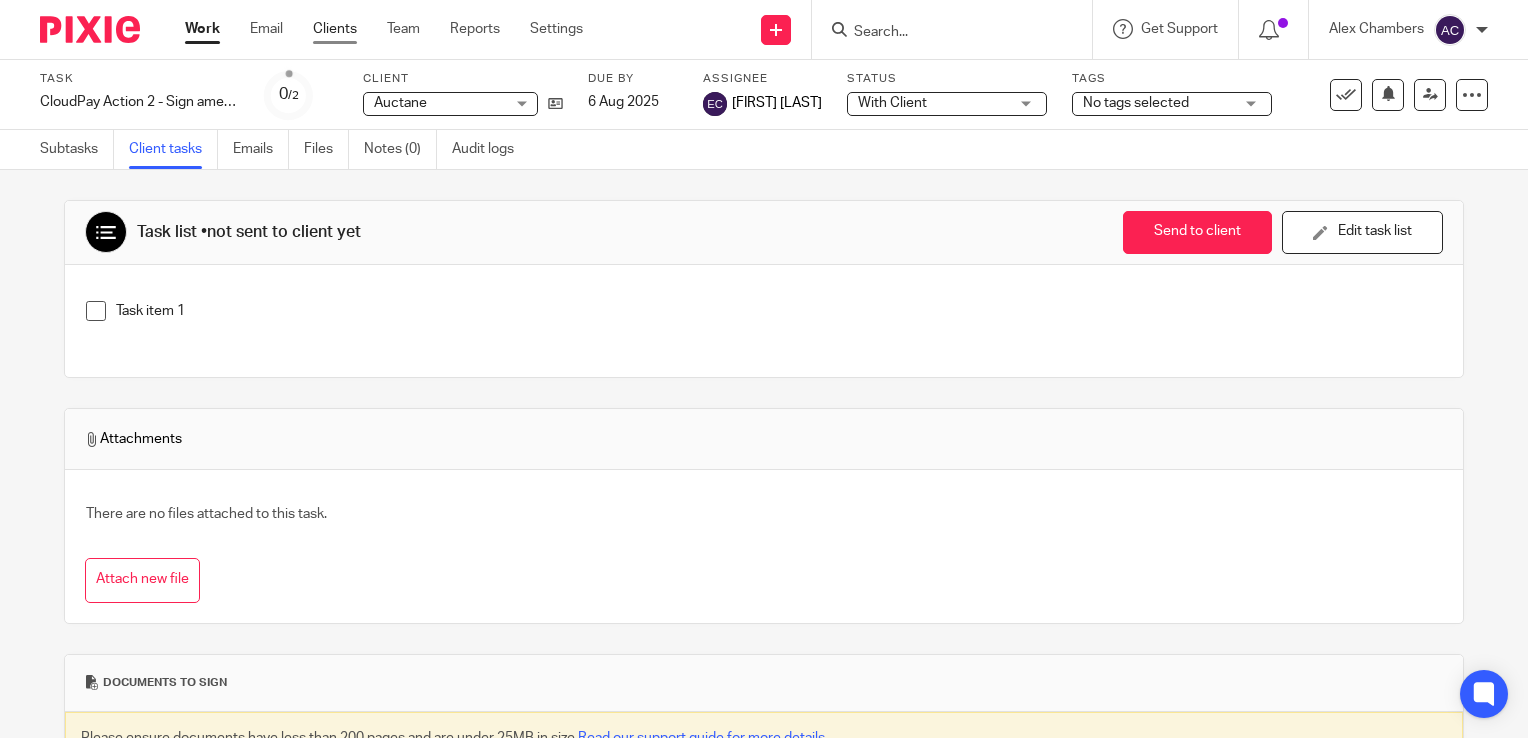 click on "Clients" at bounding box center (335, 29) 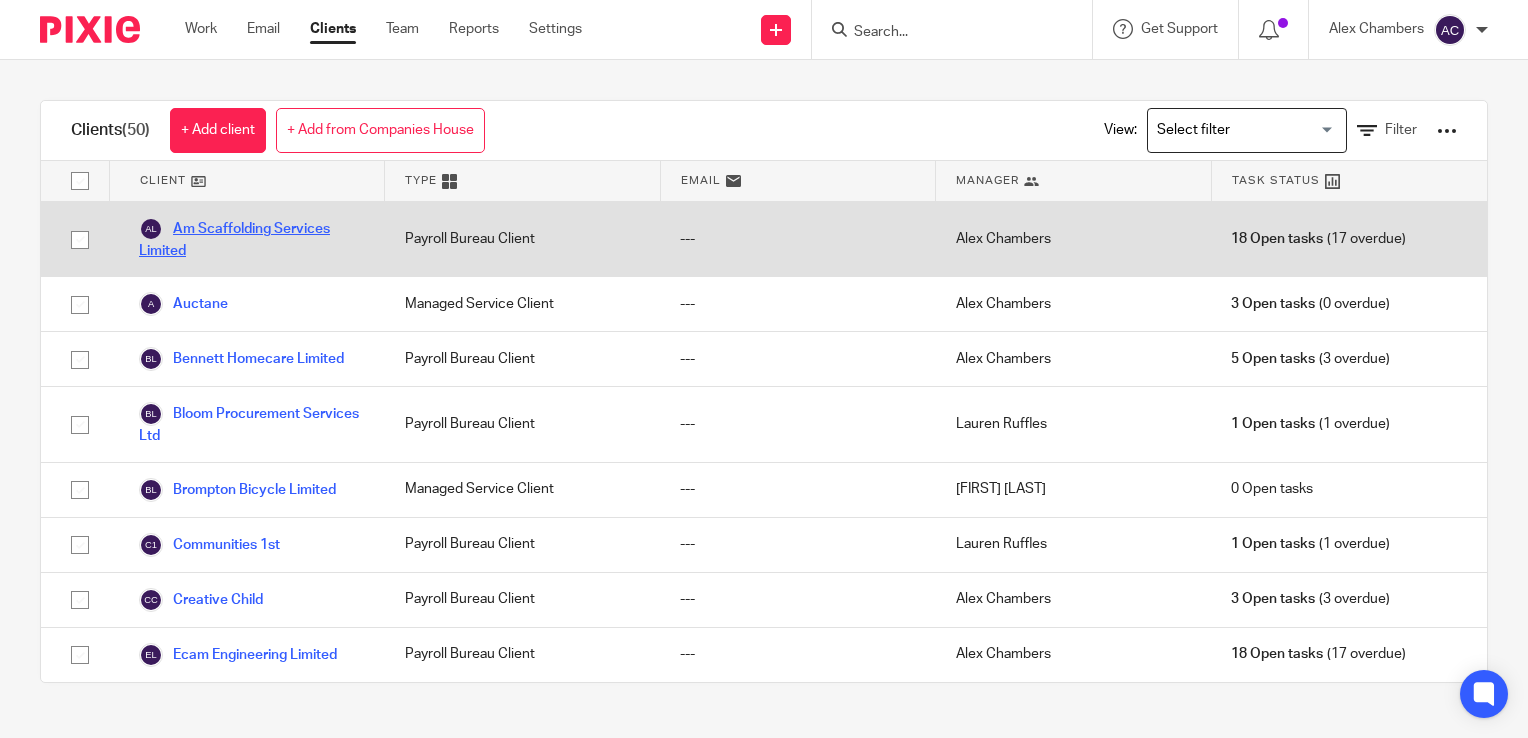 scroll, scrollTop: 0, scrollLeft: 0, axis: both 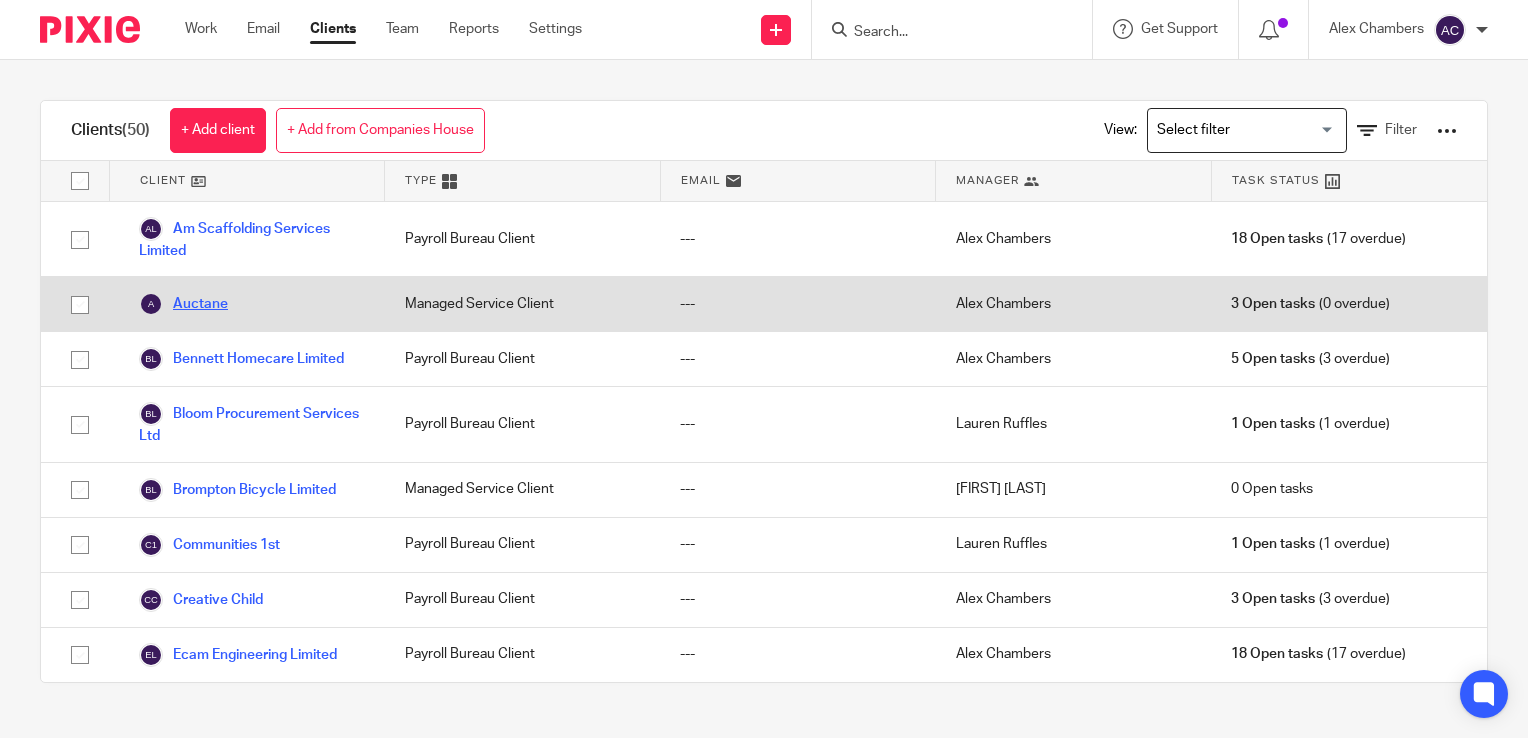 click on "Auctane" at bounding box center [183, 304] 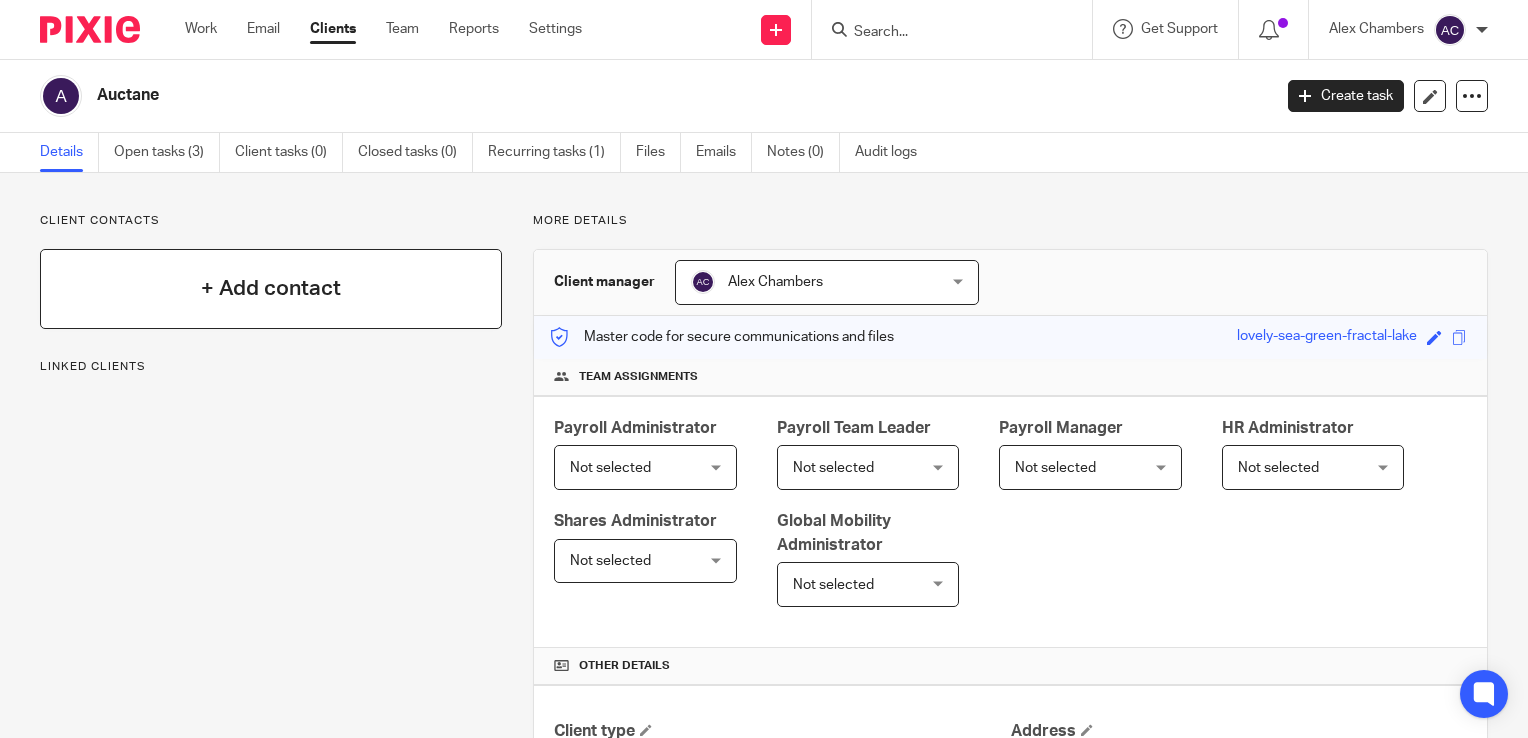 scroll, scrollTop: 0, scrollLeft: 0, axis: both 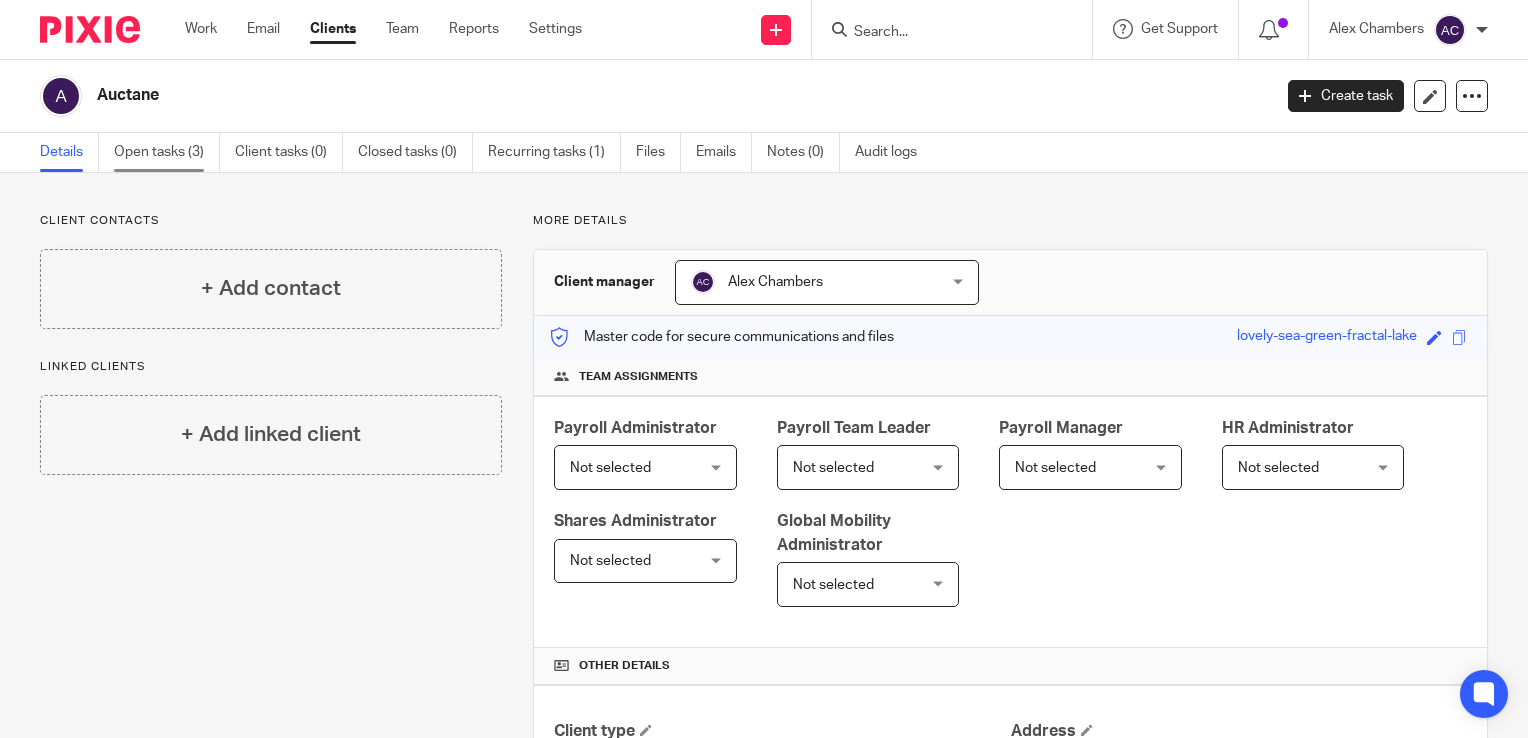 click on "Open tasks (3)" at bounding box center (167, 152) 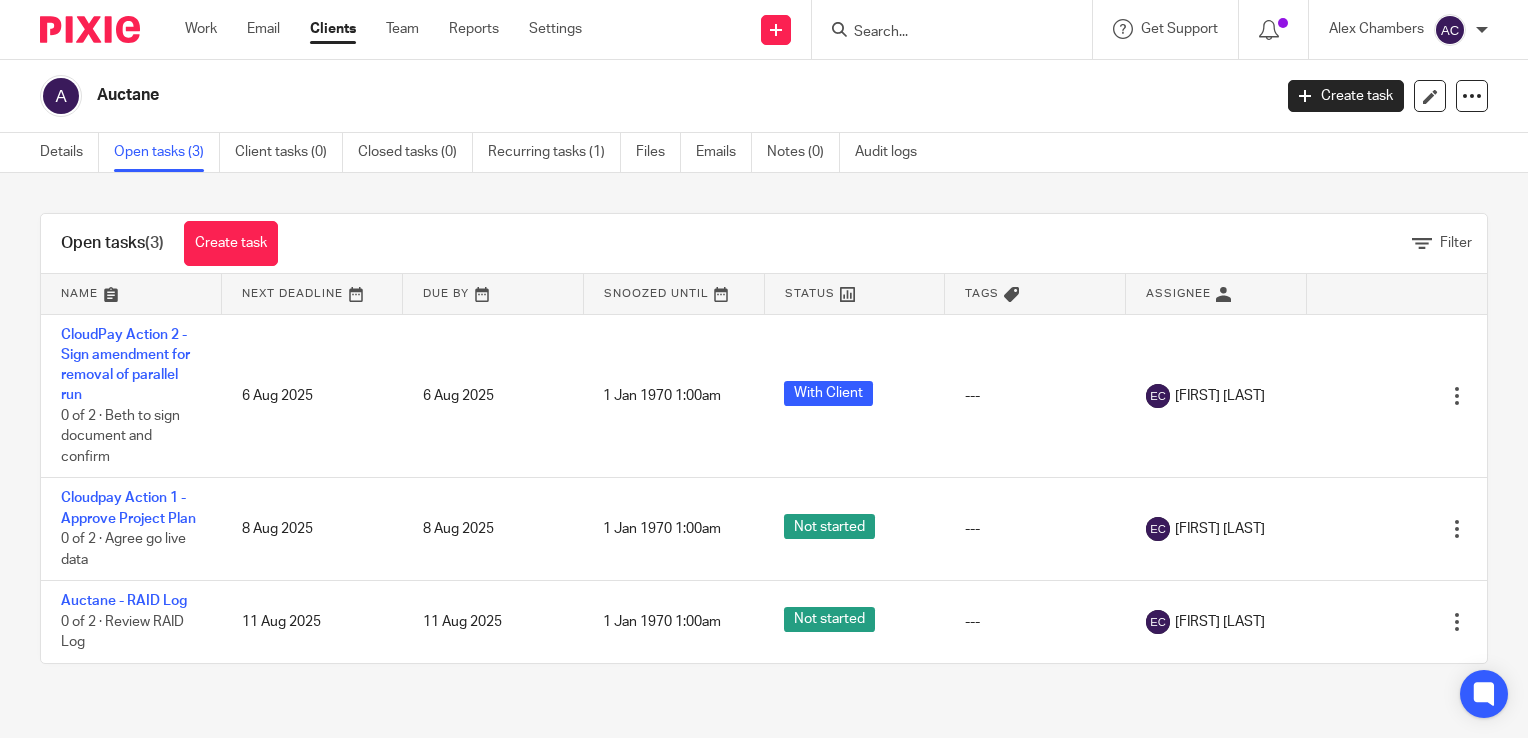 scroll, scrollTop: 0, scrollLeft: 0, axis: both 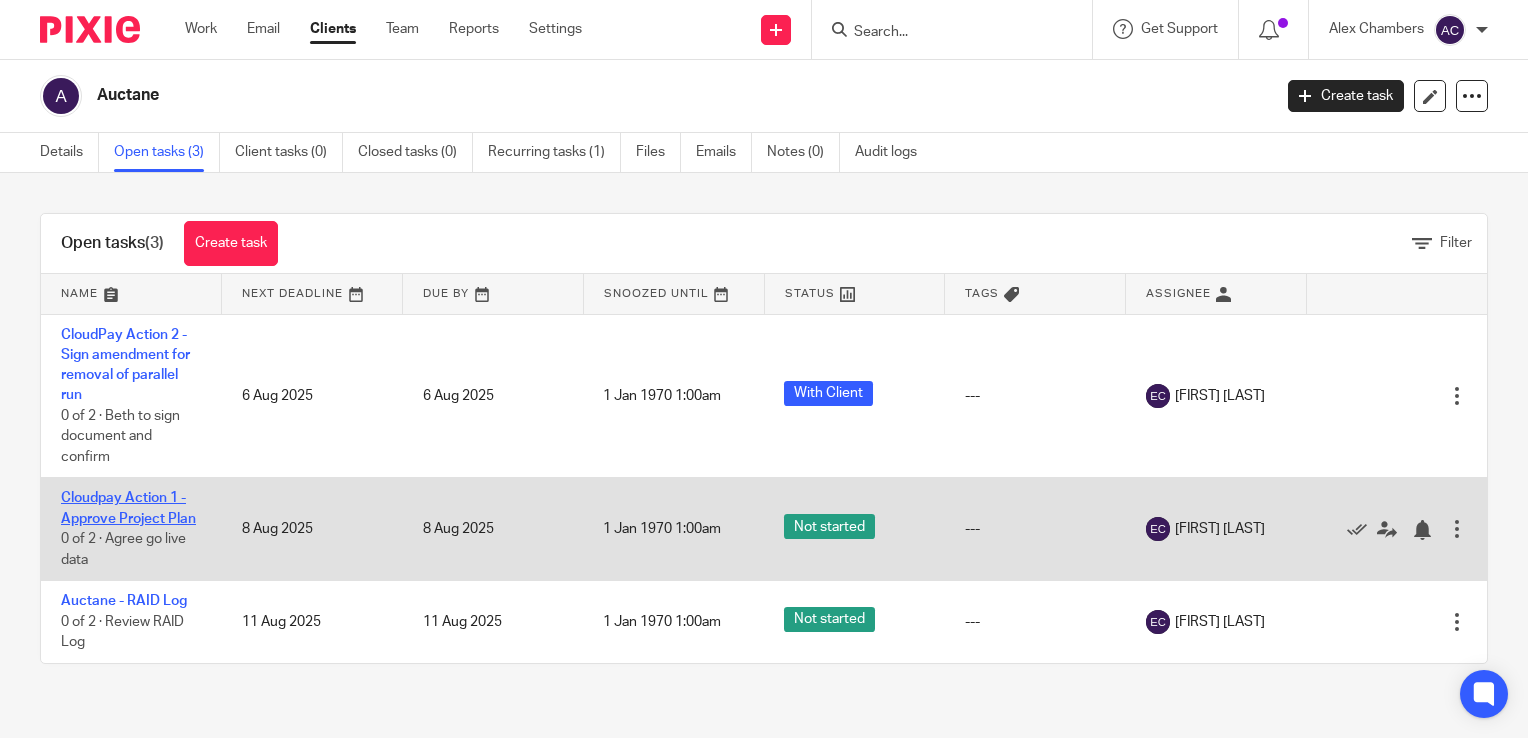 click on "Cloudpay Action 1 - Approve Project Plan" at bounding box center [128, 508] 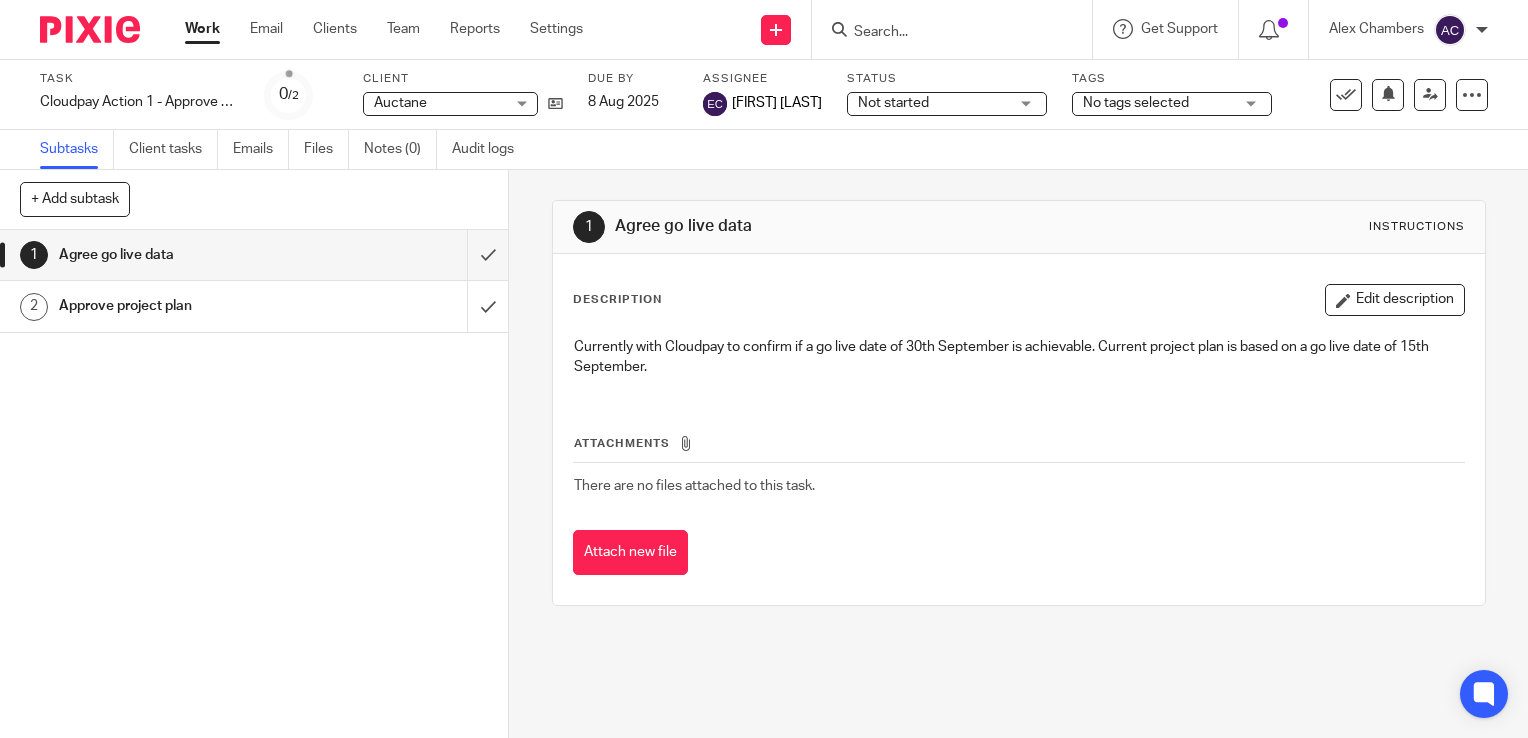 scroll, scrollTop: 0, scrollLeft: 0, axis: both 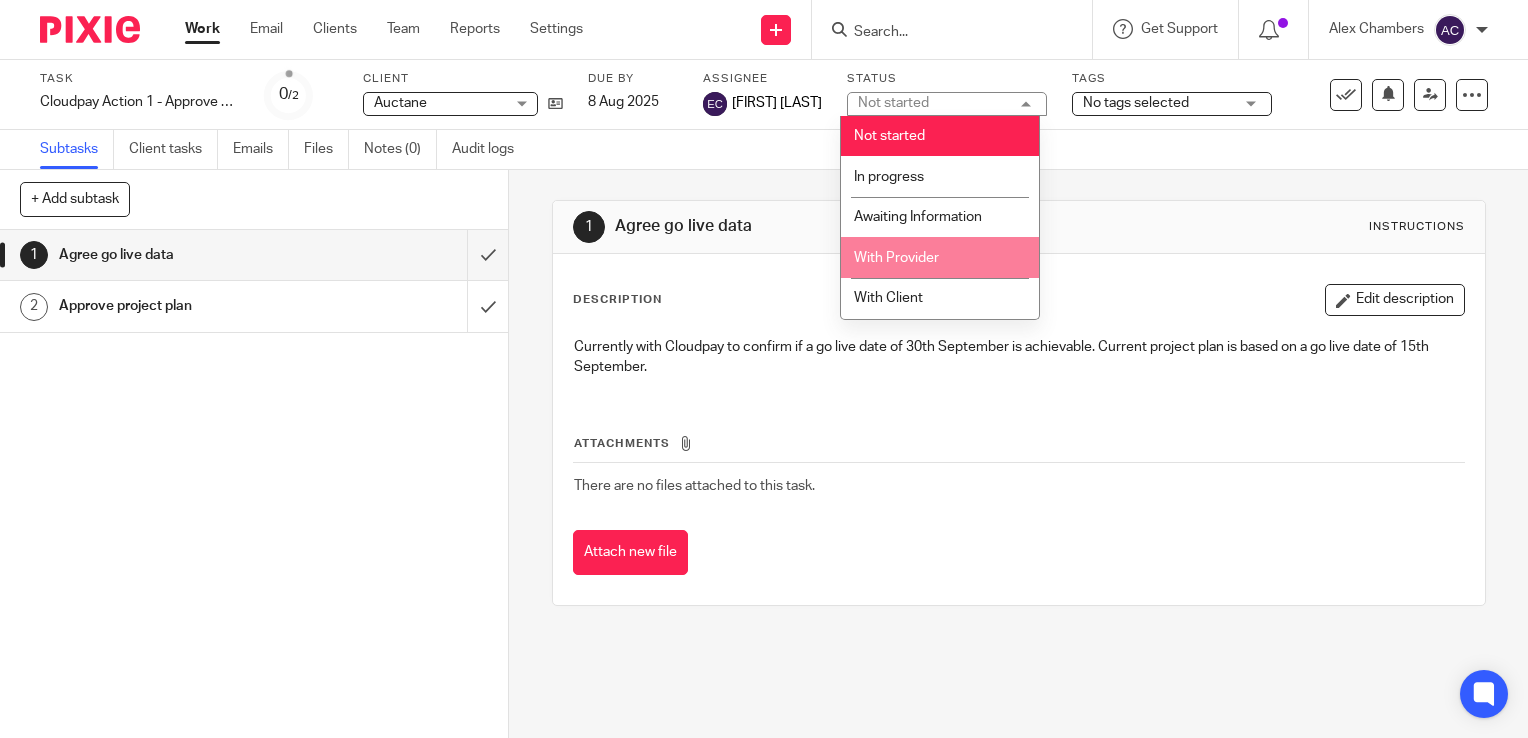 click on "With Provider" at bounding box center (896, 258) 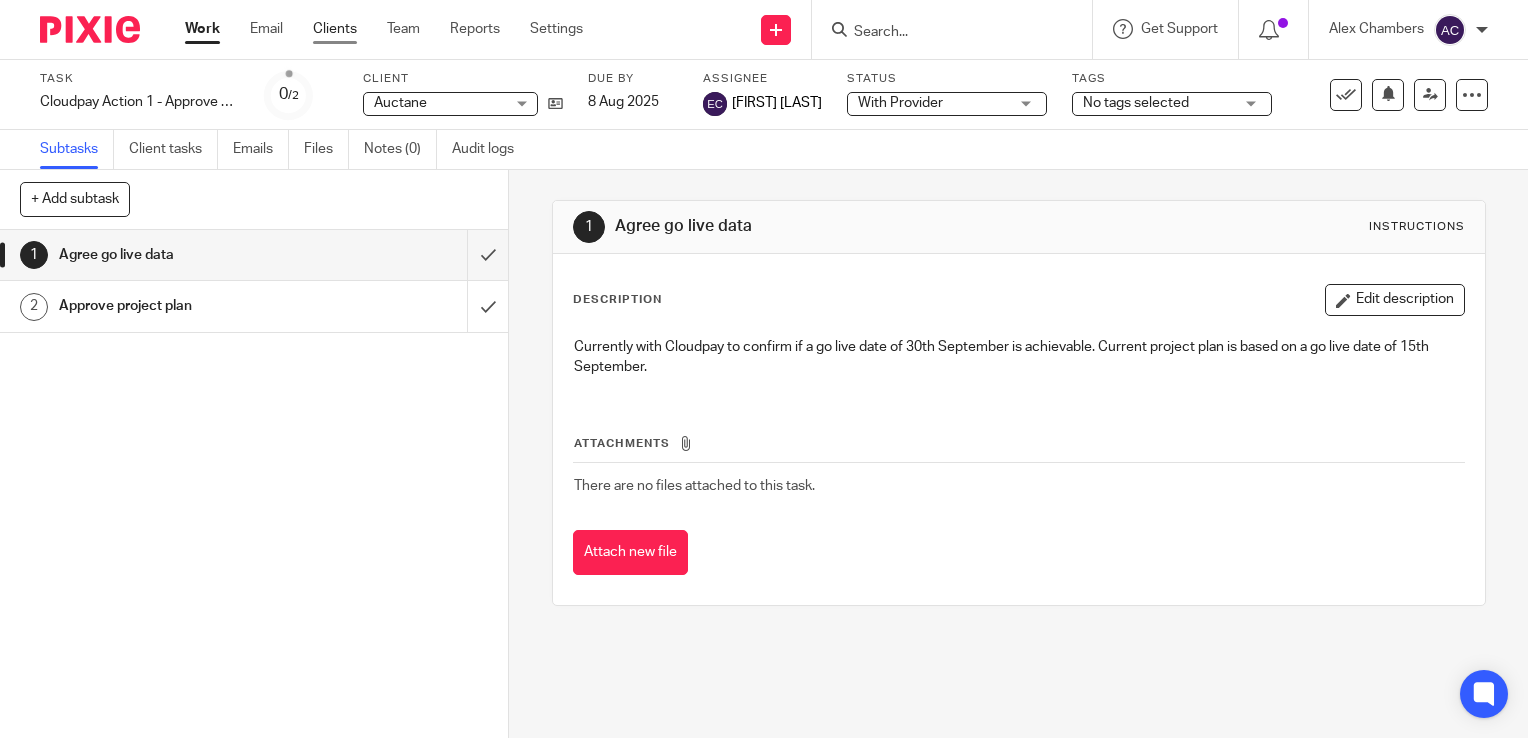 click on "Clients" at bounding box center (335, 29) 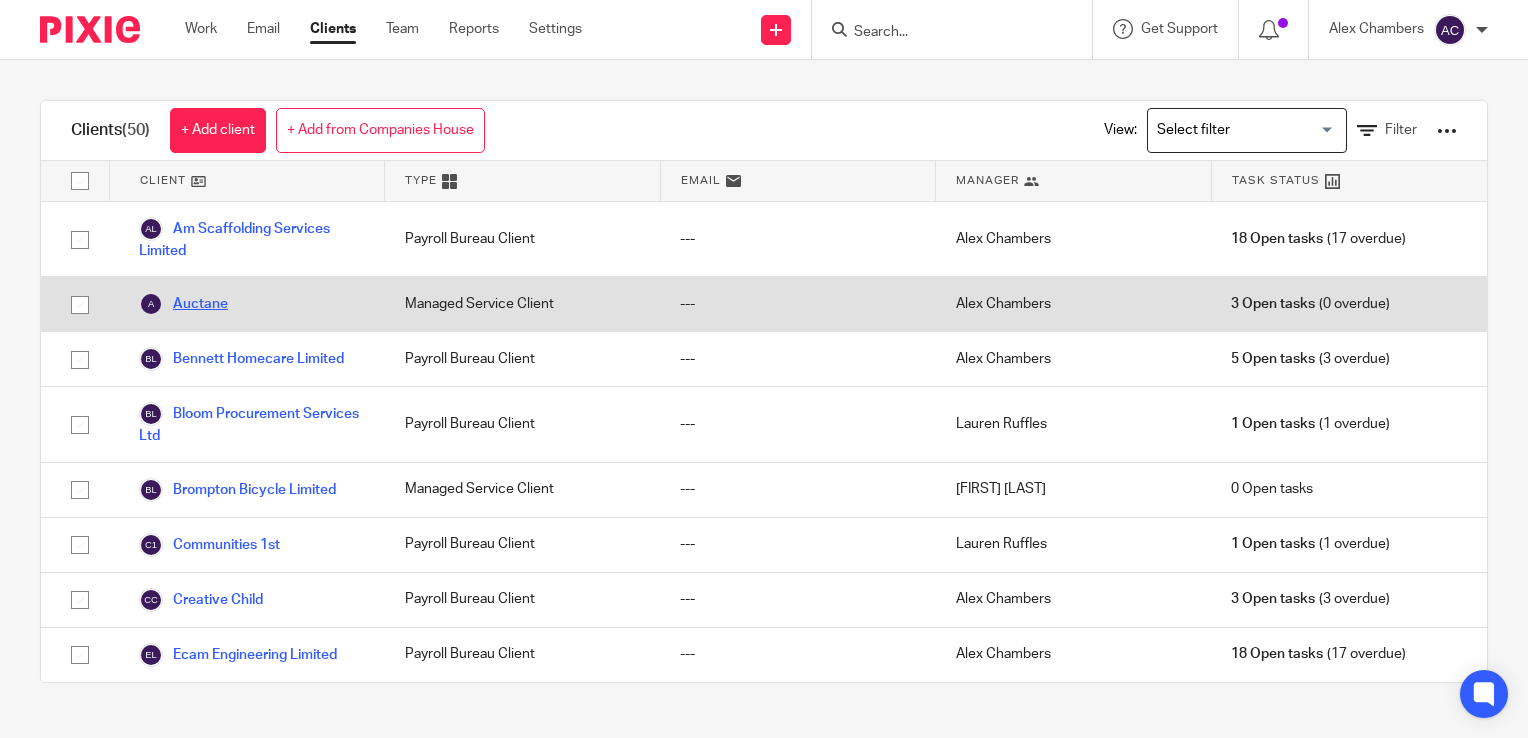 scroll, scrollTop: 0, scrollLeft: 0, axis: both 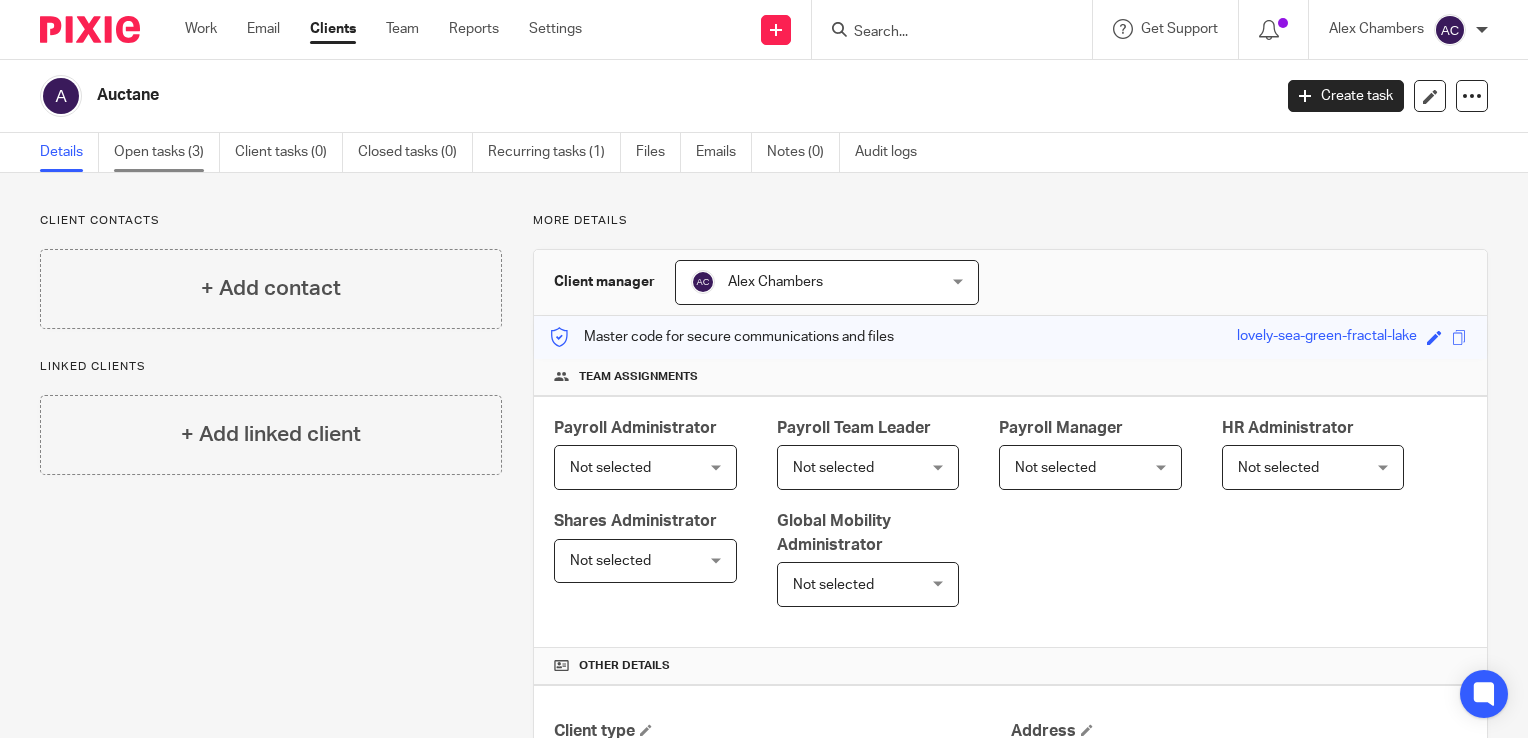 click on "Open tasks (3)" at bounding box center [167, 152] 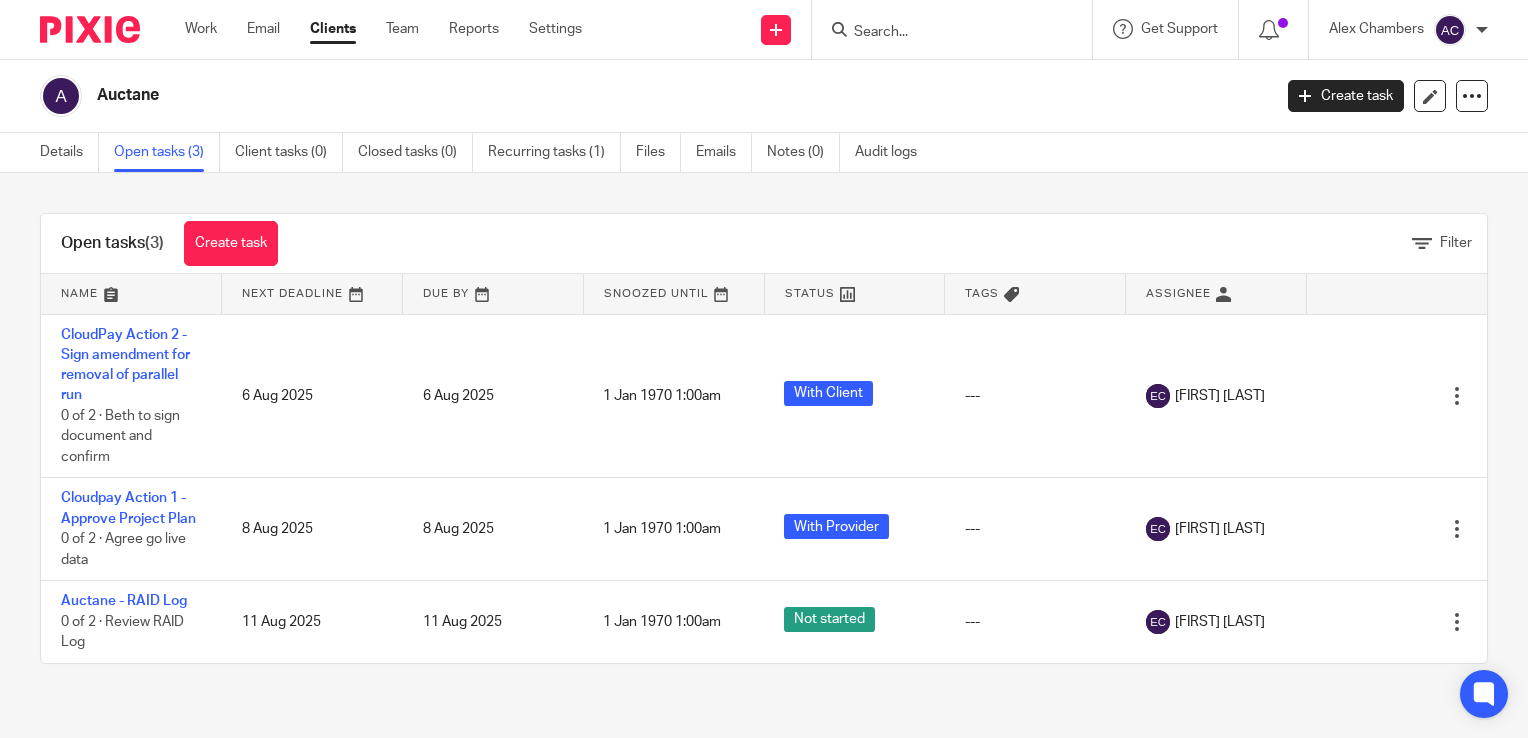 scroll, scrollTop: 0, scrollLeft: 0, axis: both 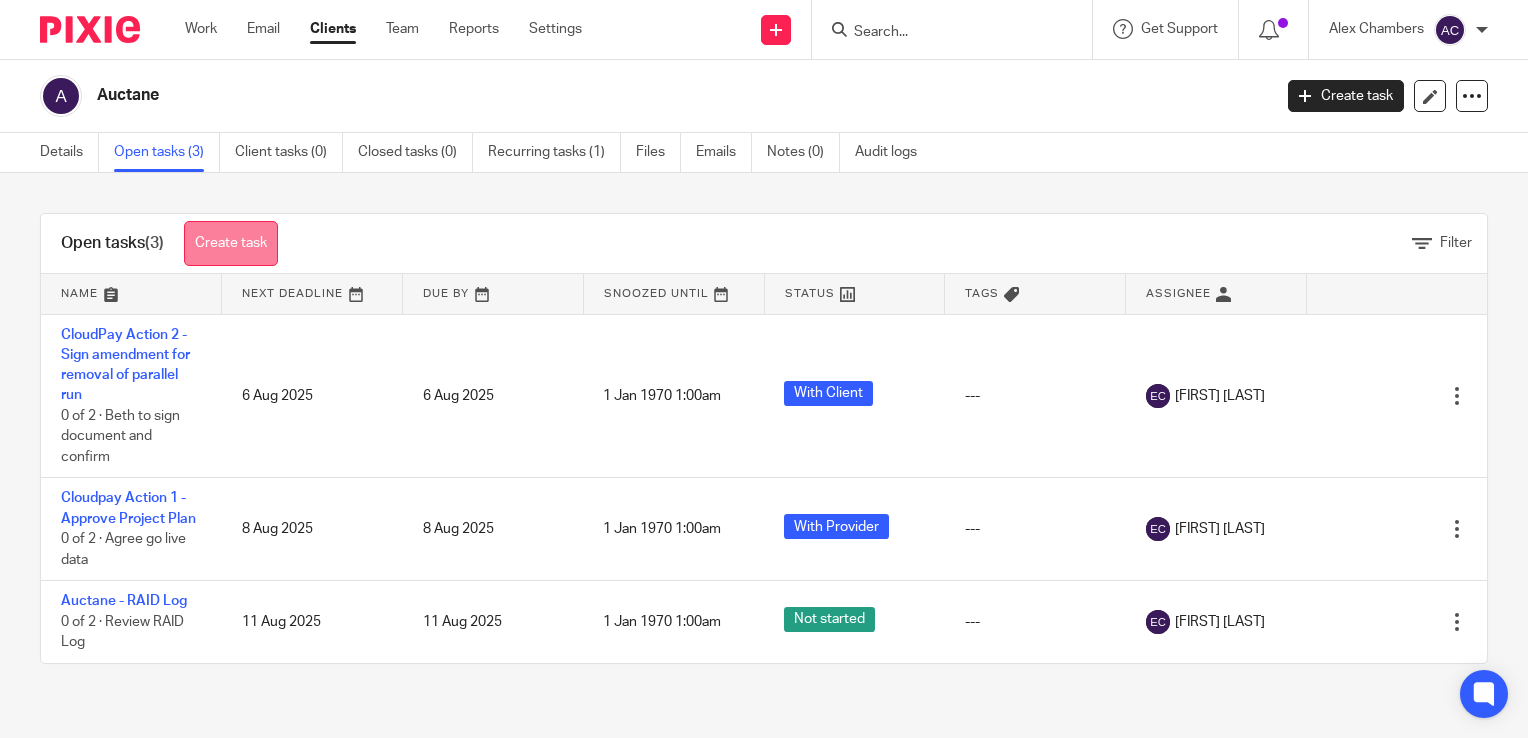 click on "Create task" at bounding box center (231, 243) 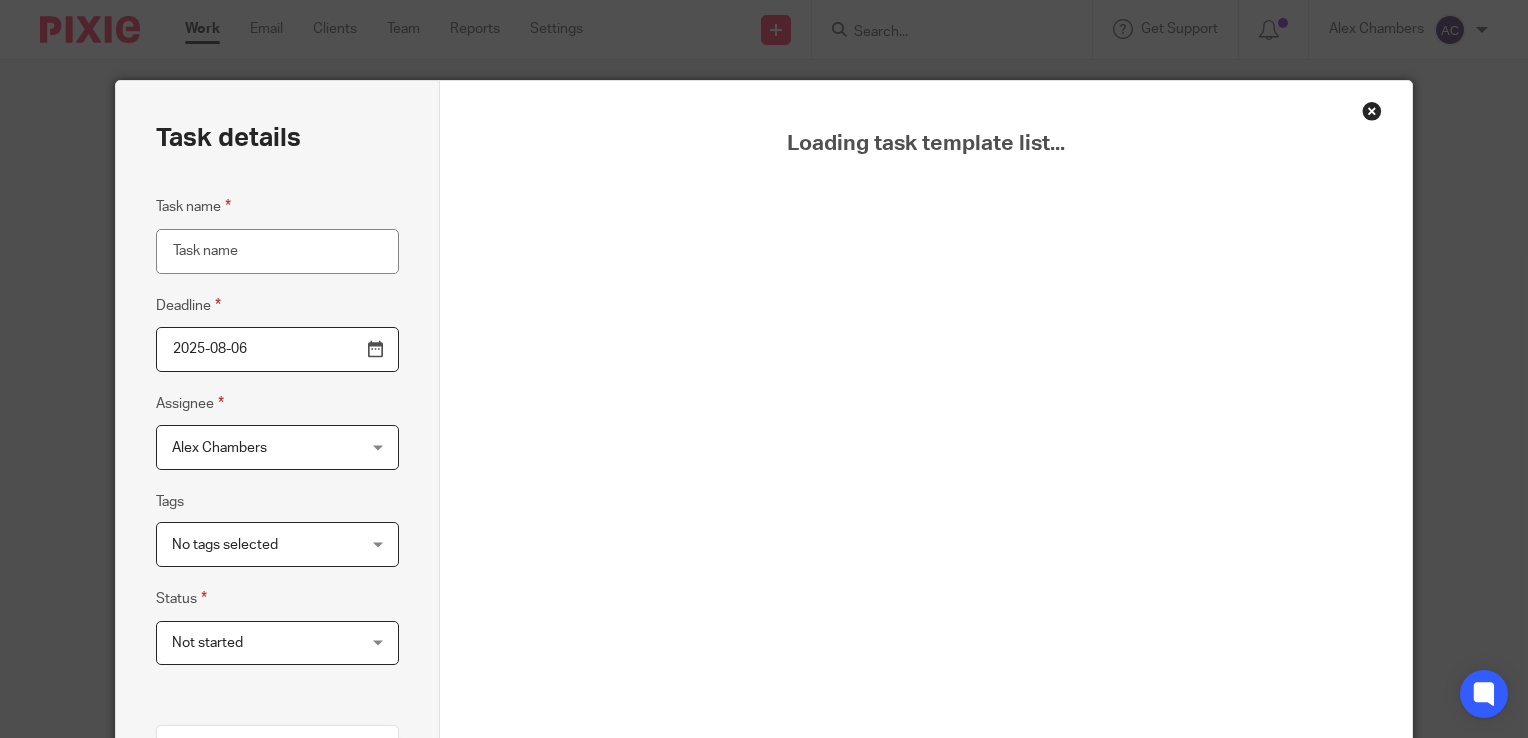 scroll, scrollTop: 0, scrollLeft: 0, axis: both 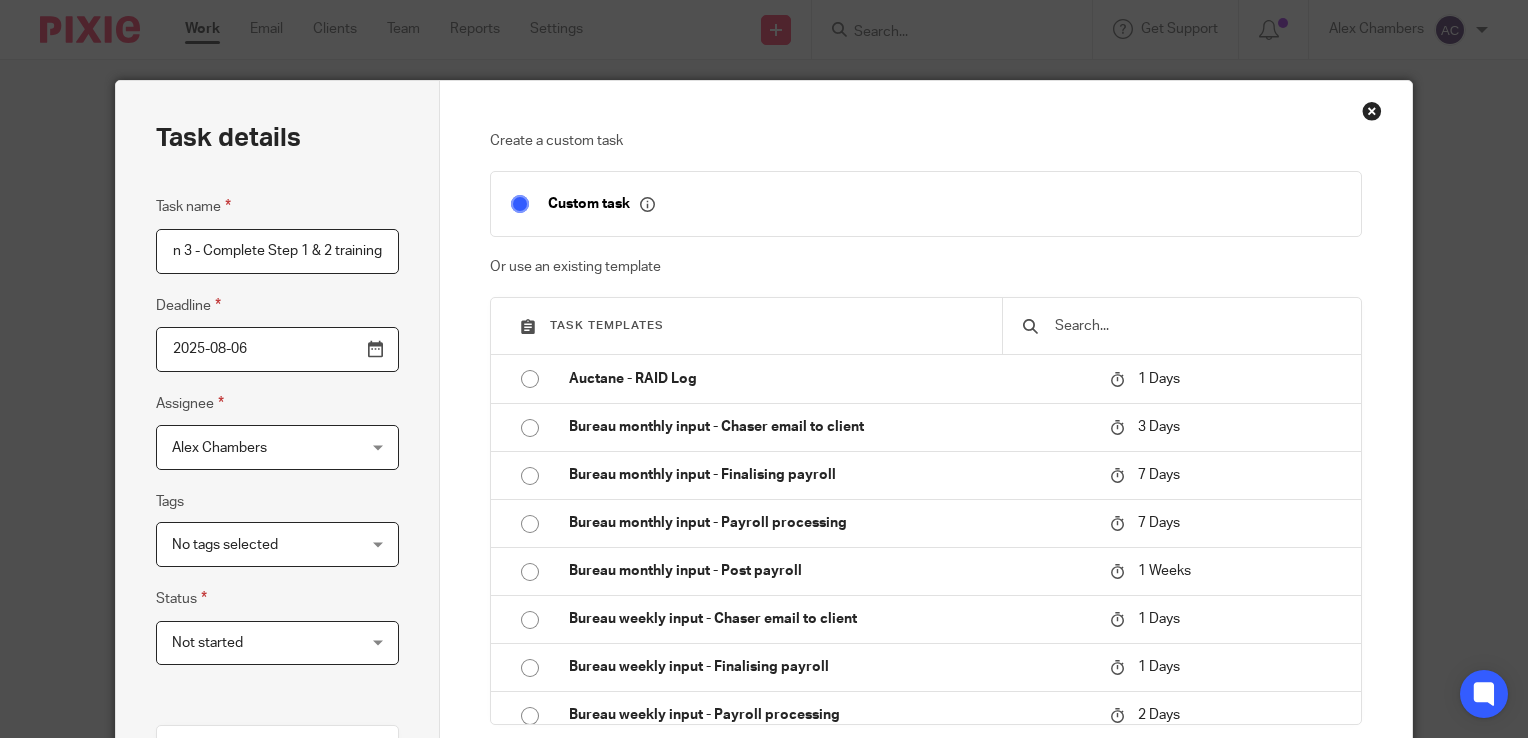 type on "CloudPay Action 3 - Complete Step 1 & 2 training" 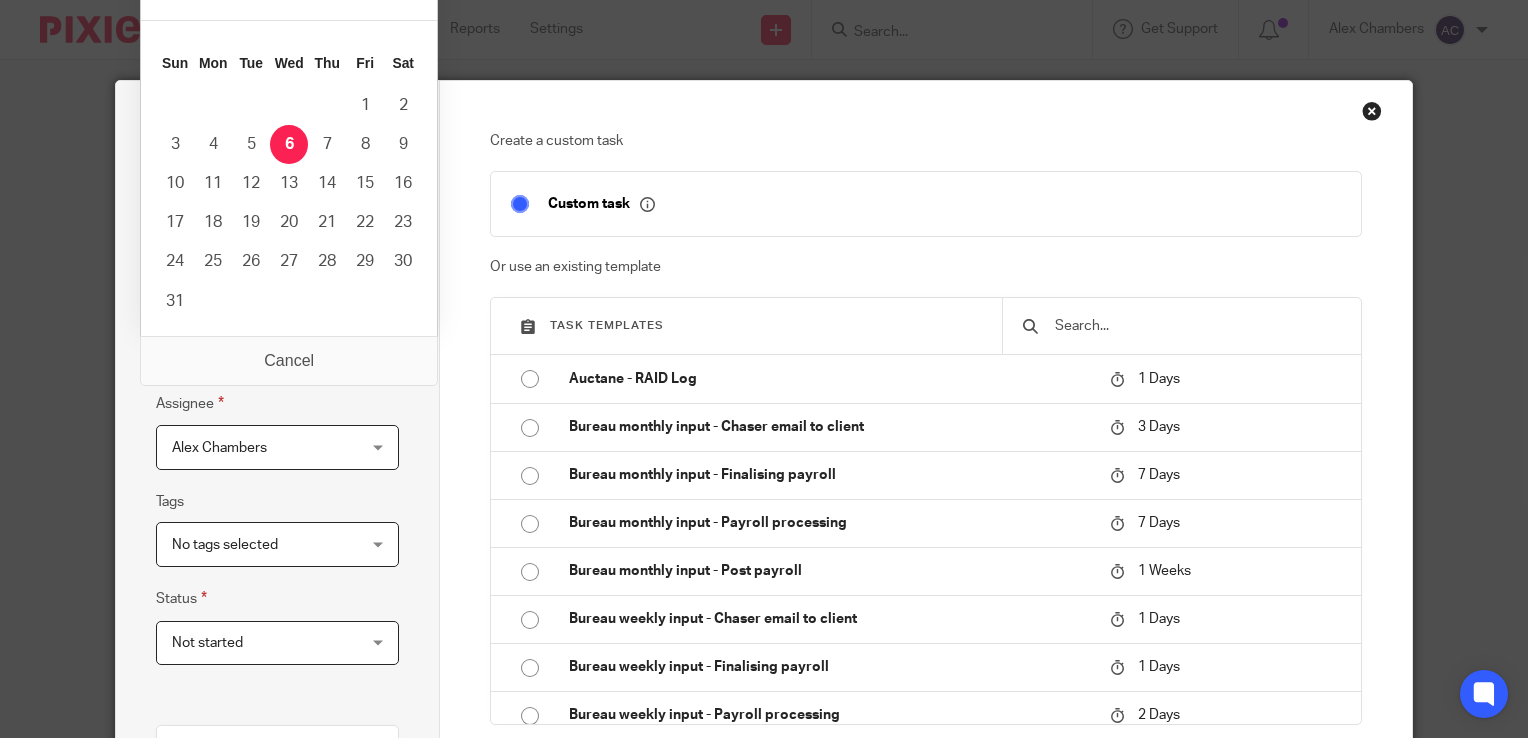 click on "2025-08-06" at bounding box center (277, 349) 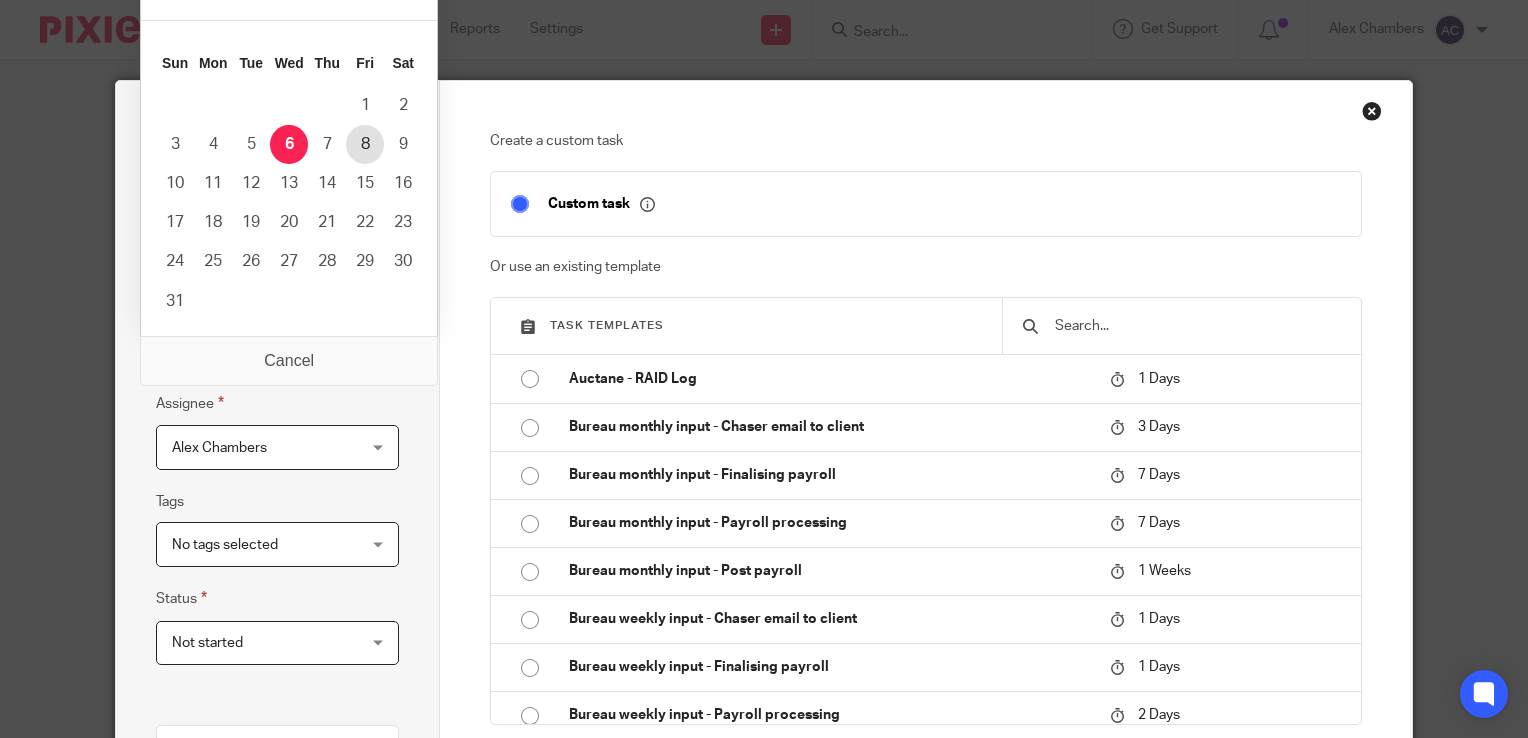 type on "2025-08-08" 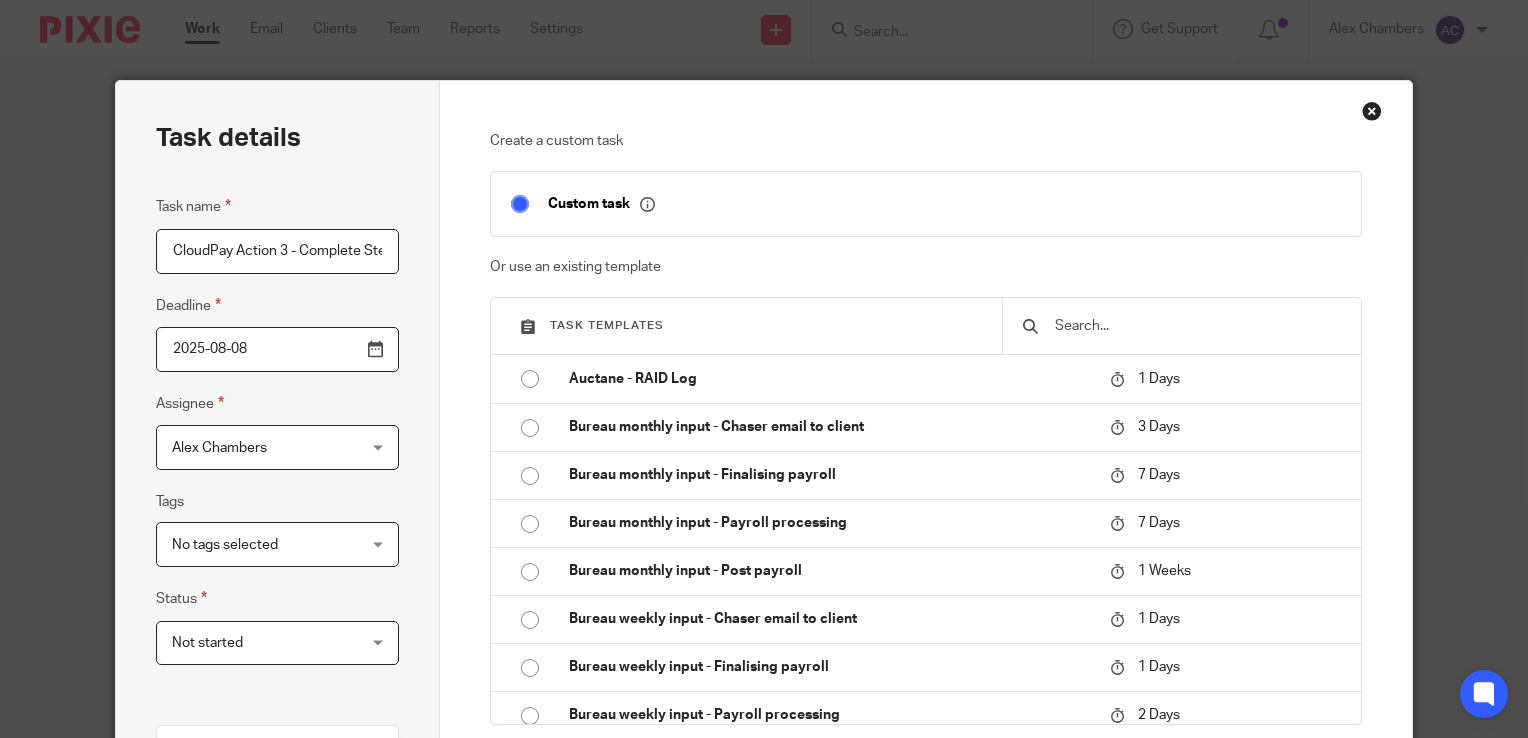 click on "Alex Chambers
Alex Chambers" at bounding box center (277, 447) 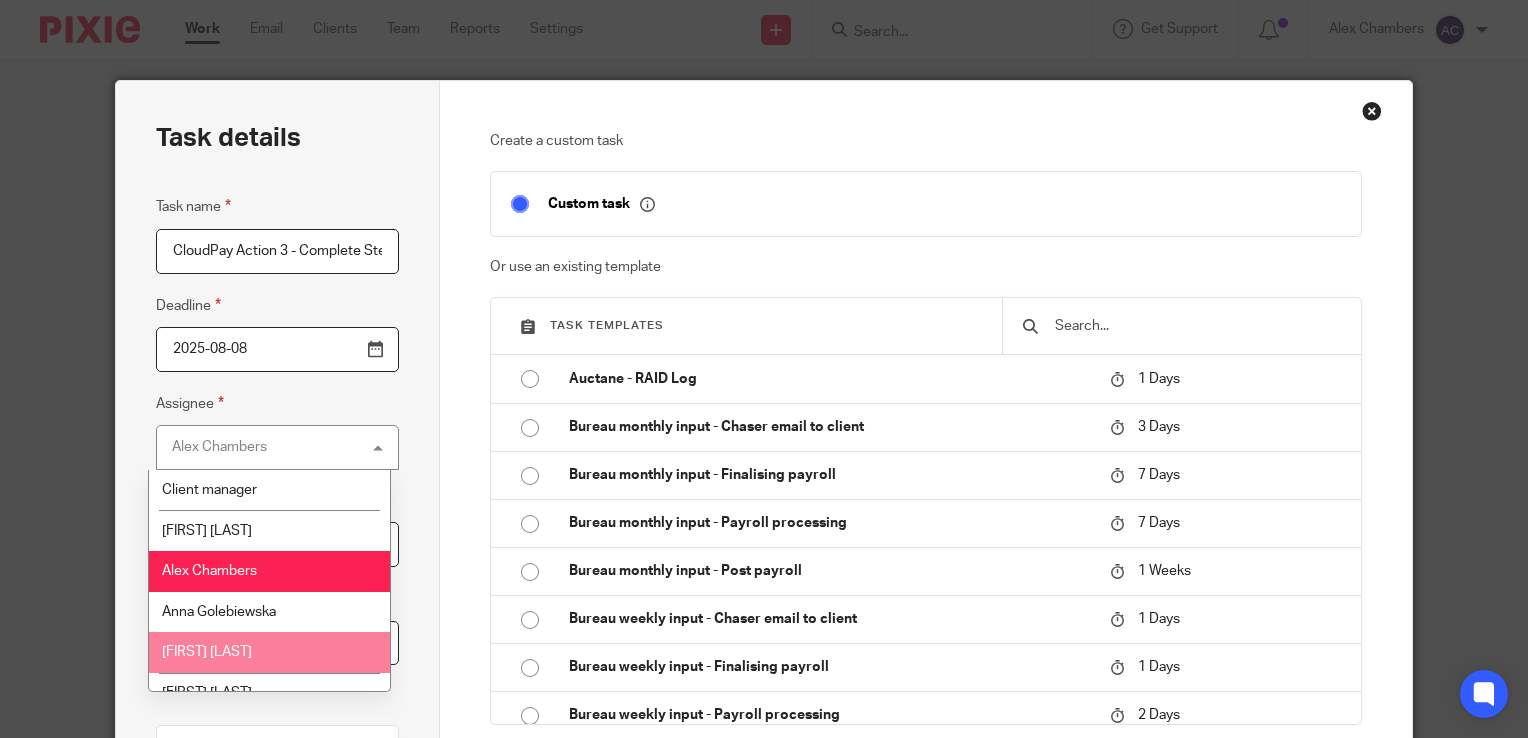 click on "[FIRST] [LAST]" at bounding box center [270, 652] 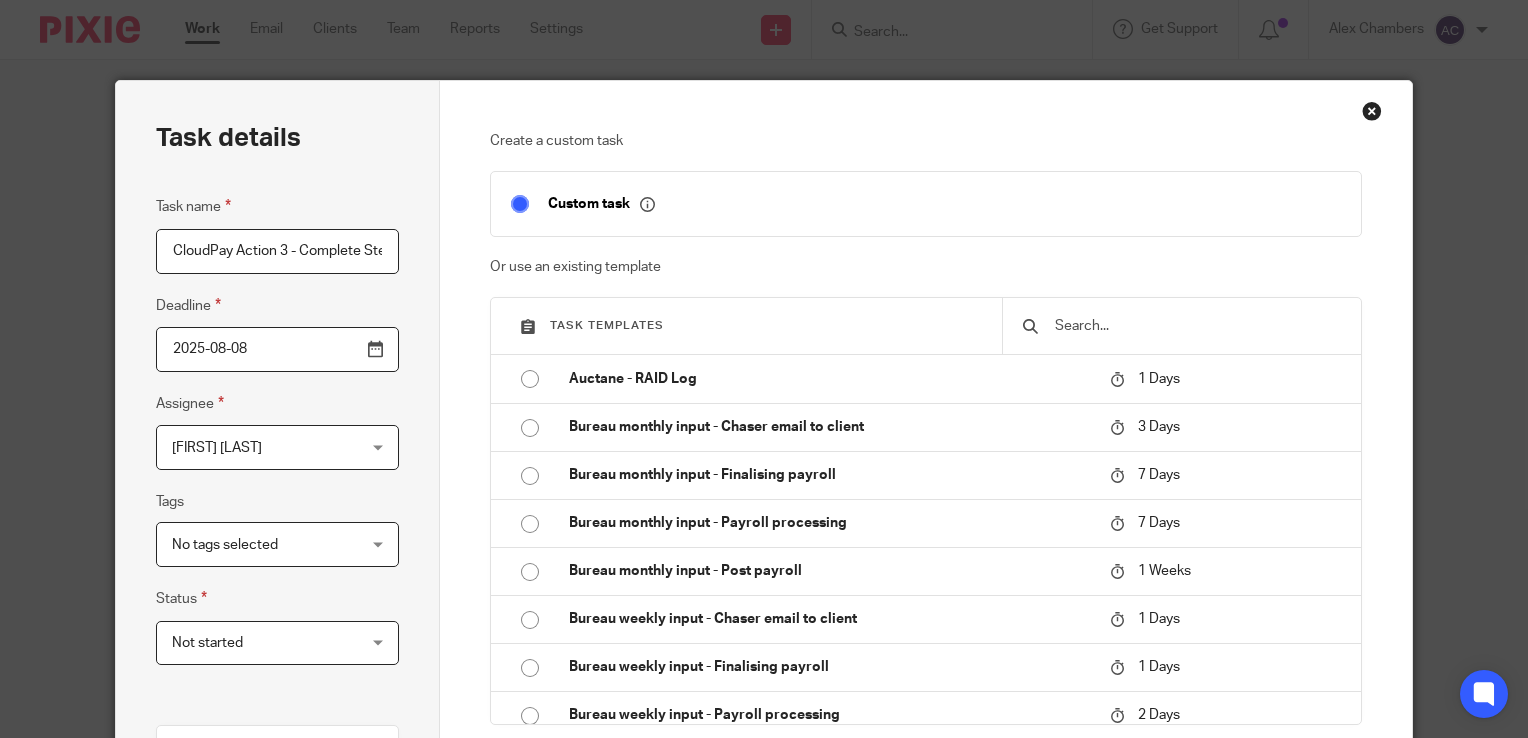 scroll, scrollTop: 86, scrollLeft: 0, axis: vertical 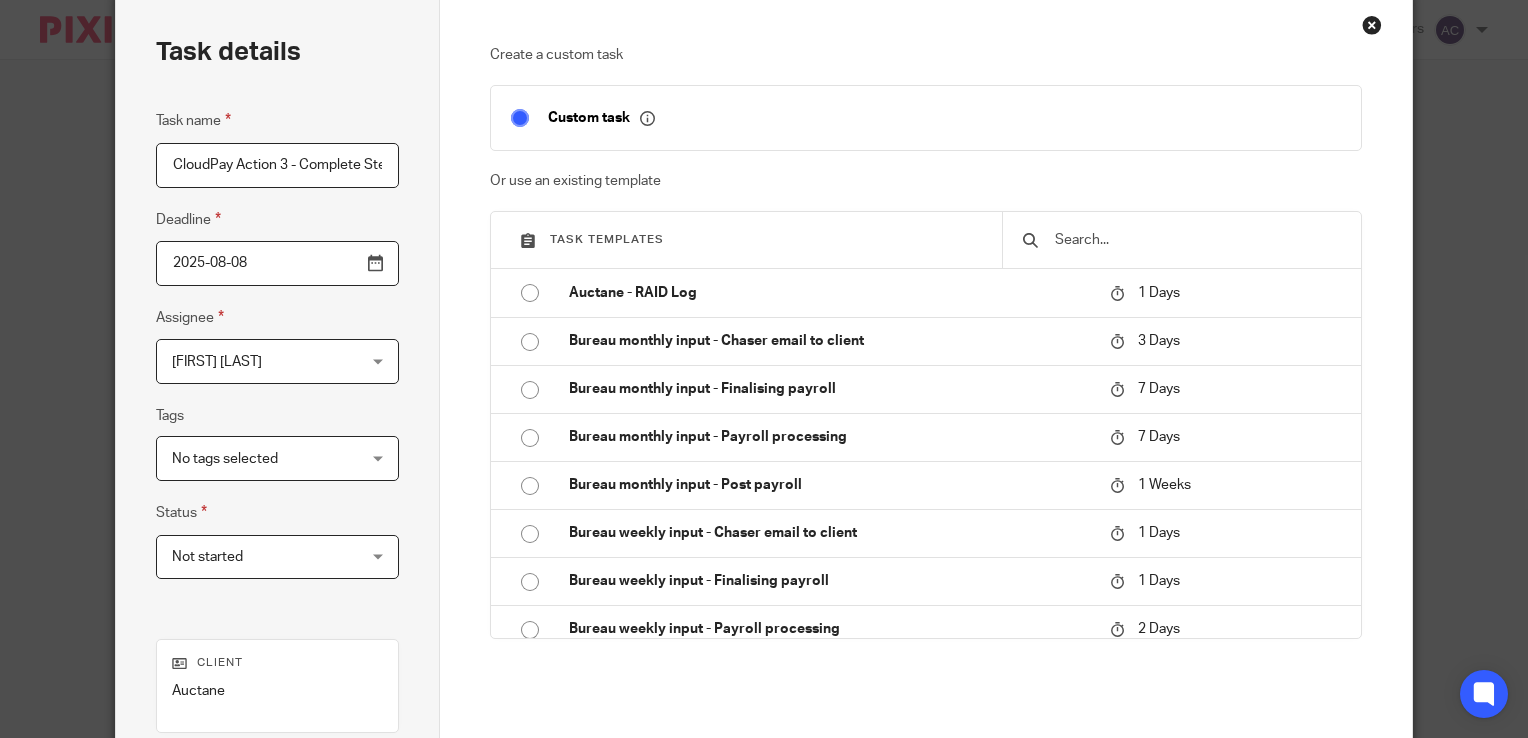 click on "Not started" at bounding box center (262, 557) 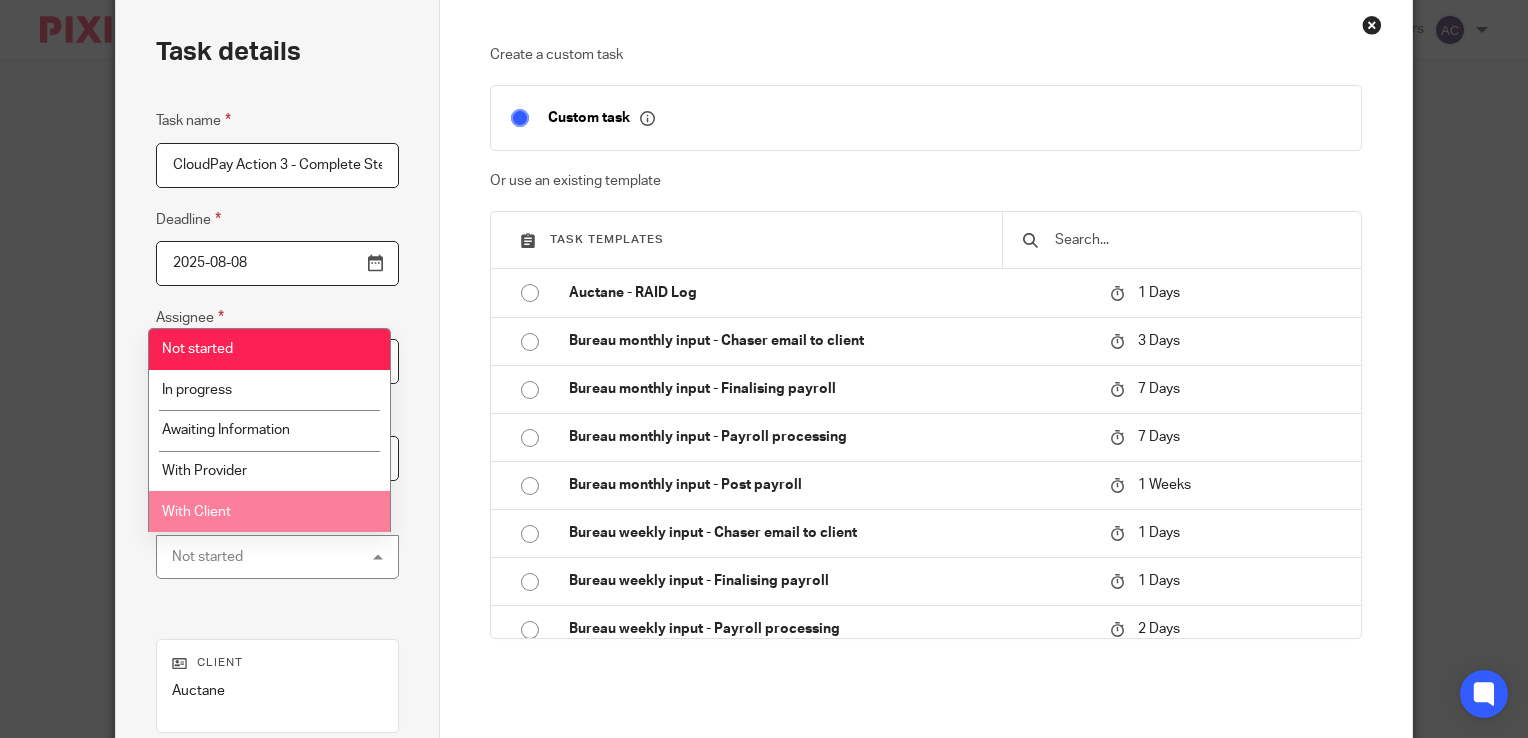 click on "With Client" at bounding box center (270, 511) 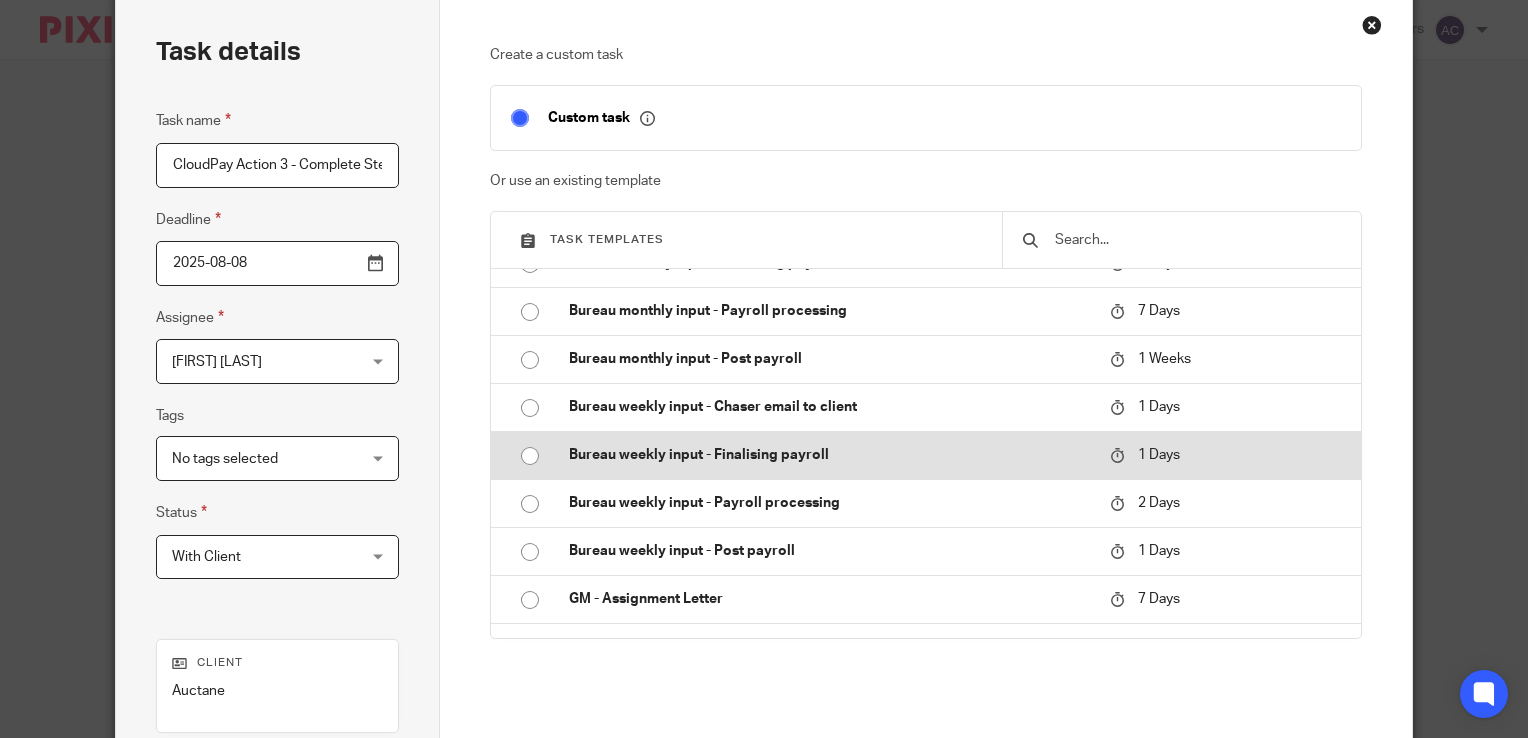 scroll, scrollTop: 128, scrollLeft: 0, axis: vertical 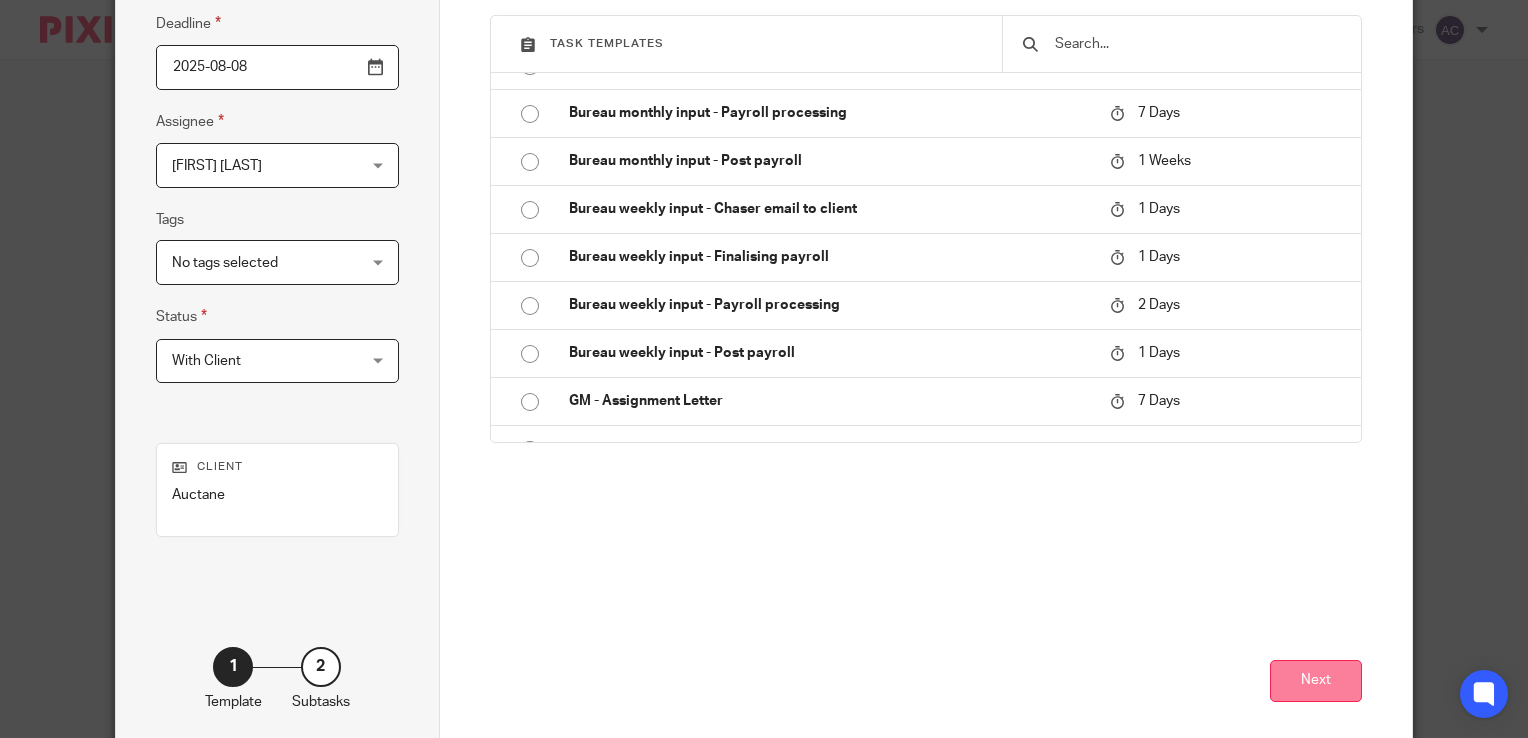click on "Next" at bounding box center [1316, 681] 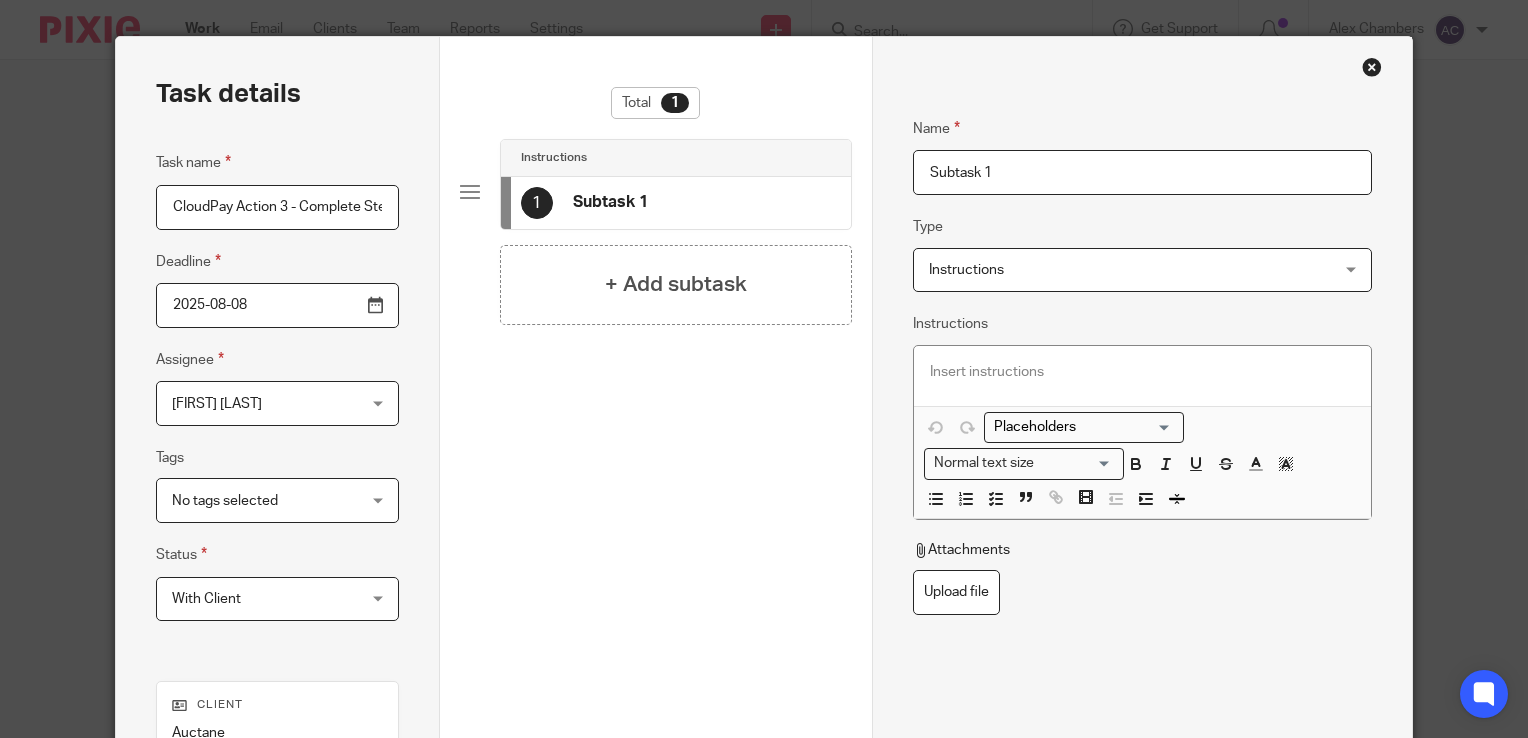 scroll, scrollTop: 36, scrollLeft: 0, axis: vertical 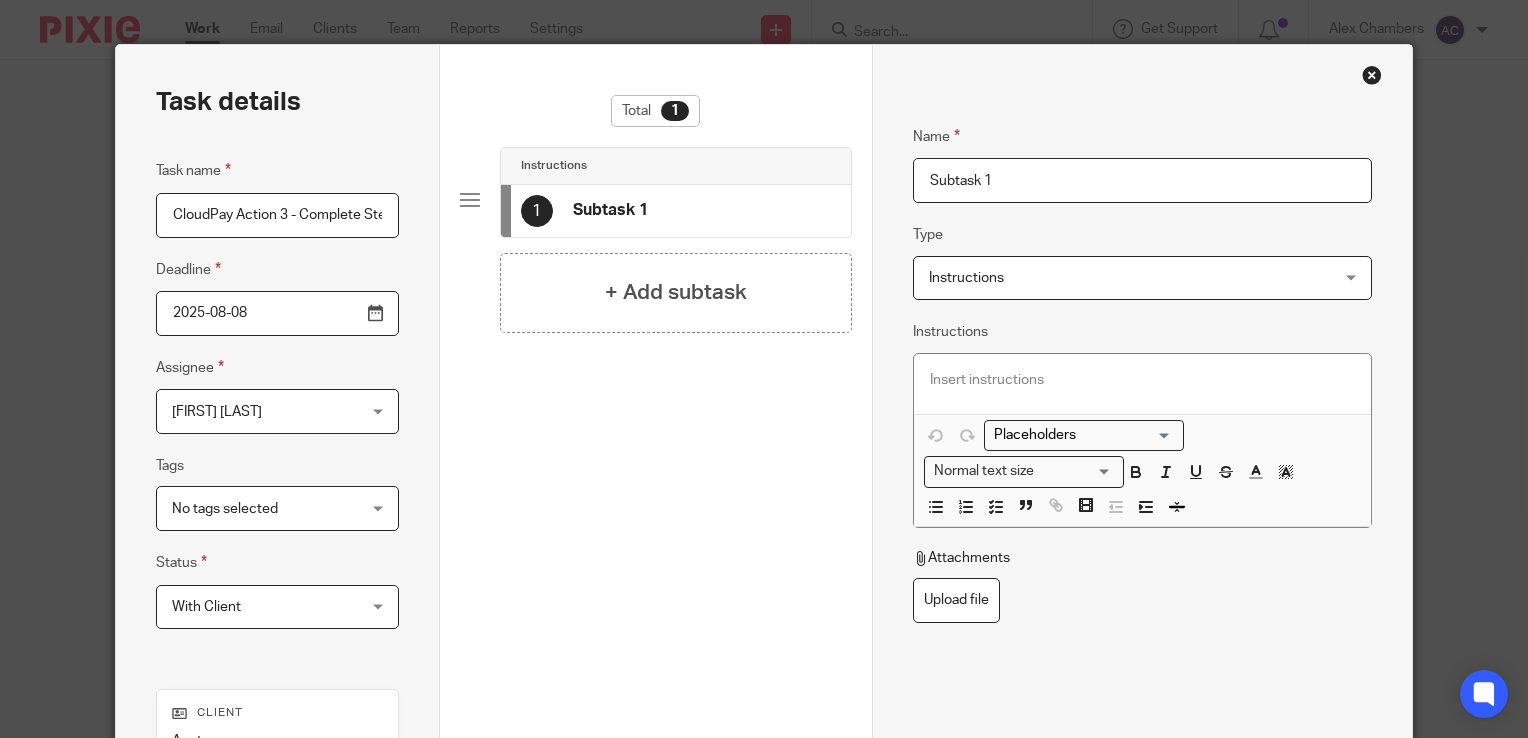 click on "Subtask 1" at bounding box center (1142, 180) 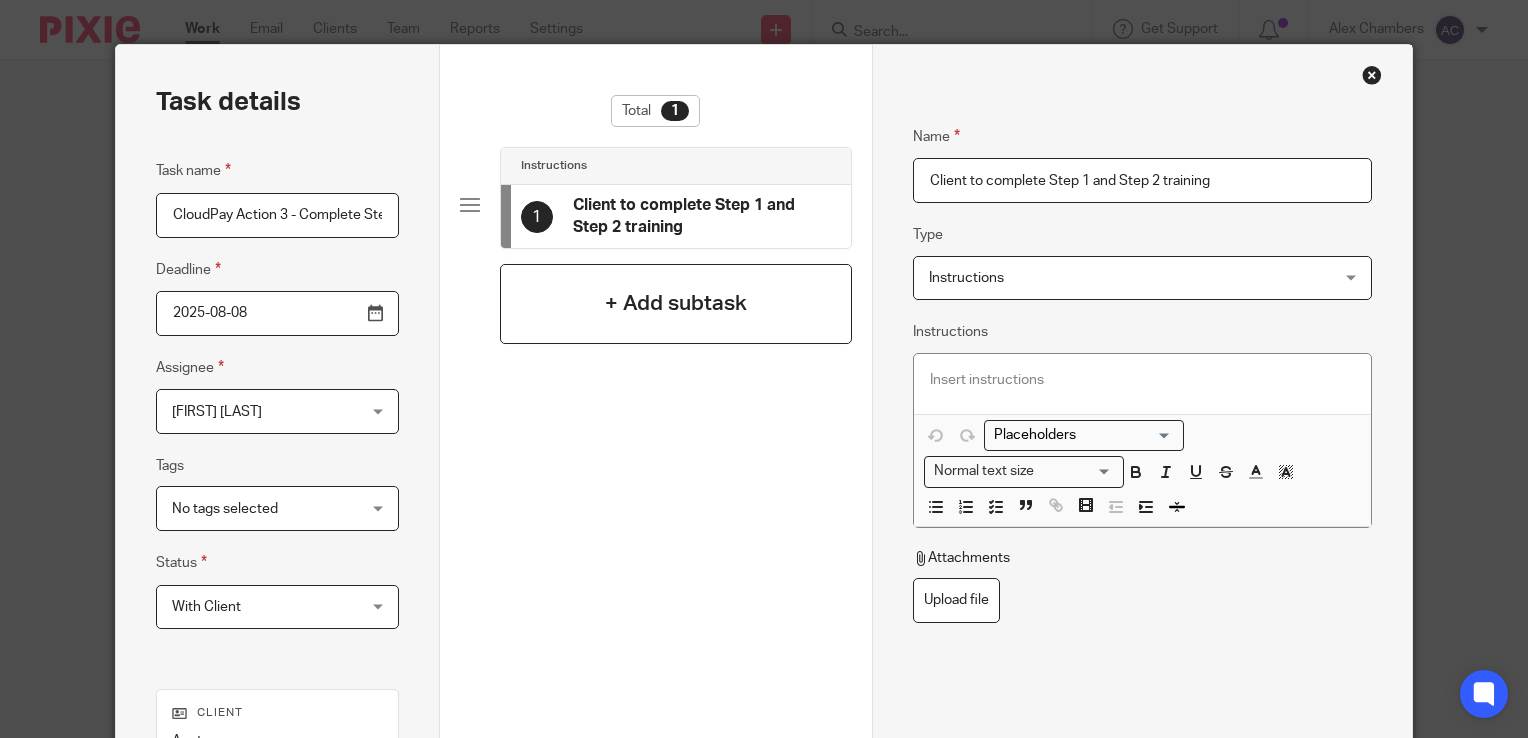 type on "Client to complete Step 1 and Step 2 training" 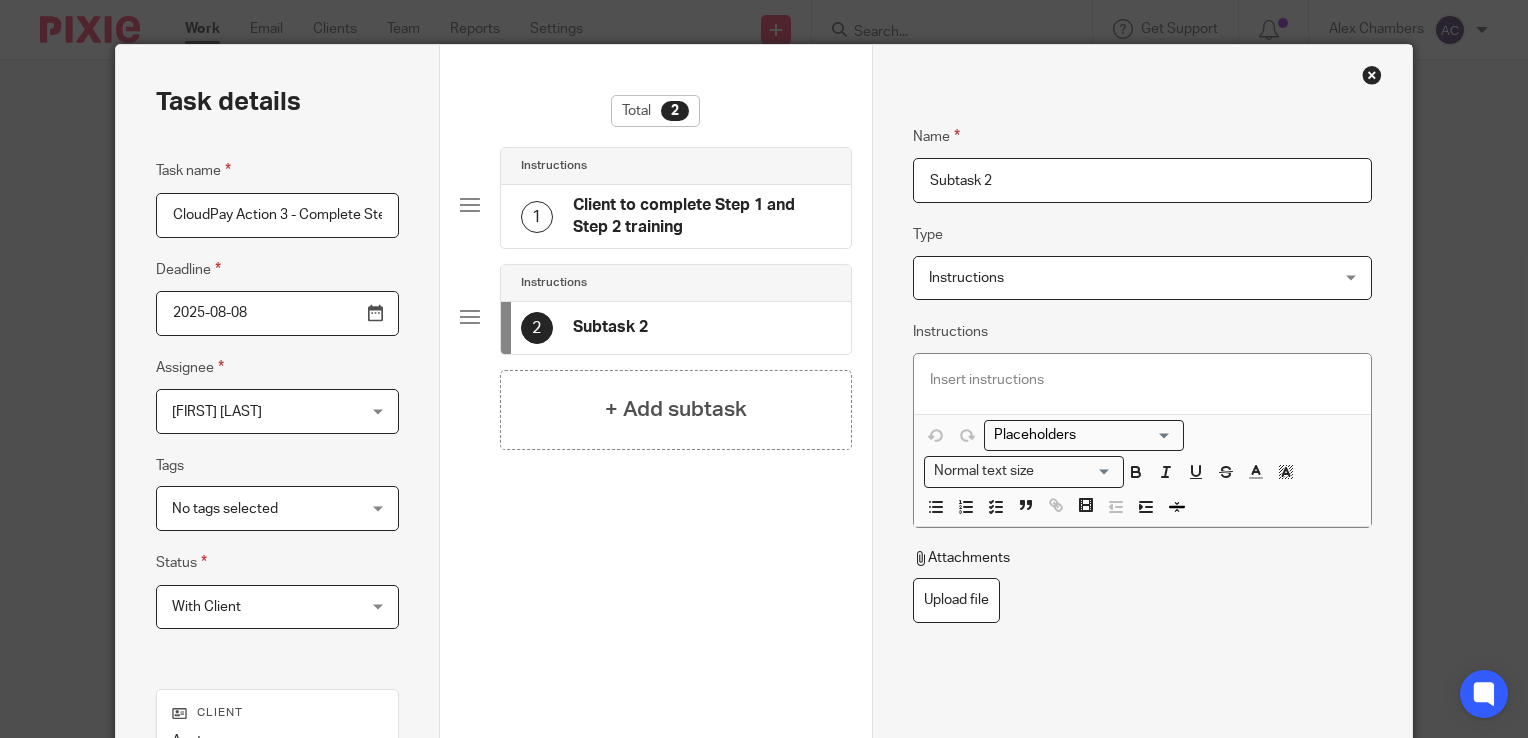 drag, startPoint x: 1032, startPoint y: 174, endPoint x: 833, endPoint y: 182, distance: 199.16074 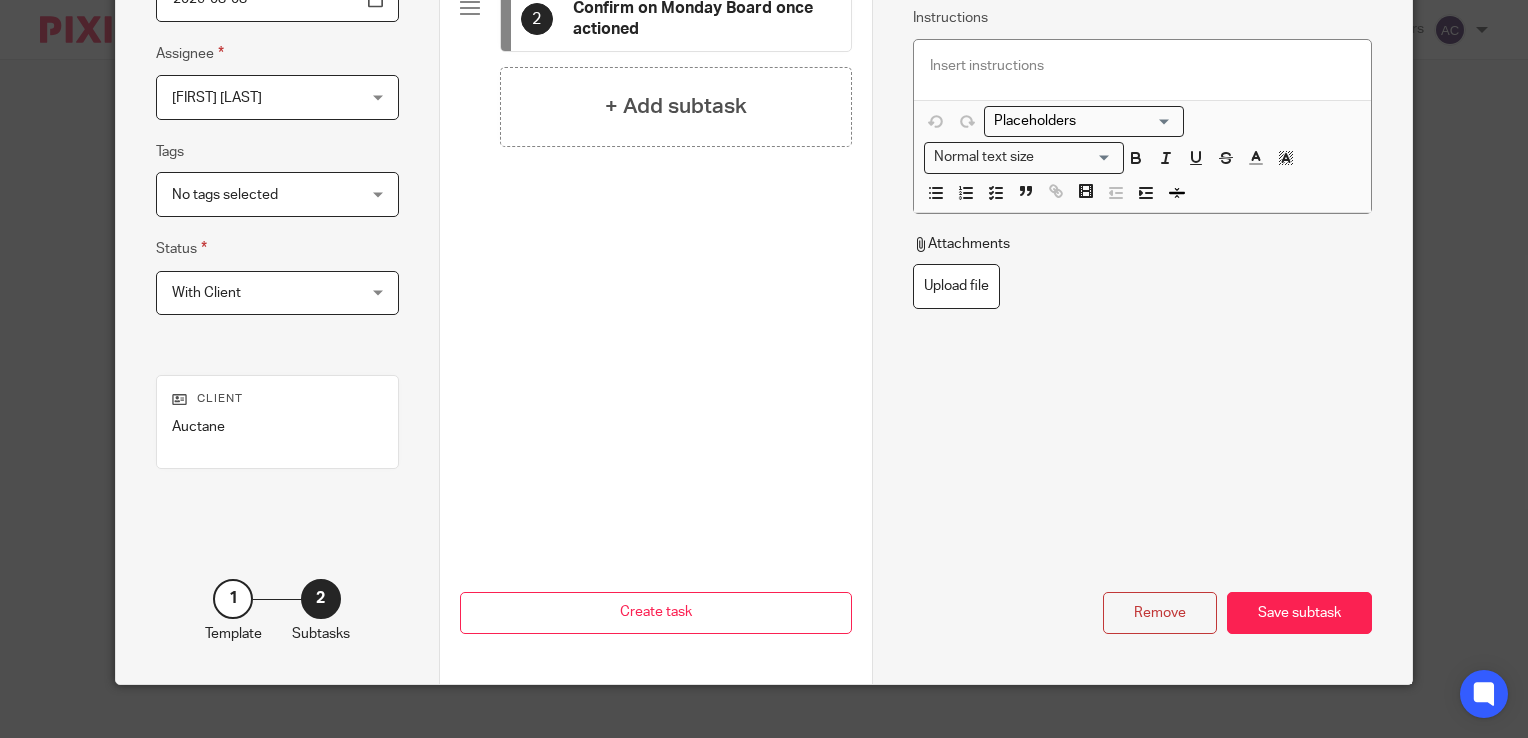 scroll, scrollTop: 351, scrollLeft: 0, axis: vertical 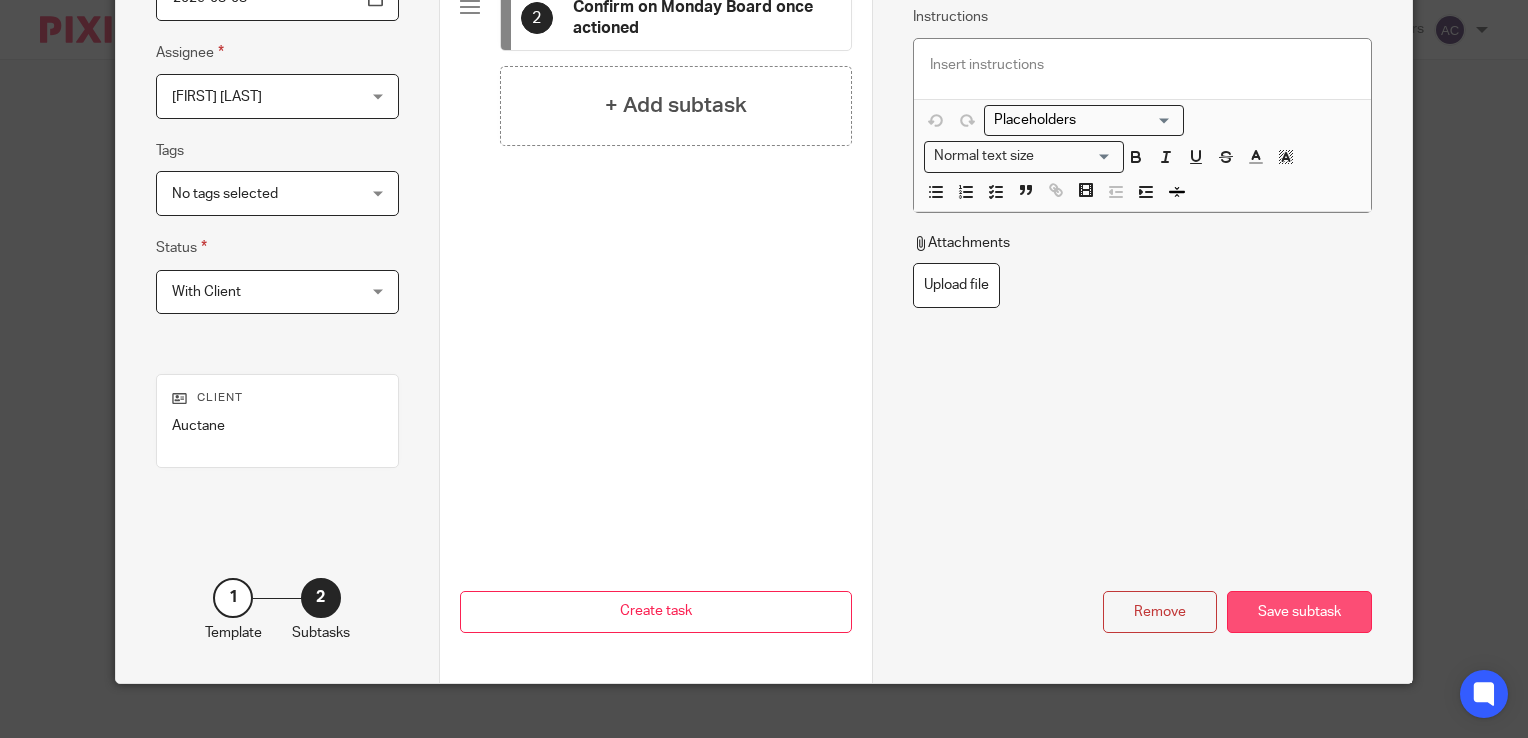 type on "Confirm on Monday Board once actioned" 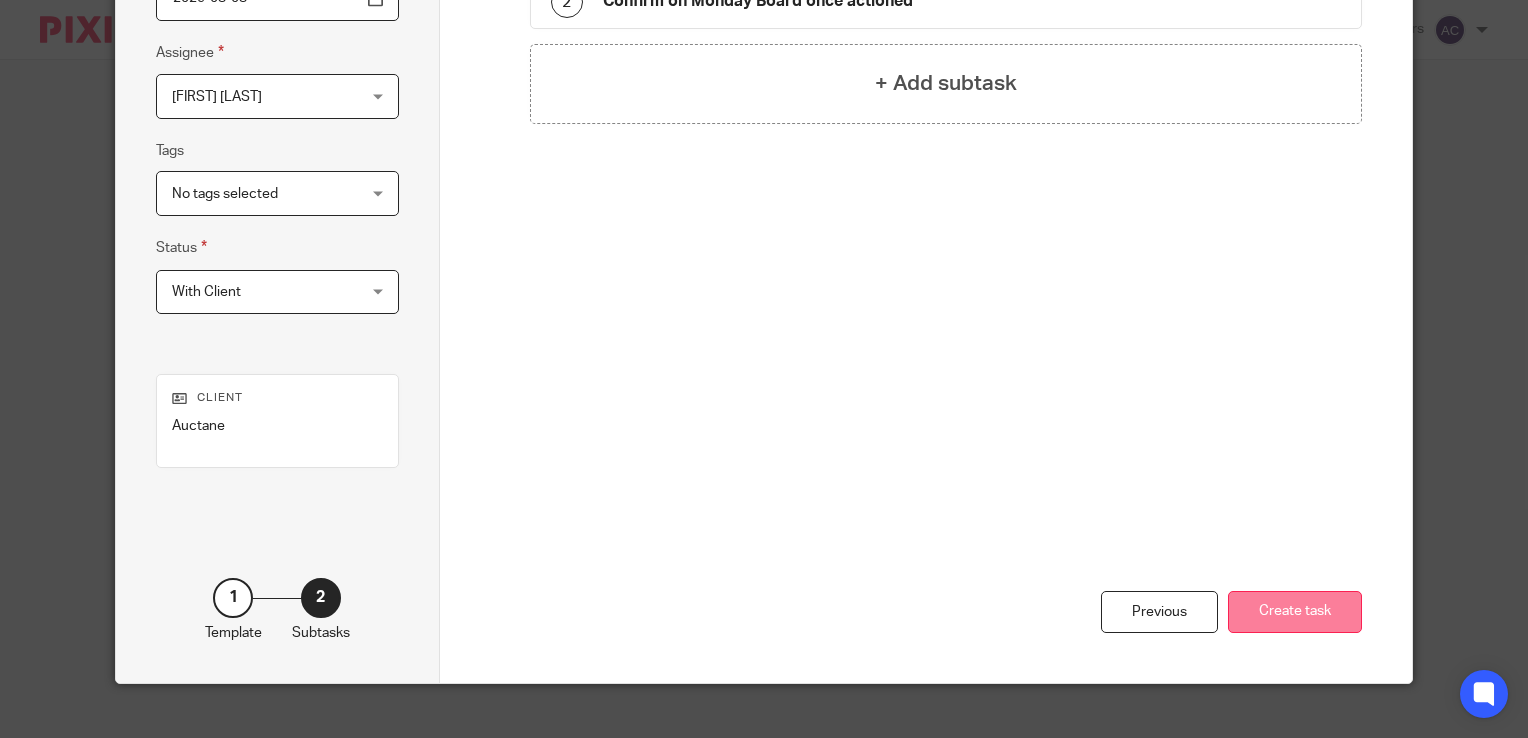 click on "Create task" at bounding box center (1295, 612) 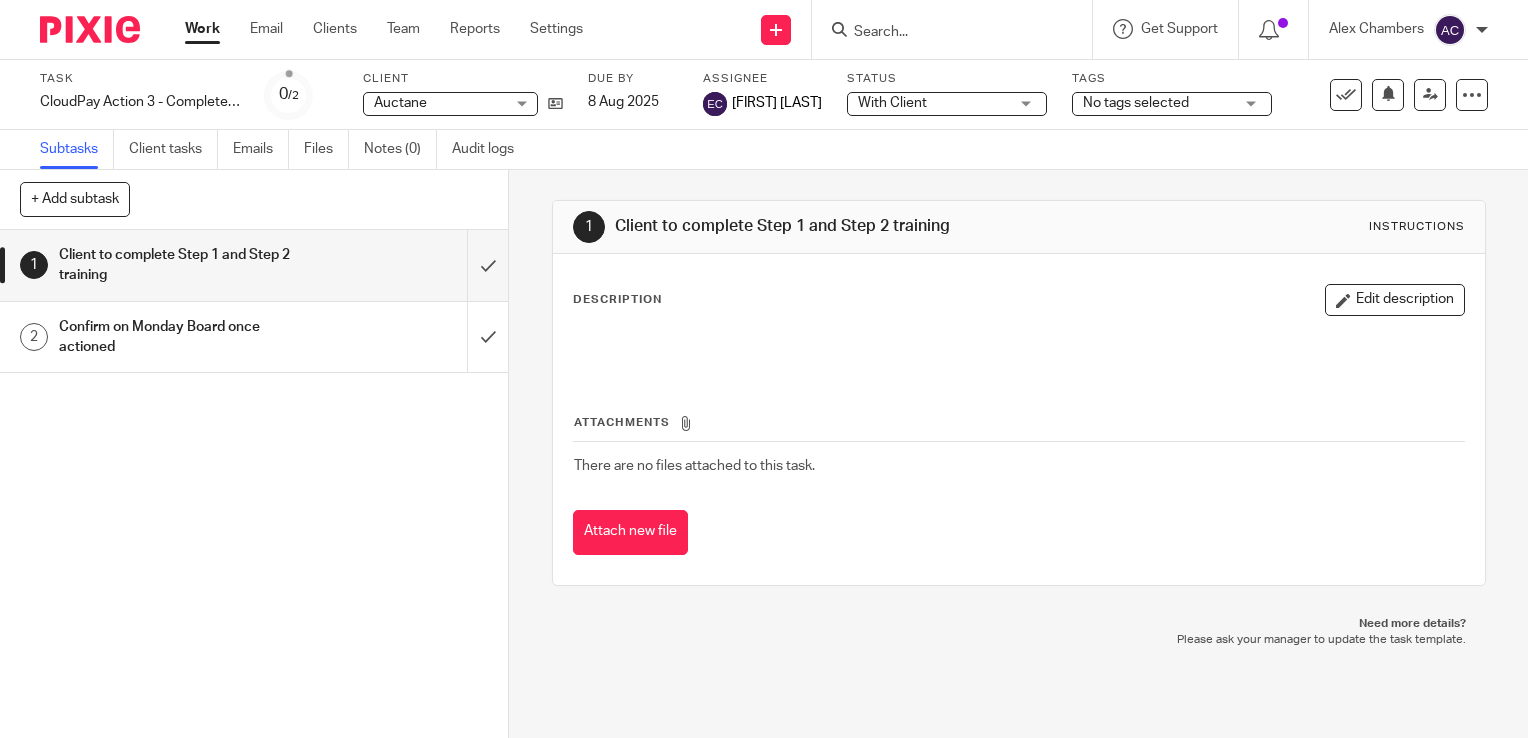 scroll, scrollTop: 0, scrollLeft: 0, axis: both 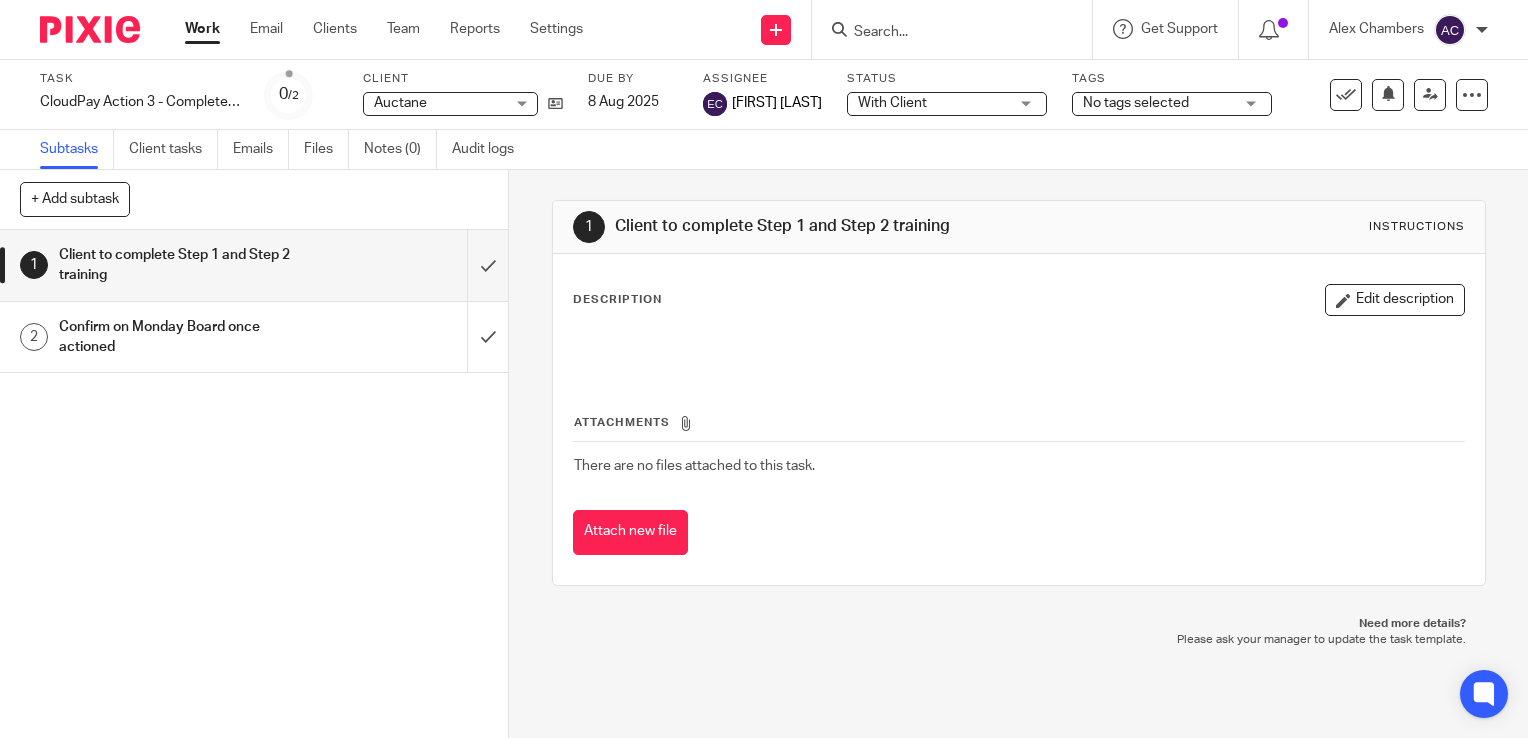 click on "Work
Email
Clients
Team
Reports
Settings" at bounding box center [399, 29] 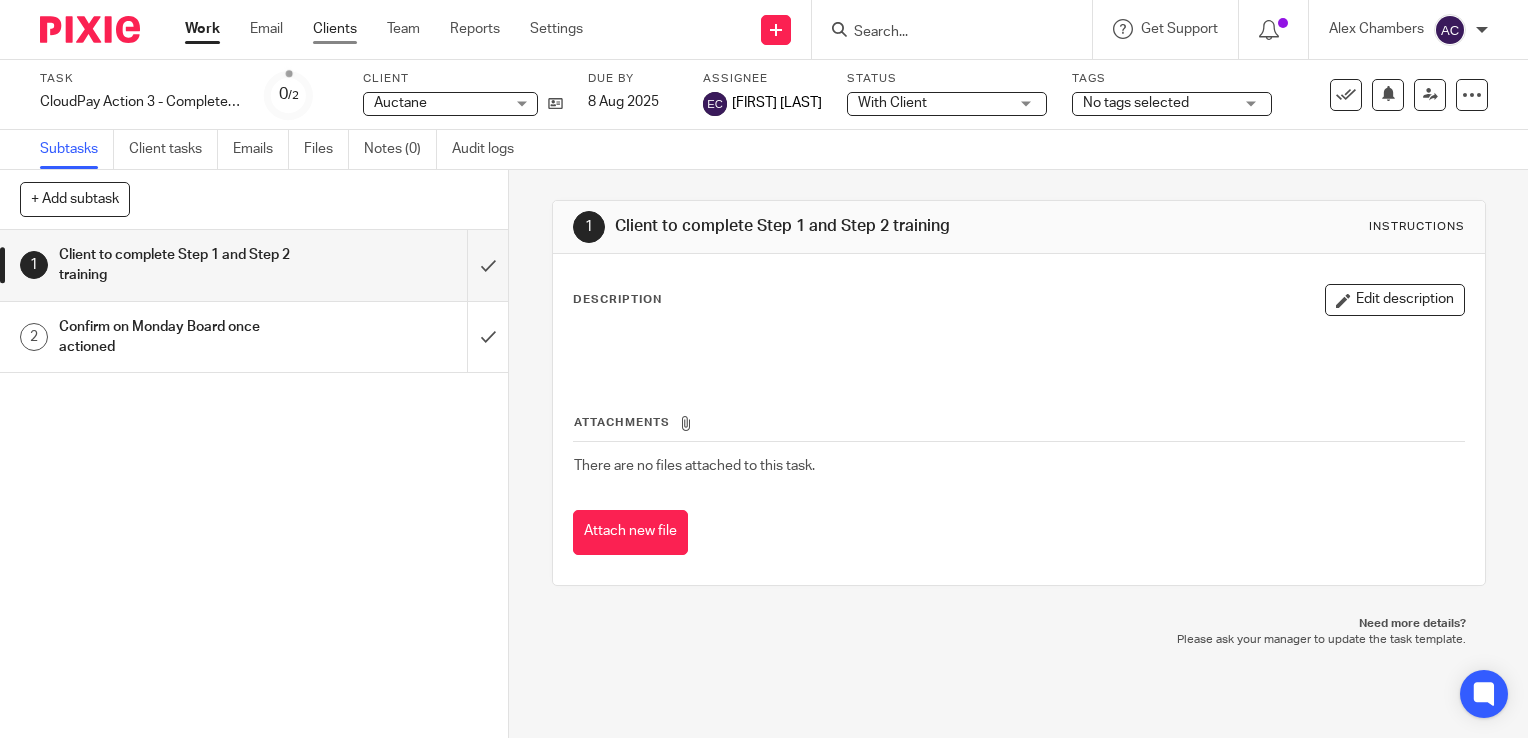 click on "Clients" at bounding box center [335, 29] 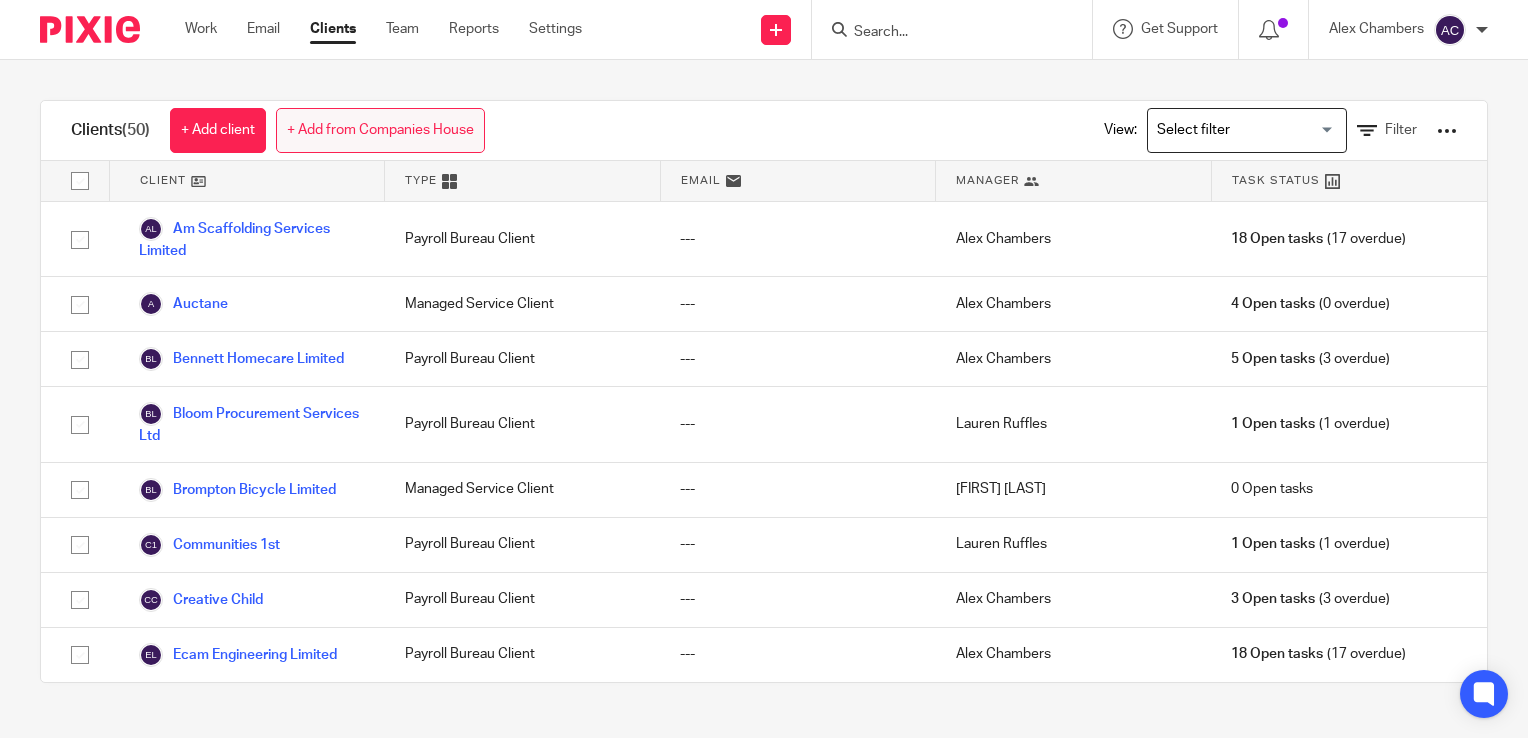 scroll, scrollTop: 0, scrollLeft: 0, axis: both 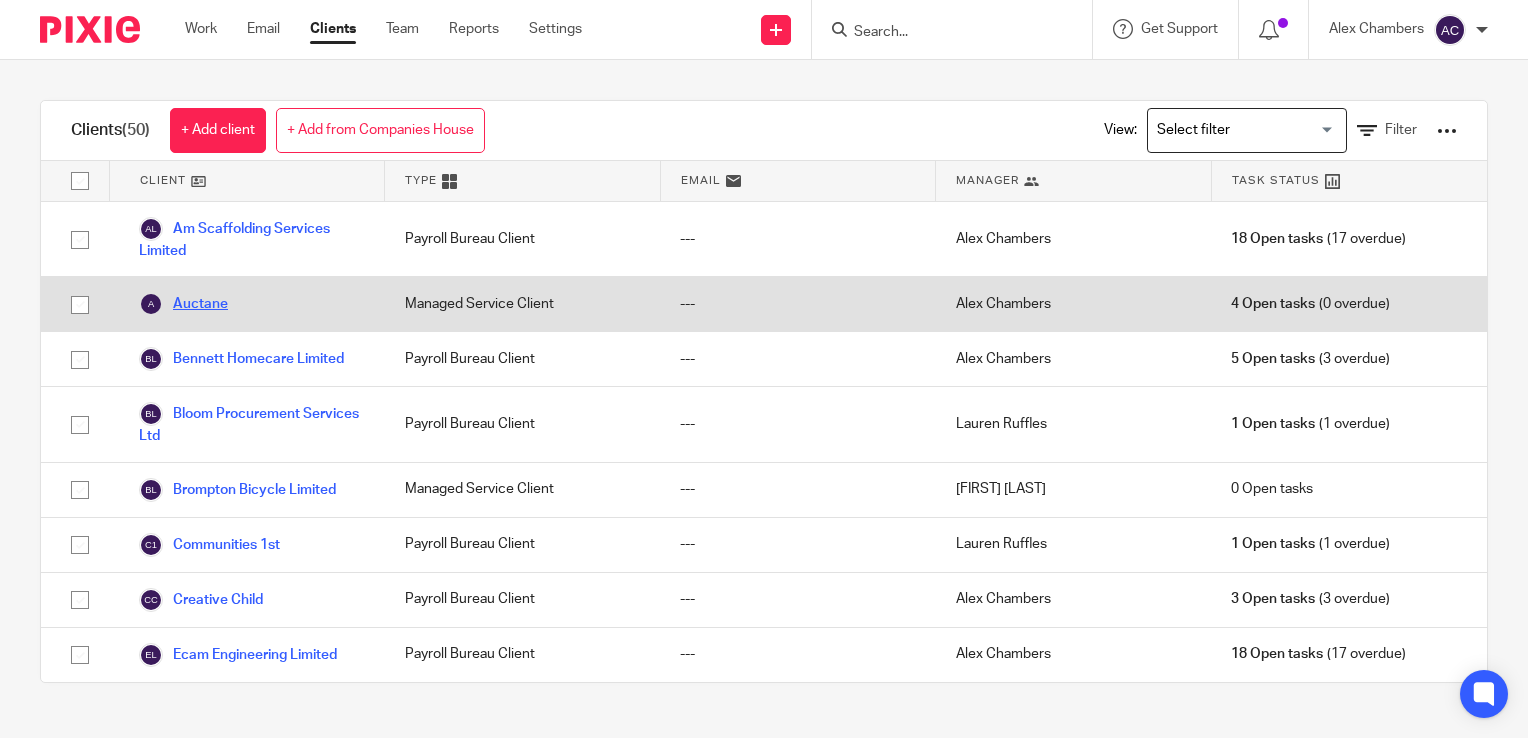 click on "Auctane" at bounding box center (183, 304) 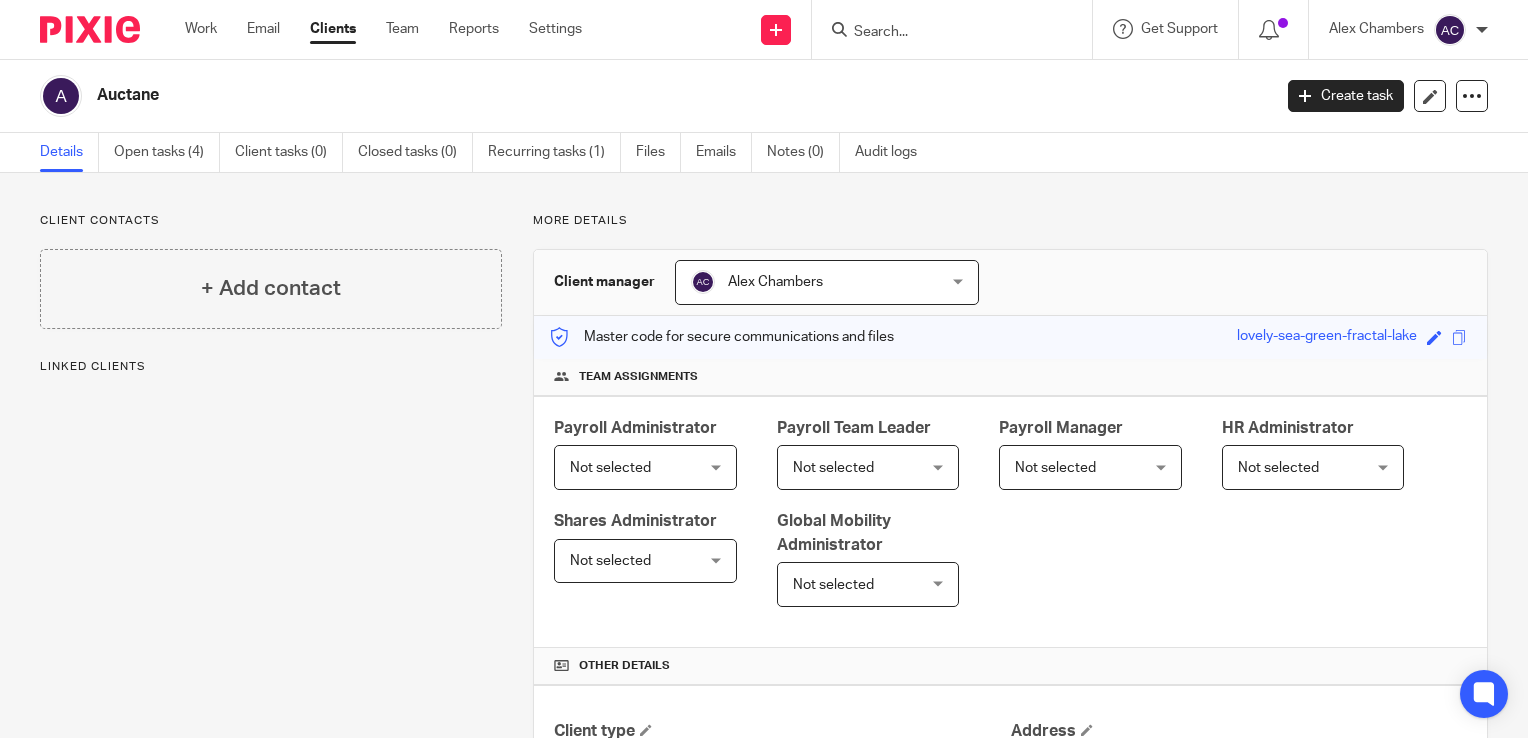 scroll, scrollTop: 0, scrollLeft: 0, axis: both 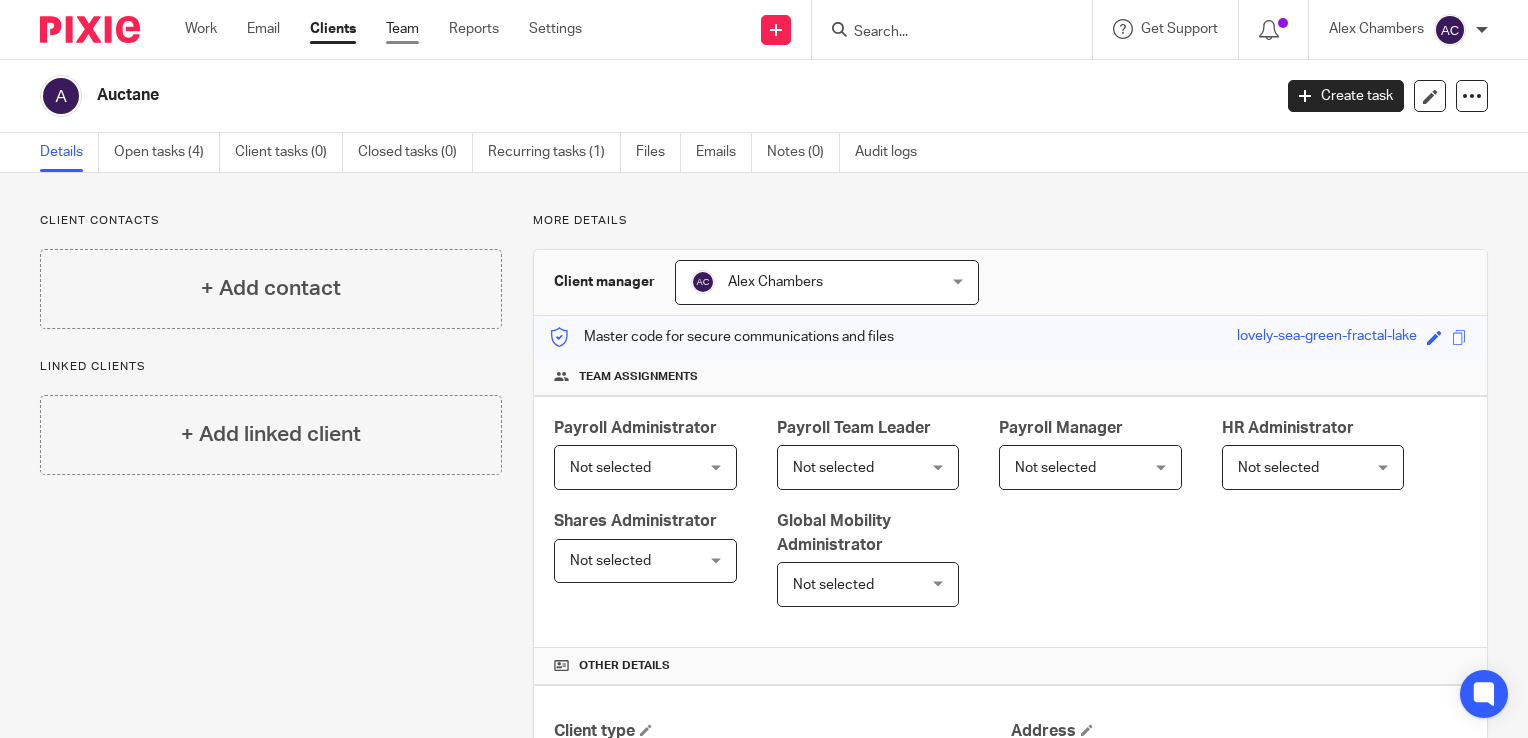 click on "Team" at bounding box center (402, 29) 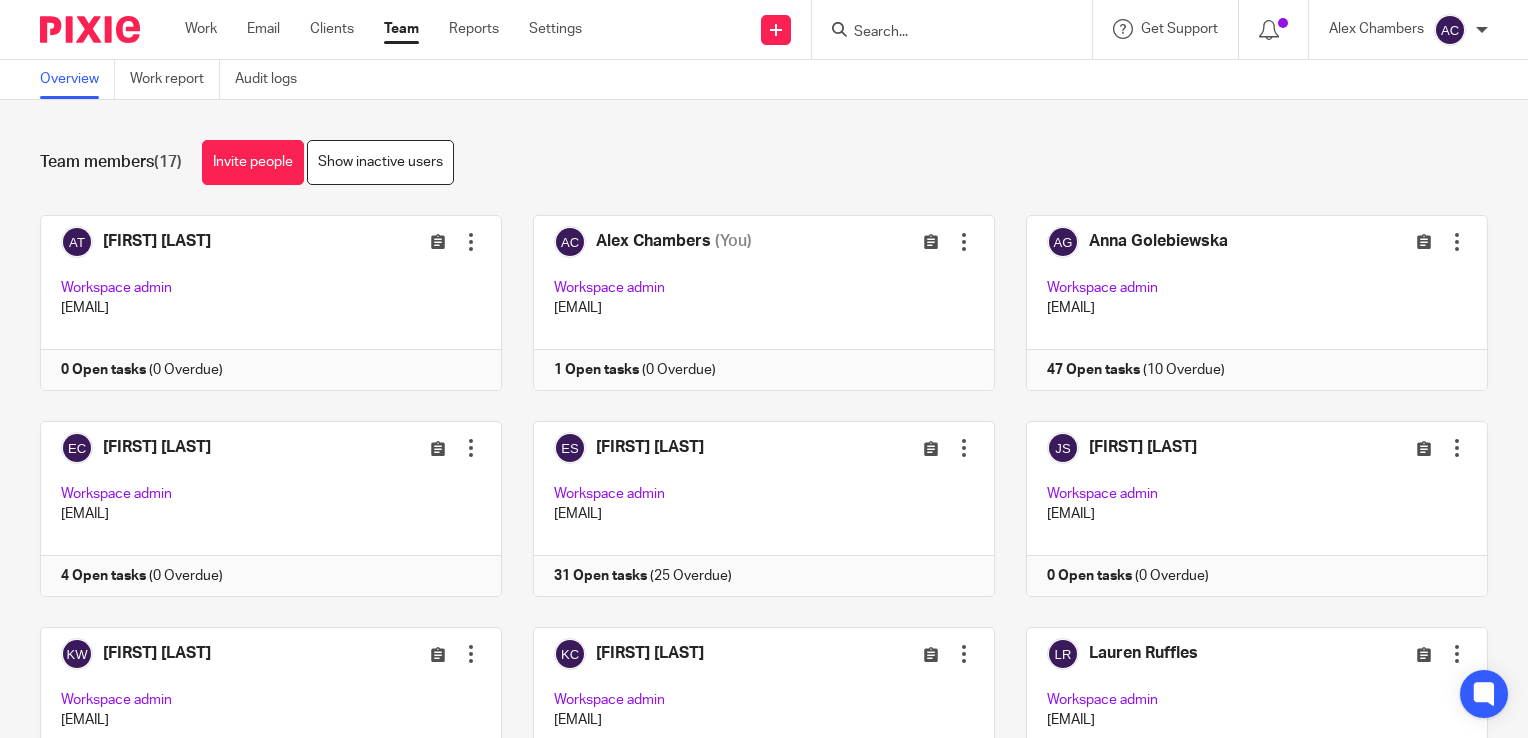 scroll, scrollTop: 0, scrollLeft: 0, axis: both 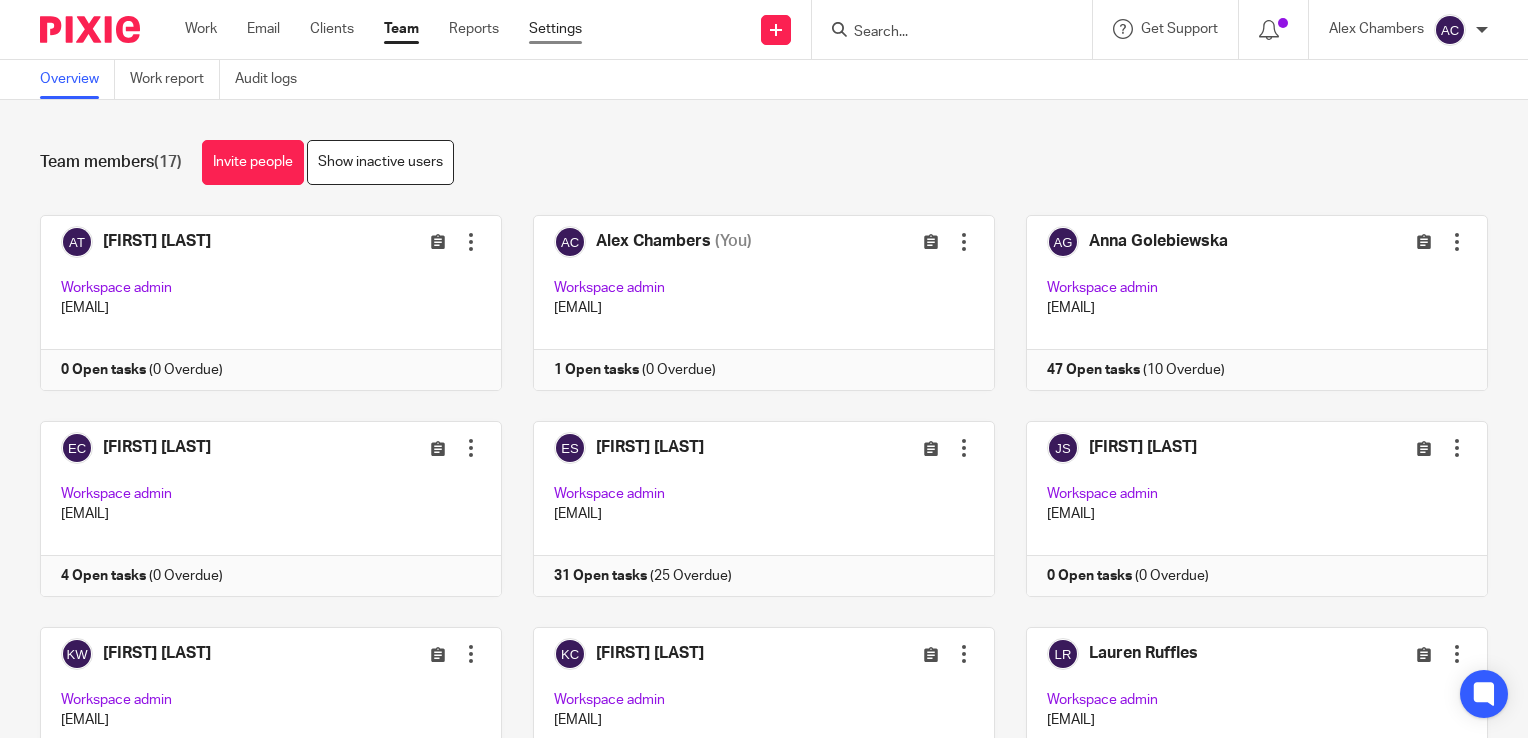 click on "Settings" at bounding box center (555, 29) 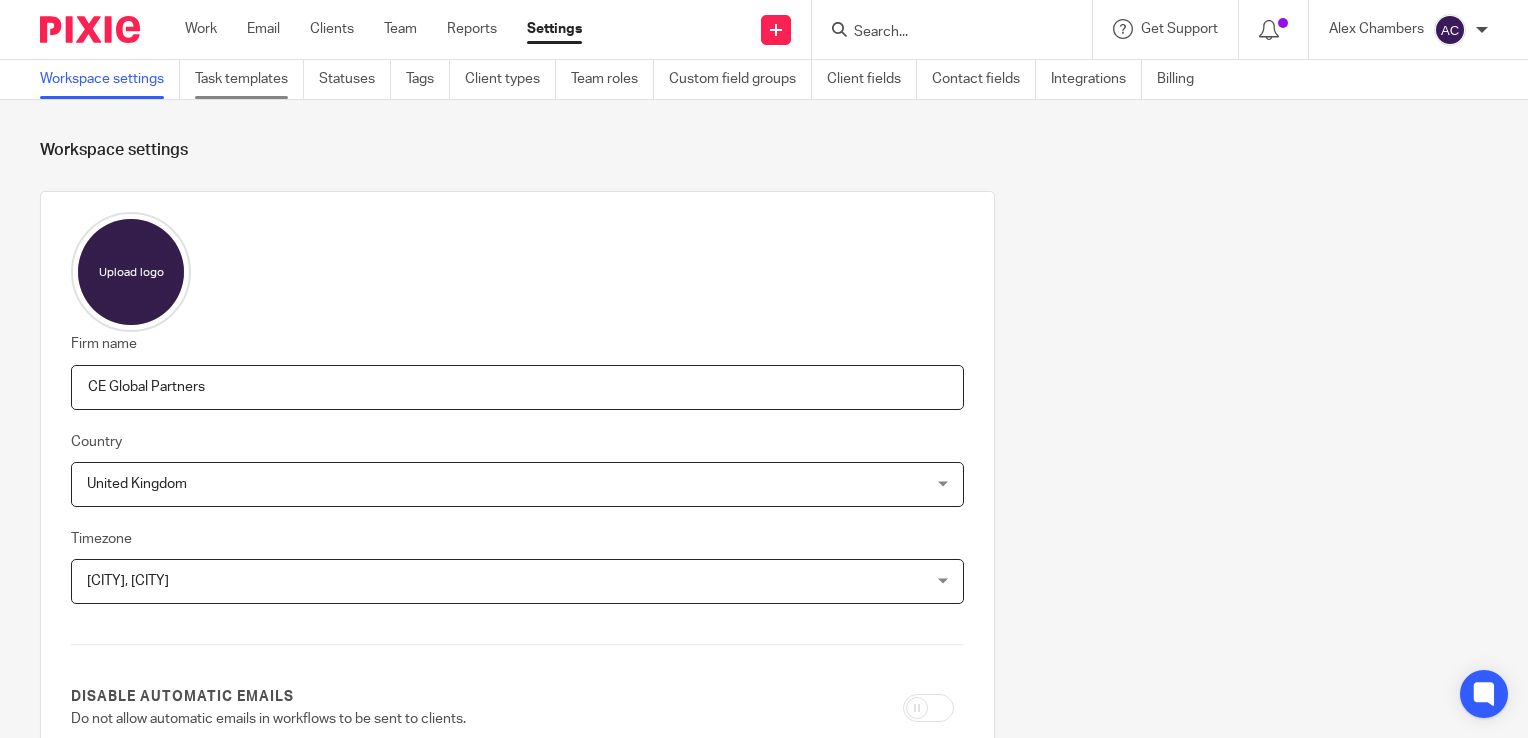 scroll, scrollTop: 0, scrollLeft: 0, axis: both 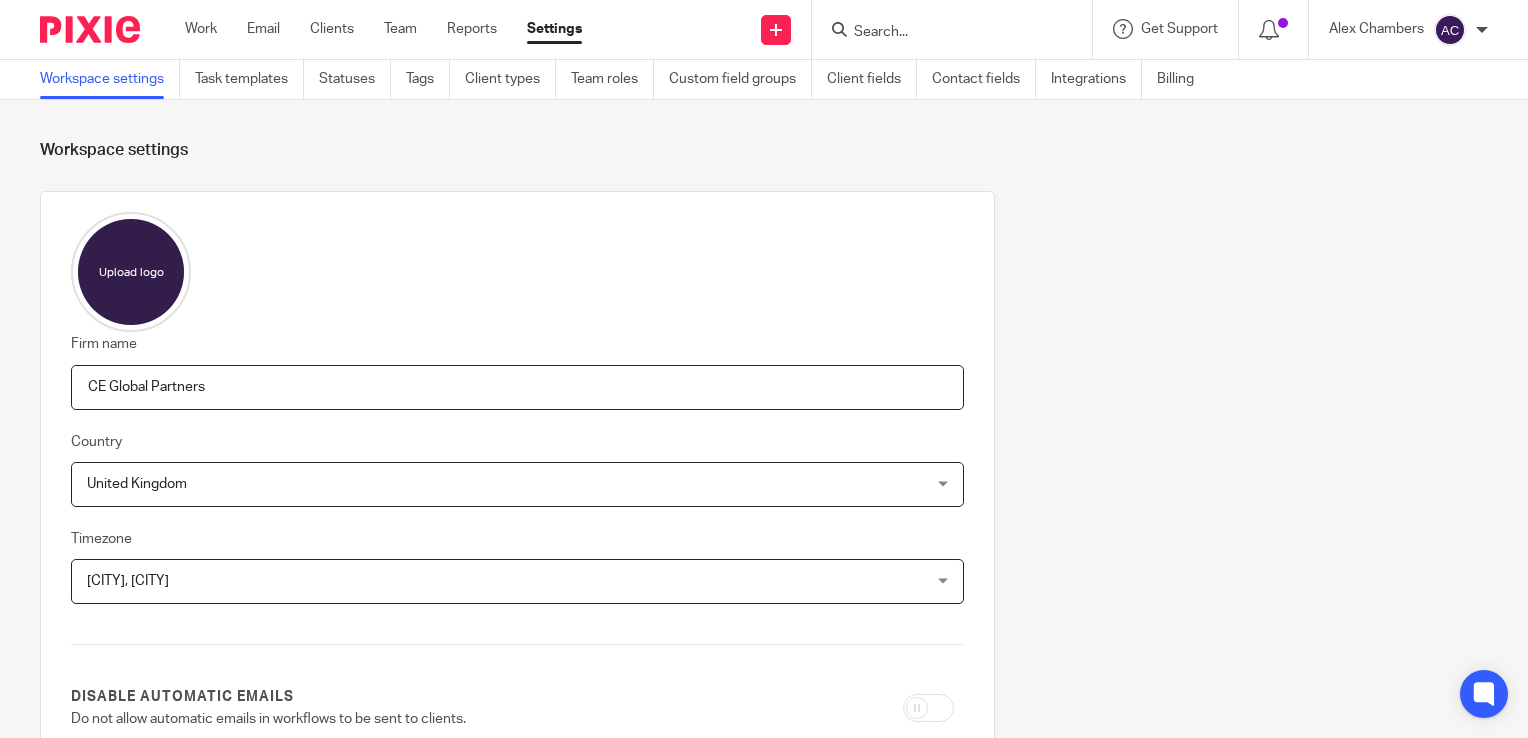 click on "Workspace settings
Task templates
Statuses
Tags
Client types
Team roles
Custom field groups
Client fields
Contact fields
Integrations
Billing" at bounding box center [632, 79] 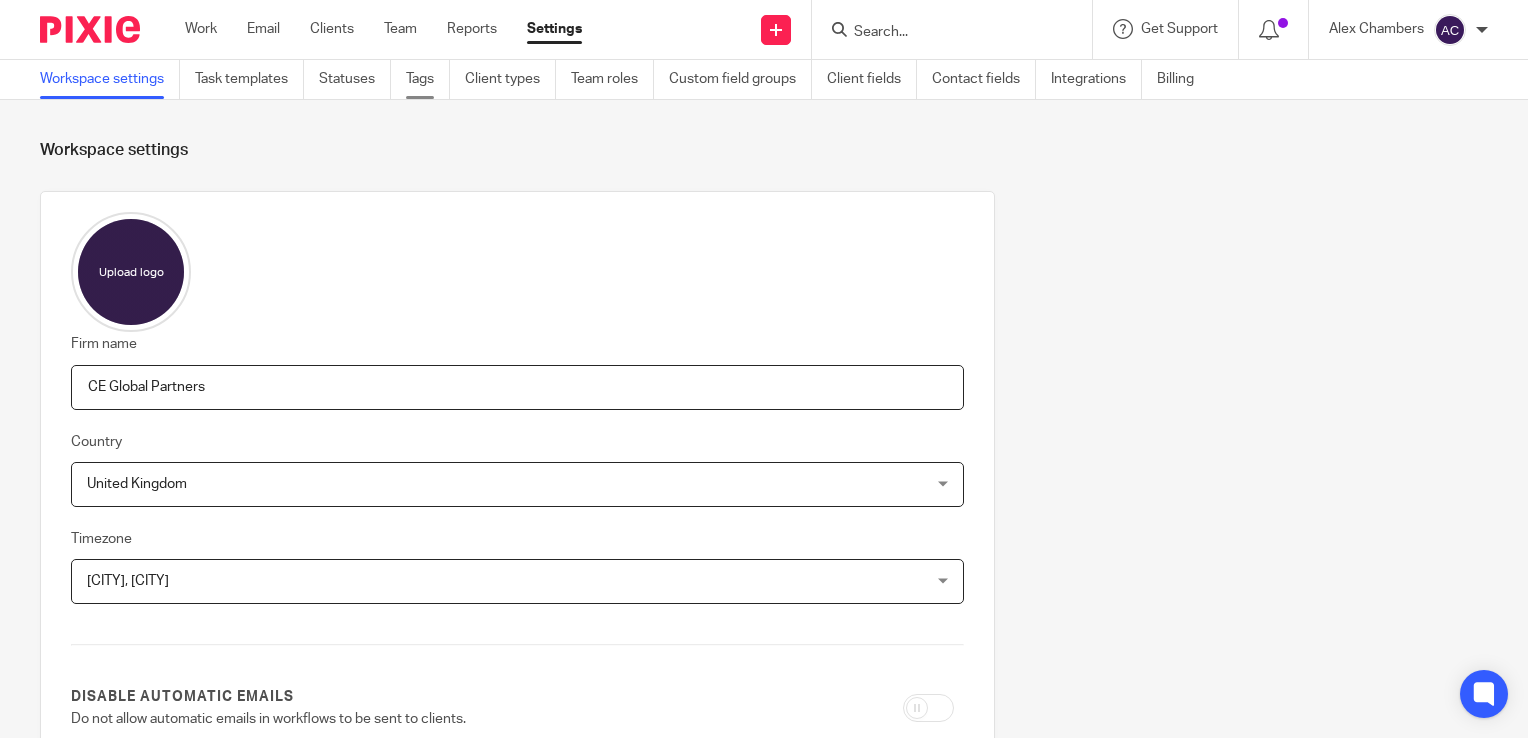 click on "Tags" at bounding box center [428, 79] 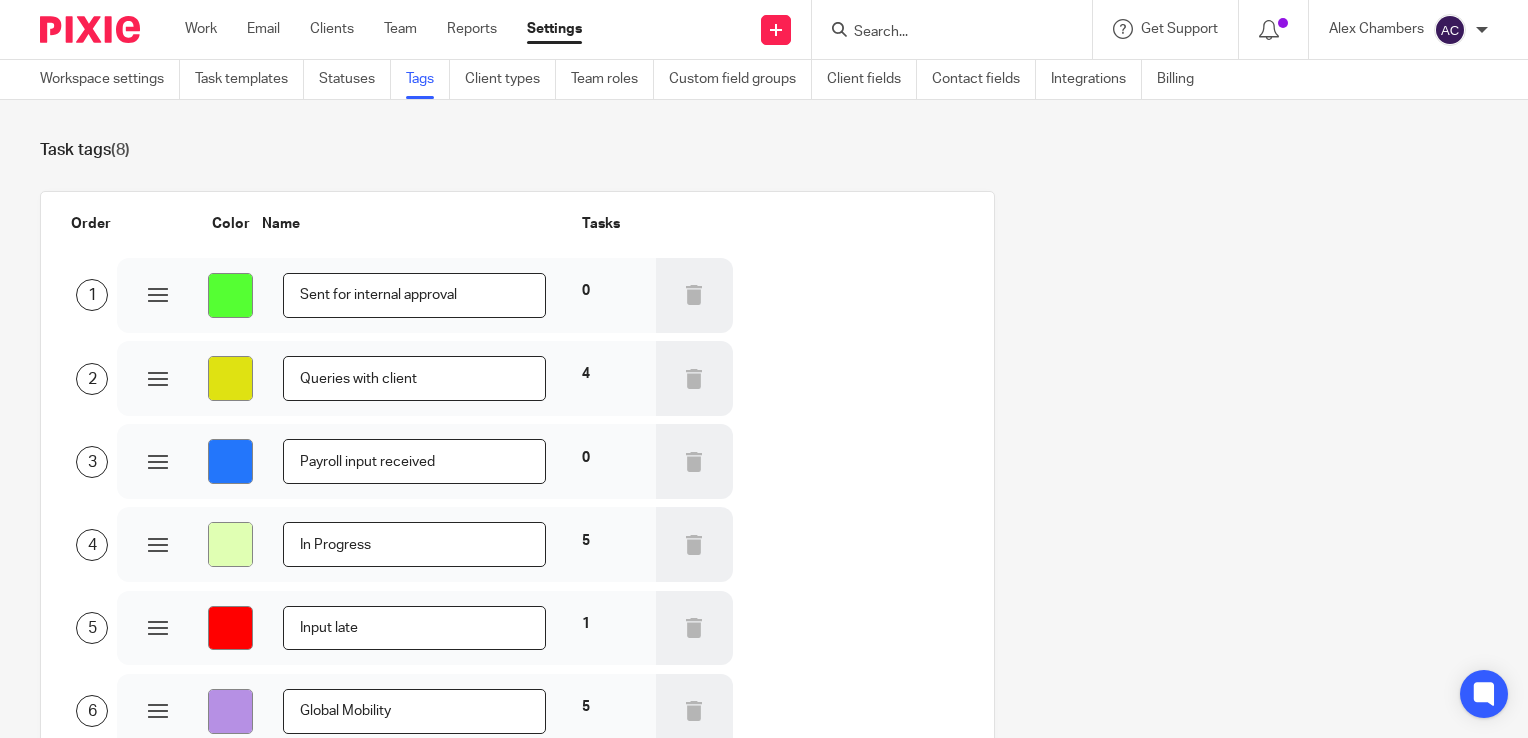 scroll, scrollTop: 0, scrollLeft: 0, axis: both 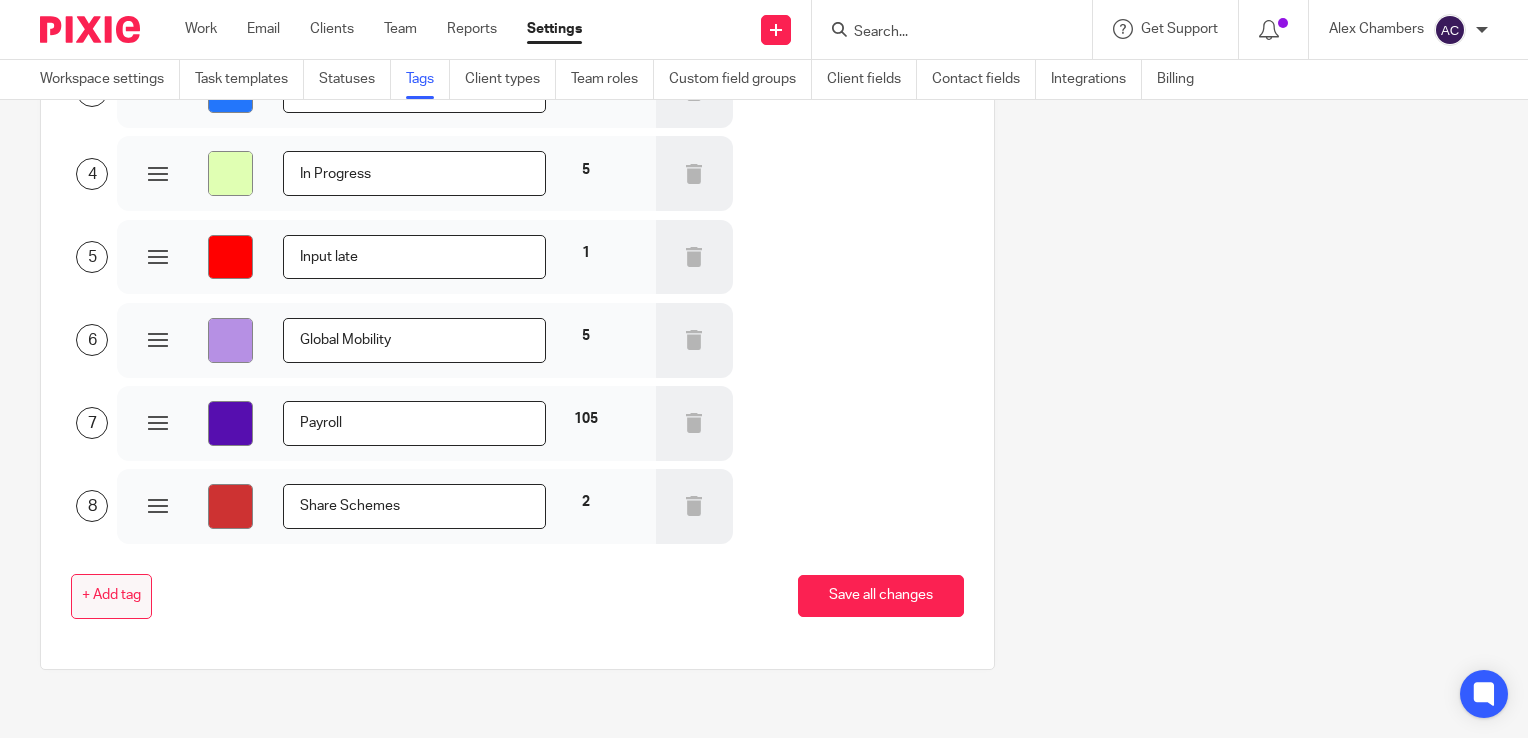 click on "+ Add tag" at bounding box center (111, 596) 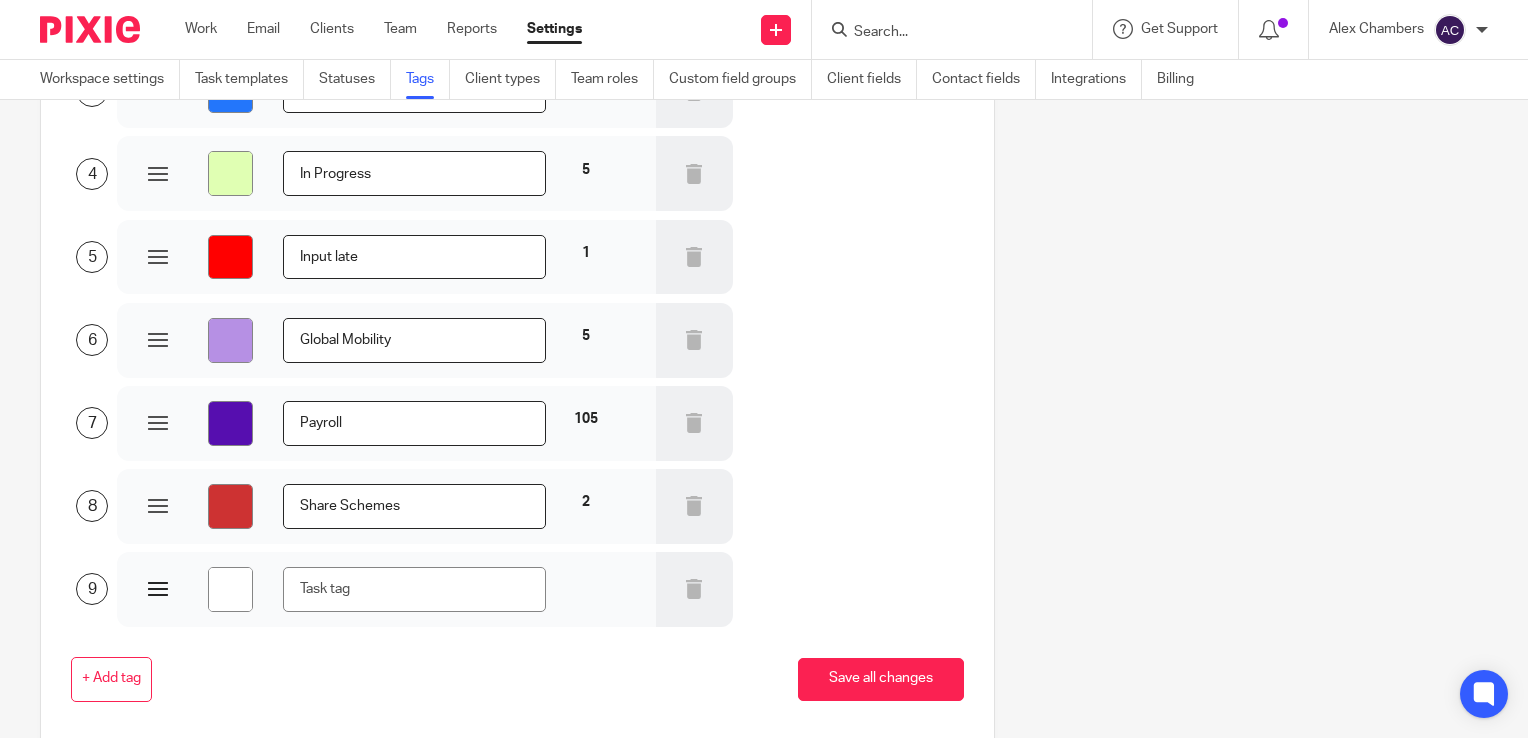 click at bounding box center (414, 589) 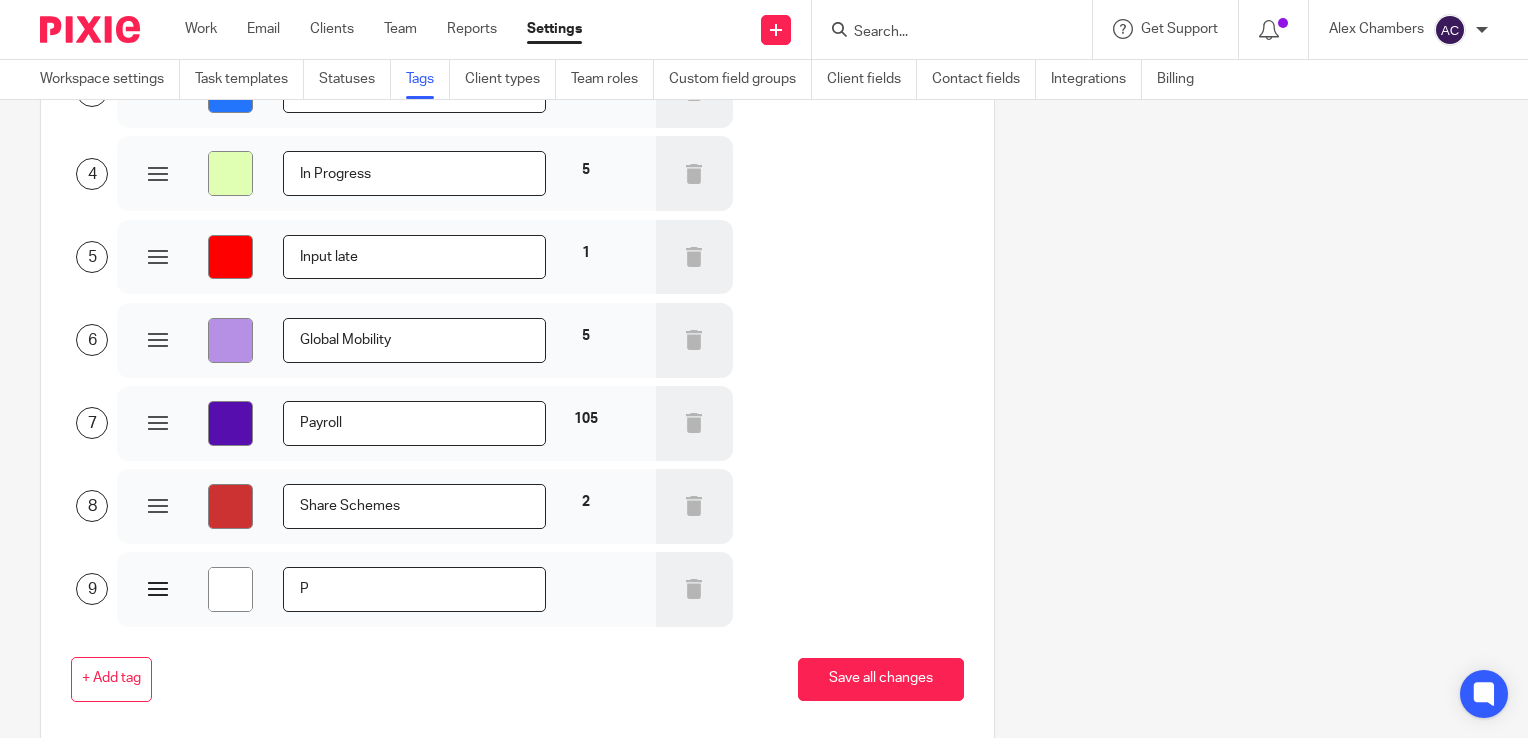 type on "Pr" 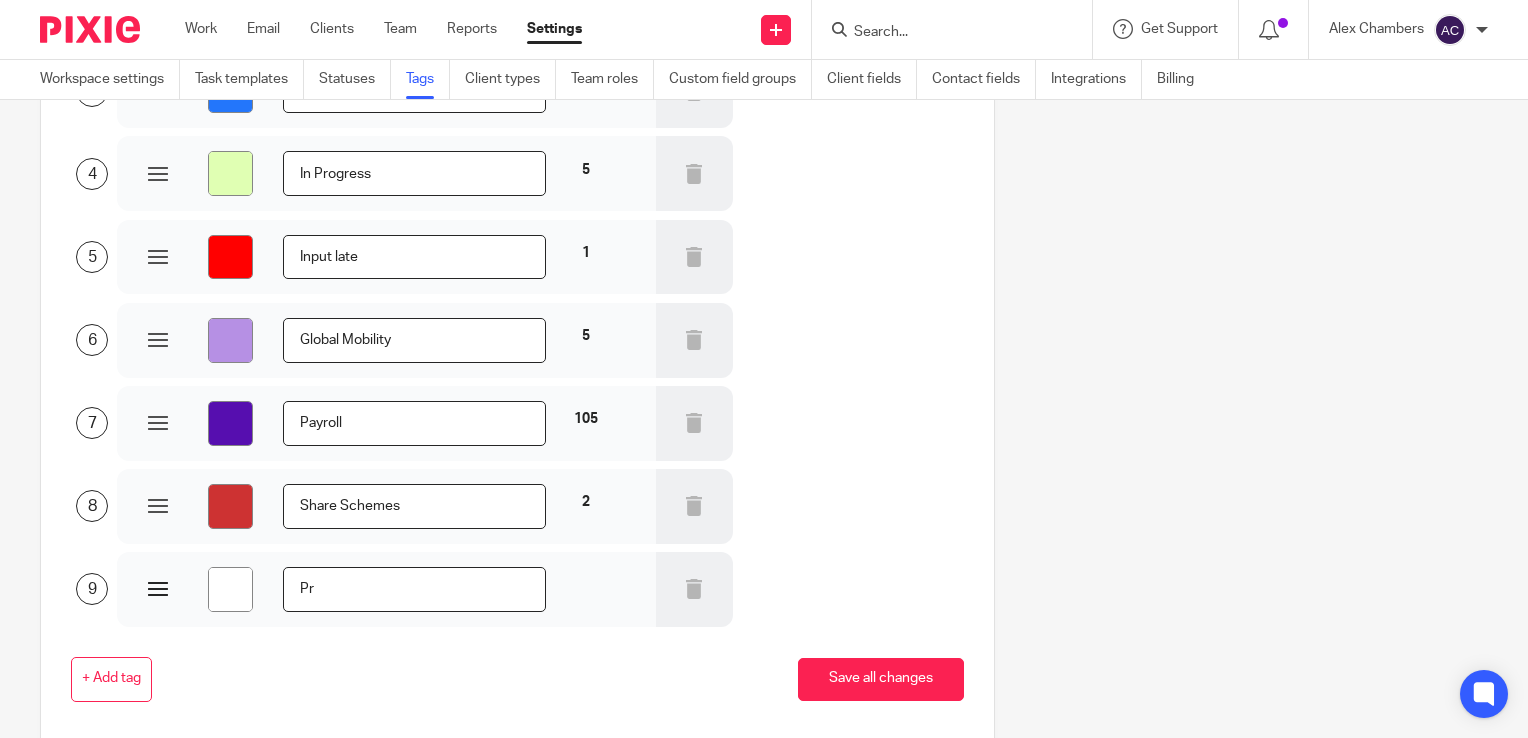 type on "#ffffff" 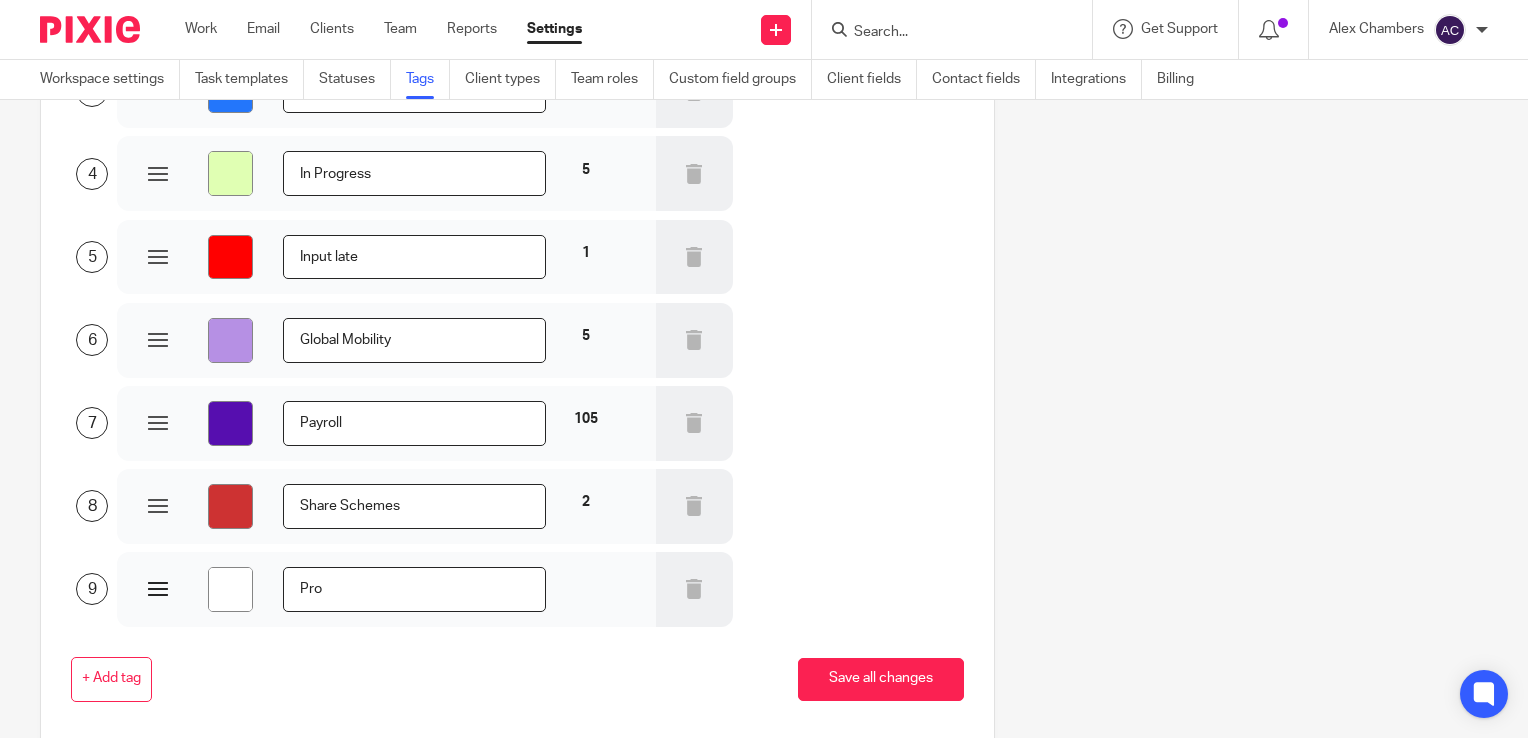 type on "#ffffff" 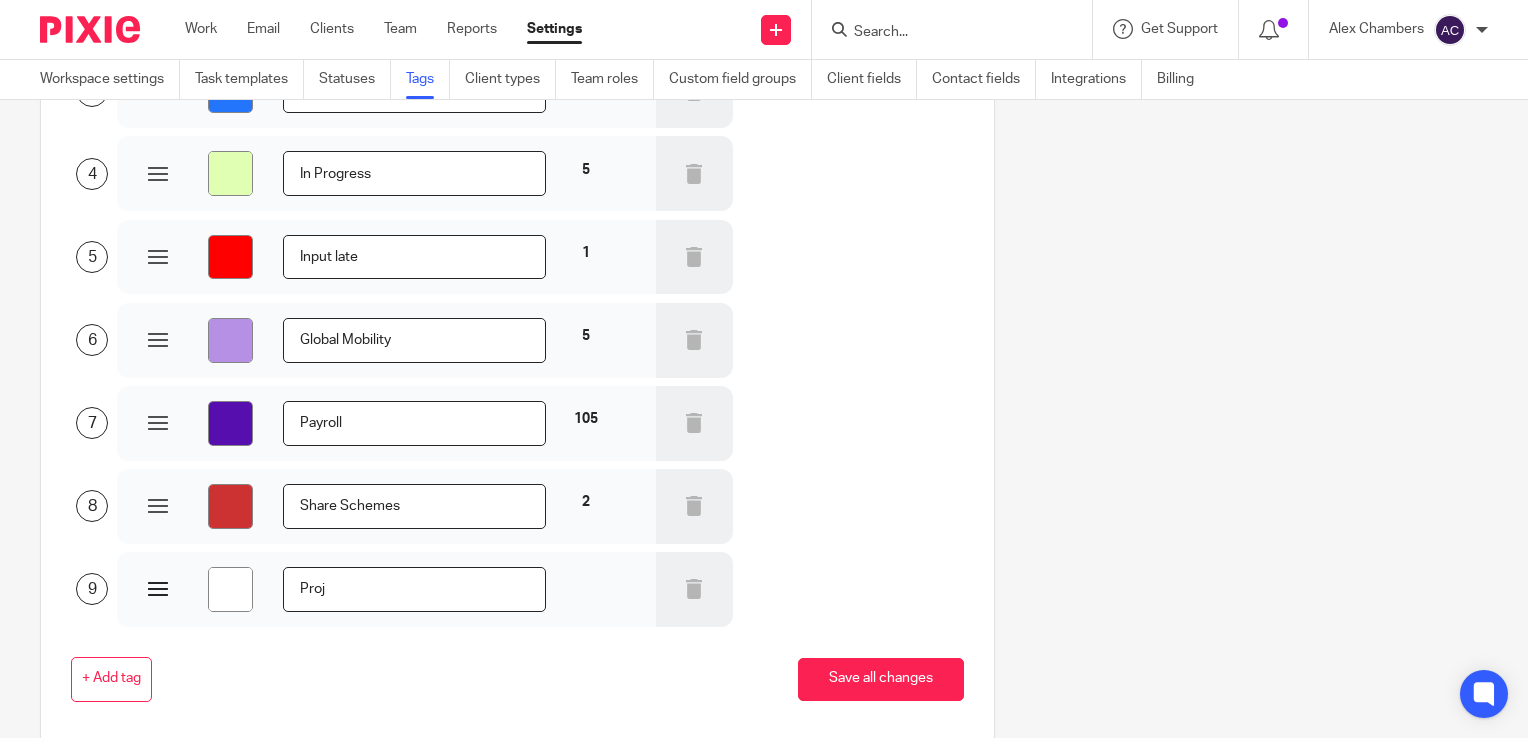 type on "#ffffff" 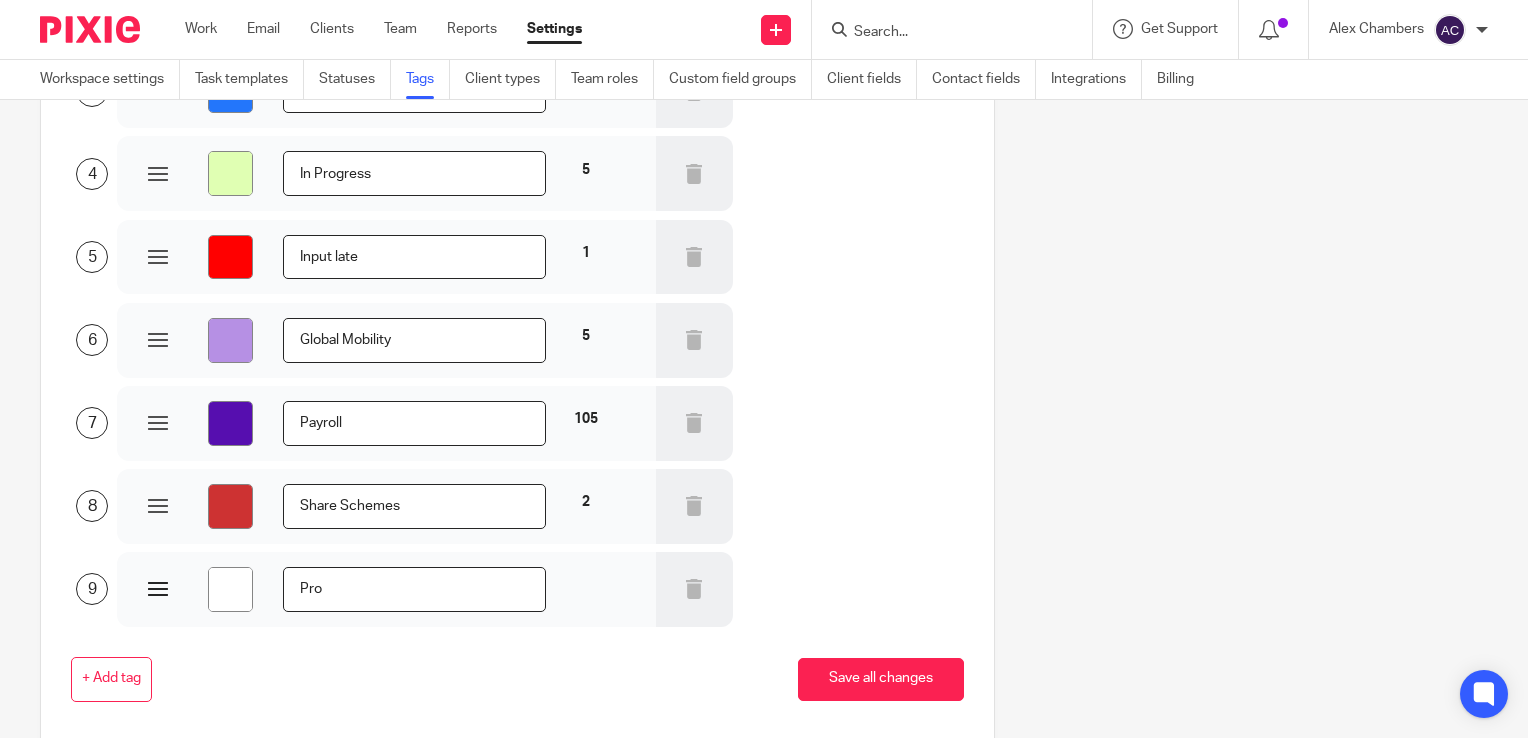 type on "#ffffff" 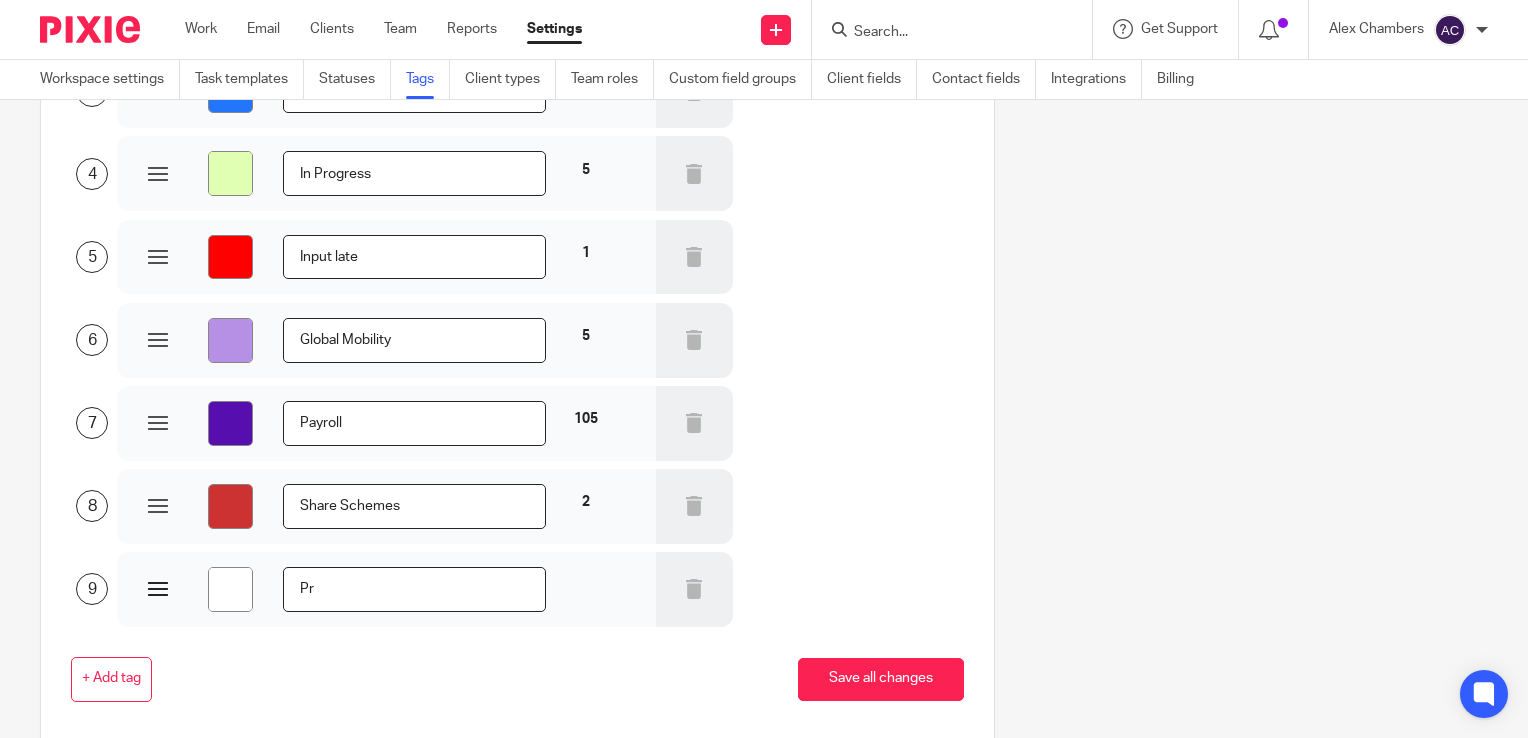 type on "#ffffff" 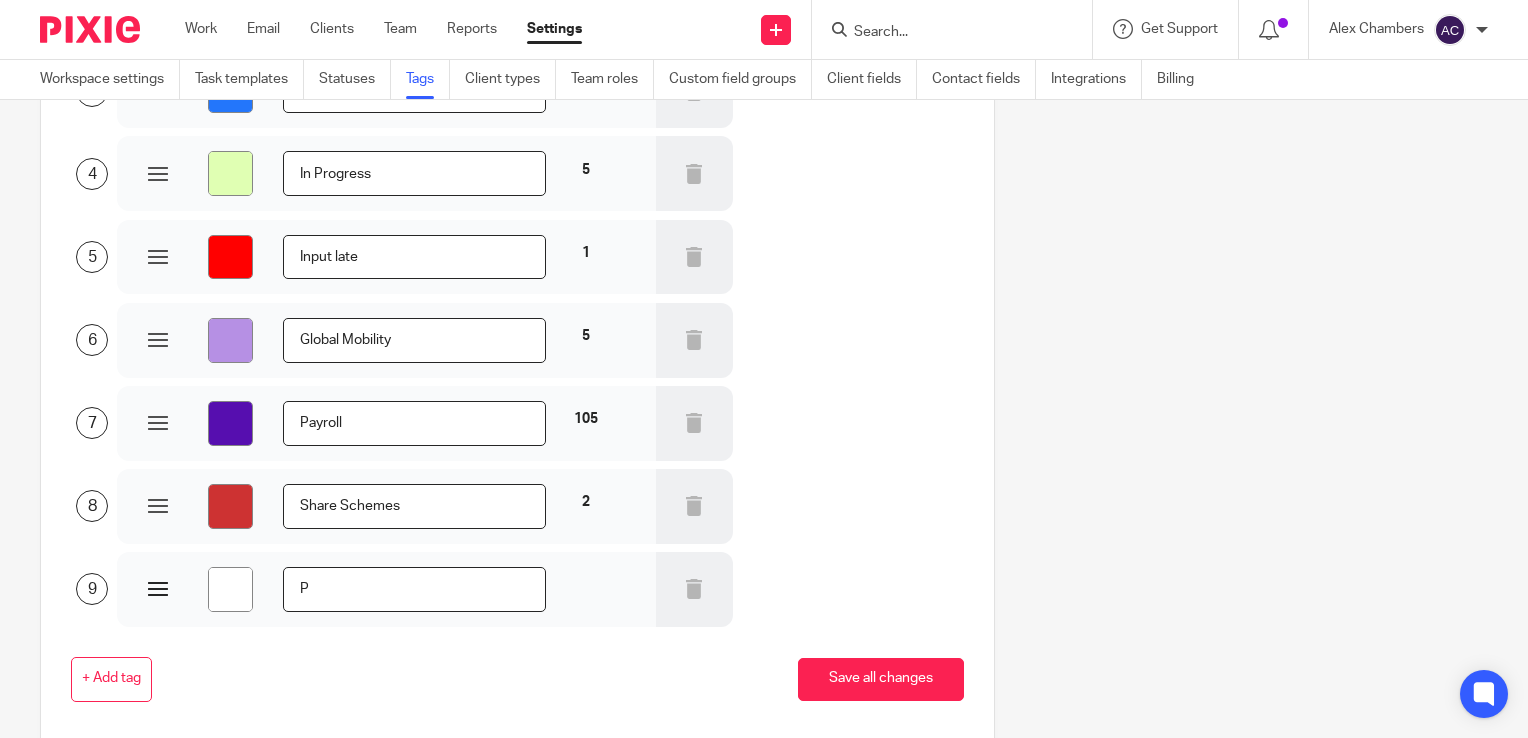 type on "#ffffff" 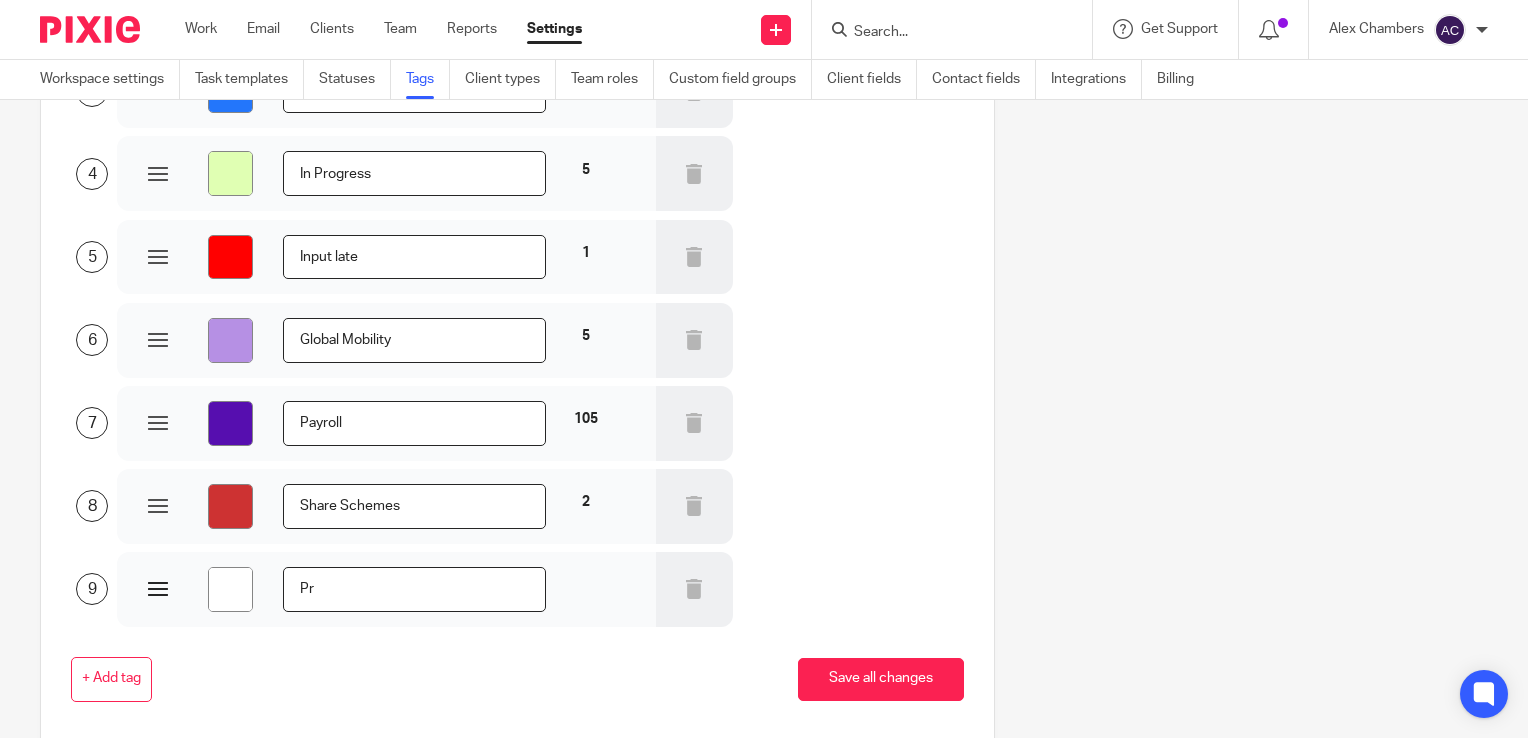 type on "#ffffff" 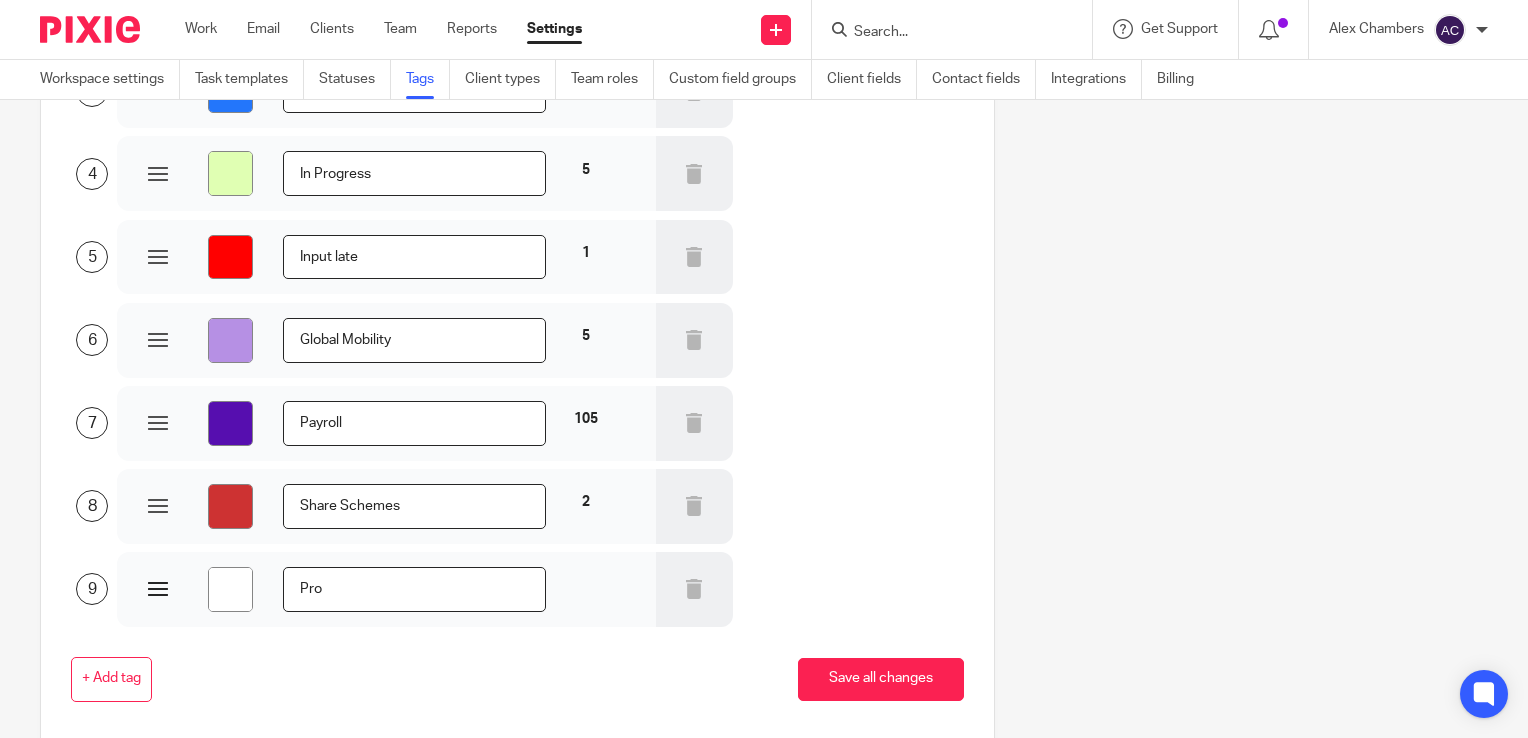 type on "#ffffff" 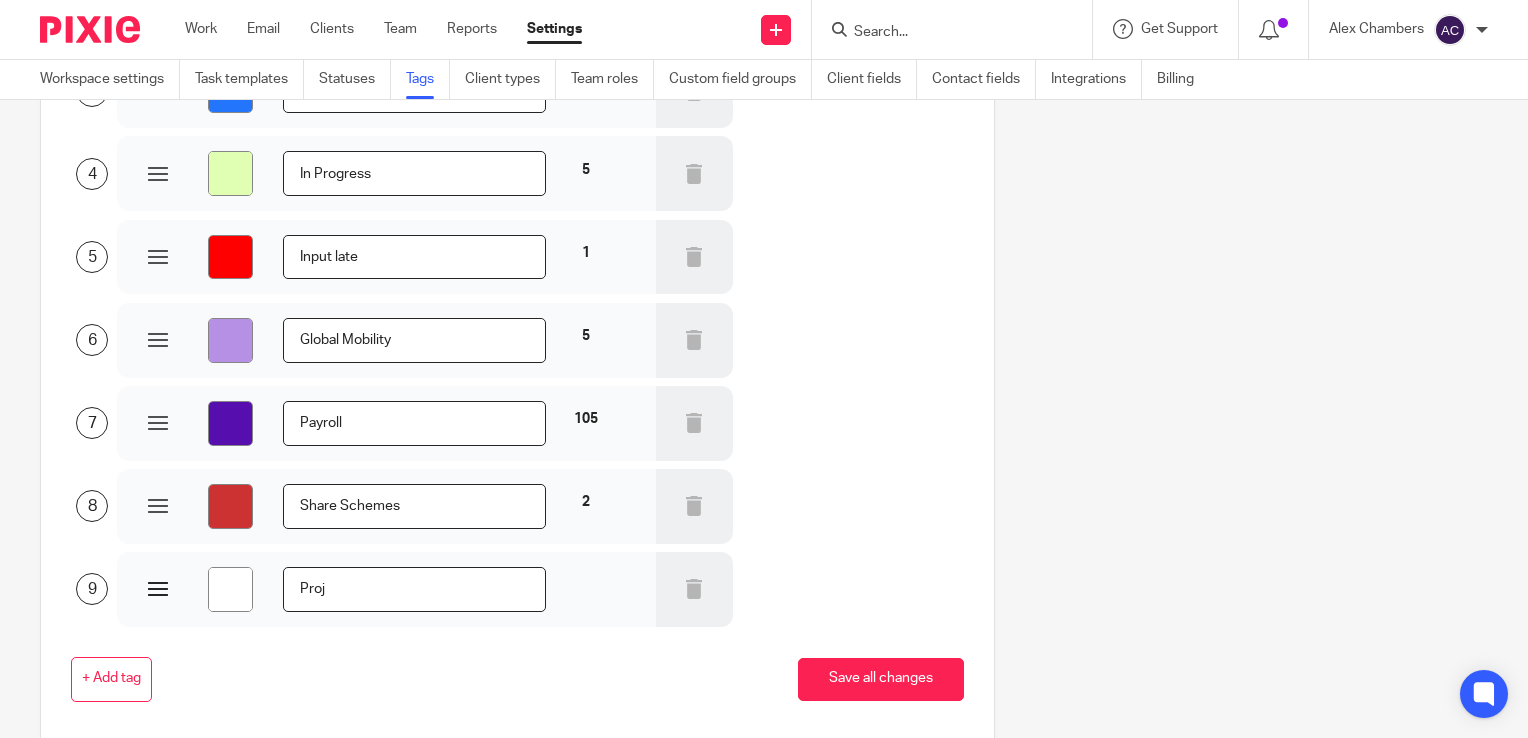 type on "#ffffff" 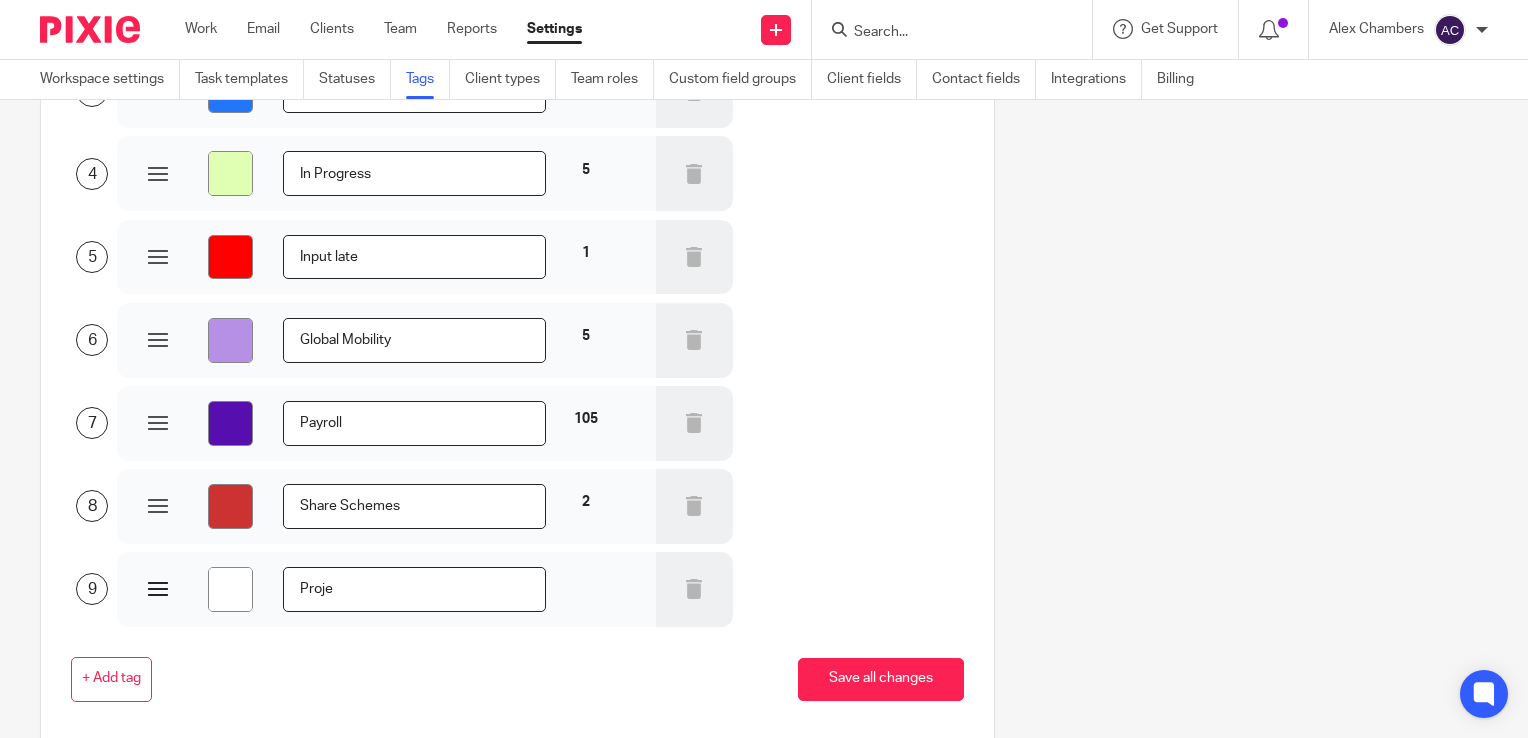 type on "#ffffff" 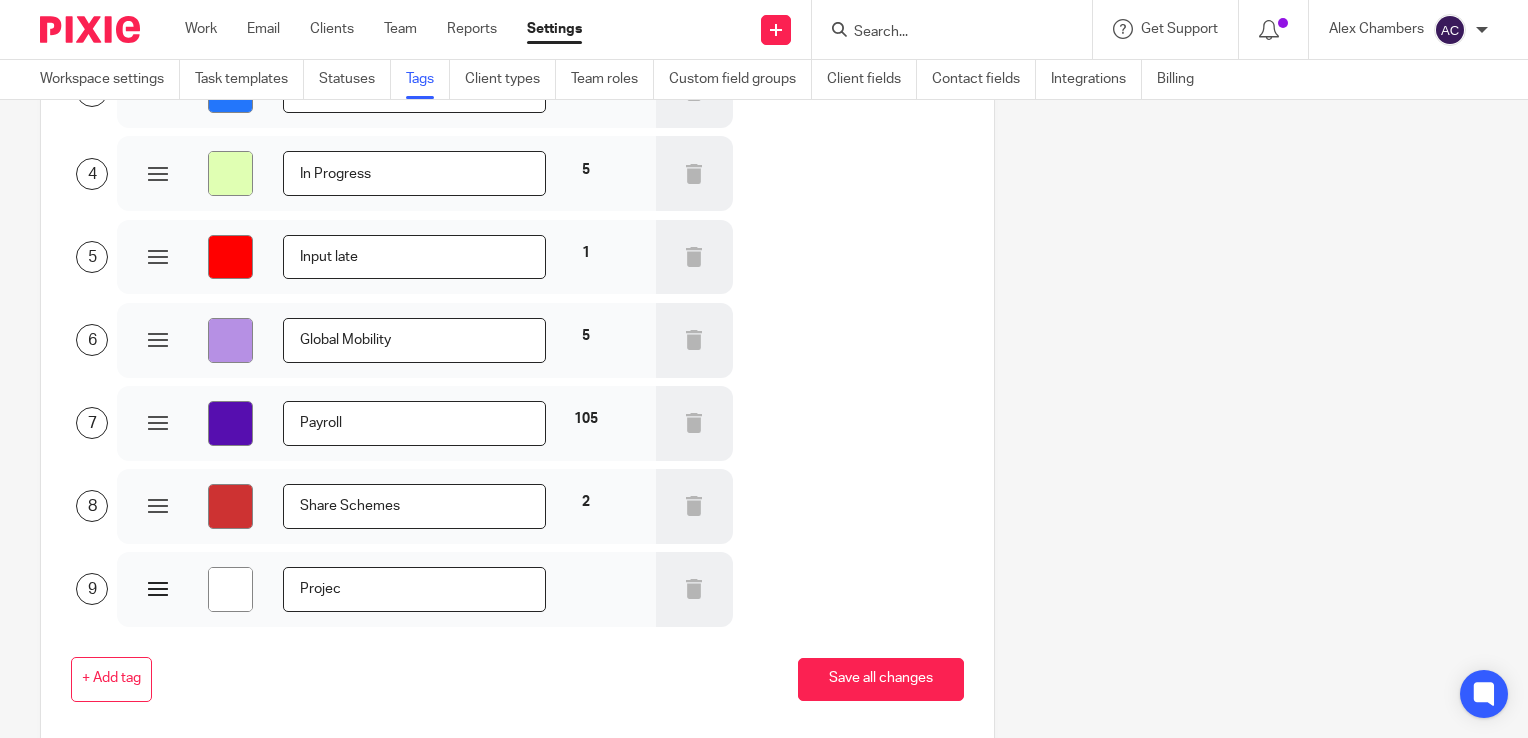 type on "#ffffff" 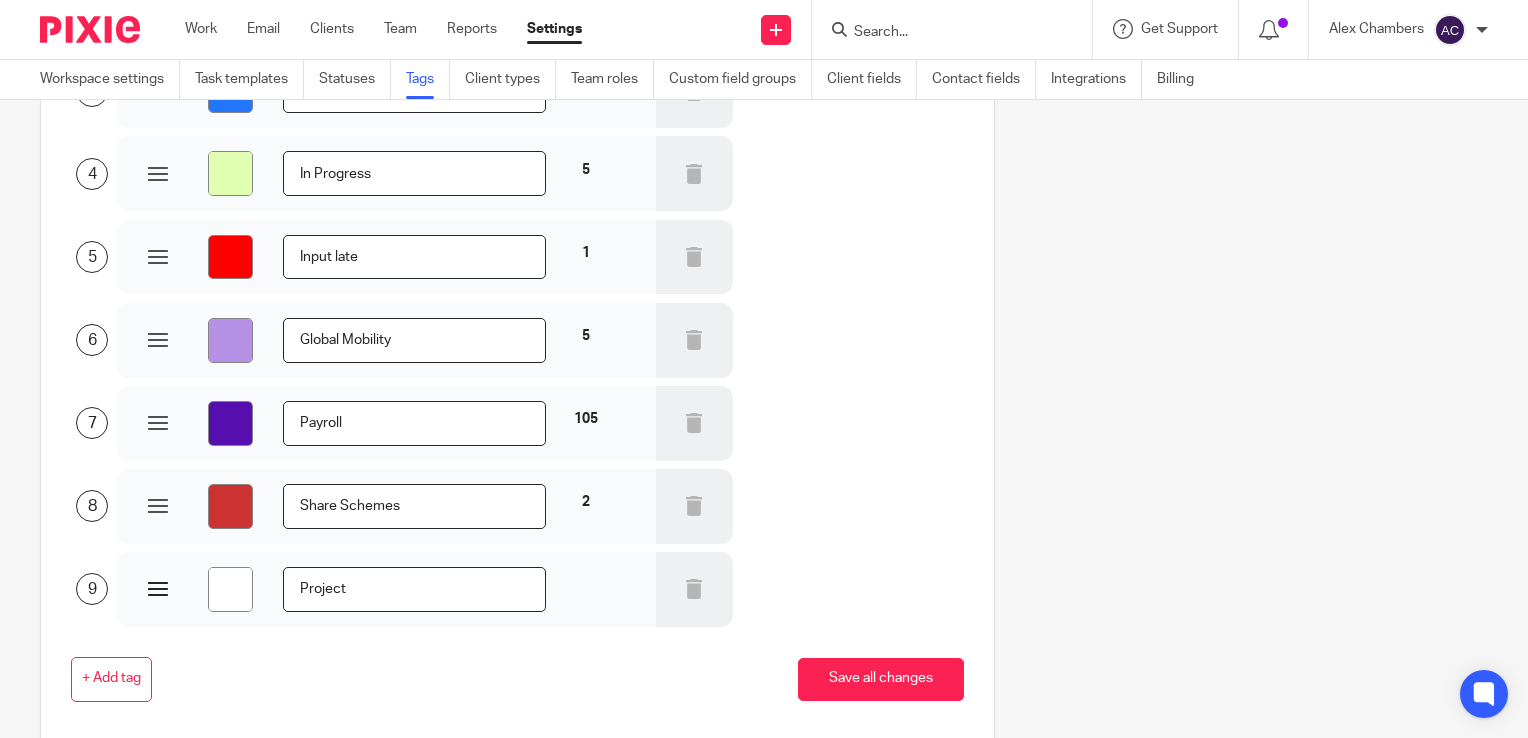 type on "#ffffff" 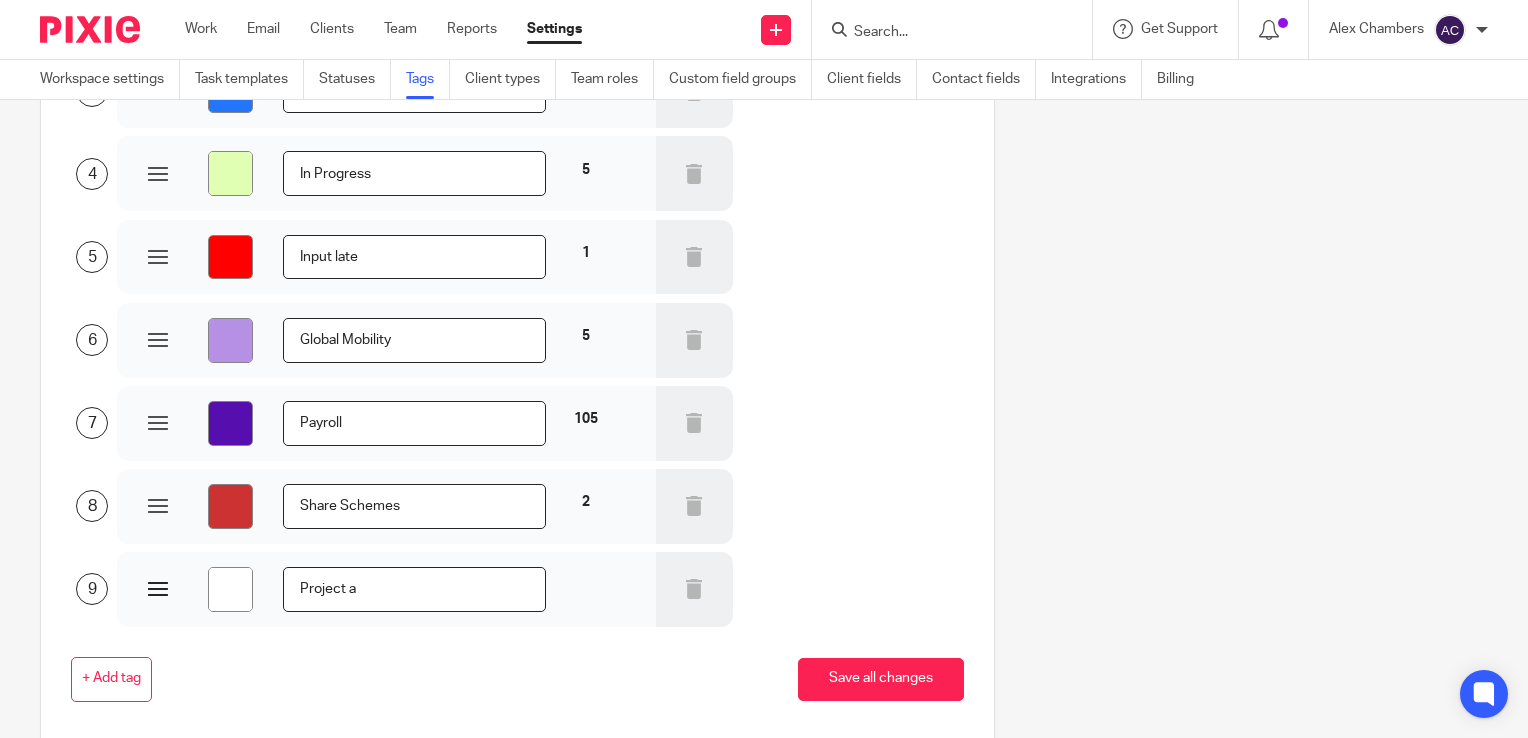 type on "#ffffff" 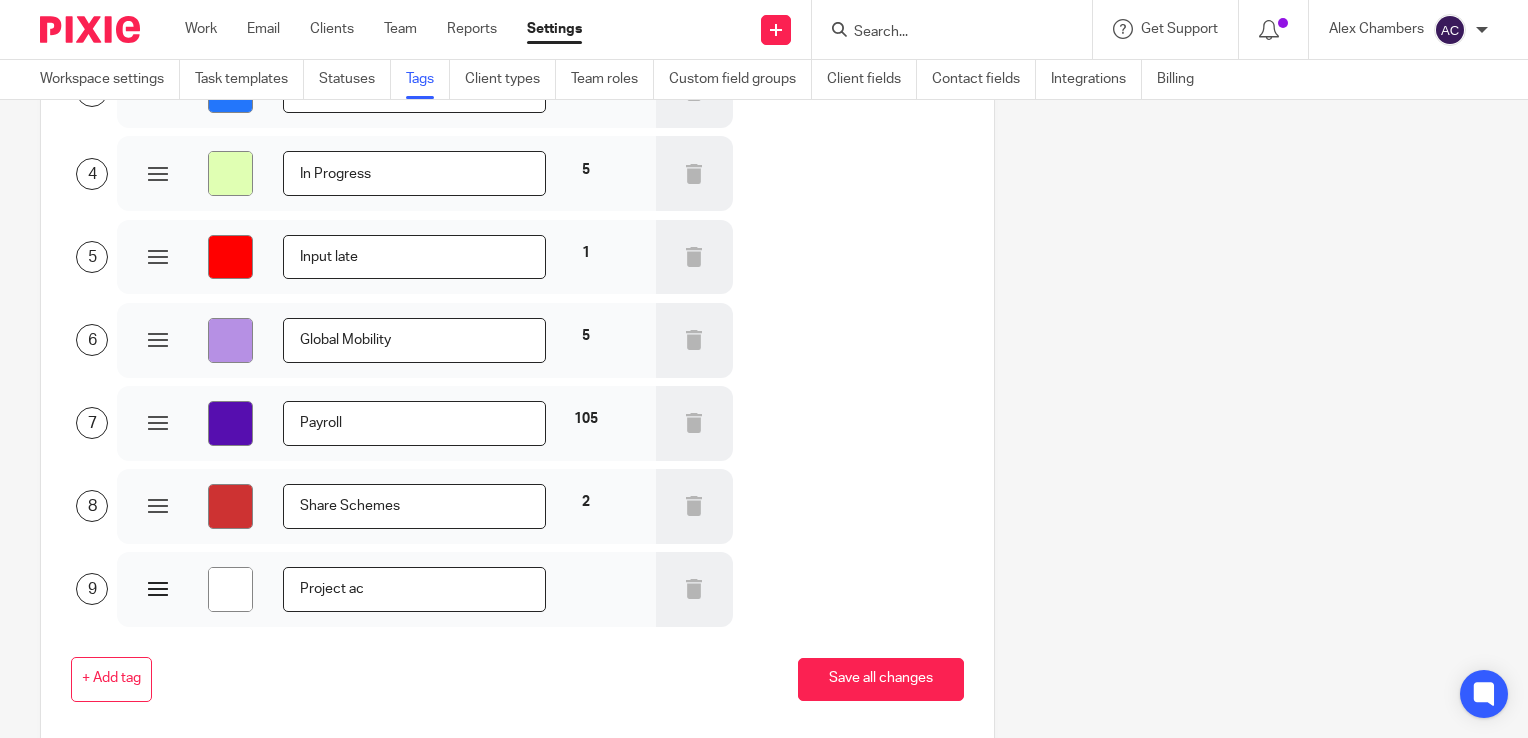 type on "#ffffff" 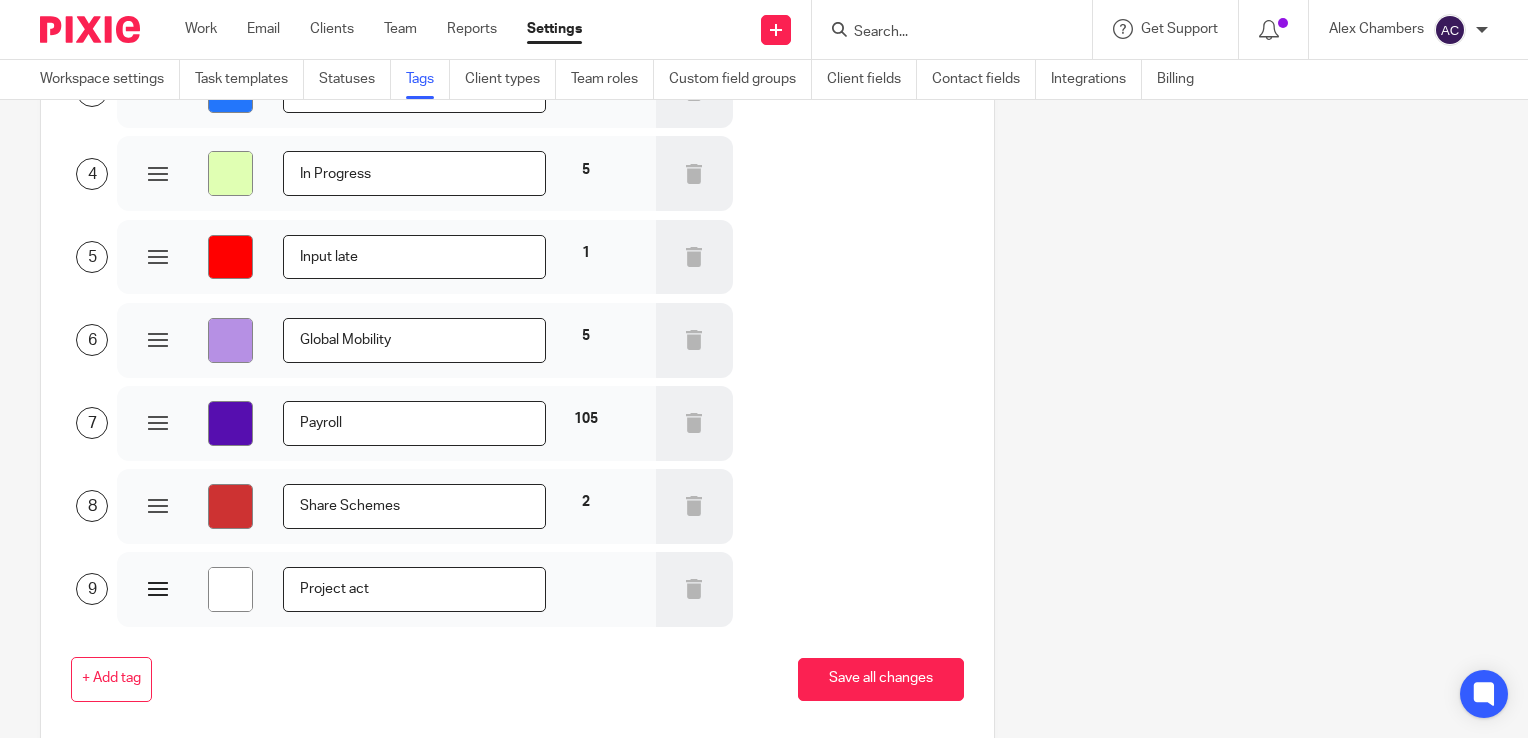 type on "#ffffff" 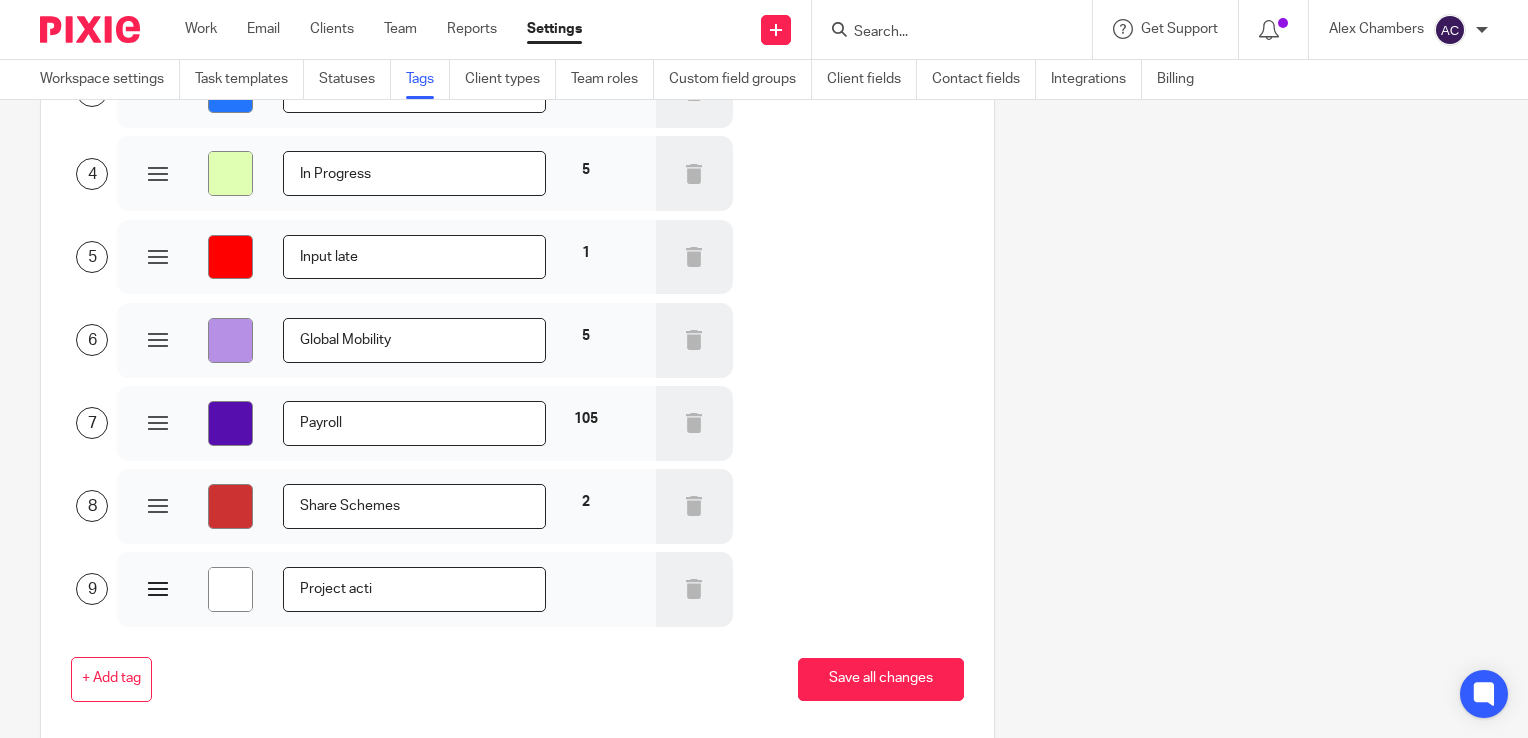 type on "#ffffff" 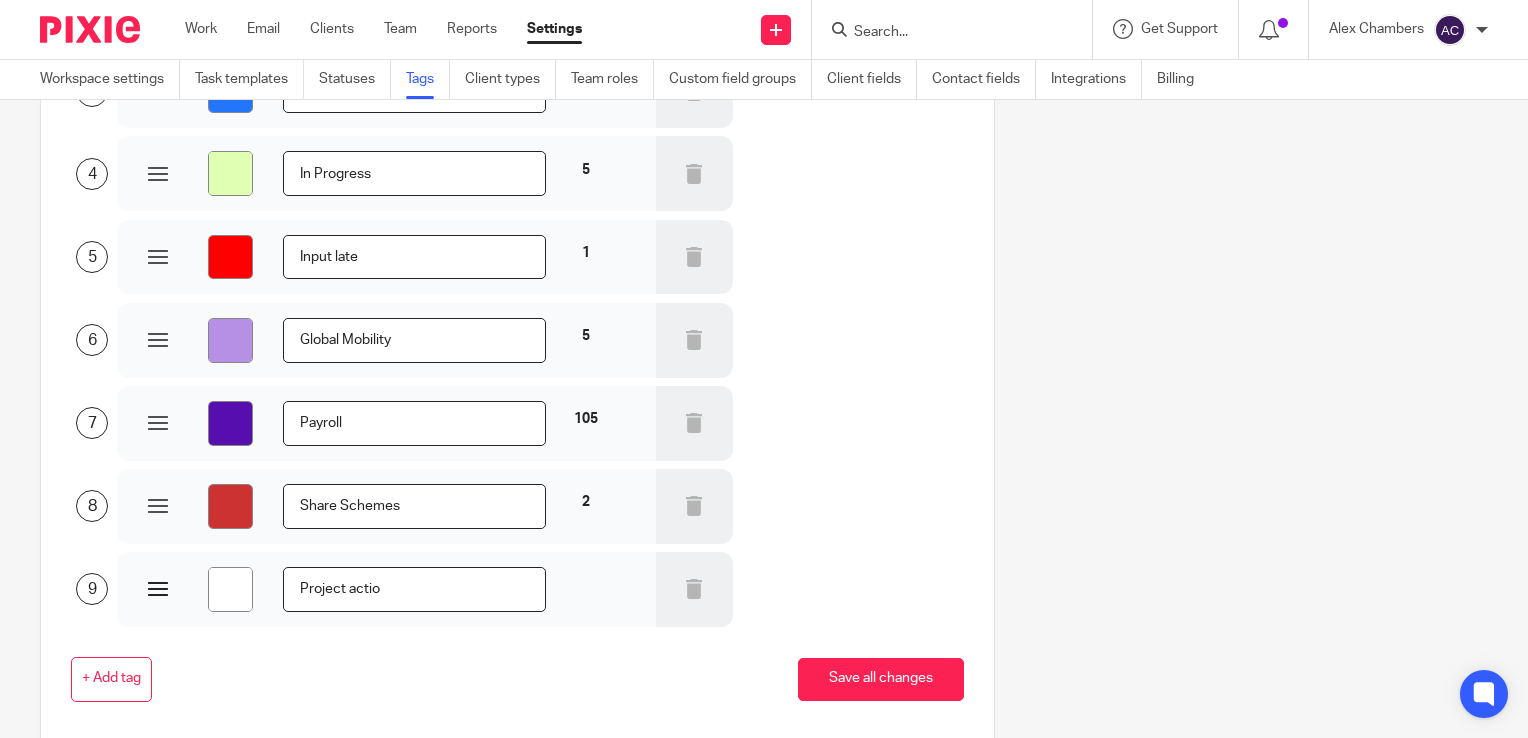 type on "#ffffff" 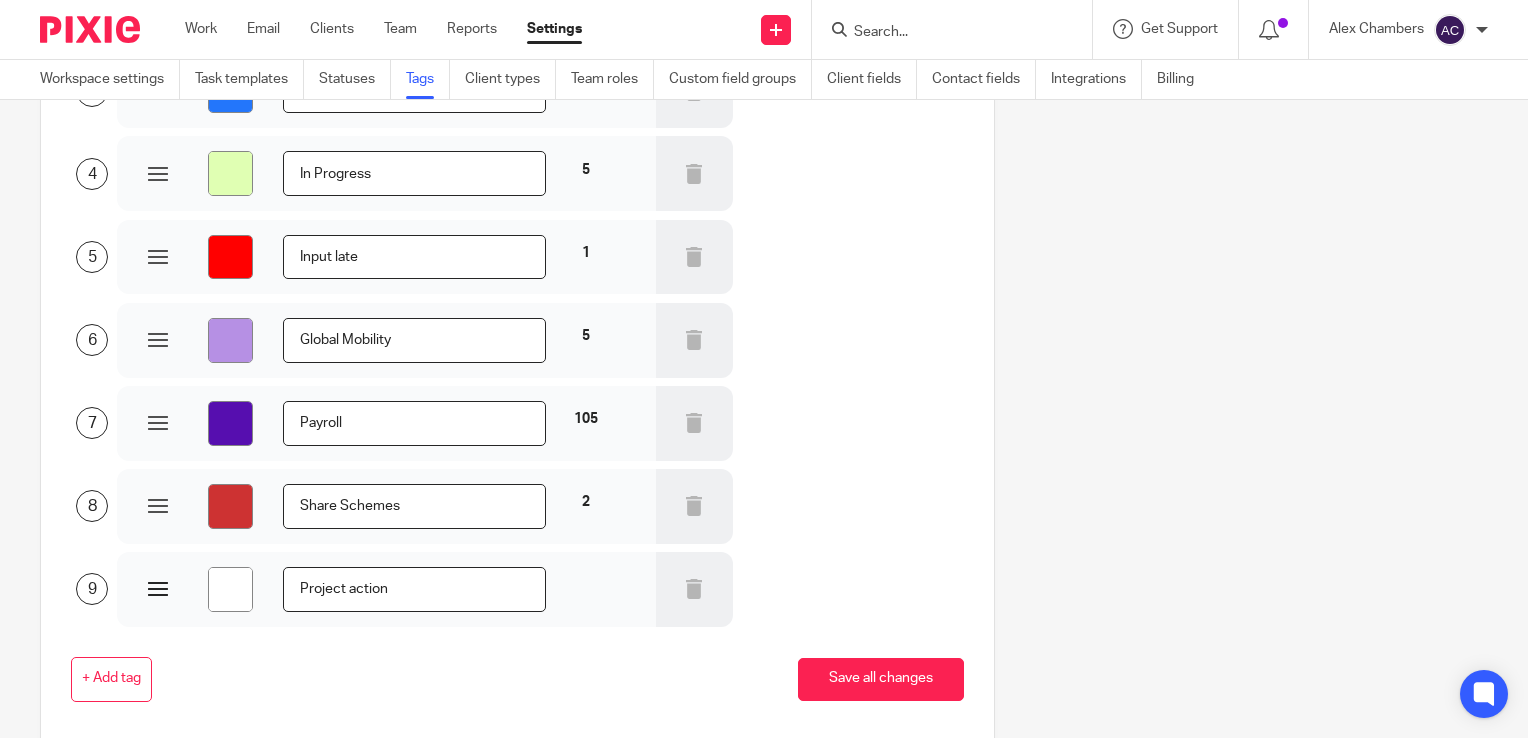 type on "#ffffff" 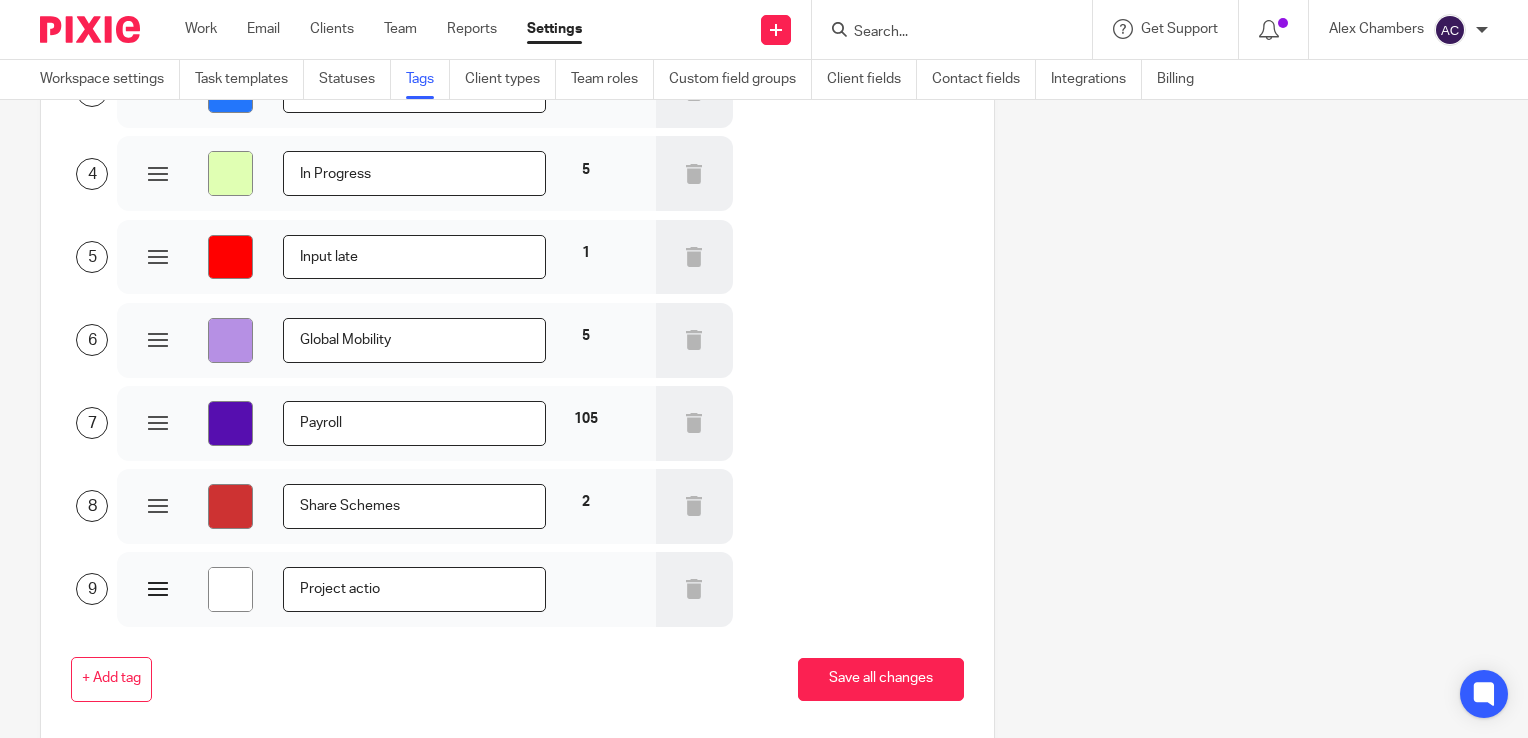 type on "#ffffff" 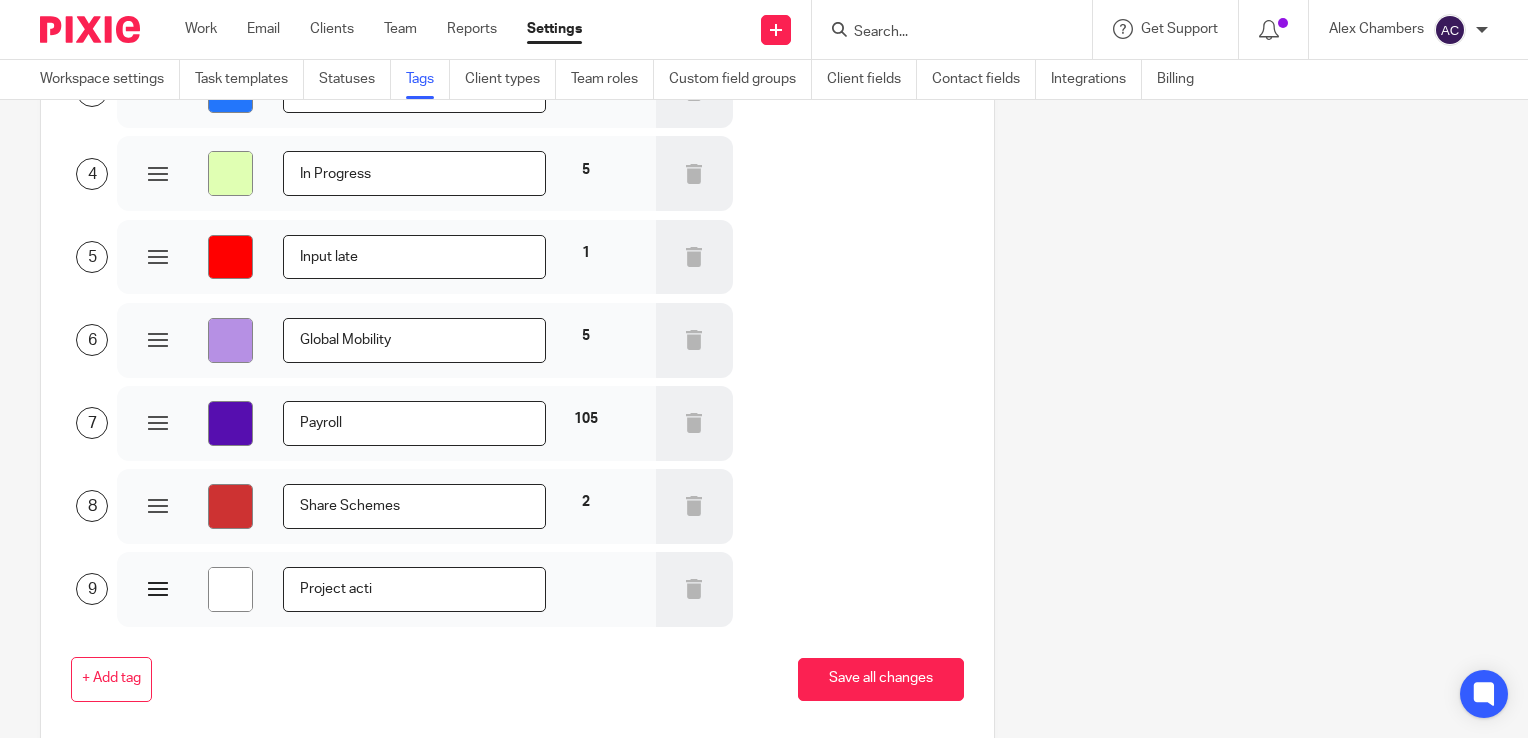 type on "#ffffff" 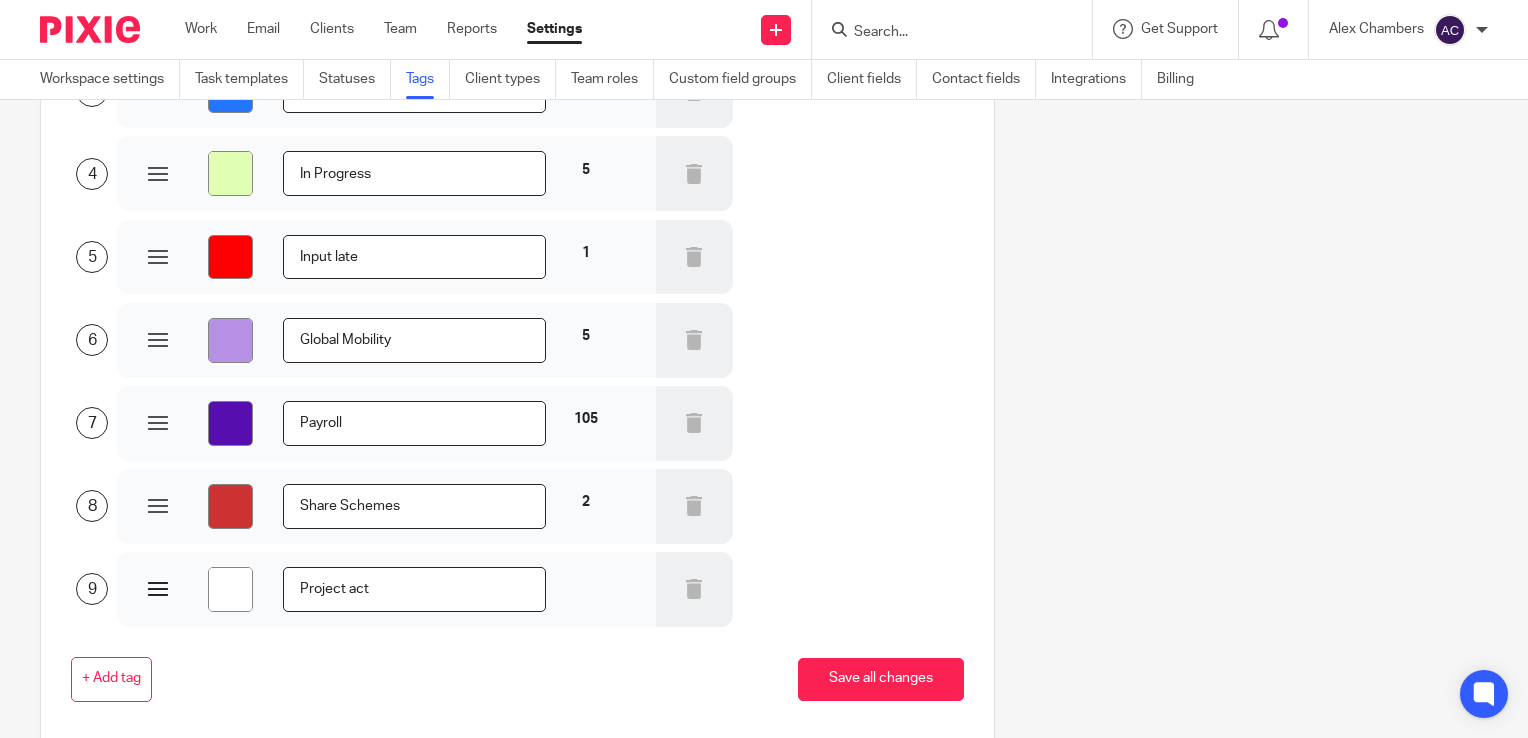 type on "#ffffff" 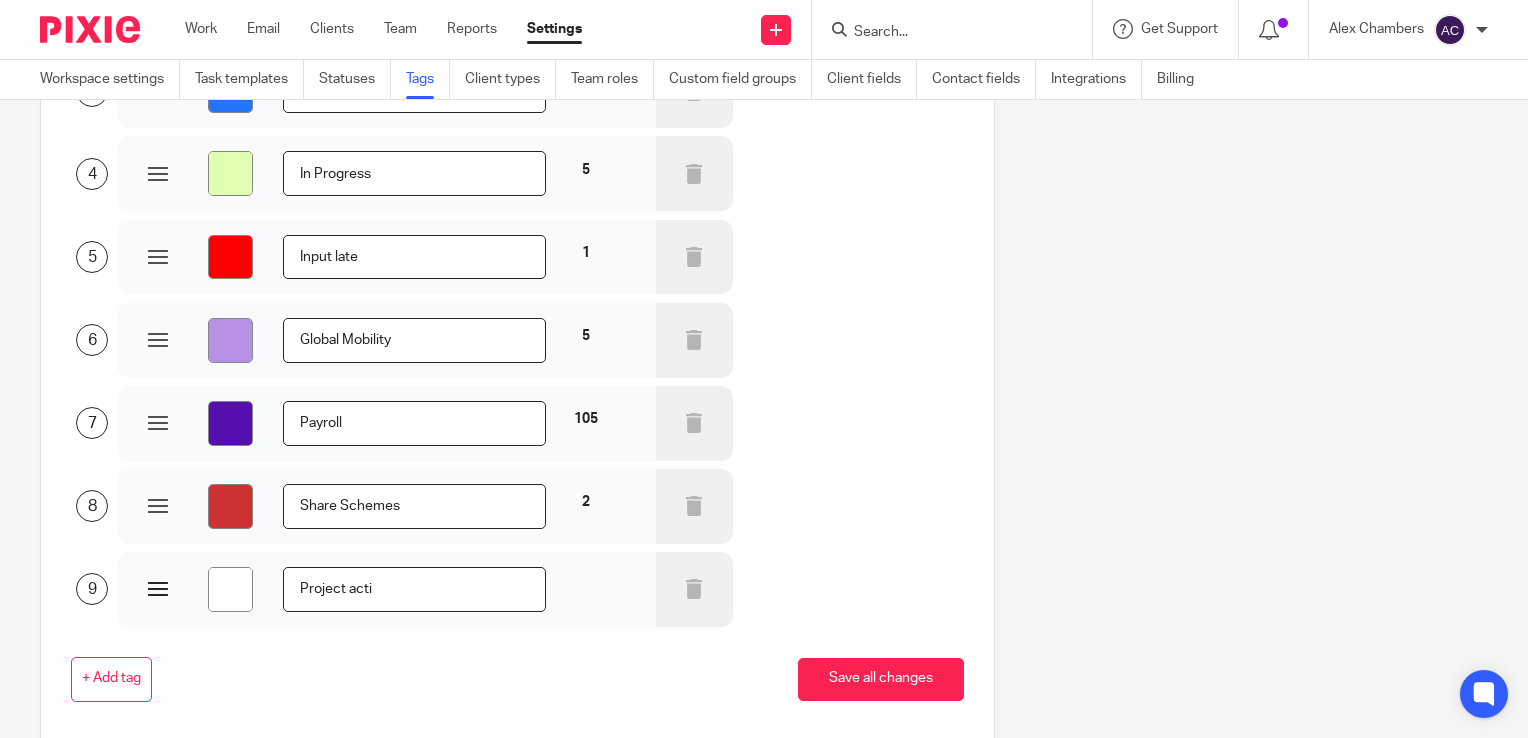 type on "#ffffff" 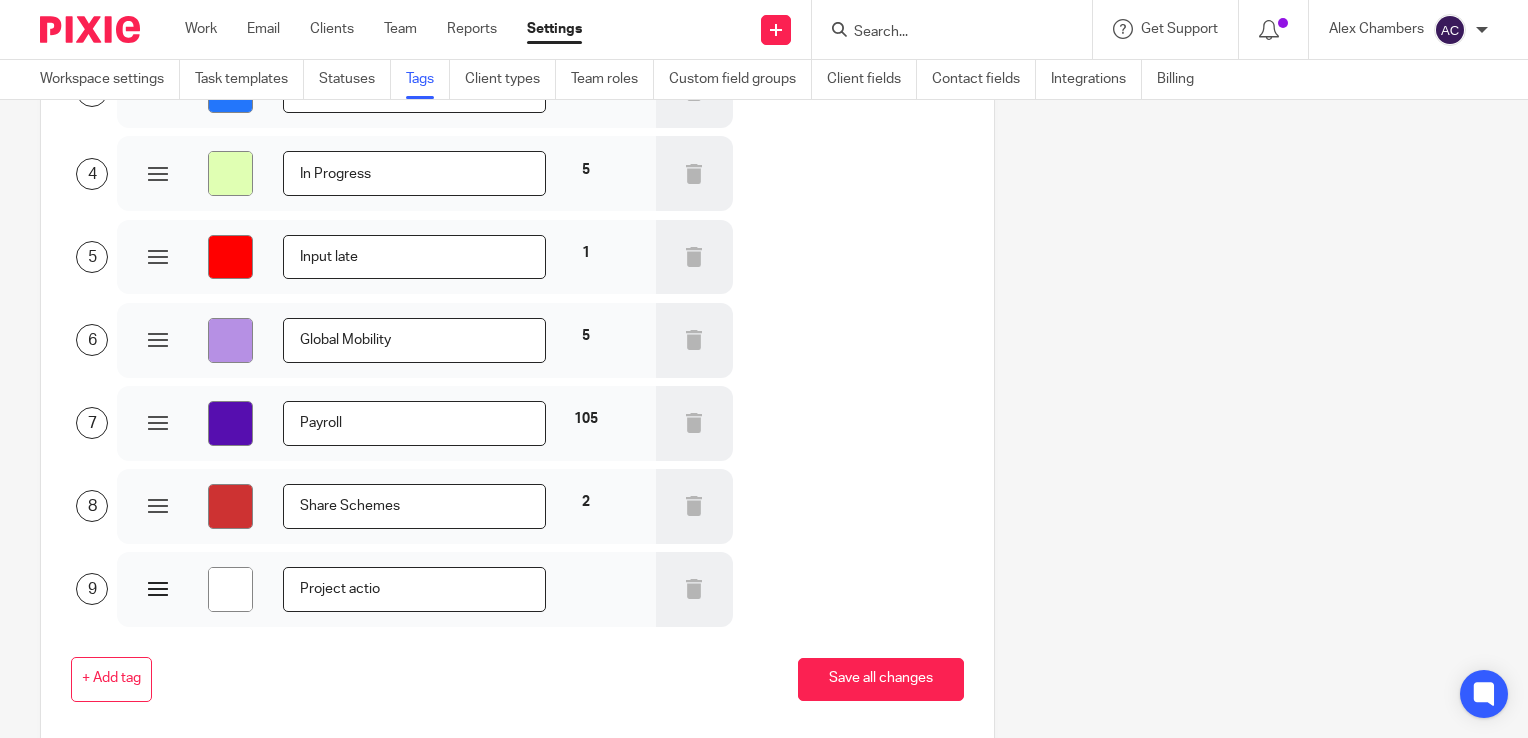 type on "#ffffff" 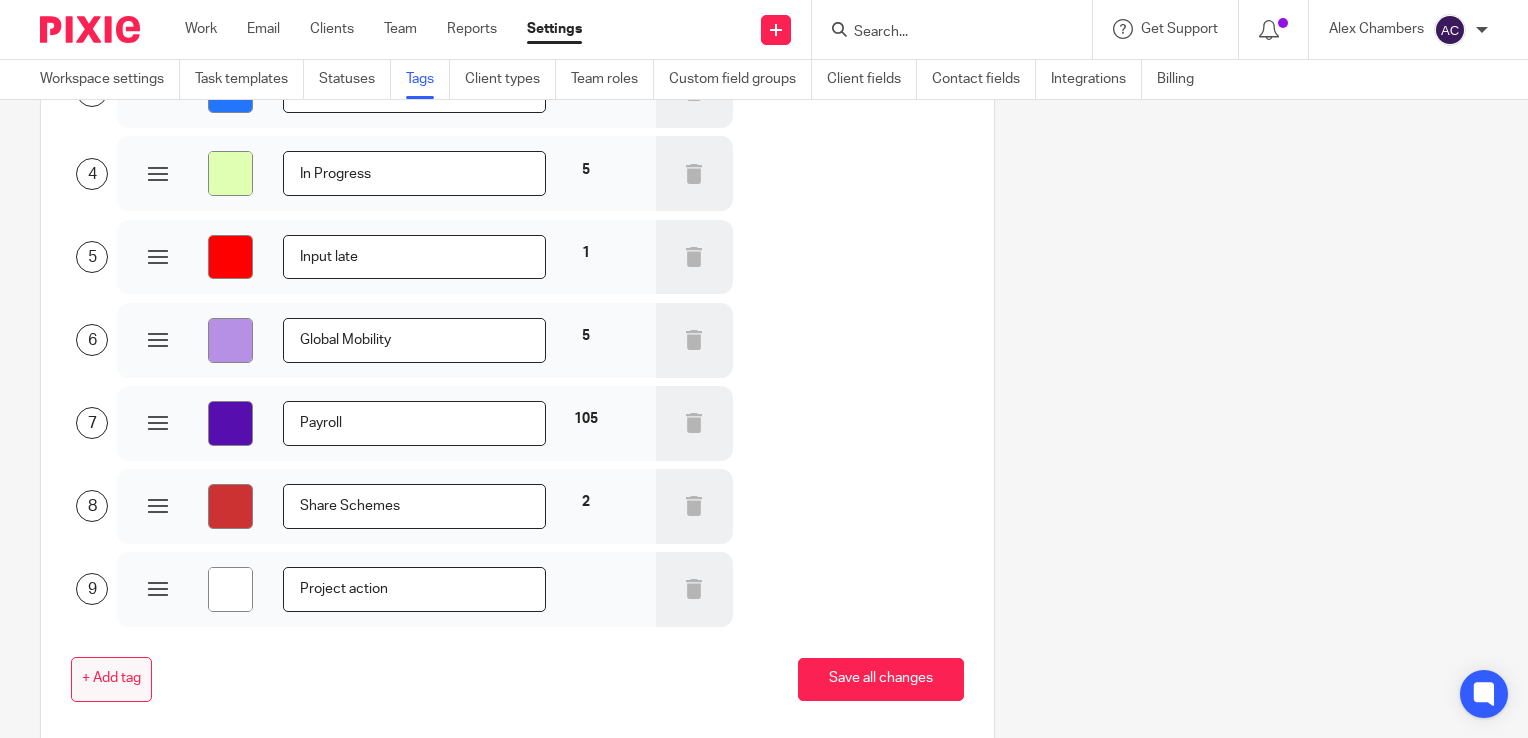 type on "Project action" 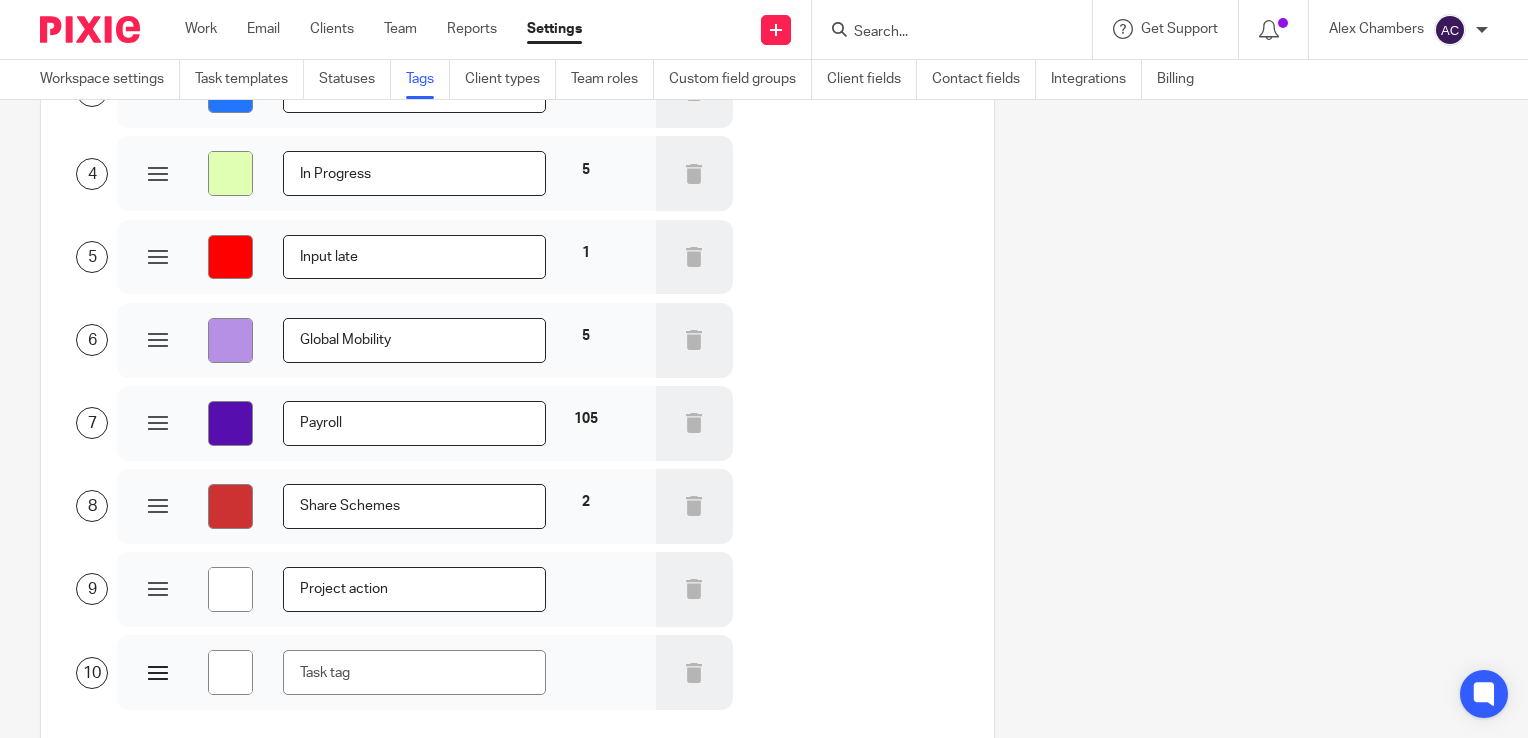 click at bounding box center (414, 672) 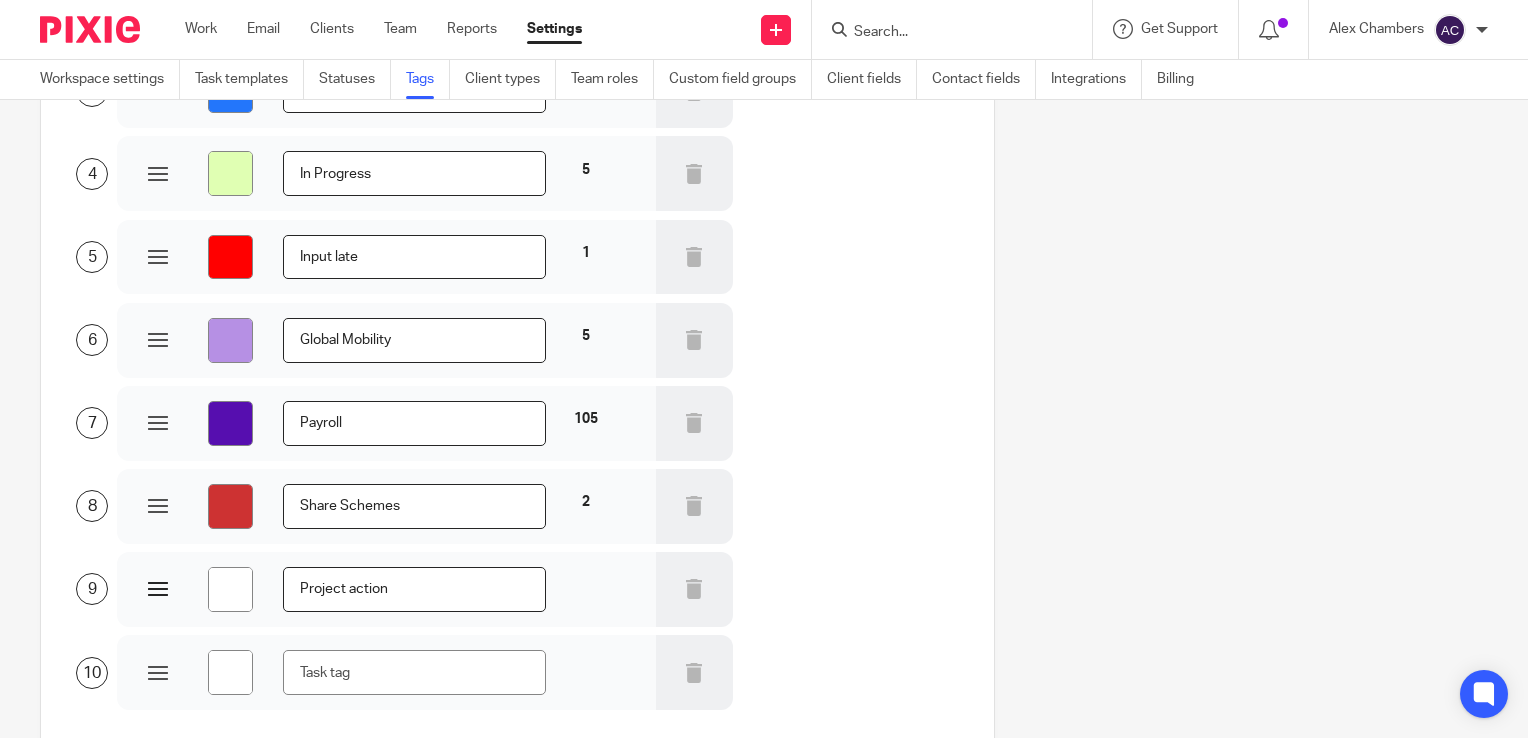 click on "#ffffff" at bounding box center (230, 589) 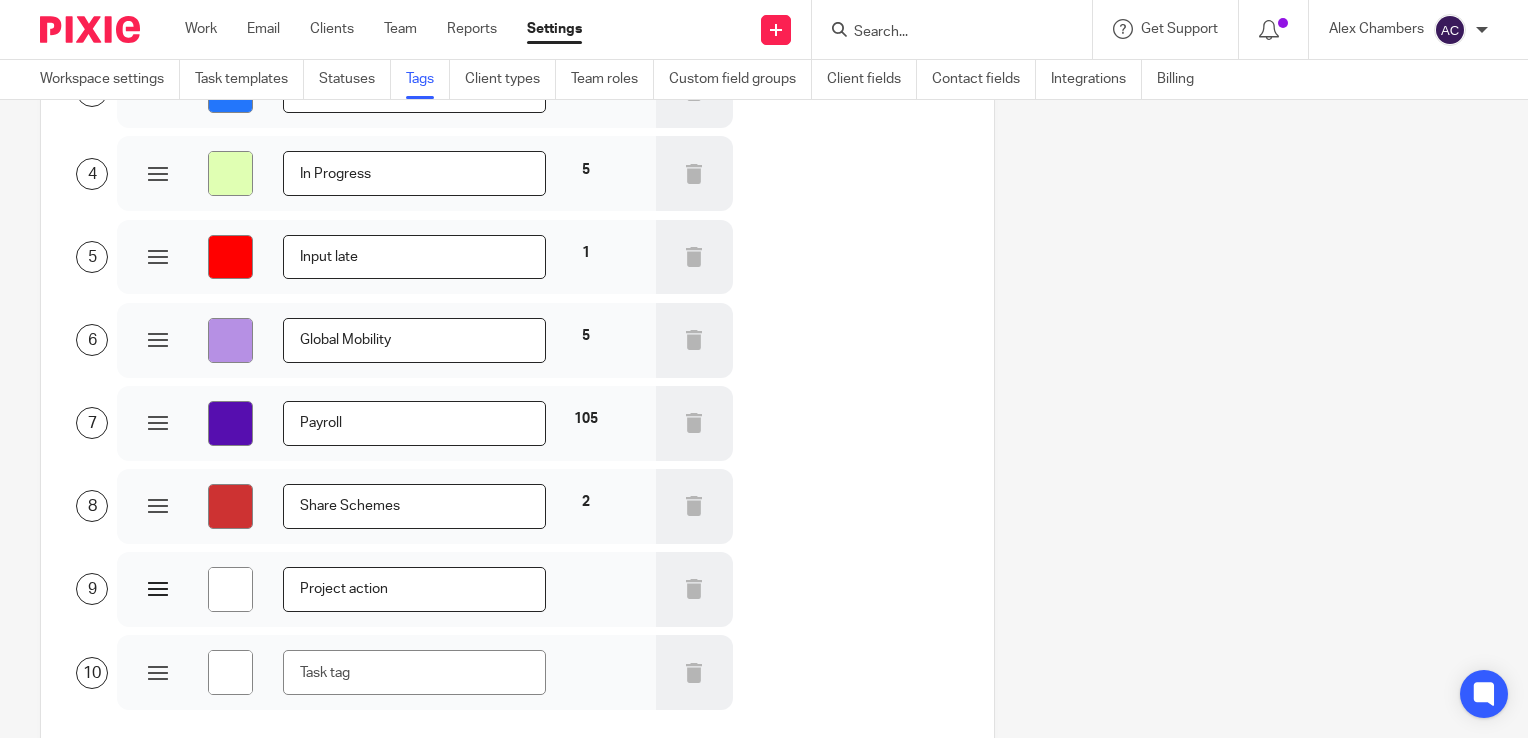 type on "#e821bd" 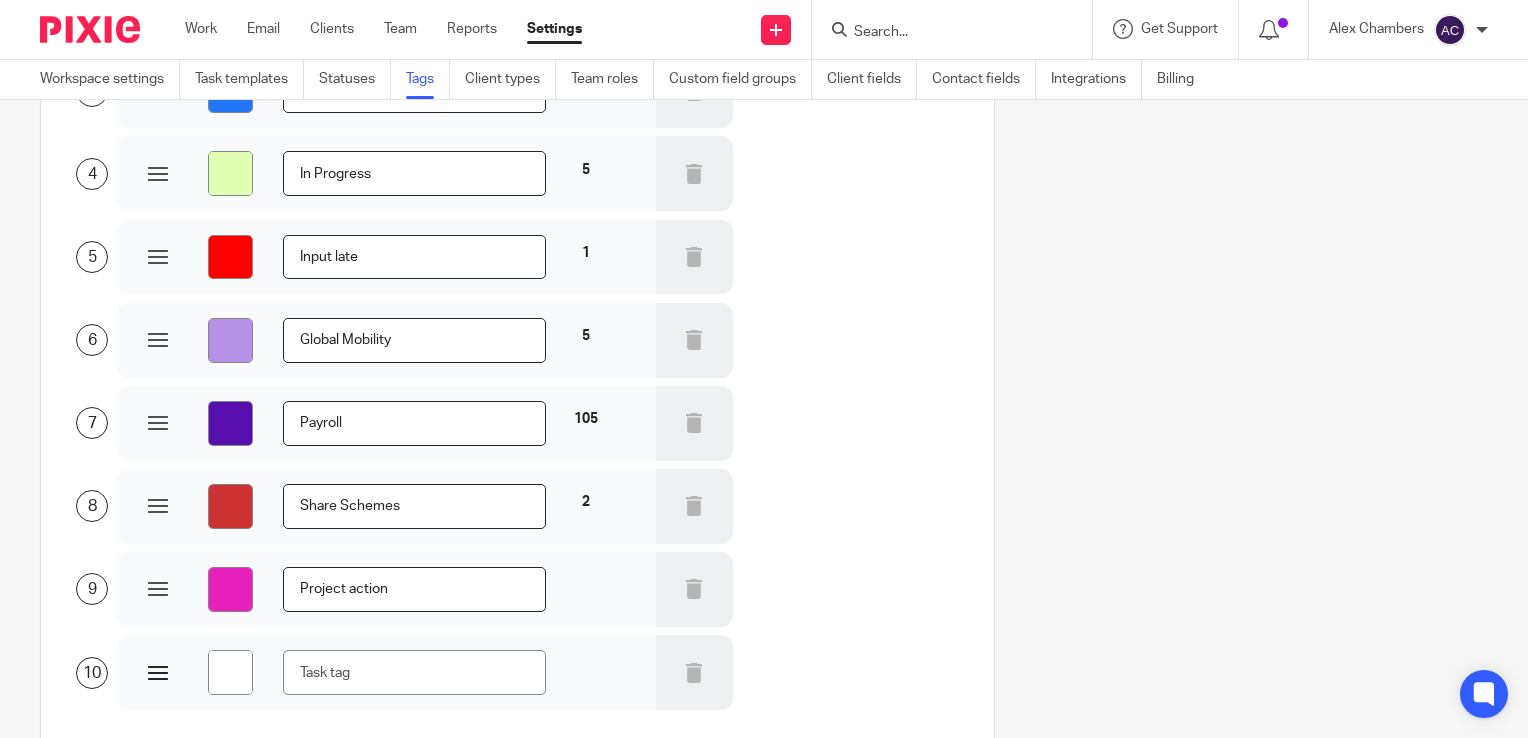 type on "#e821bd" 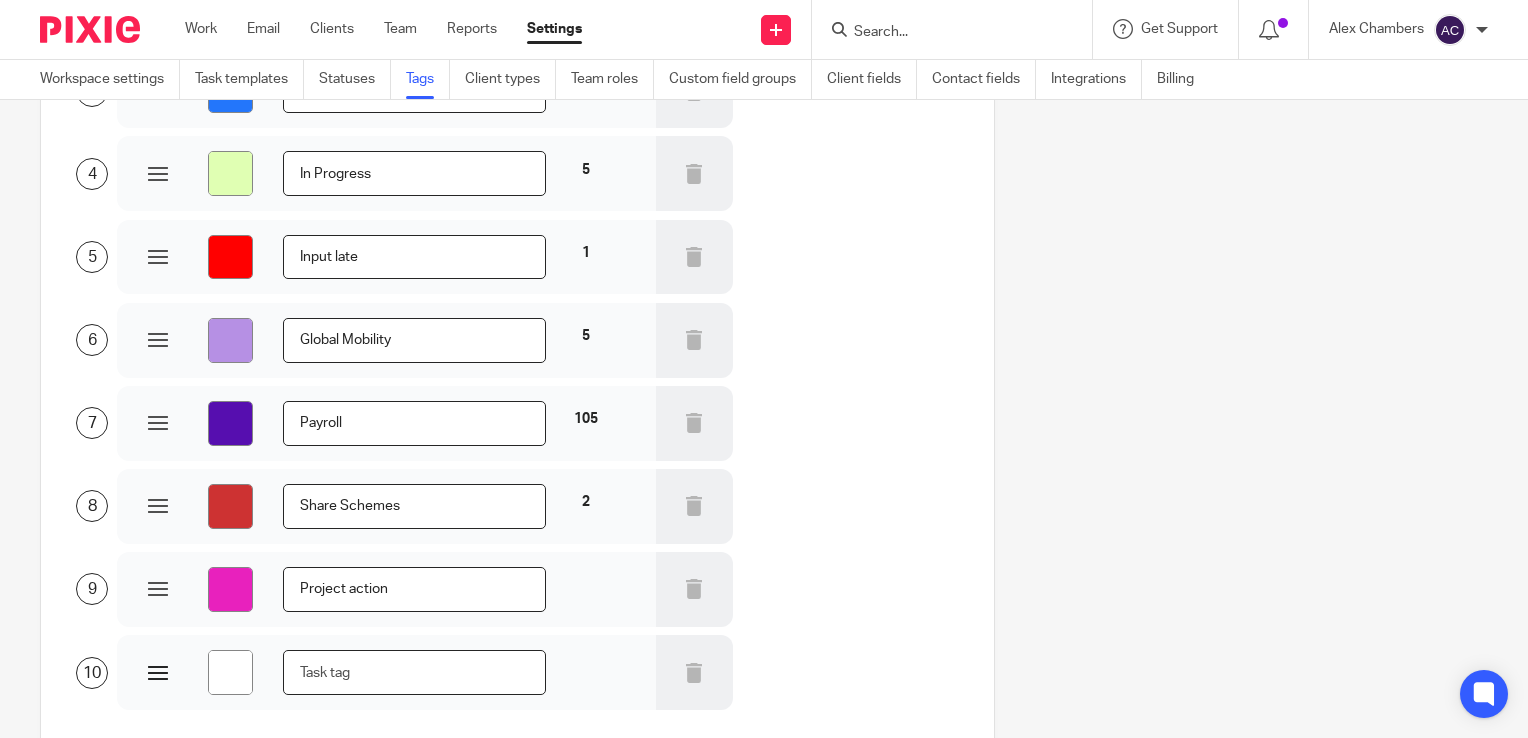 click at bounding box center (414, 672) 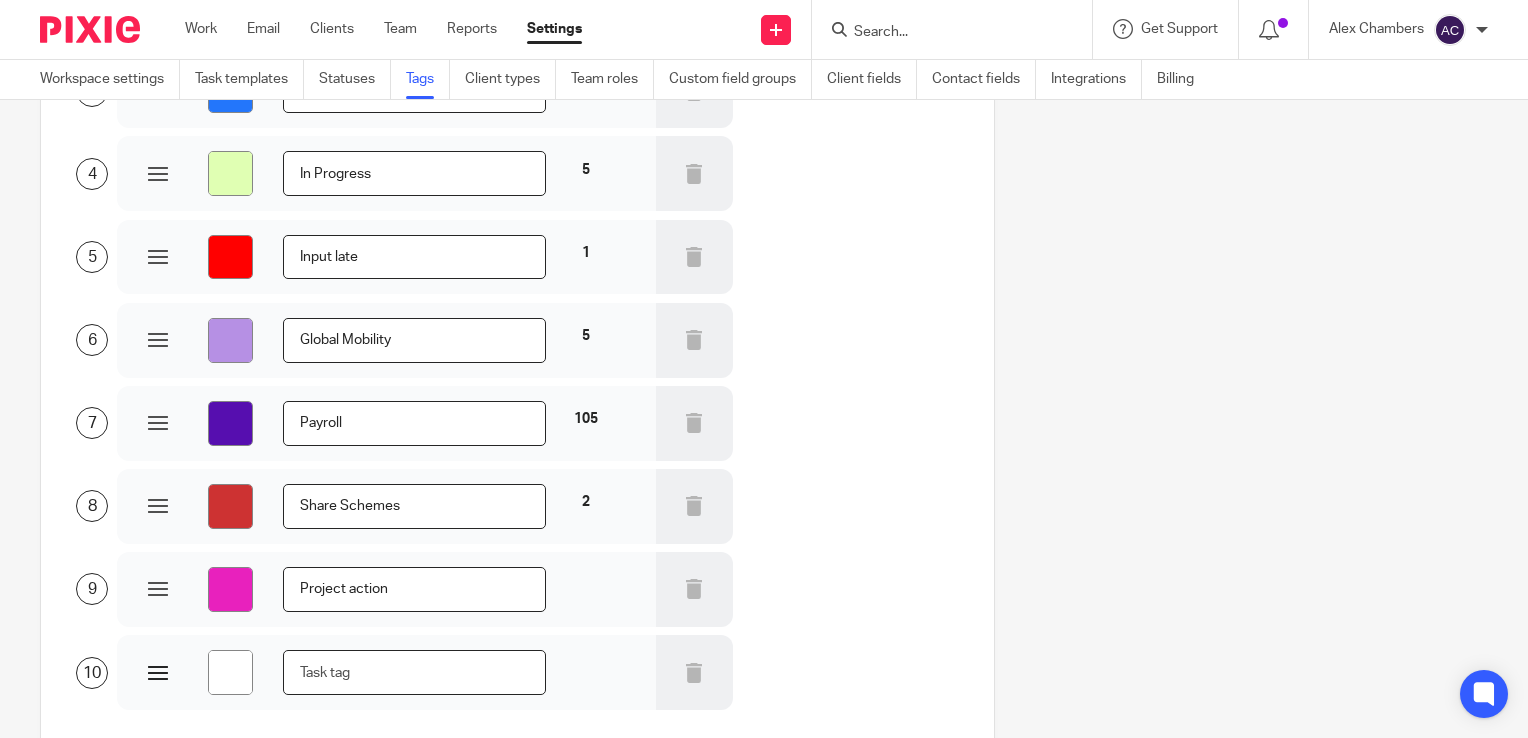 type on "T" 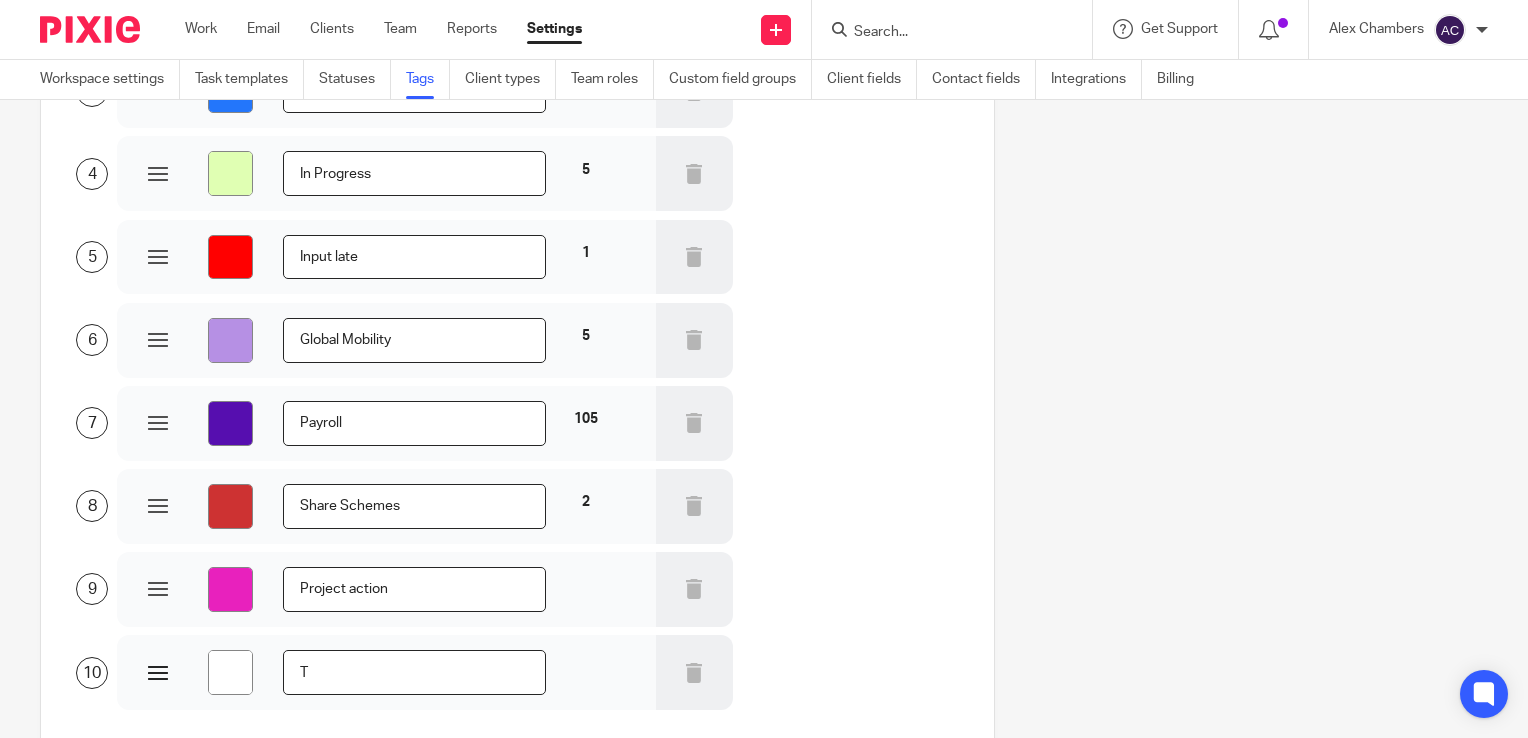 type on "#ffffff" 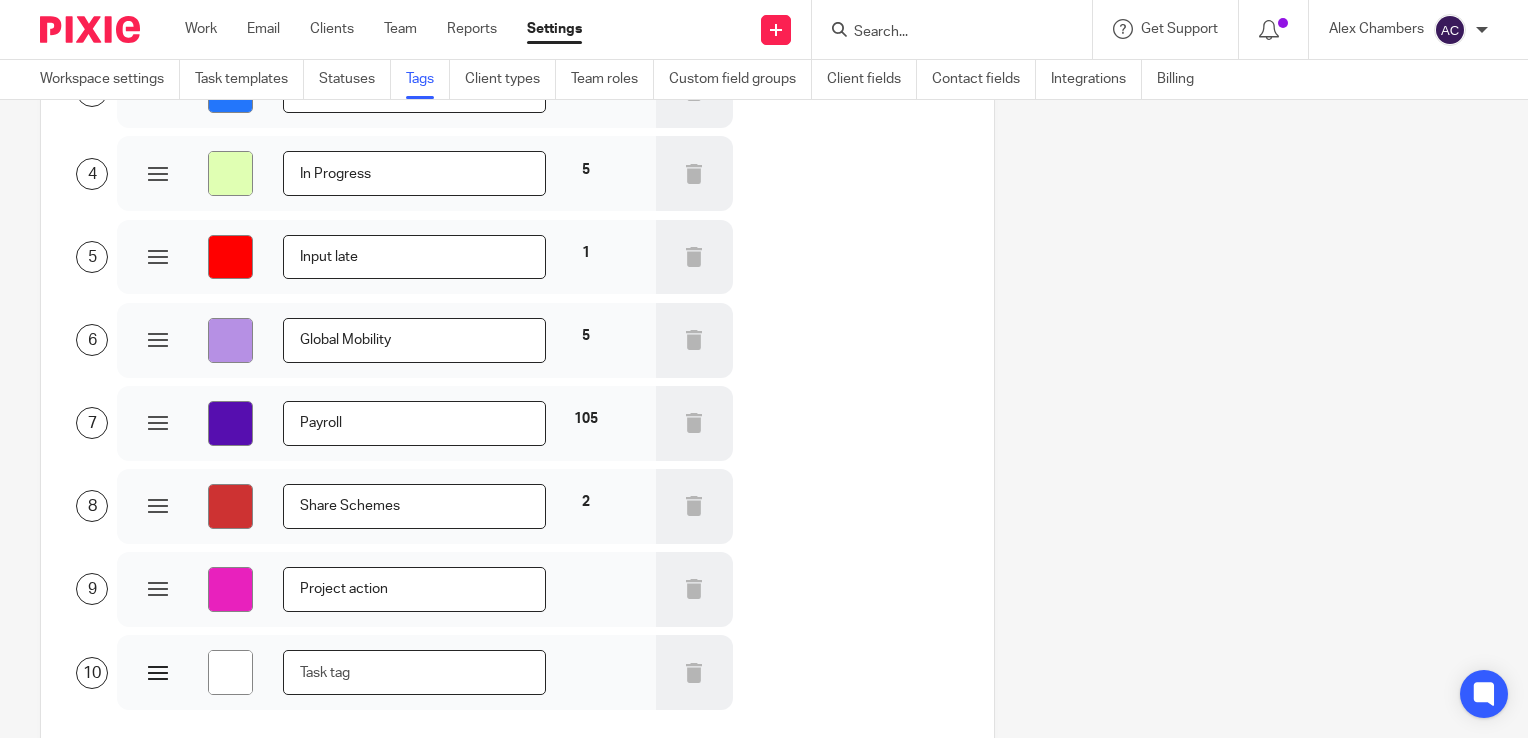 type on "#ffffff" 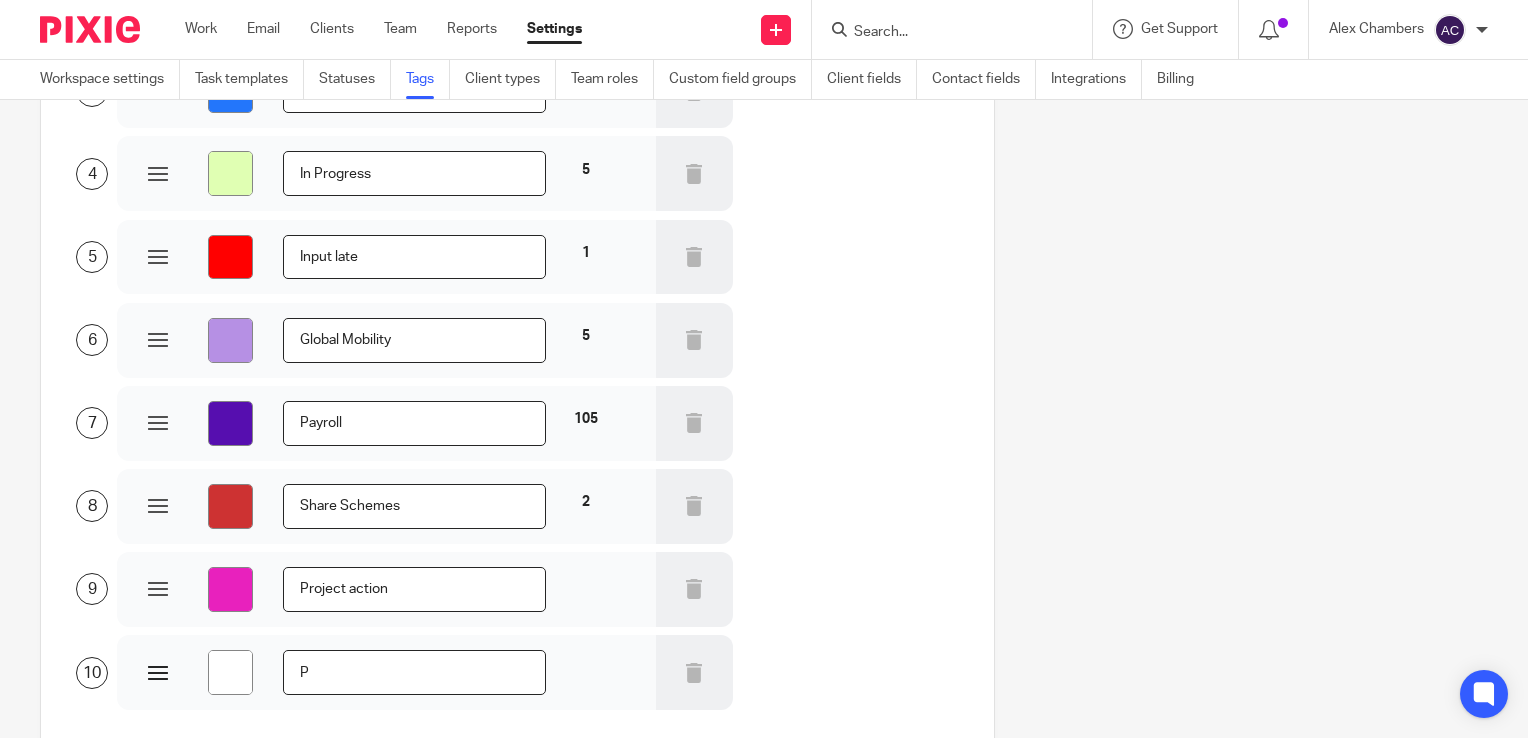 type on "#ffffff" 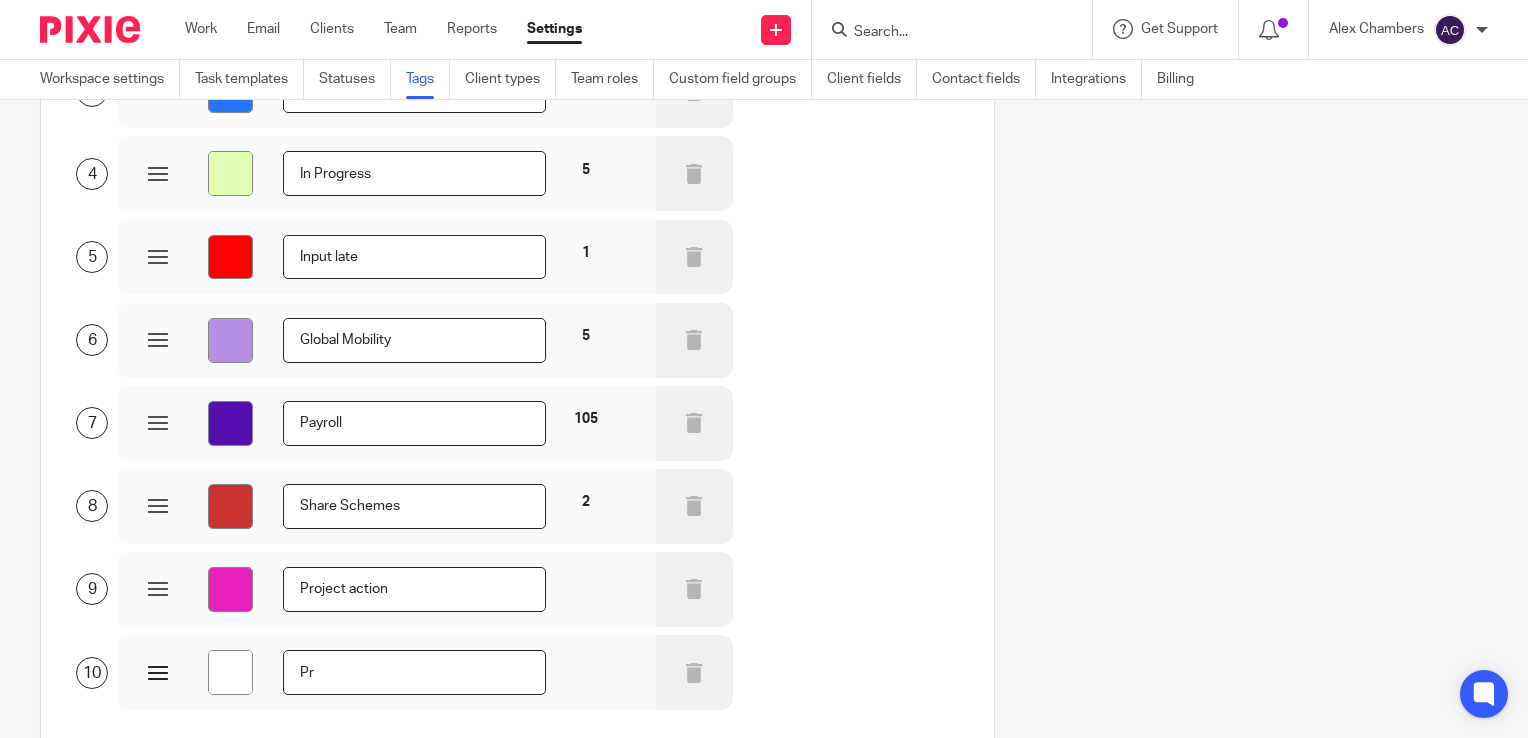 type on "Pro" 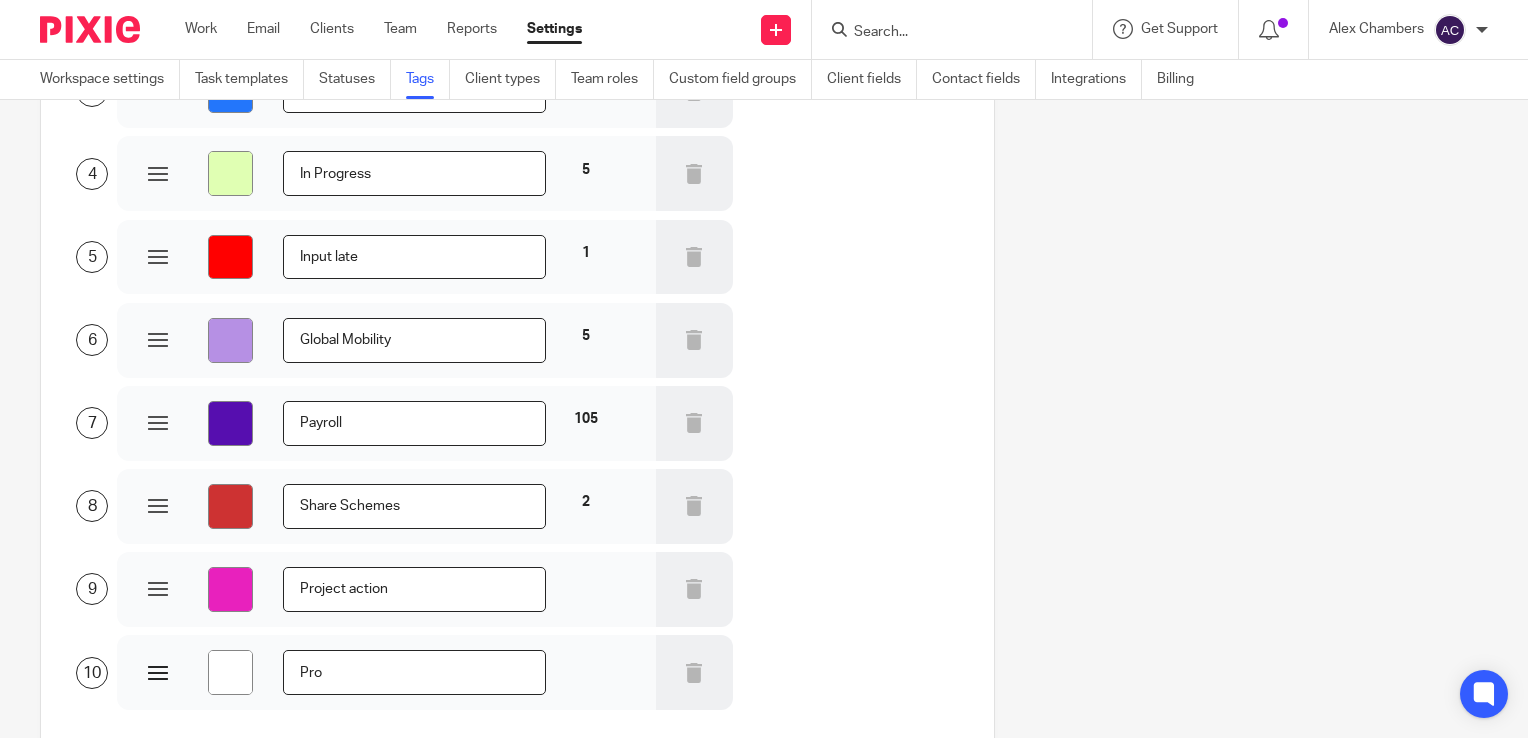 type on "#ffffff" 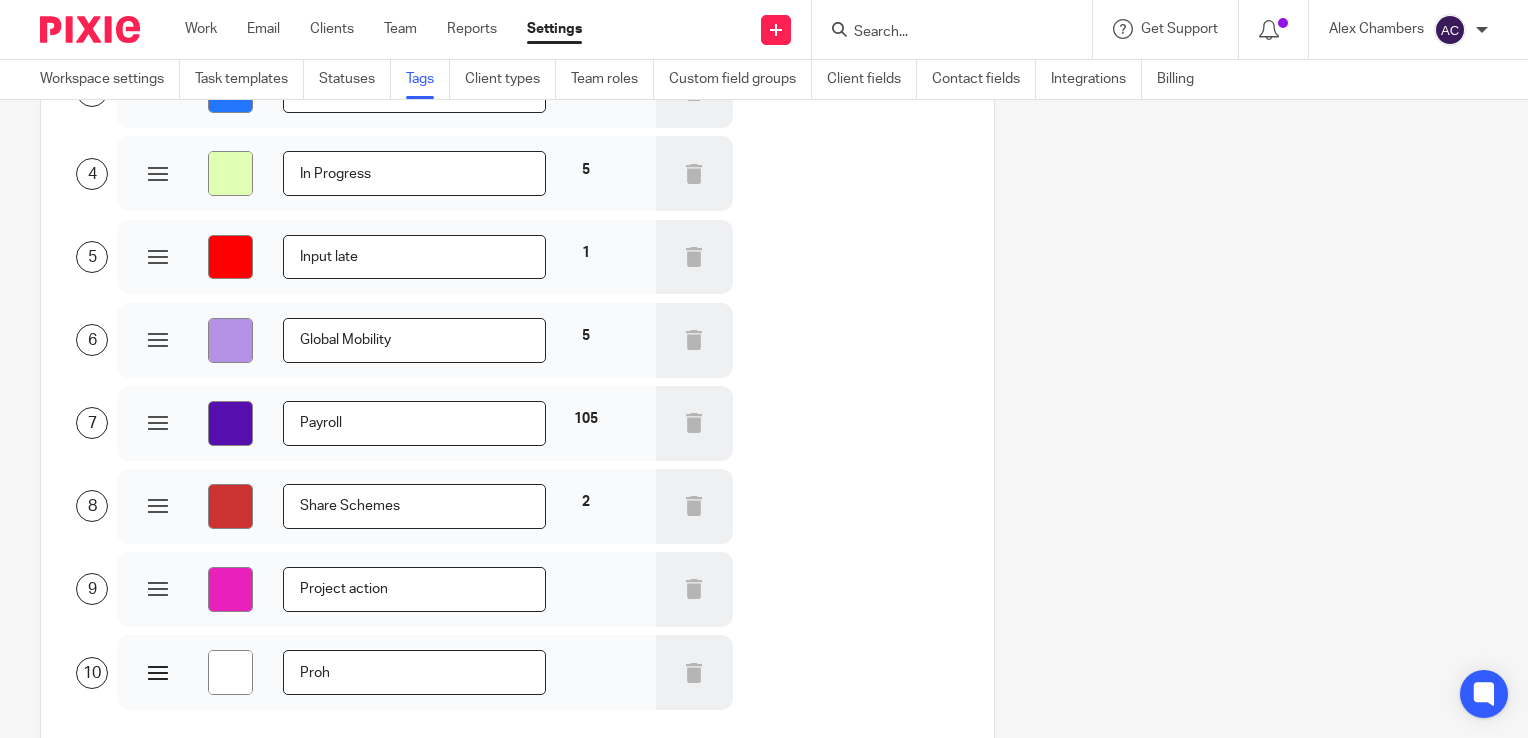 type on "#ffffff" 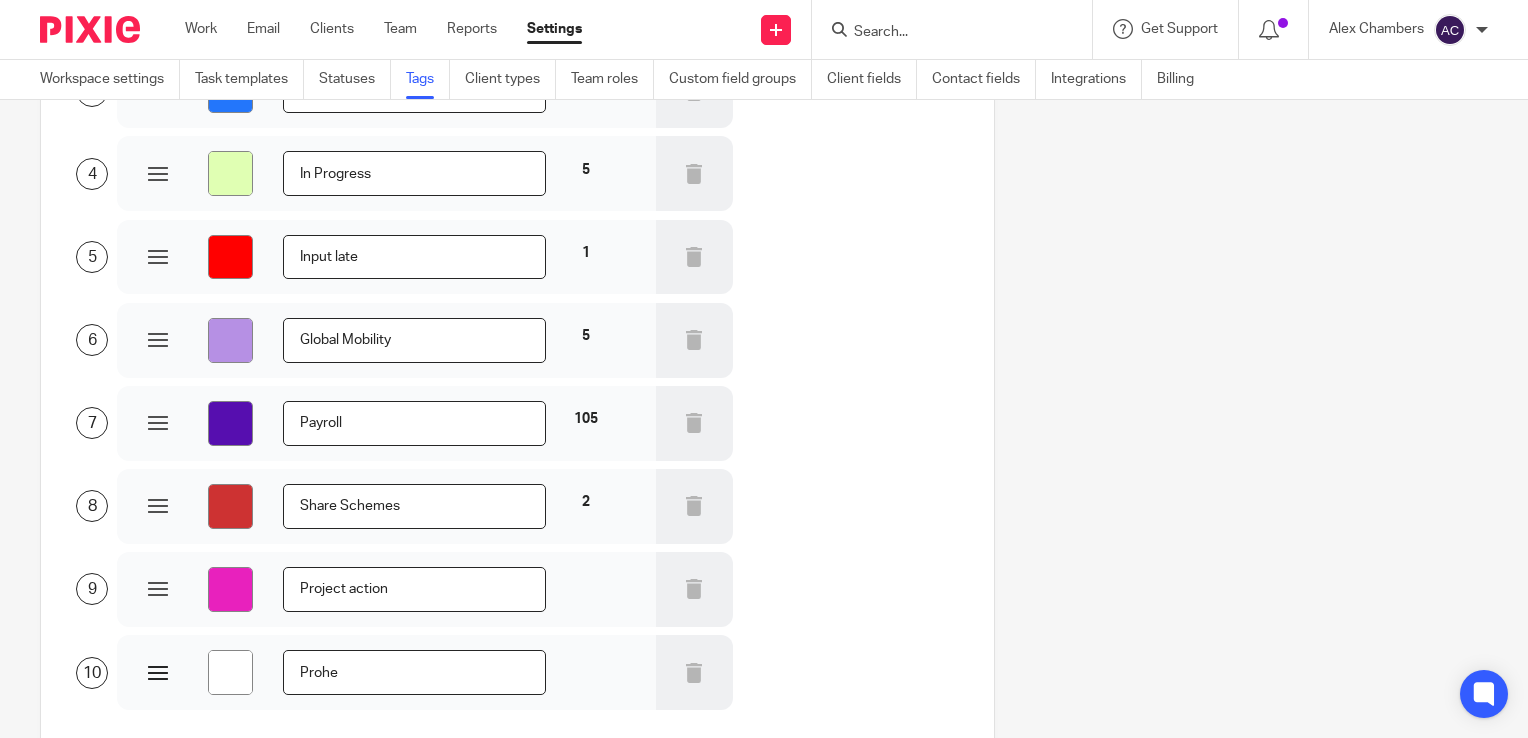 type on "#ffffff" 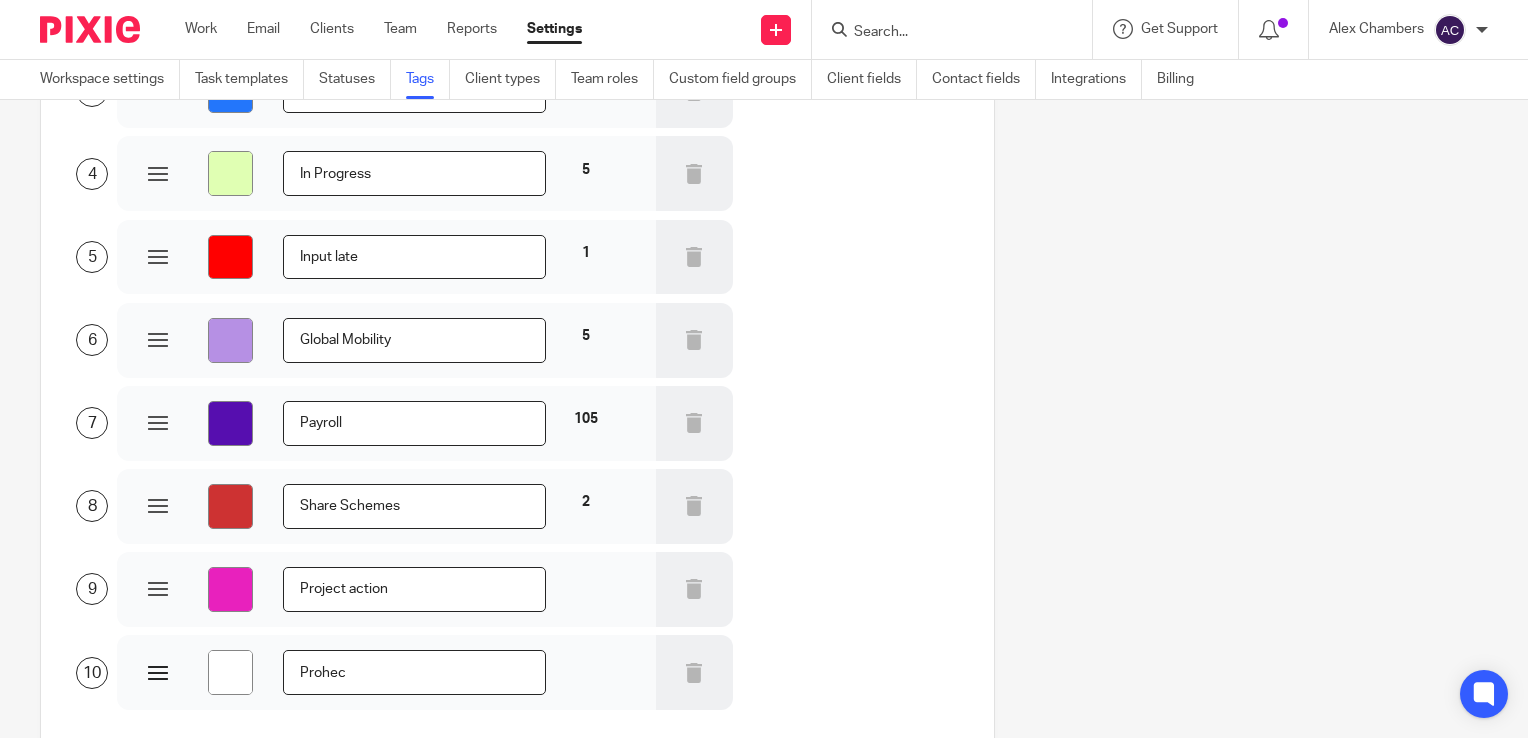 type on "#ffffff" 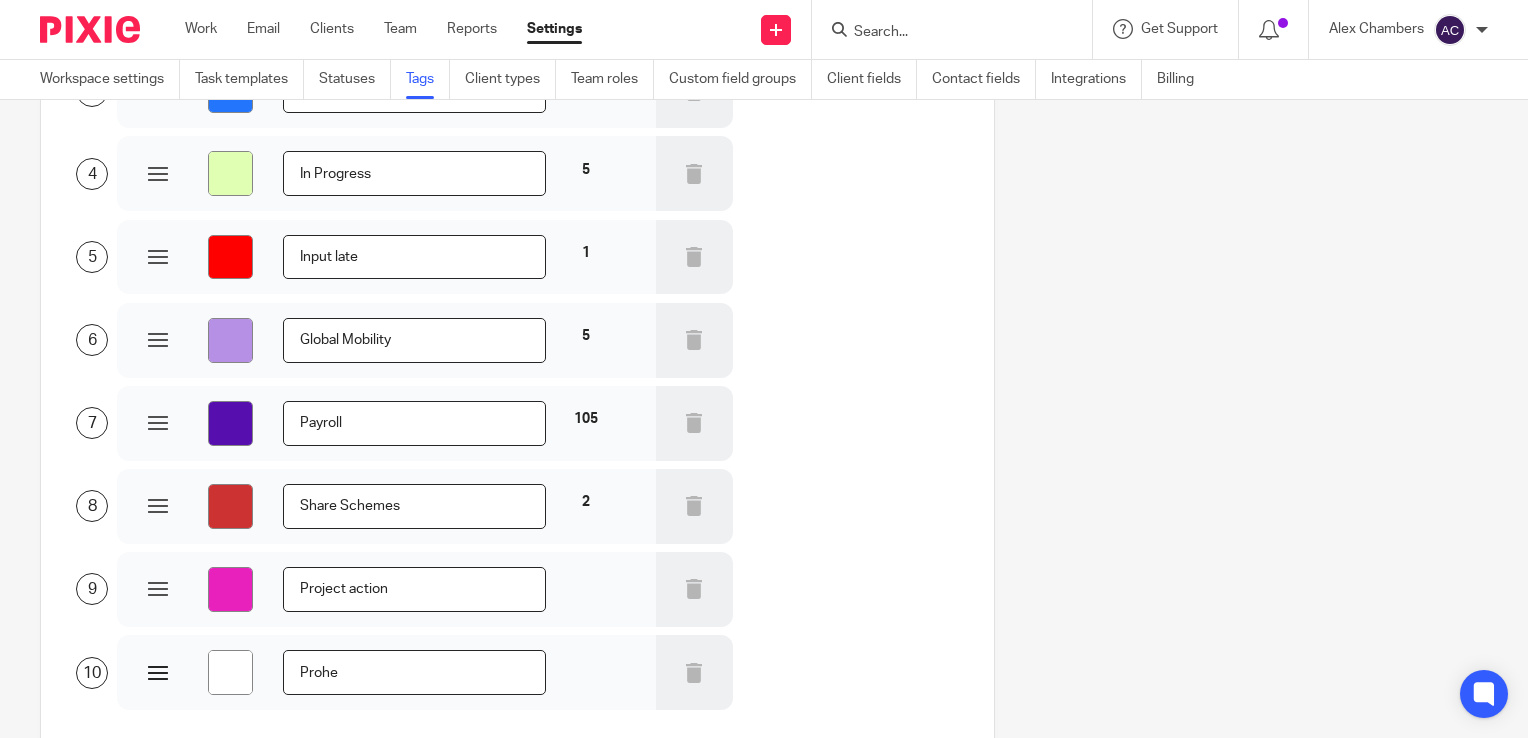 type on "#ffffff" 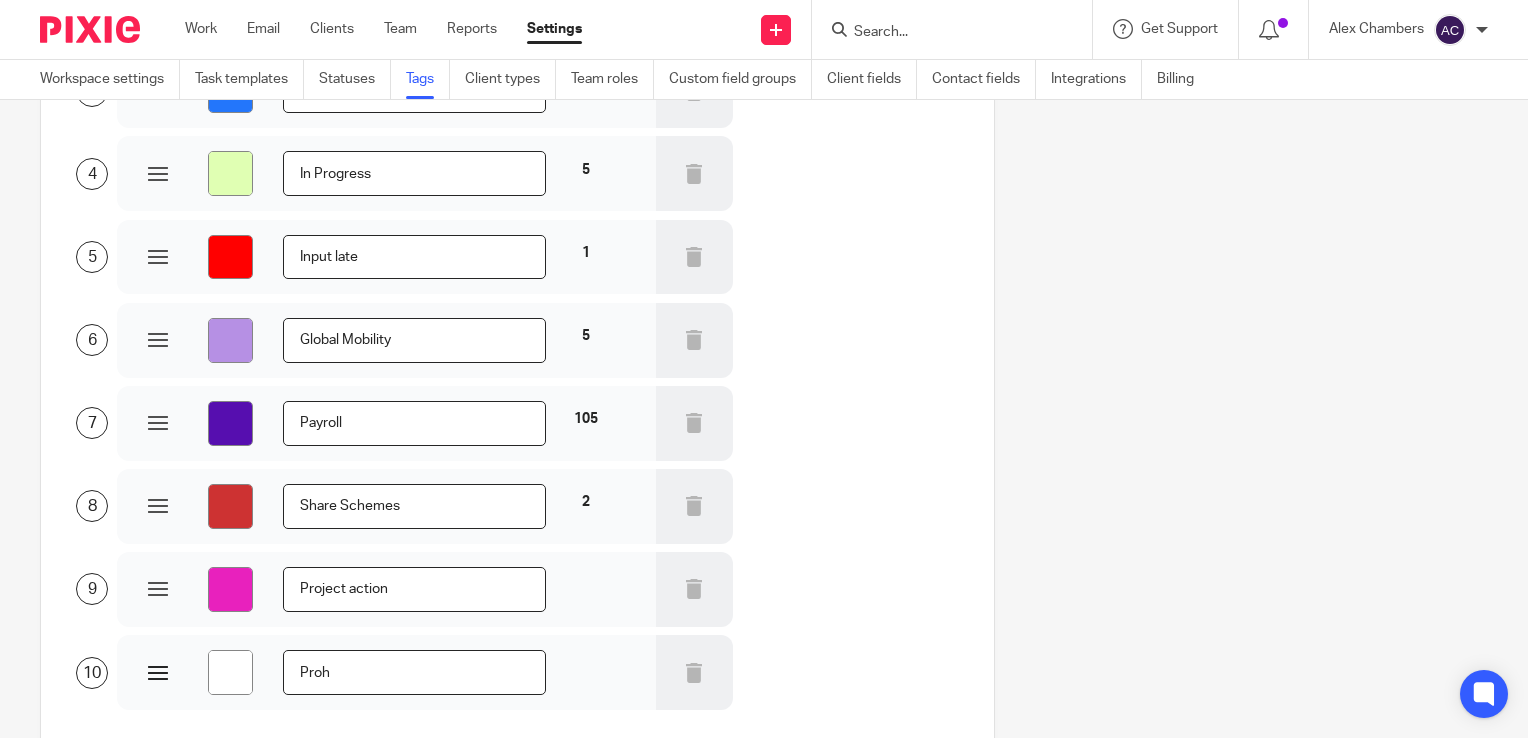 type on "#ffffff" 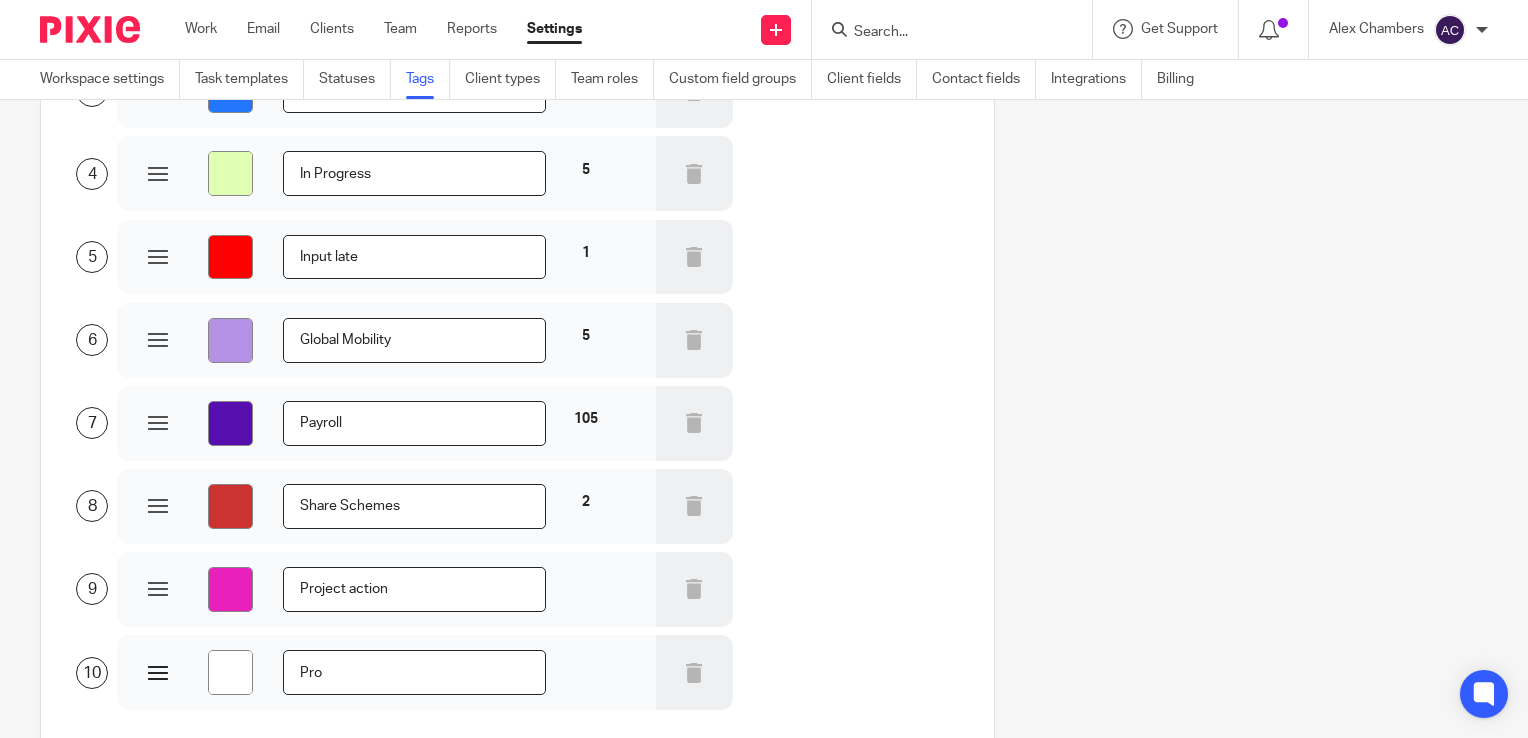 type on "#ffffff" 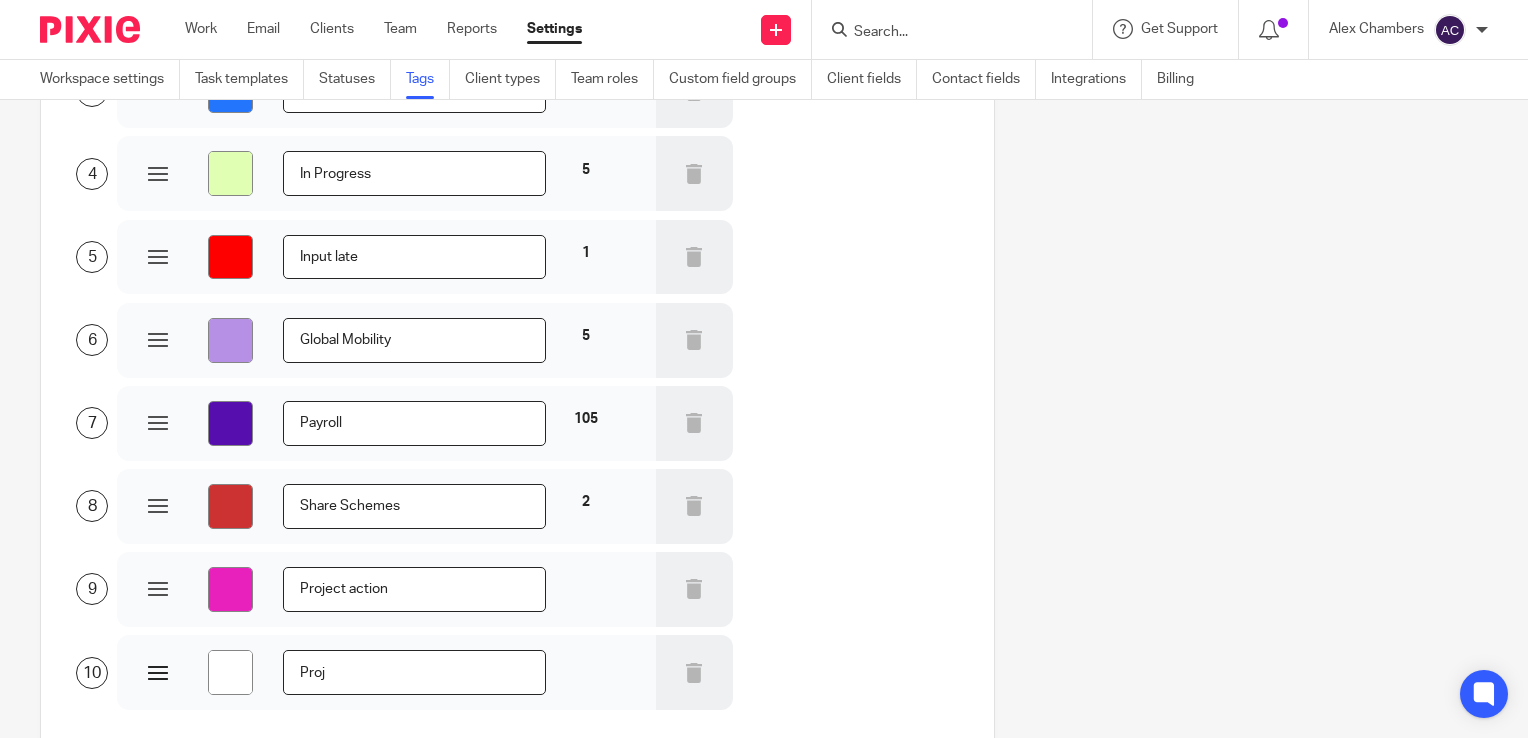 type on "Proje" 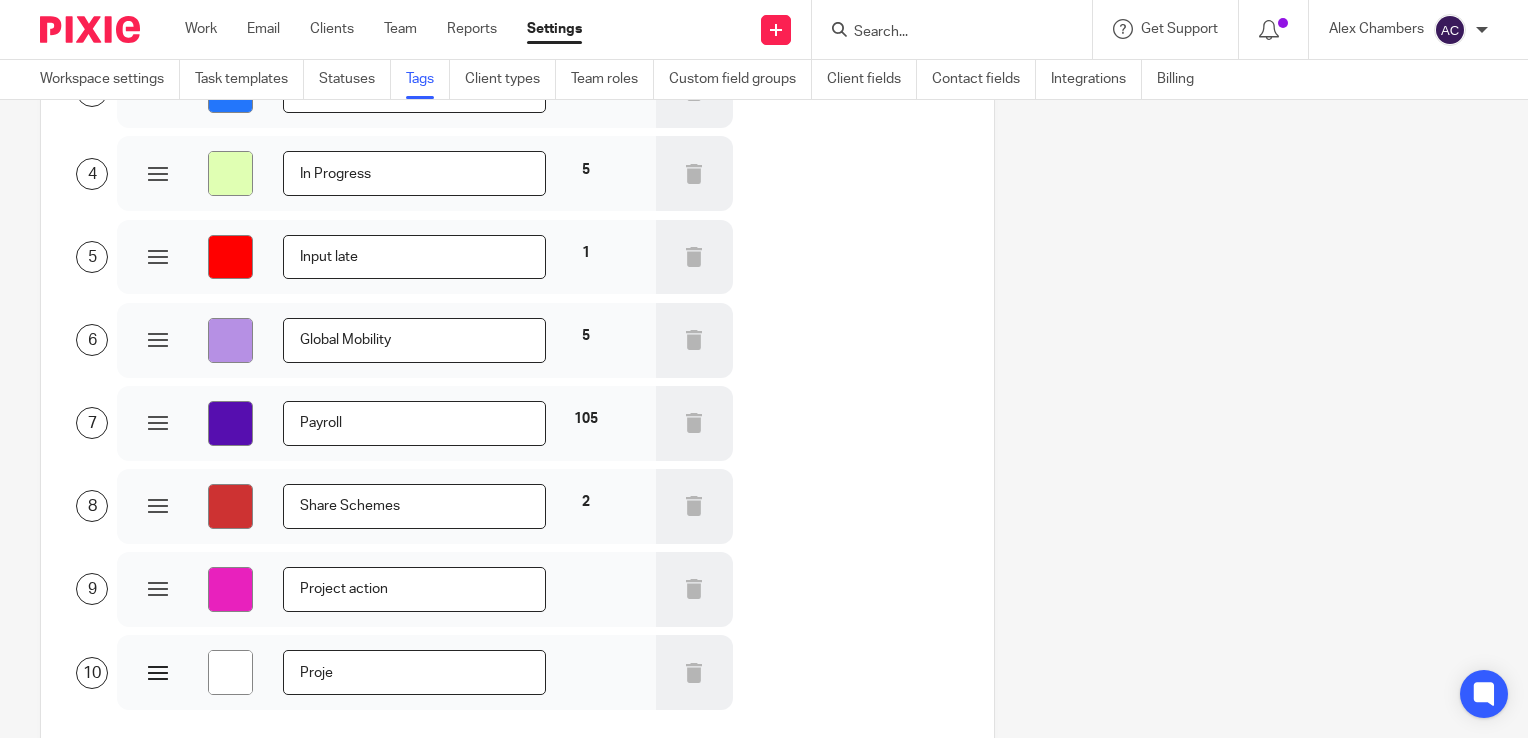 type on "#ffffff" 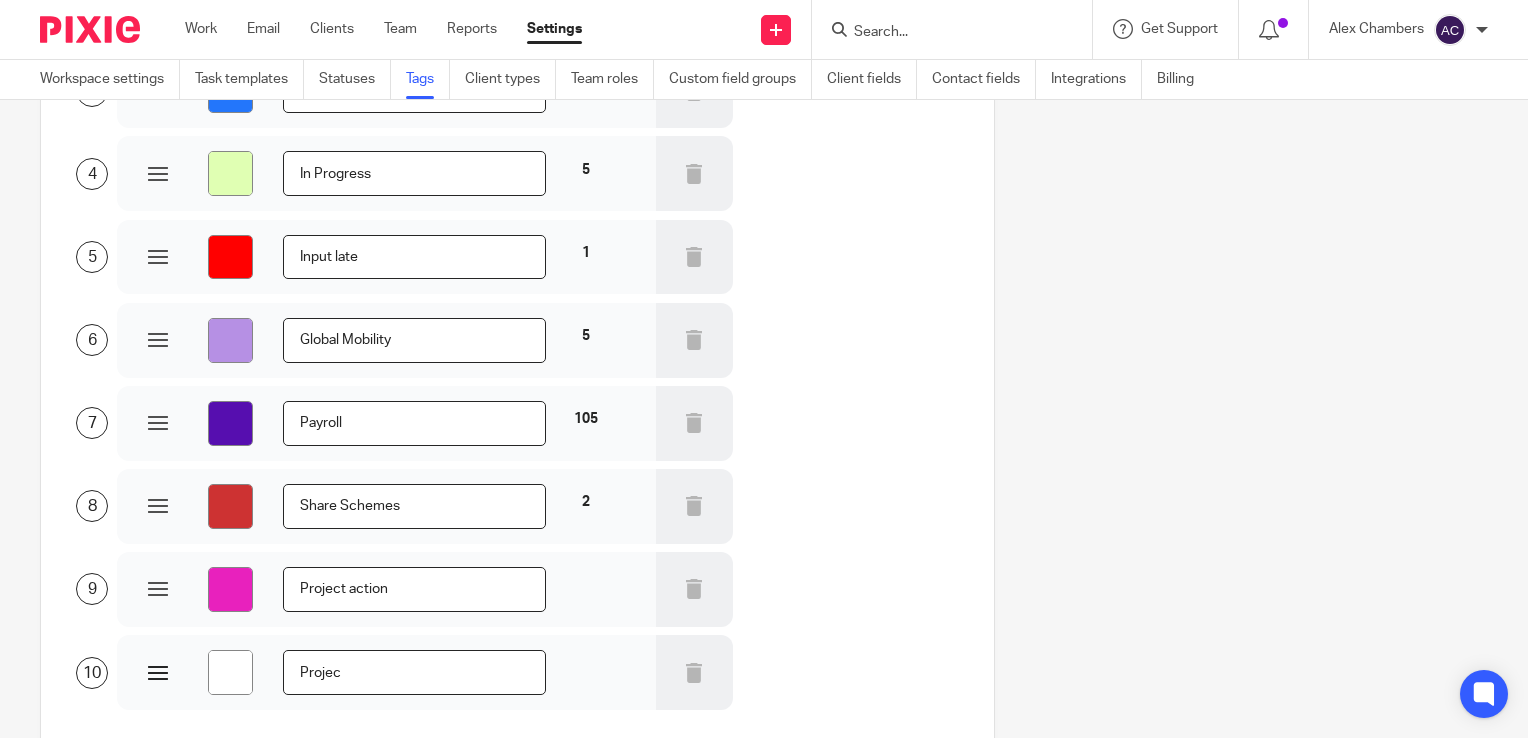 type on "#ffffff" 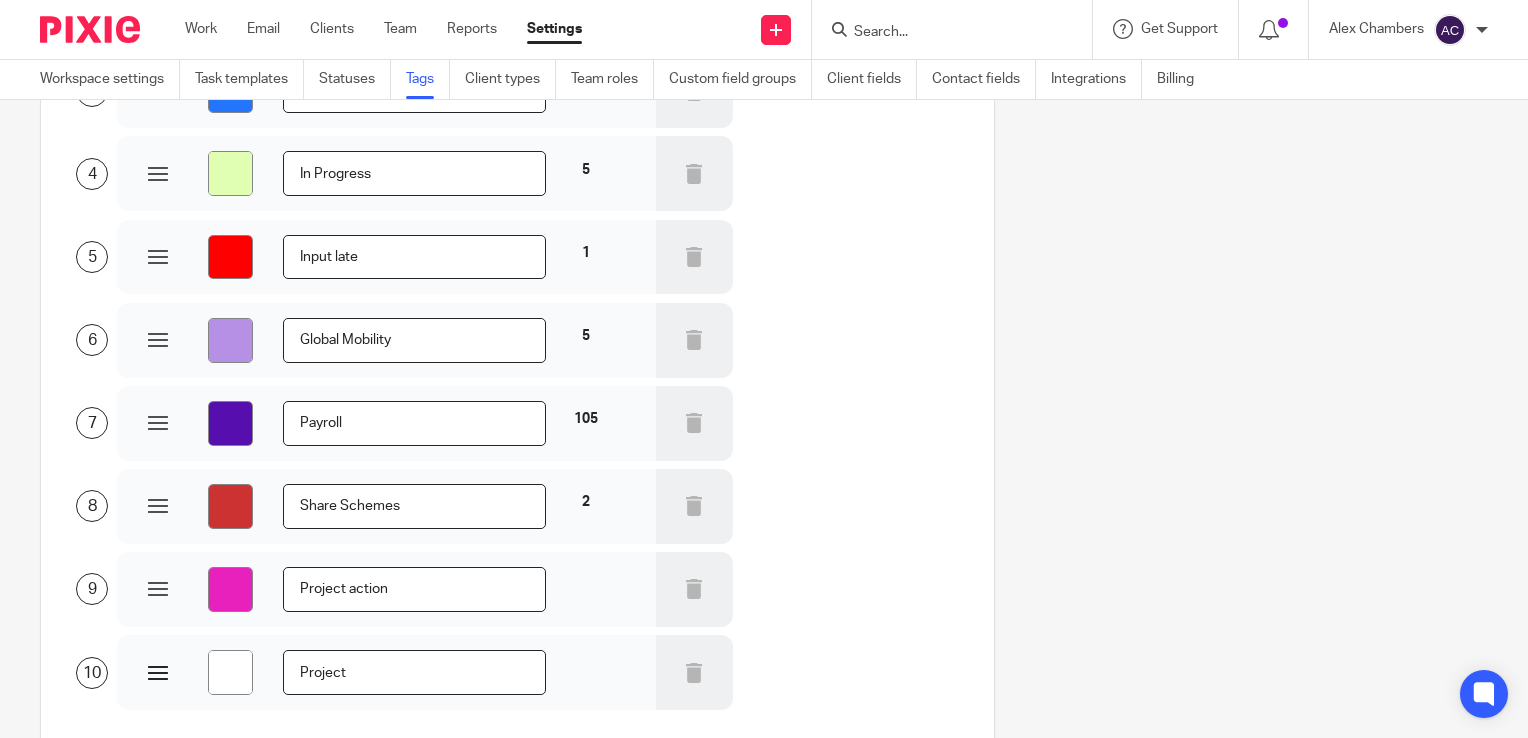 type on "#ffffff" 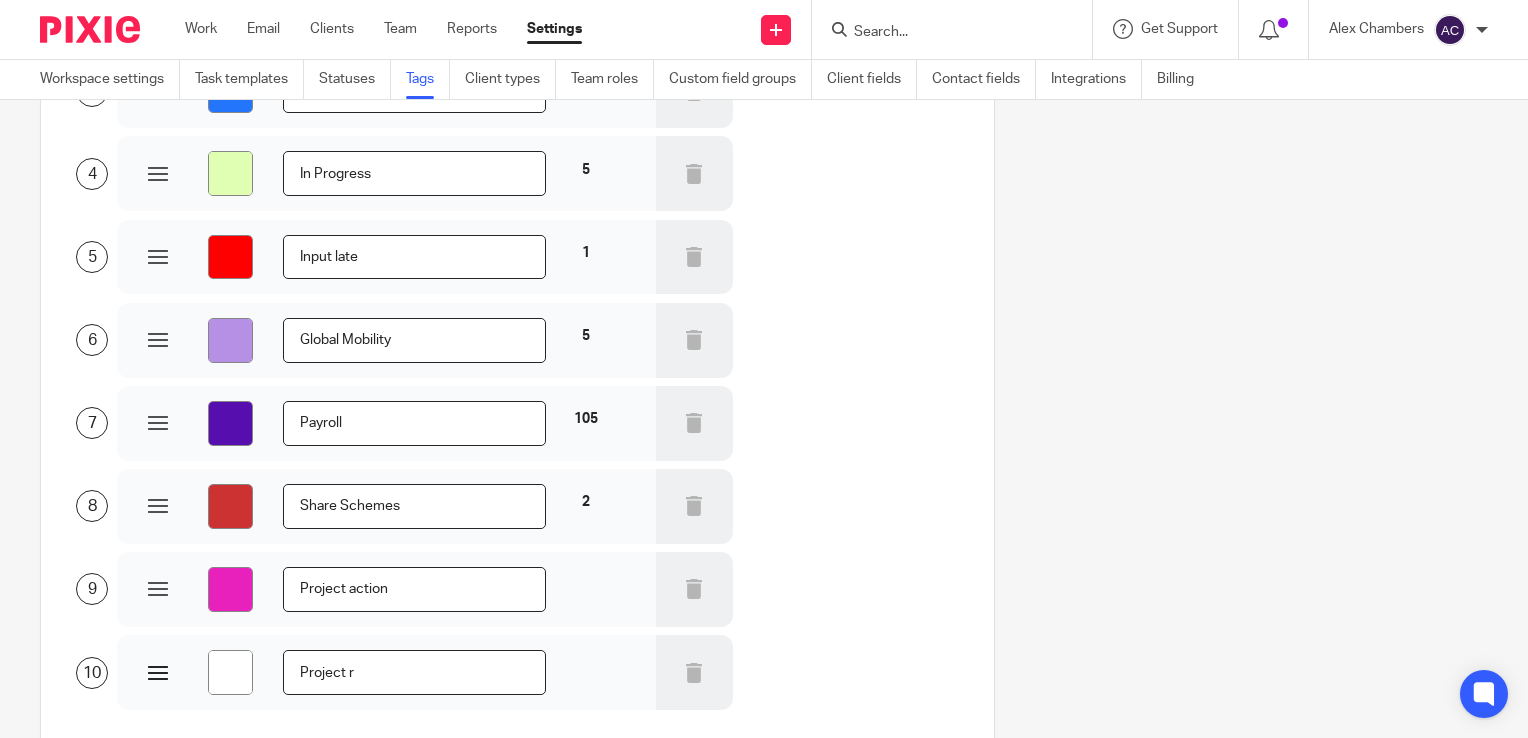 type on "#ffffff" 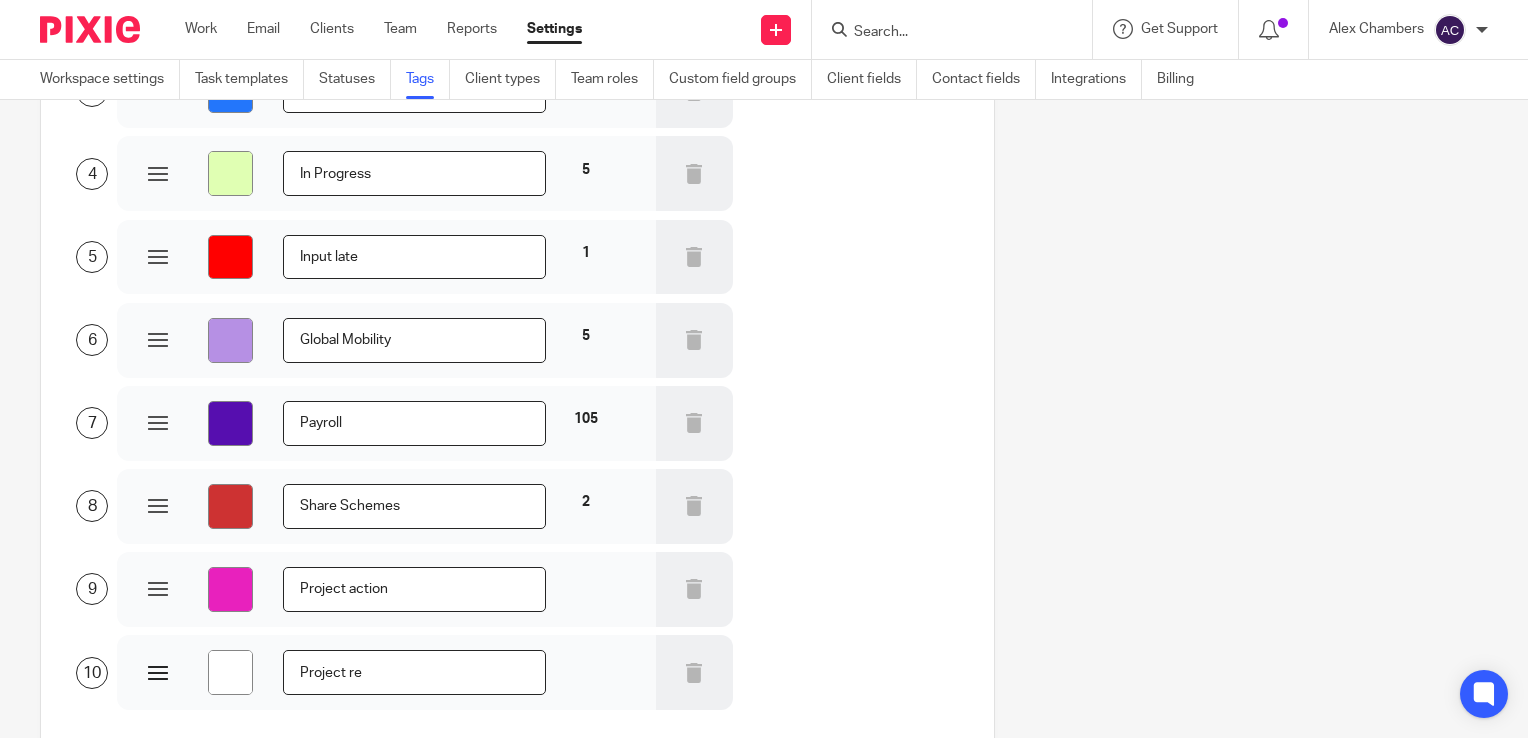 type on "Project req" 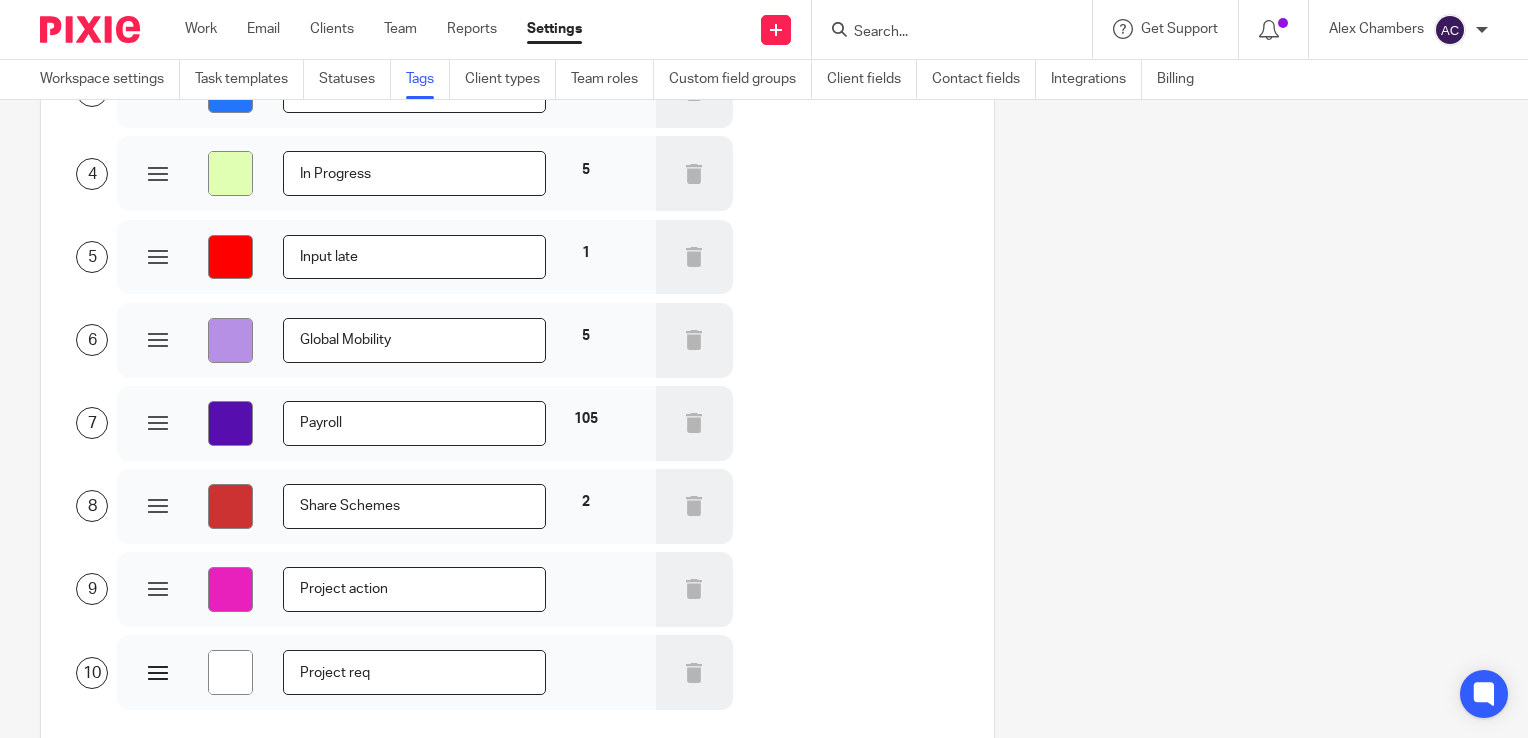 type on "#ffffff" 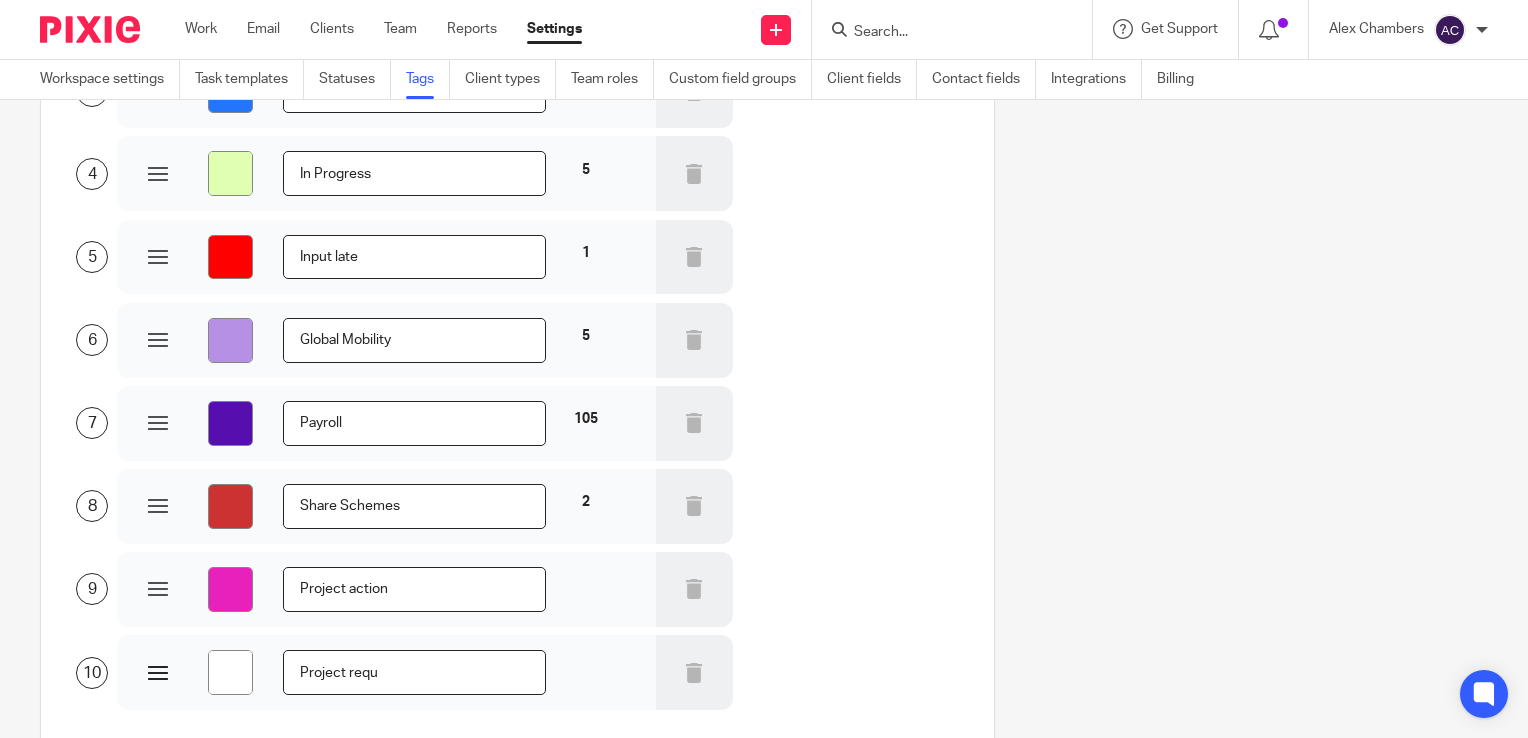 type on "#ffffff" 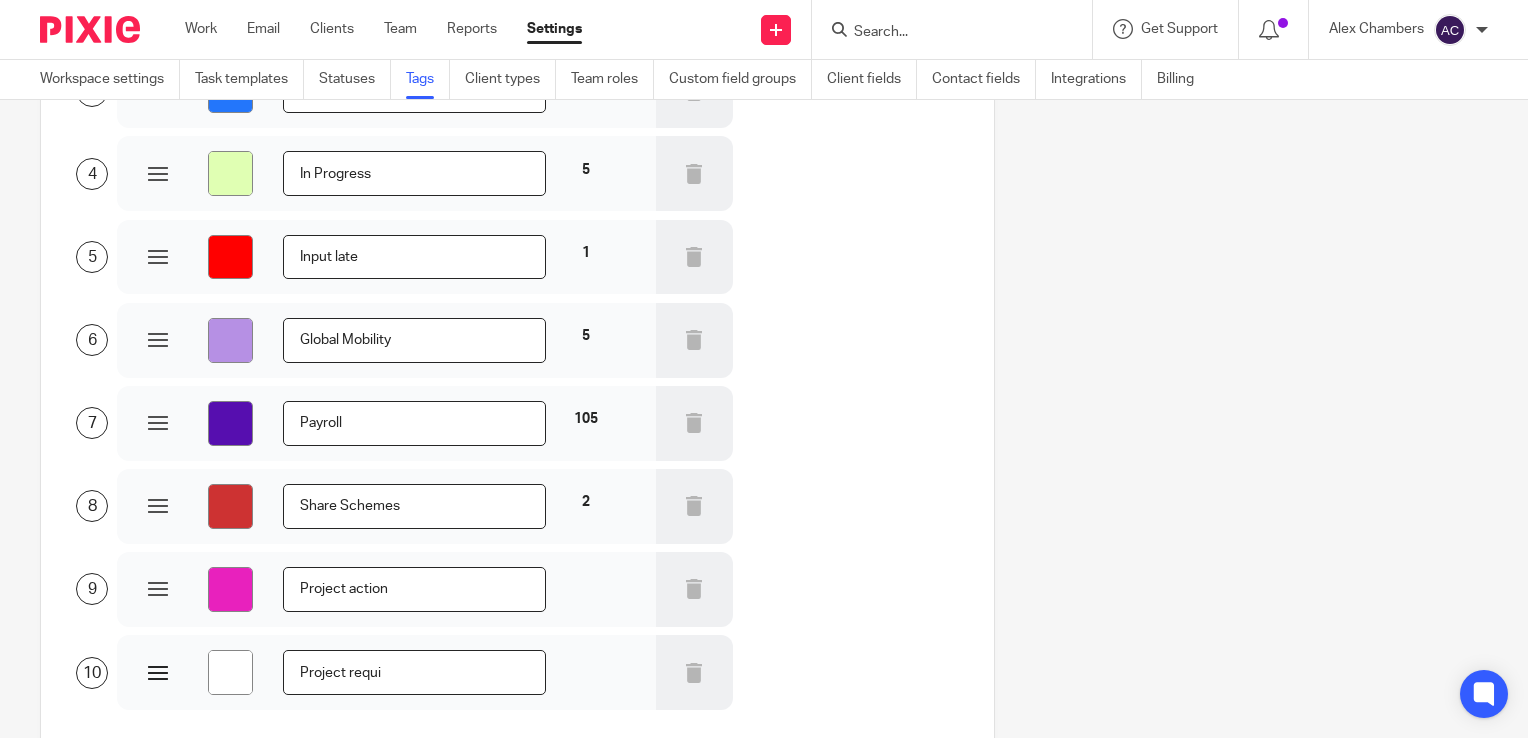 type on "Project requir" 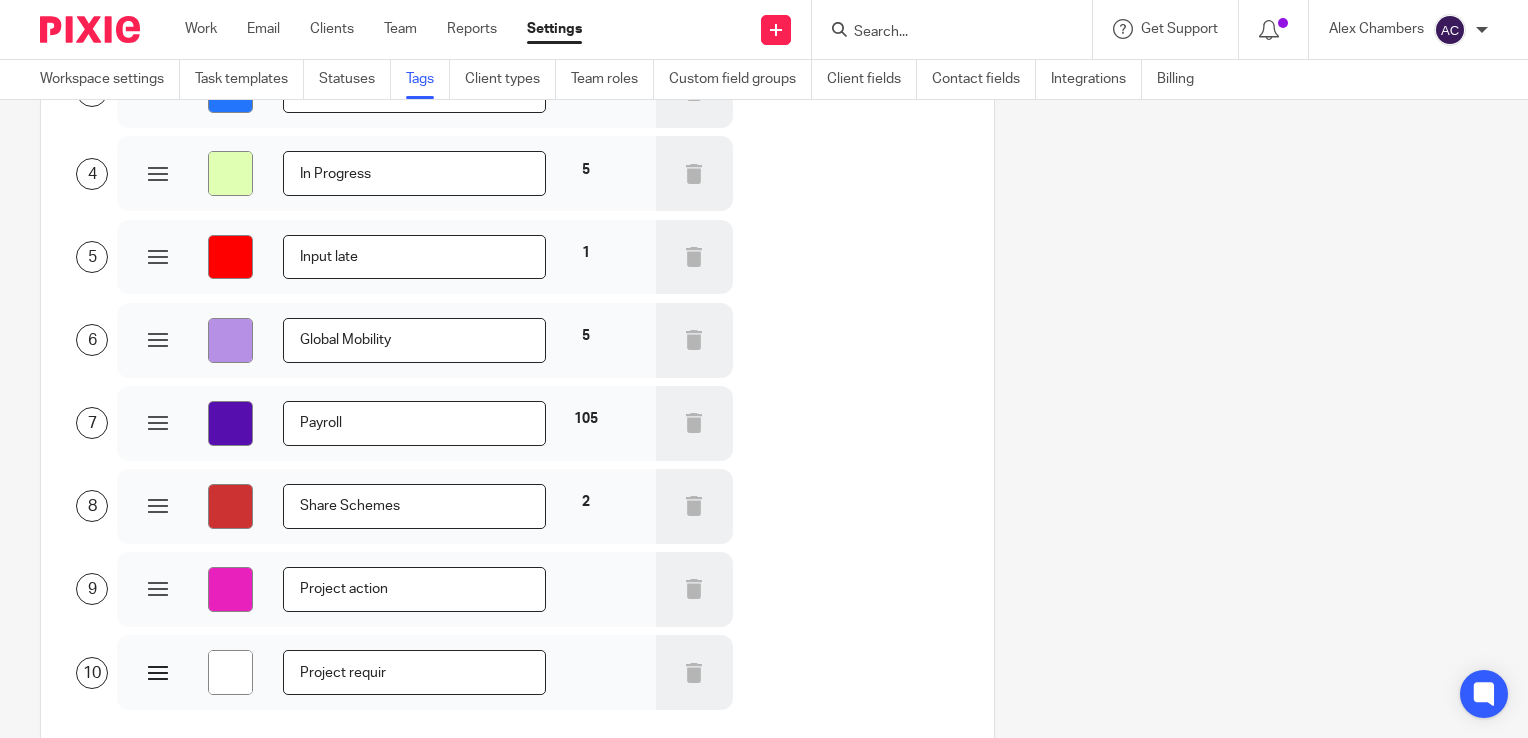 type on "#ffffff" 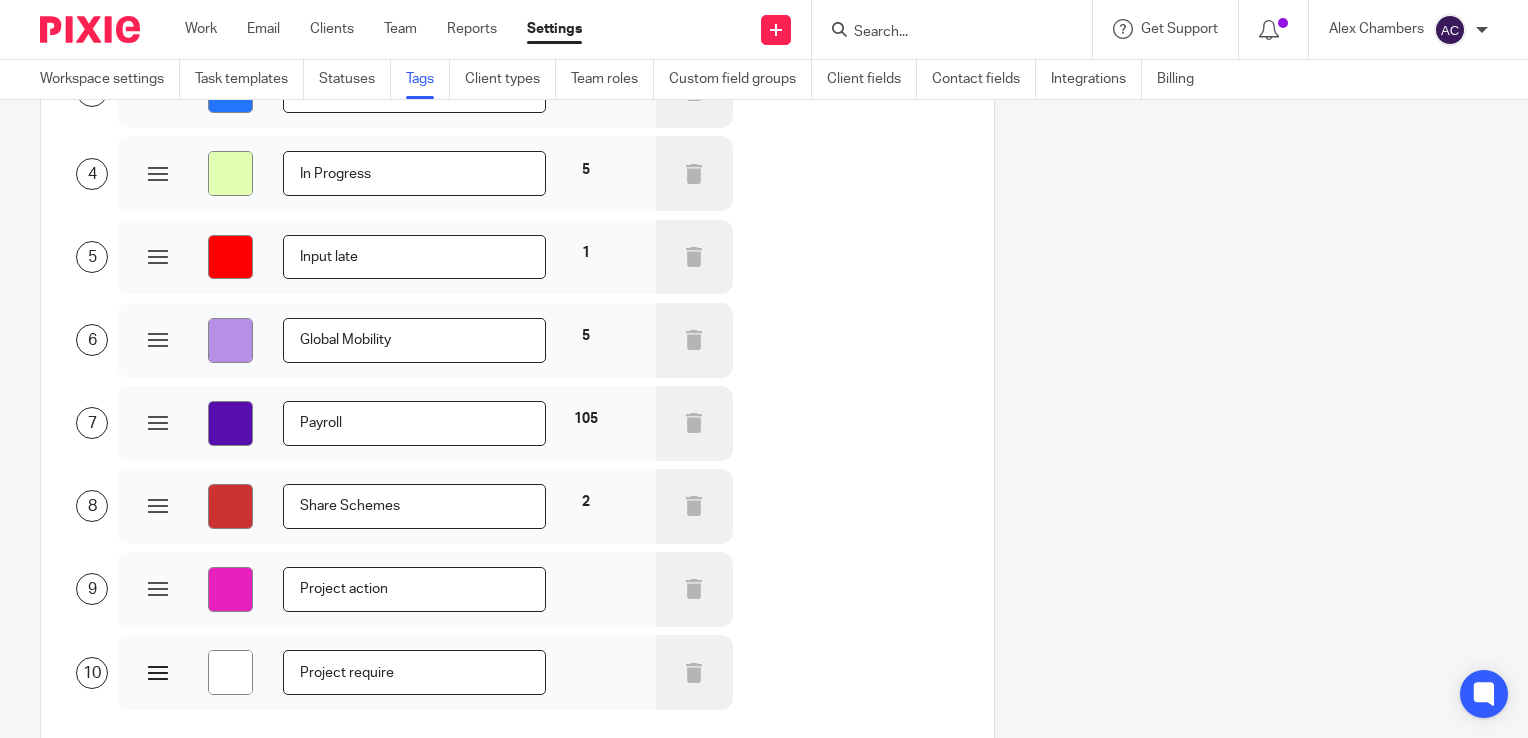 type on "#ffffff" 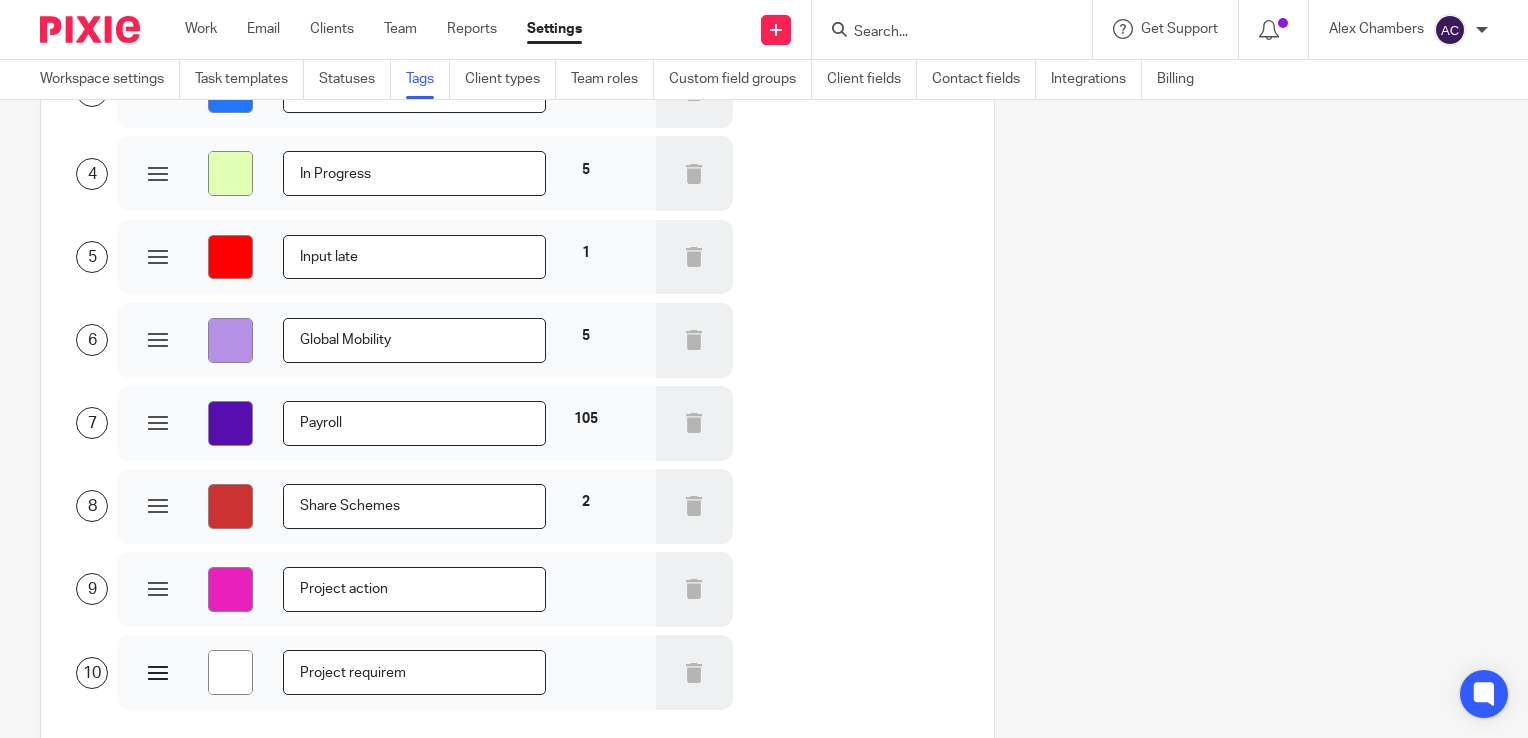 type on "#ffffff" 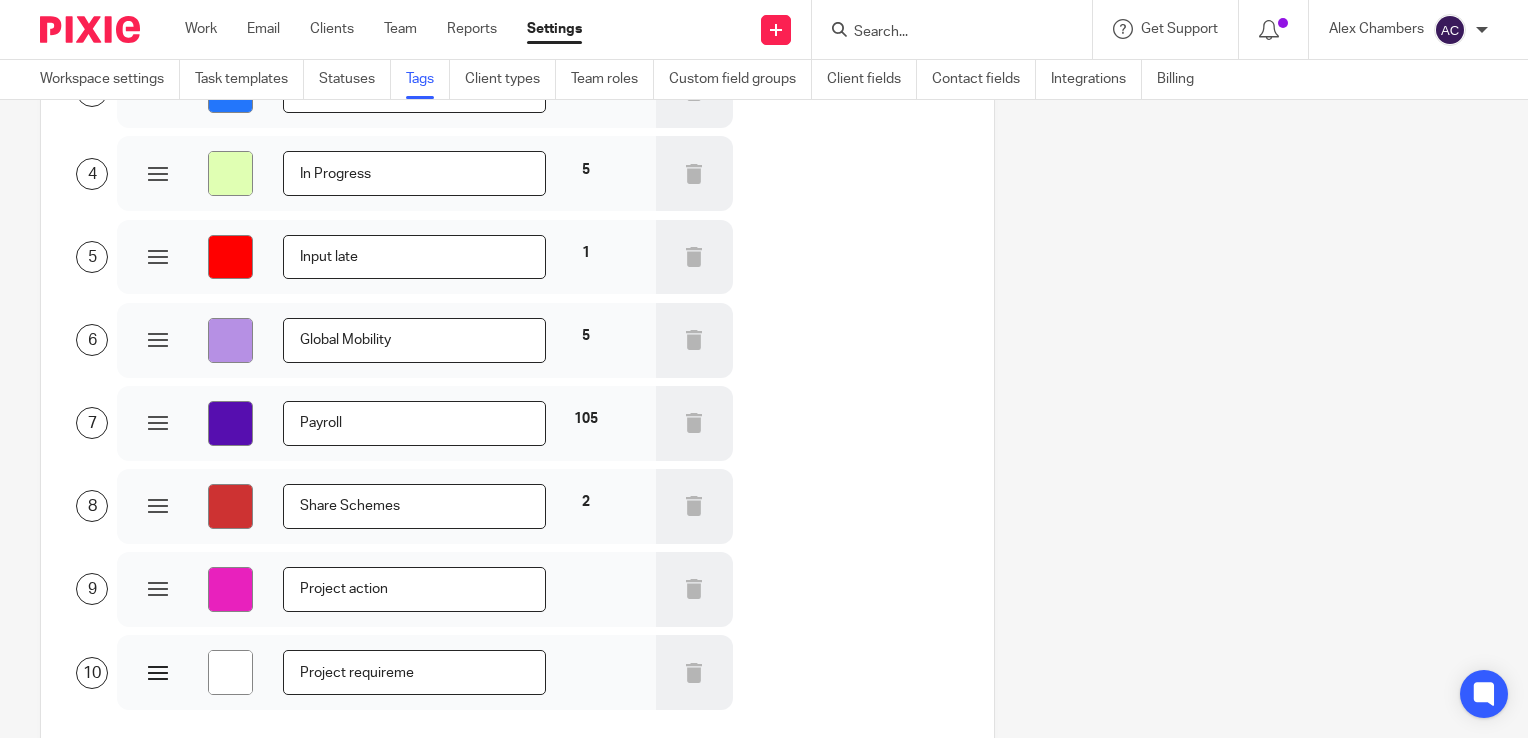 type on "#ffffff" 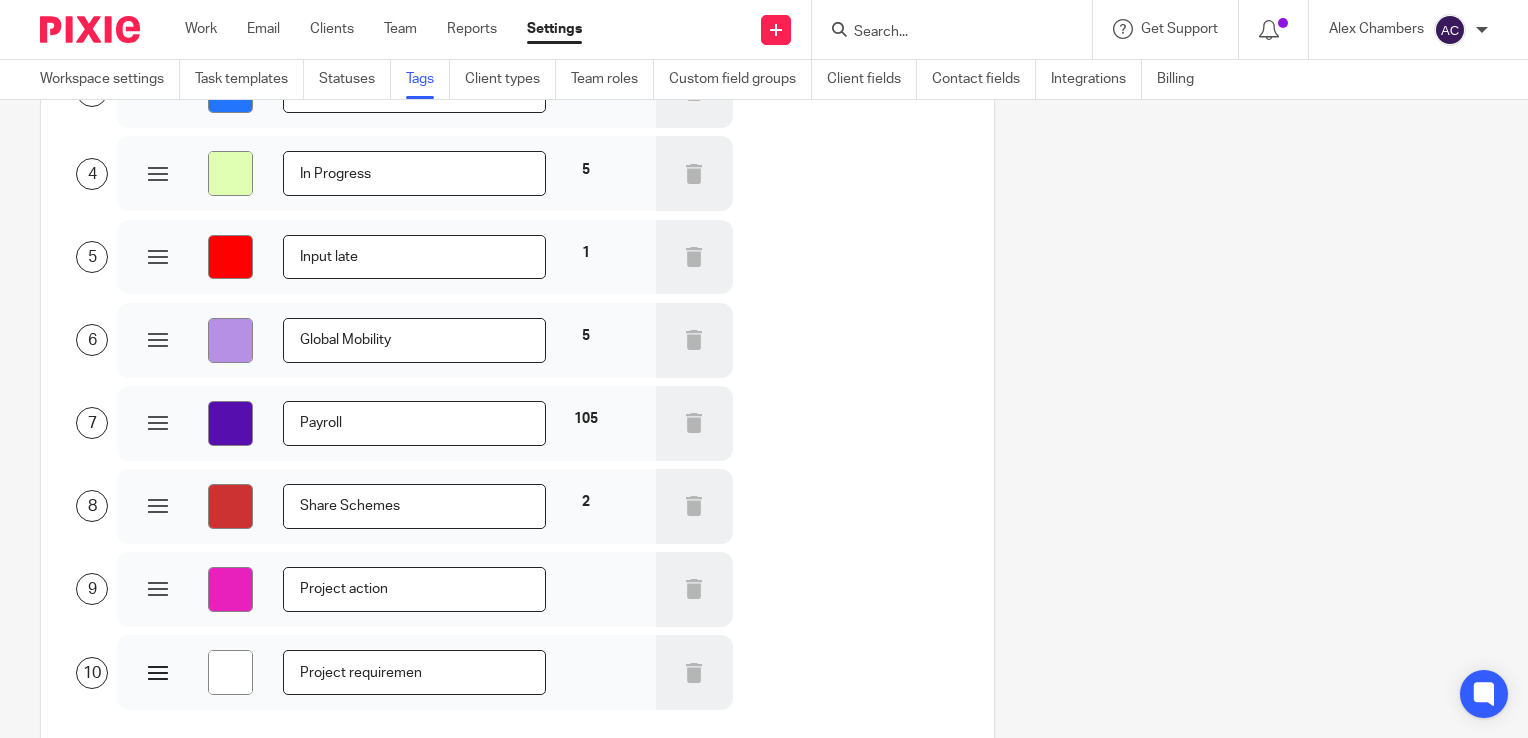 type on "#ffffff" 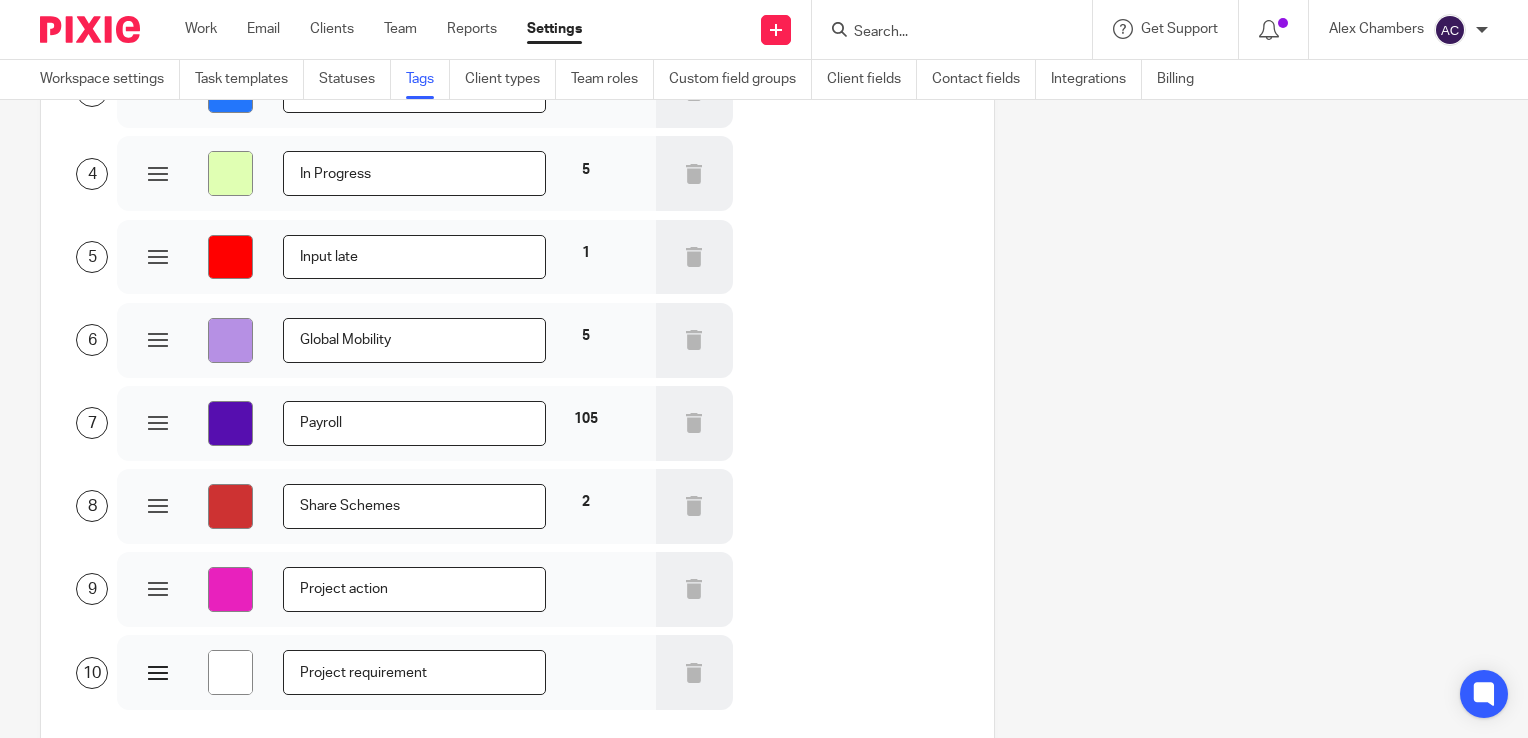type on "Project requirement" 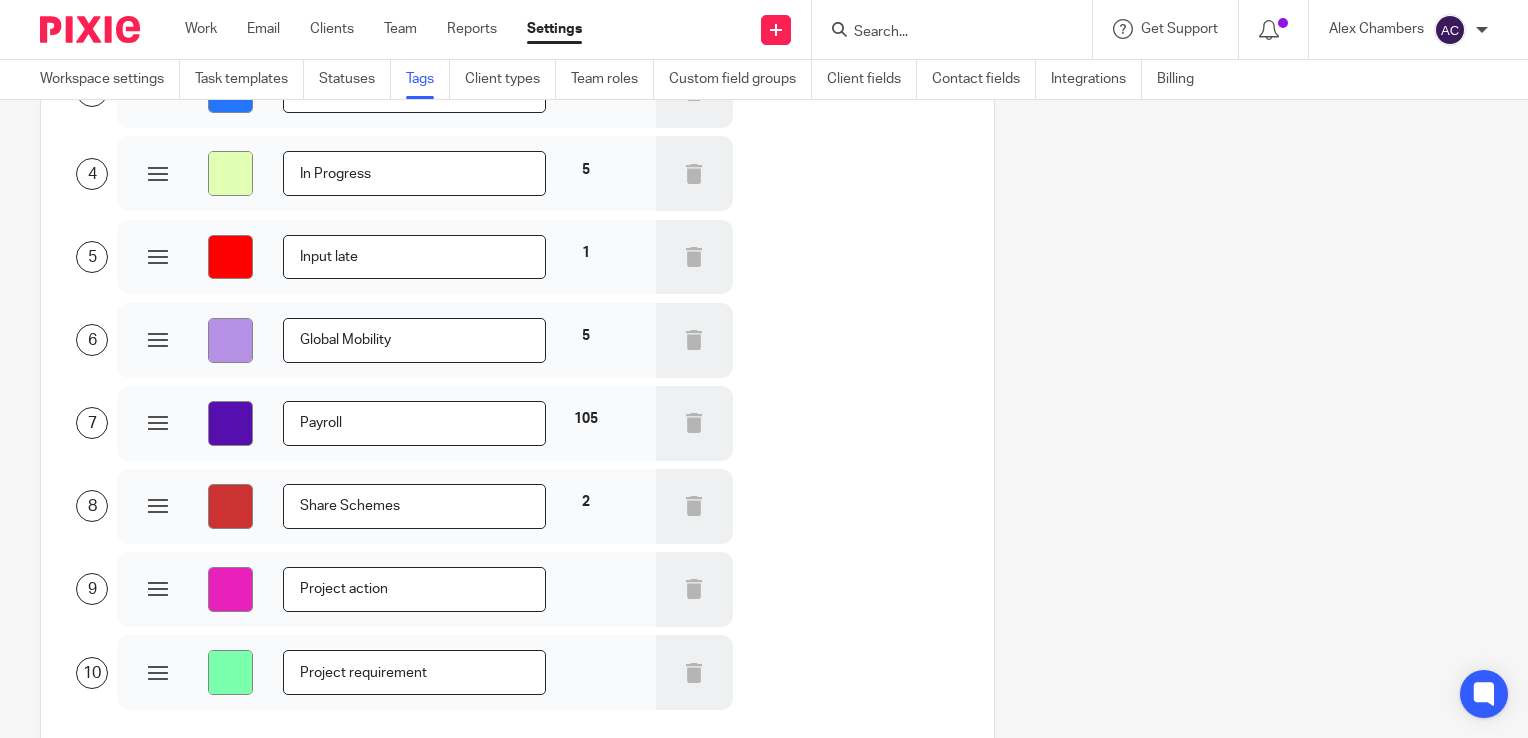 type on "#7affad" 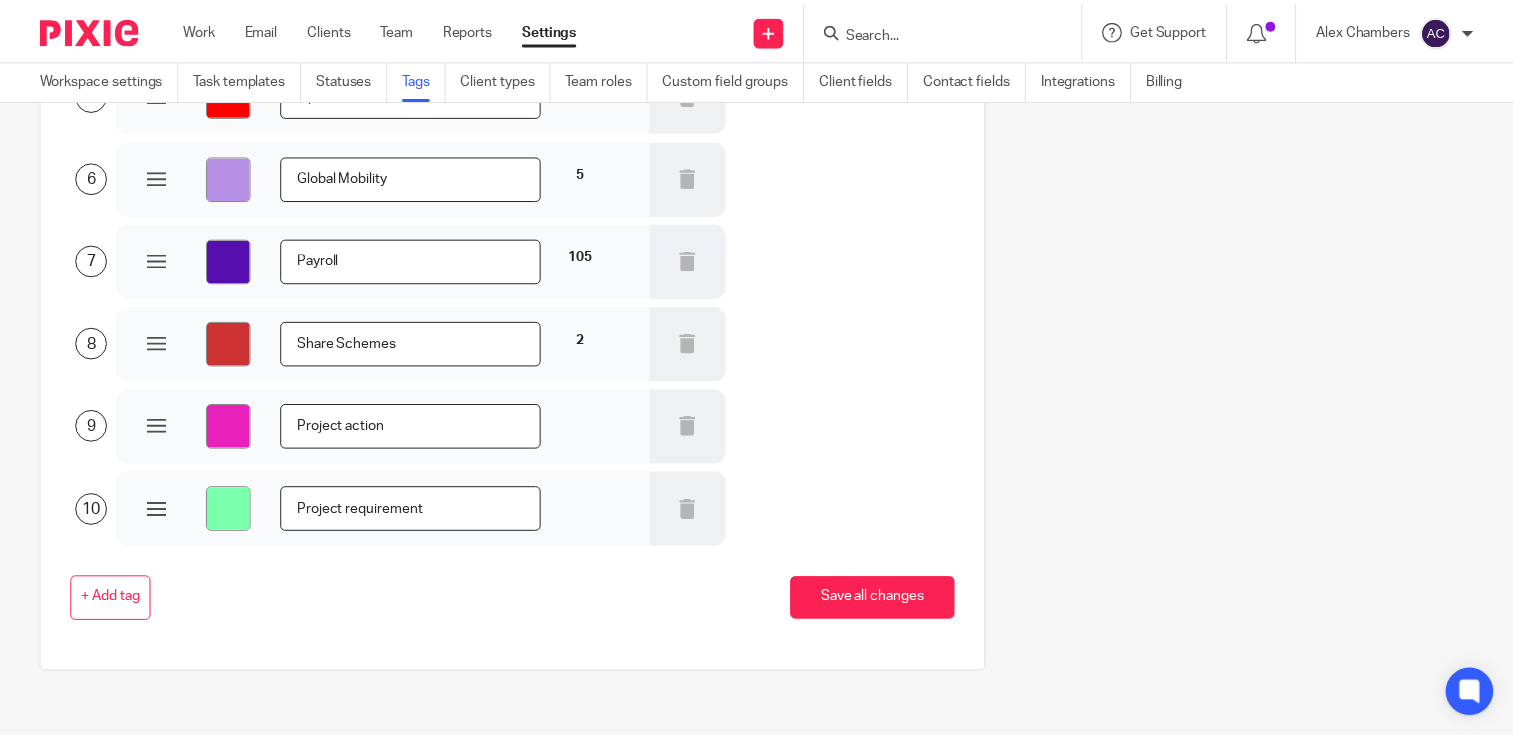 scroll, scrollTop: 535, scrollLeft: 0, axis: vertical 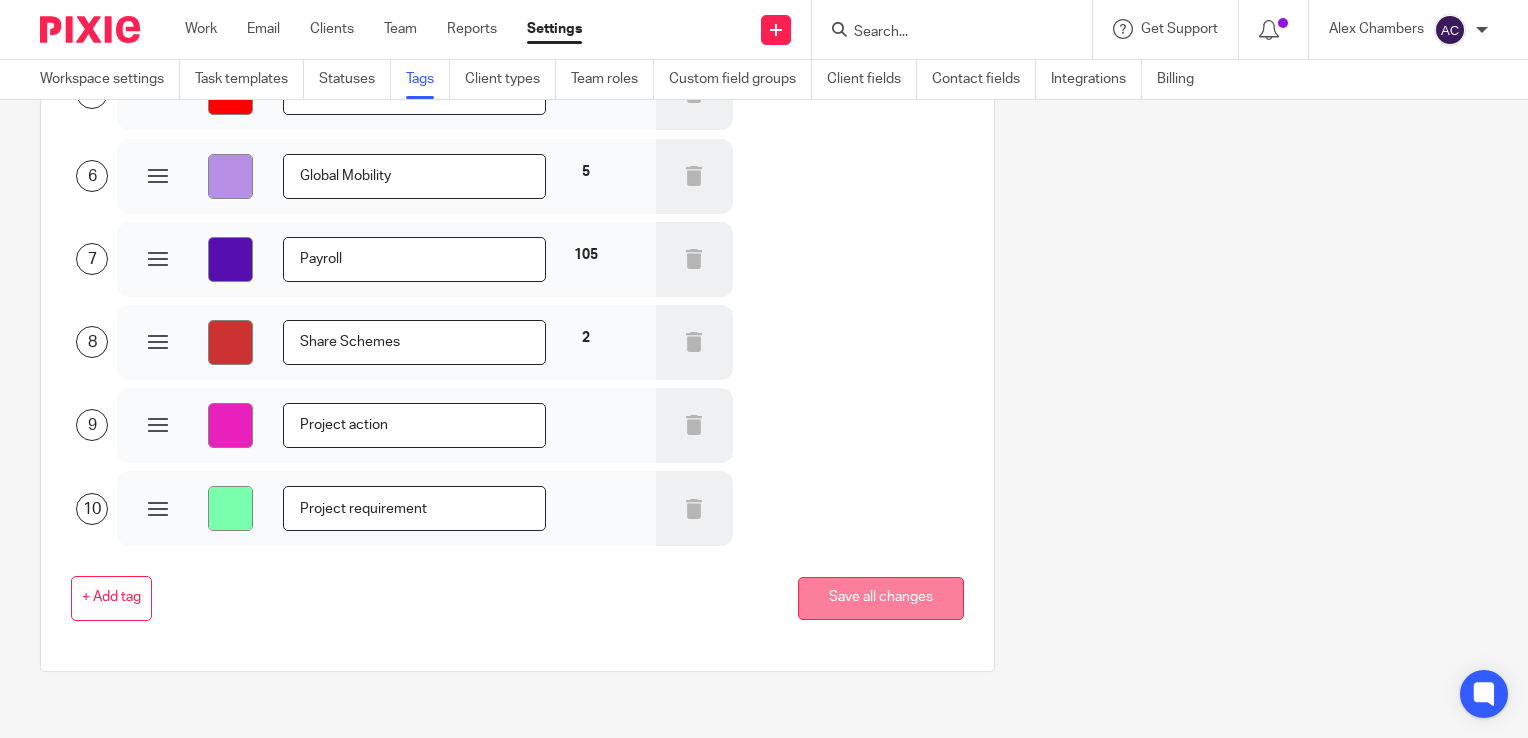 click on "Save all changes" at bounding box center (881, 598) 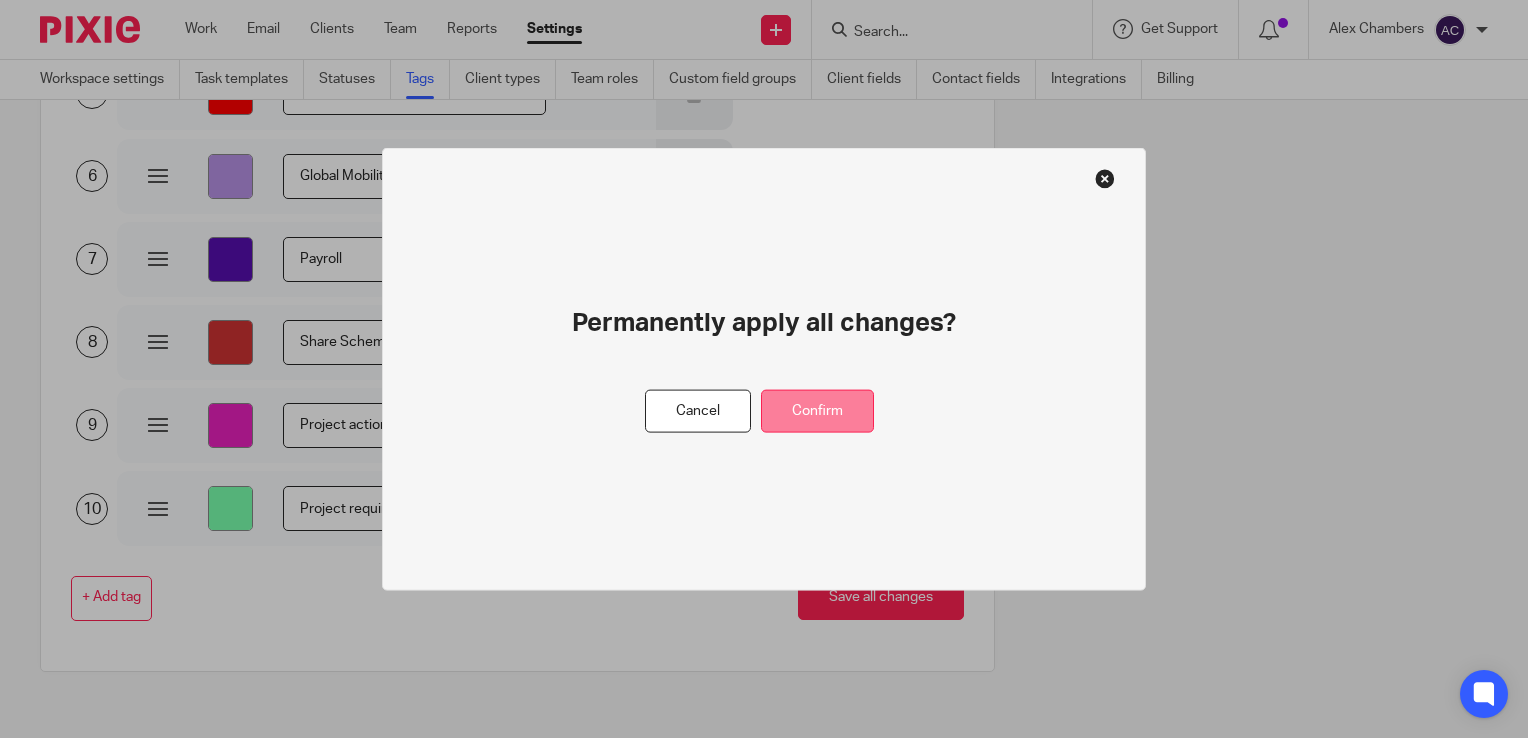 click on "Confirm" at bounding box center [817, 411] 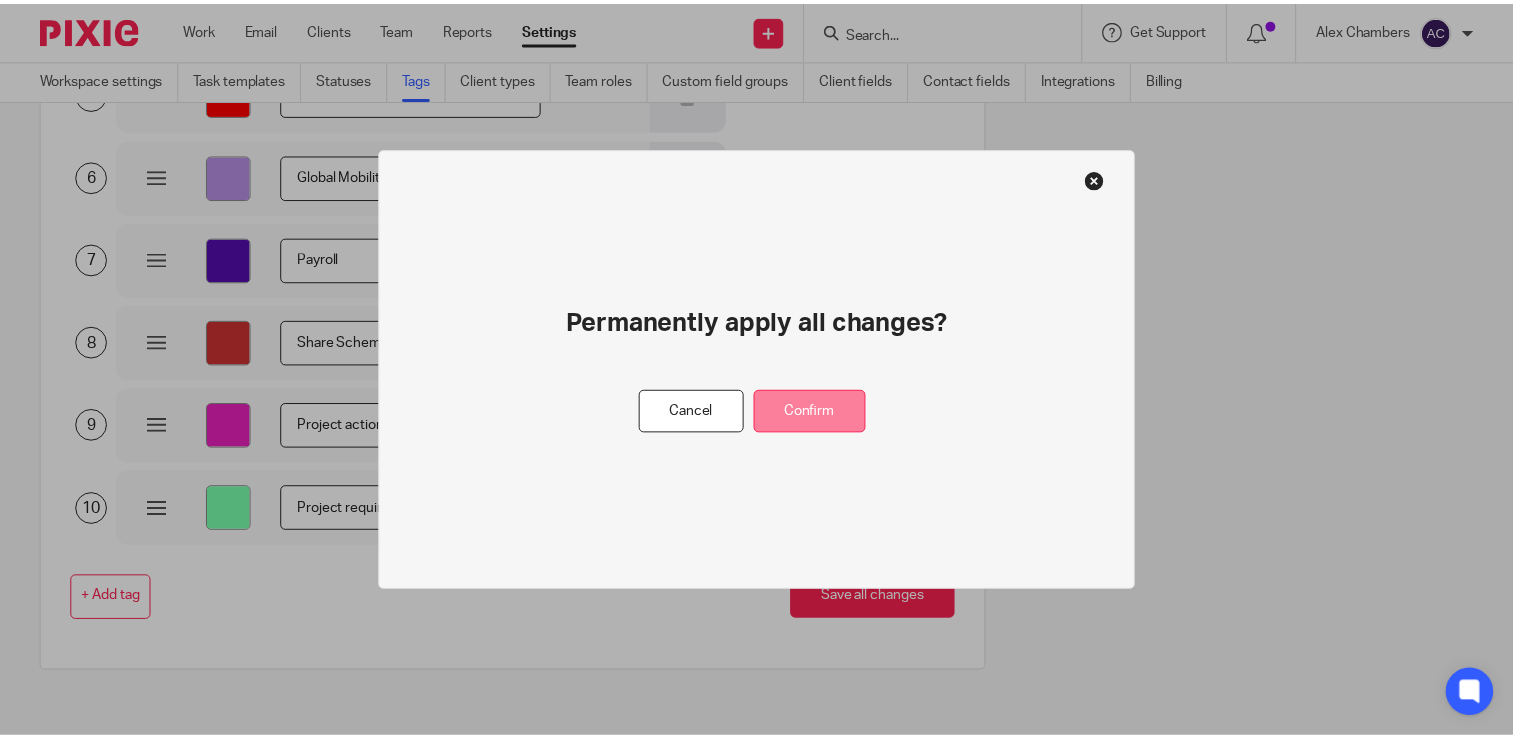 scroll, scrollTop: 0, scrollLeft: 0, axis: both 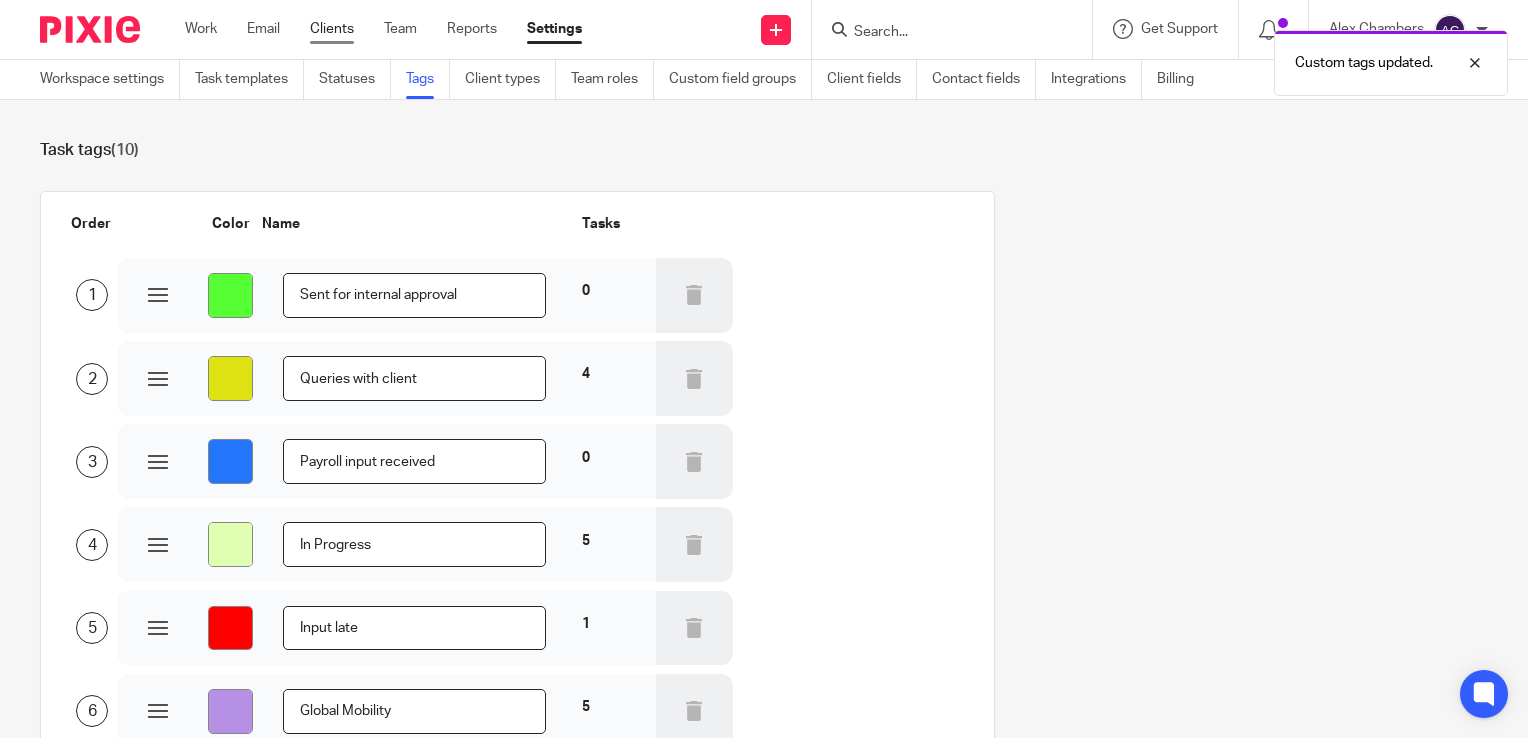click on "Clients" at bounding box center (332, 29) 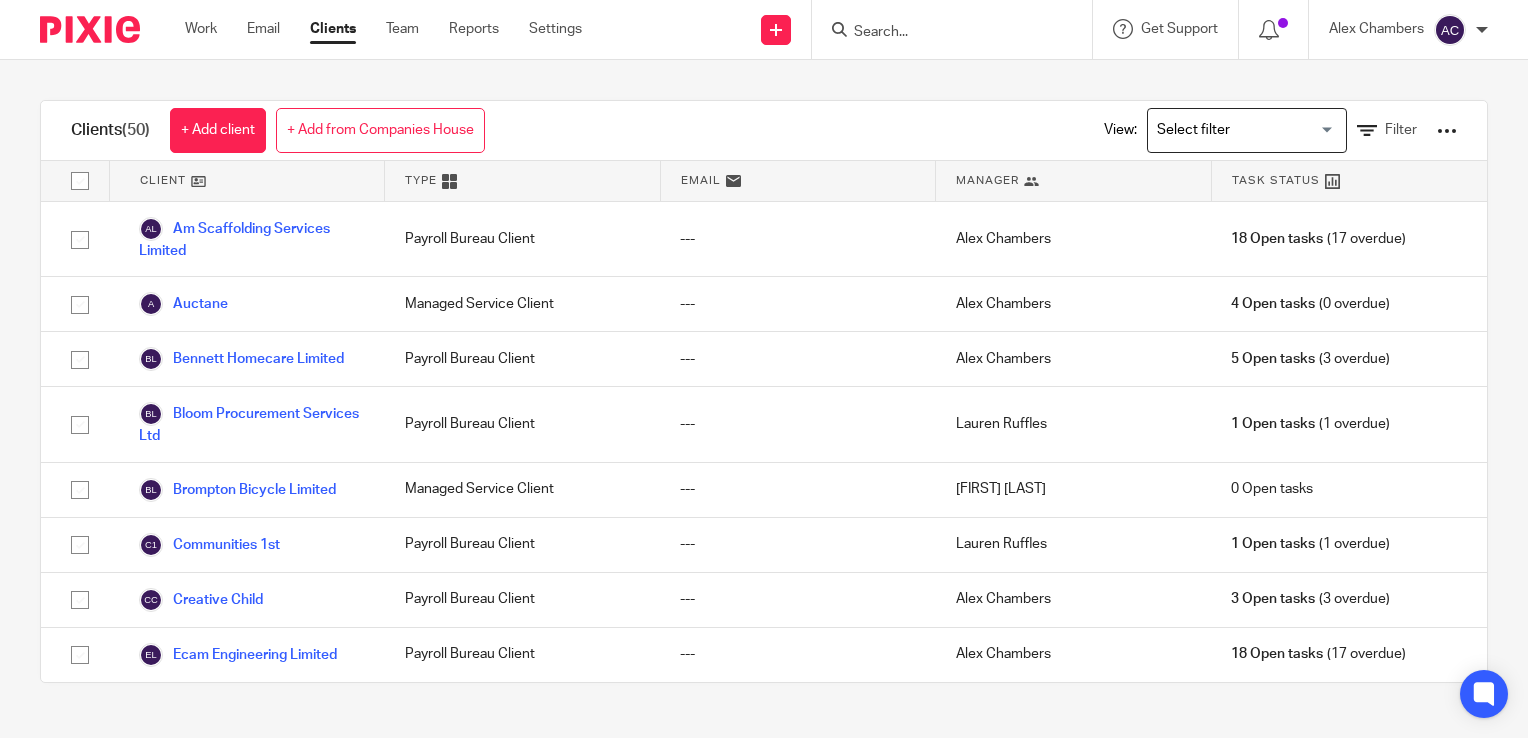 scroll, scrollTop: 0, scrollLeft: 0, axis: both 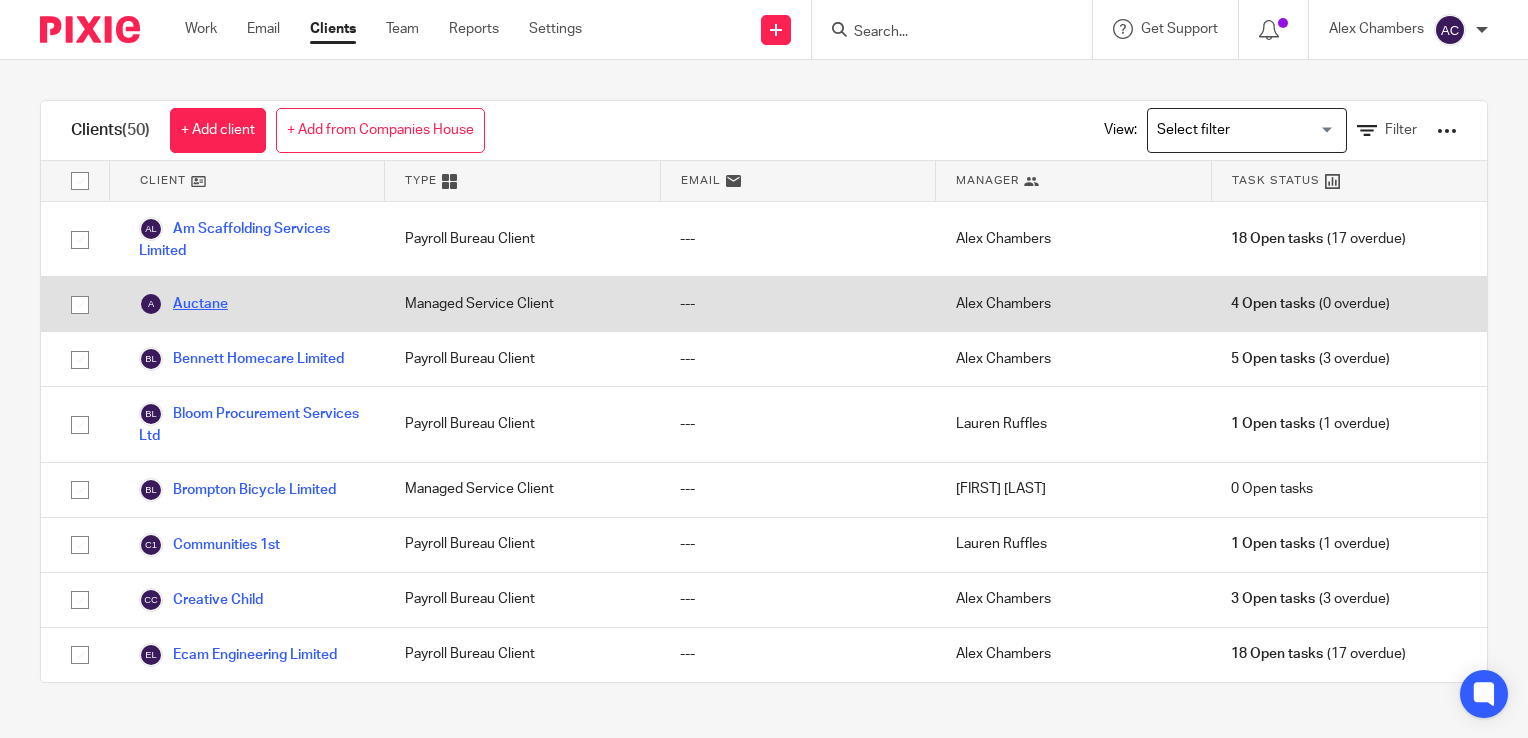 click on "Auctane" at bounding box center (183, 304) 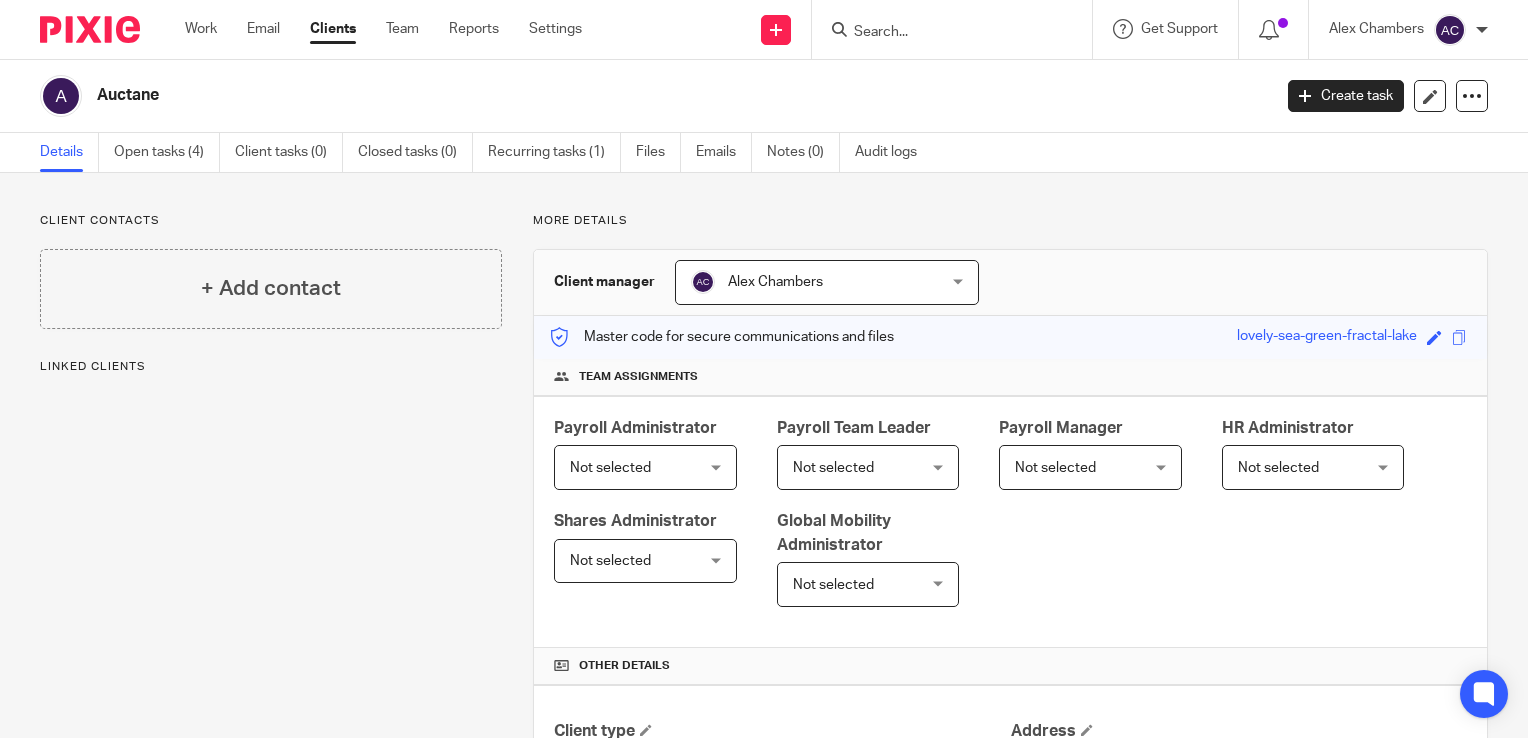 scroll, scrollTop: 0, scrollLeft: 0, axis: both 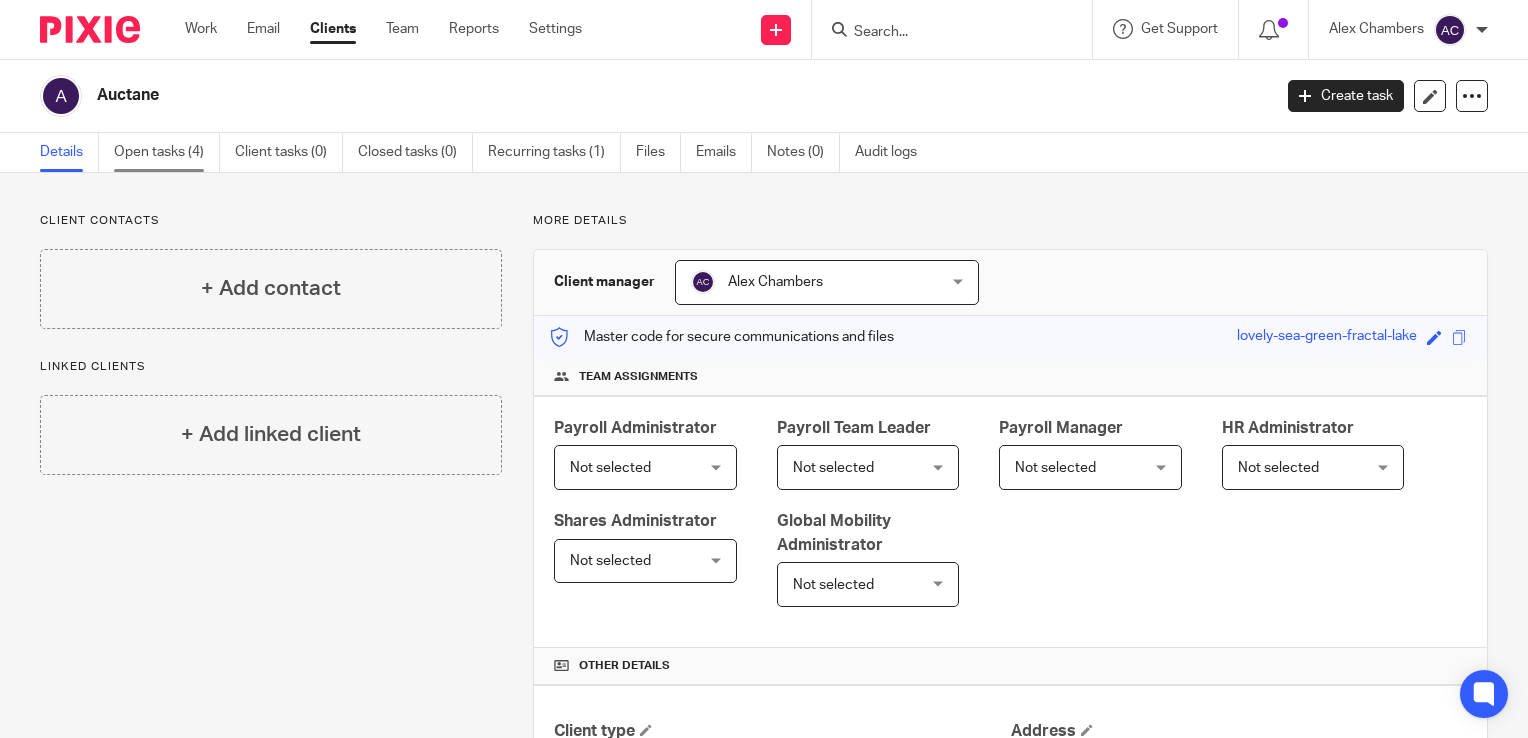 click on "Open tasks (4)" at bounding box center [167, 152] 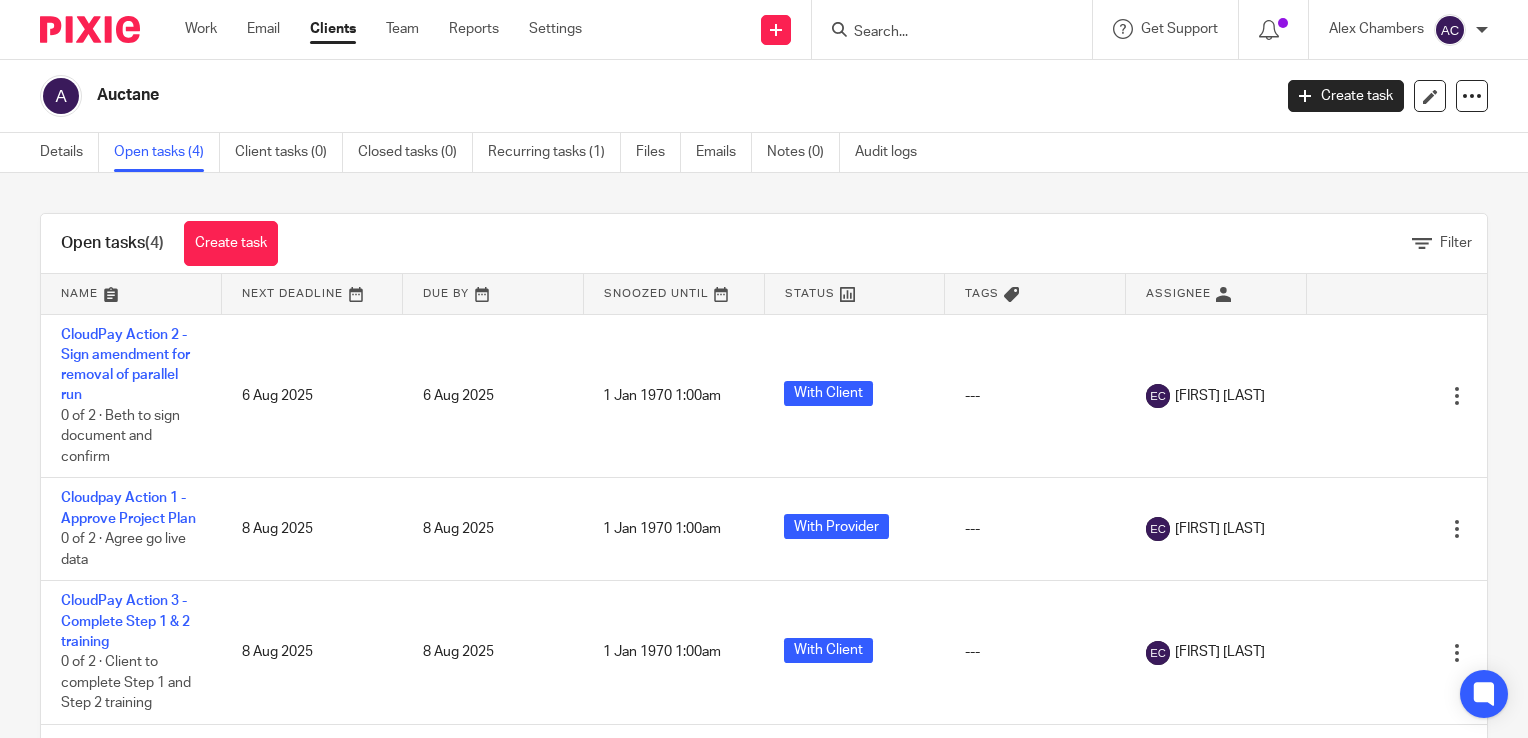 scroll, scrollTop: 0, scrollLeft: 0, axis: both 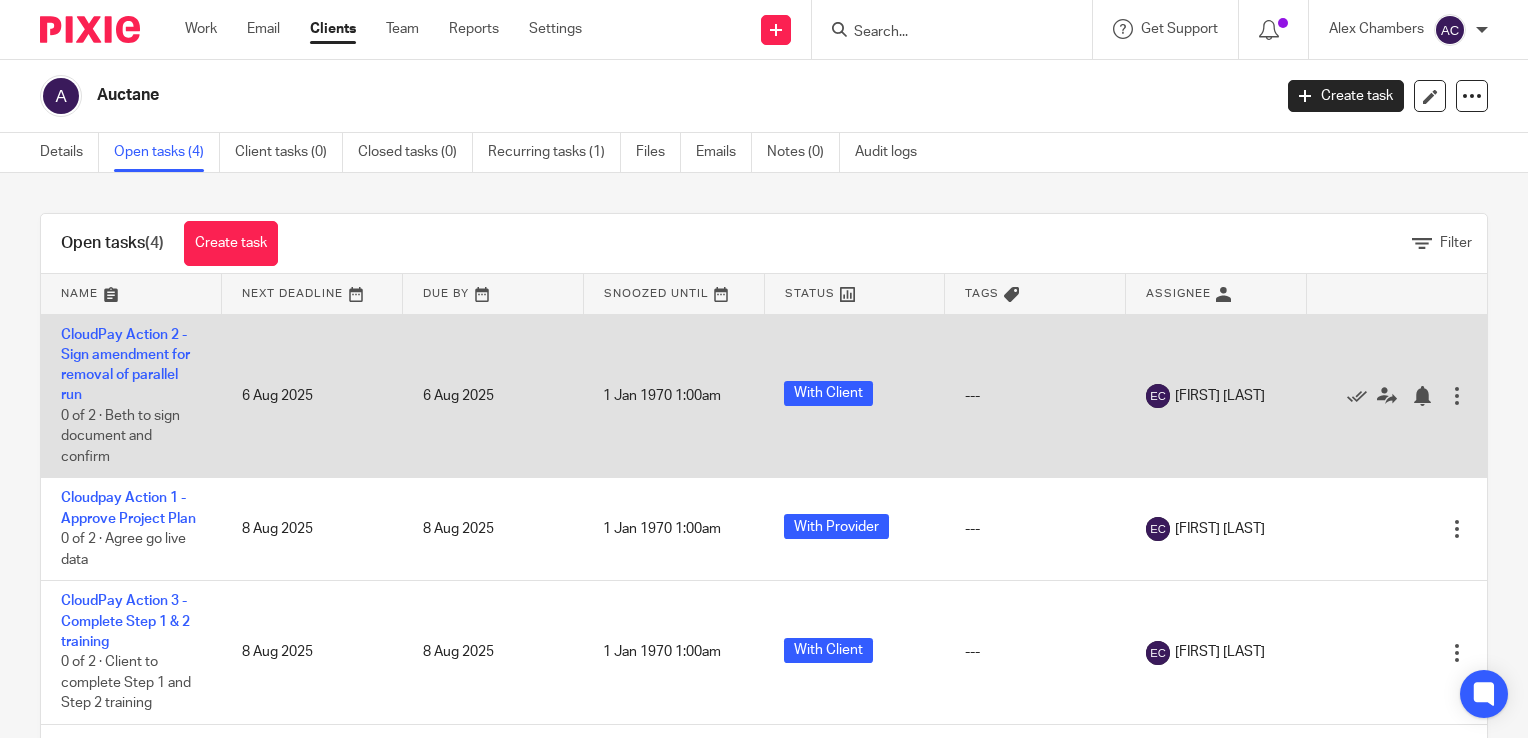 click on "---" at bounding box center (1035, 396) 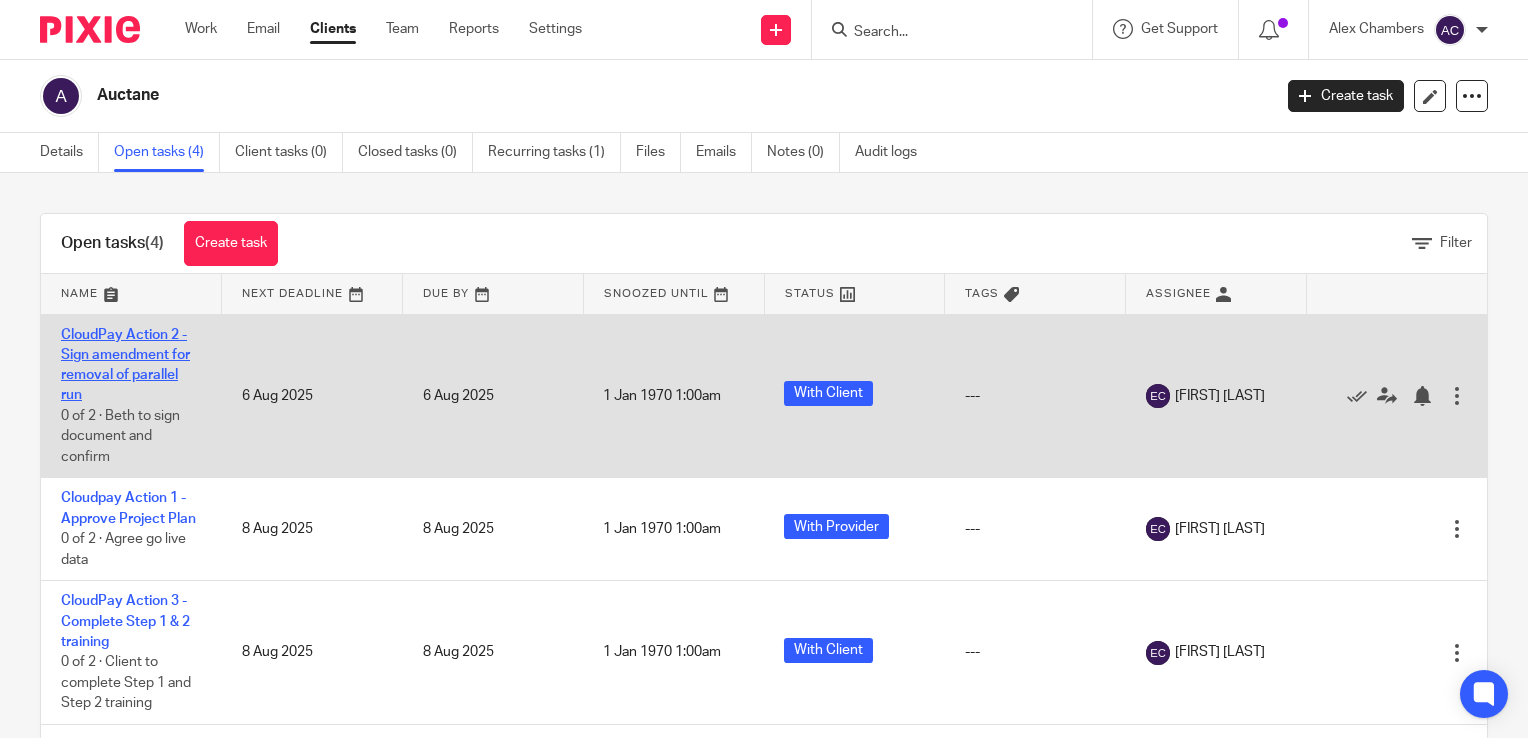 click on "CloudPay Action 2 - Sign amendment for removal of parallel run" at bounding box center [125, 365] 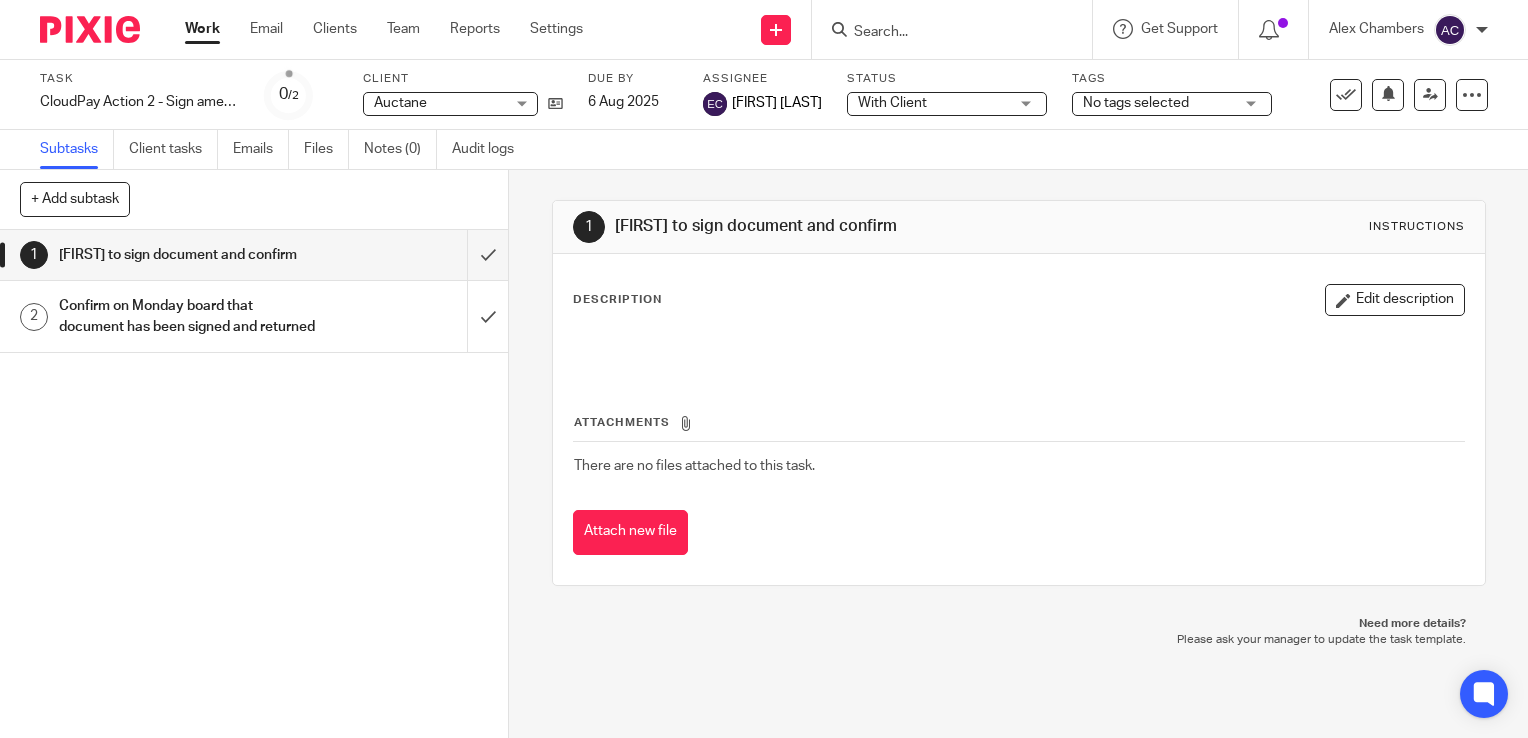 scroll, scrollTop: 0, scrollLeft: 0, axis: both 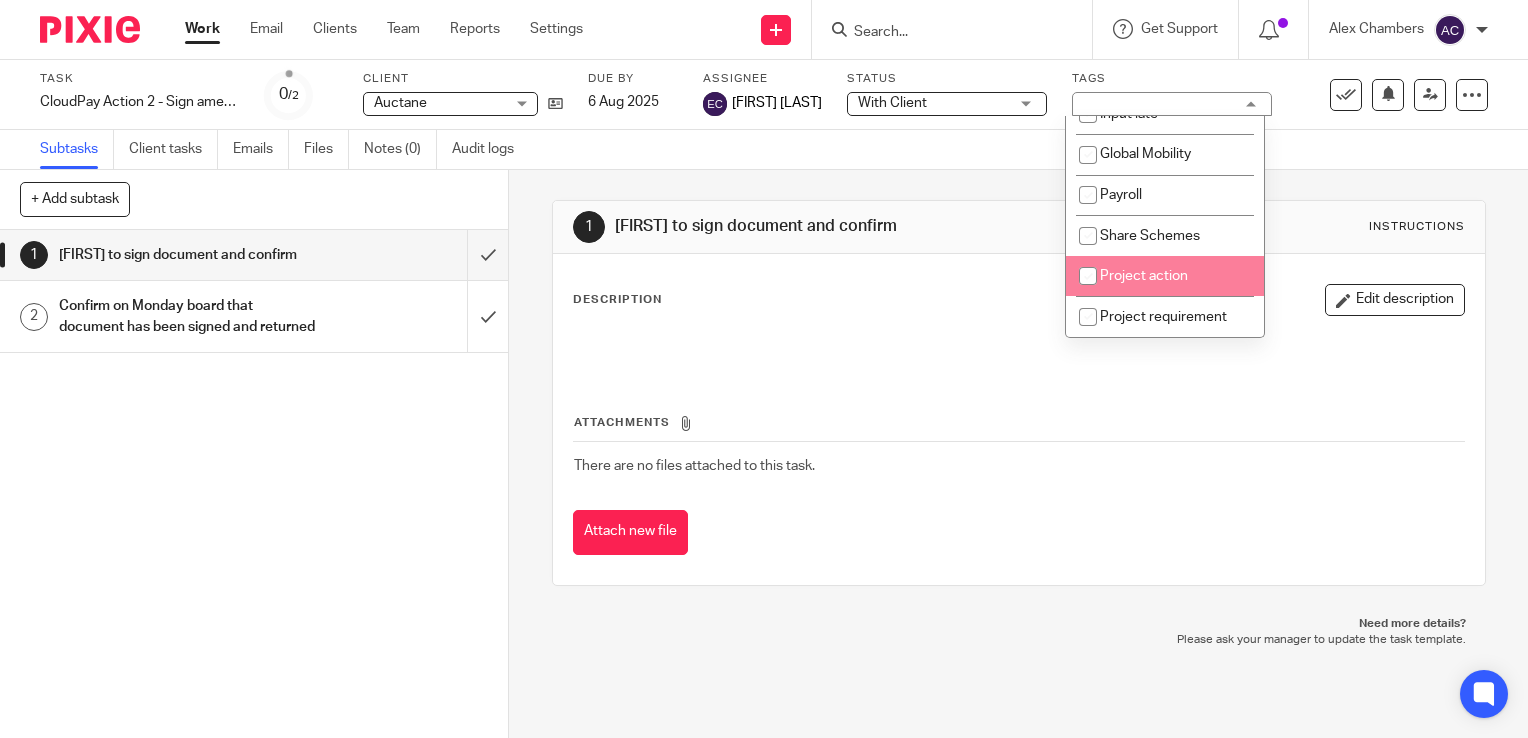 click at bounding box center [1088, 276] 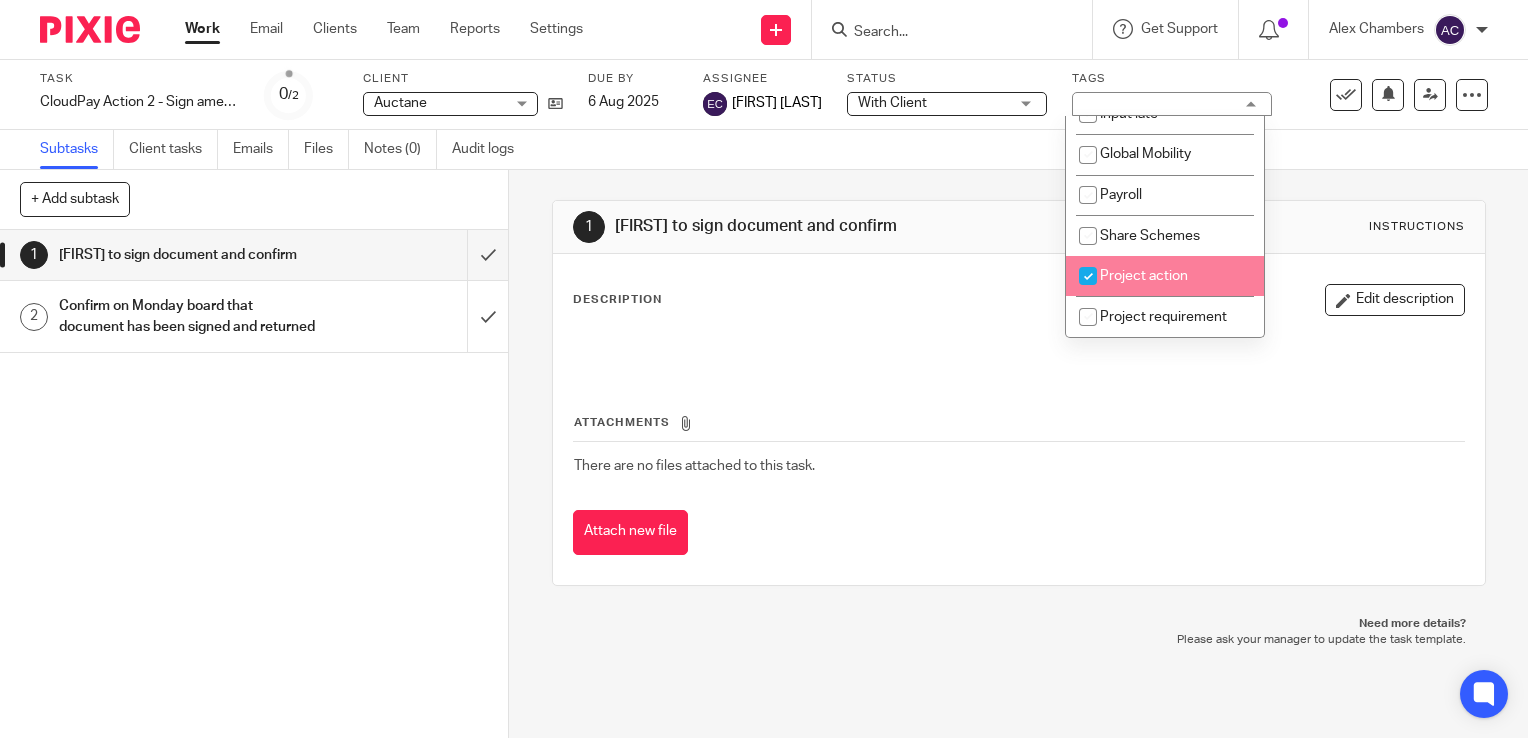 checkbox on "true" 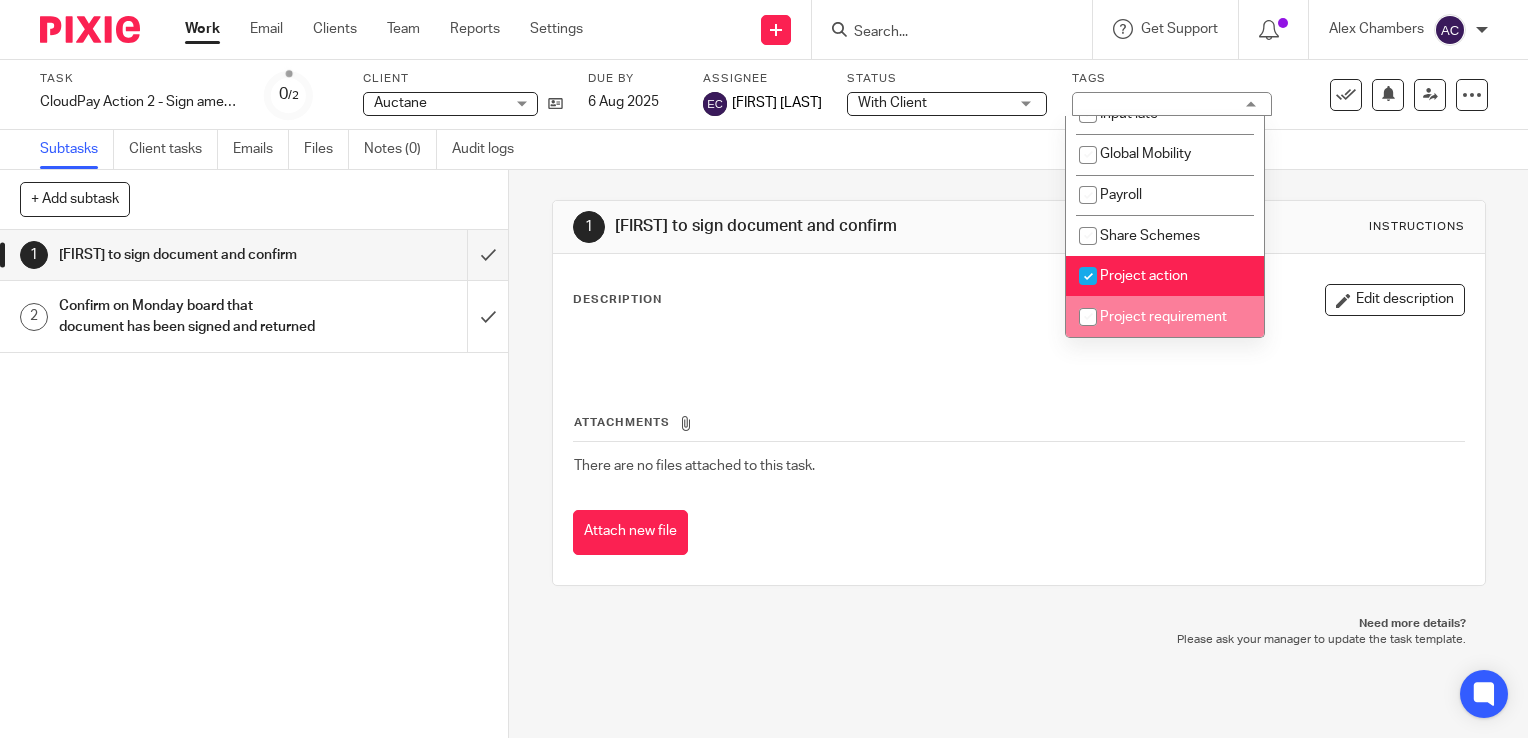 click on "Attachments     There are no files attached to this task.   Attach new file" at bounding box center (1019, 464) 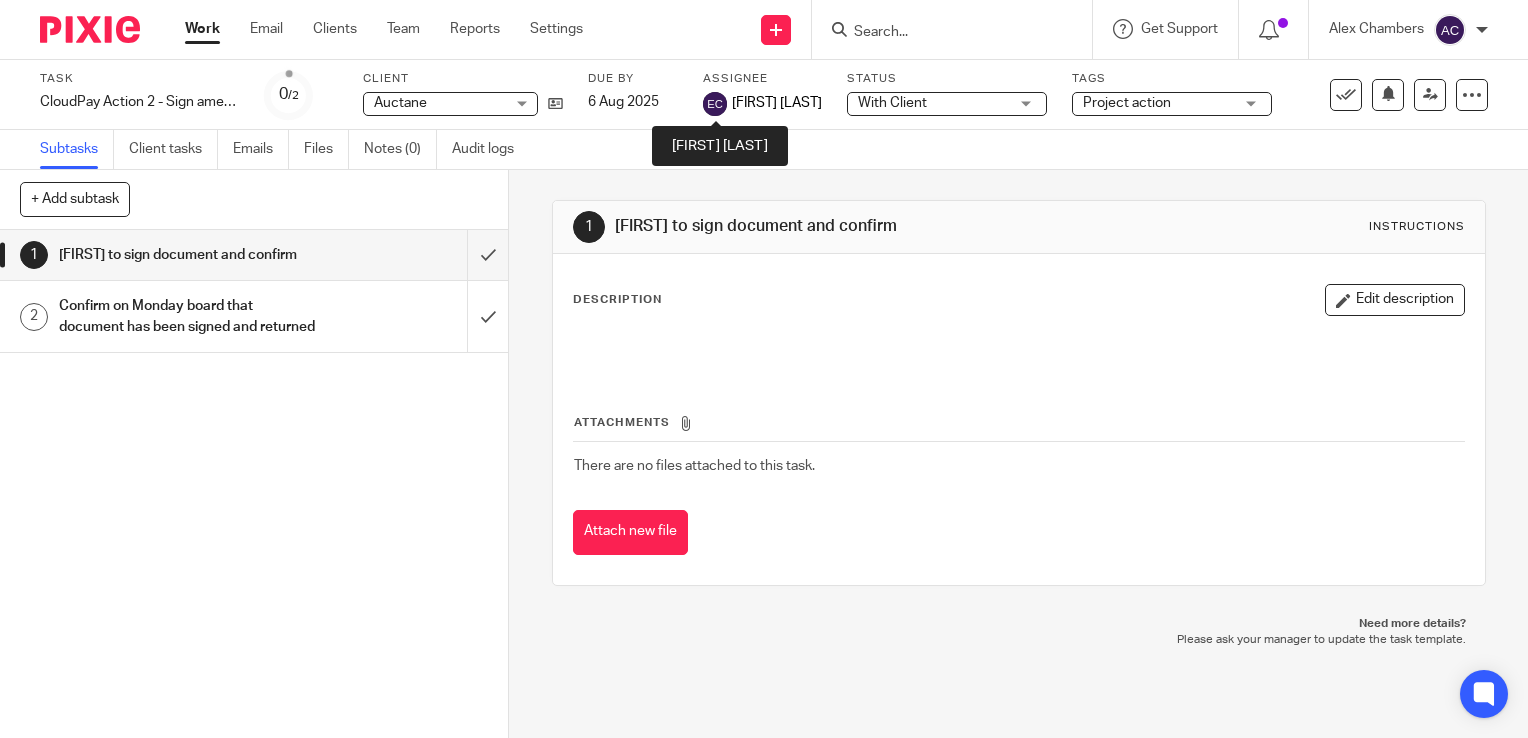 click at bounding box center (715, 104) 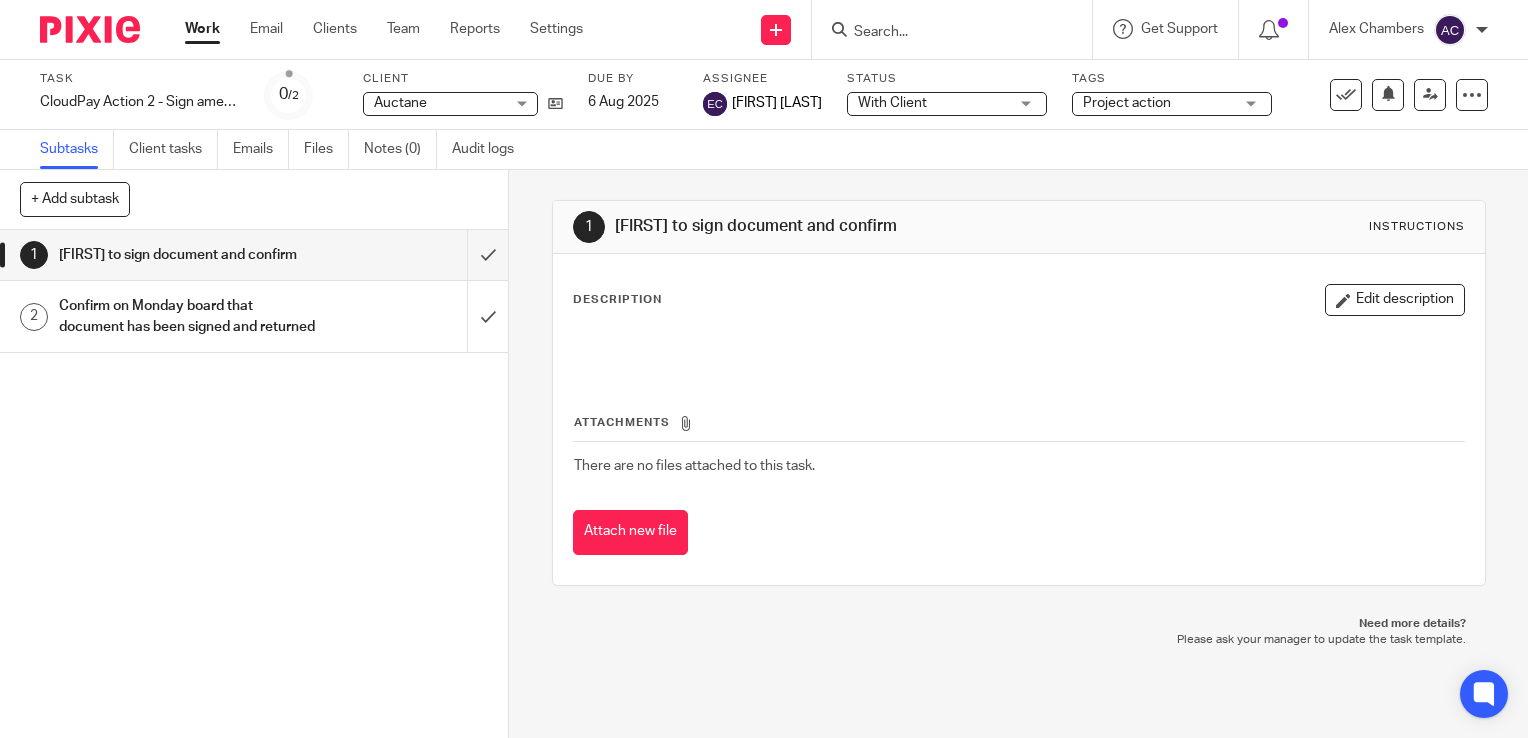 click on "[FIRST] [LAST]" at bounding box center [777, 103] 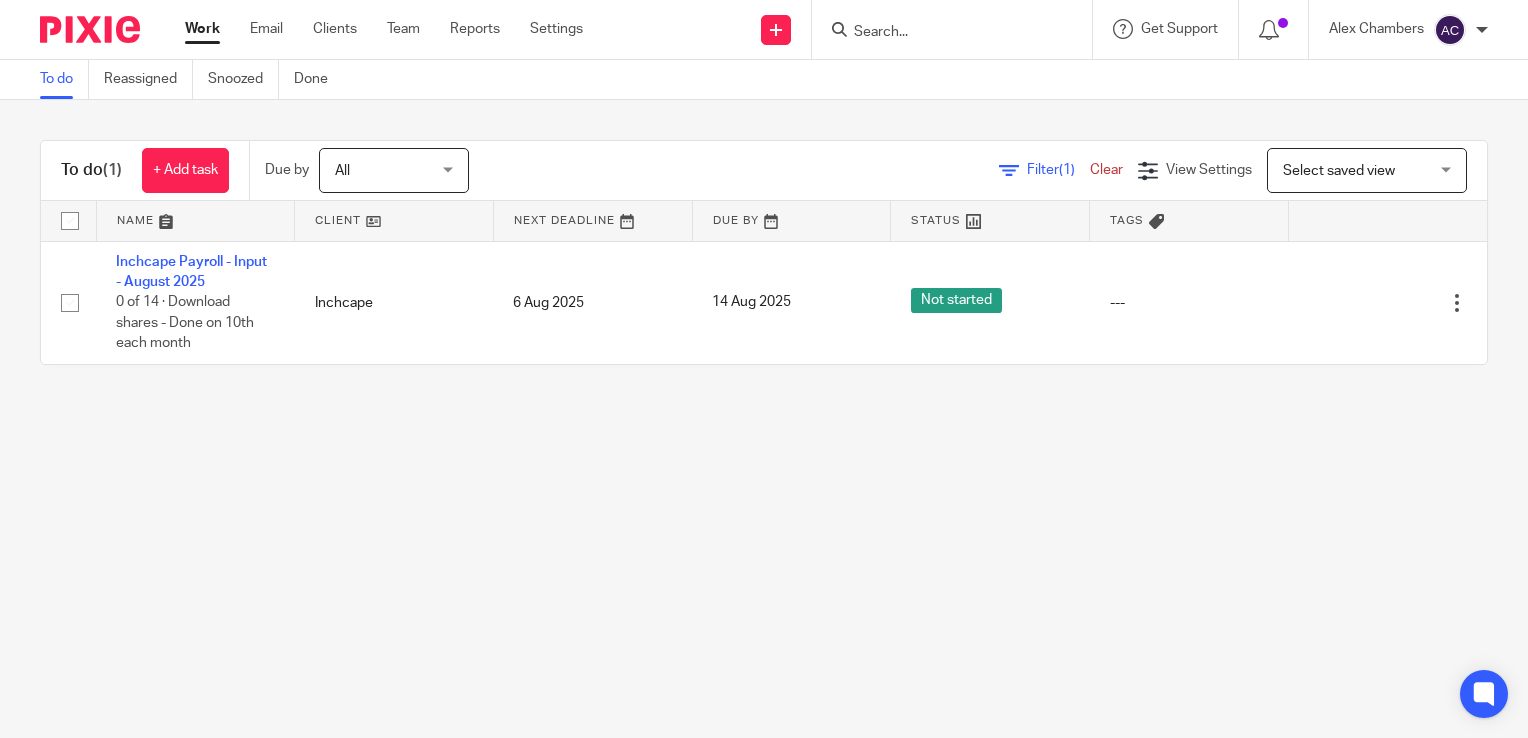 scroll, scrollTop: 0, scrollLeft: 0, axis: both 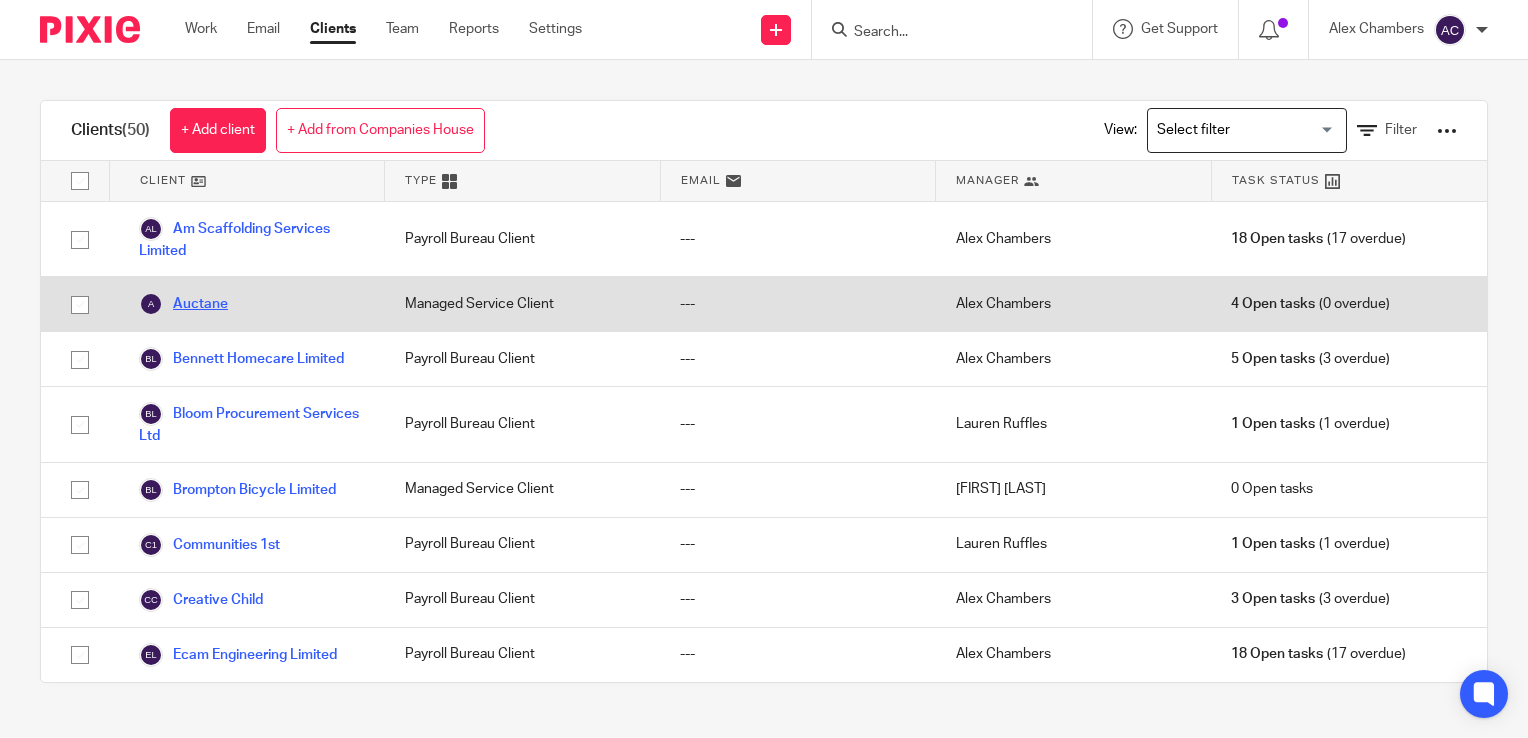 click on "Auctane" at bounding box center [183, 304] 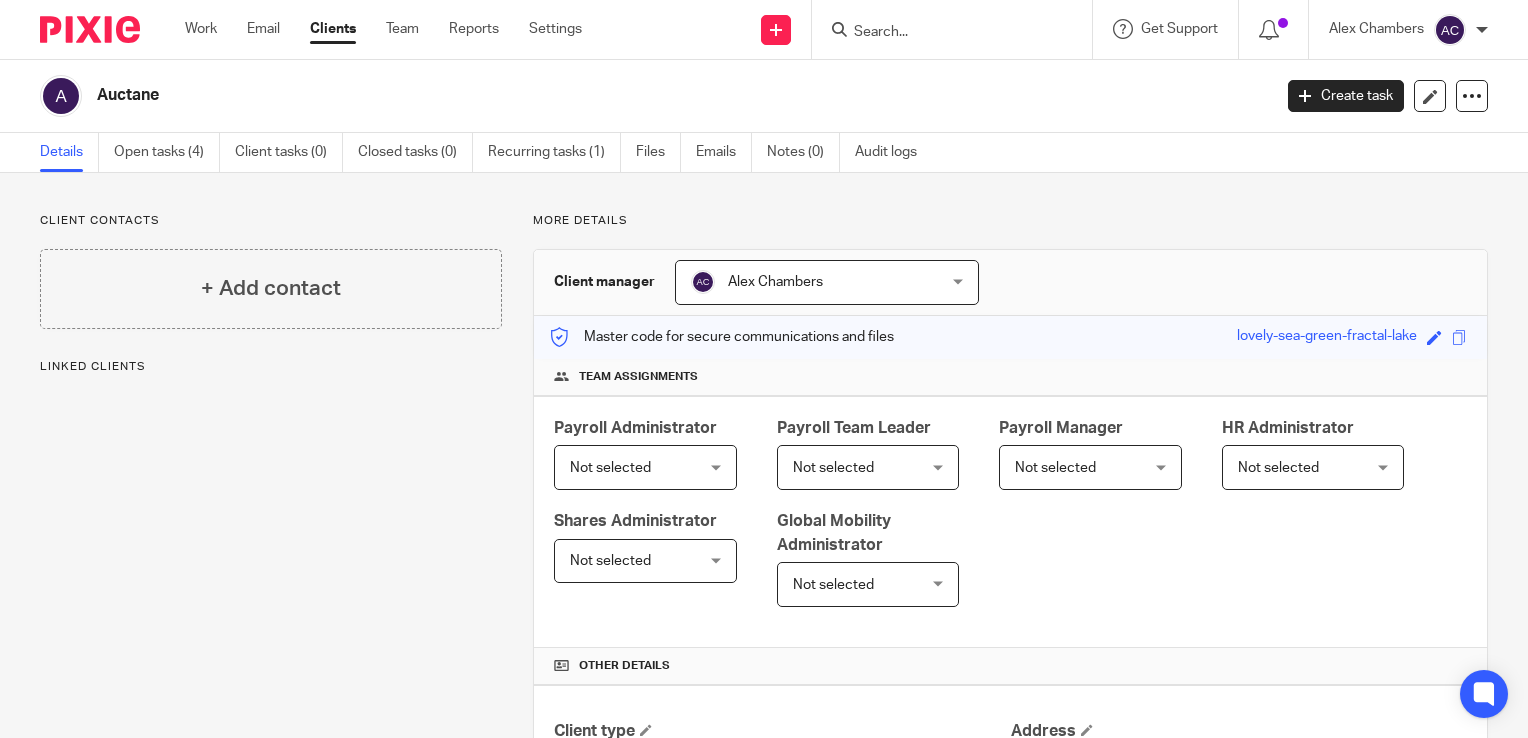 scroll, scrollTop: 0, scrollLeft: 0, axis: both 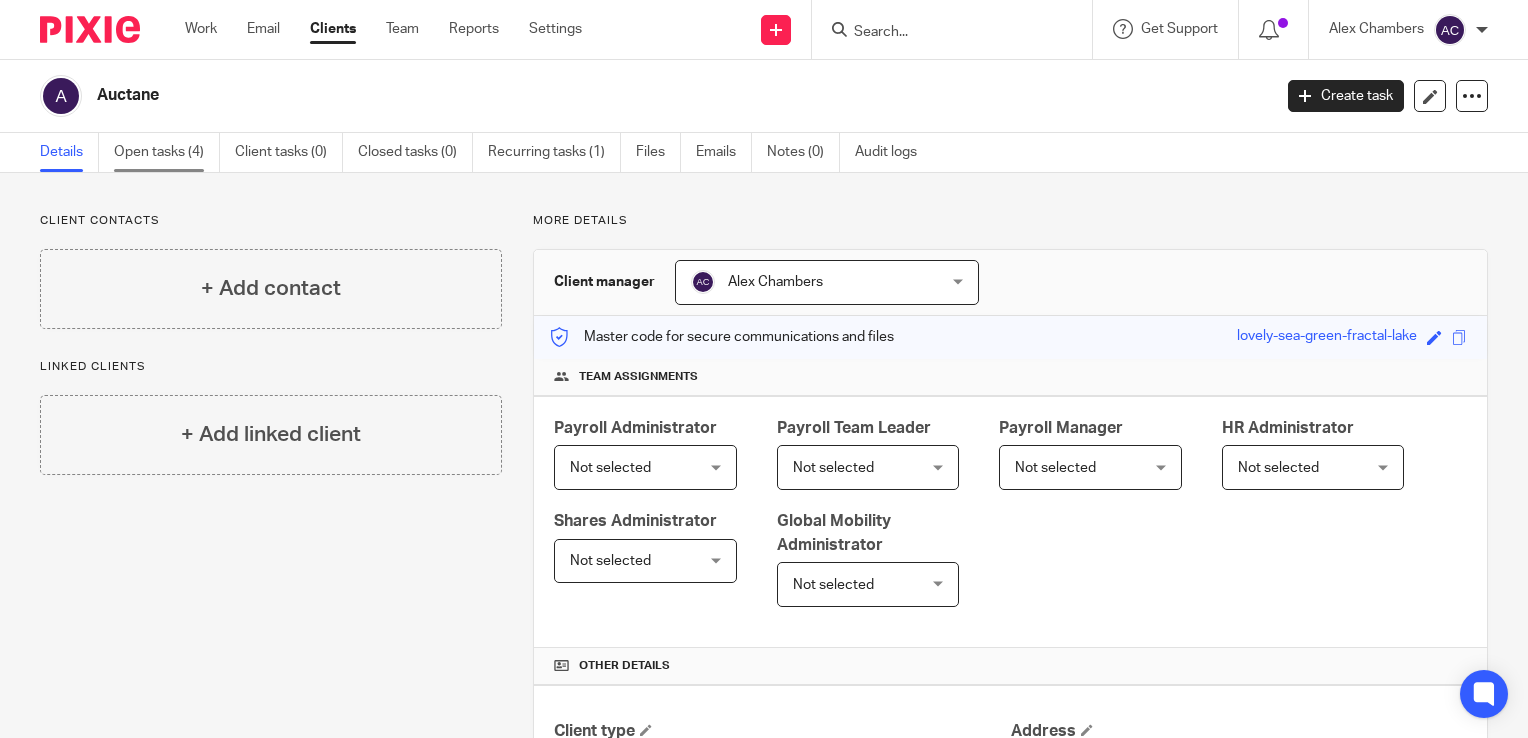 click on "Open tasks (4)" at bounding box center [167, 152] 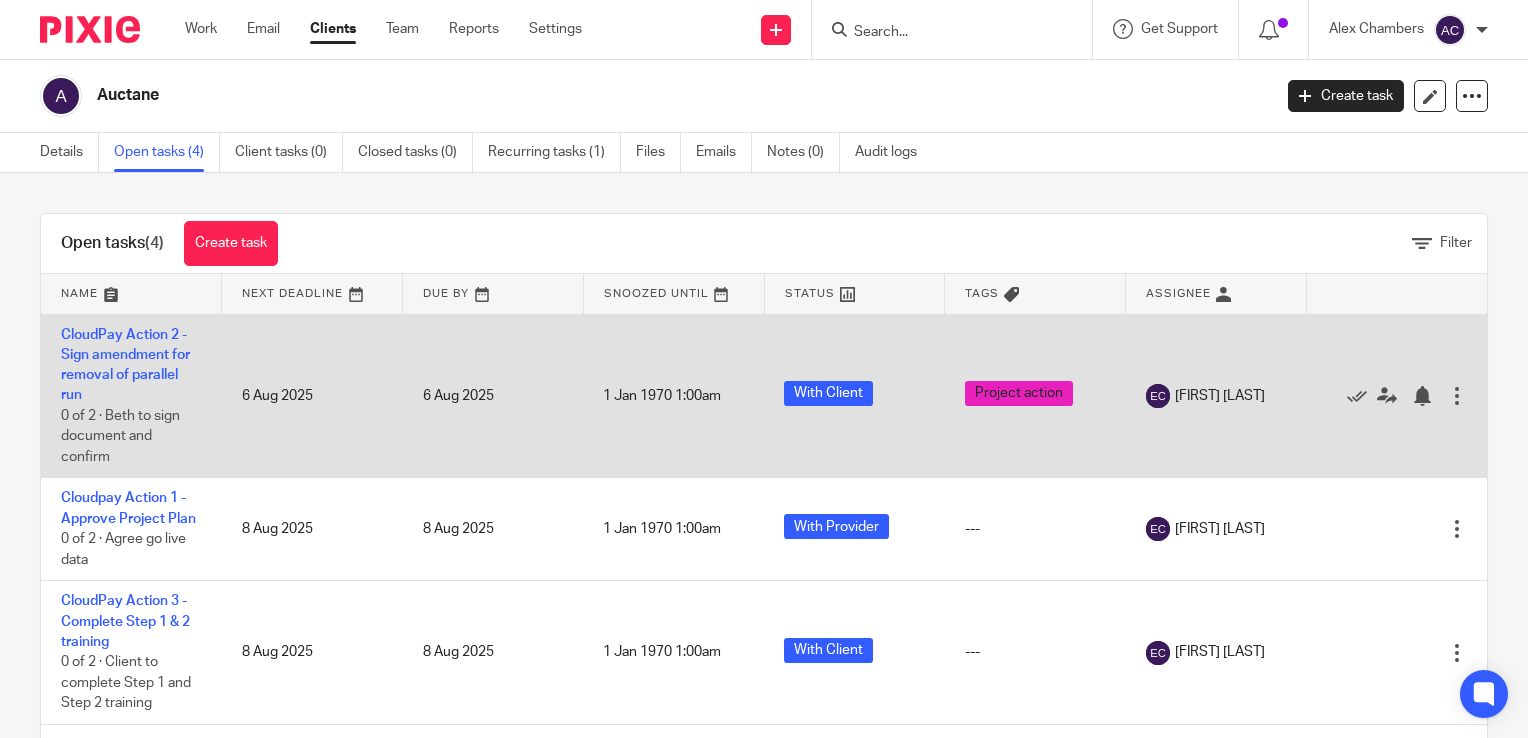 scroll, scrollTop: 0, scrollLeft: 0, axis: both 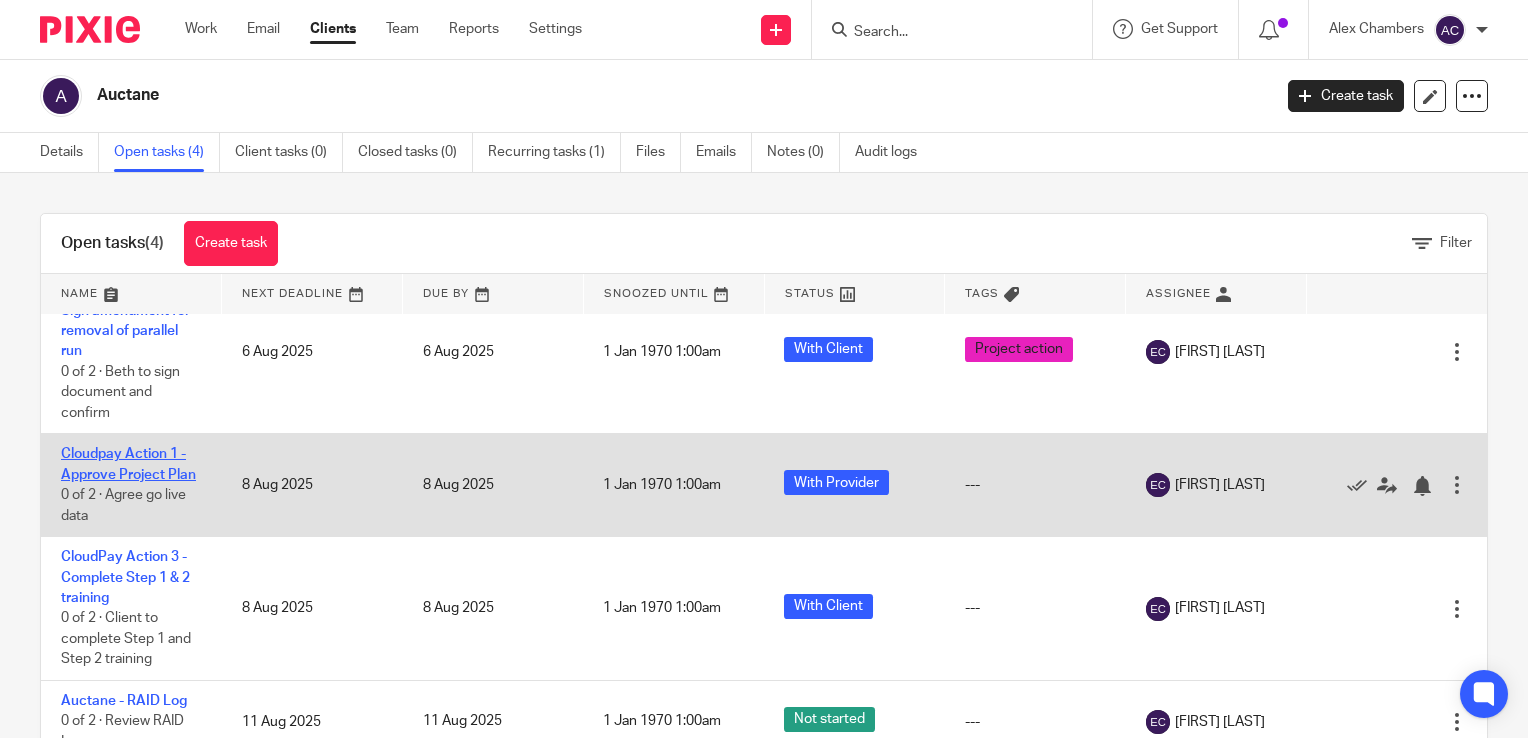 click on "Cloudpay Action 1 - Approve Project Plan" at bounding box center (128, 464) 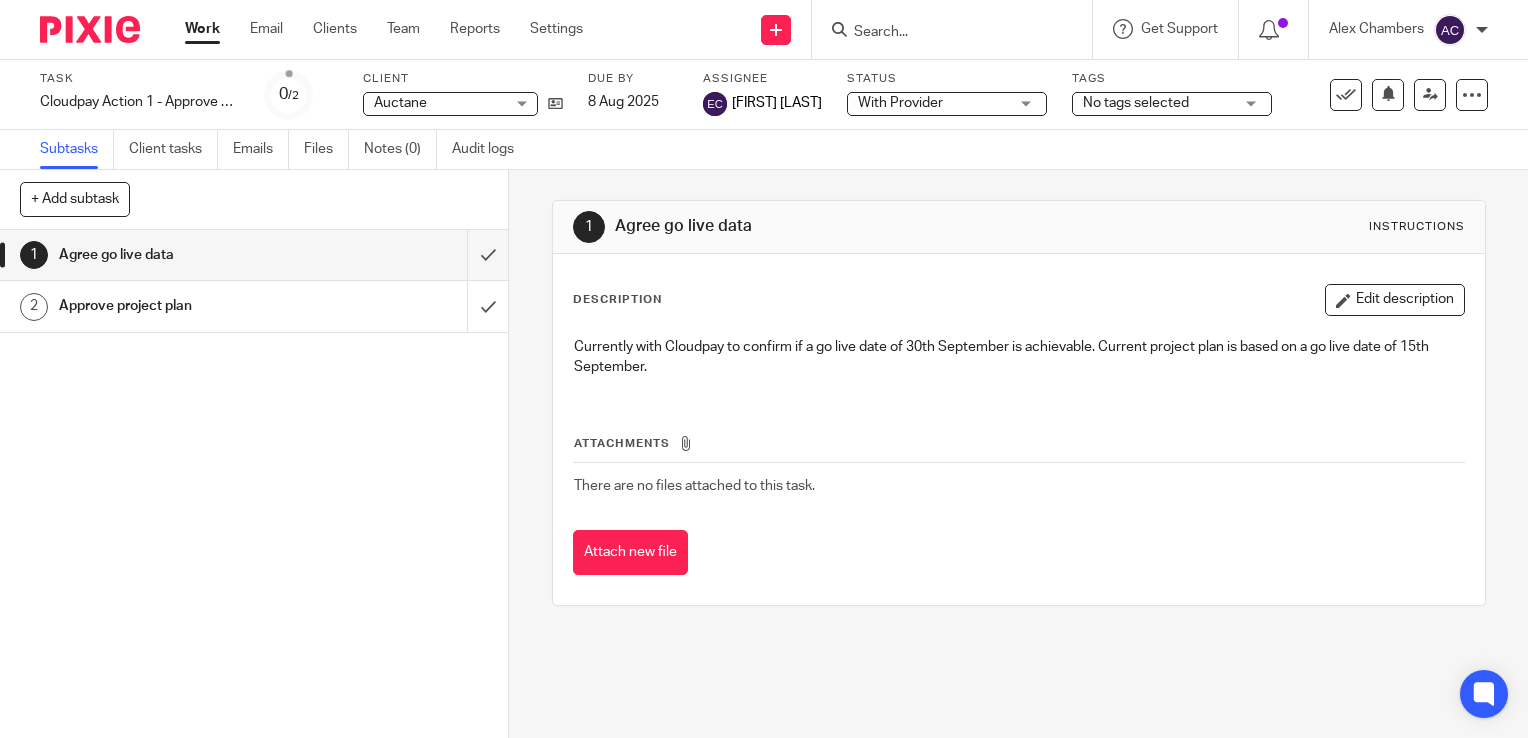 scroll, scrollTop: 0, scrollLeft: 0, axis: both 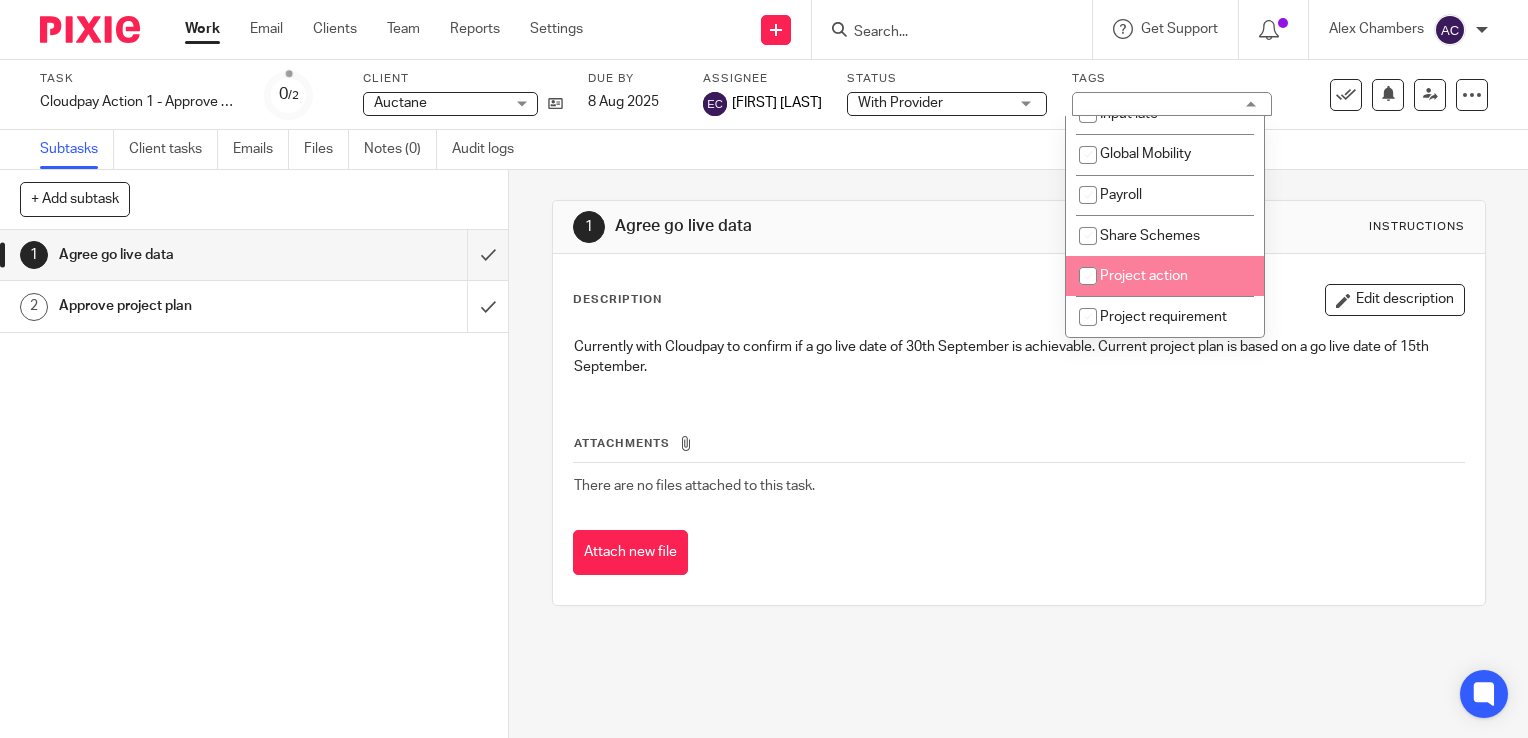 click at bounding box center [1088, 276] 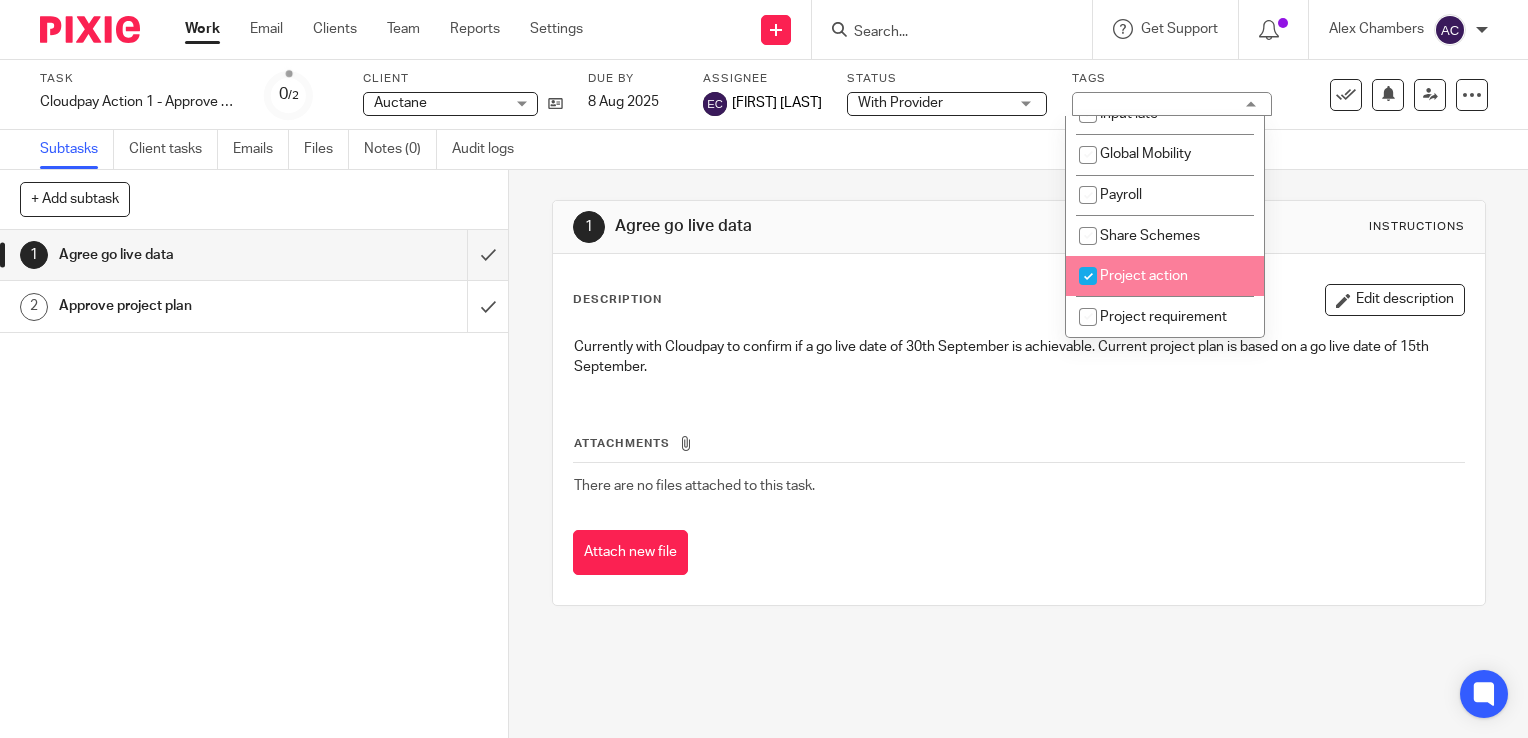 checkbox on "true" 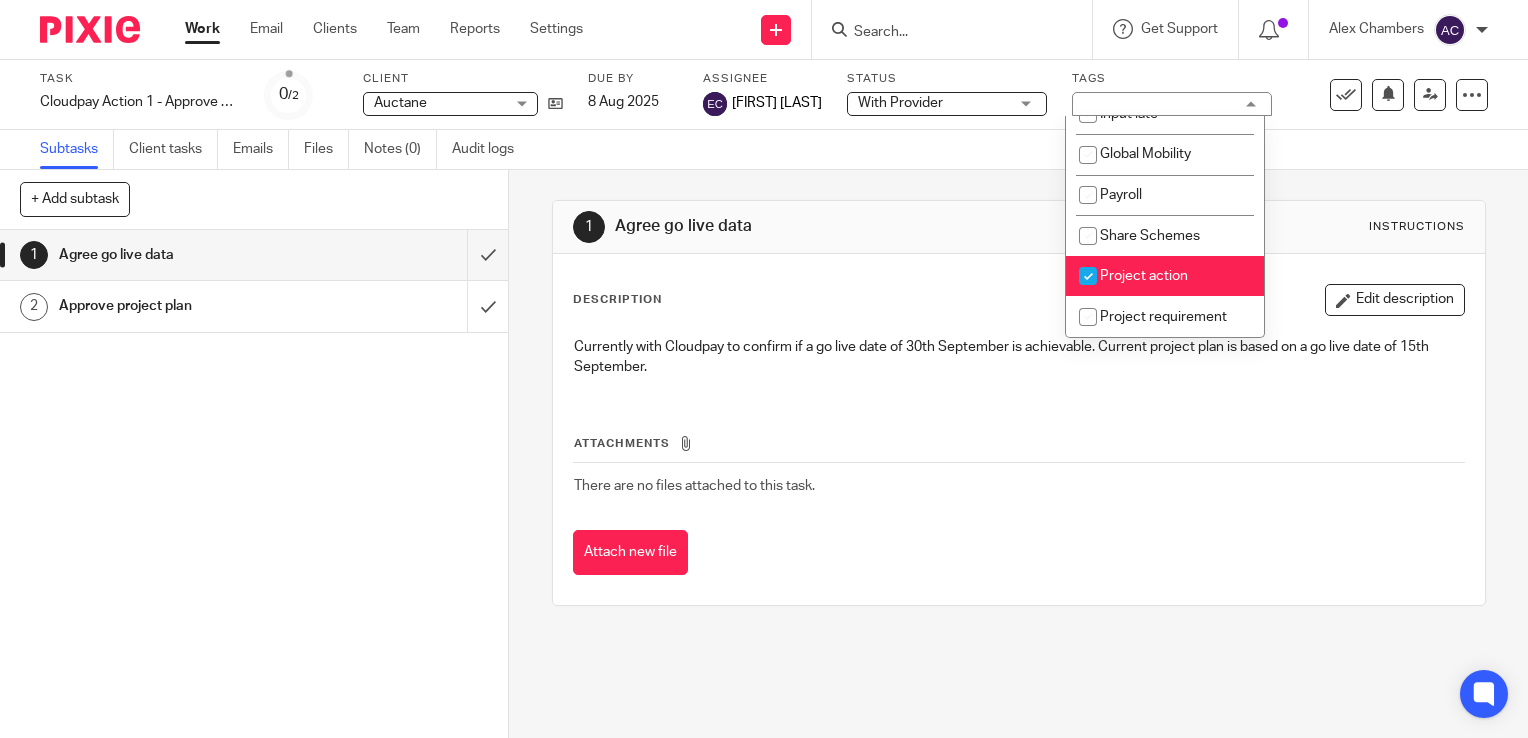 click on "1
Agree go live data
2
Approve project plan" at bounding box center (254, 484) 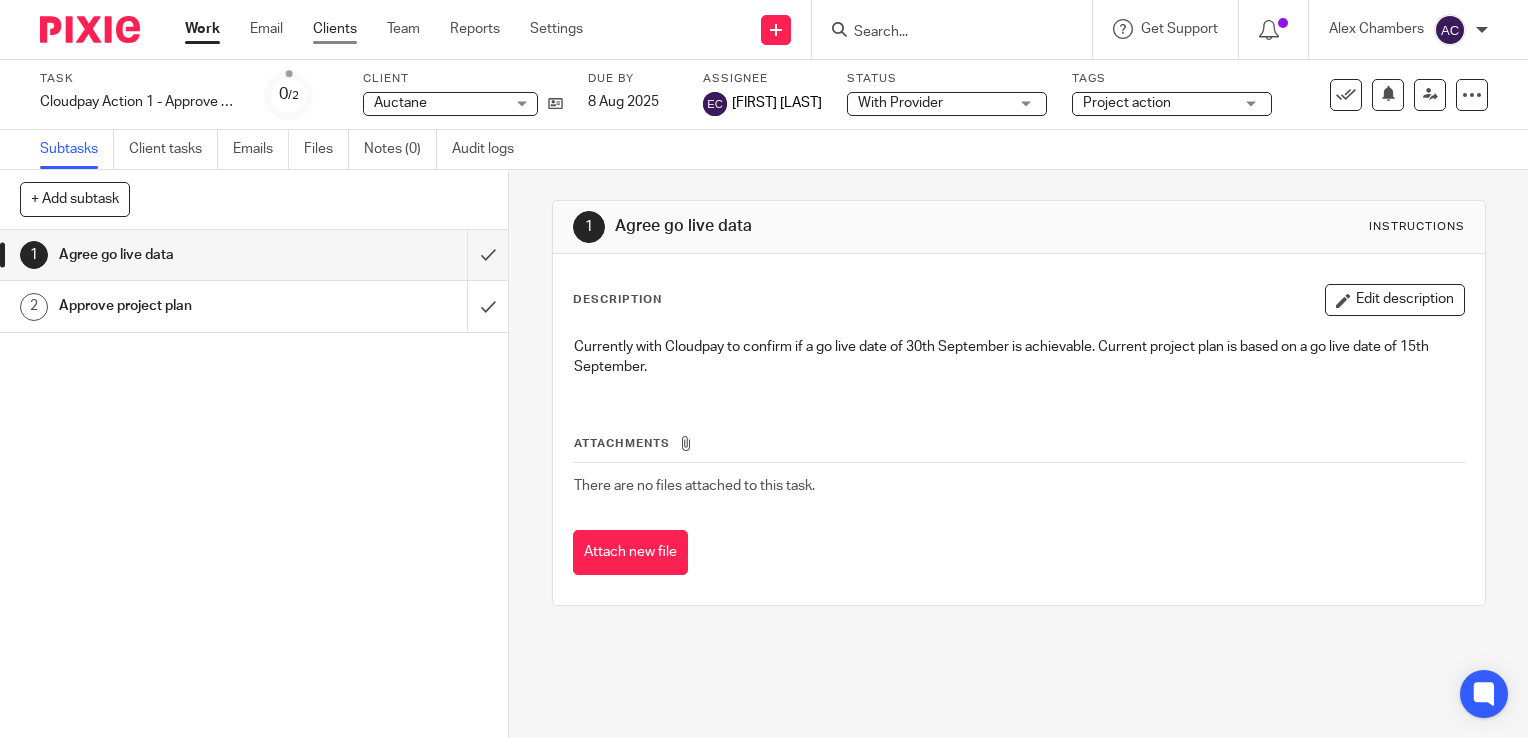 click on "Clients" at bounding box center [335, 29] 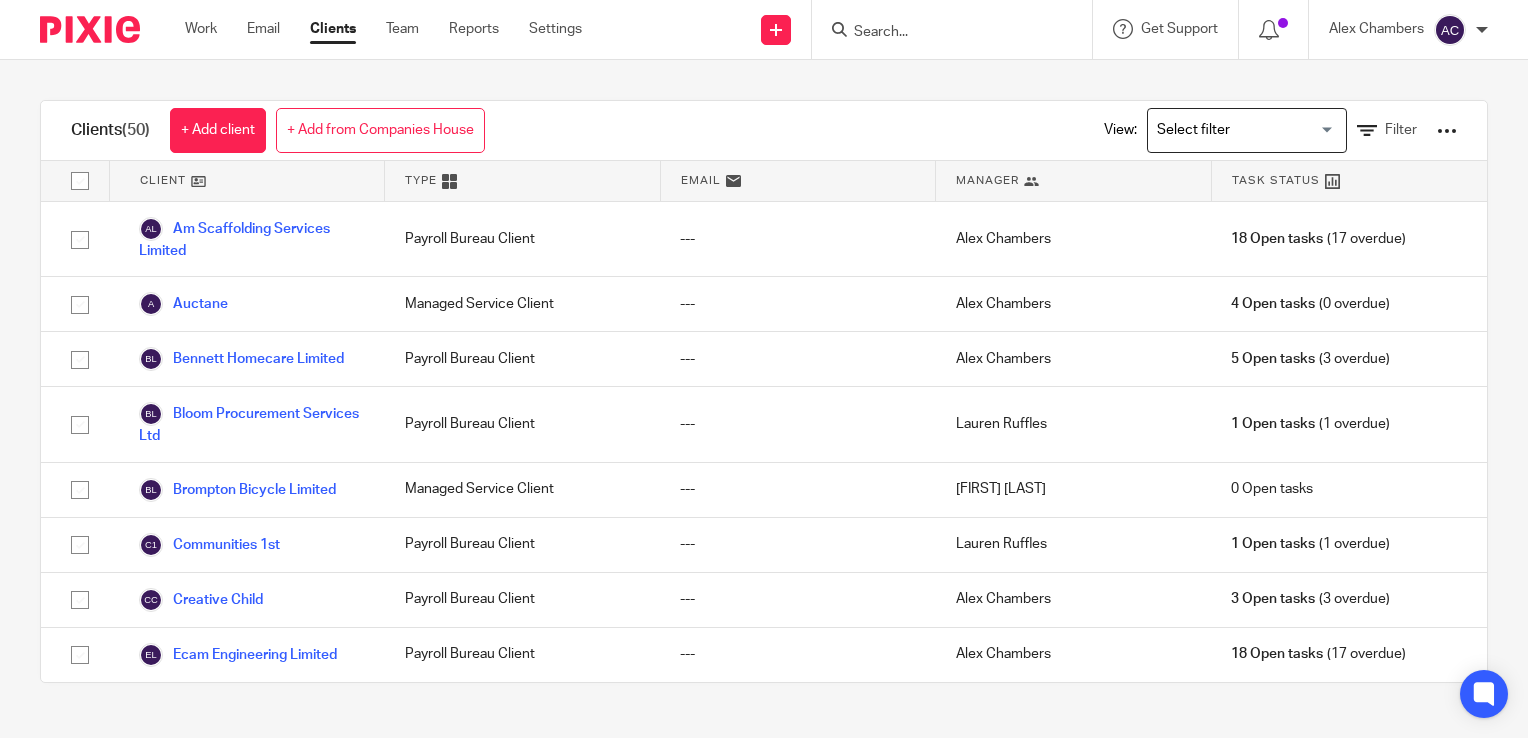 scroll, scrollTop: 0, scrollLeft: 0, axis: both 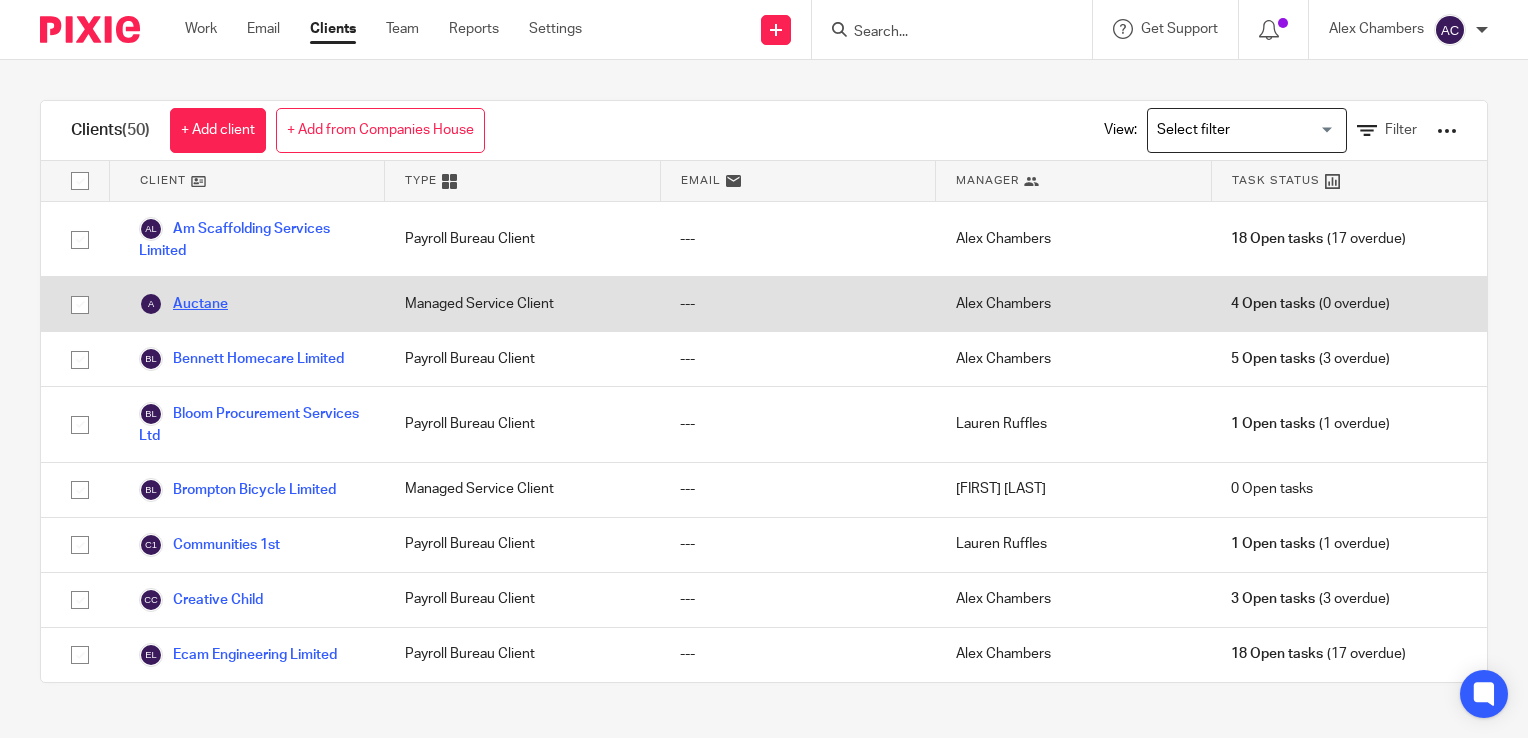 click on "Auctane" at bounding box center (183, 304) 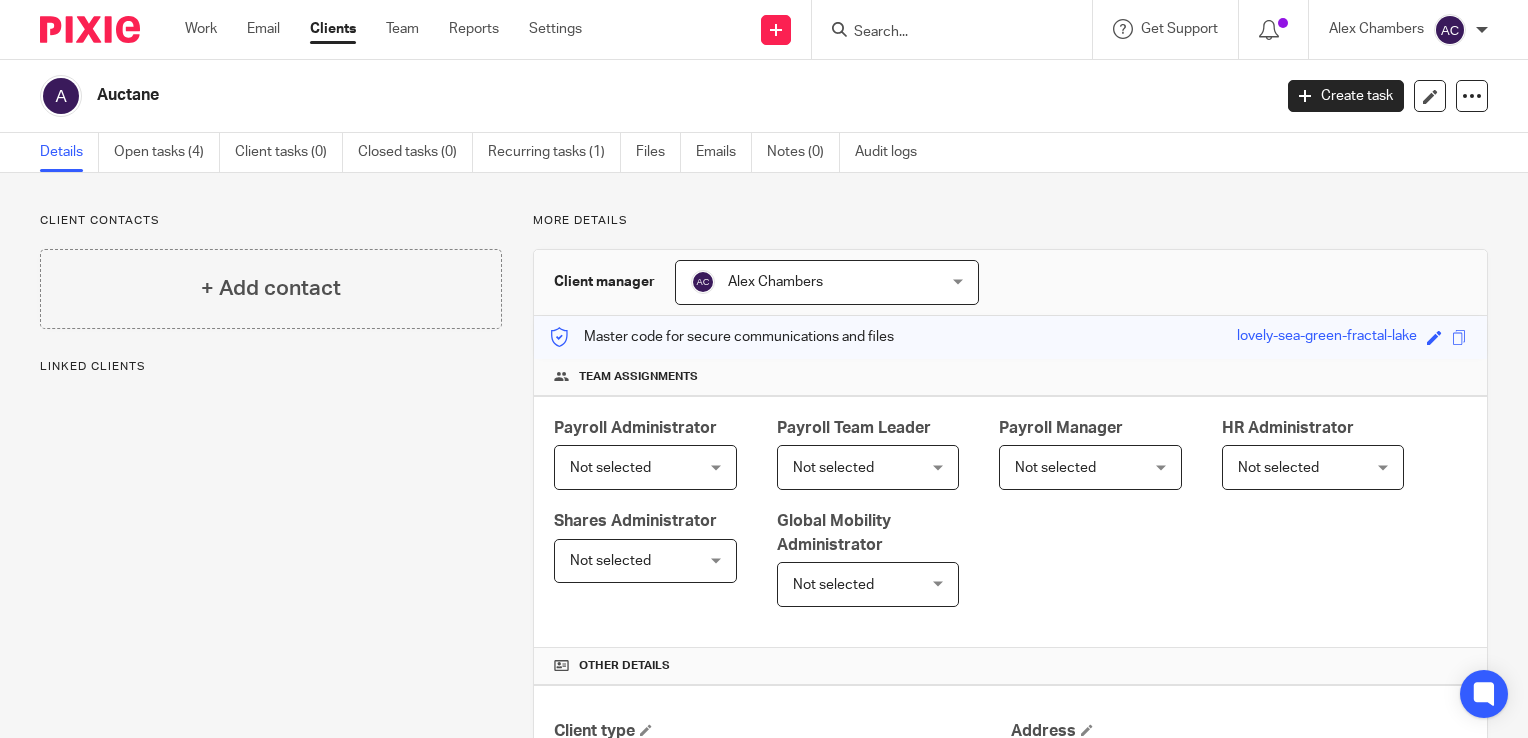 scroll, scrollTop: 0, scrollLeft: 0, axis: both 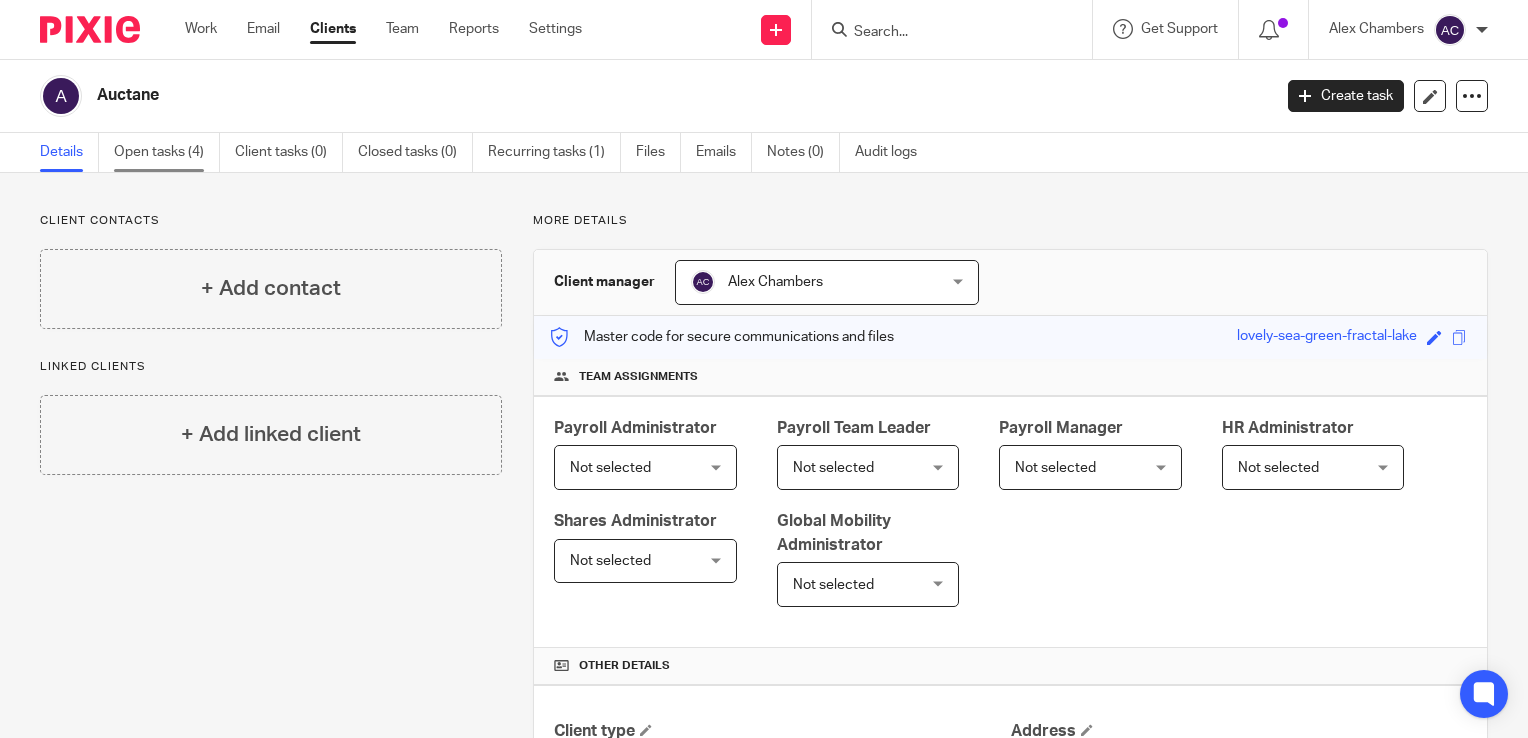 click on "Open tasks (4)" at bounding box center [167, 152] 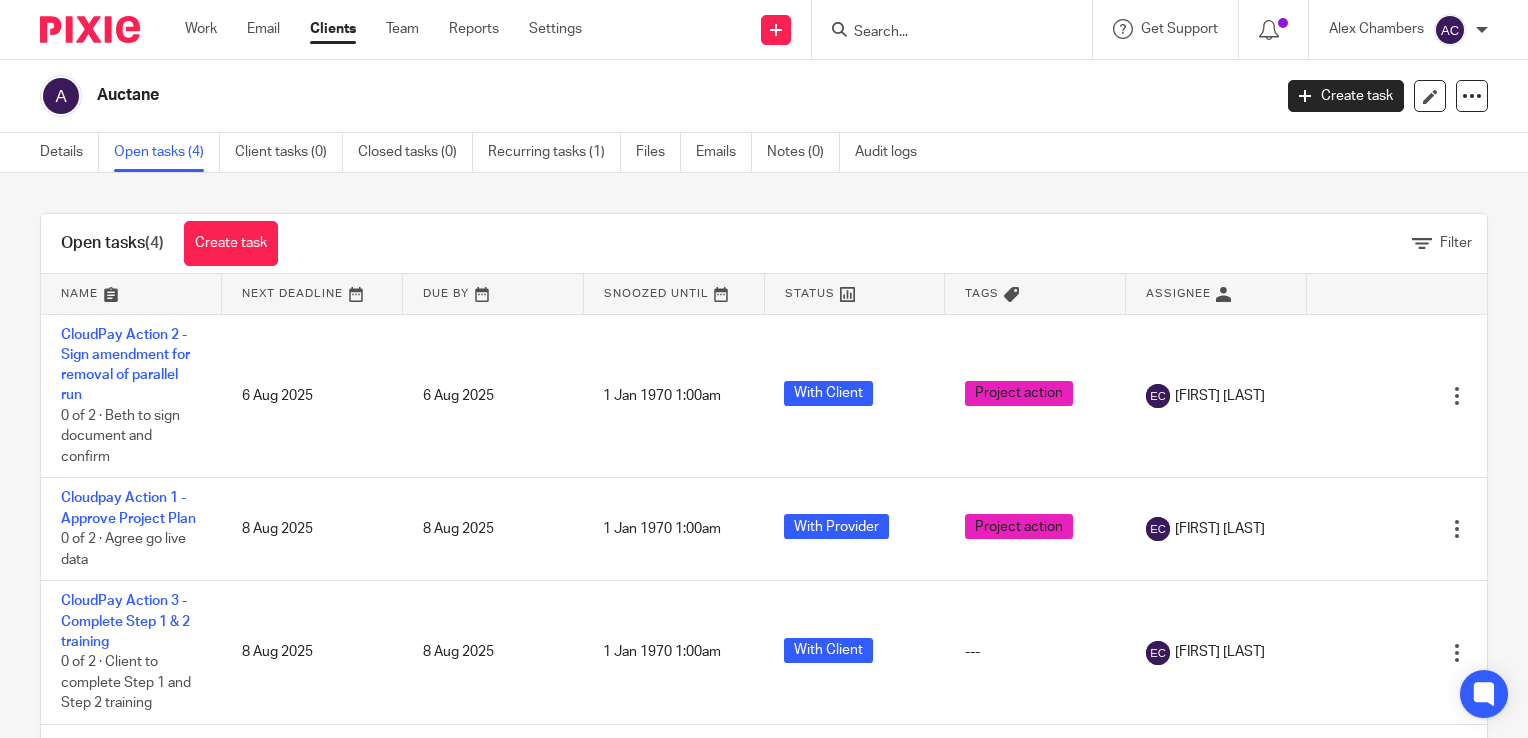 scroll, scrollTop: 0, scrollLeft: 0, axis: both 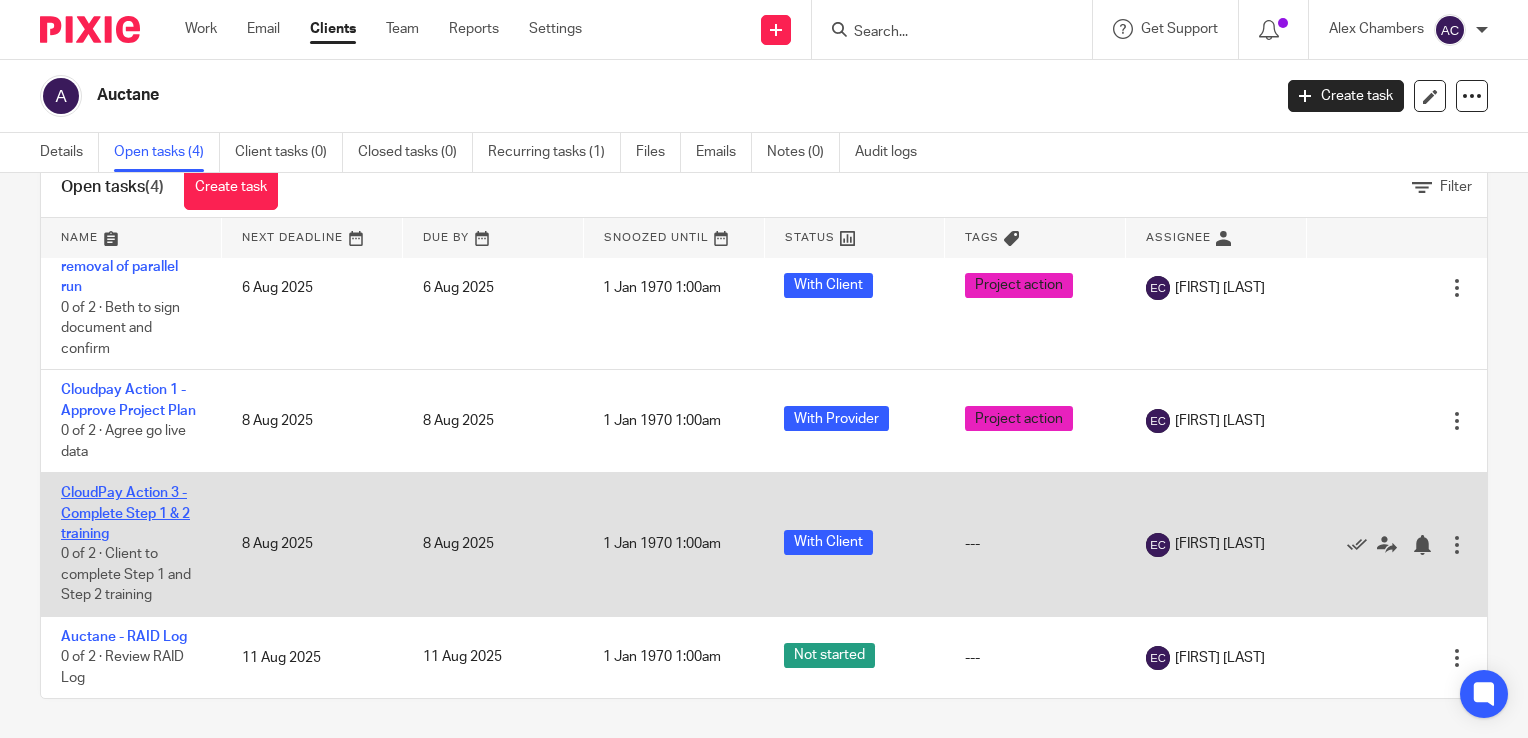 click on "CloudPay Action 3 - Complete Step 1 & 2 training" at bounding box center [125, 513] 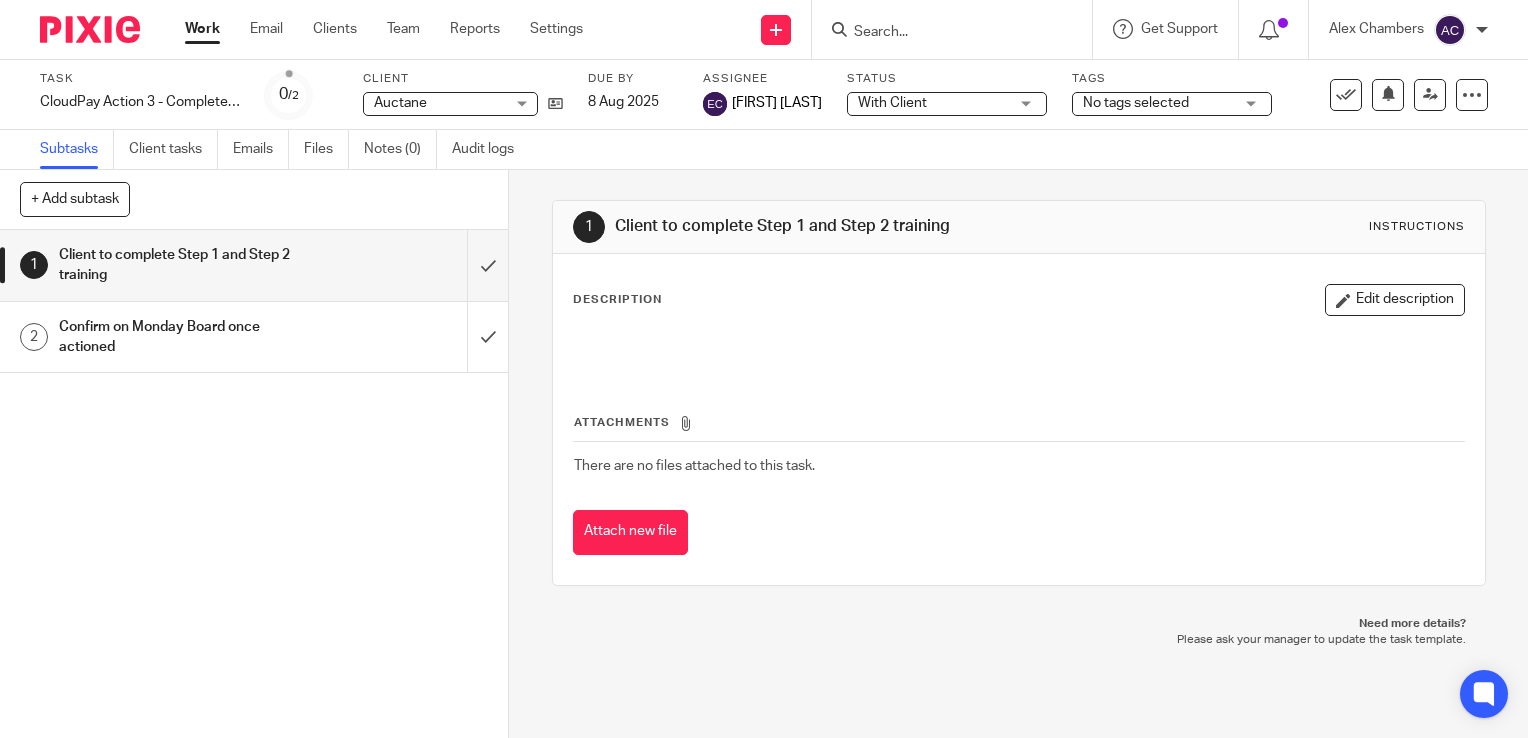 scroll, scrollTop: 0, scrollLeft: 0, axis: both 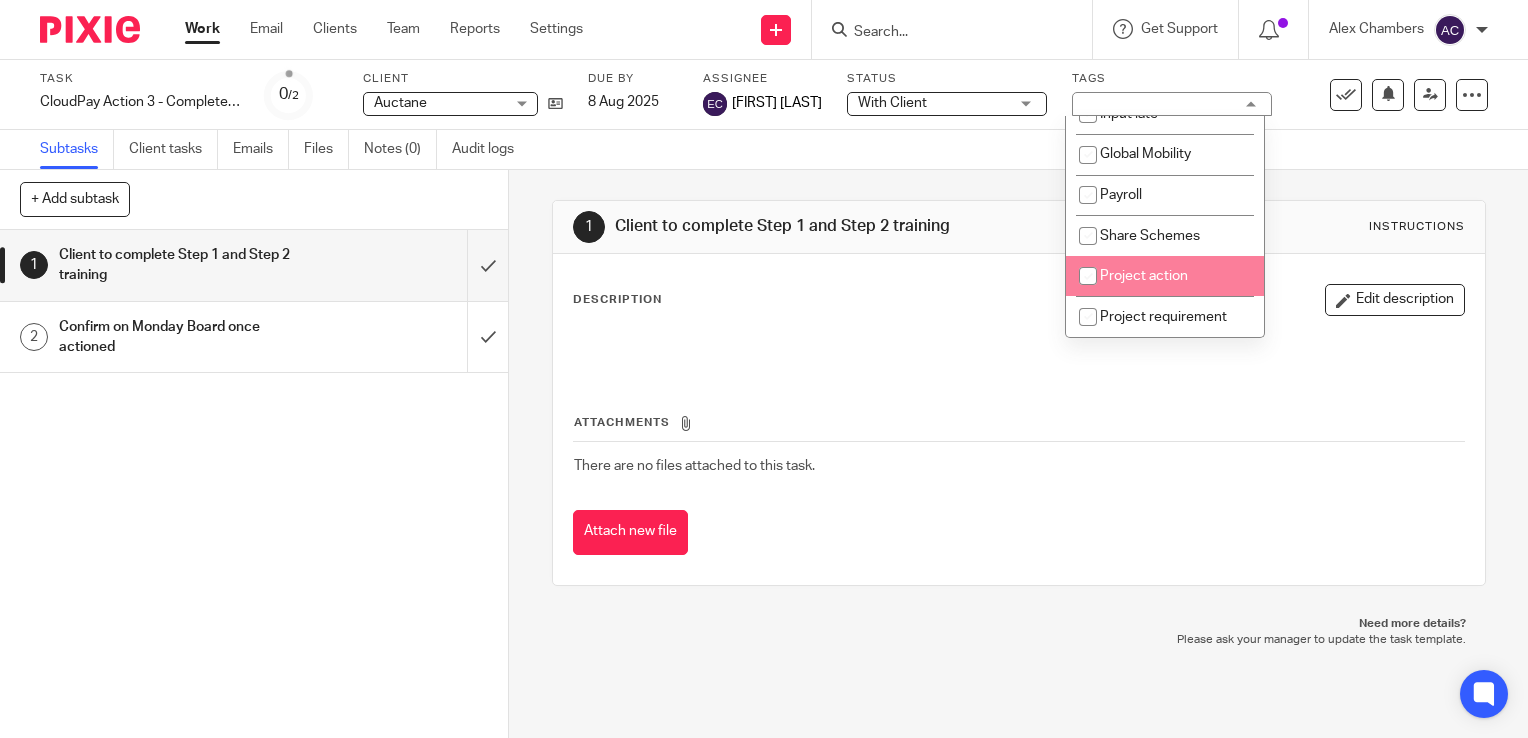 click at bounding box center [1088, 276] 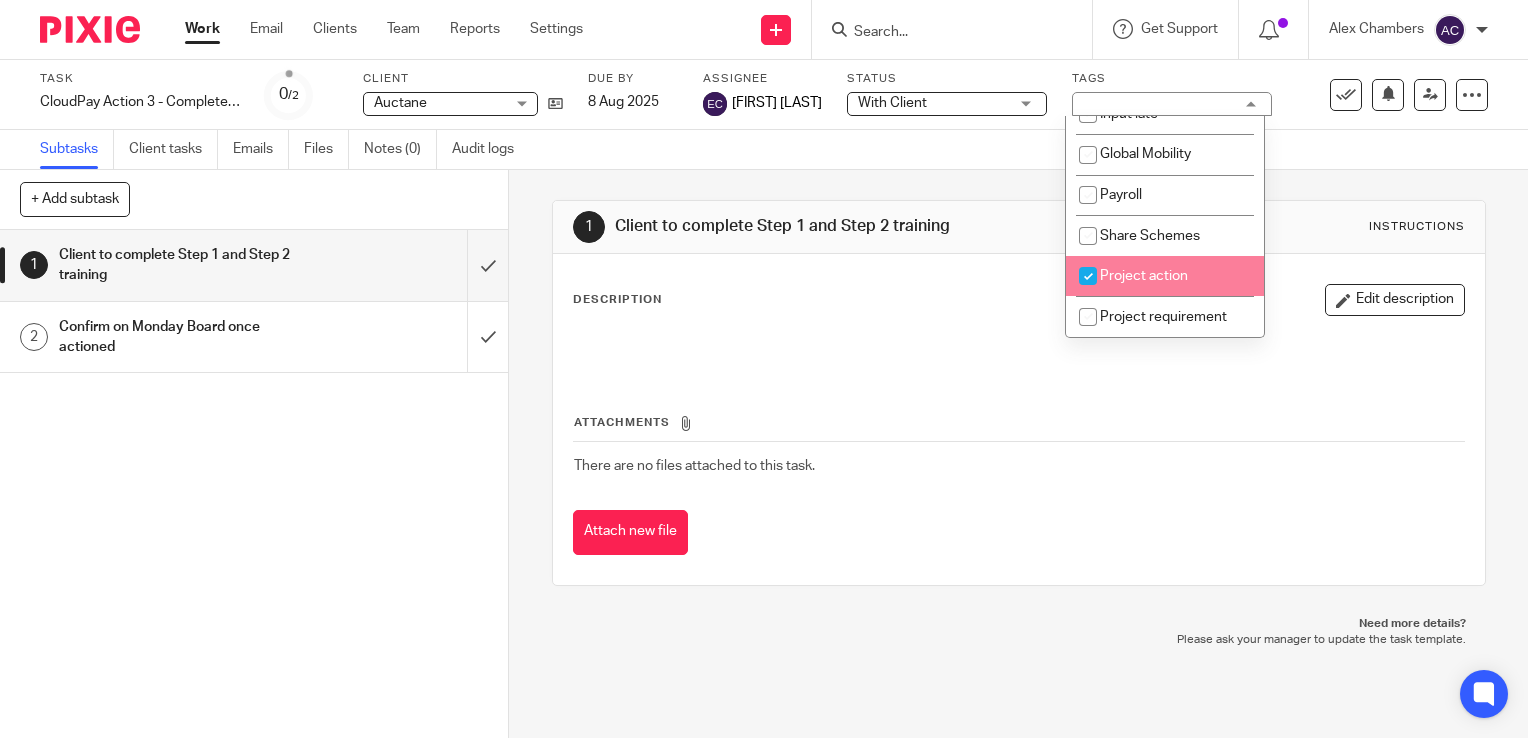 checkbox on "true" 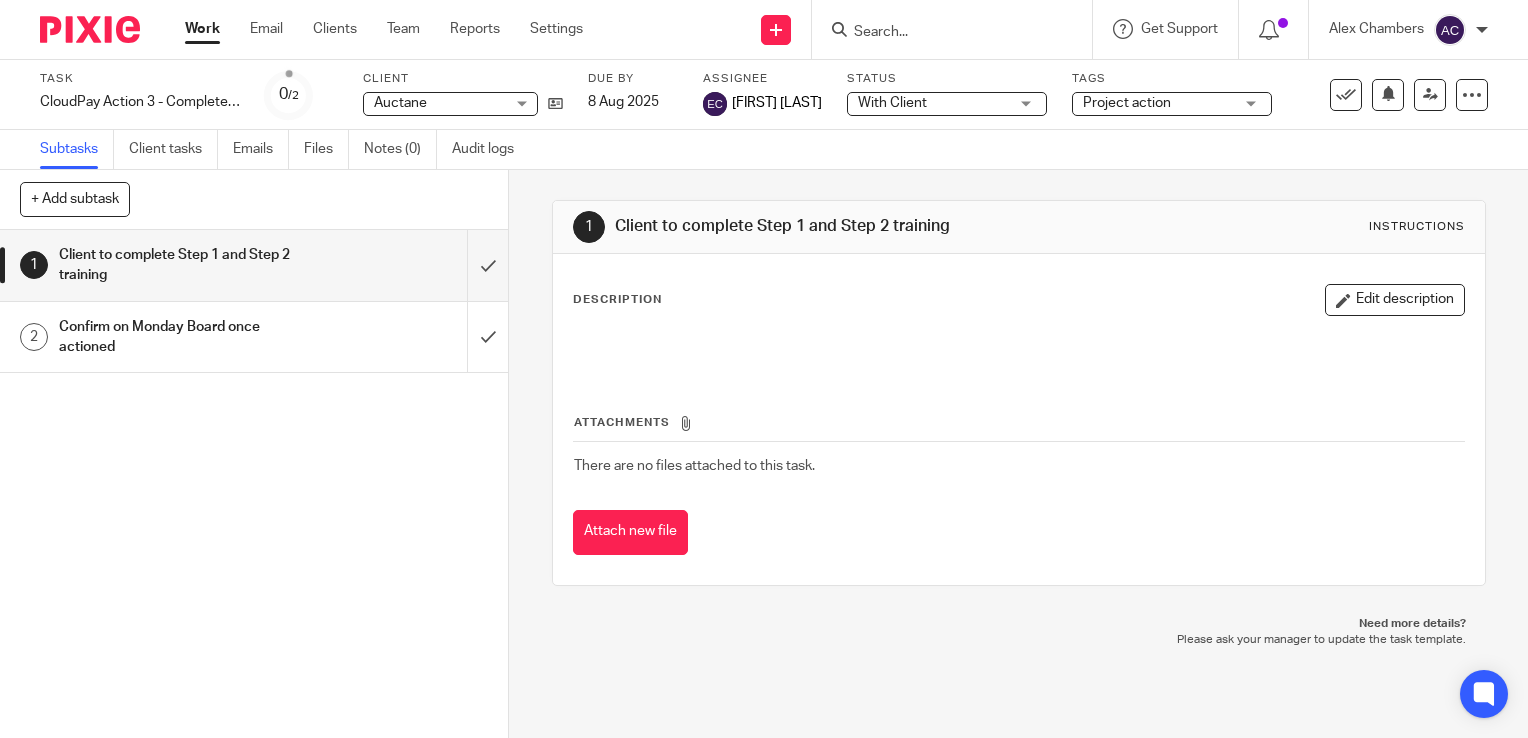 click on "1
Client to complete Step 1 and Step 2 training
Instructions
Description
Edit description
Attachments     There are no files attached to this task.   Attach new file" at bounding box center [1019, 393] 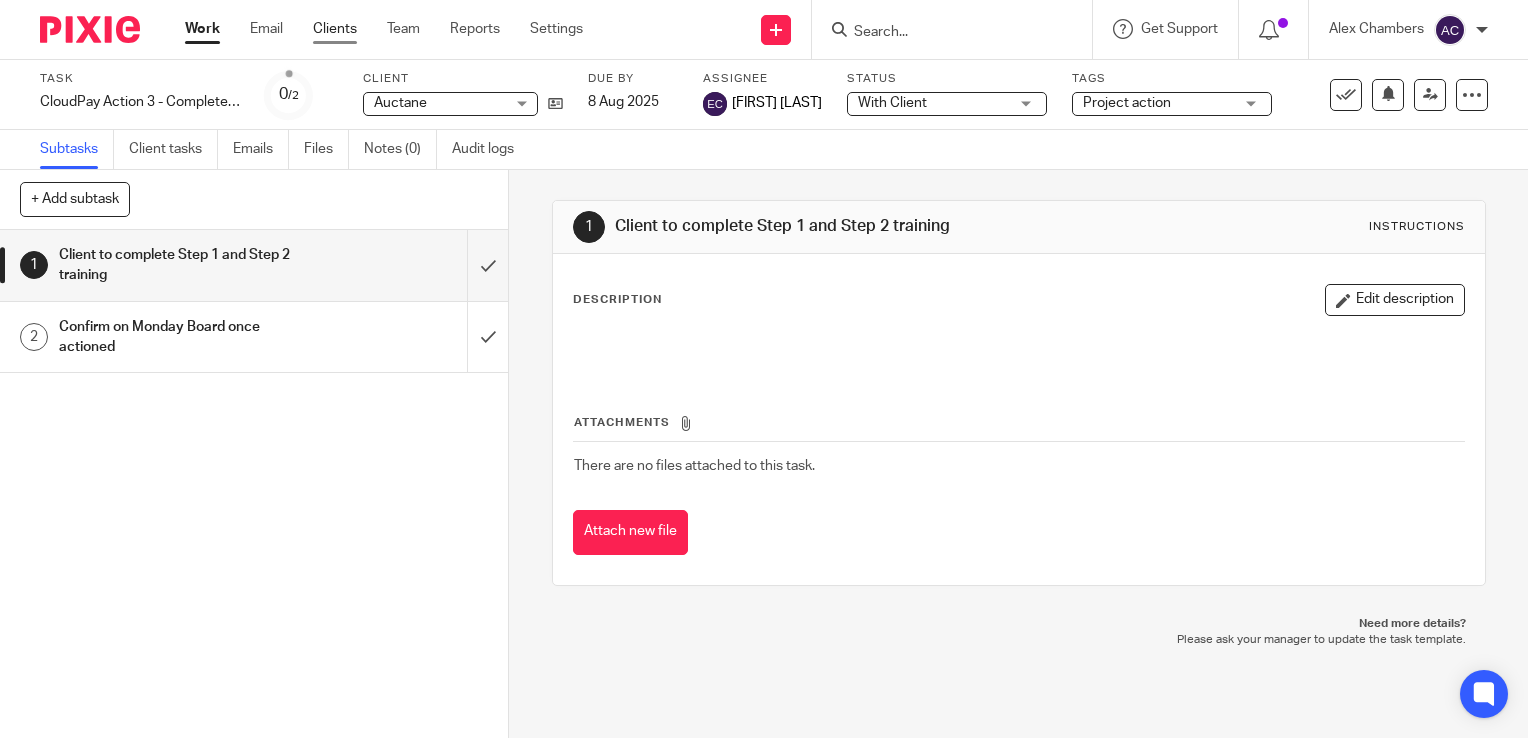 click on "Clients" at bounding box center [335, 29] 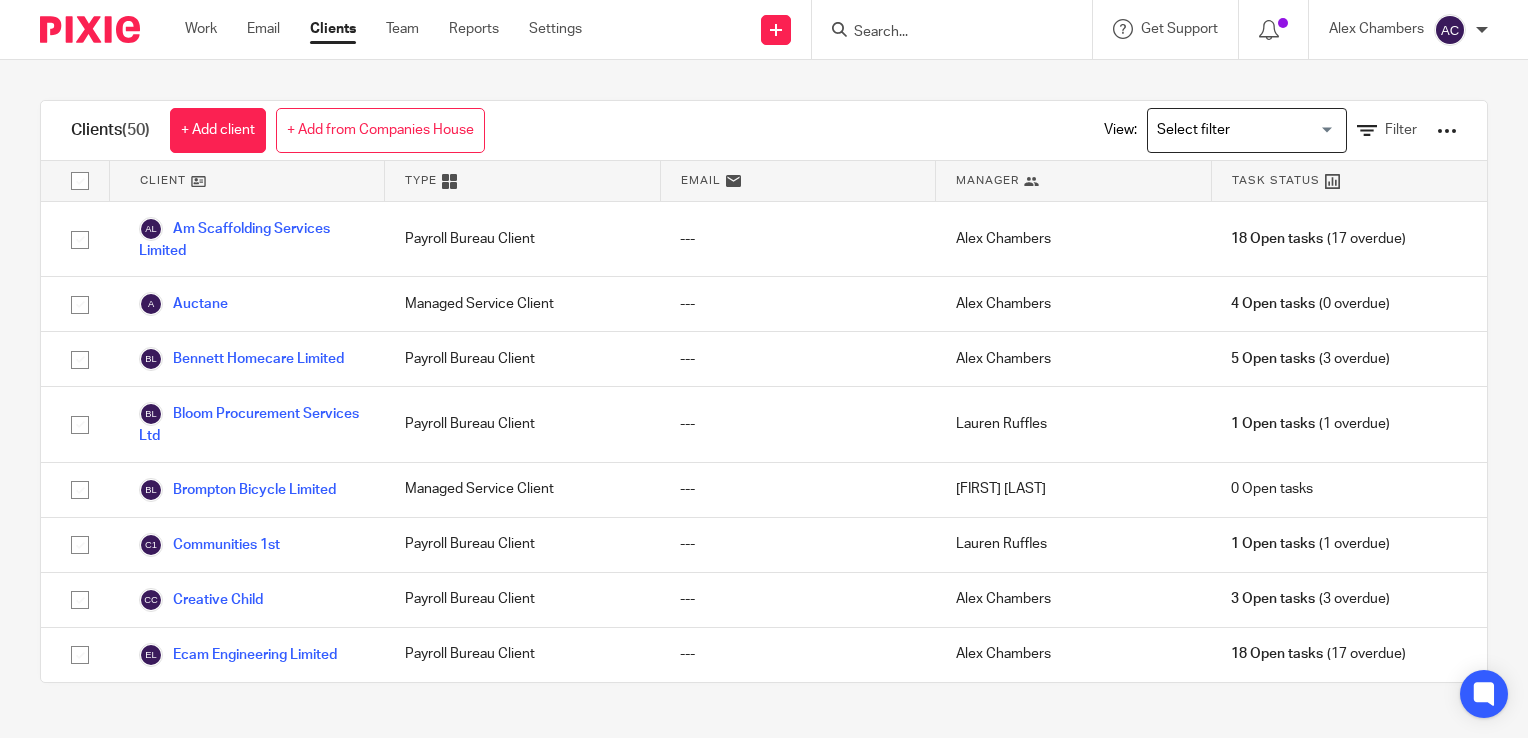 scroll, scrollTop: 0, scrollLeft: 0, axis: both 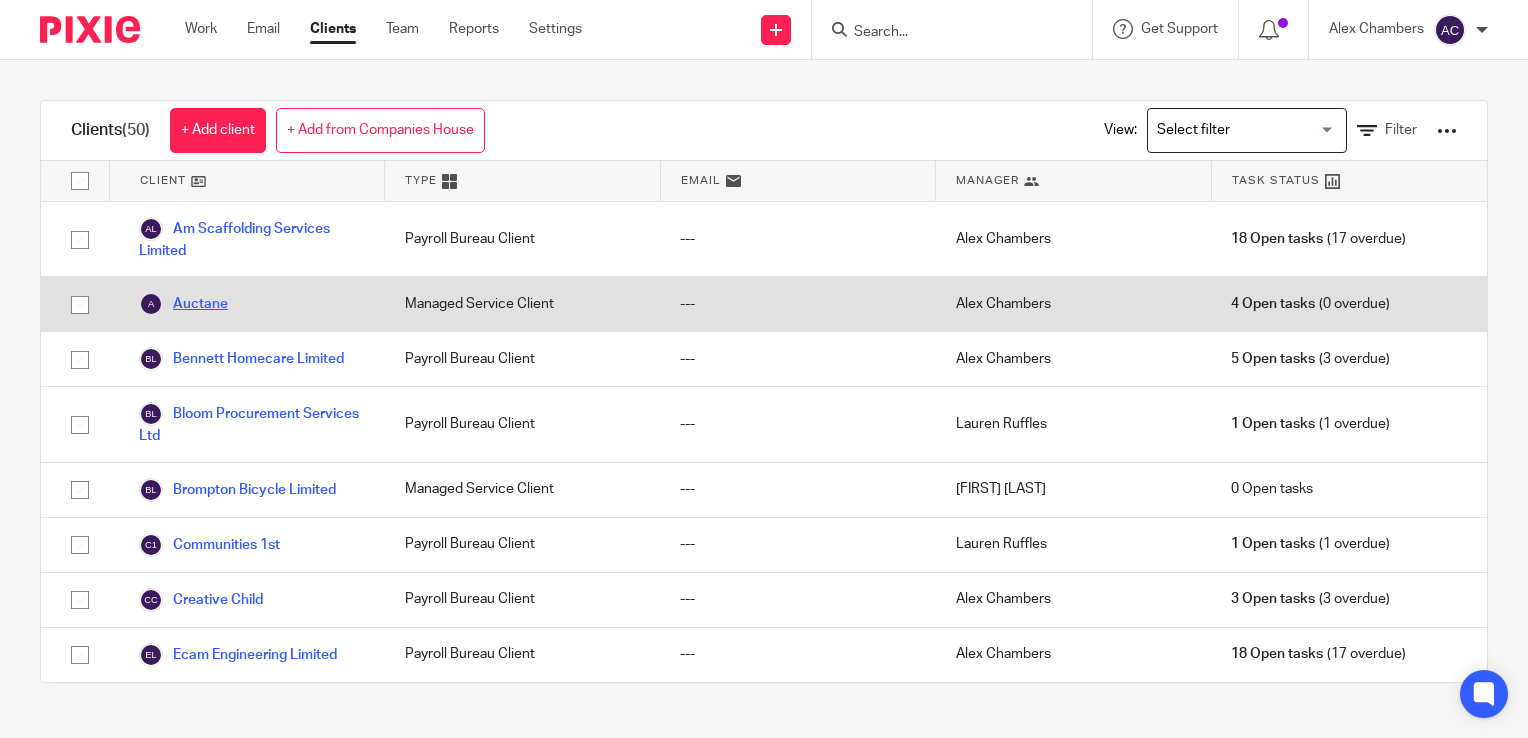 click on "Auctane" at bounding box center (183, 304) 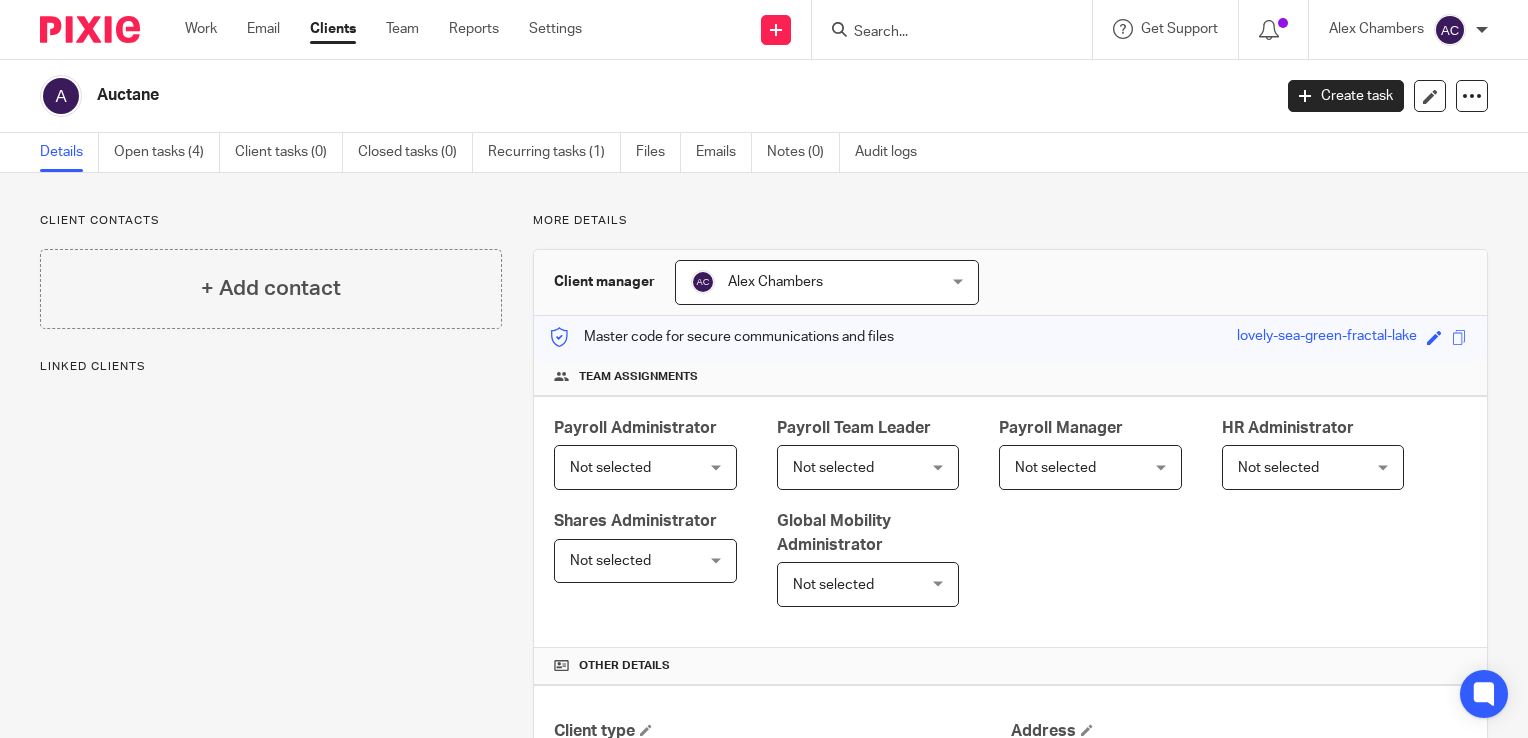 scroll, scrollTop: 0, scrollLeft: 0, axis: both 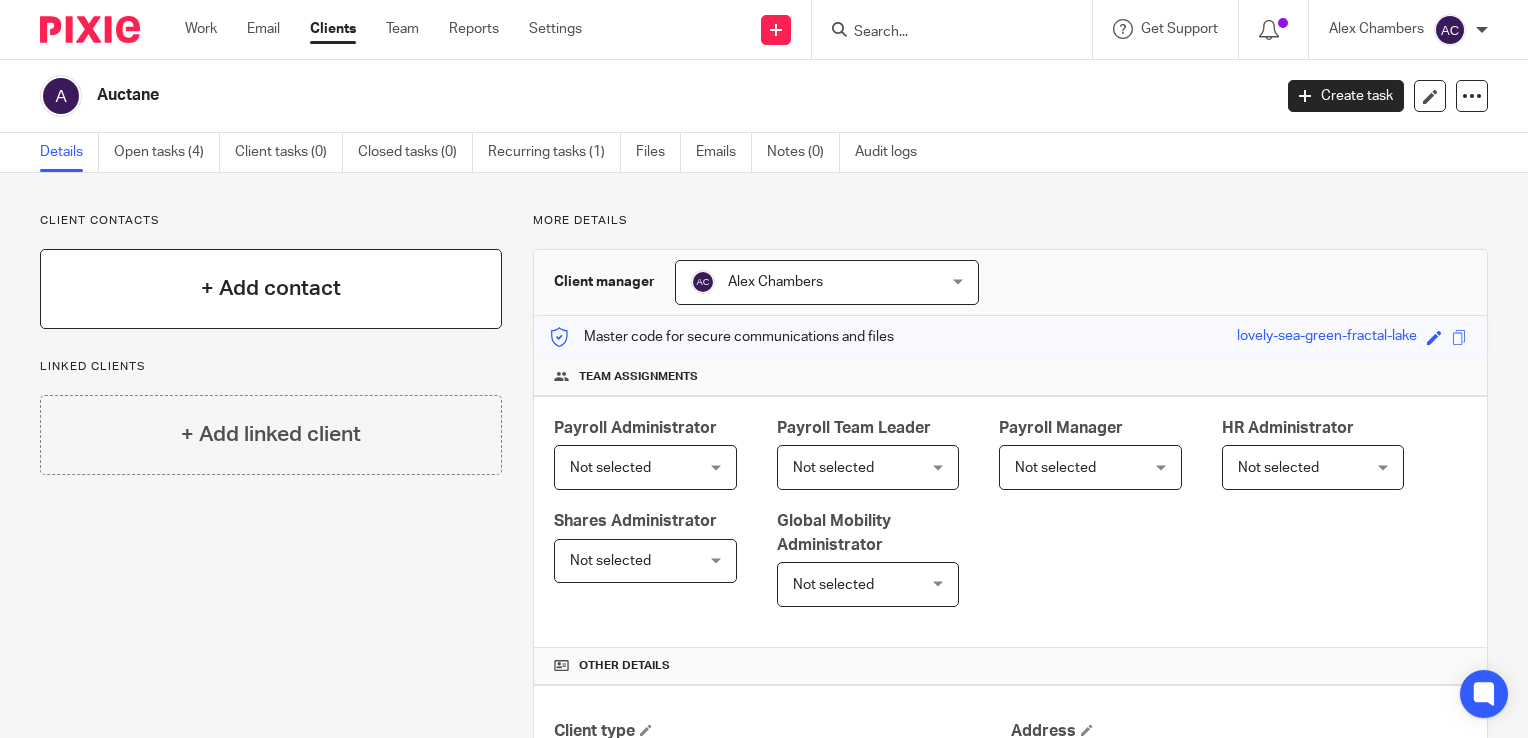 click on "+ Add contact" at bounding box center [271, 288] 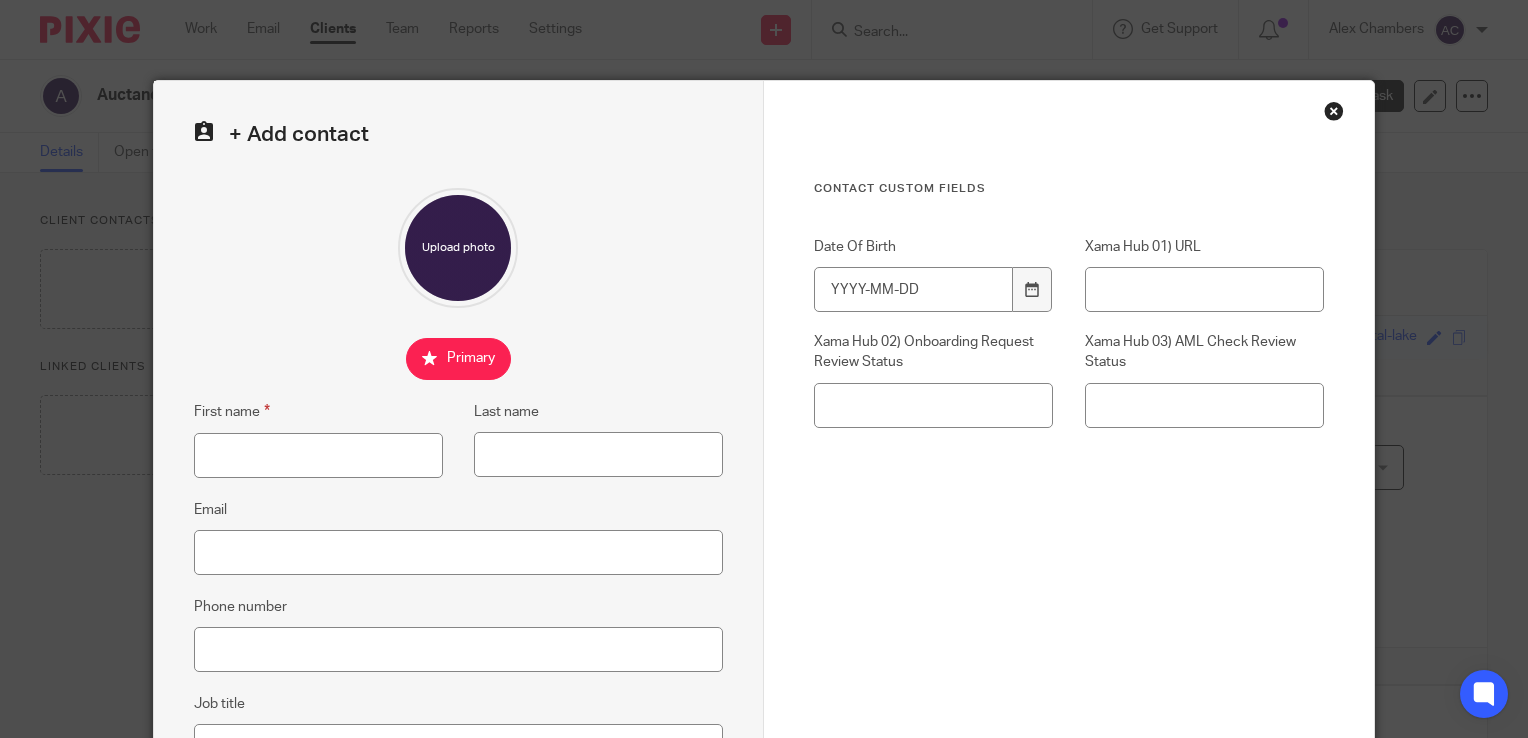 click at bounding box center [1334, 111] 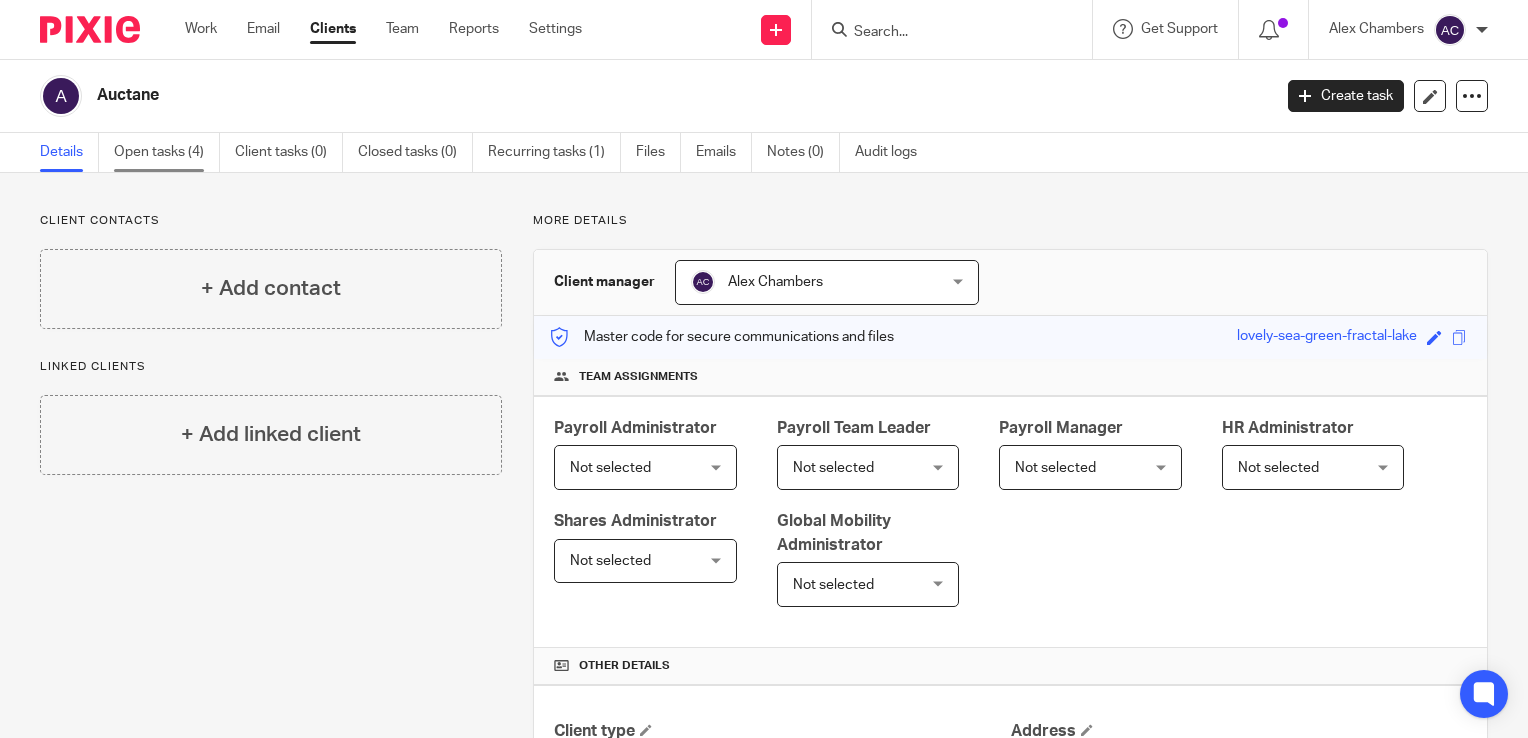click on "Open tasks (4)" at bounding box center [167, 152] 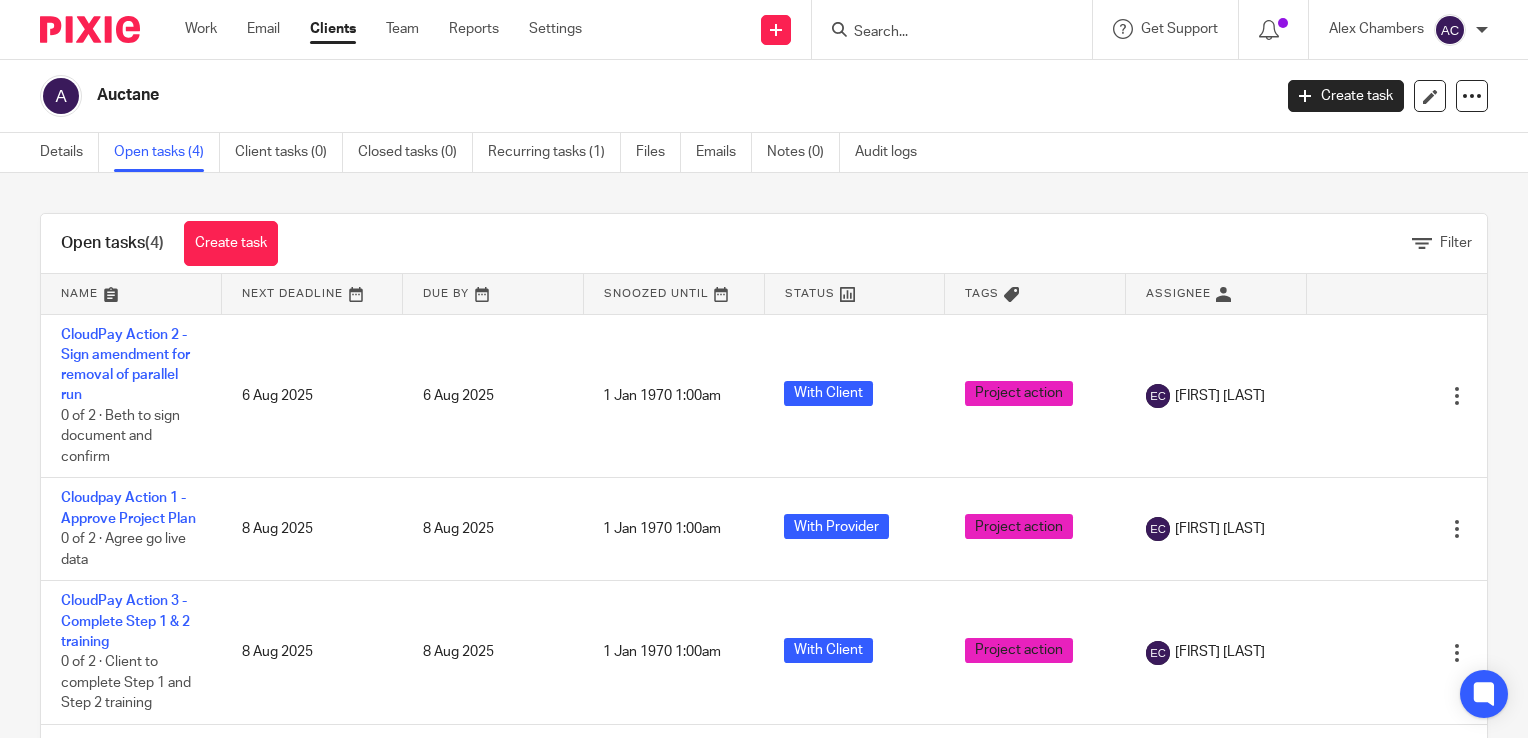 scroll, scrollTop: 0, scrollLeft: 0, axis: both 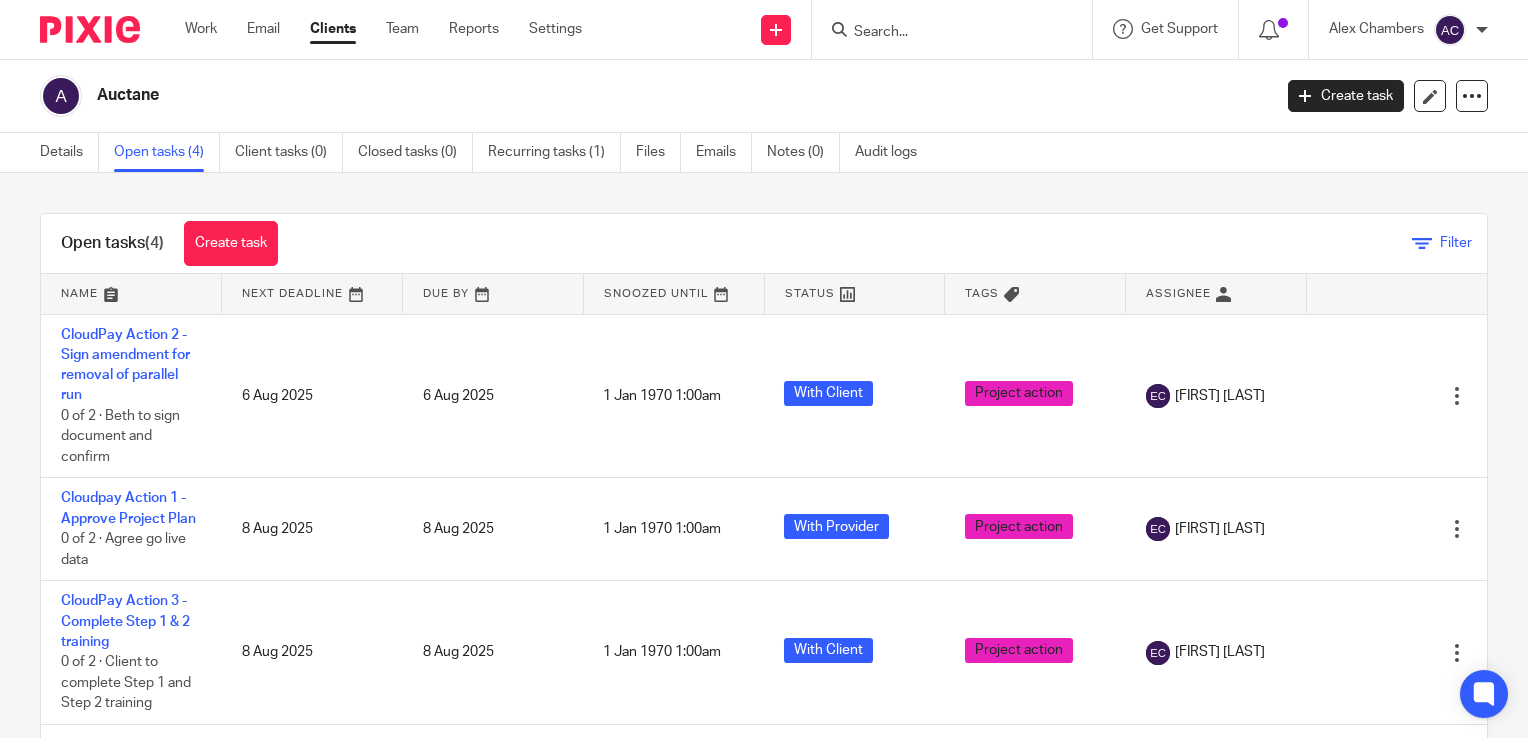 click at bounding box center (1422, 244) 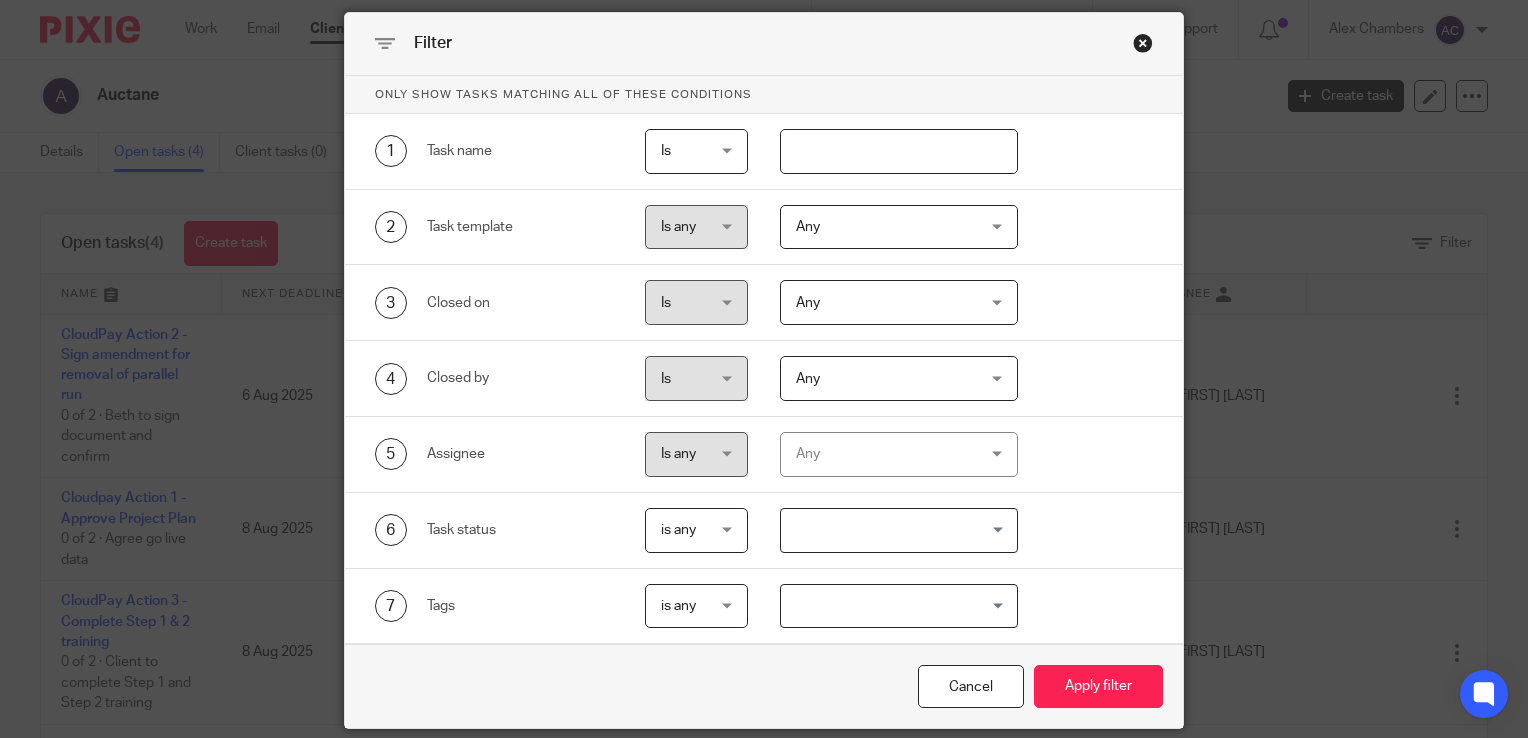 scroll, scrollTop: 136, scrollLeft: 0, axis: vertical 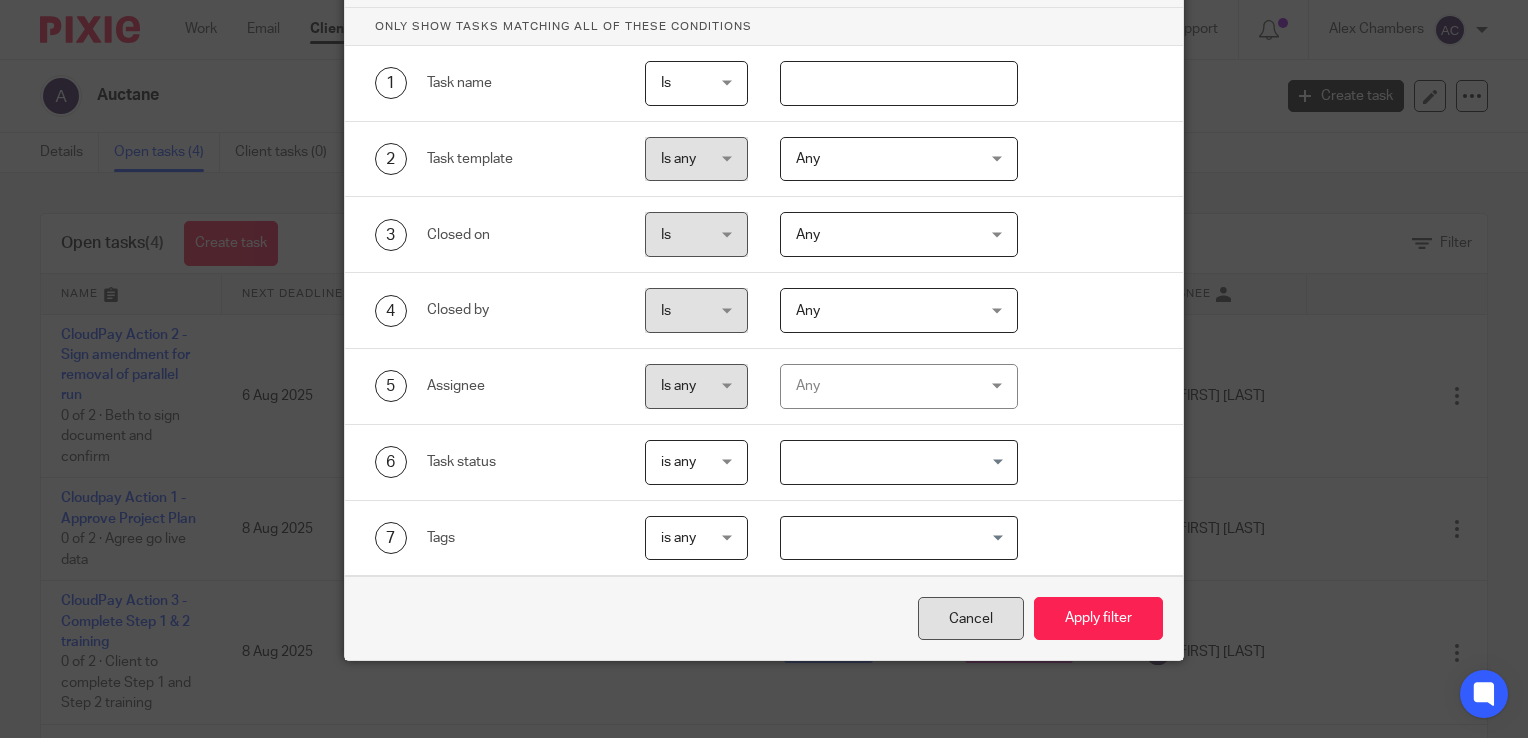click on "Cancel" at bounding box center (971, 618) 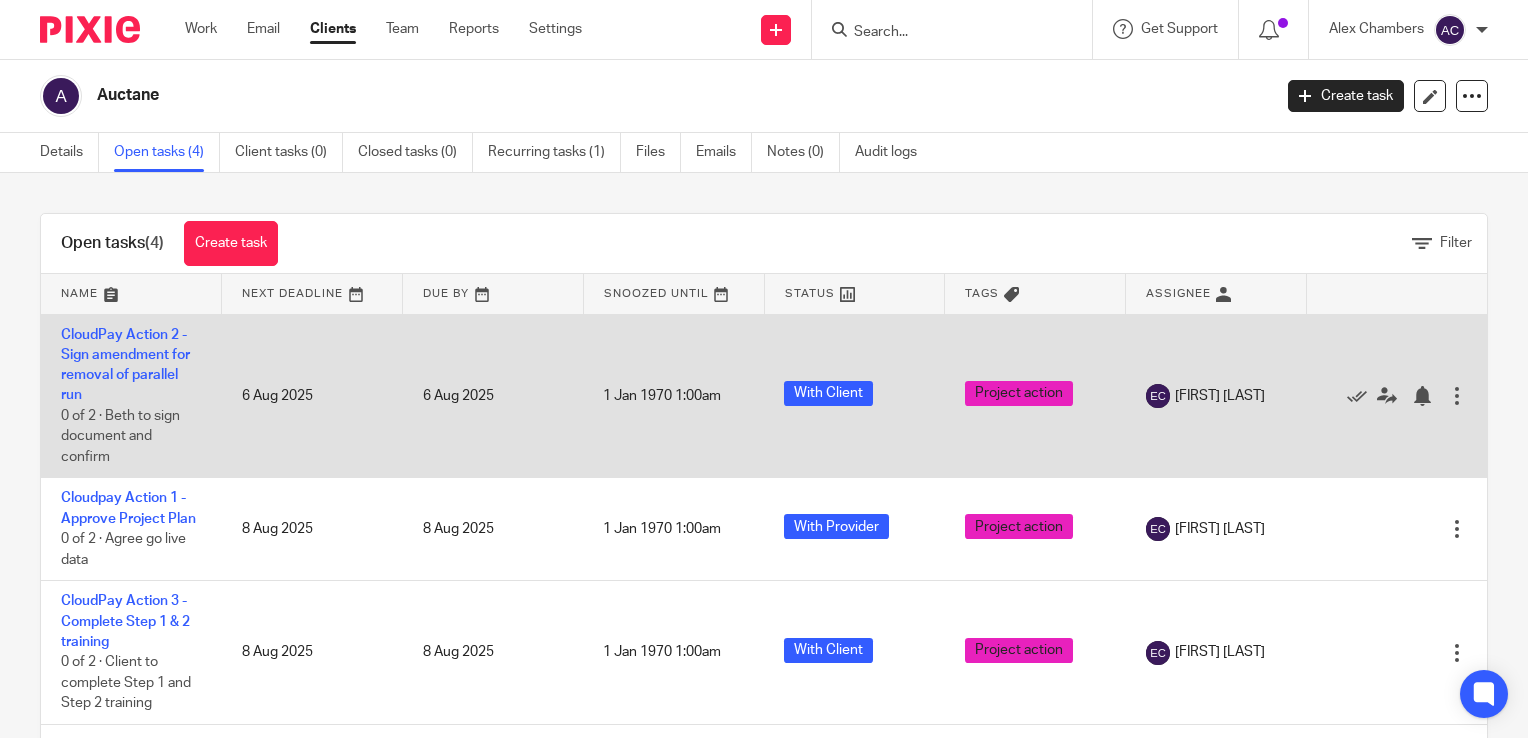 scroll, scrollTop: 76, scrollLeft: 0, axis: vertical 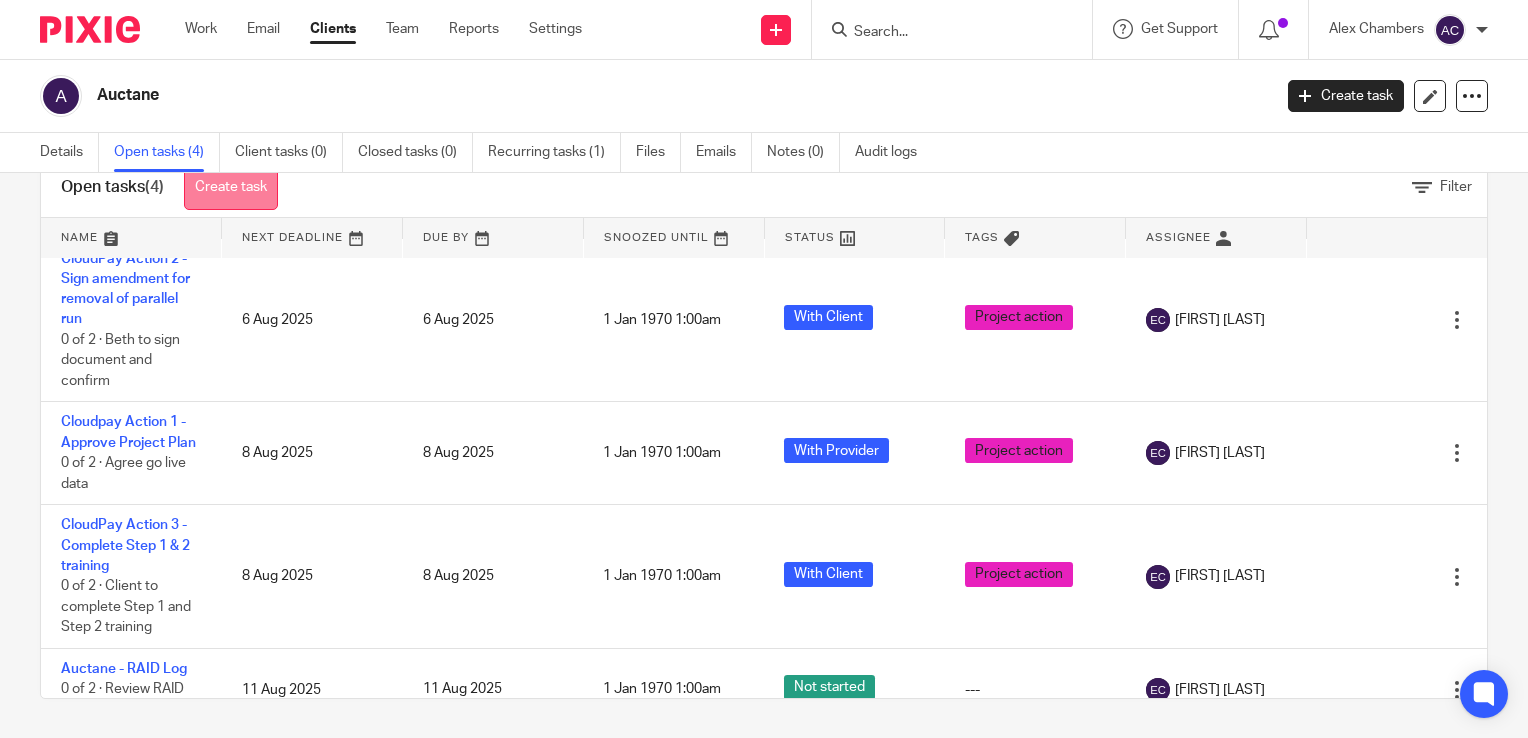 click on "Create task" at bounding box center [231, 187] 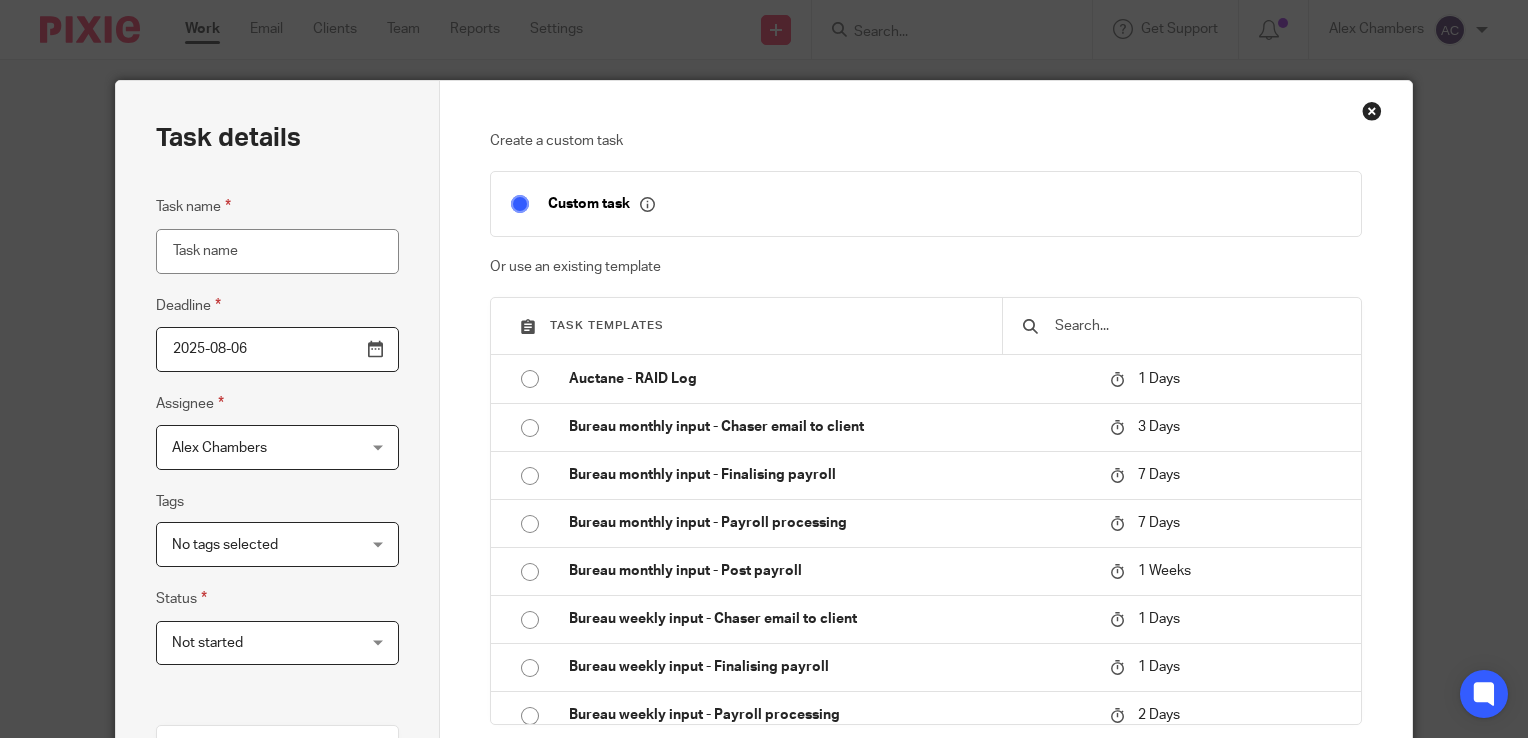scroll, scrollTop: 0, scrollLeft: 0, axis: both 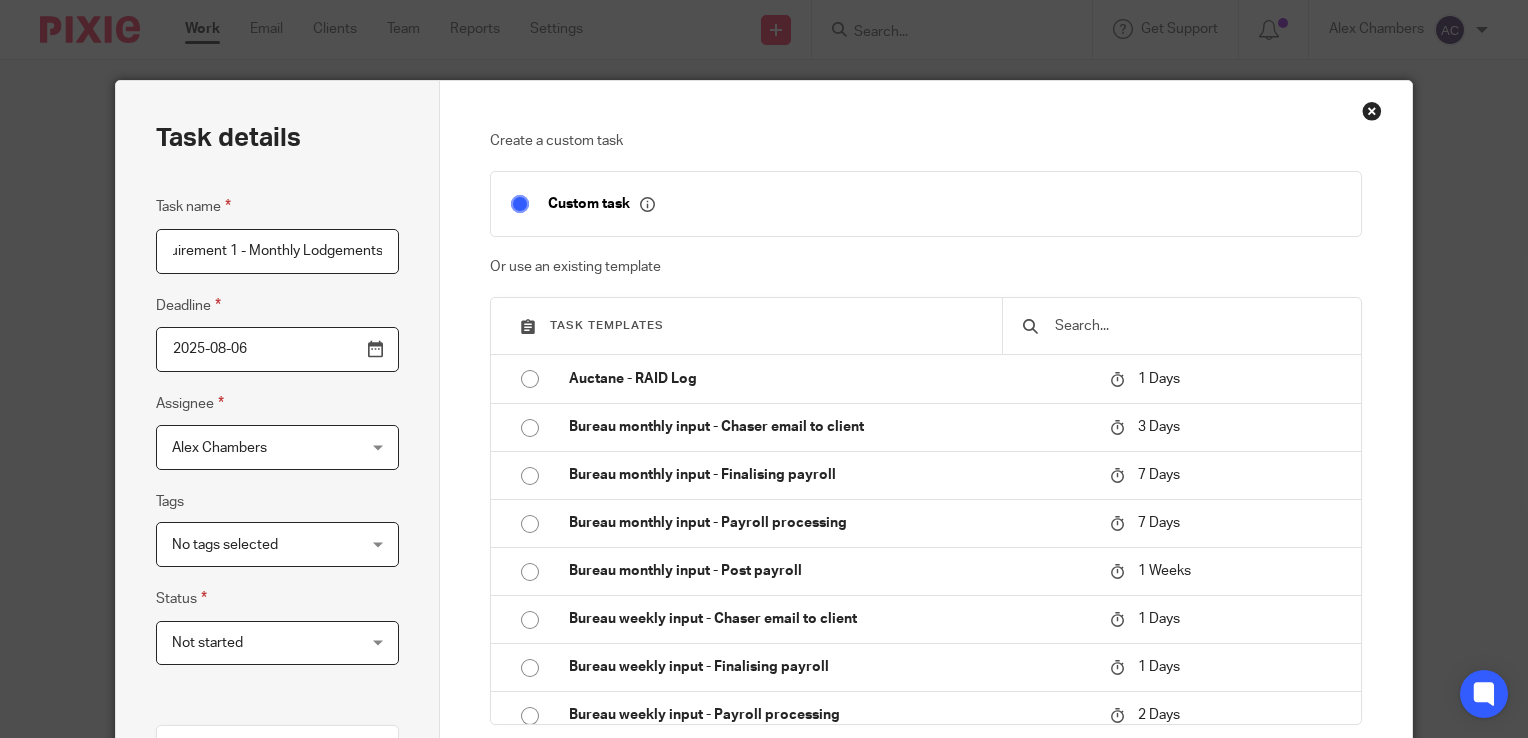type on "Requirement 1 - Monthly Lodgements" 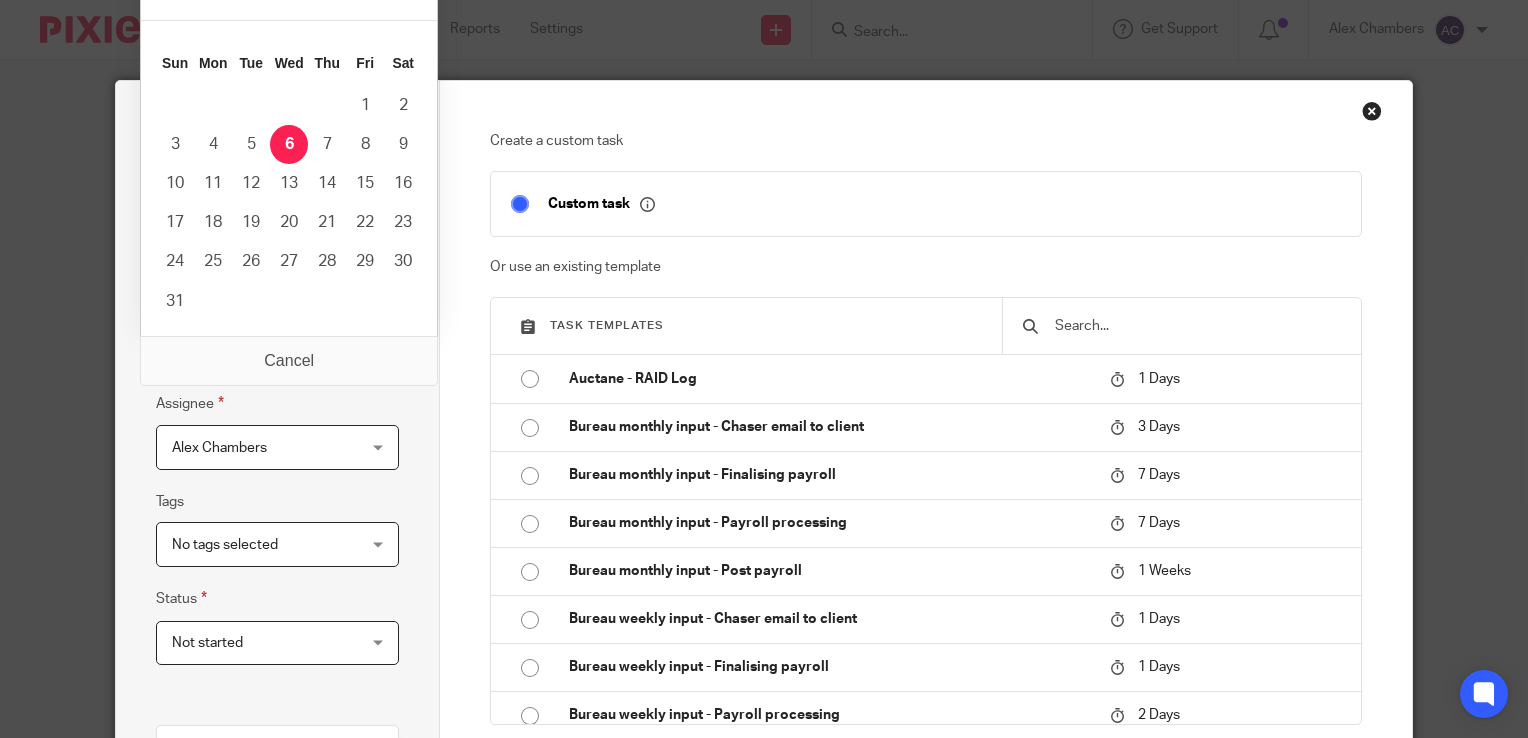 click on "2025-08-06" at bounding box center (277, 349) 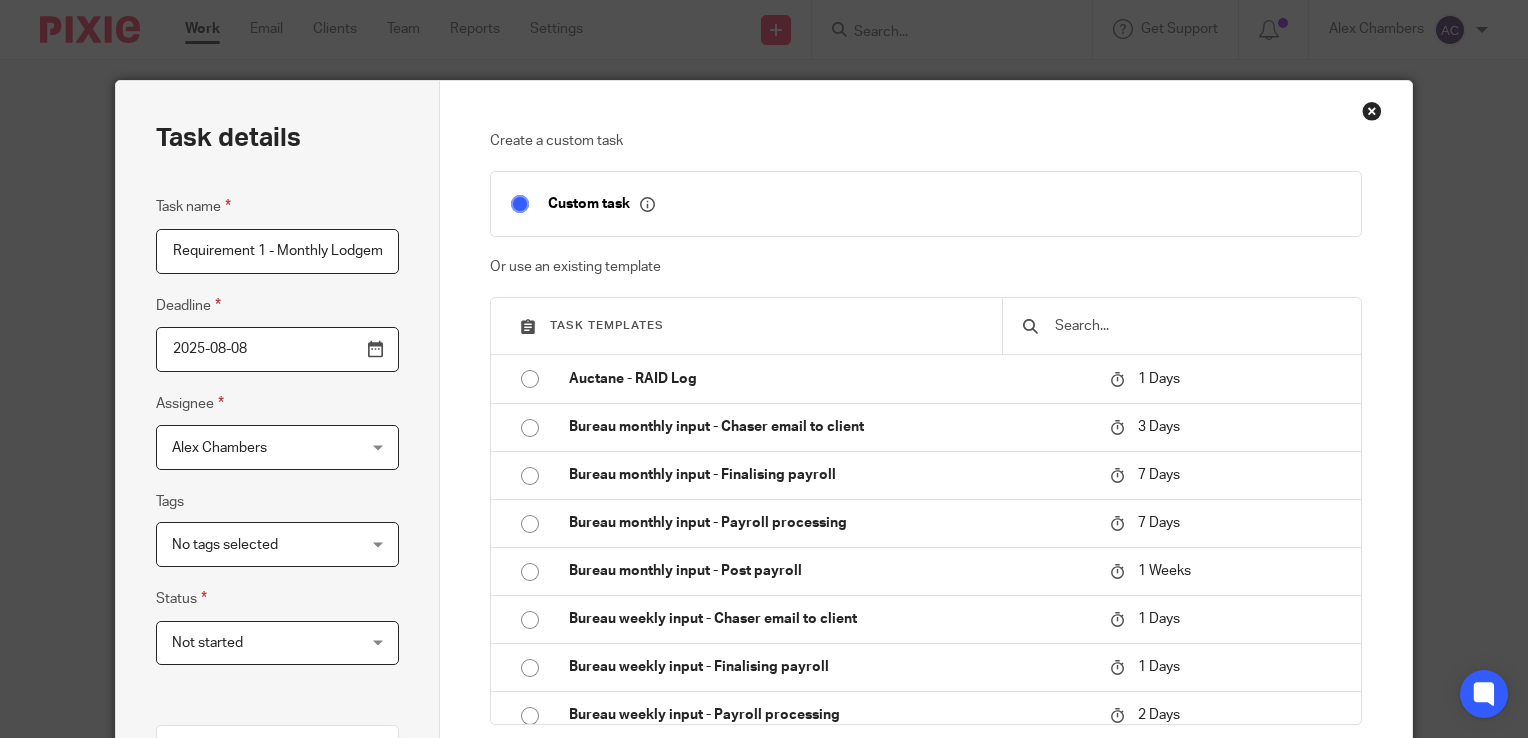 click on "Alex Chambers" at bounding box center [262, 447] 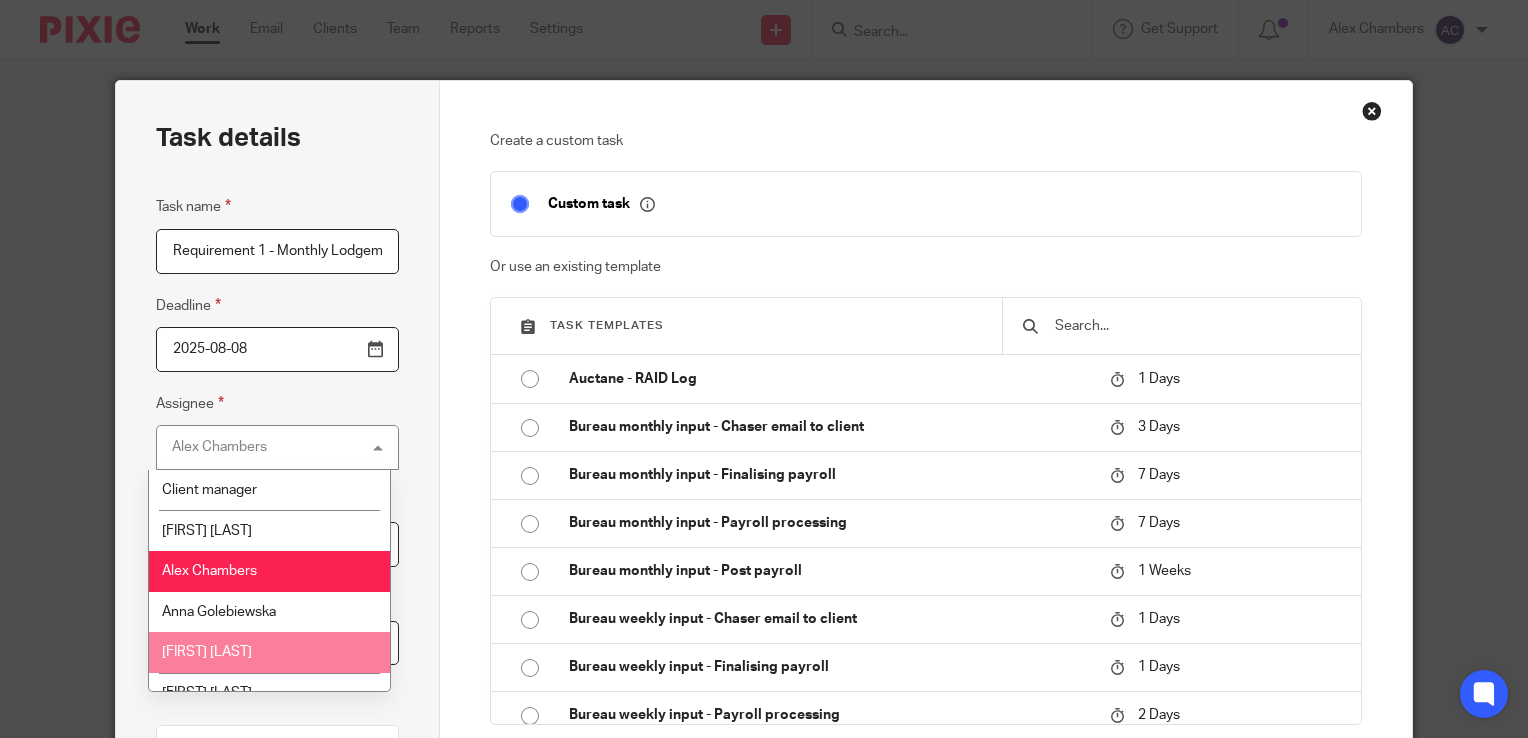 click on "[FIRST] [LAST]" at bounding box center (270, 652) 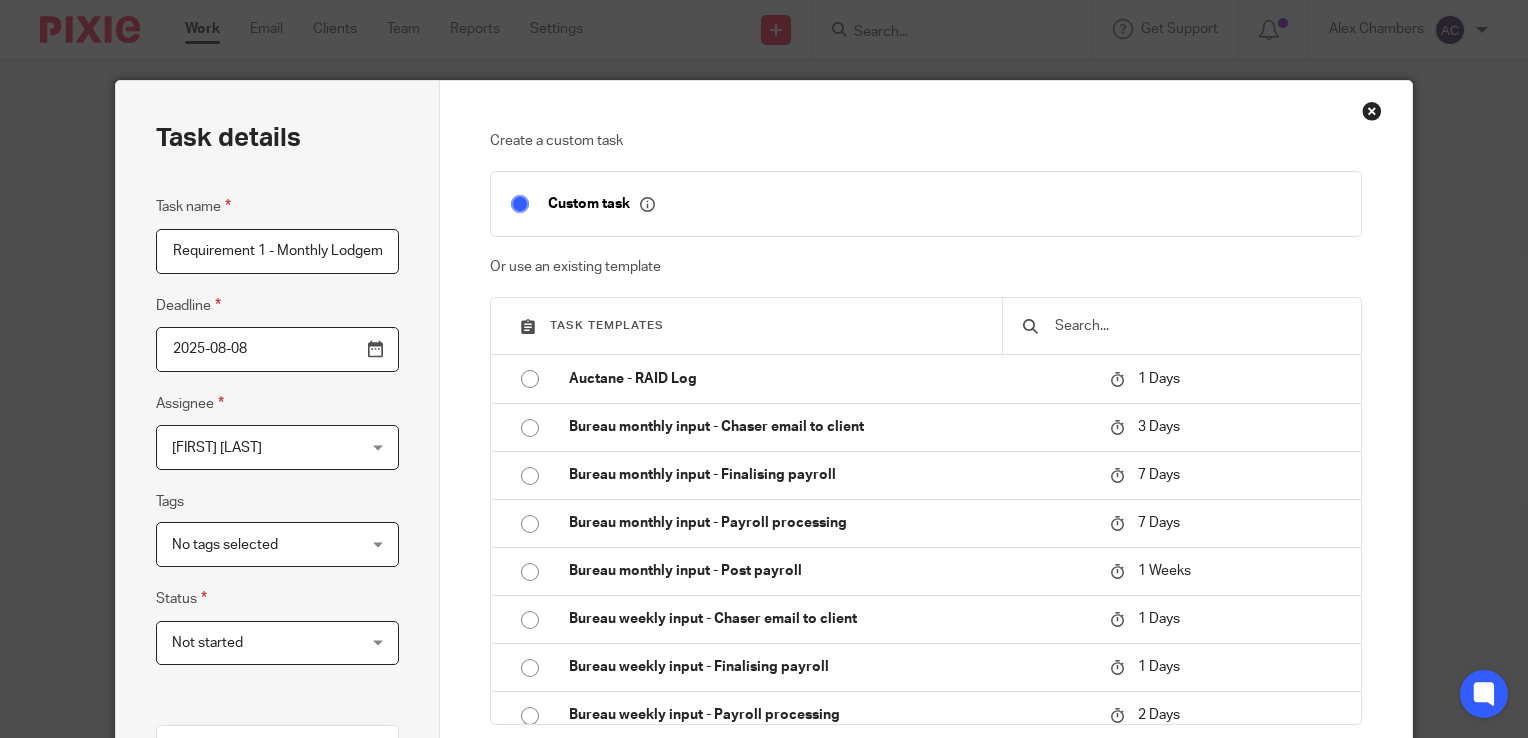 click on "2025-08-08" at bounding box center [277, 349] 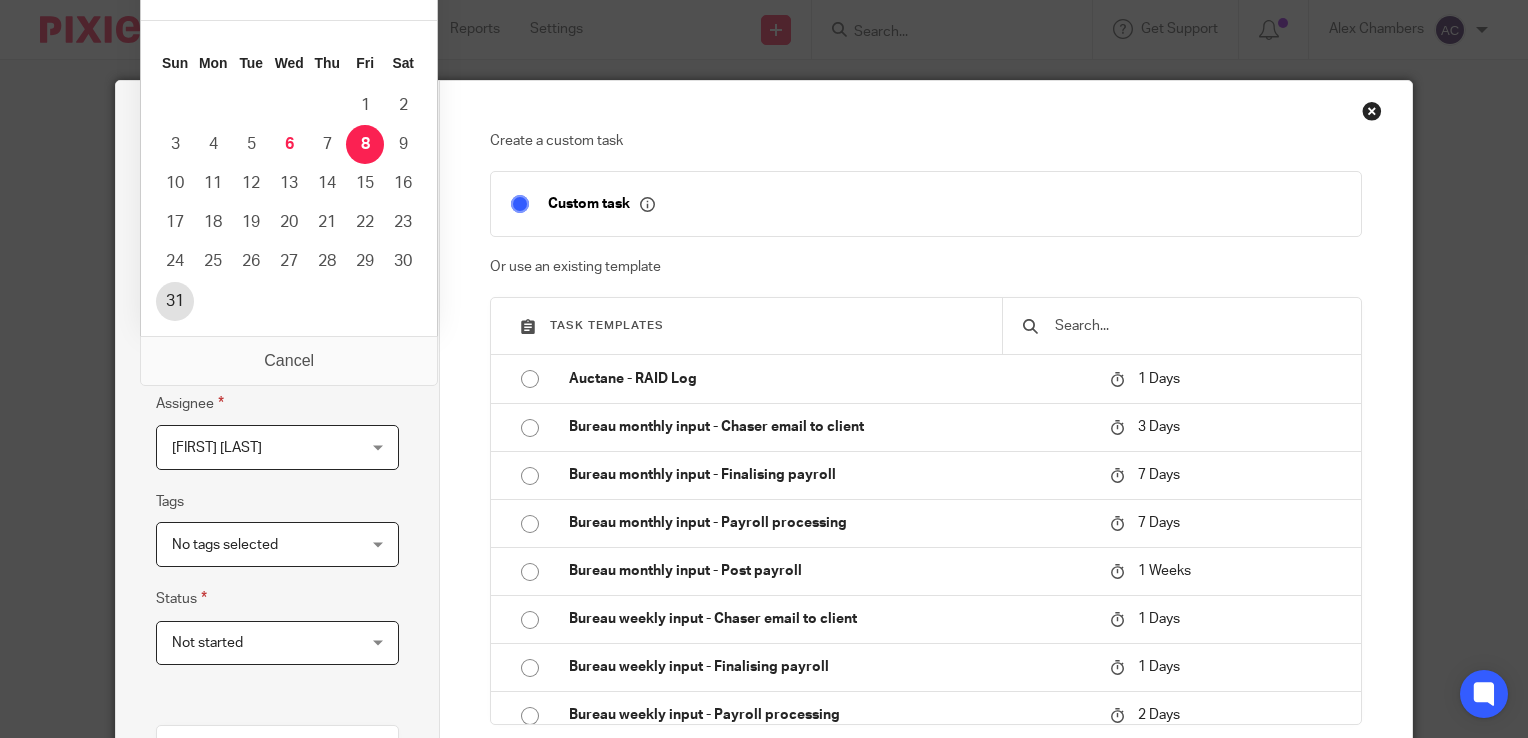 type on "2025-08-31" 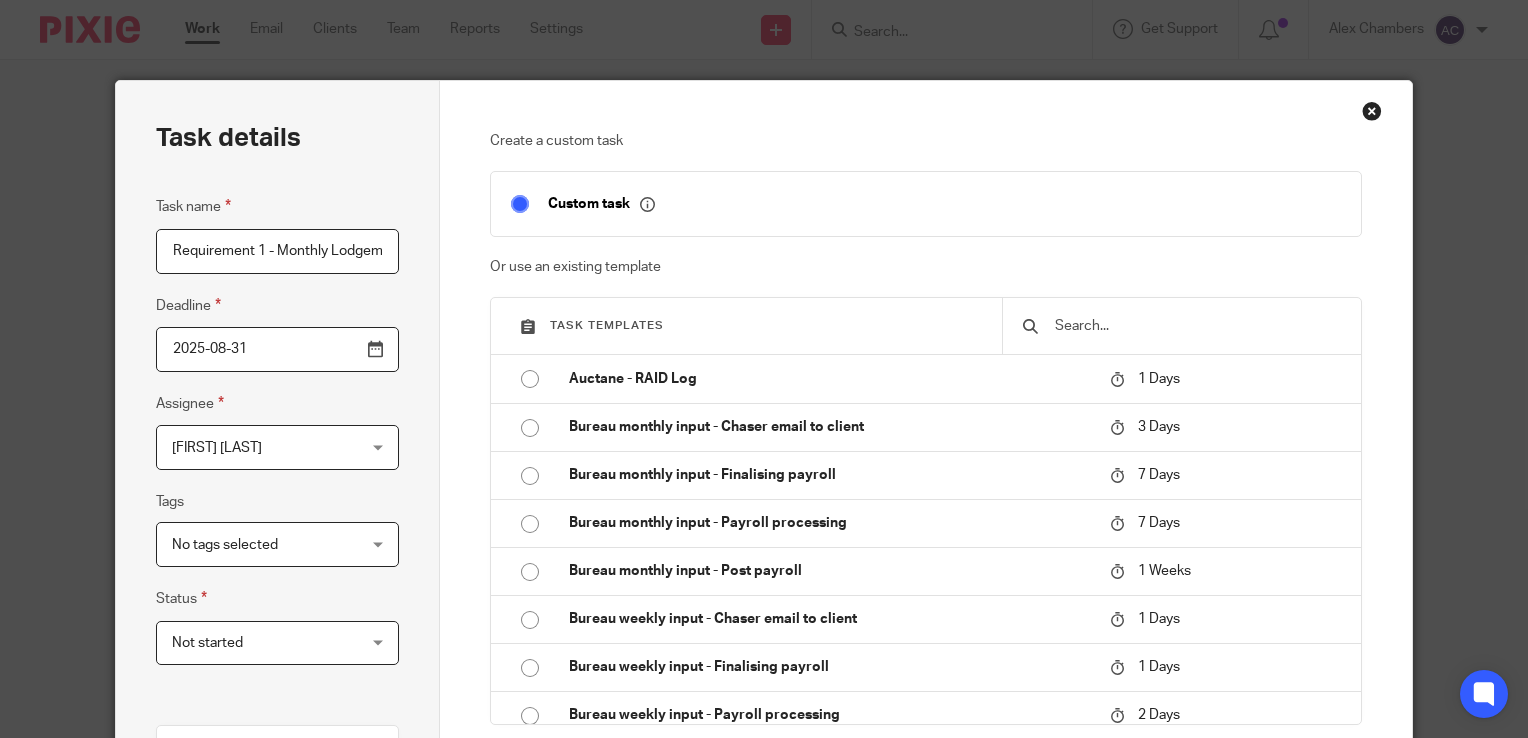 click on "No tags selected" at bounding box center [225, 545] 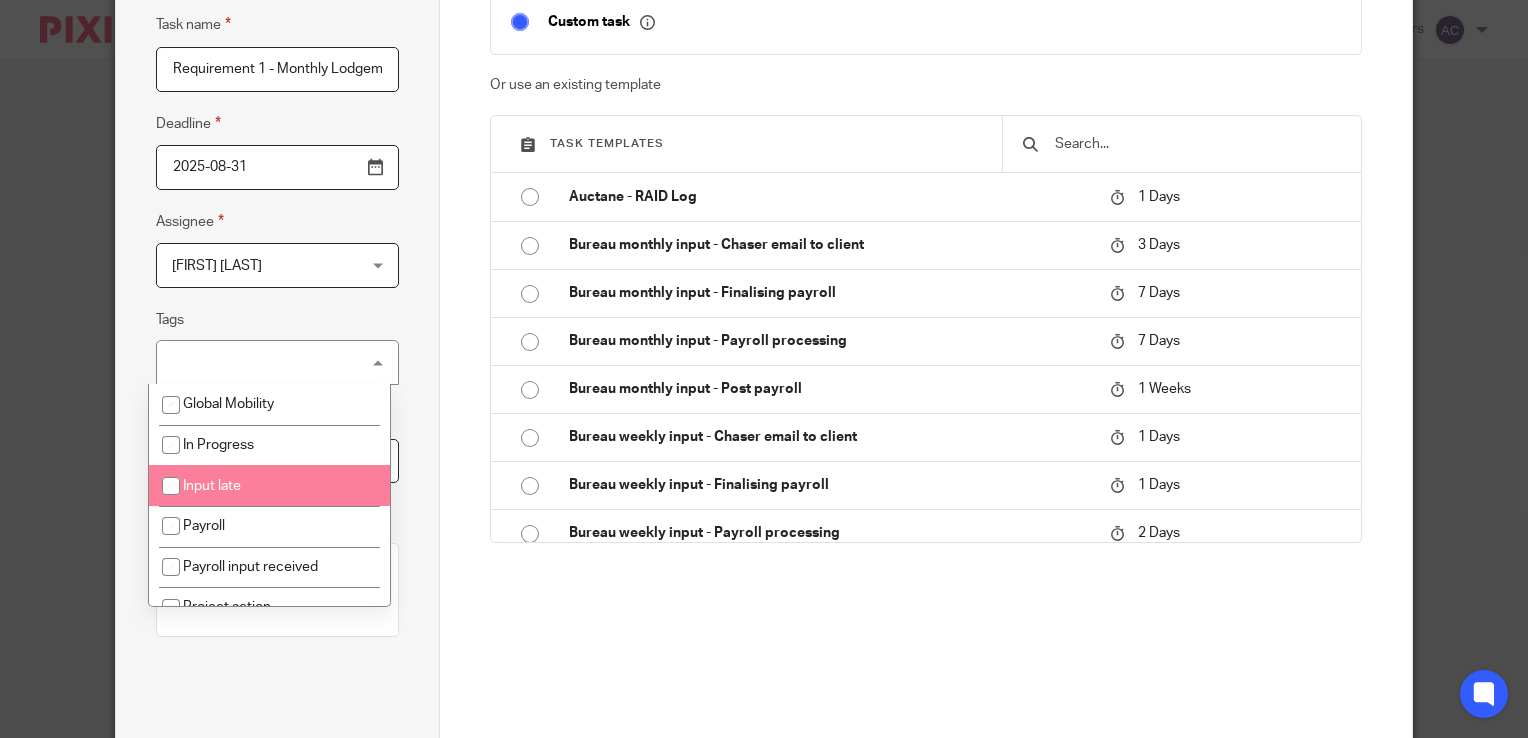 scroll, scrollTop: 186, scrollLeft: 0, axis: vertical 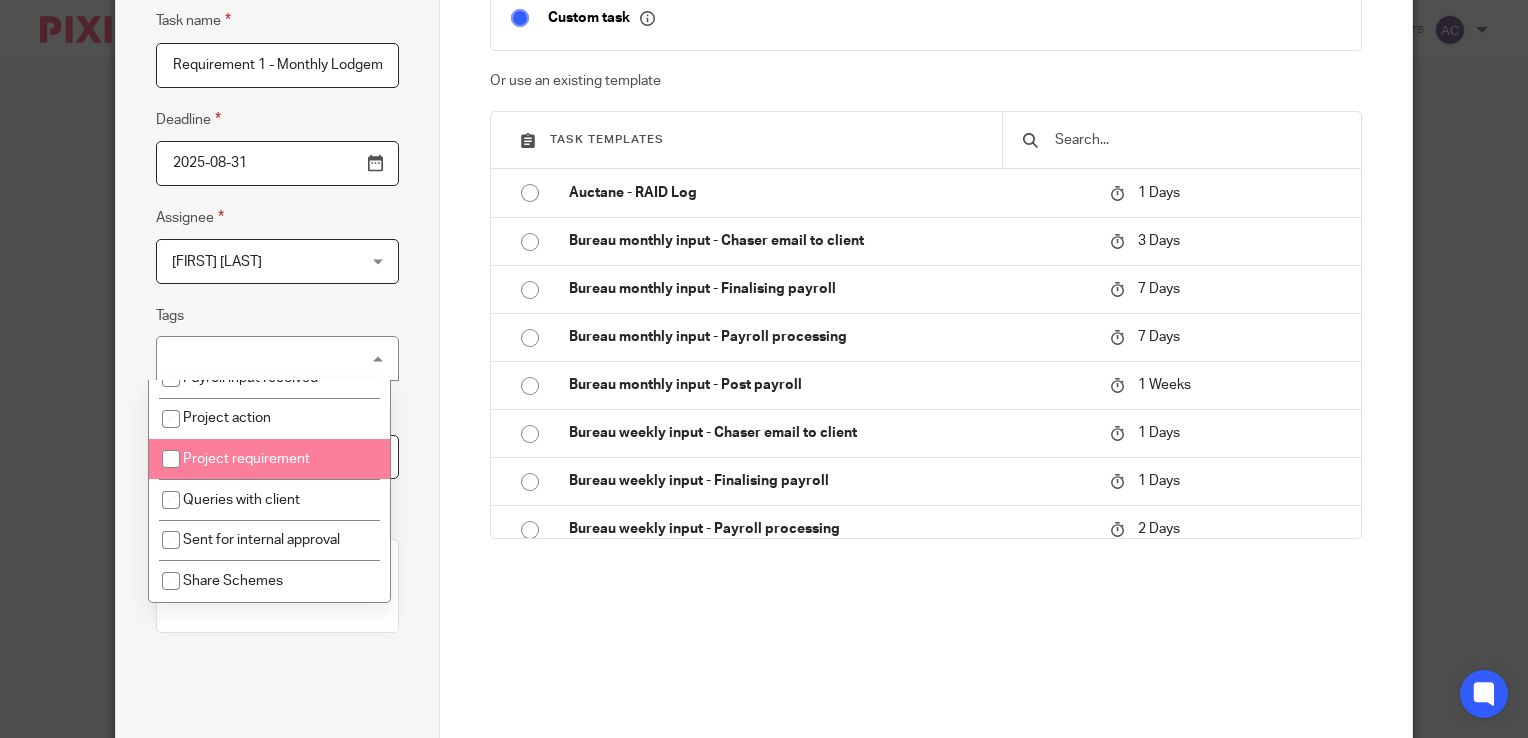 click at bounding box center [171, 459] 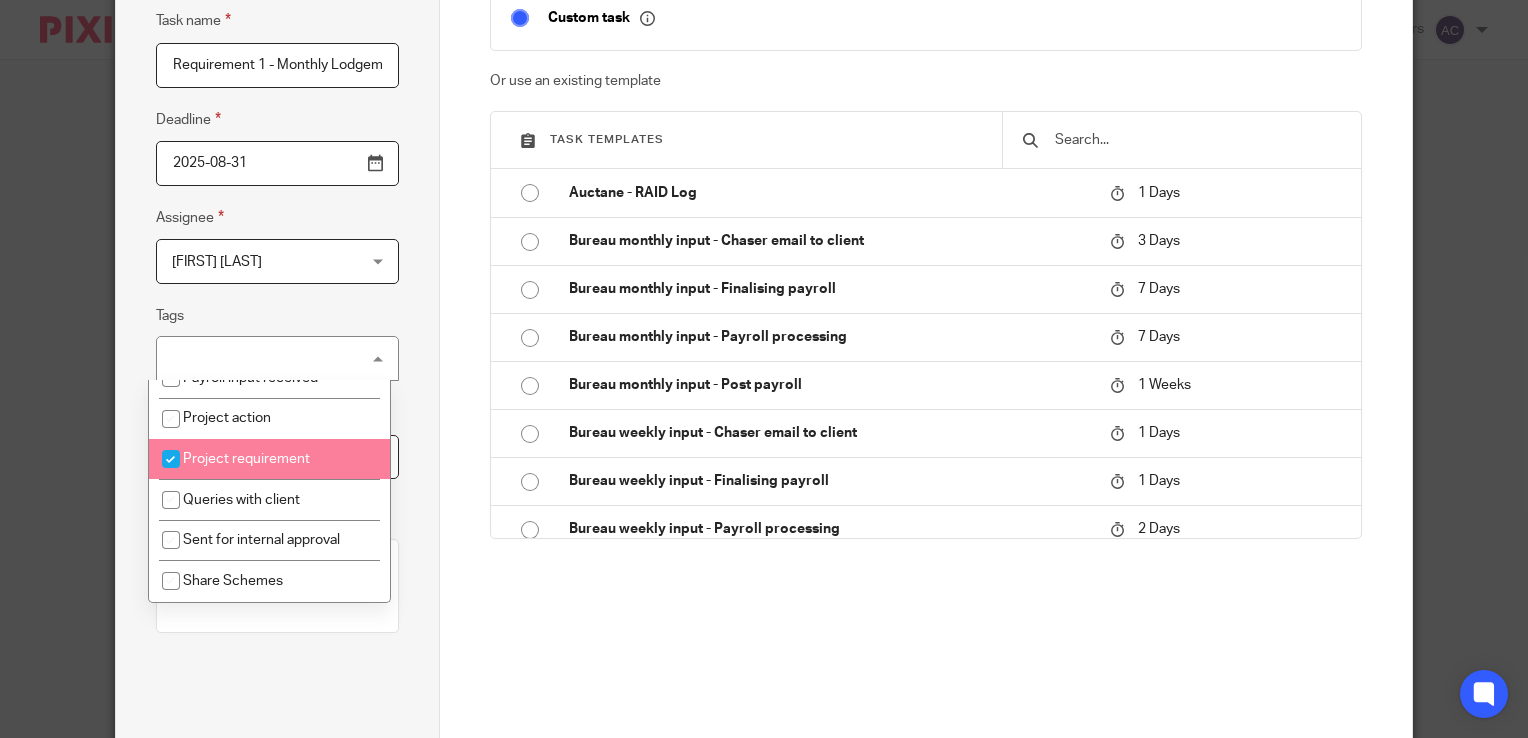 checkbox on "true" 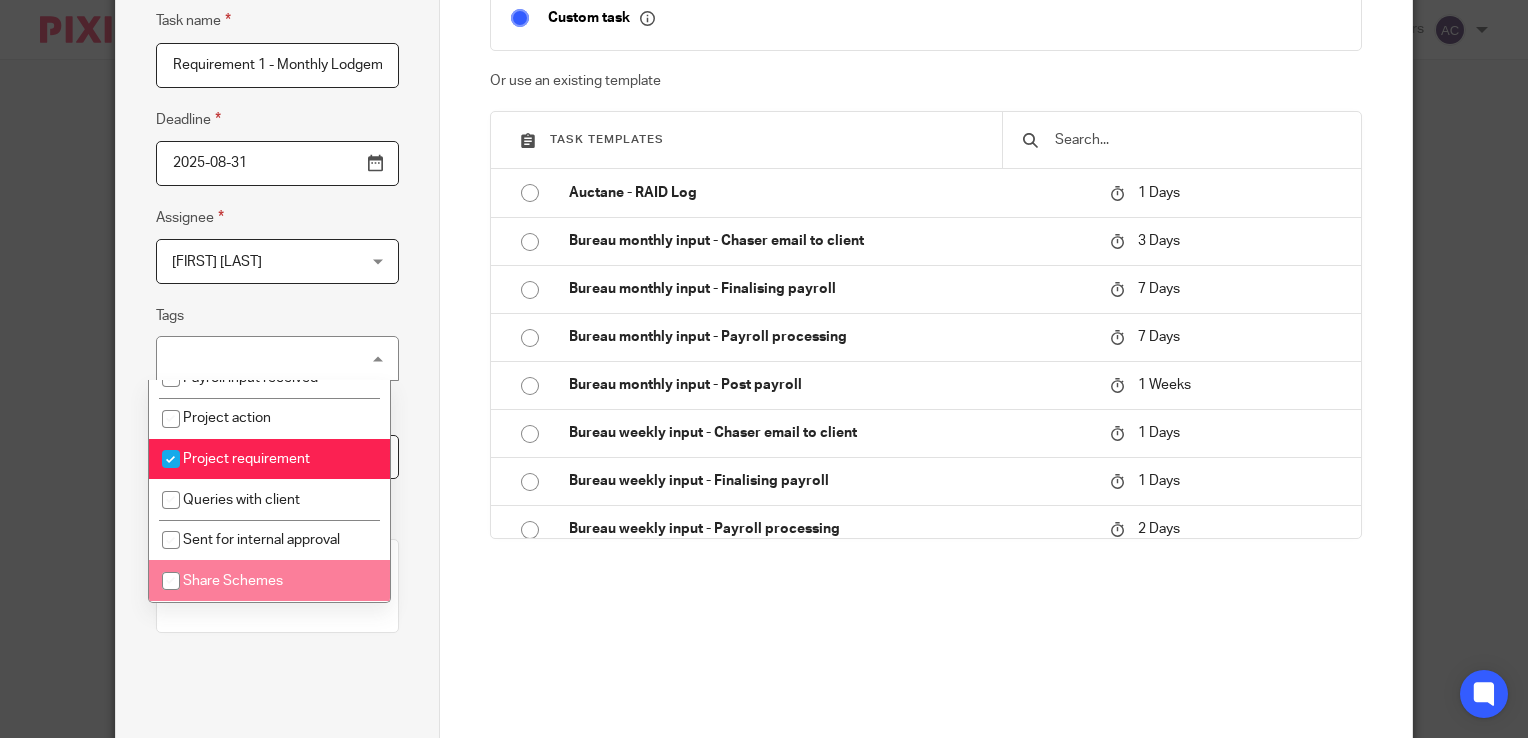click on "Task details
Task name   Requirement 1 - Monthly Lodgements
Deadline
2025-08-31   Assignee
Emma Crowe
Emma Crowe
Client manager
Alex Thompson
Alex Chambers
Anna Golebiewska
Emma Crowe
Emma Shone
Jordan Schofield
Kayleigh Wilson
Kirstie Commons
Lauren Ruffles
Mark Bentley
Morag Blackburn
Nic Johnson
Sam Collins
Sam Williams
Scott Radford
Shannan Booth
Snezano Odarenko
4   Tags
Project requirement
Global Mobility" at bounding box center (278, 371) 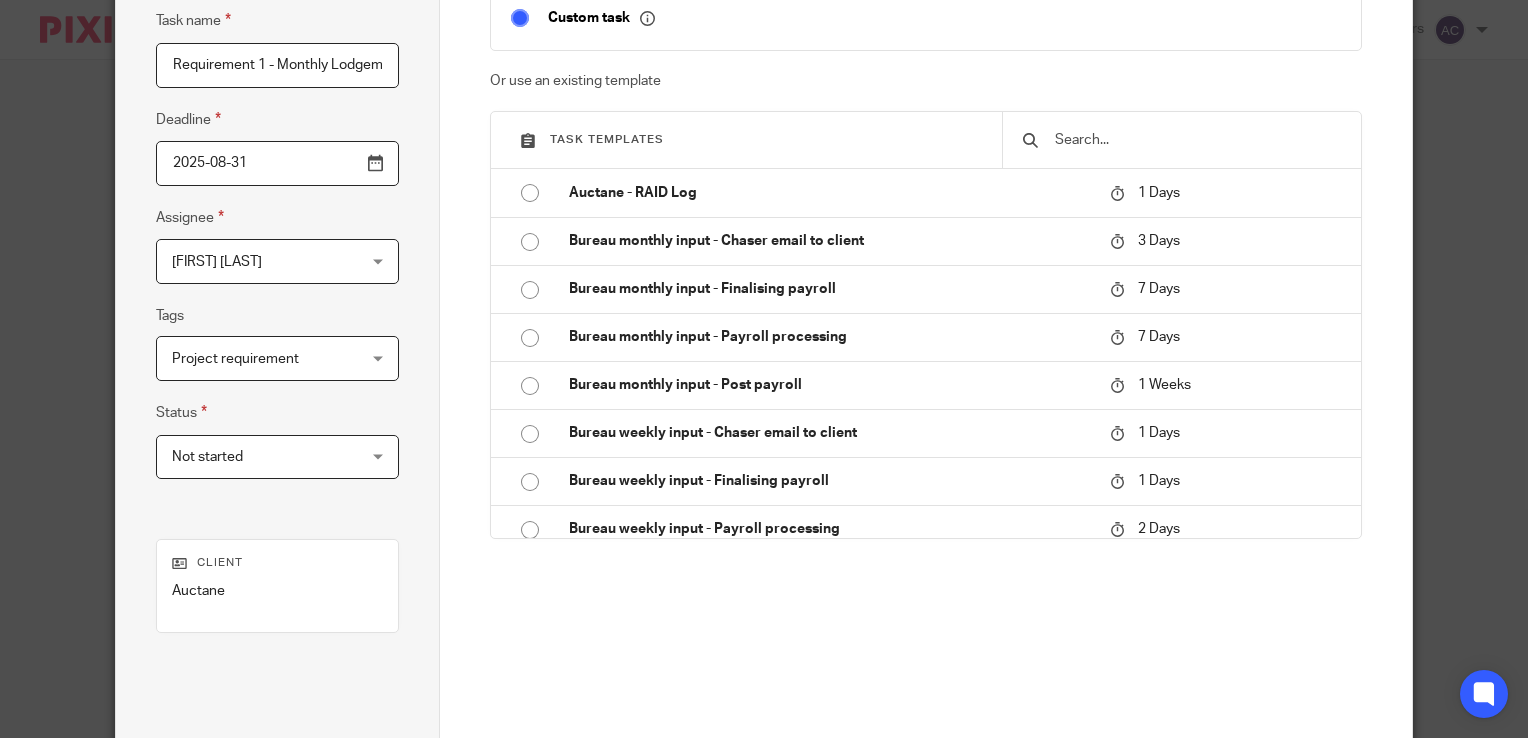 click on "Not started" at bounding box center [262, 457] 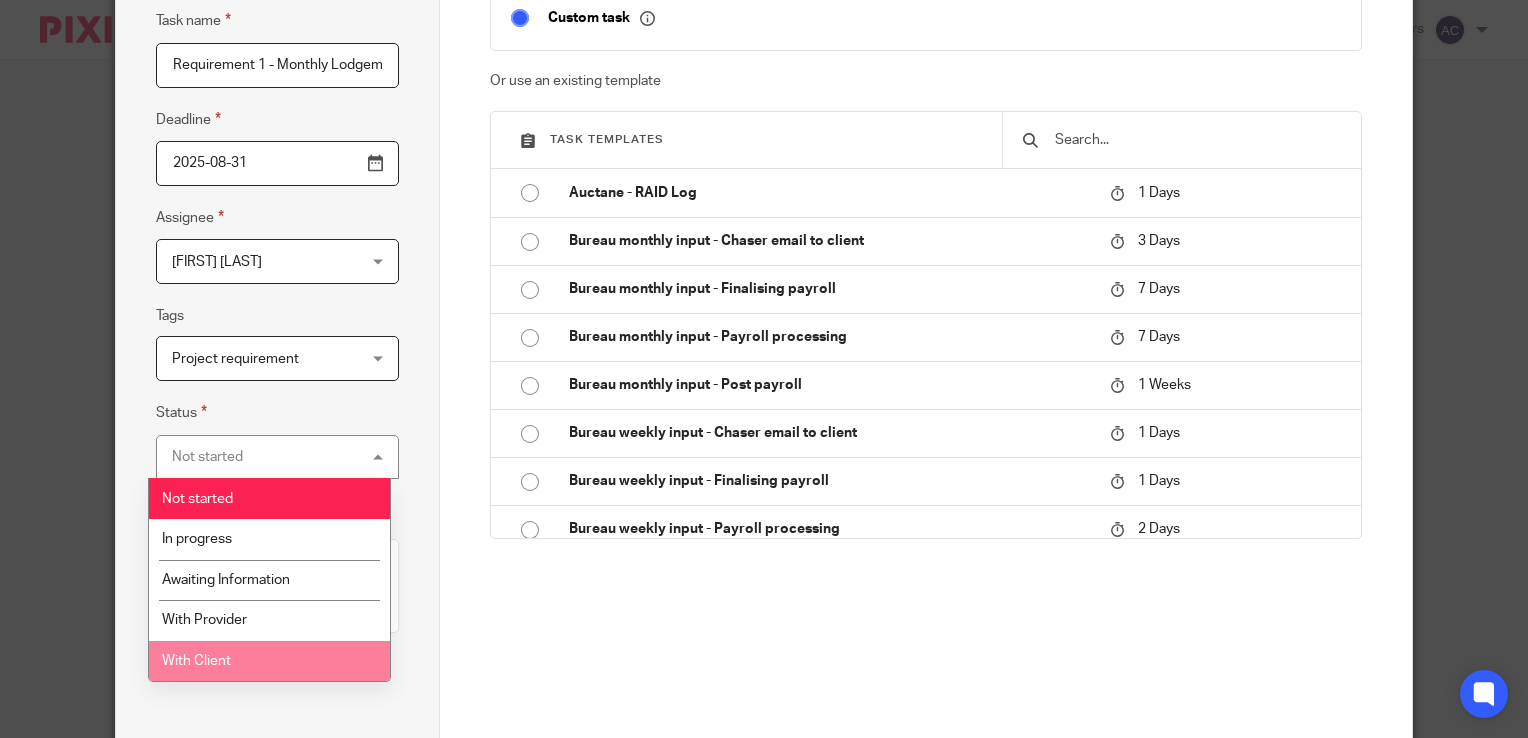 click on "With Client" at bounding box center (270, 661) 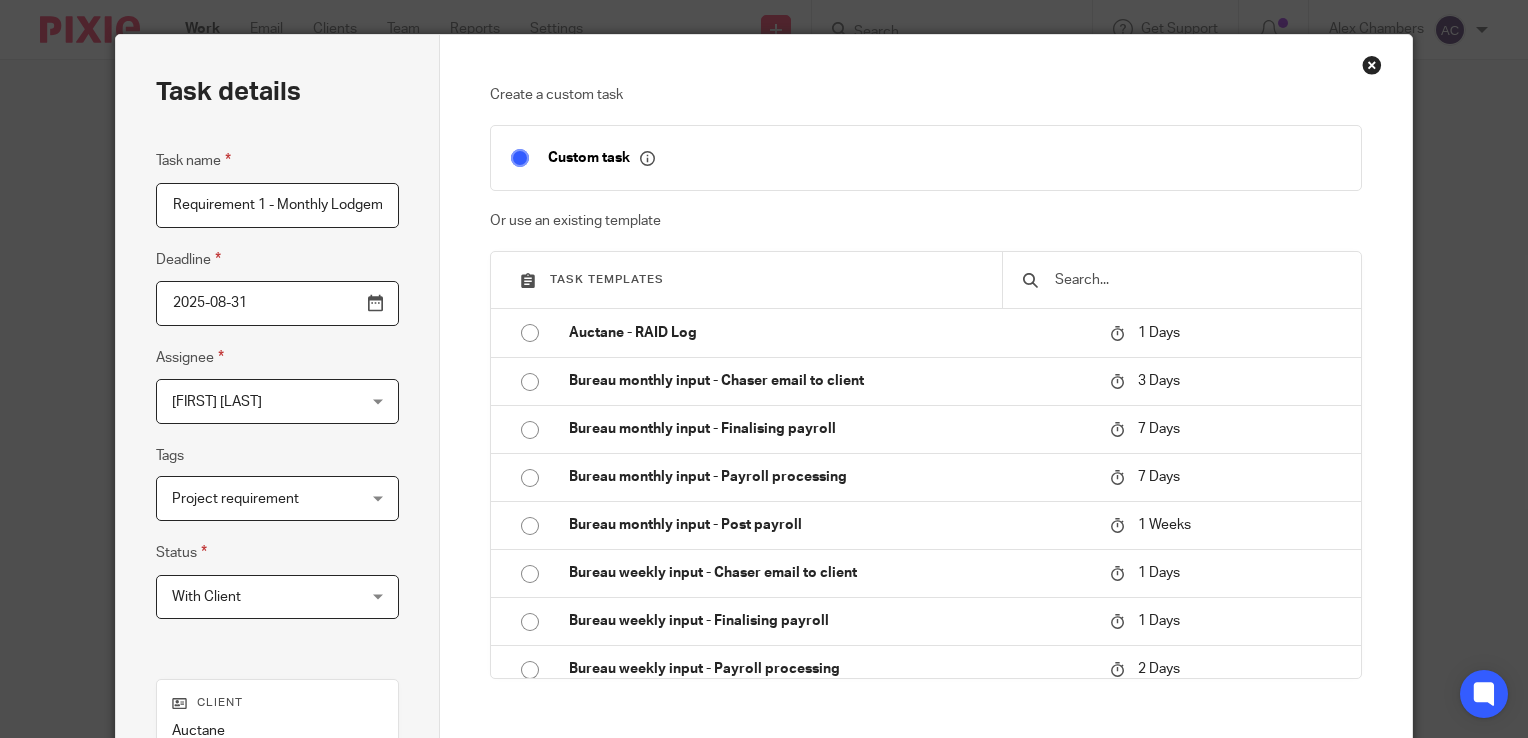 scroll, scrollTop: 376, scrollLeft: 0, axis: vertical 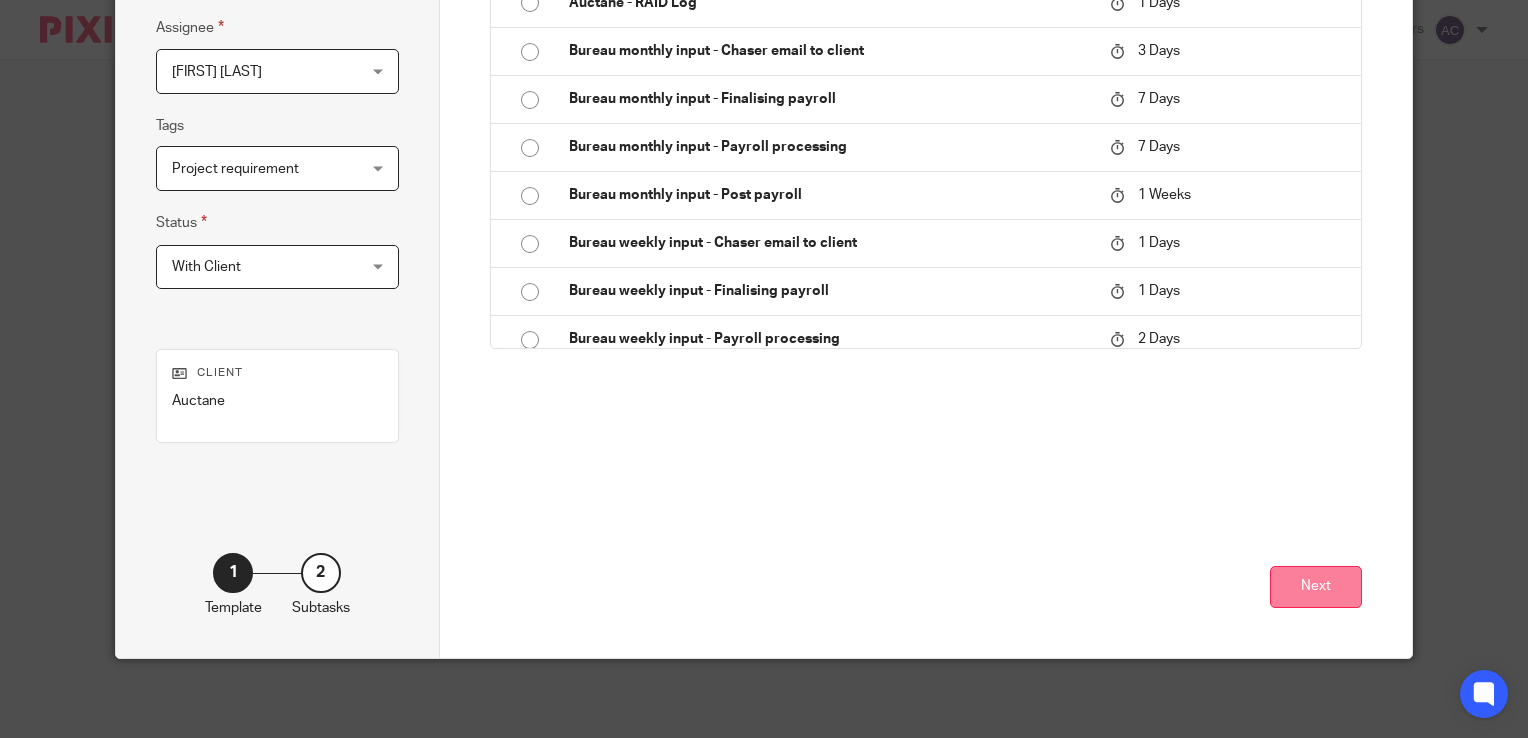 click on "Next" at bounding box center [1316, 587] 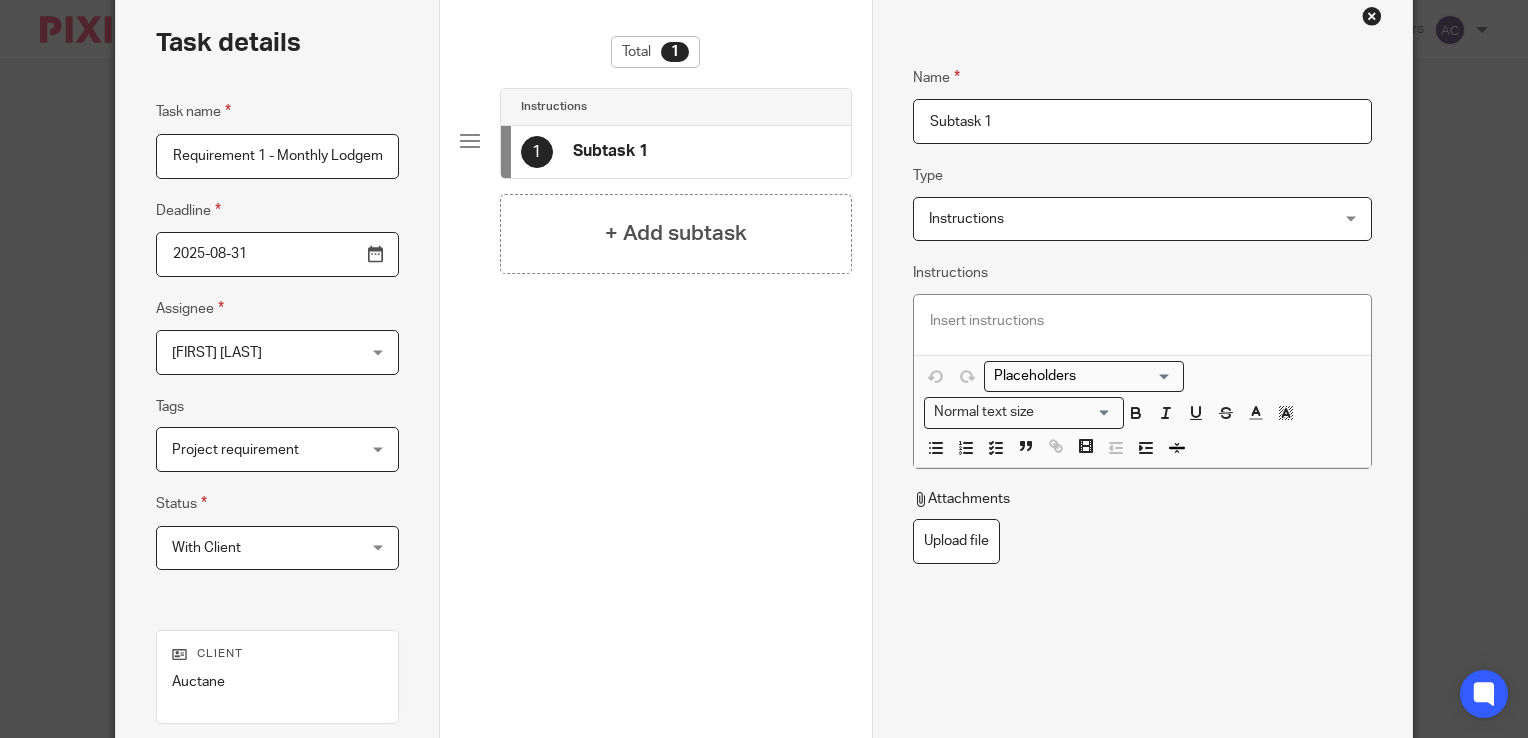 scroll, scrollTop: 72, scrollLeft: 0, axis: vertical 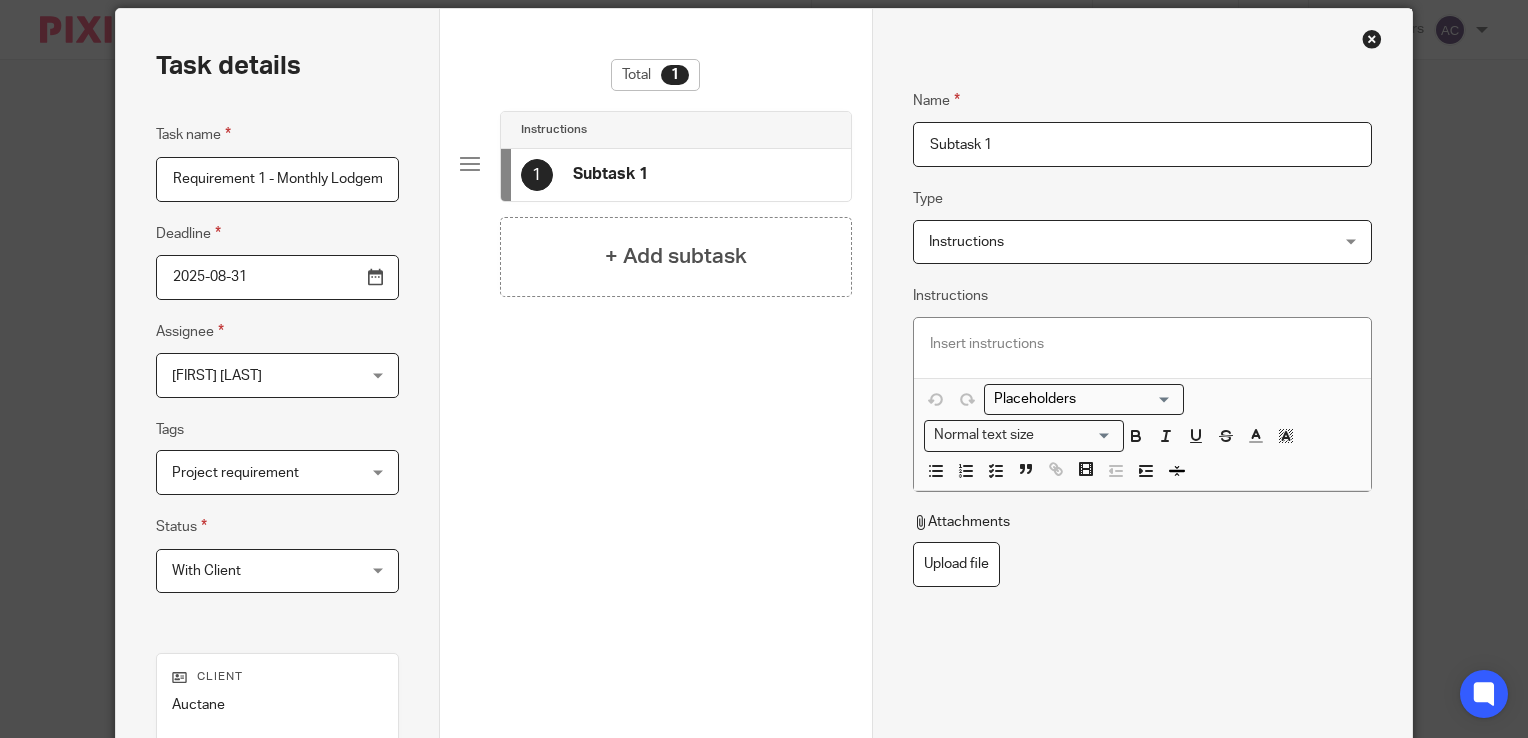 click on "Subtask 1" at bounding box center (1142, 144) 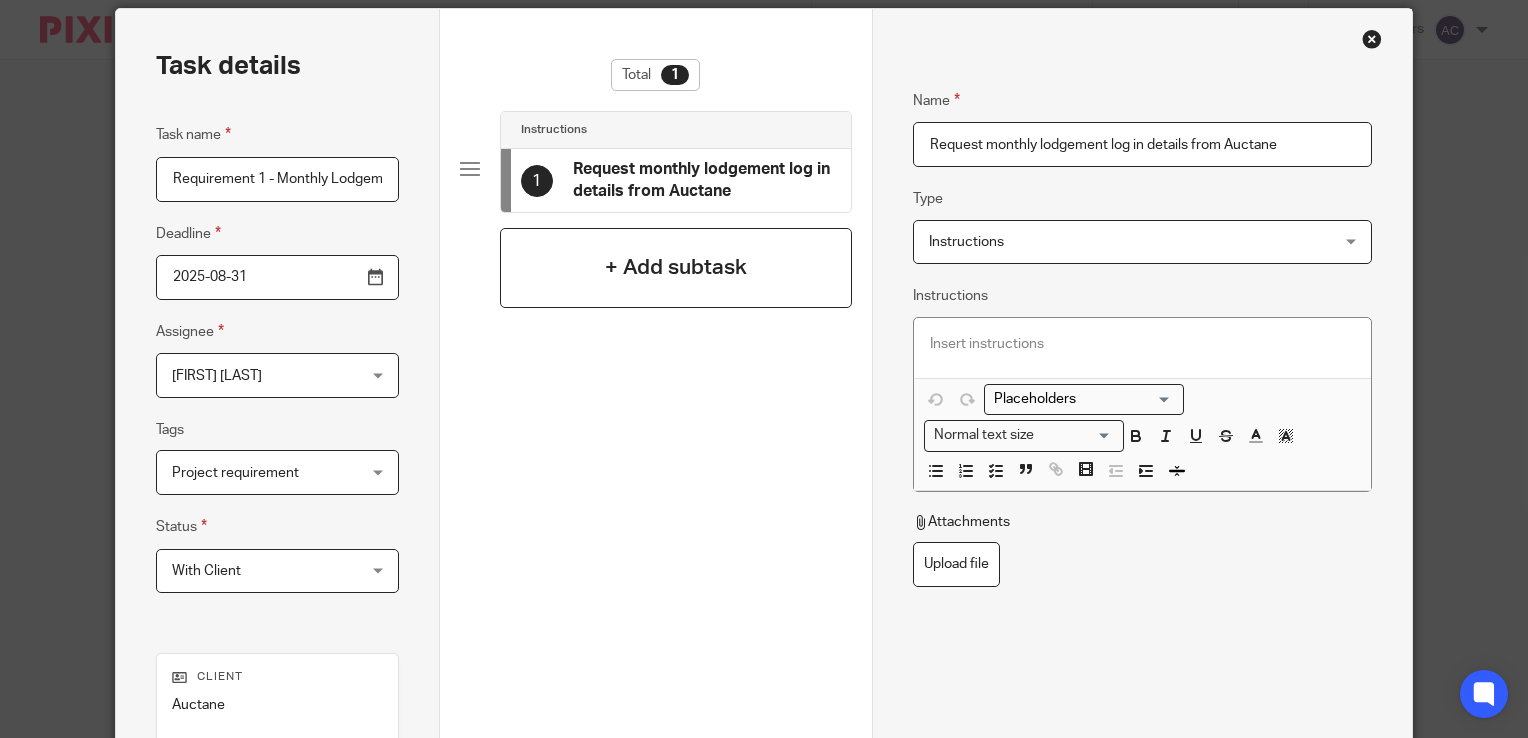 type on "Request monthly lodgement log in details from Auctane" 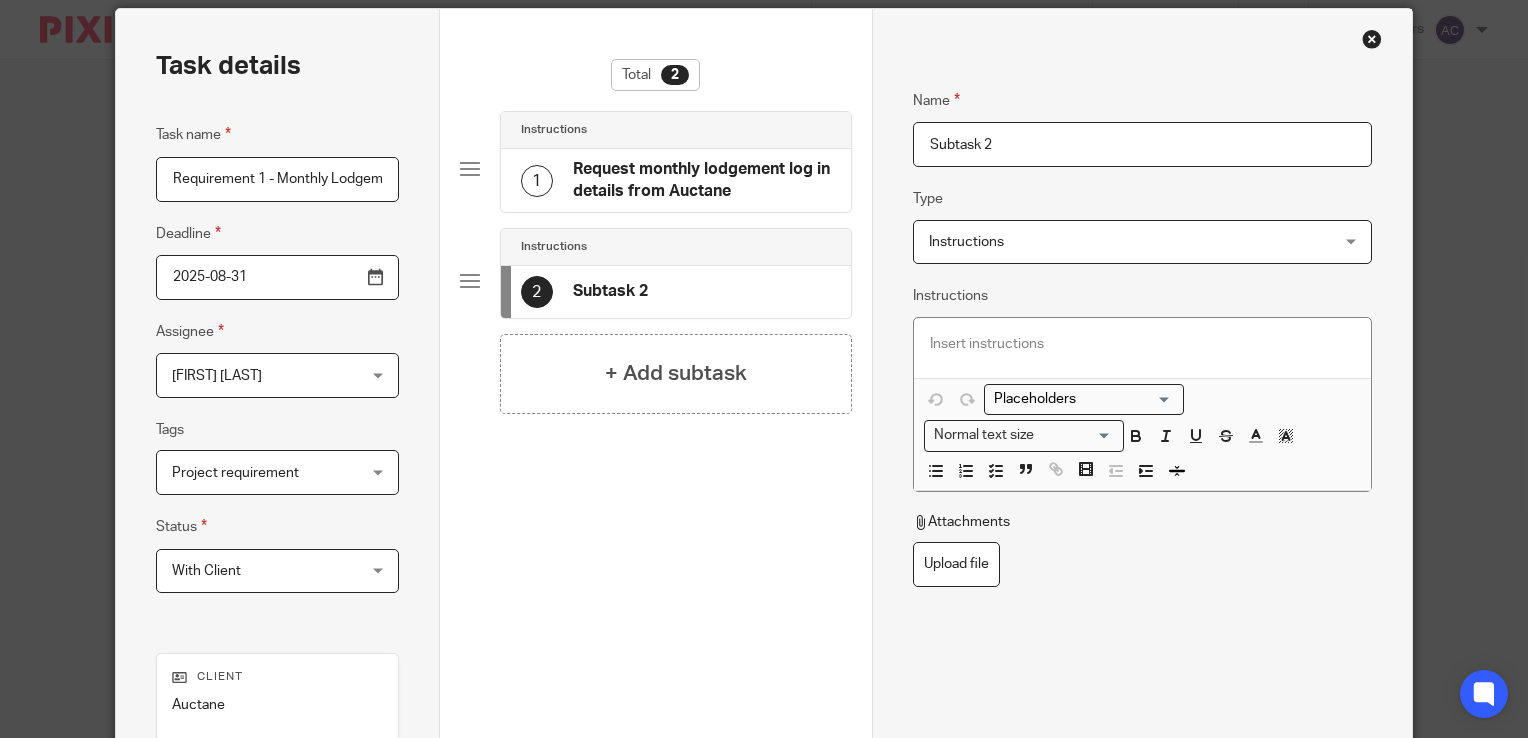 drag, startPoint x: 1020, startPoint y: 138, endPoint x: 818, endPoint y: 126, distance: 202.35612 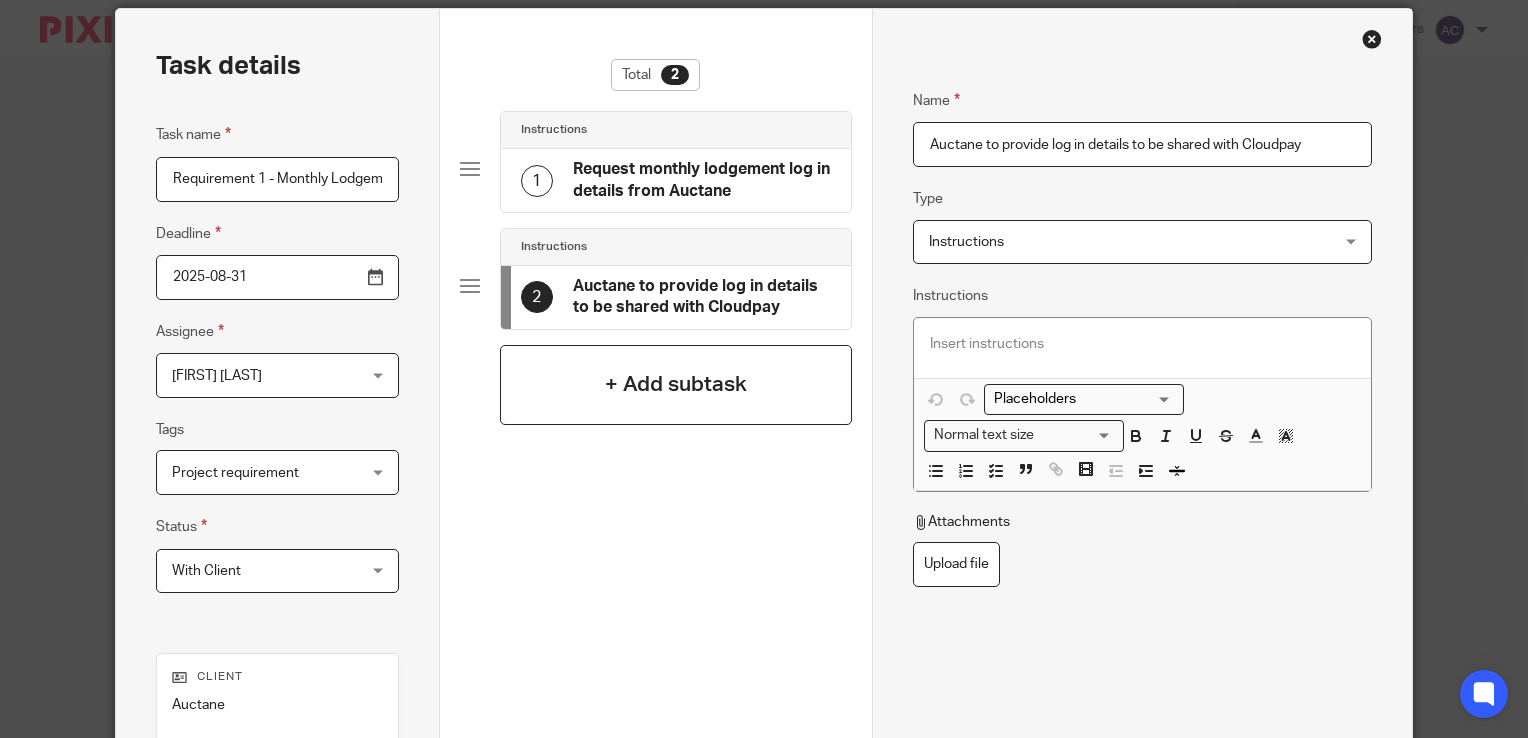 type on "Auctane to provide log in details to be shared with Cloudpay" 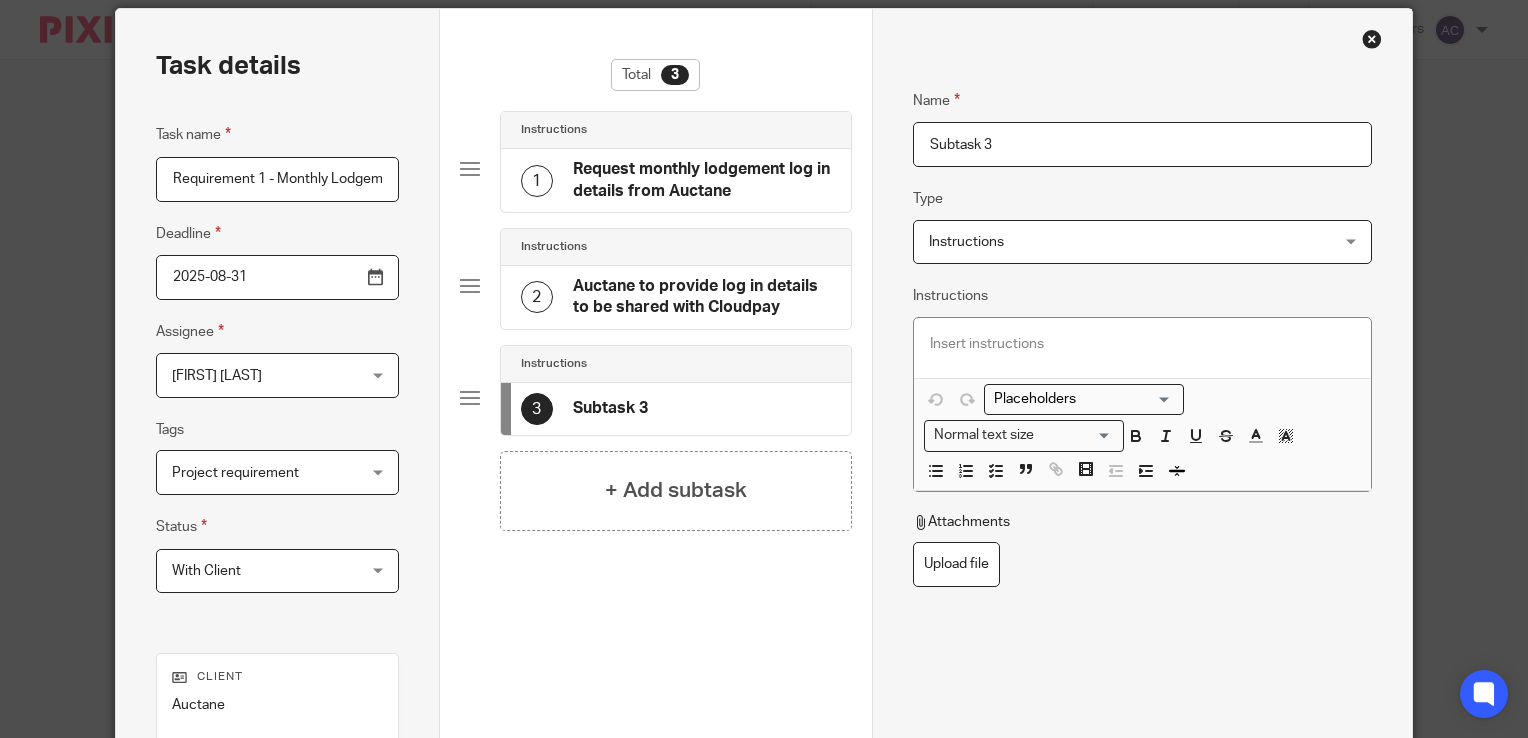 drag, startPoint x: 995, startPoint y: 136, endPoint x: 805, endPoint y: 124, distance: 190.37857 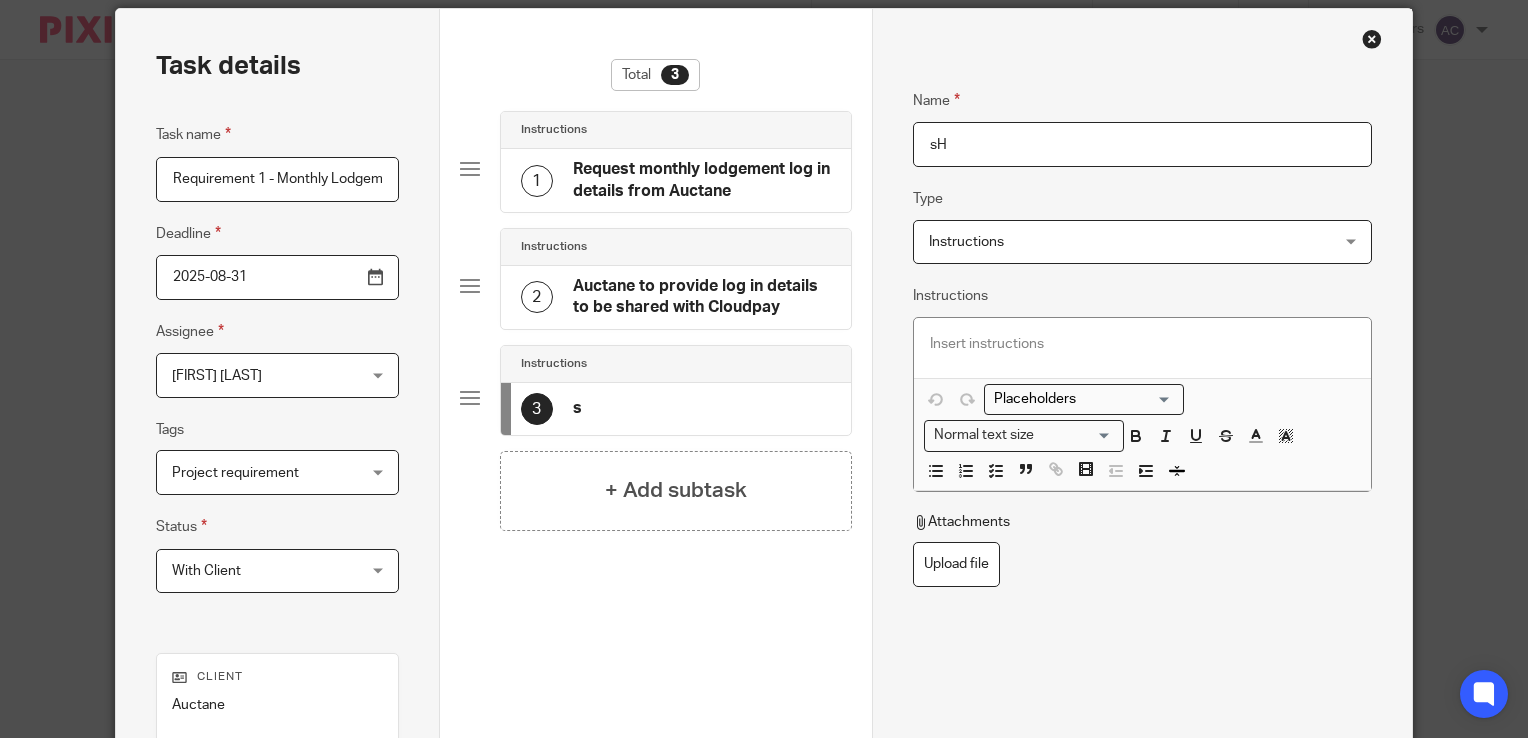 type on "s" 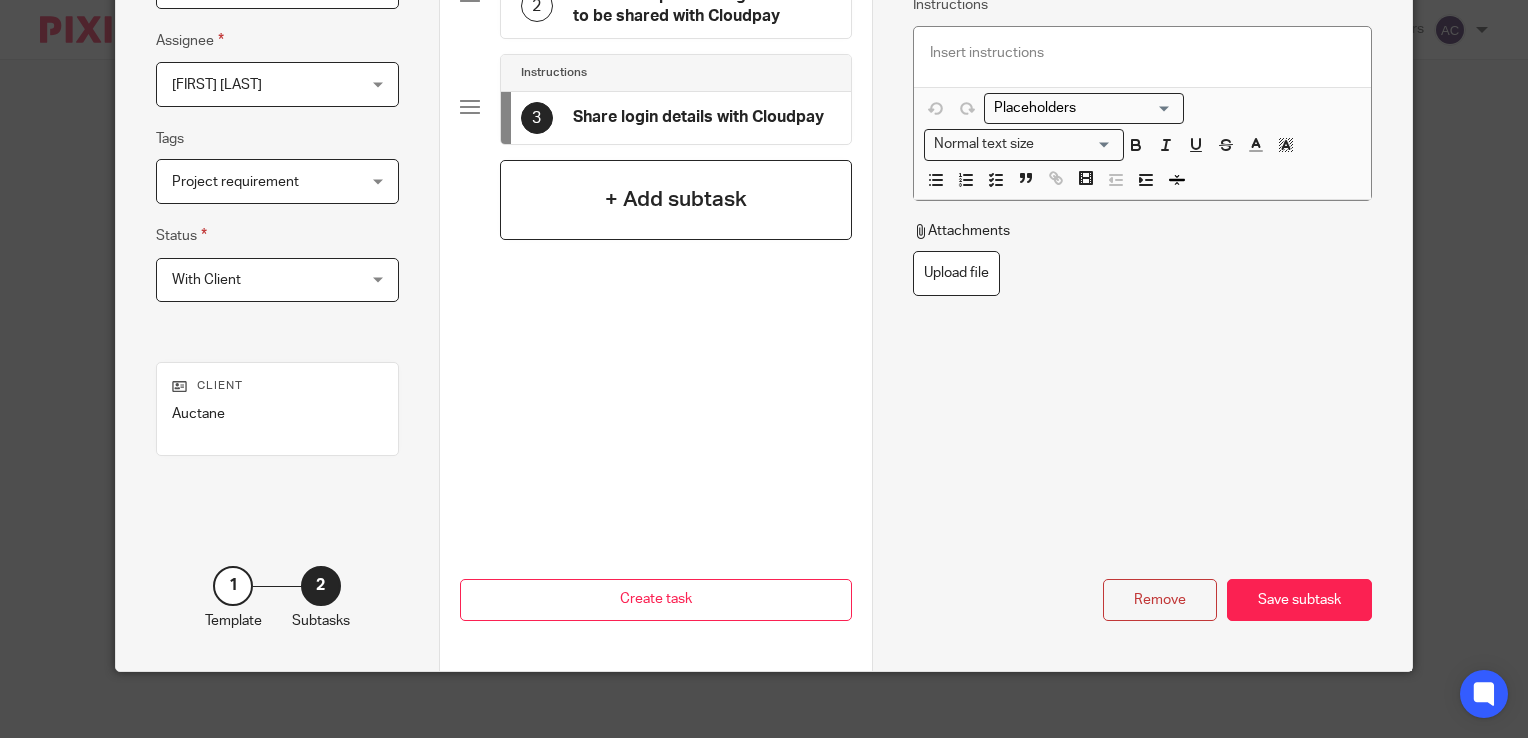scroll, scrollTop: 364, scrollLeft: 0, axis: vertical 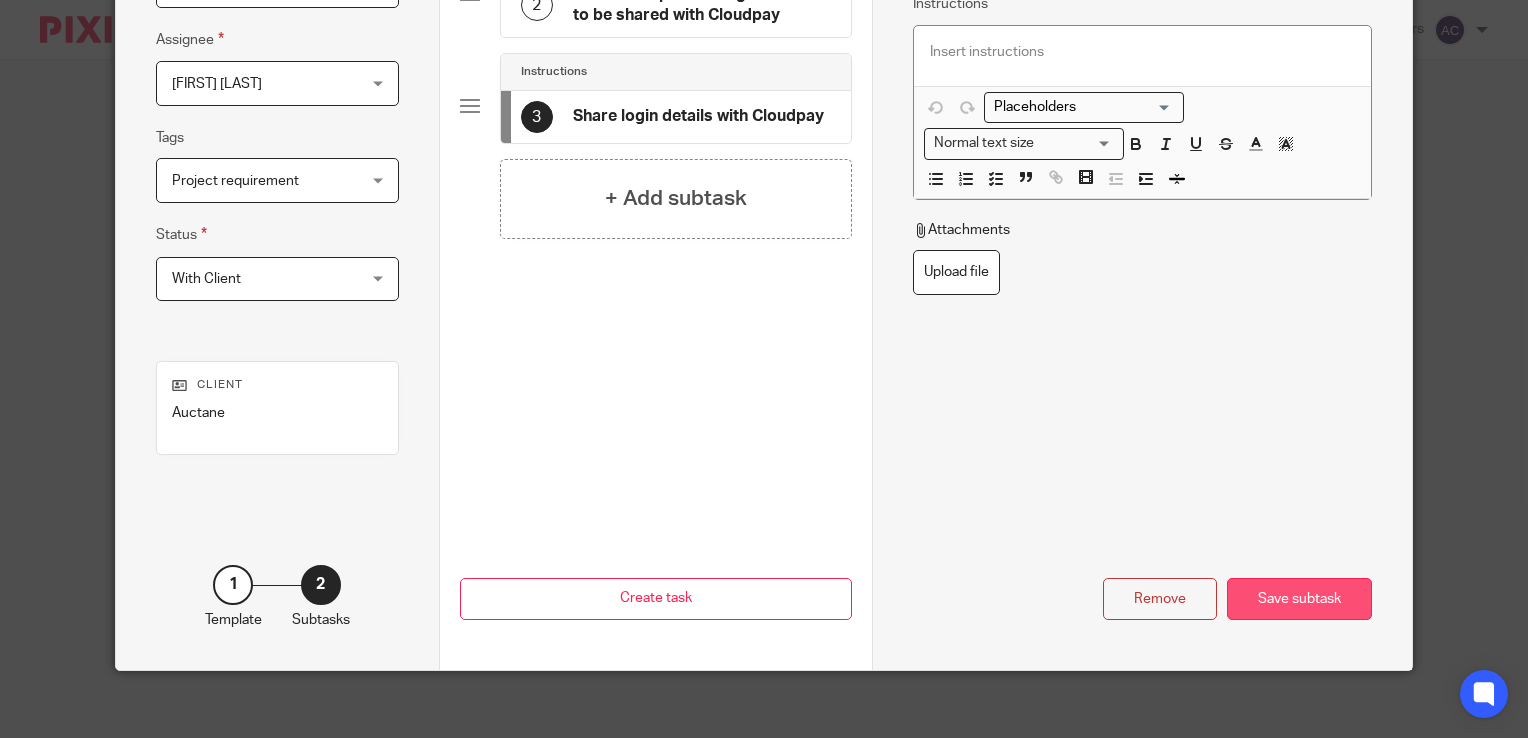 type on "Share login details with Cloudpay" 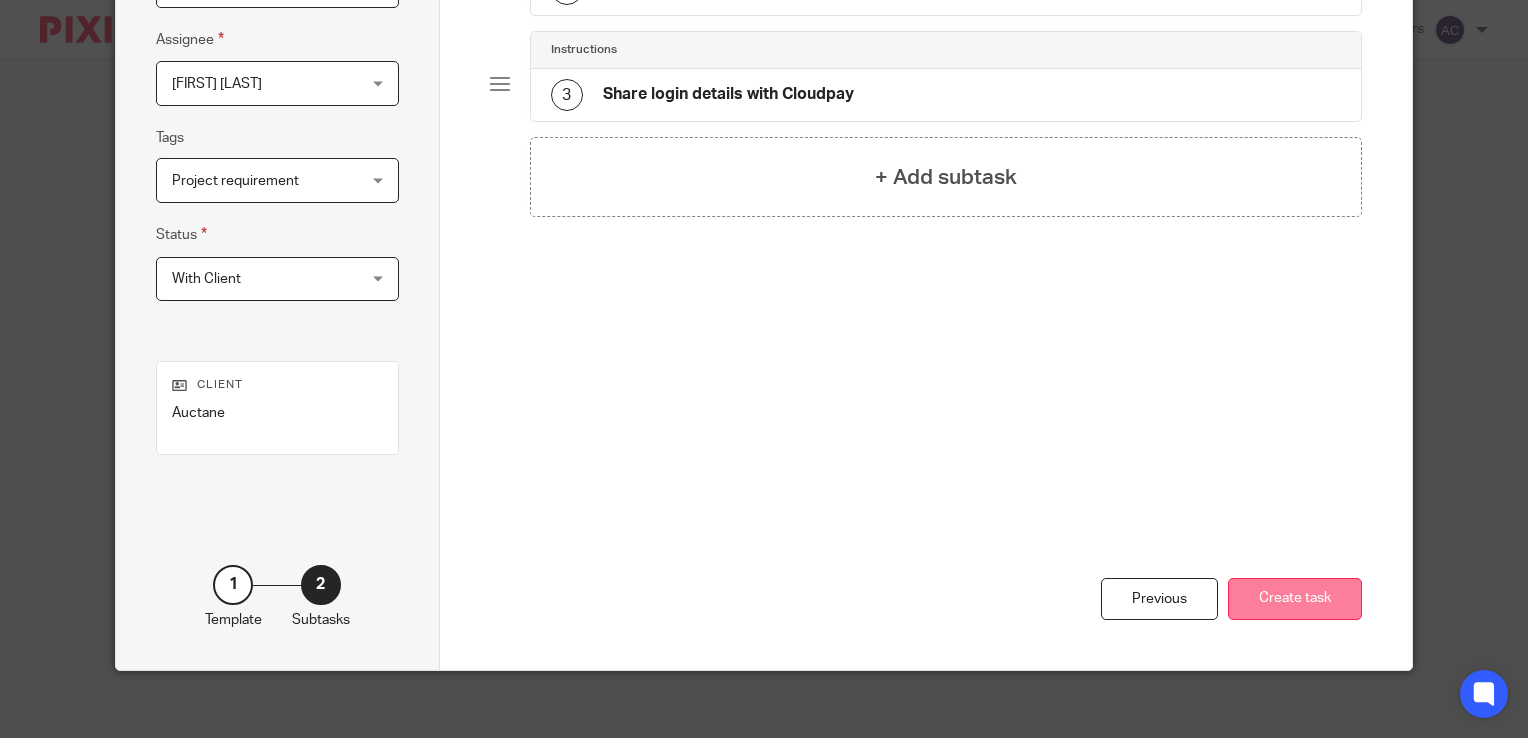 click on "Create task" at bounding box center [1295, 599] 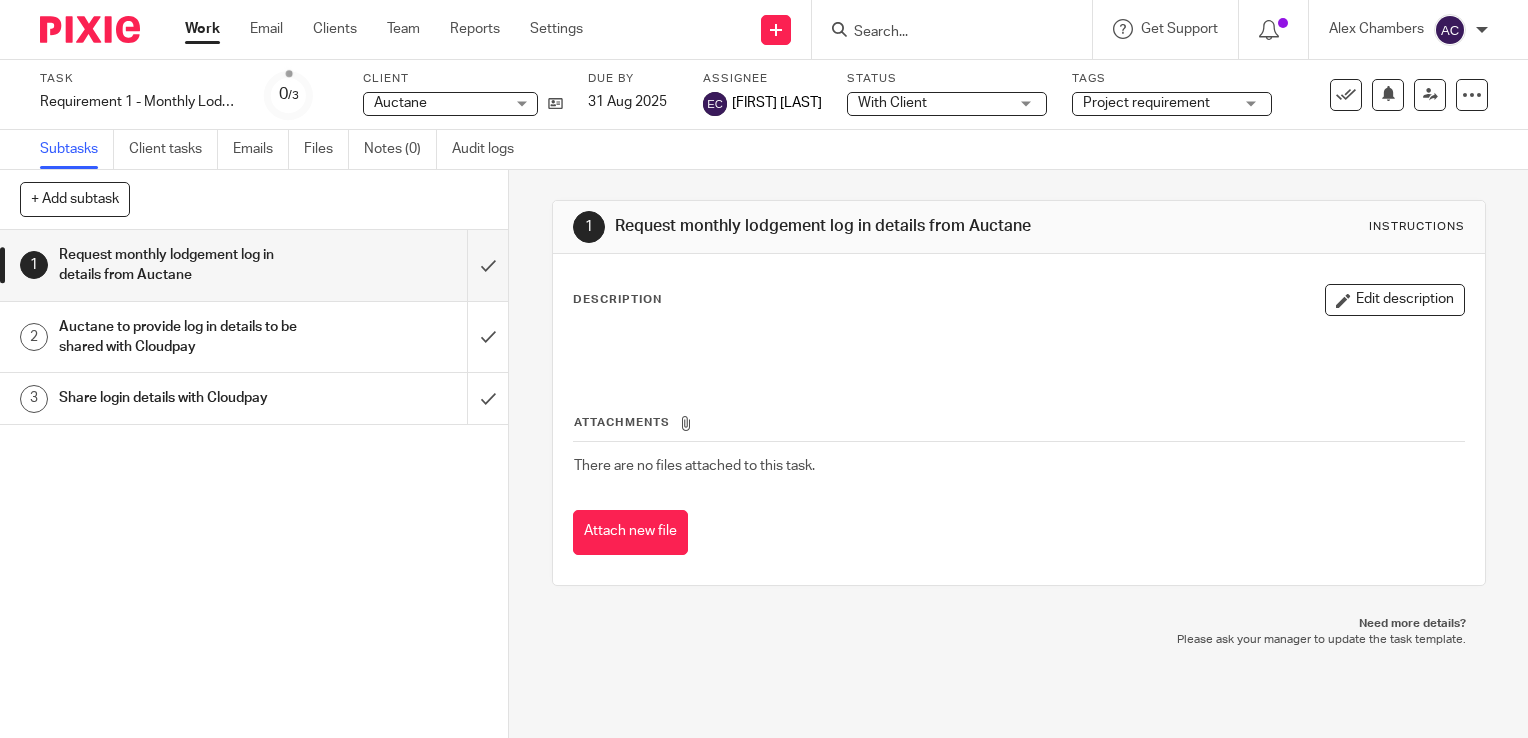 scroll, scrollTop: 0, scrollLeft: 0, axis: both 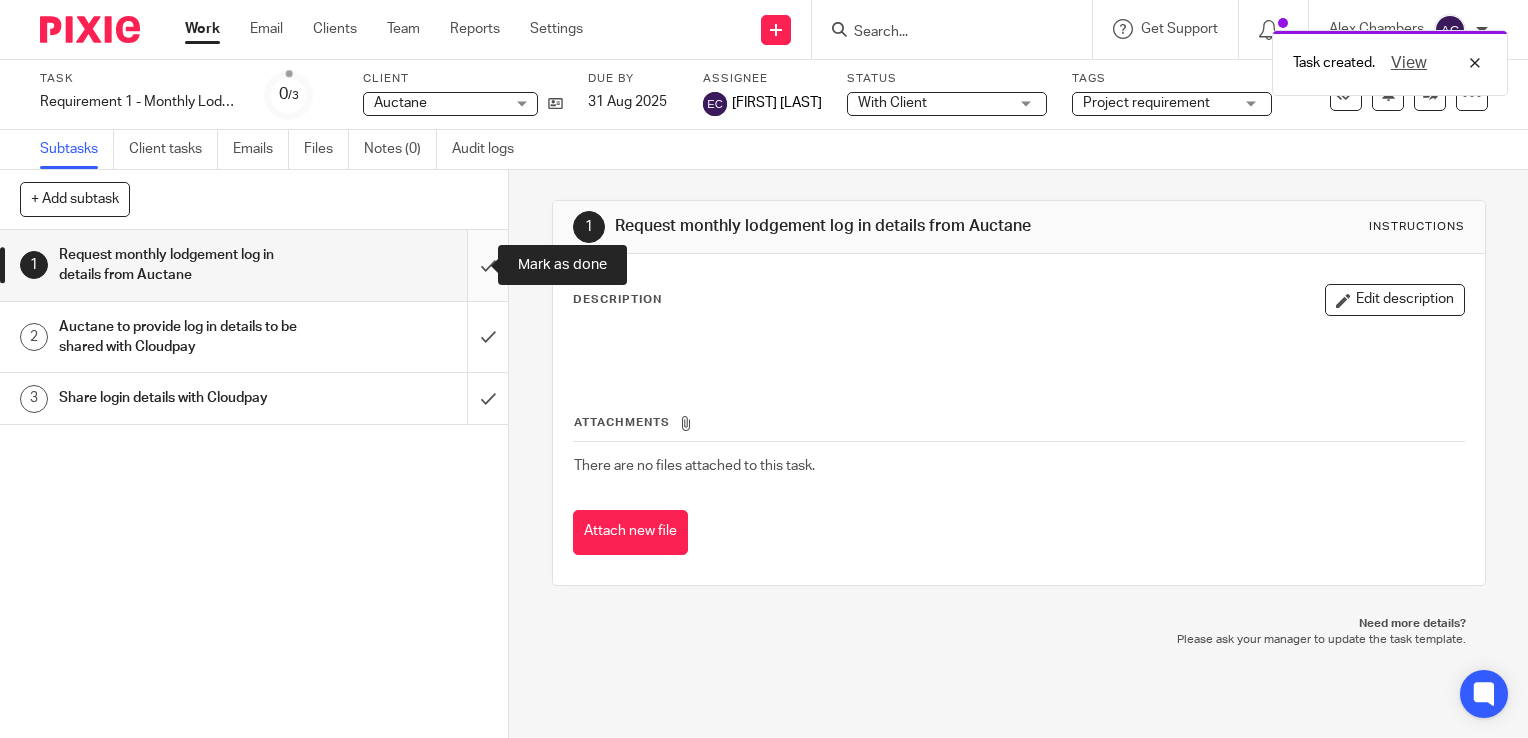 click at bounding box center [254, 265] 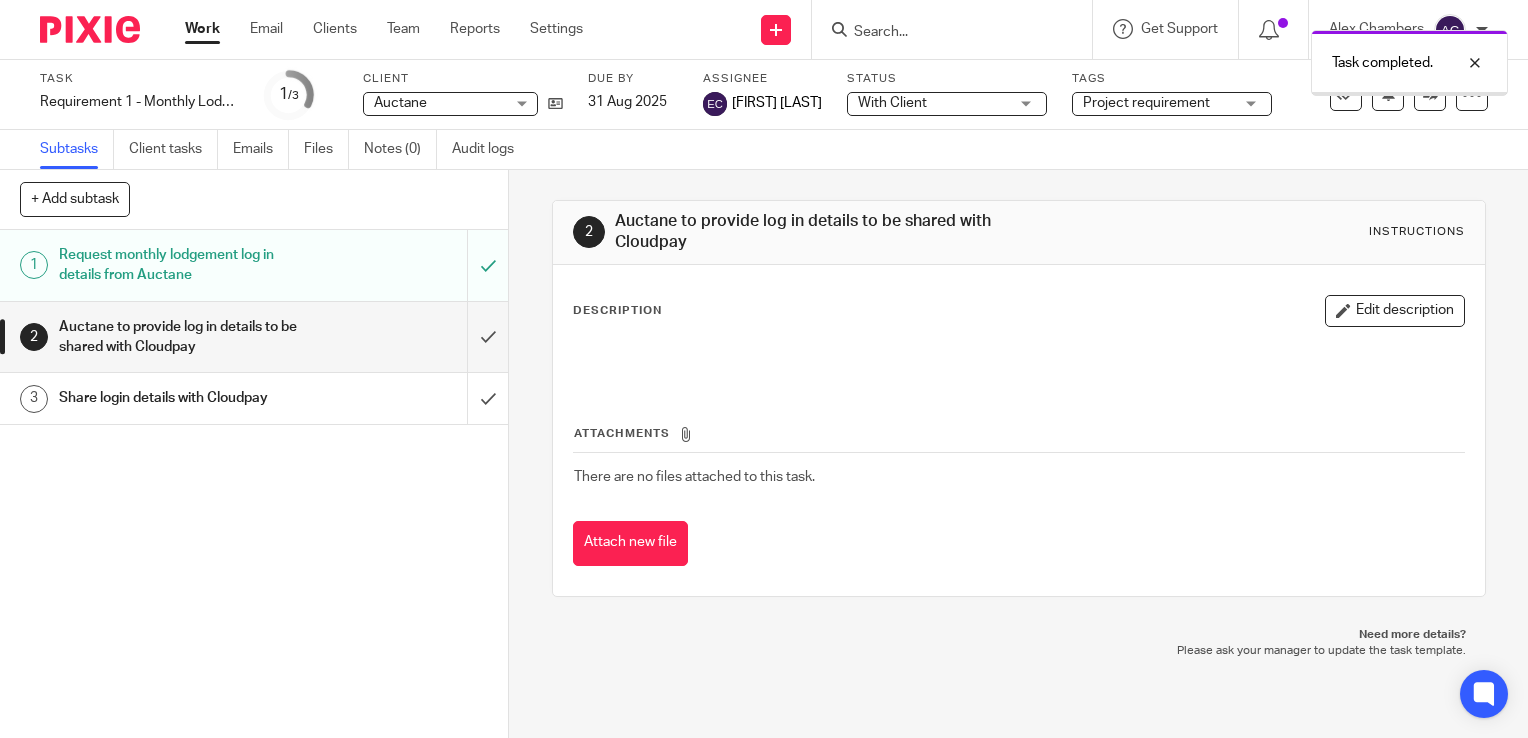 scroll, scrollTop: 0, scrollLeft: 0, axis: both 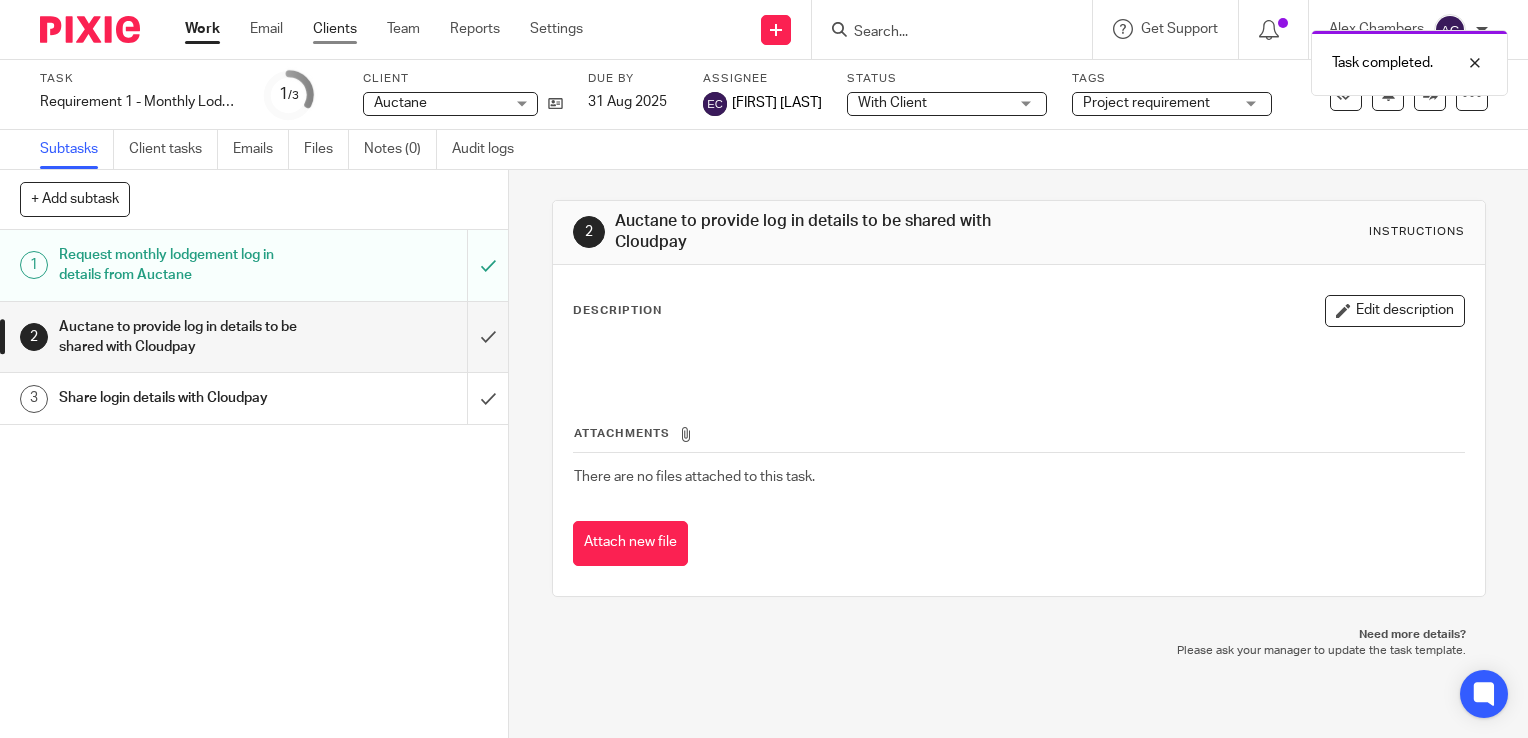 click on "Clients" at bounding box center [335, 29] 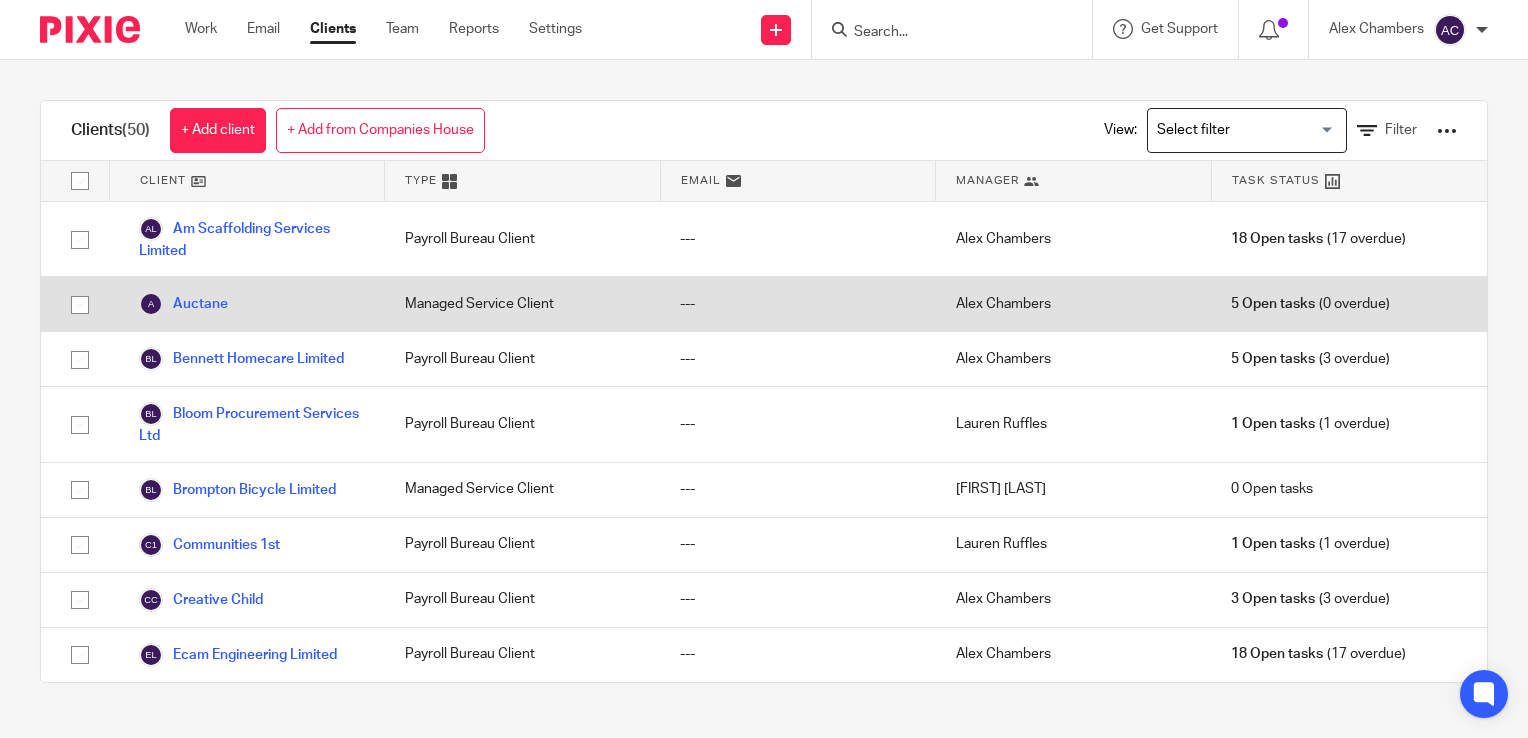 scroll, scrollTop: 0, scrollLeft: 0, axis: both 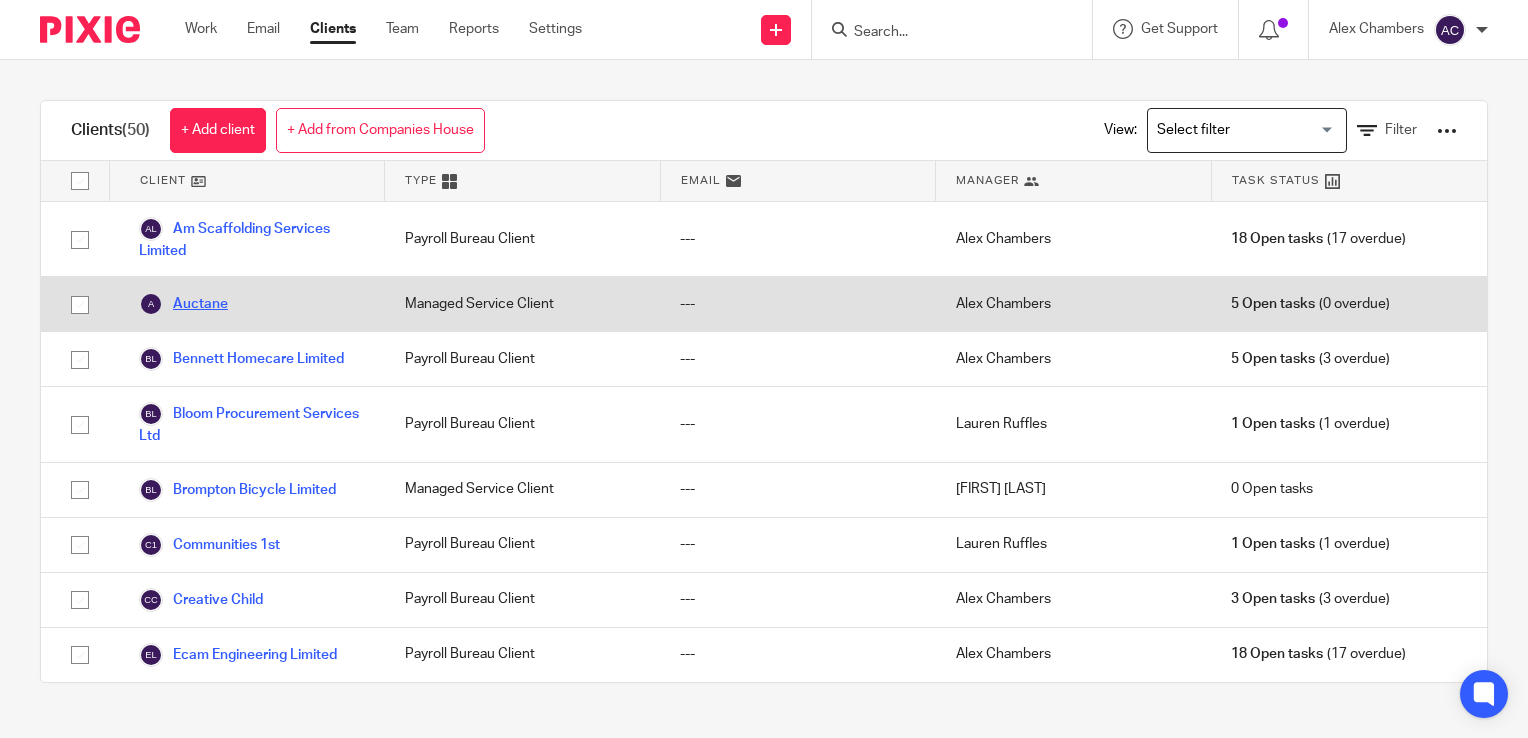 click on "Auctane" at bounding box center (183, 304) 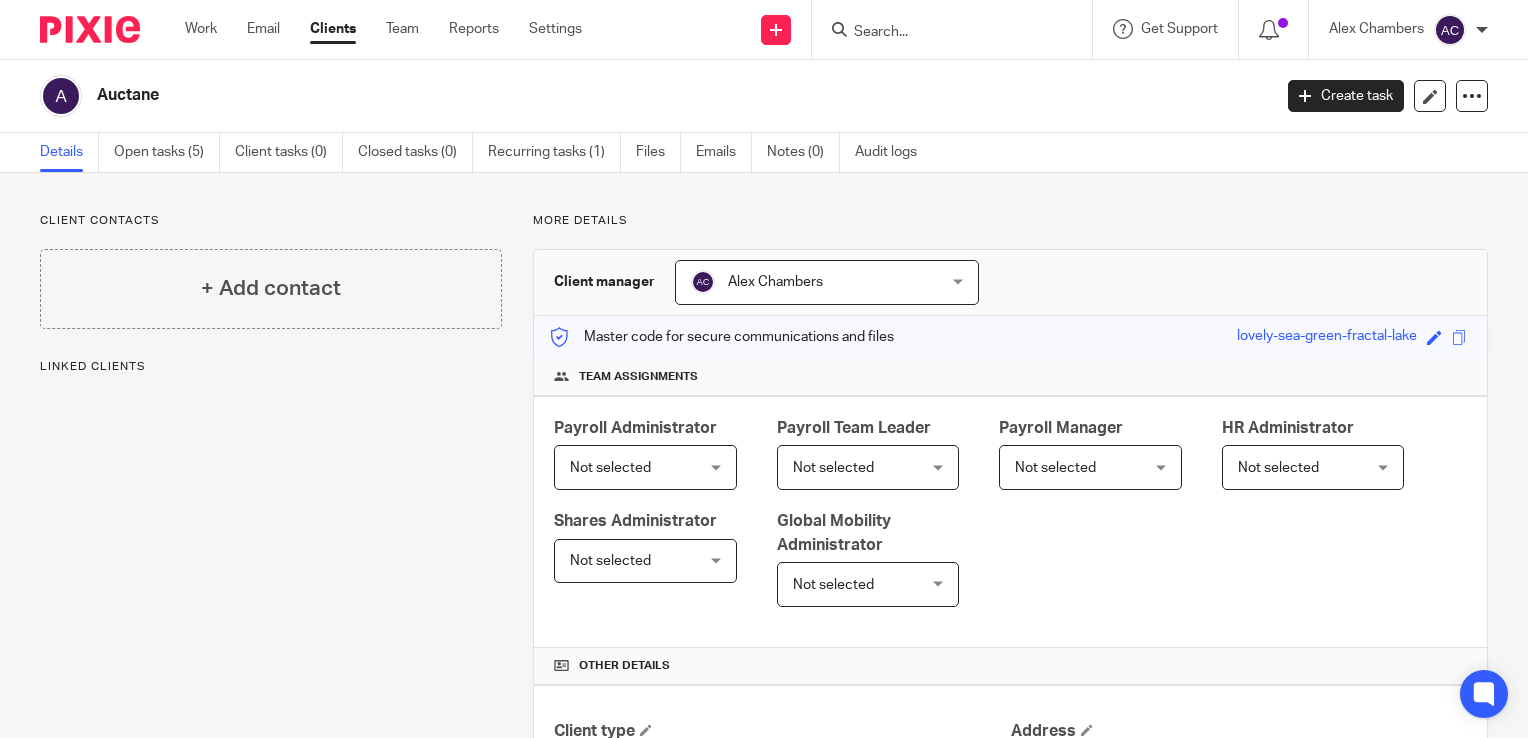 scroll, scrollTop: 0, scrollLeft: 0, axis: both 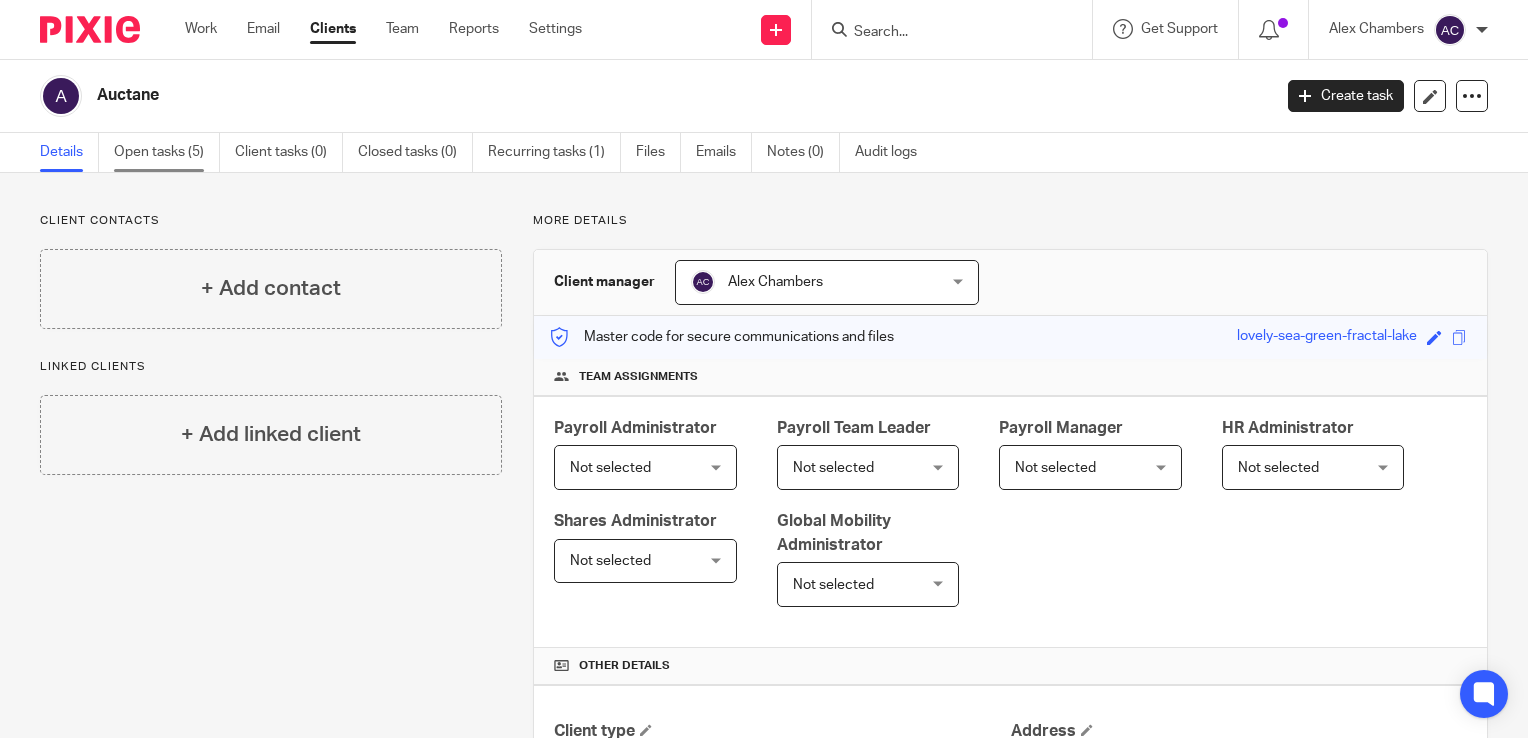 click on "Open tasks (5)" at bounding box center [167, 152] 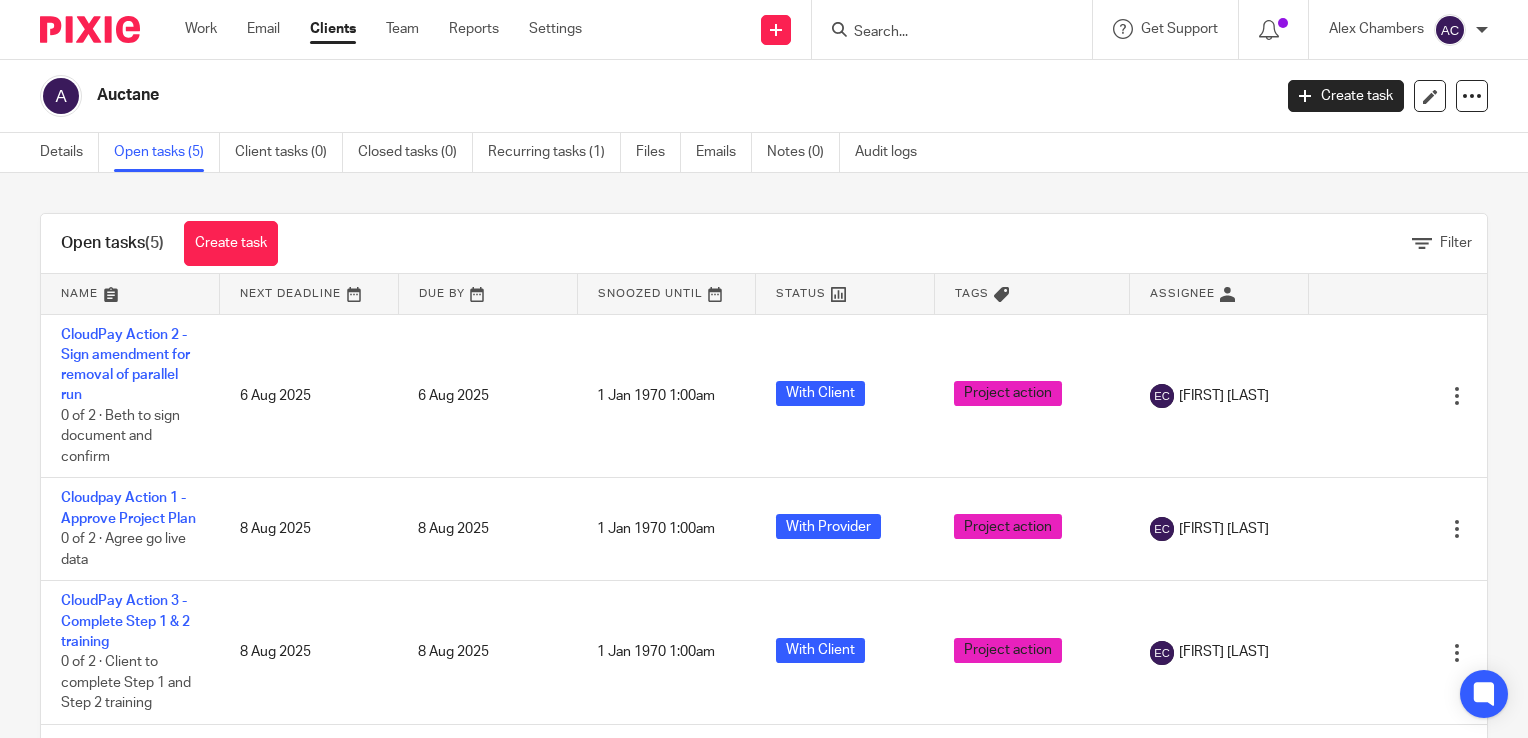 scroll, scrollTop: 0, scrollLeft: 0, axis: both 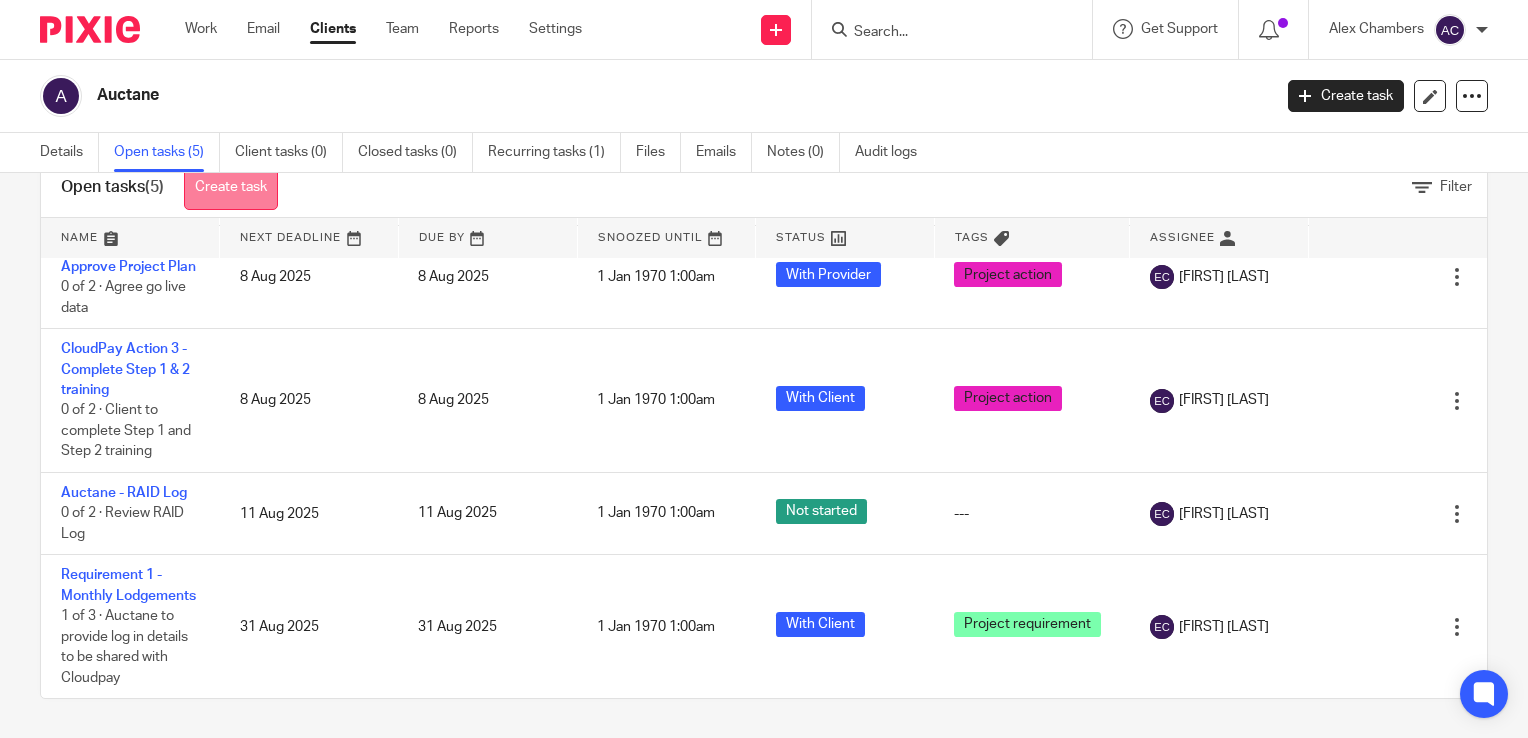 click on "Create task" at bounding box center [231, 187] 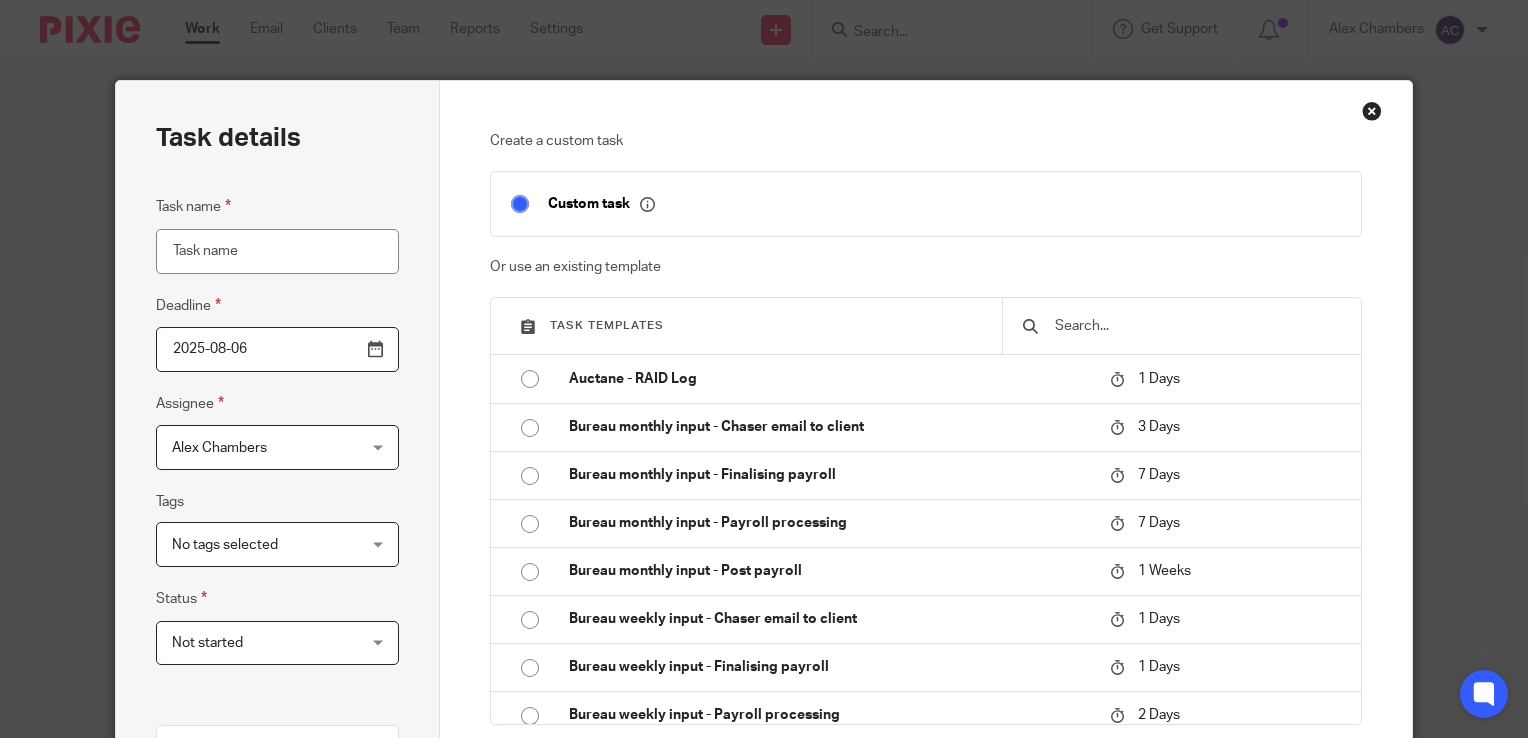 scroll, scrollTop: 0, scrollLeft: 0, axis: both 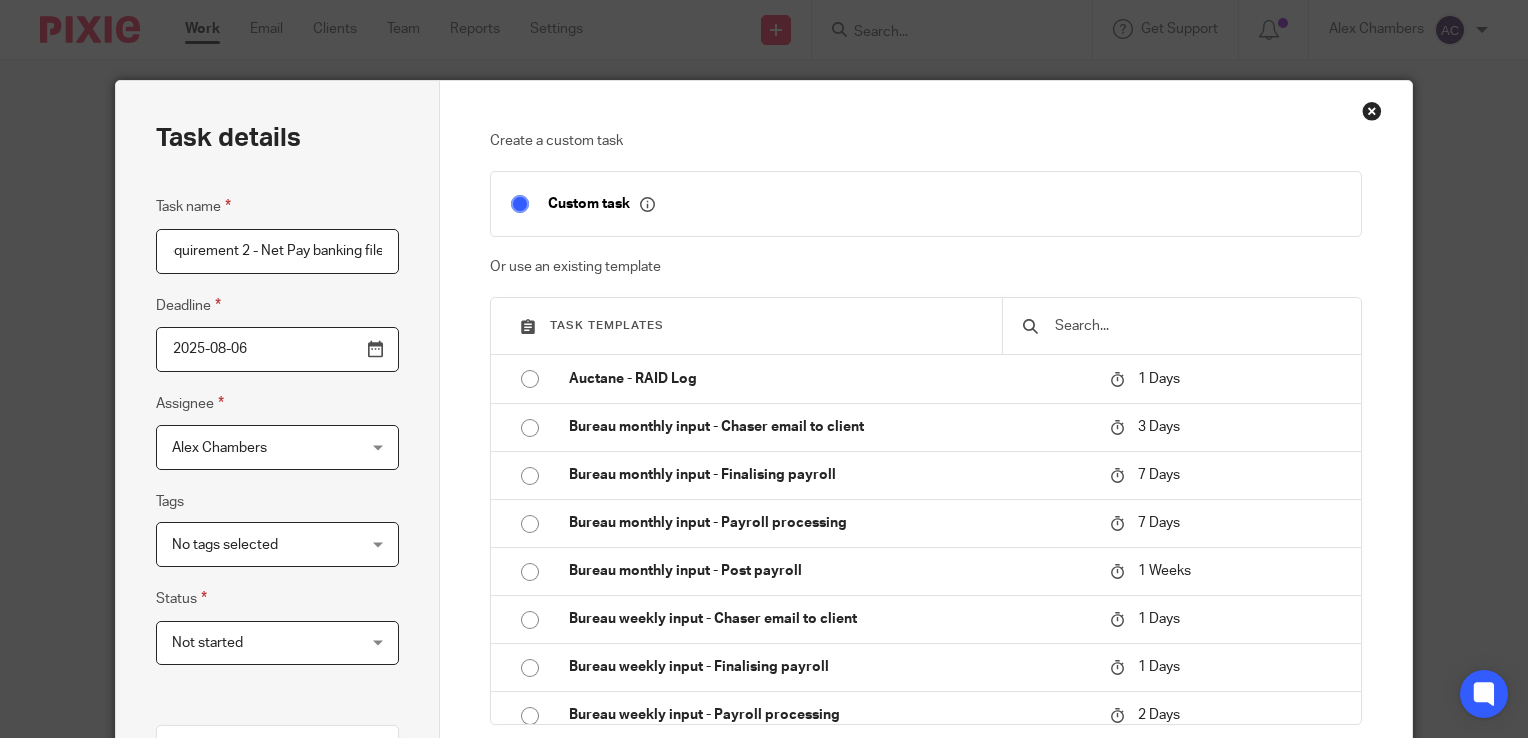 type on "Requirement 2 - Net Pay banking file" 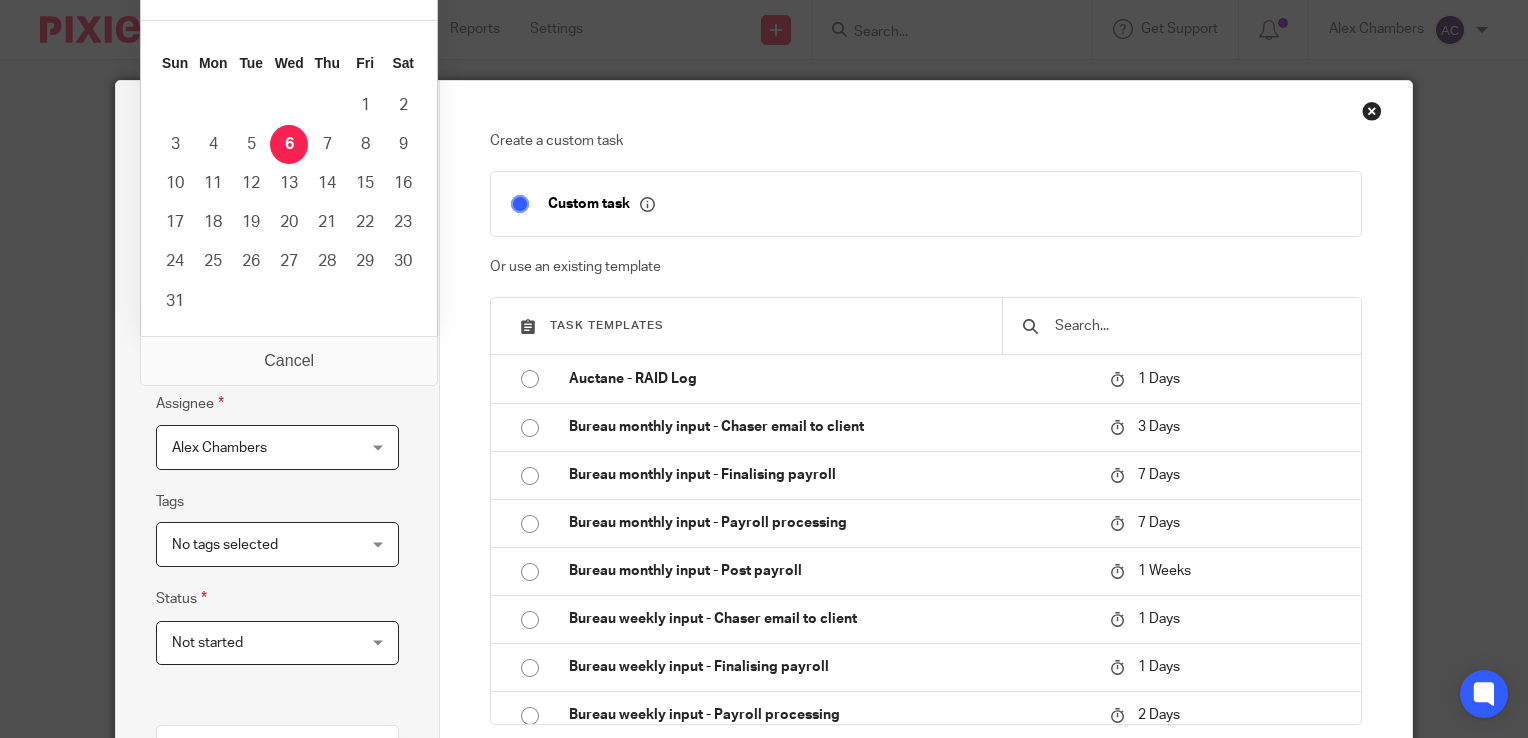 click on "2025-08-06" at bounding box center (277, 349) 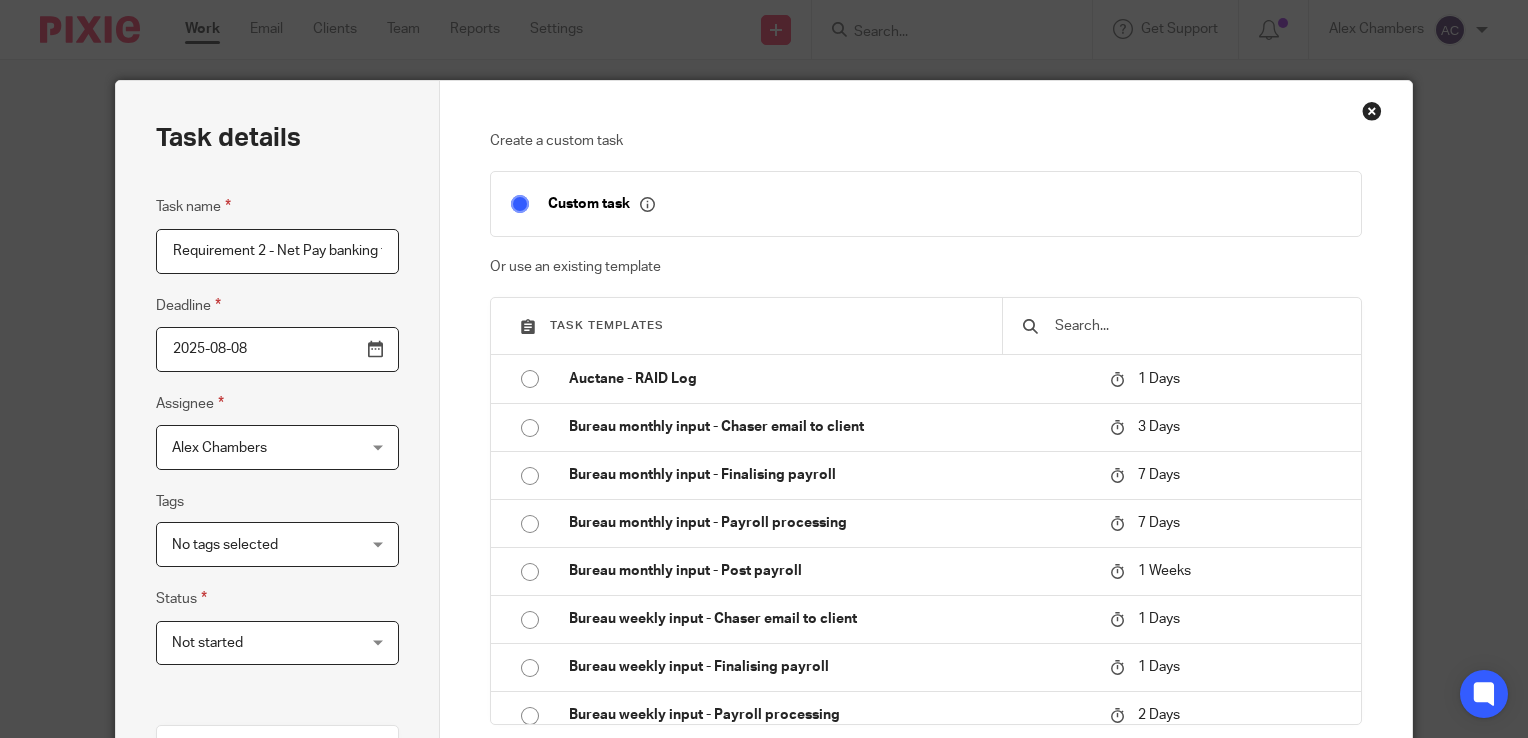 click on "Alex Chambers" at bounding box center (262, 447) 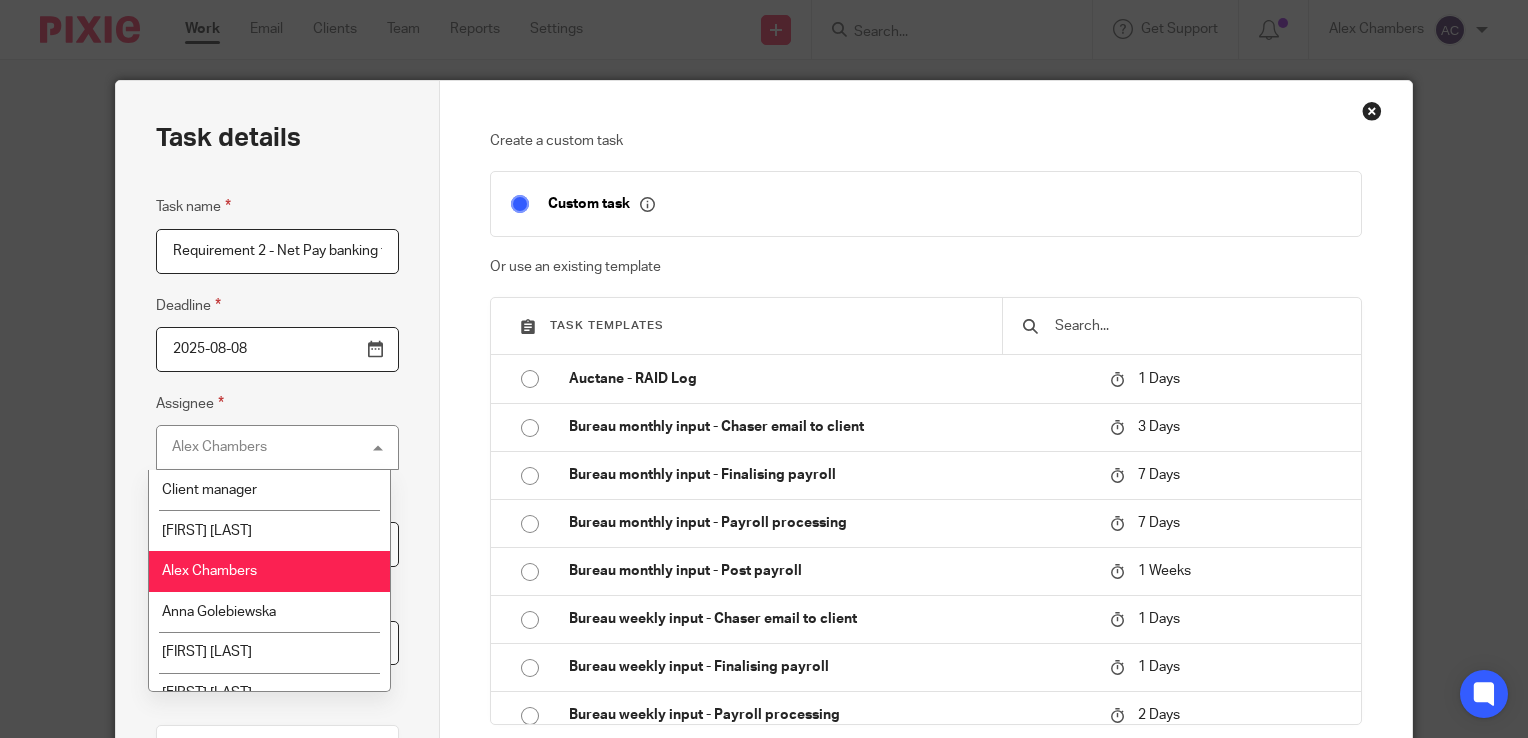 scroll, scrollTop: 48, scrollLeft: 0, axis: vertical 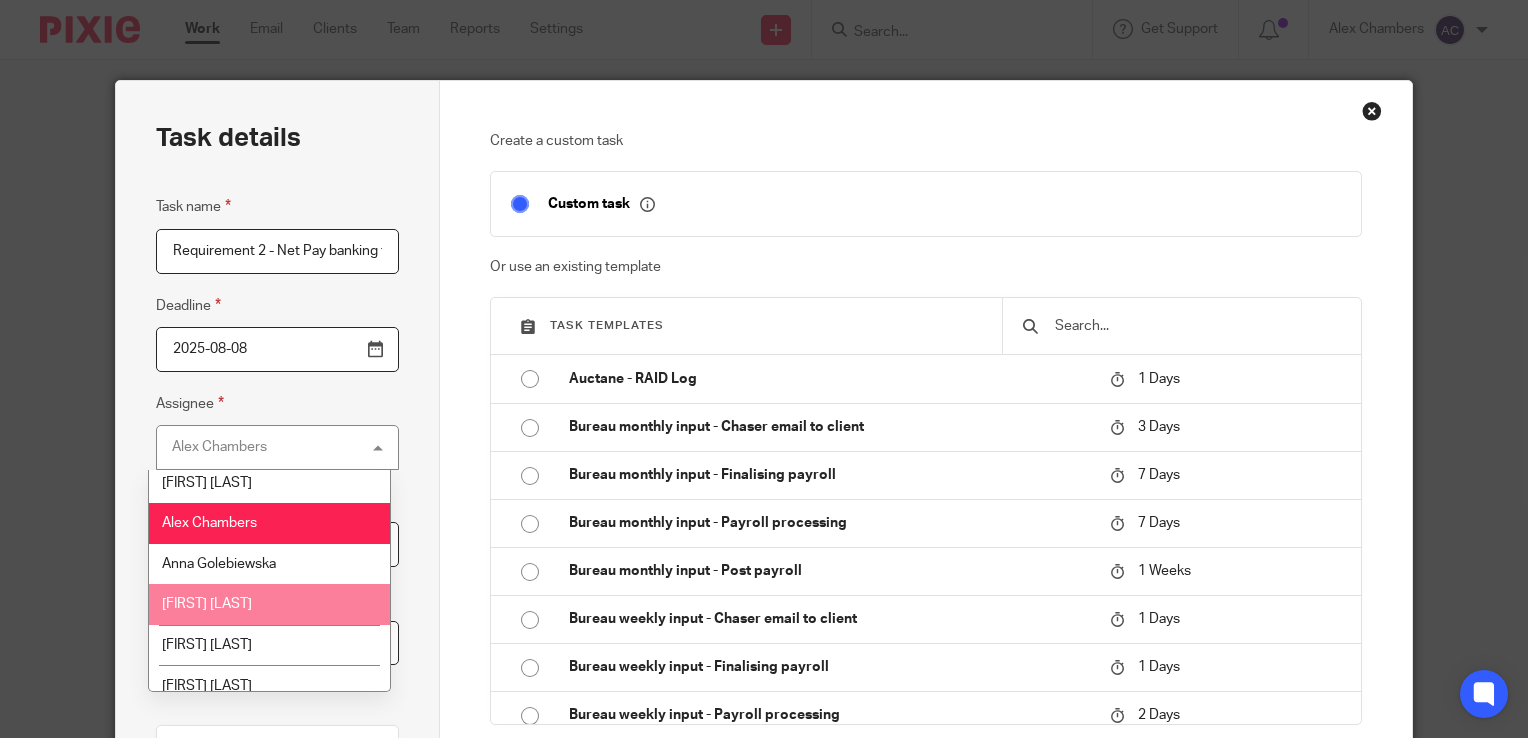 click on "[FIRST] [LAST]" at bounding box center (270, 604) 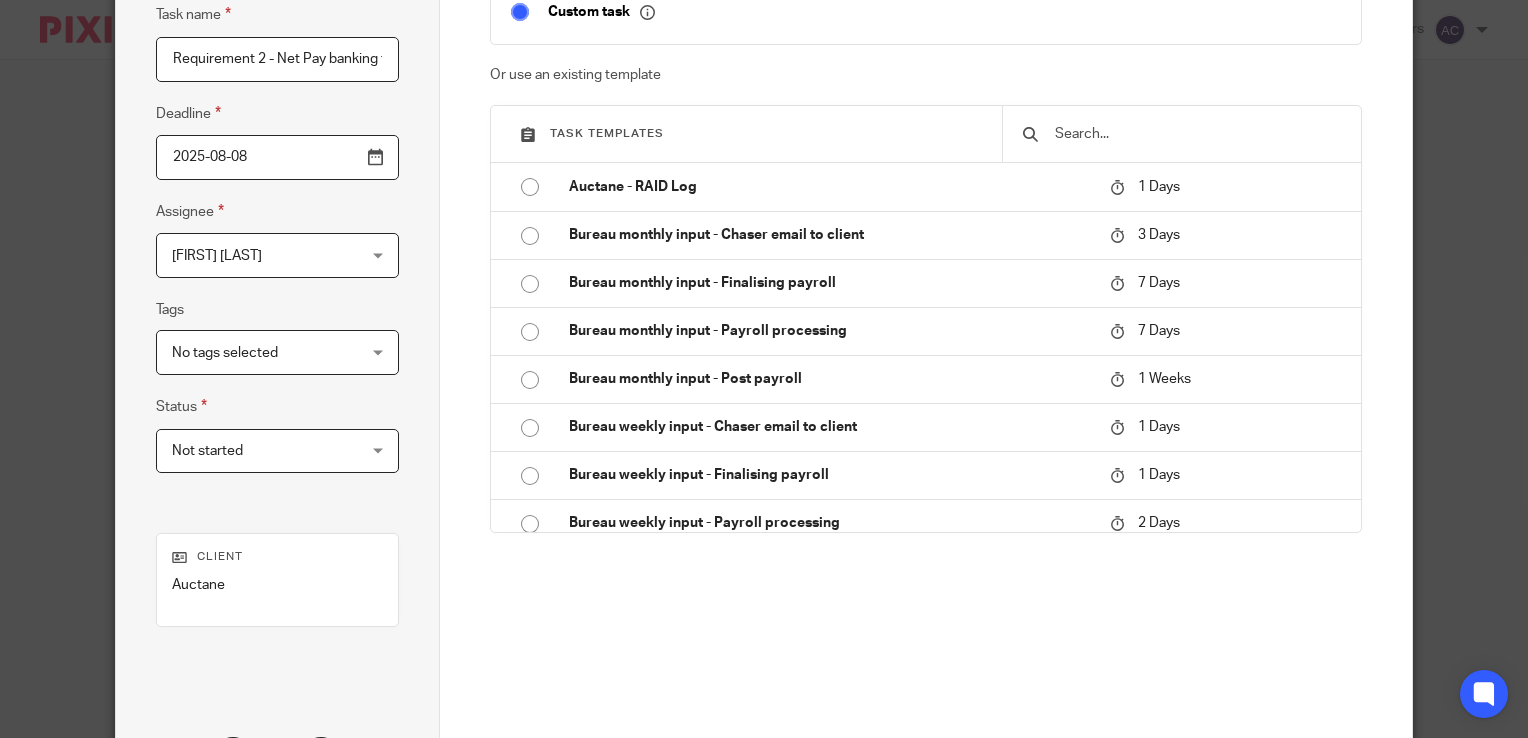 scroll, scrollTop: 192, scrollLeft: 0, axis: vertical 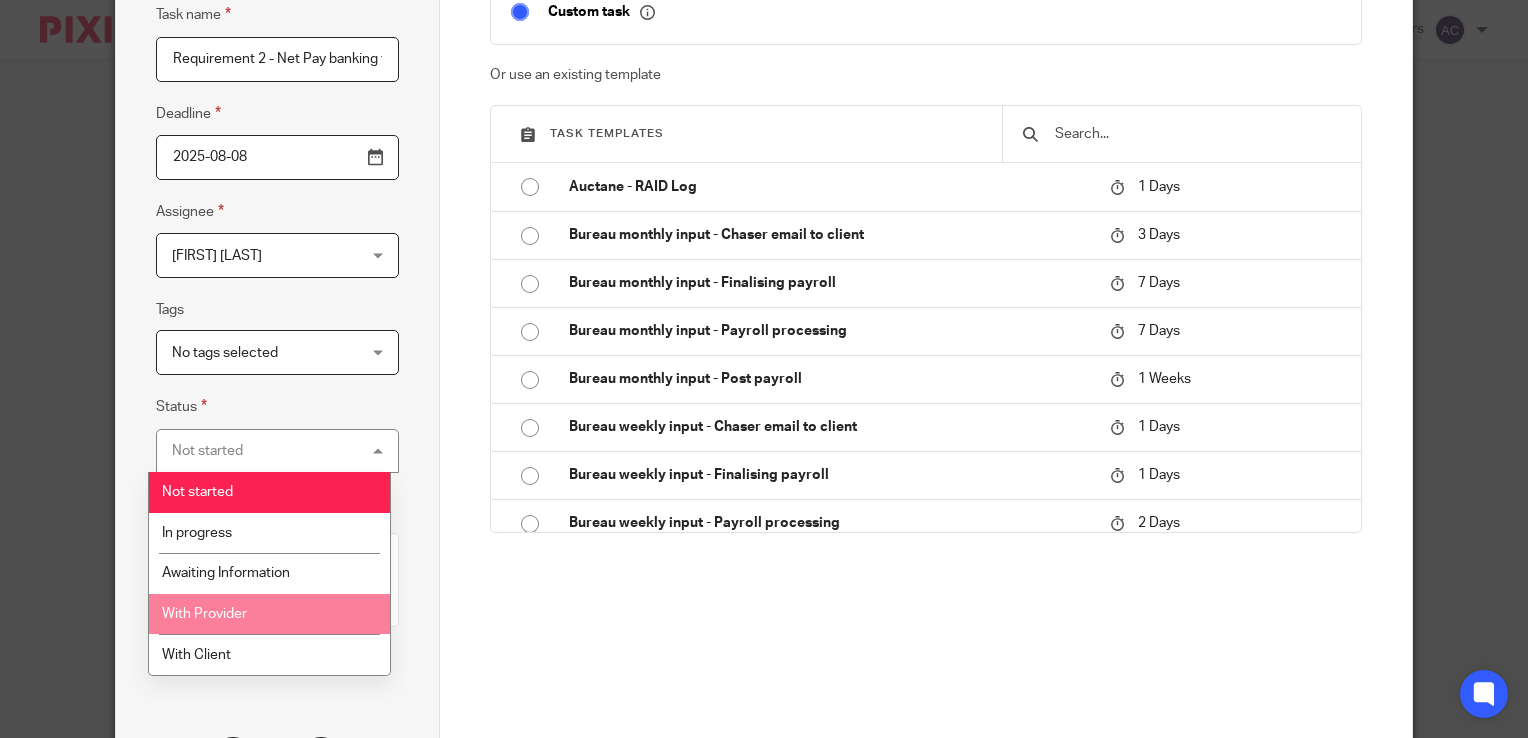 click on "With Provider" at bounding box center (270, 614) 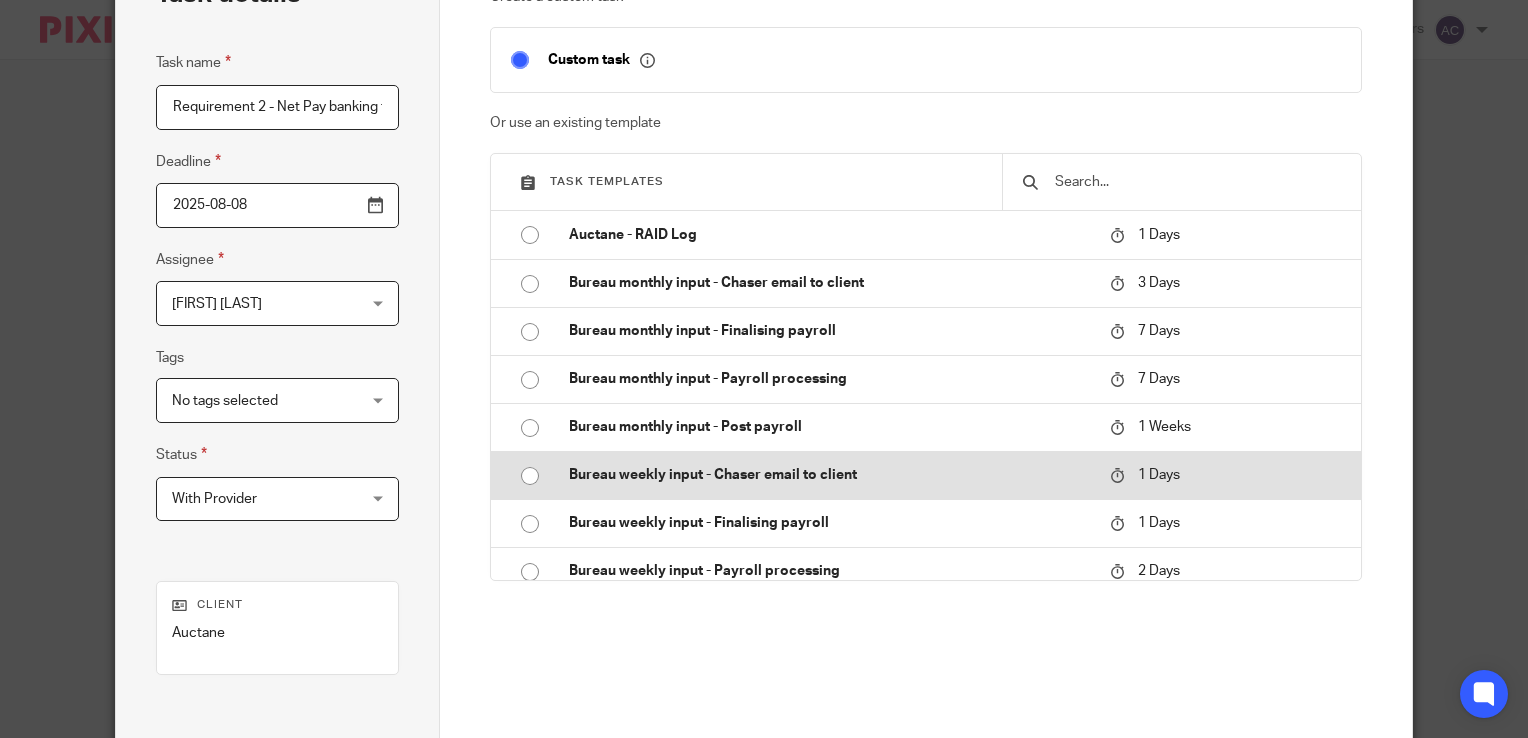 scroll, scrollTop: 143, scrollLeft: 0, axis: vertical 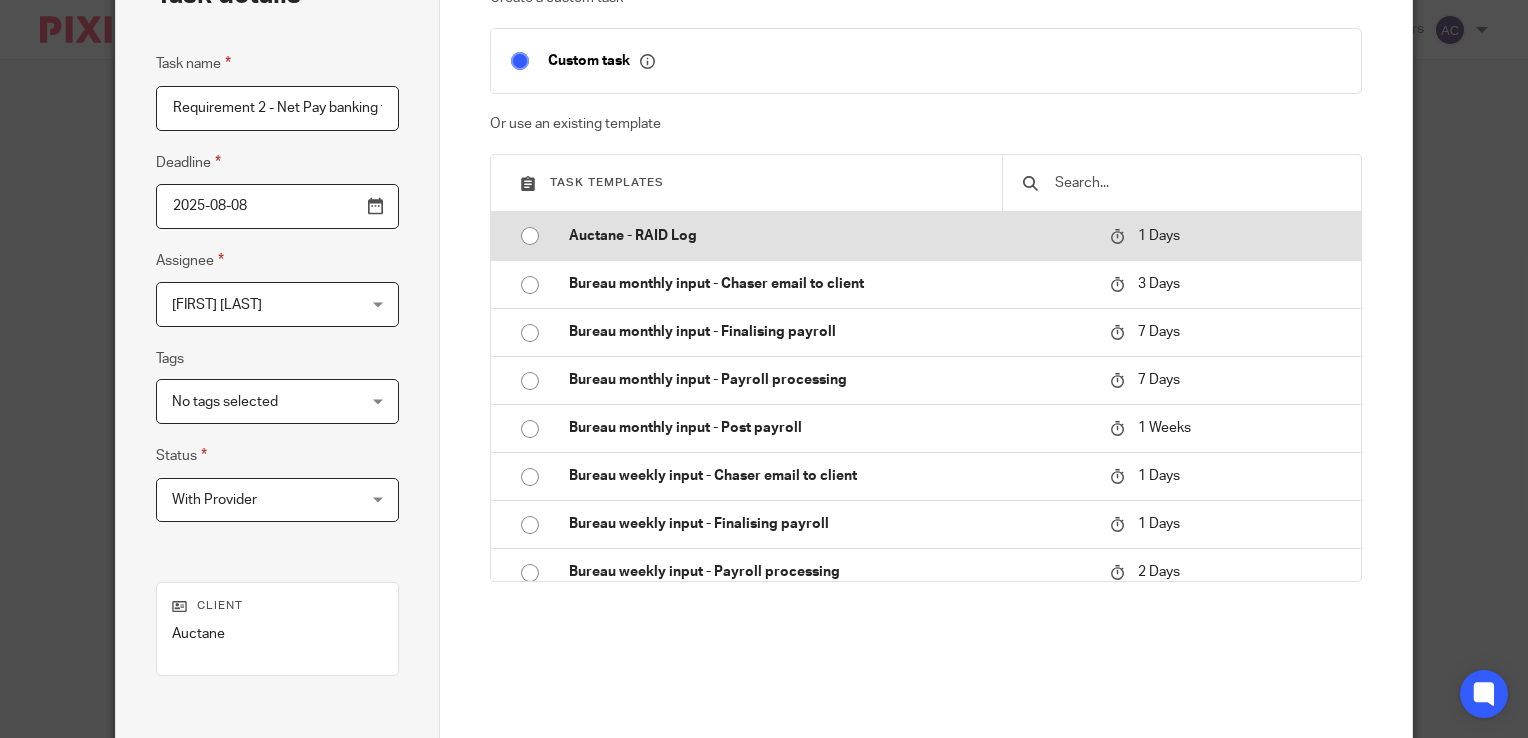 click at bounding box center (530, 236) 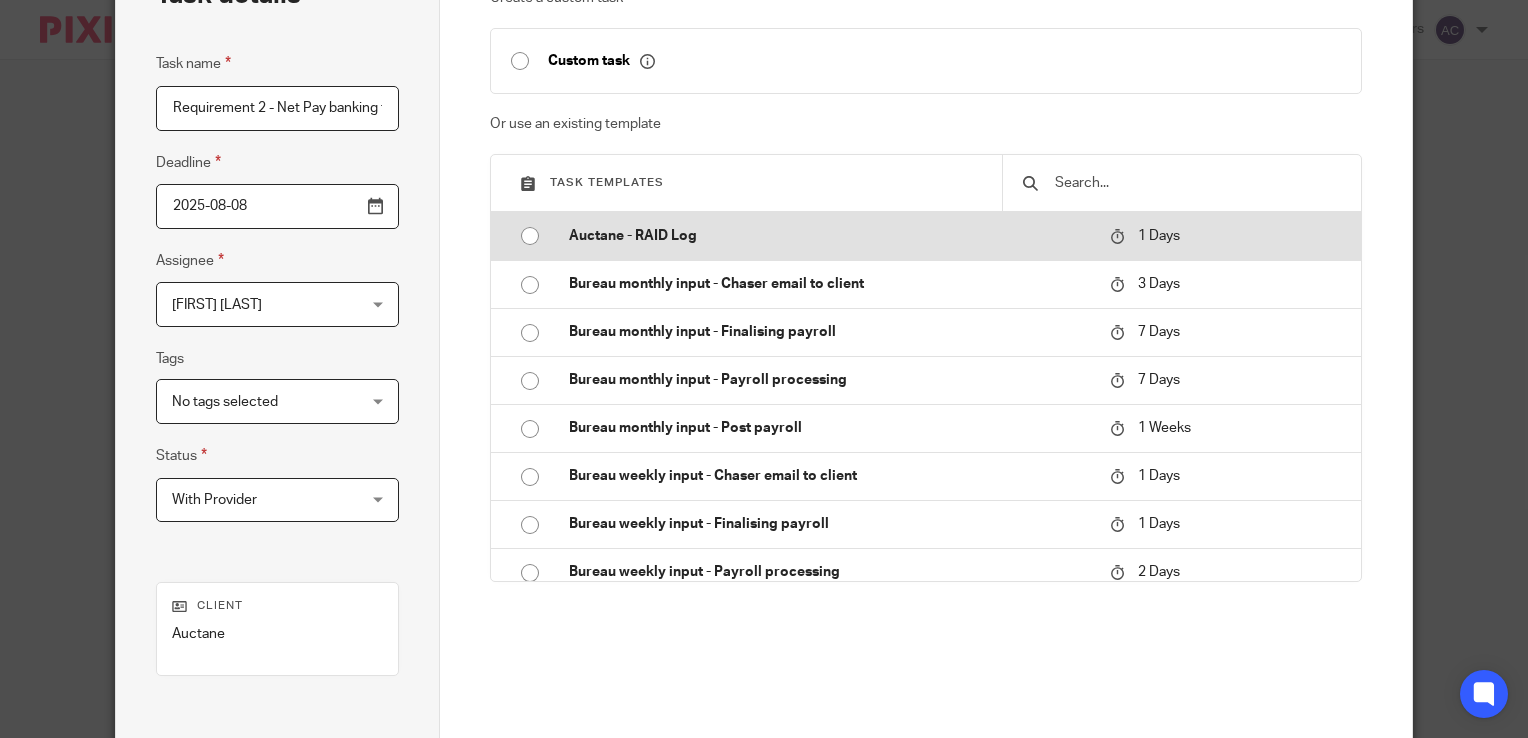 type on "2025-08-07" 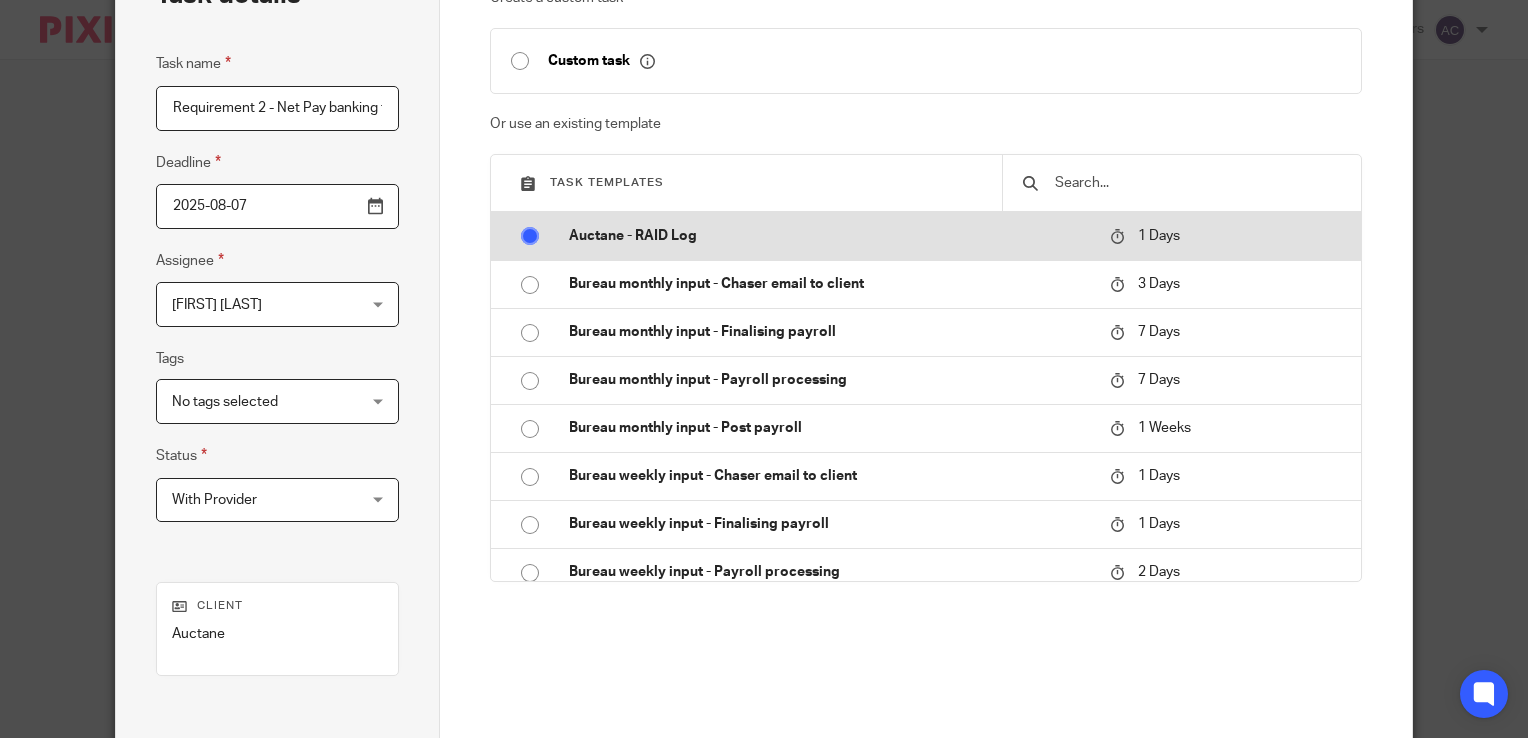 checkbox on "false" 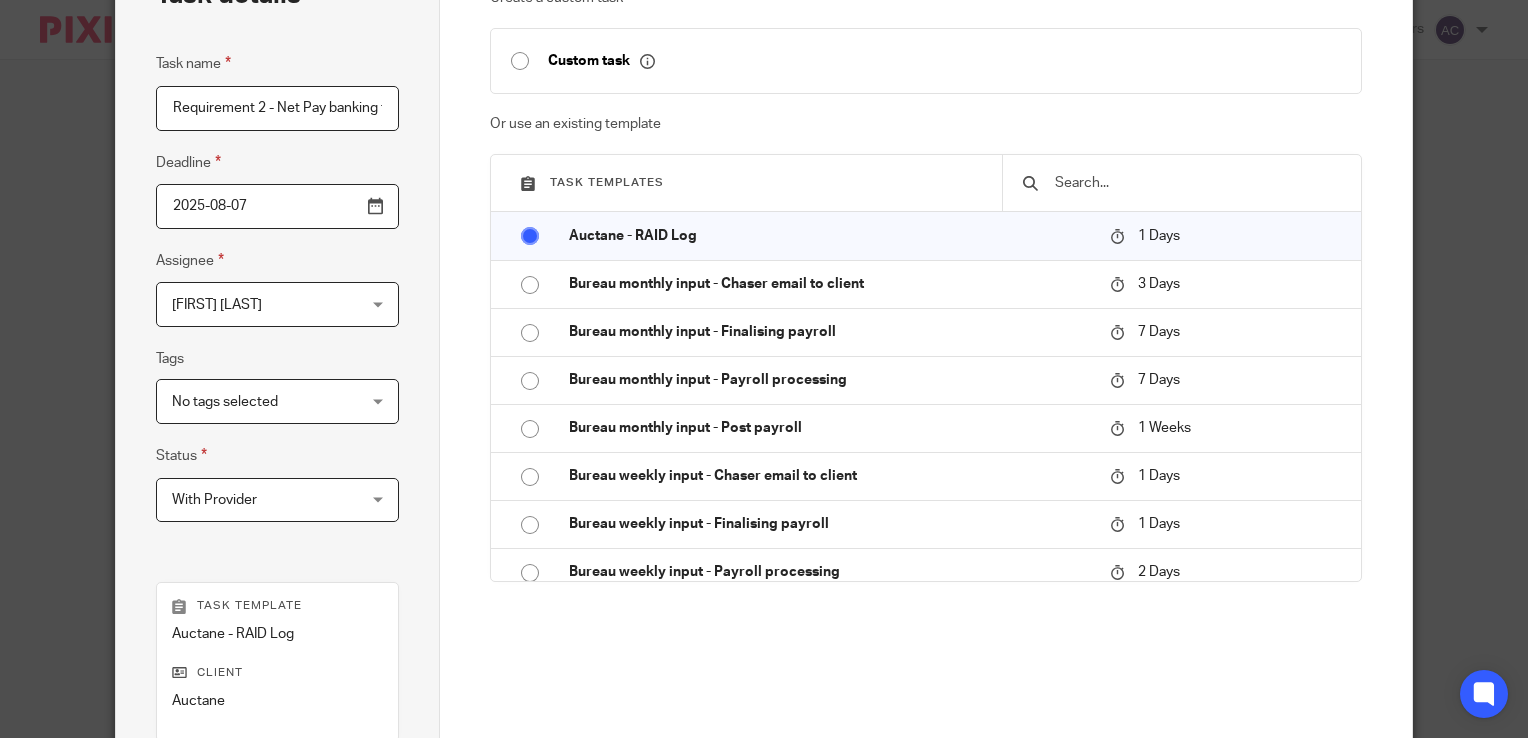 scroll, scrollTop: 0, scrollLeft: 0, axis: both 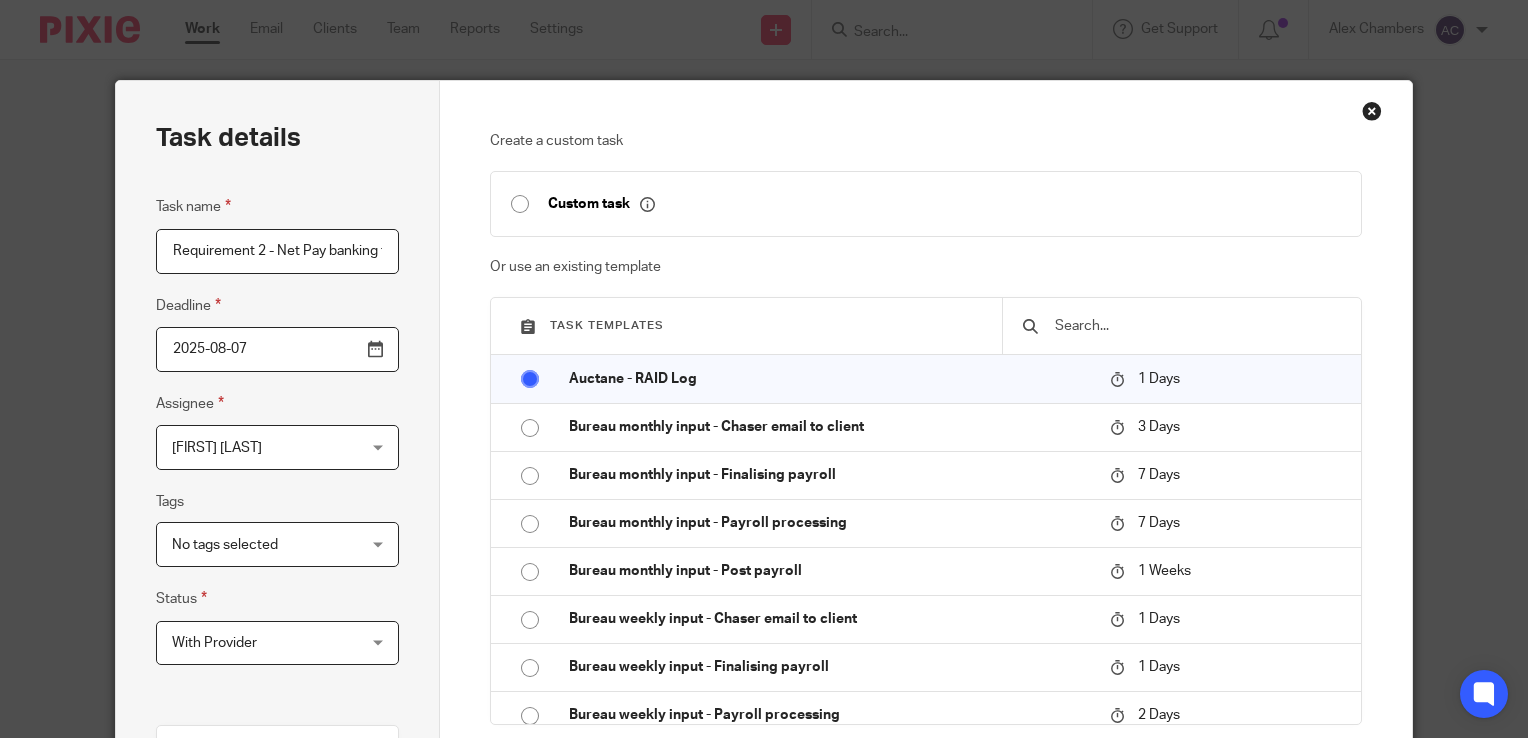 click at bounding box center (520, 204) 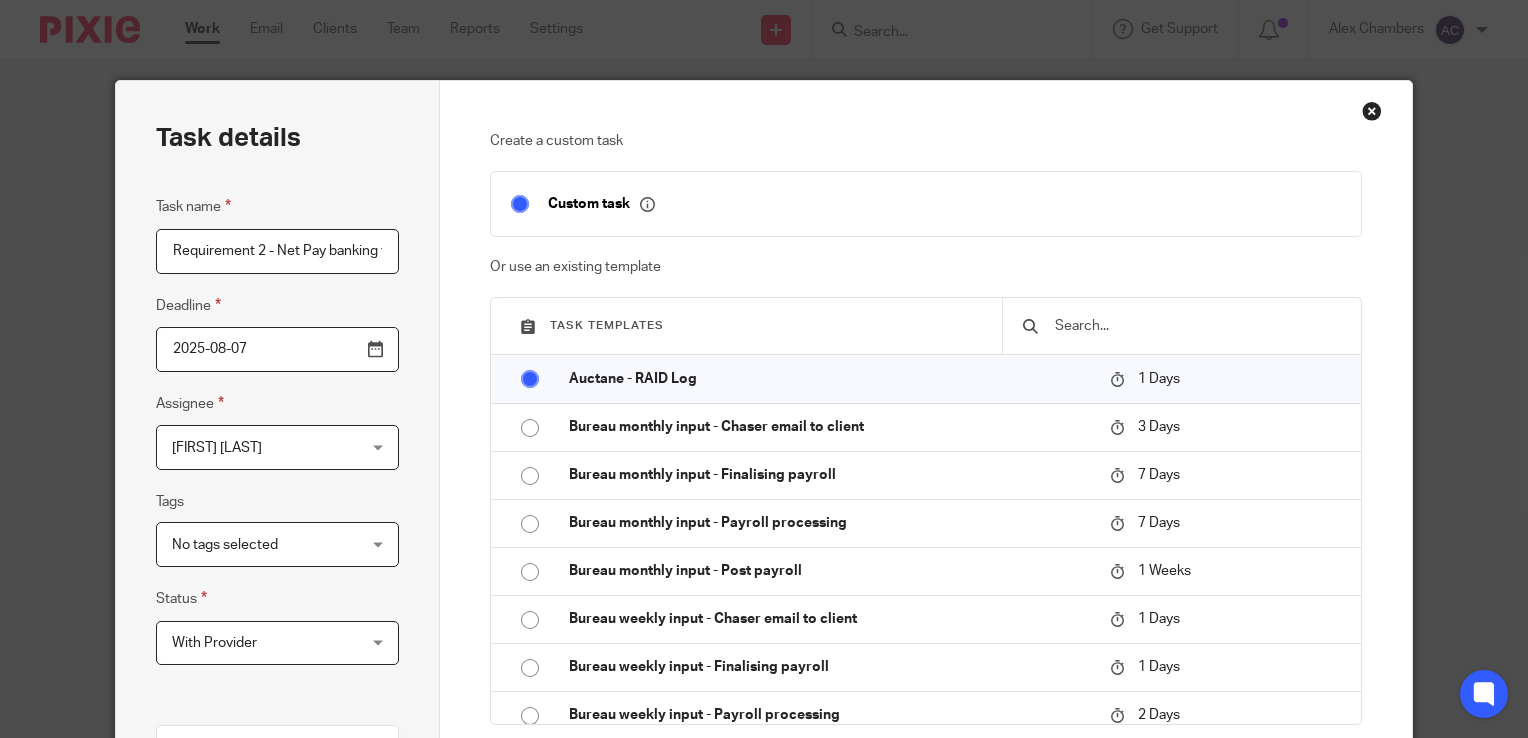 type on "2025-08-06" 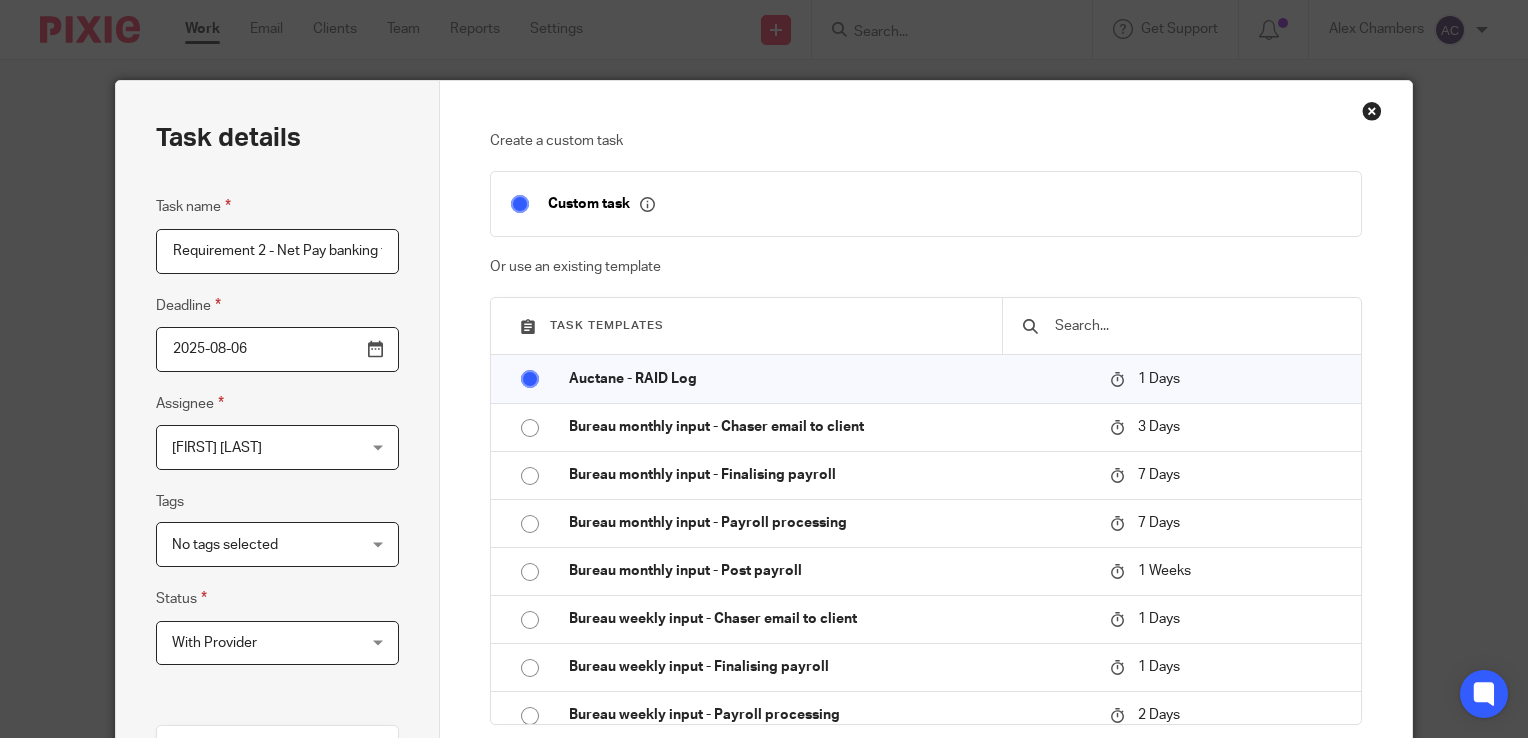 checkbox on "true" 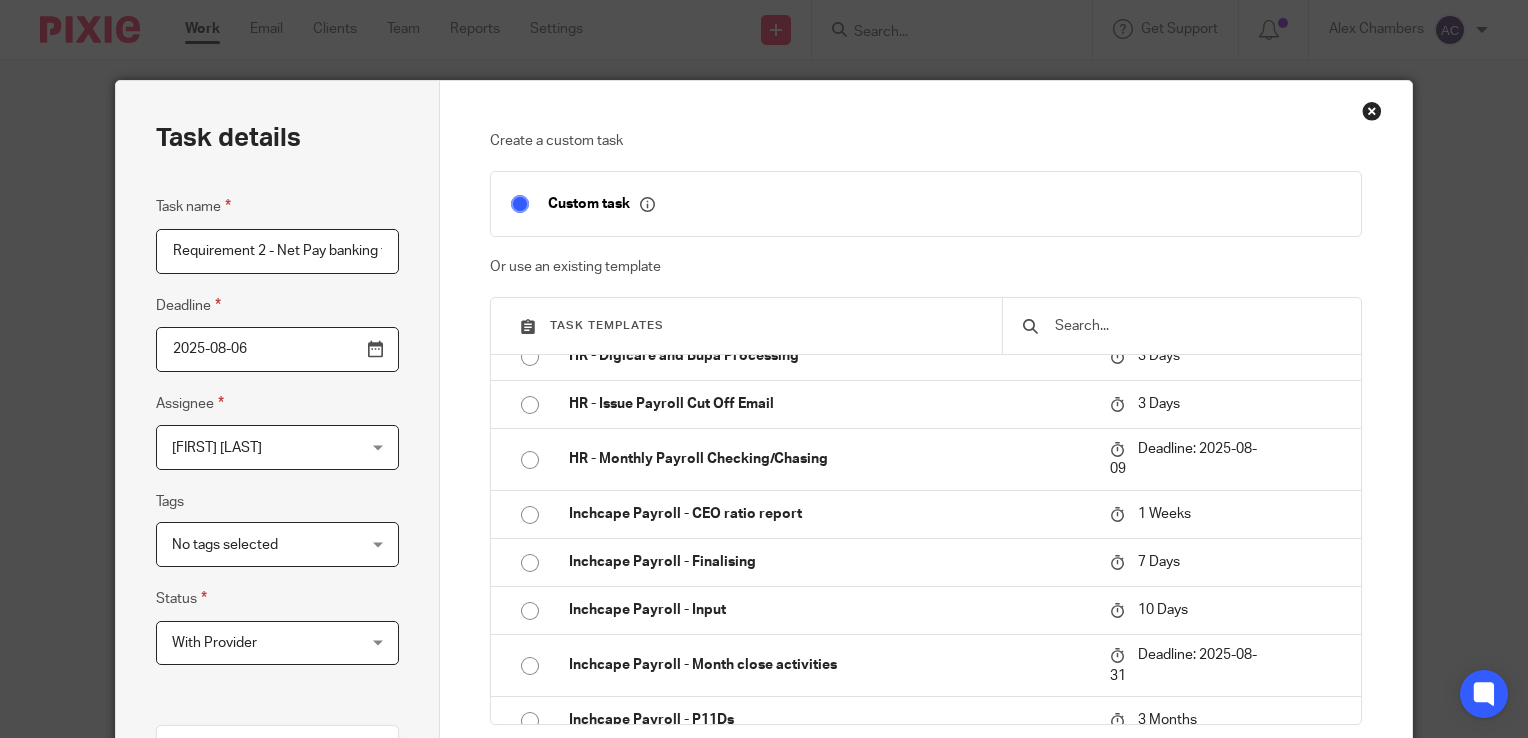 scroll, scrollTop: 840, scrollLeft: 0, axis: vertical 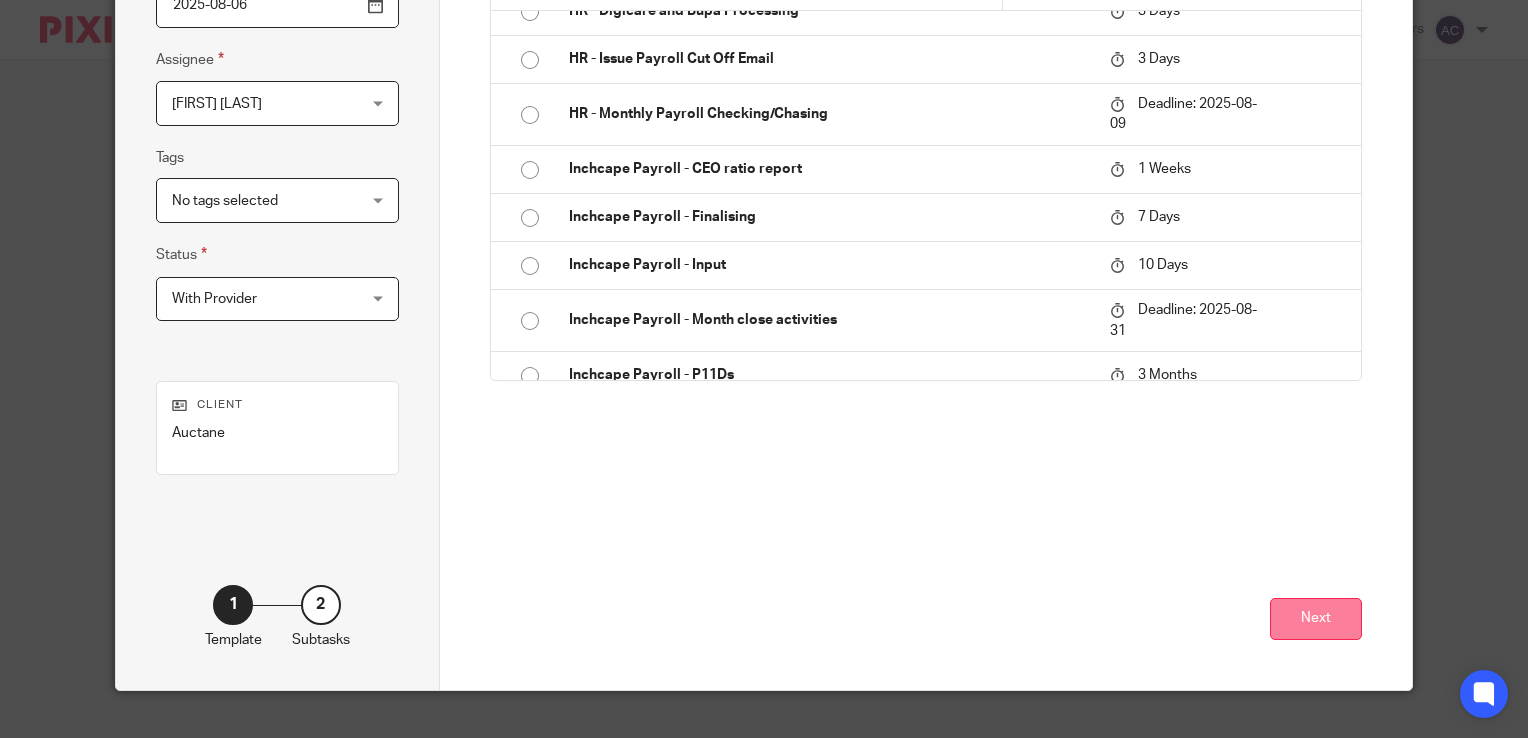 click on "Next" at bounding box center (1316, 619) 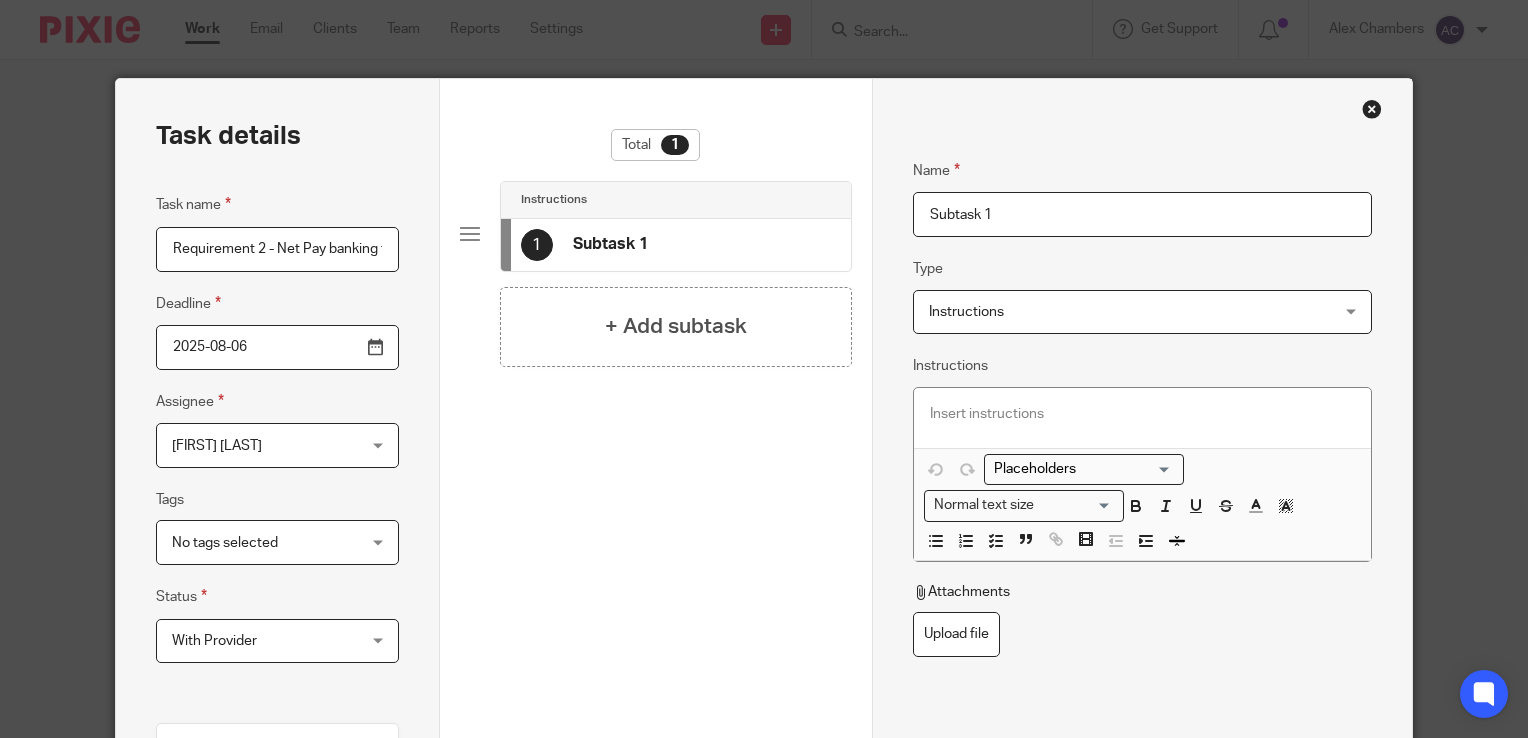 scroll, scrollTop: 0, scrollLeft: 0, axis: both 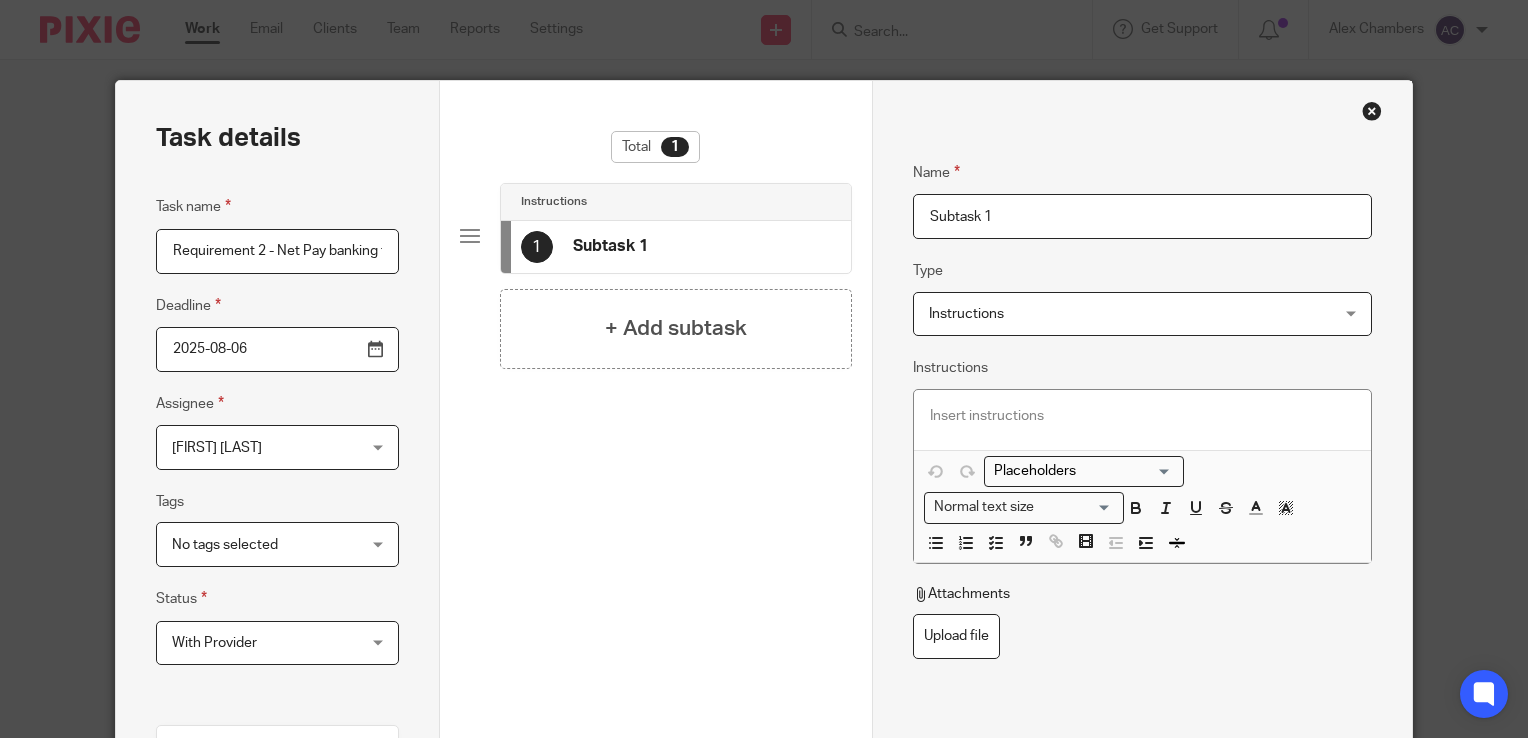 drag, startPoint x: 1052, startPoint y: 217, endPoint x: 822, endPoint y: 217, distance: 230 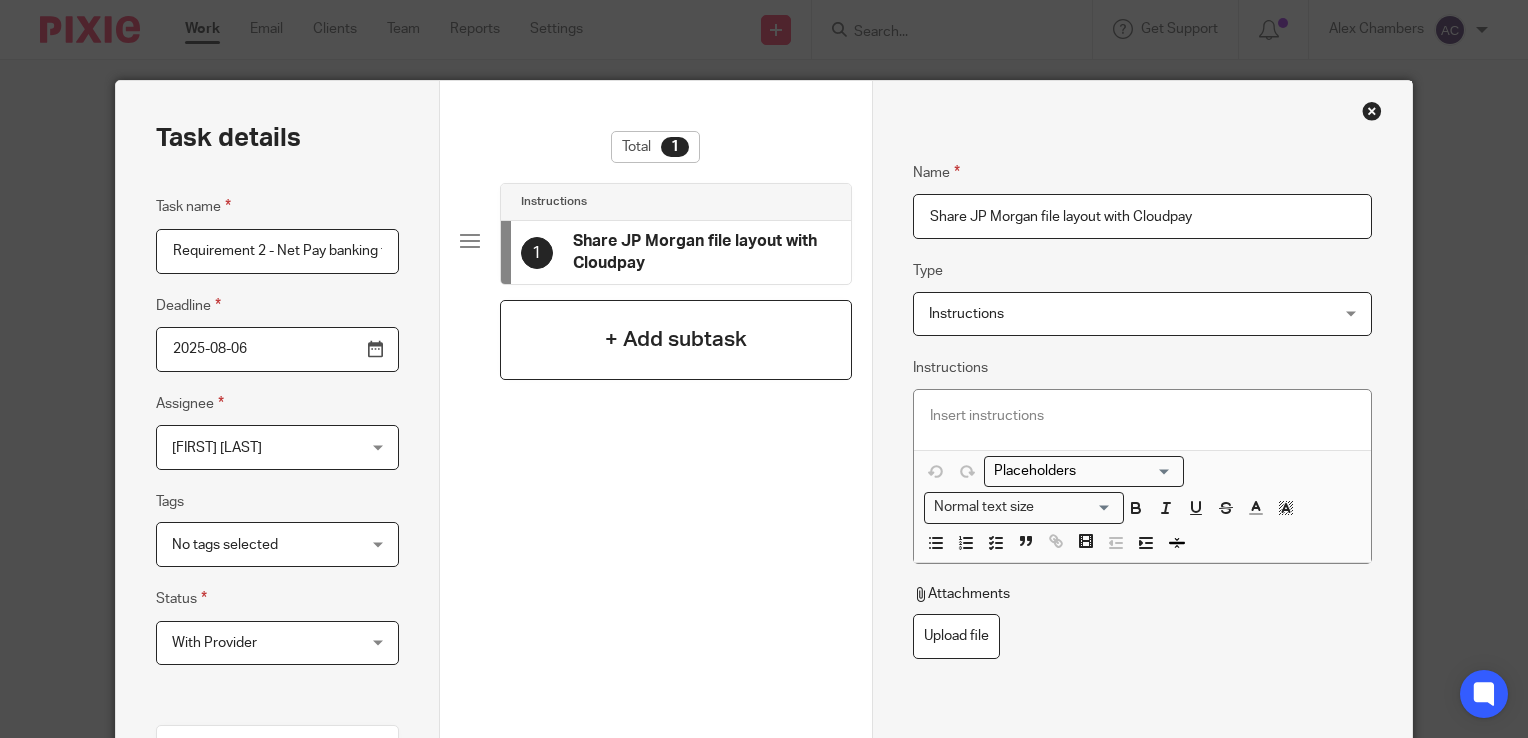 type on "Share JP Morgan file layout with Cloudpay" 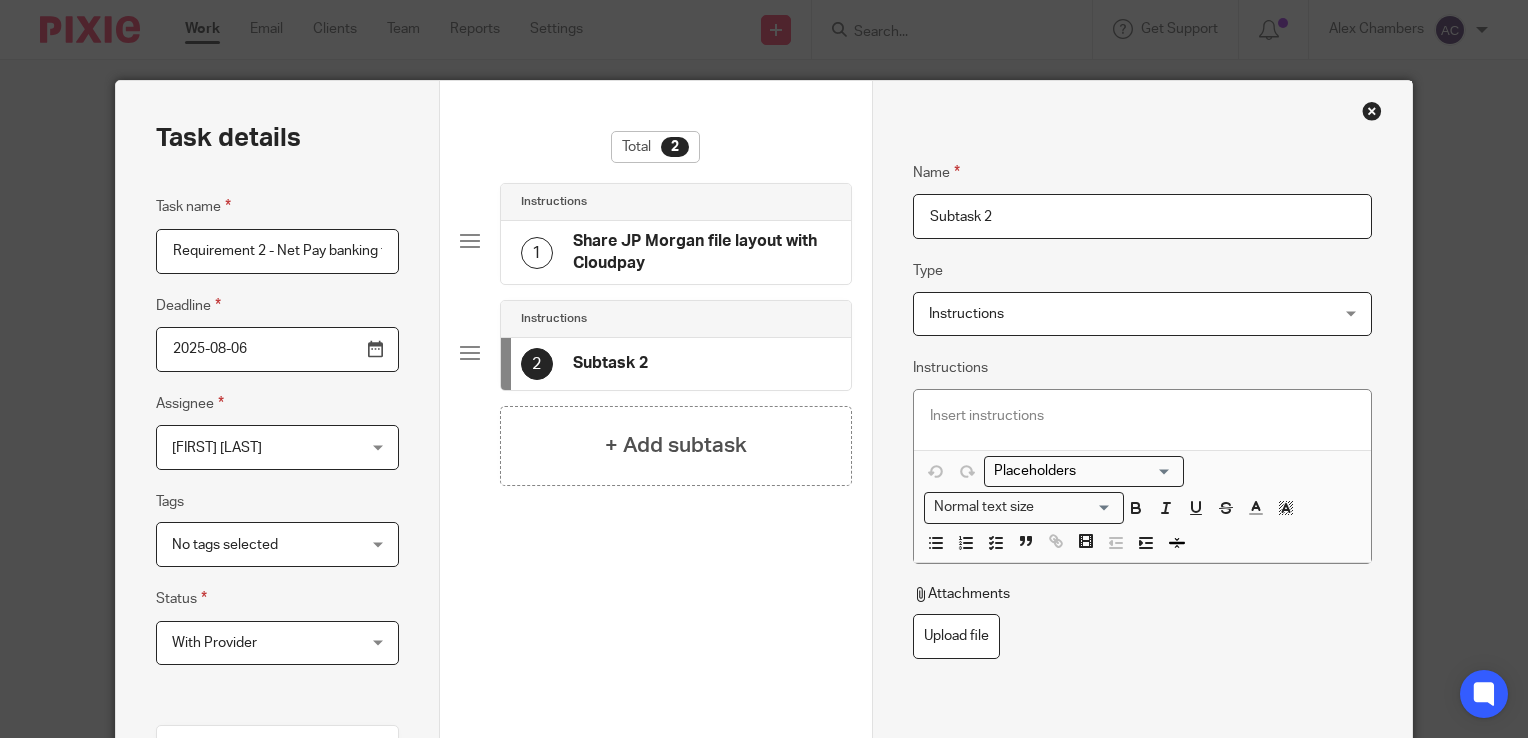drag, startPoint x: 1049, startPoint y: 219, endPoint x: 848, endPoint y: 215, distance: 201.0398 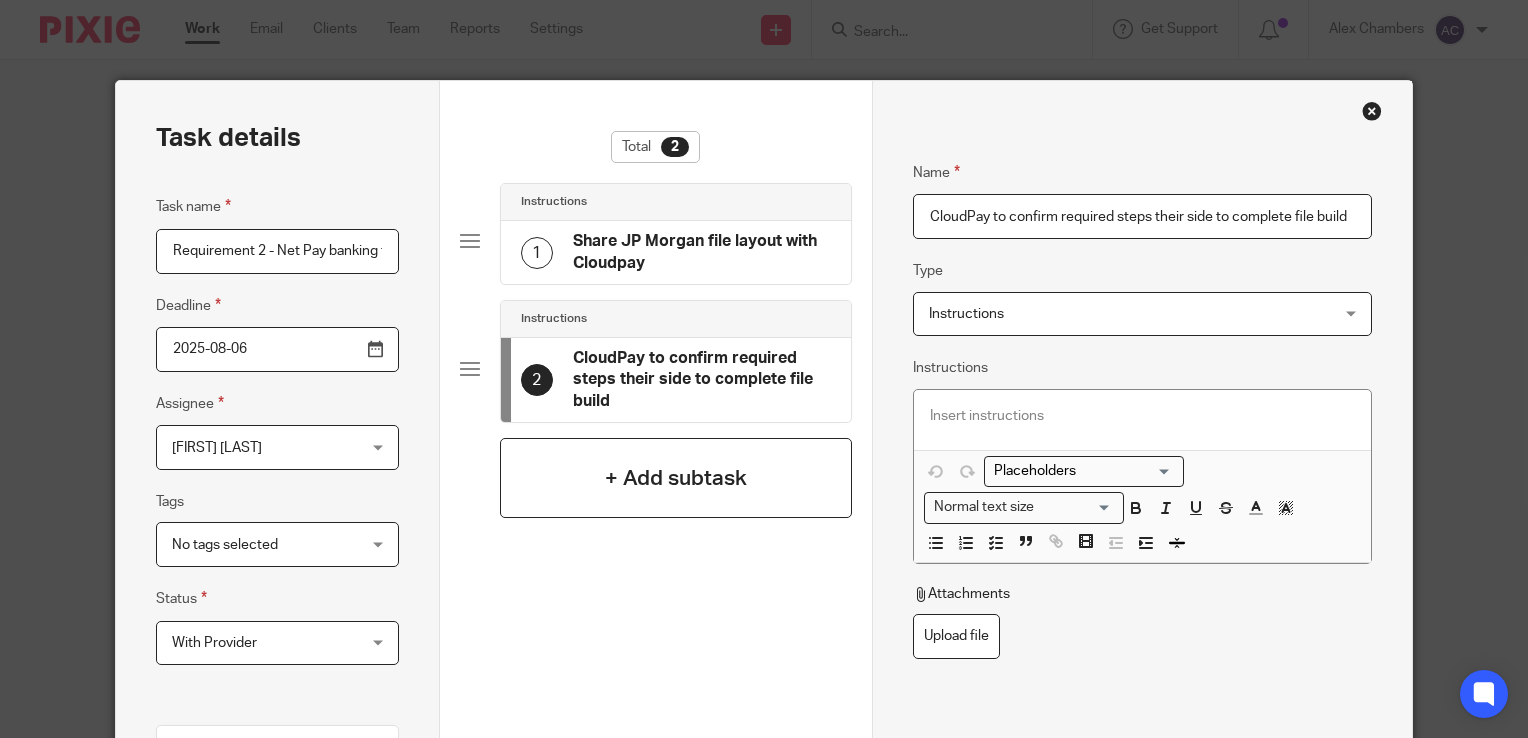 type on "CloudPay to confirm required steps their side to complete file build" 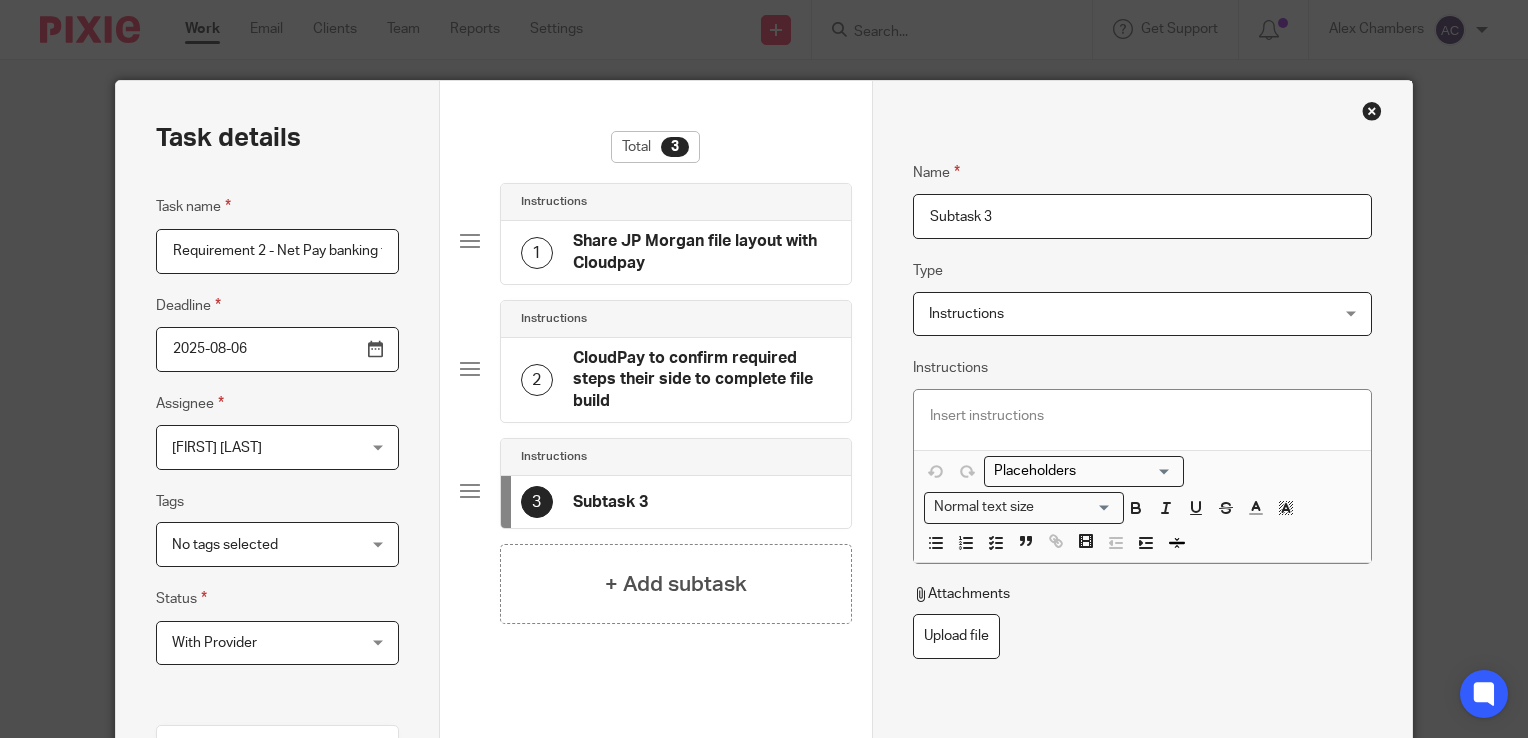 drag, startPoint x: 1054, startPoint y: 220, endPoint x: 797, endPoint y: 212, distance: 257.12448 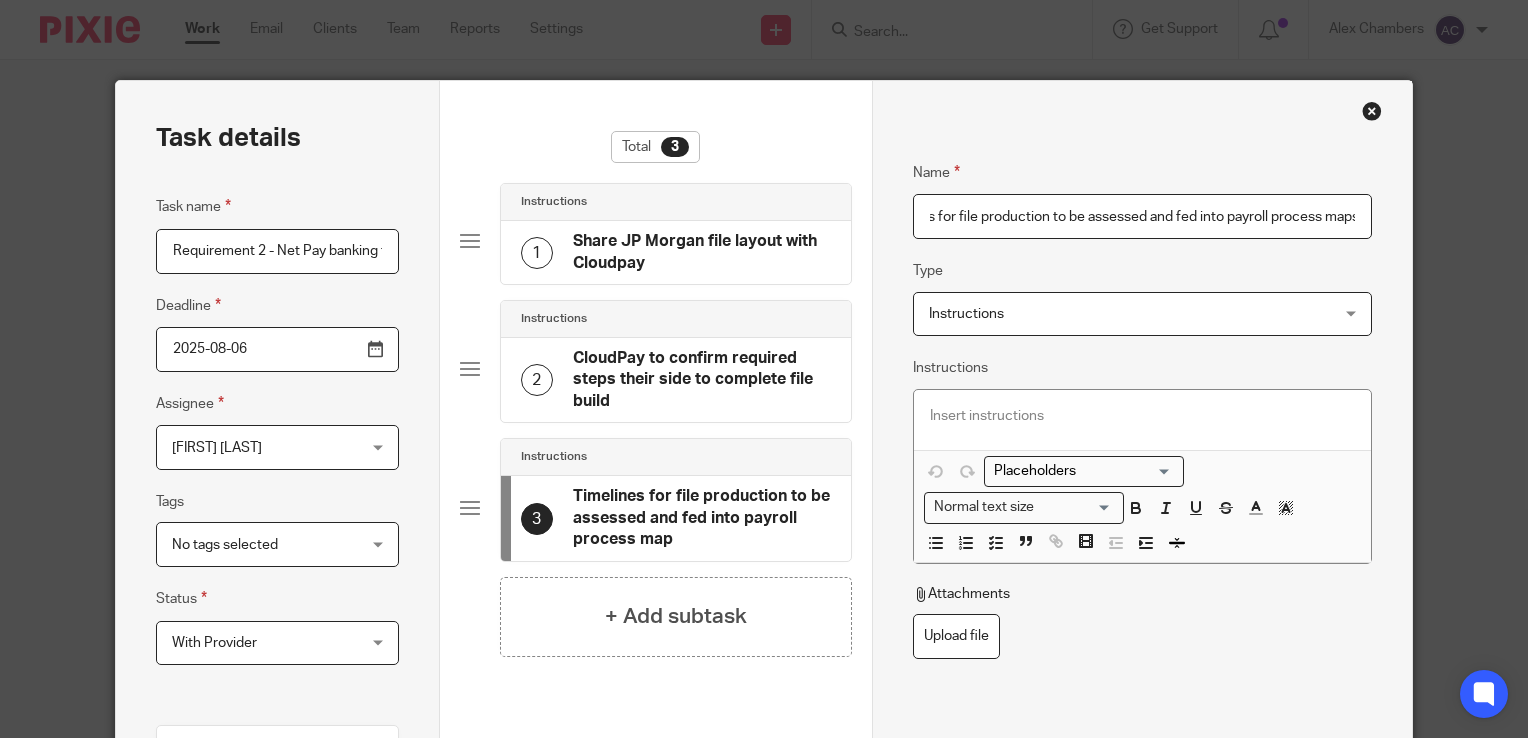 scroll, scrollTop: 0, scrollLeft: 62, axis: horizontal 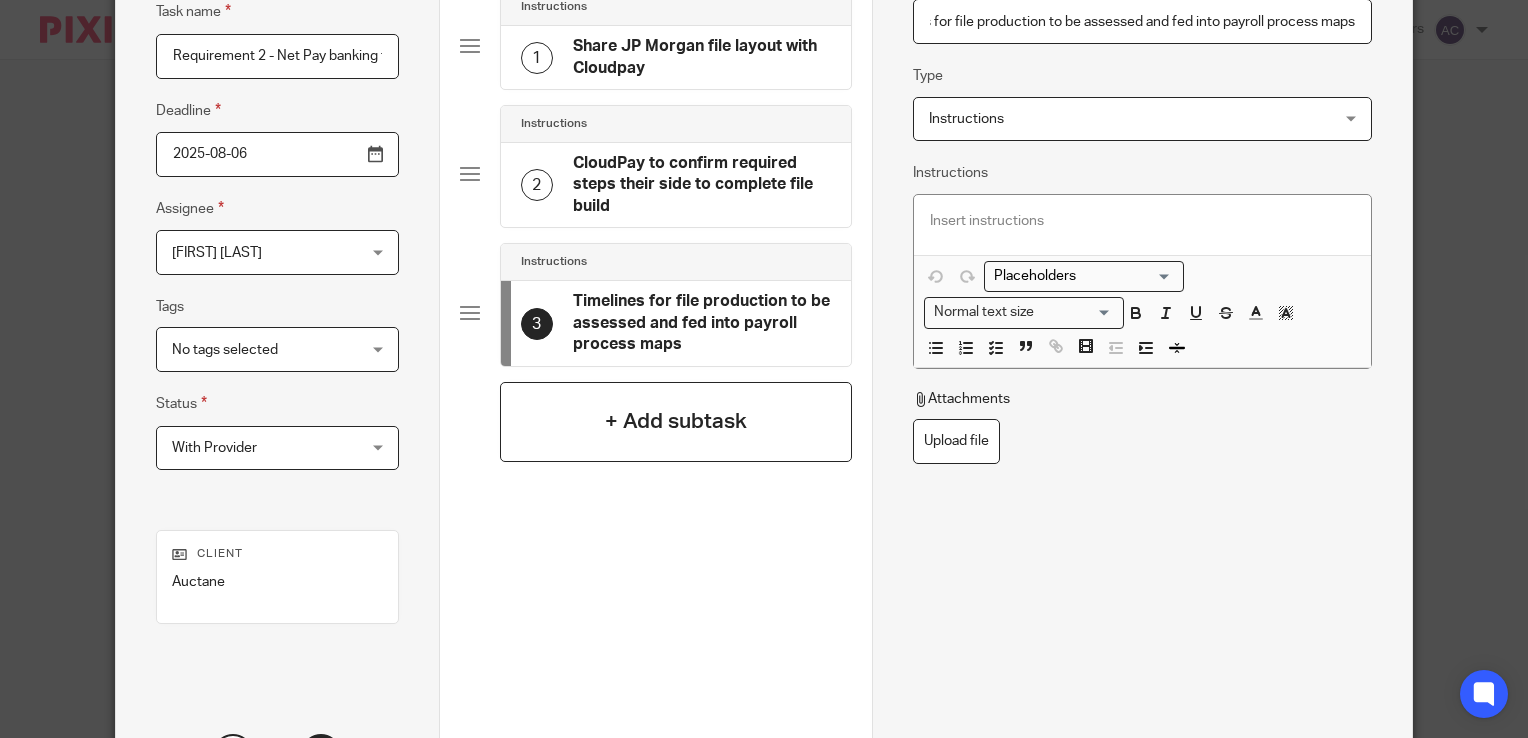 type on "Timelines for file production to be assessed and fed into payroll process maps" 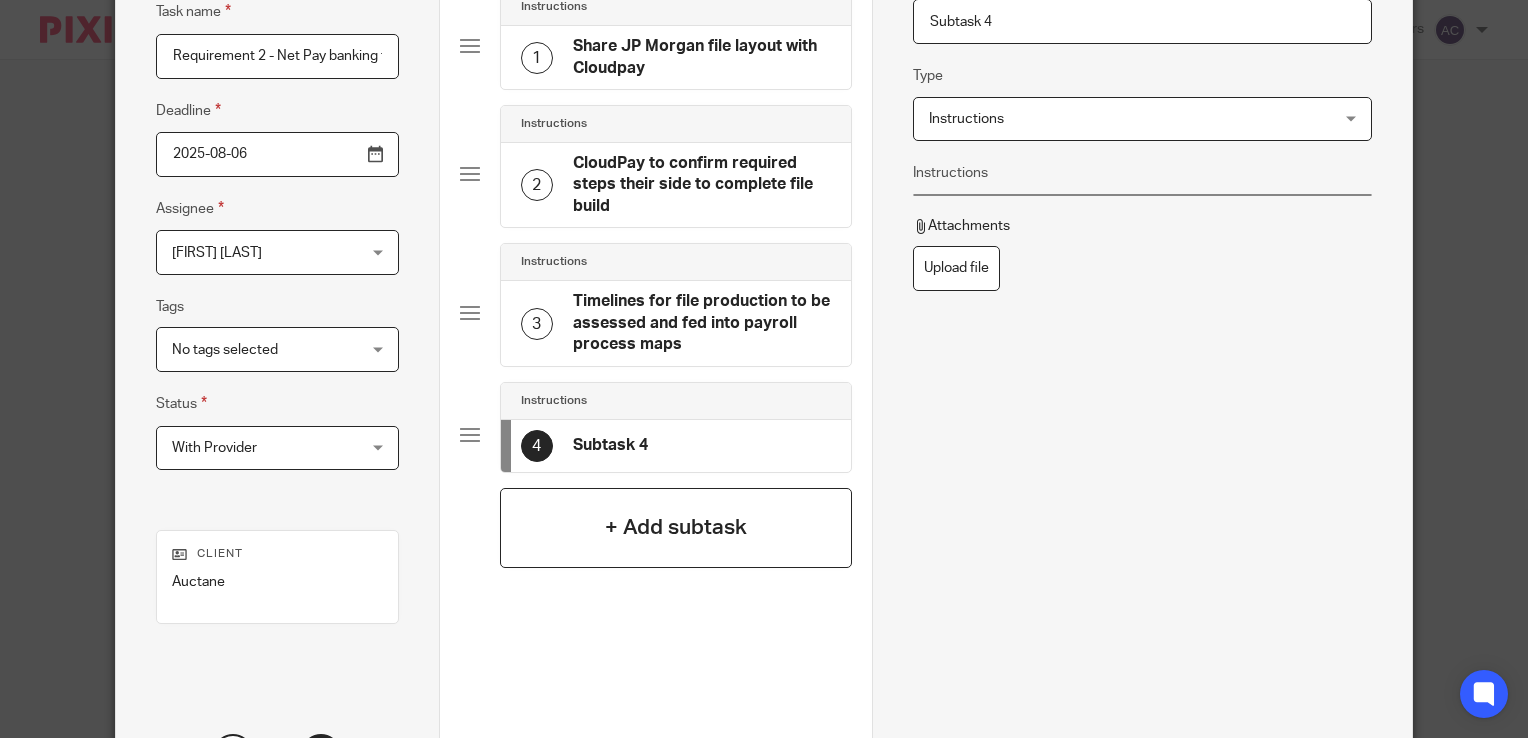 scroll, scrollTop: 0, scrollLeft: 0, axis: both 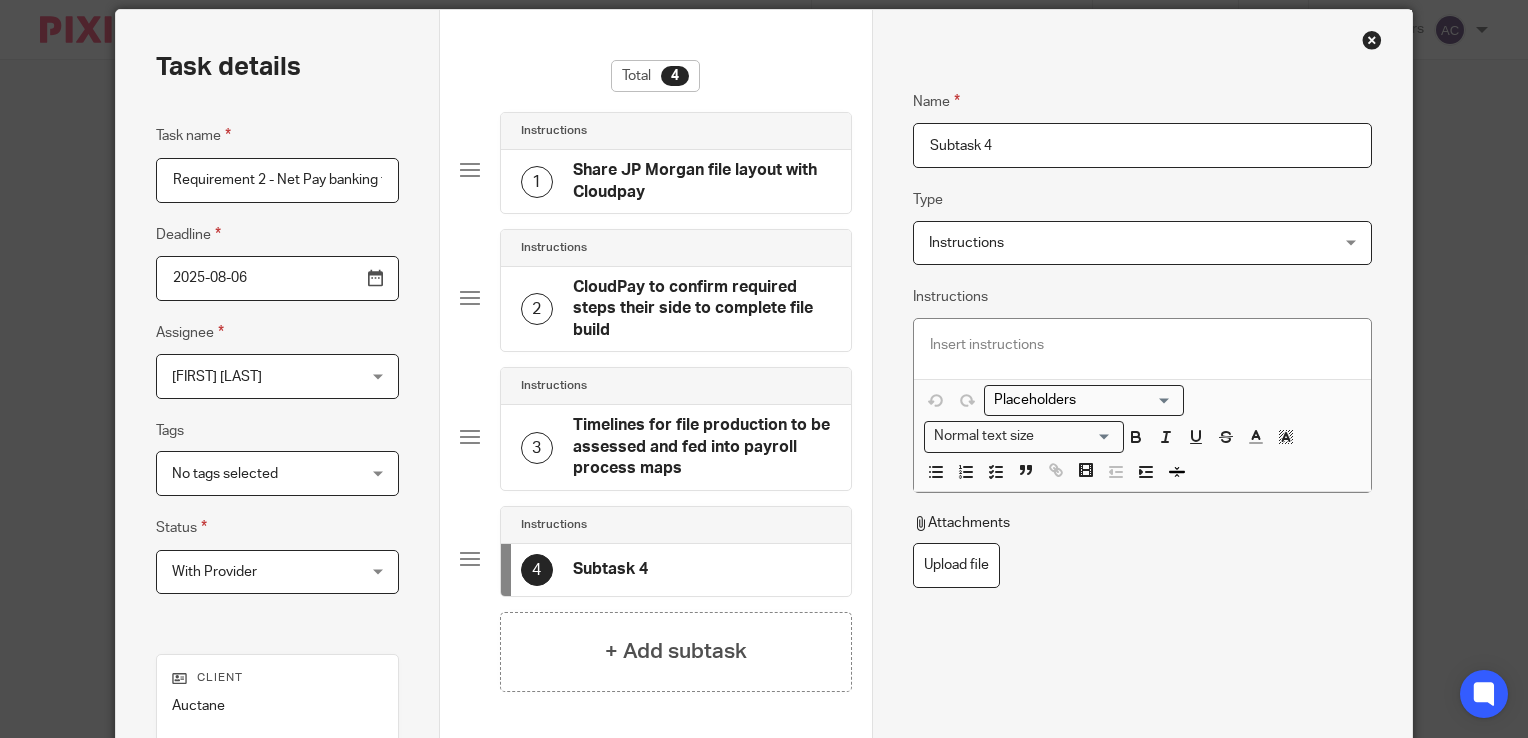 drag, startPoint x: 1006, startPoint y: 137, endPoint x: 808, endPoint y: 122, distance: 198.56737 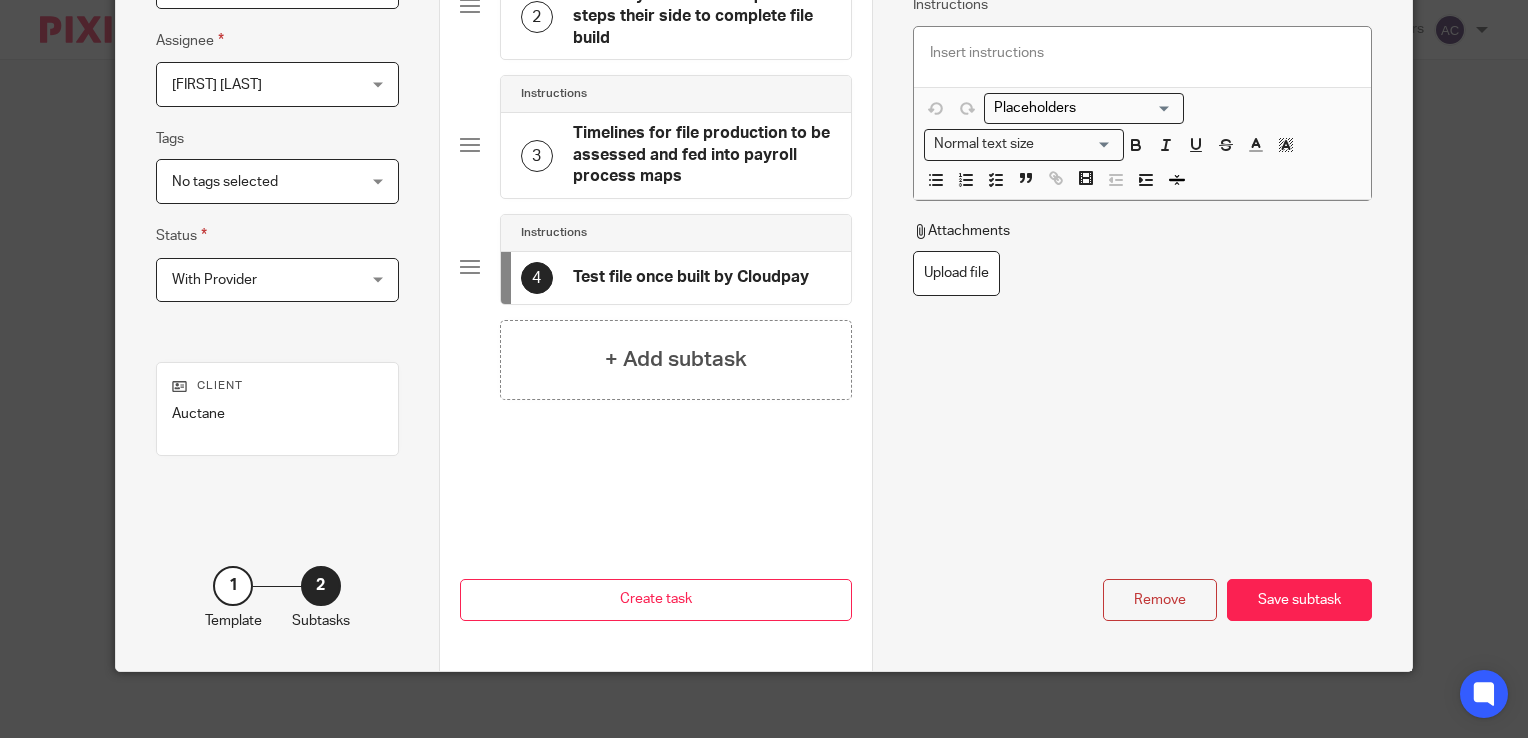 scroll, scrollTop: 364, scrollLeft: 0, axis: vertical 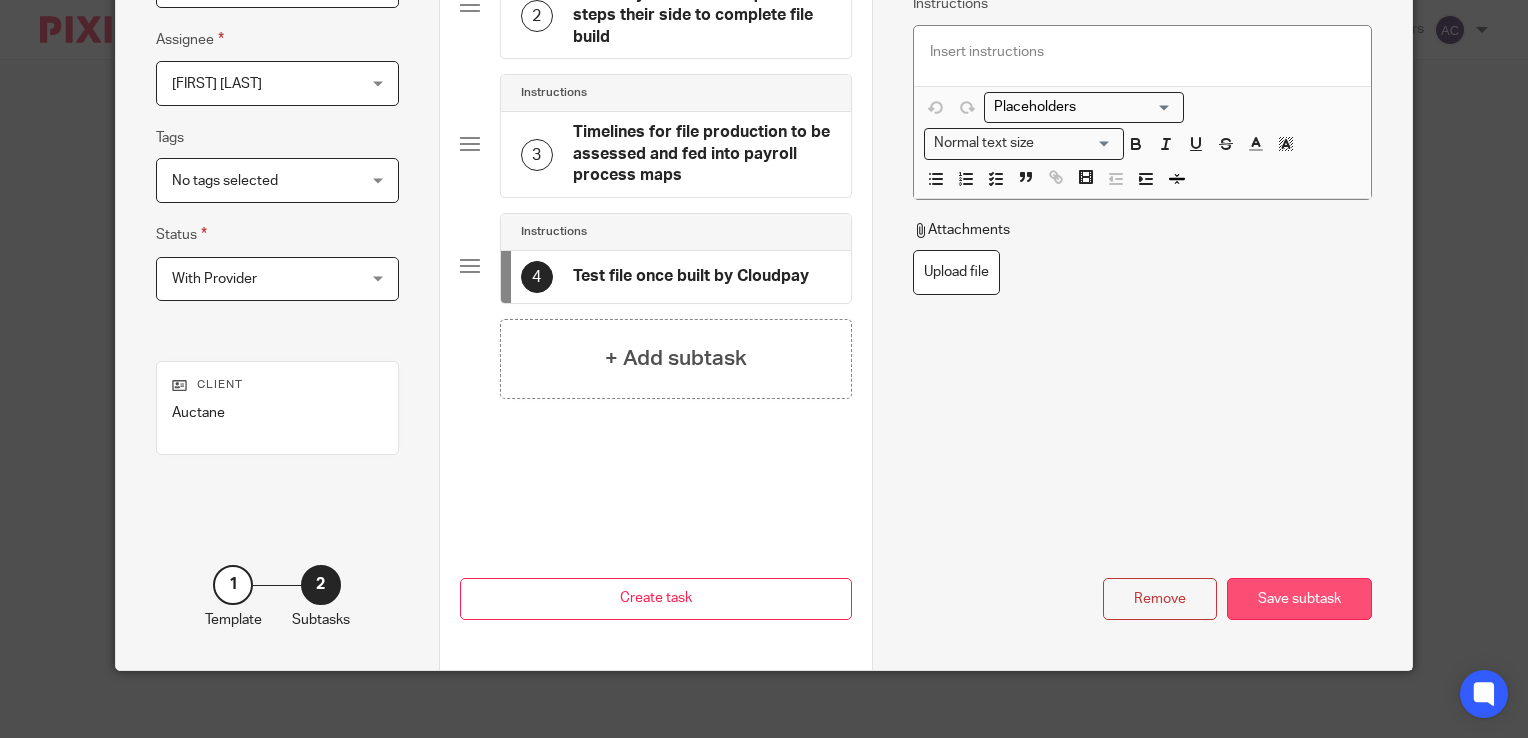 type on "Test file once built by Cloudpay" 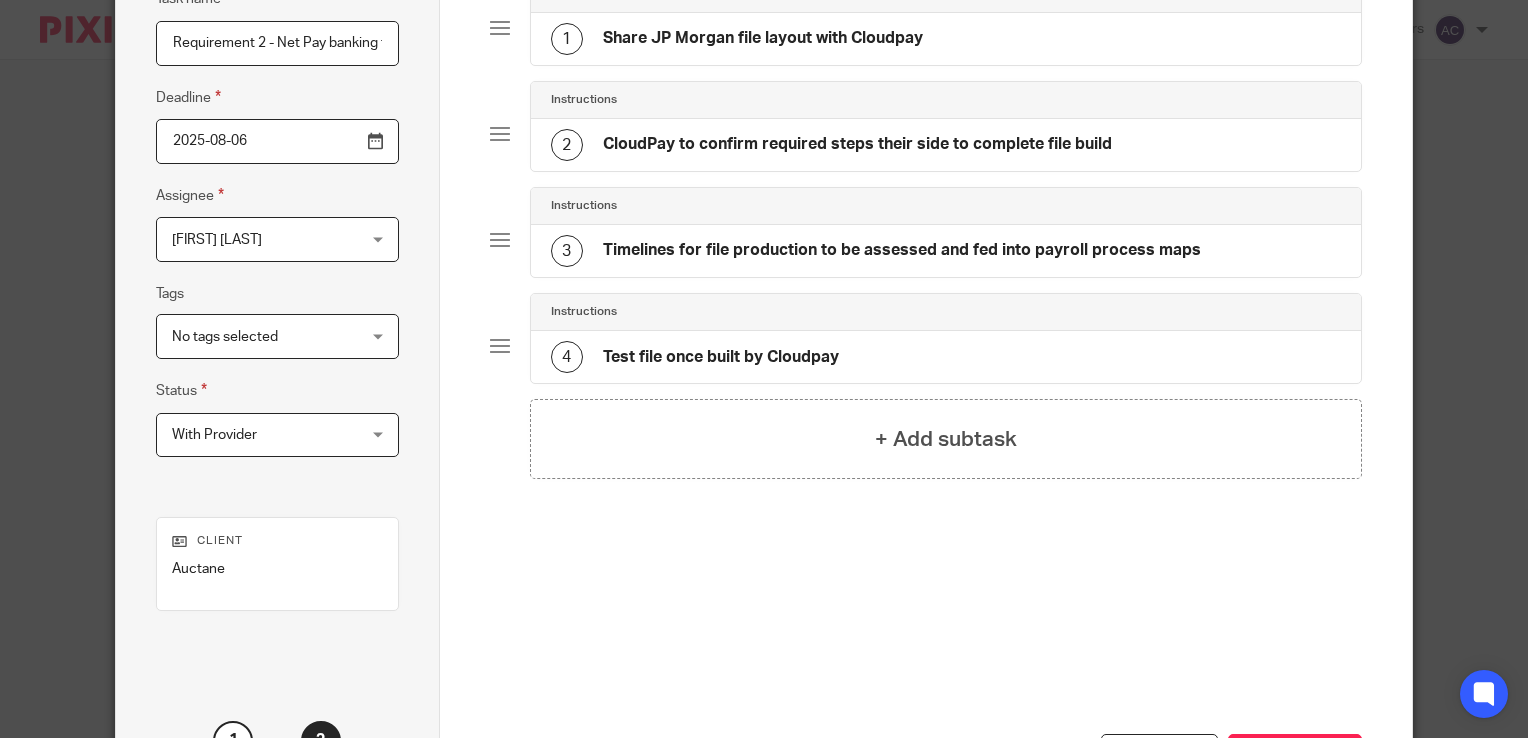 scroll, scrollTop: 200, scrollLeft: 0, axis: vertical 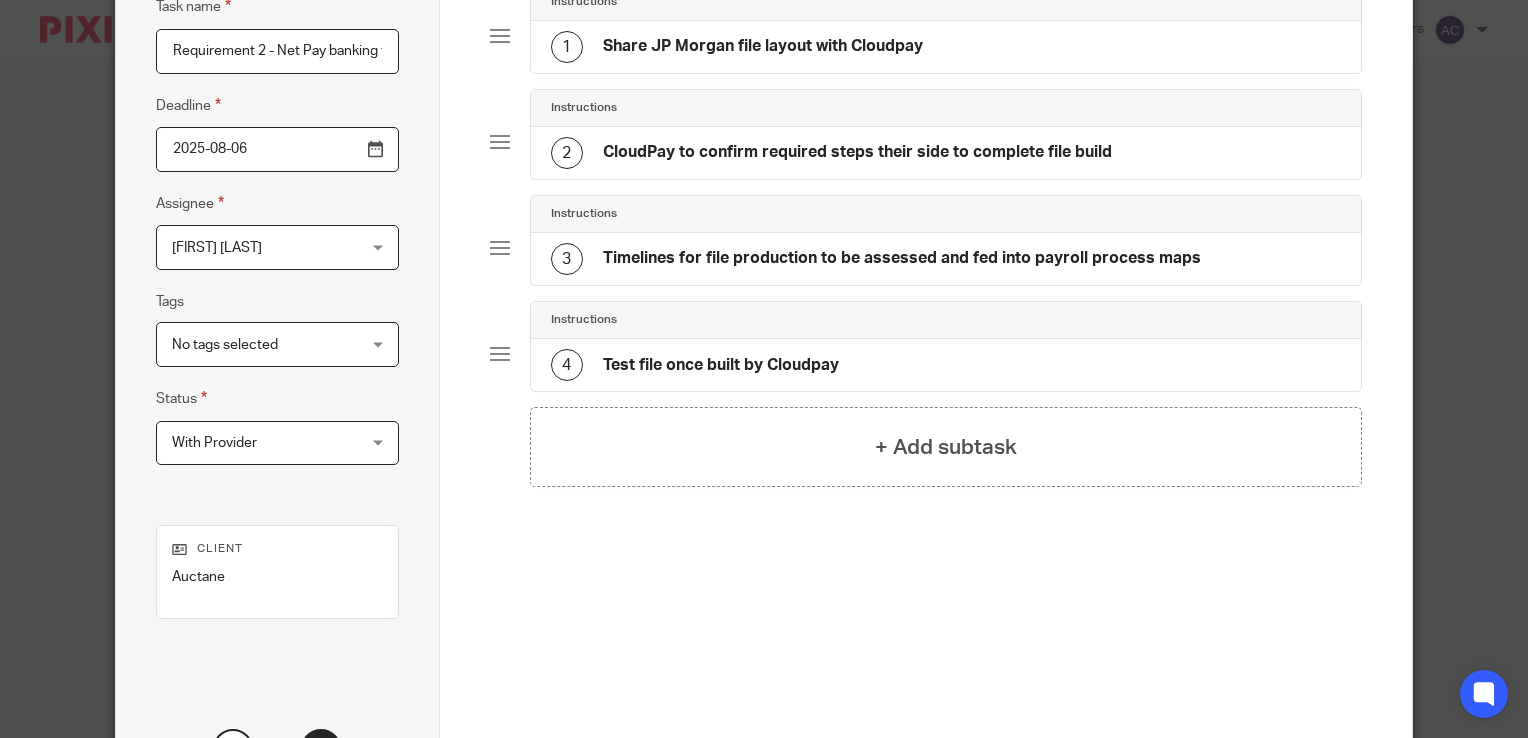 click on "No tags selected" at bounding box center (277, 344) 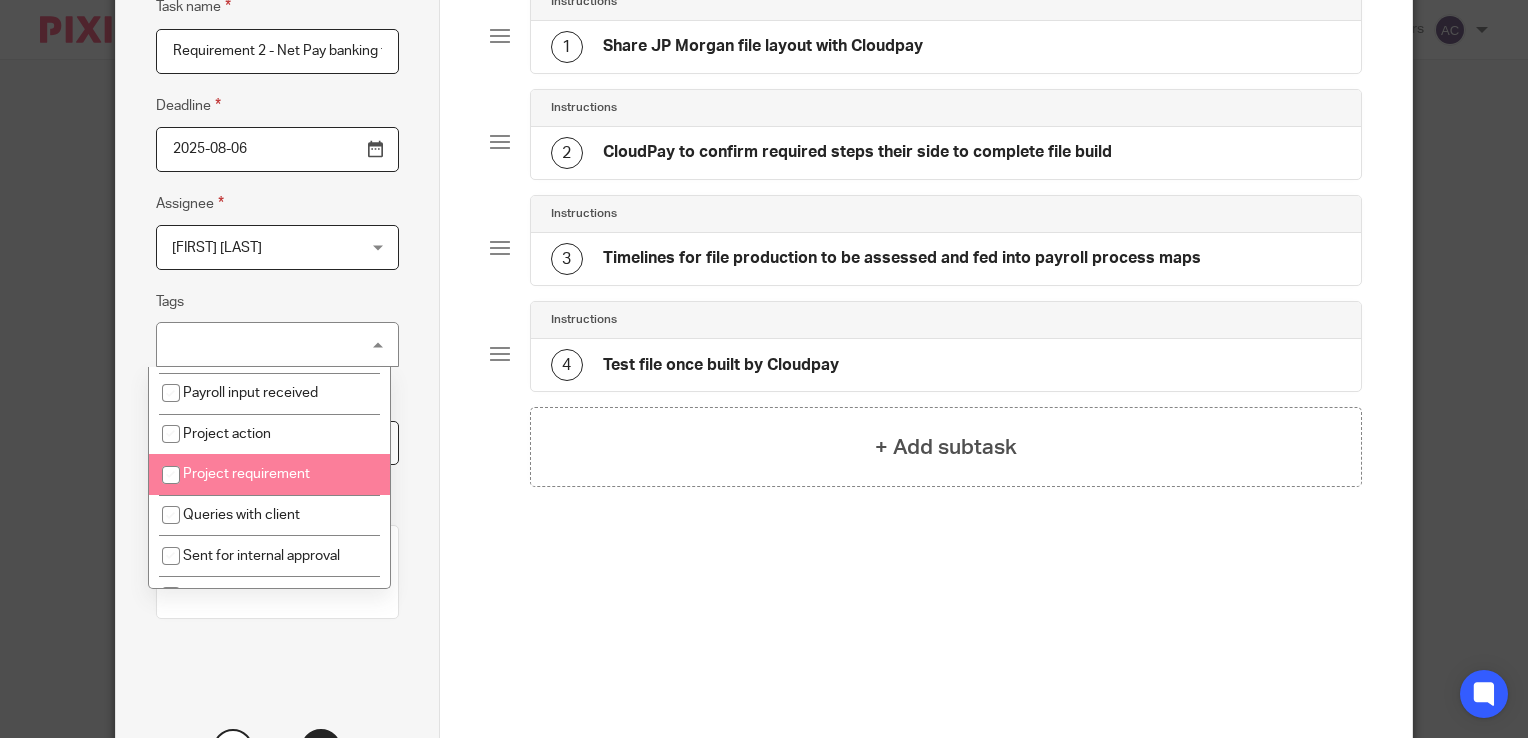 scroll, scrollTop: 158, scrollLeft: 0, axis: vertical 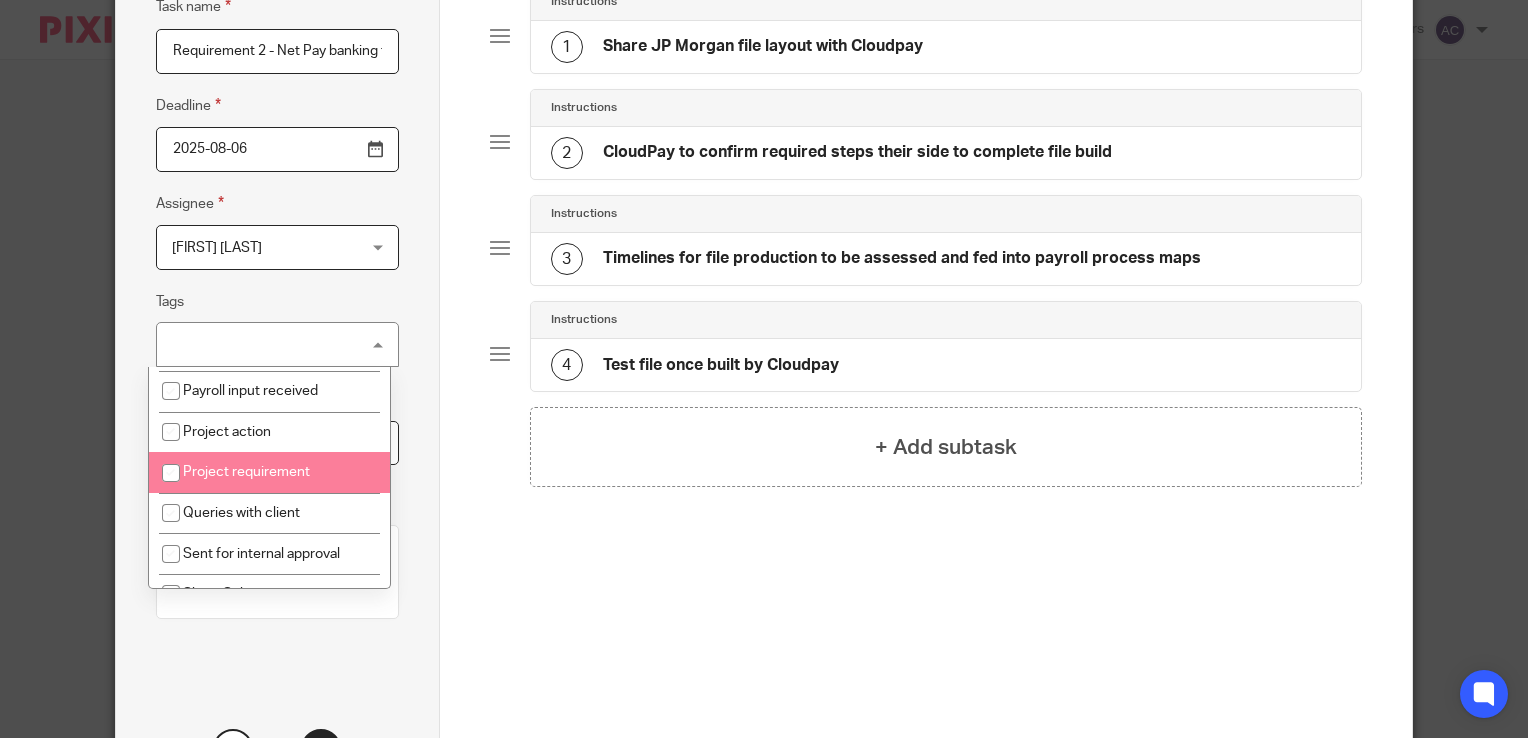click on "Project requirement" at bounding box center [246, 472] 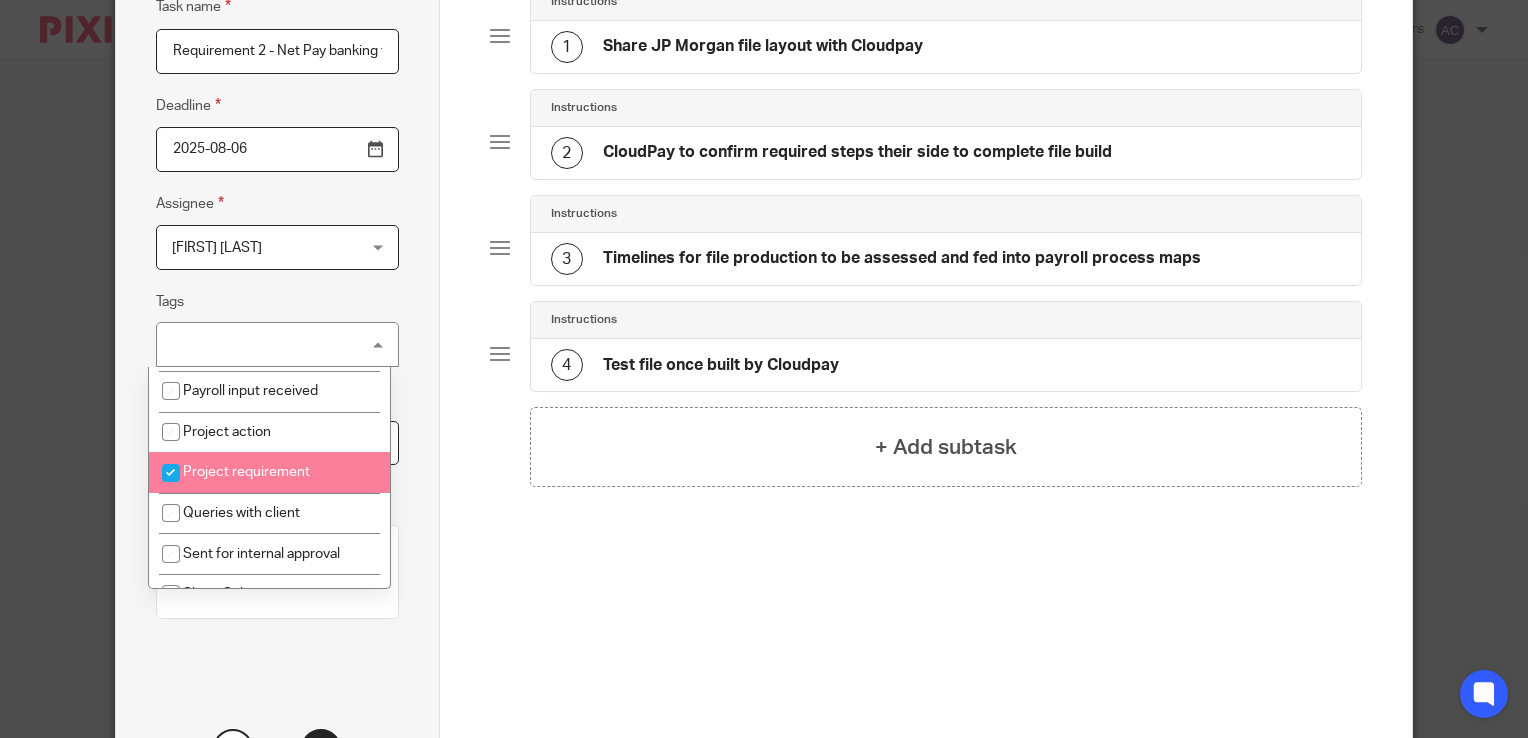 checkbox on "true" 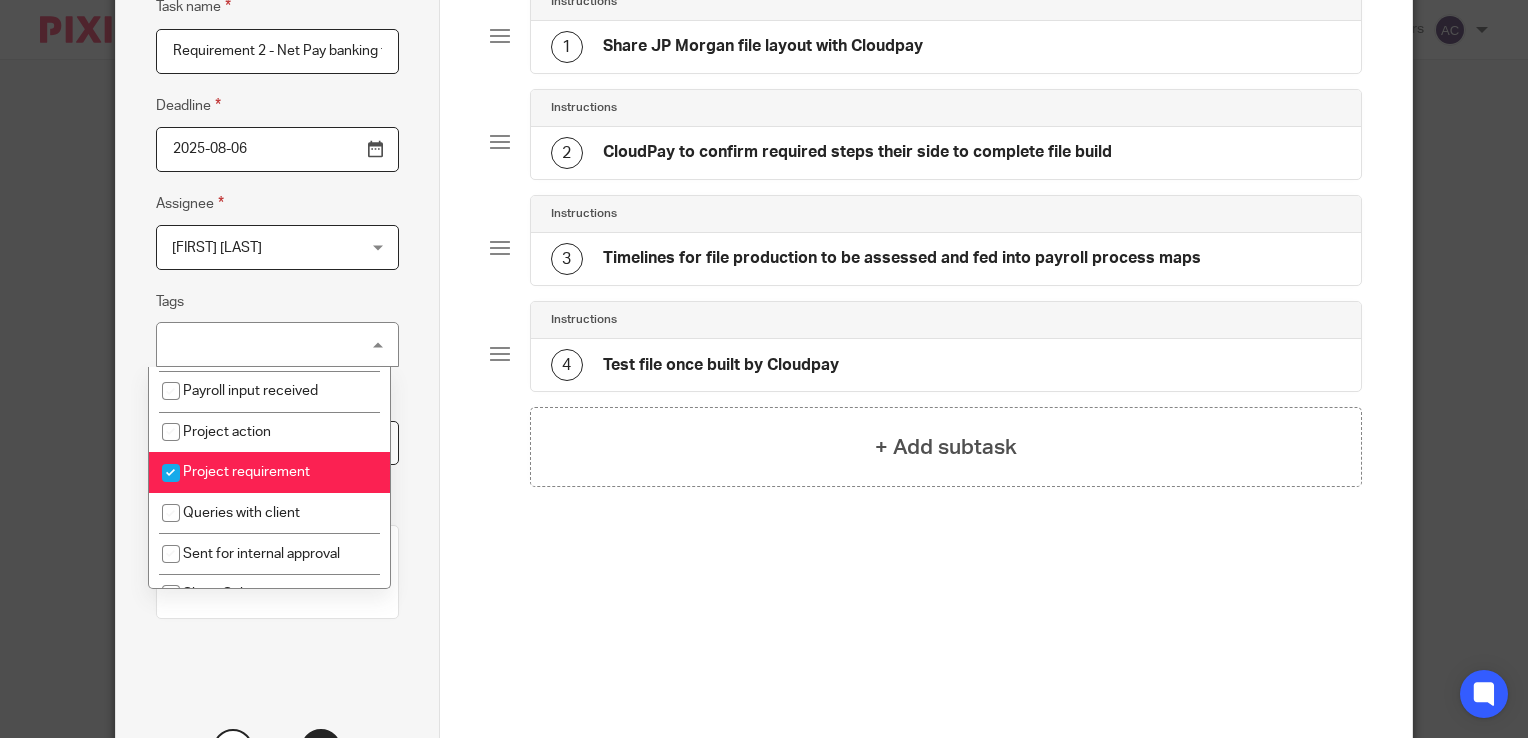 click on "Total
4
Instructions
1
Share JP Morgan file layout with Cloudpay
Instructions
2
CloudPay to confirm required steps their side to complete file build
Instructions
3
Timelines for file production to be assessed and fed into payroll process maps
Instructions
4
Test file once built by Cloudpay
+ Add subtask
Previous
Create task" at bounding box center (926, 357) 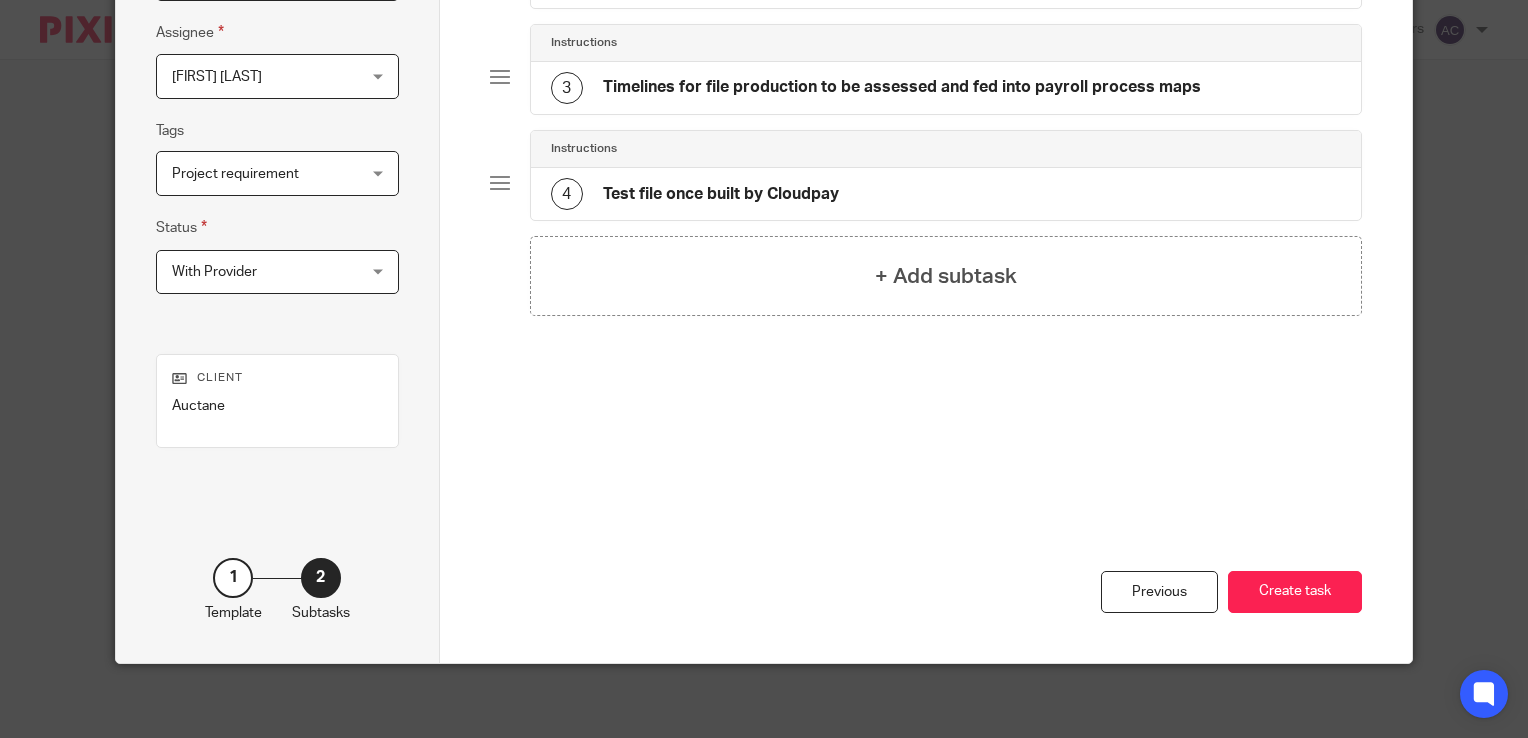 scroll, scrollTop: 376, scrollLeft: 0, axis: vertical 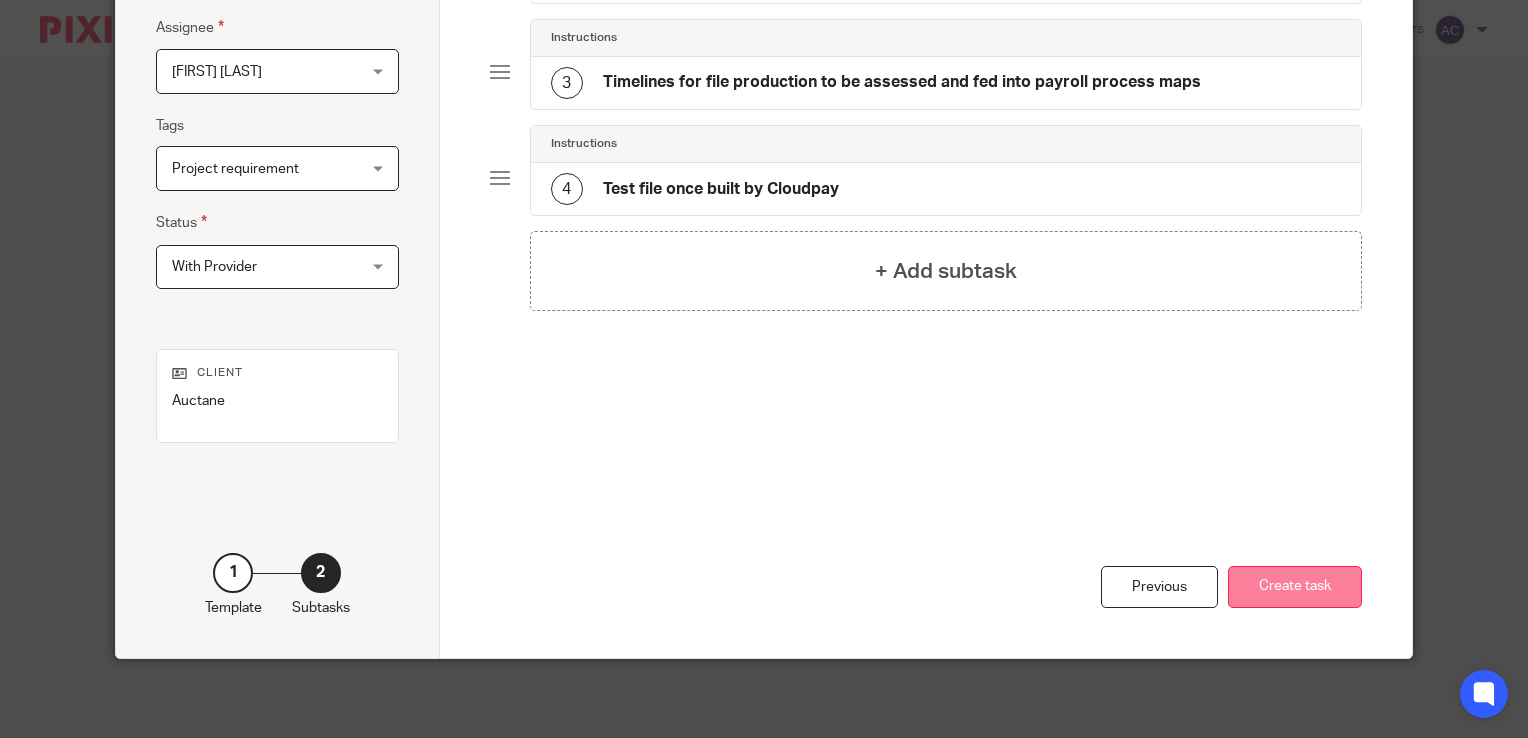 click on "Create task" at bounding box center [1295, 587] 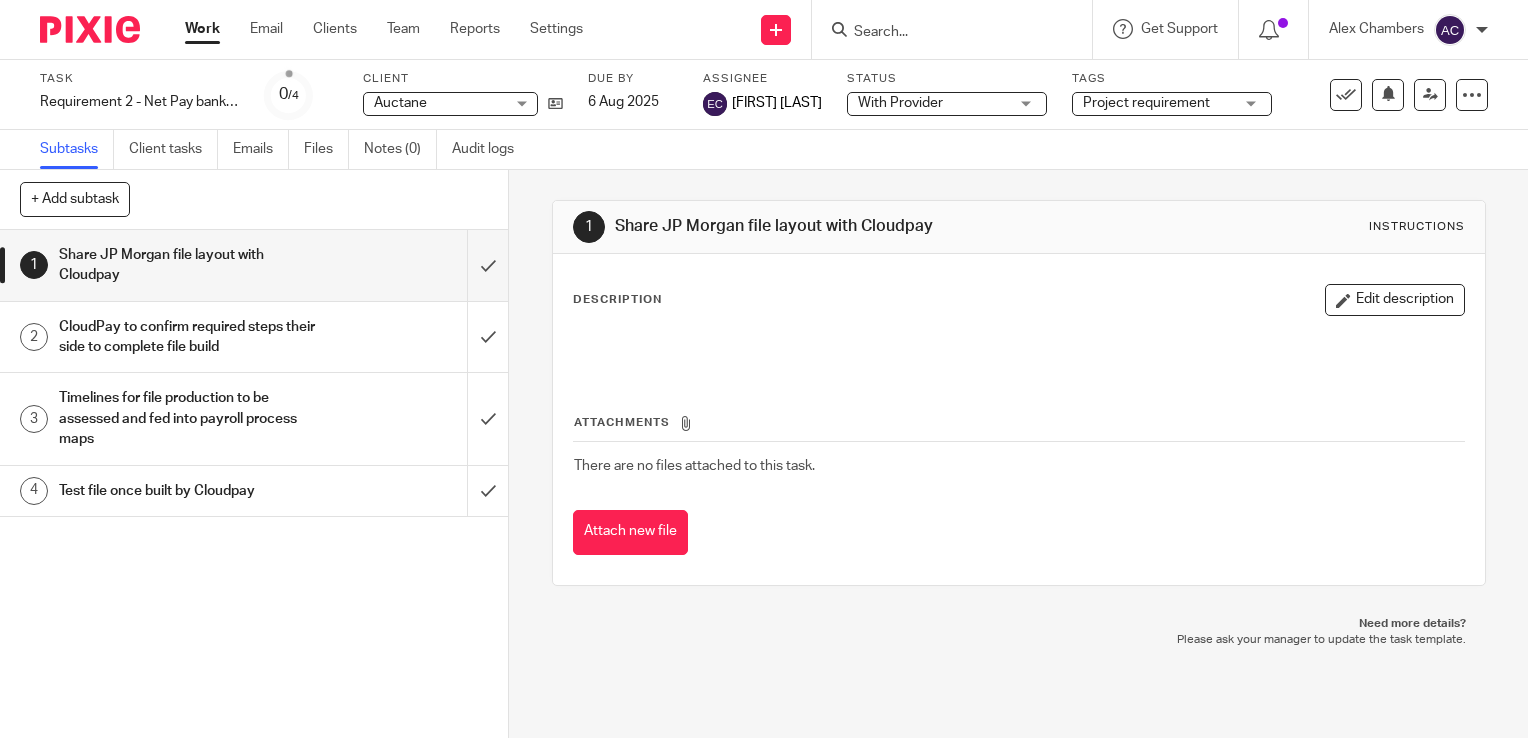 scroll, scrollTop: 0, scrollLeft: 0, axis: both 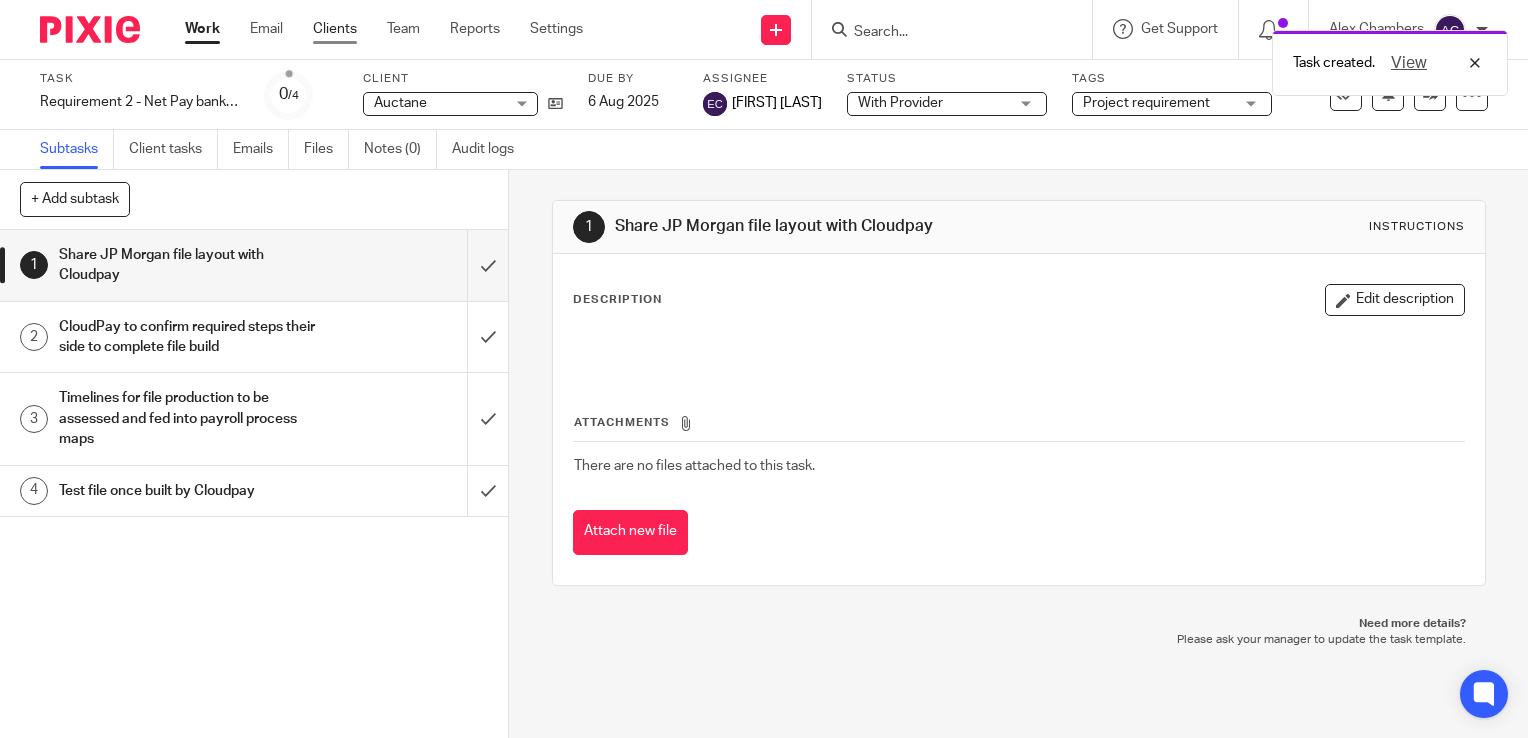 click on "Clients" at bounding box center [335, 29] 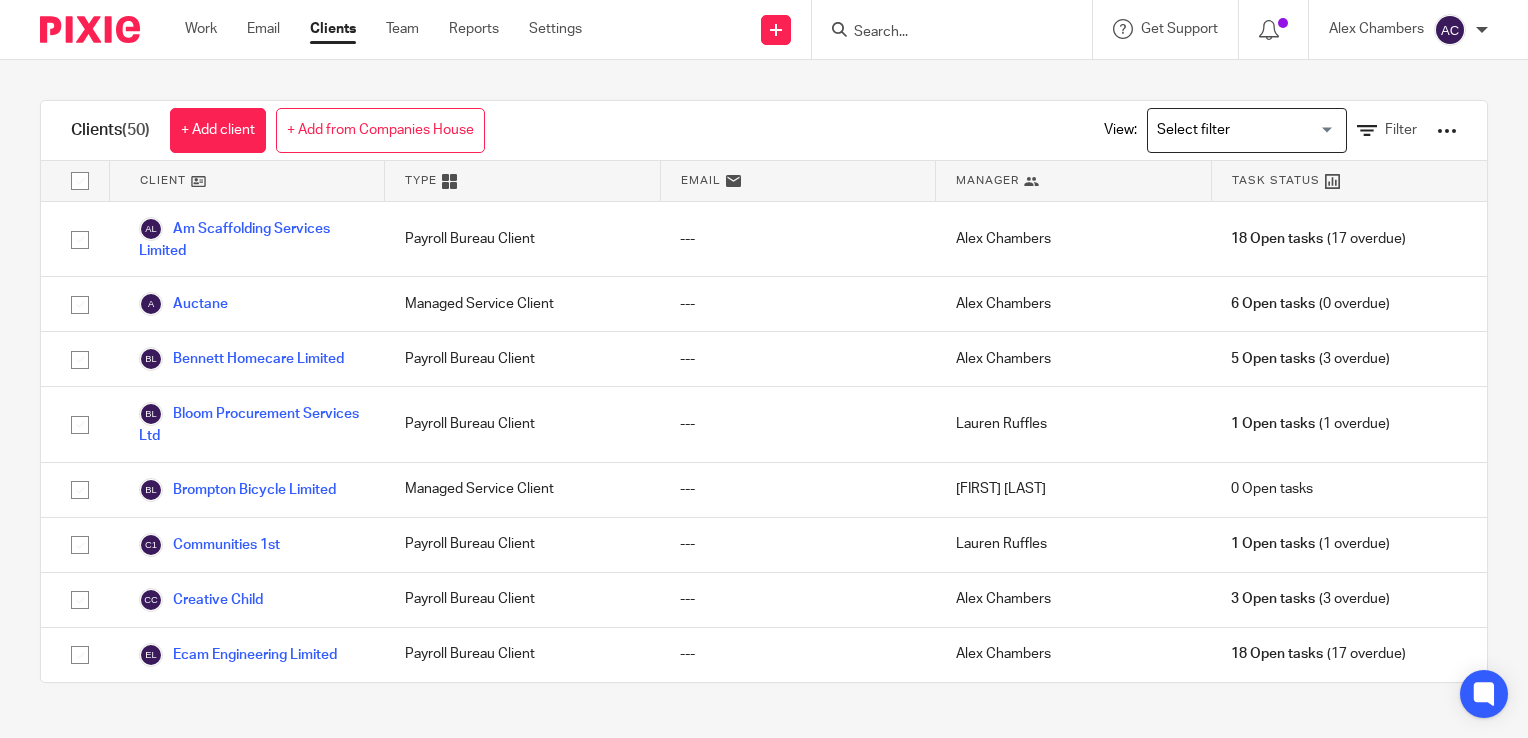 scroll, scrollTop: 0, scrollLeft: 0, axis: both 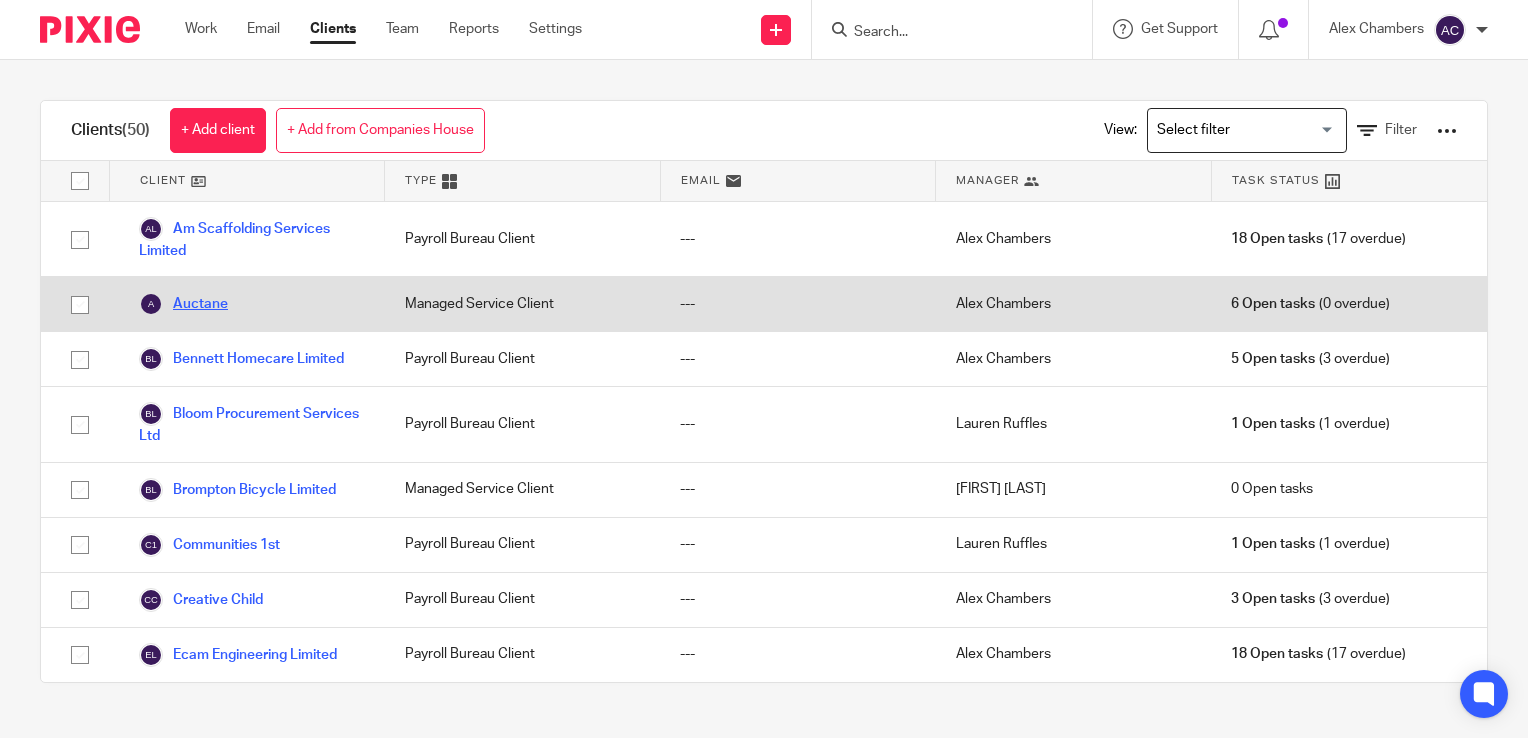 click on "Auctane" at bounding box center [183, 304] 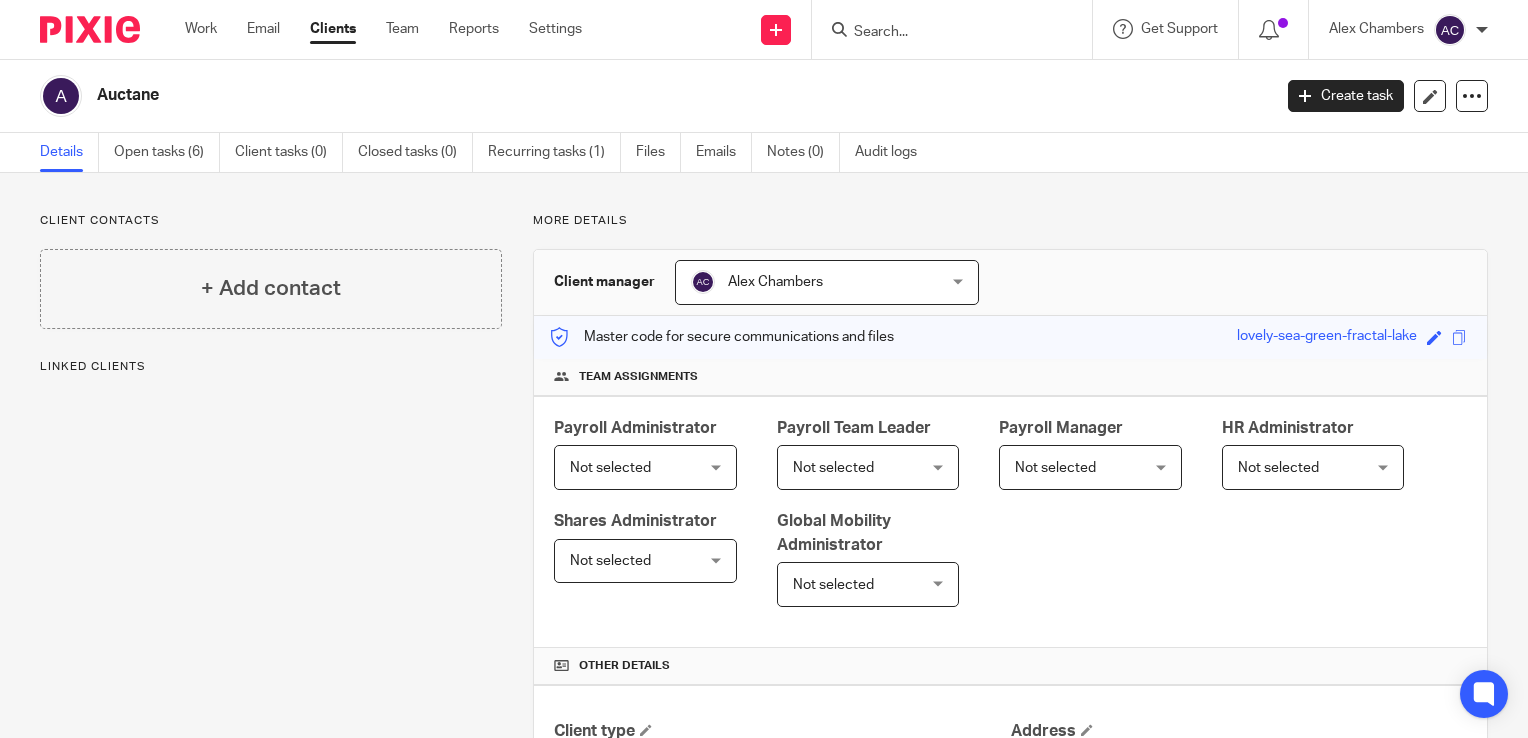 scroll, scrollTop: 0, scrollLeft: 0, axis: both 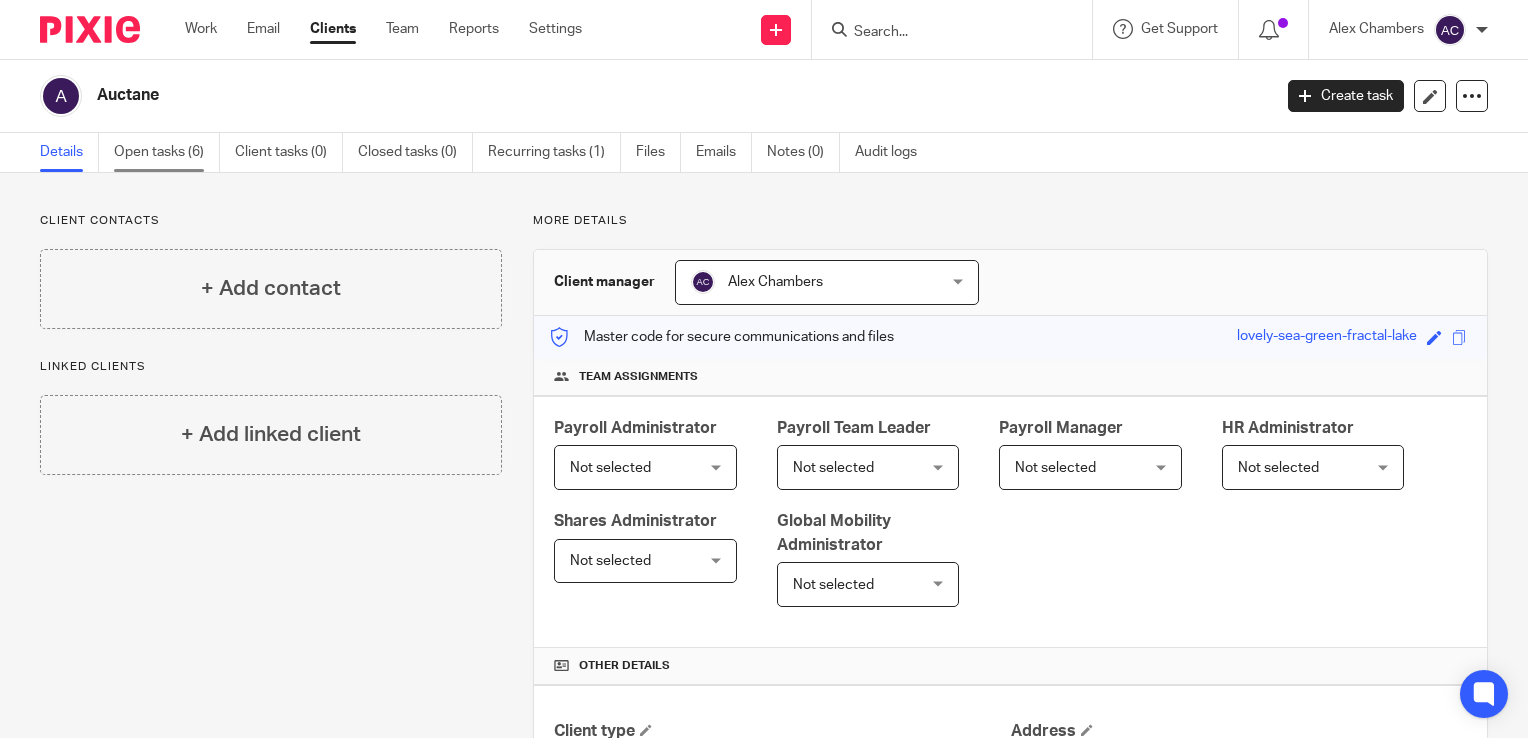 click on "Open tasks (6)" at bounding box center (167, 152) 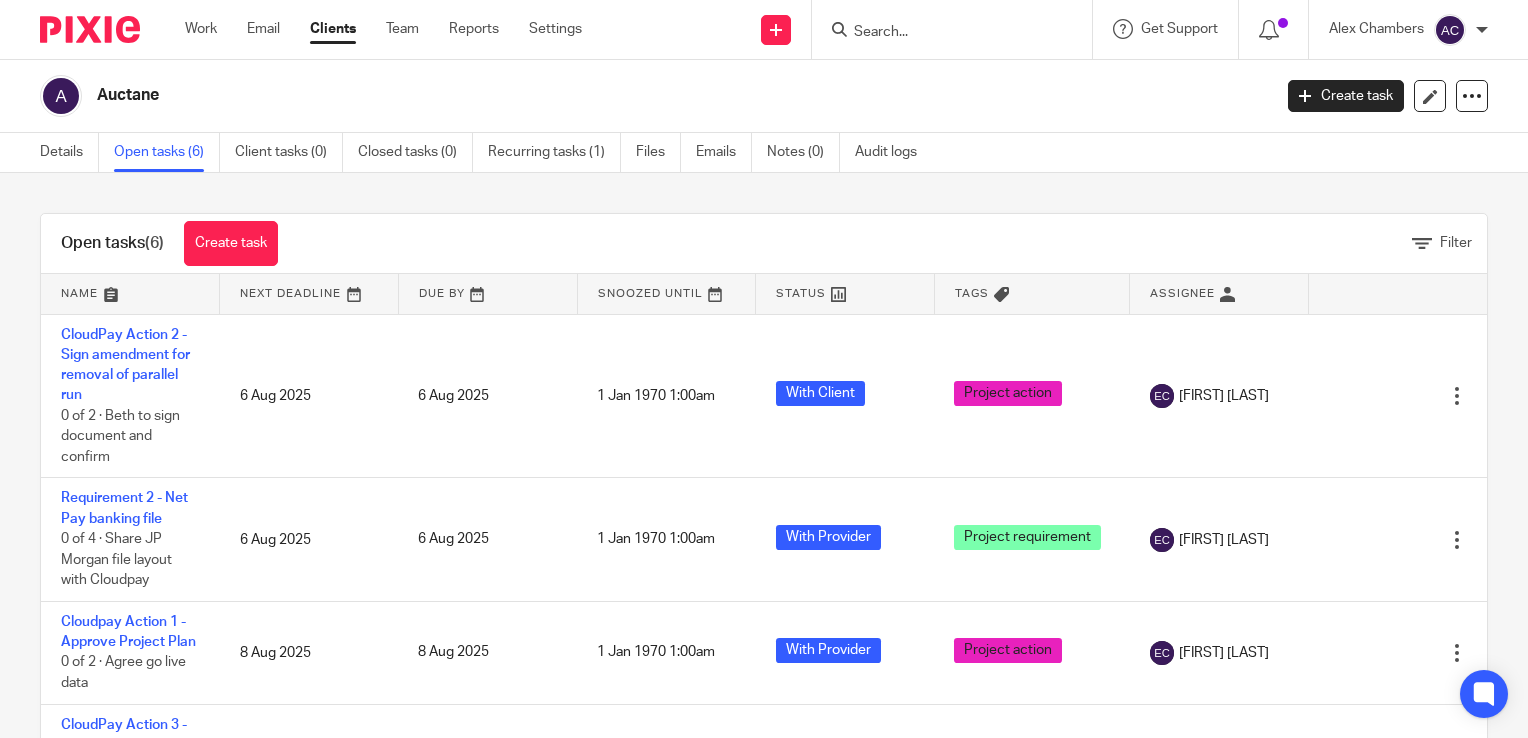 scroll, scrollTop: 0, scrollLeft: 0, axis: both 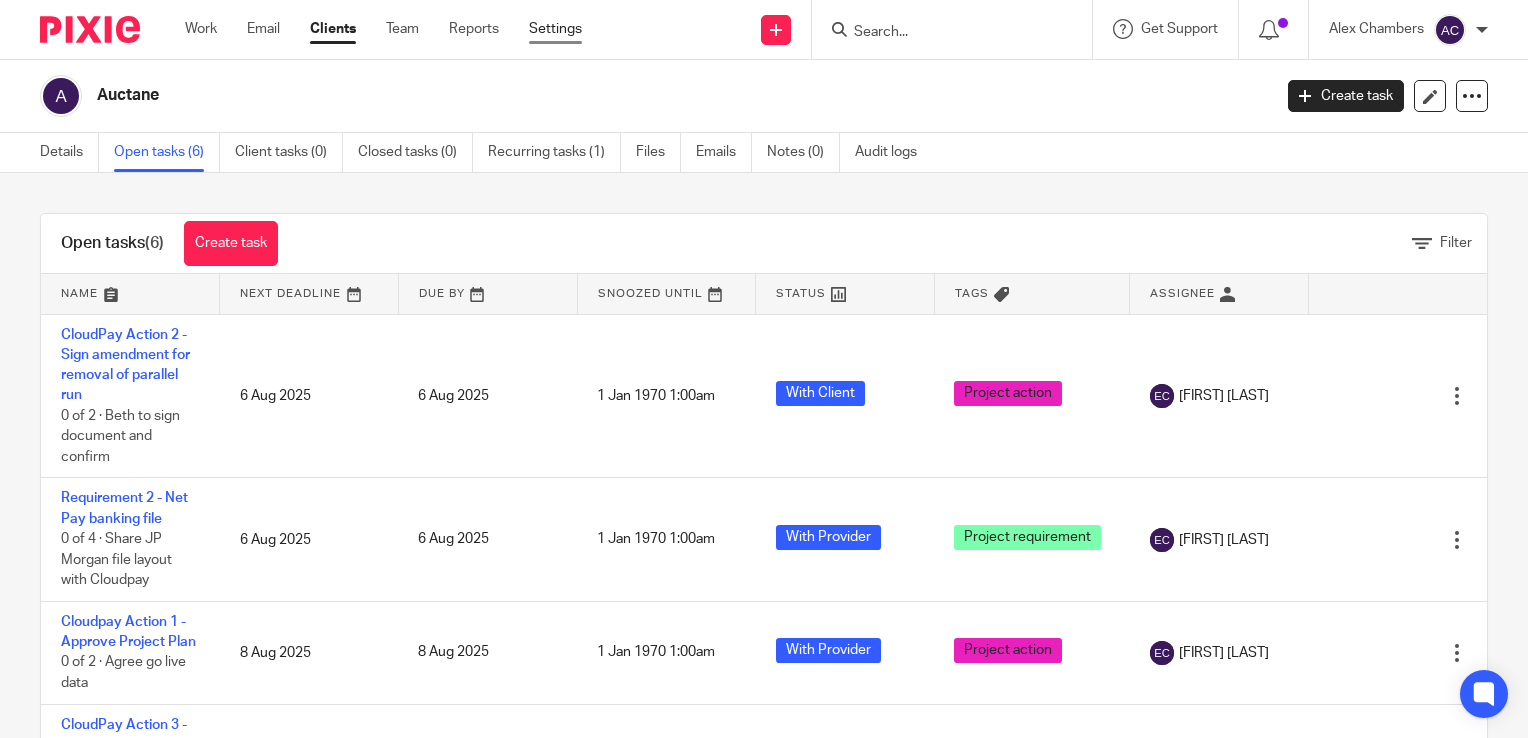 click on "Settings" at bounding box center (555, 29) 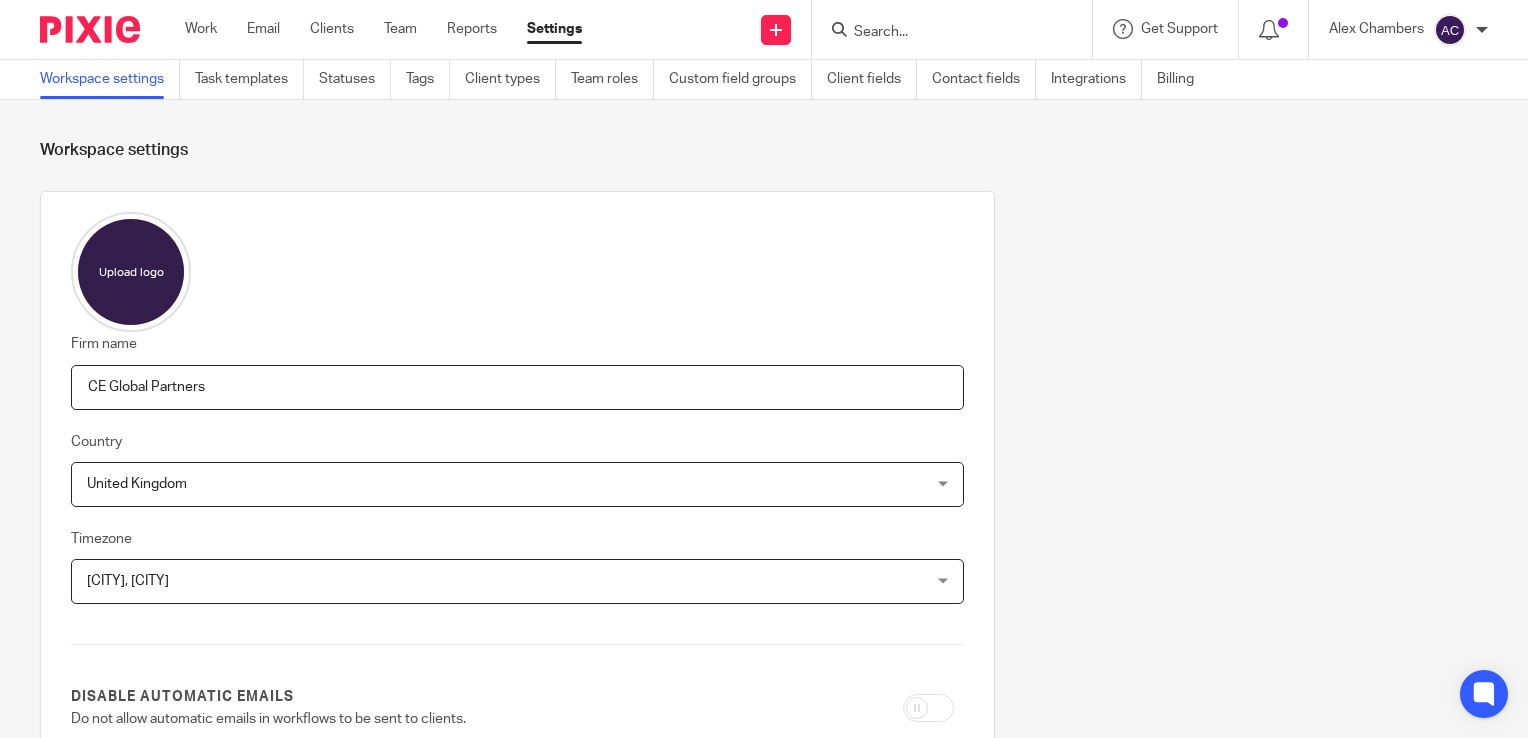 scroll, scrollTop: 0, scrollLeft: 0, axis: both 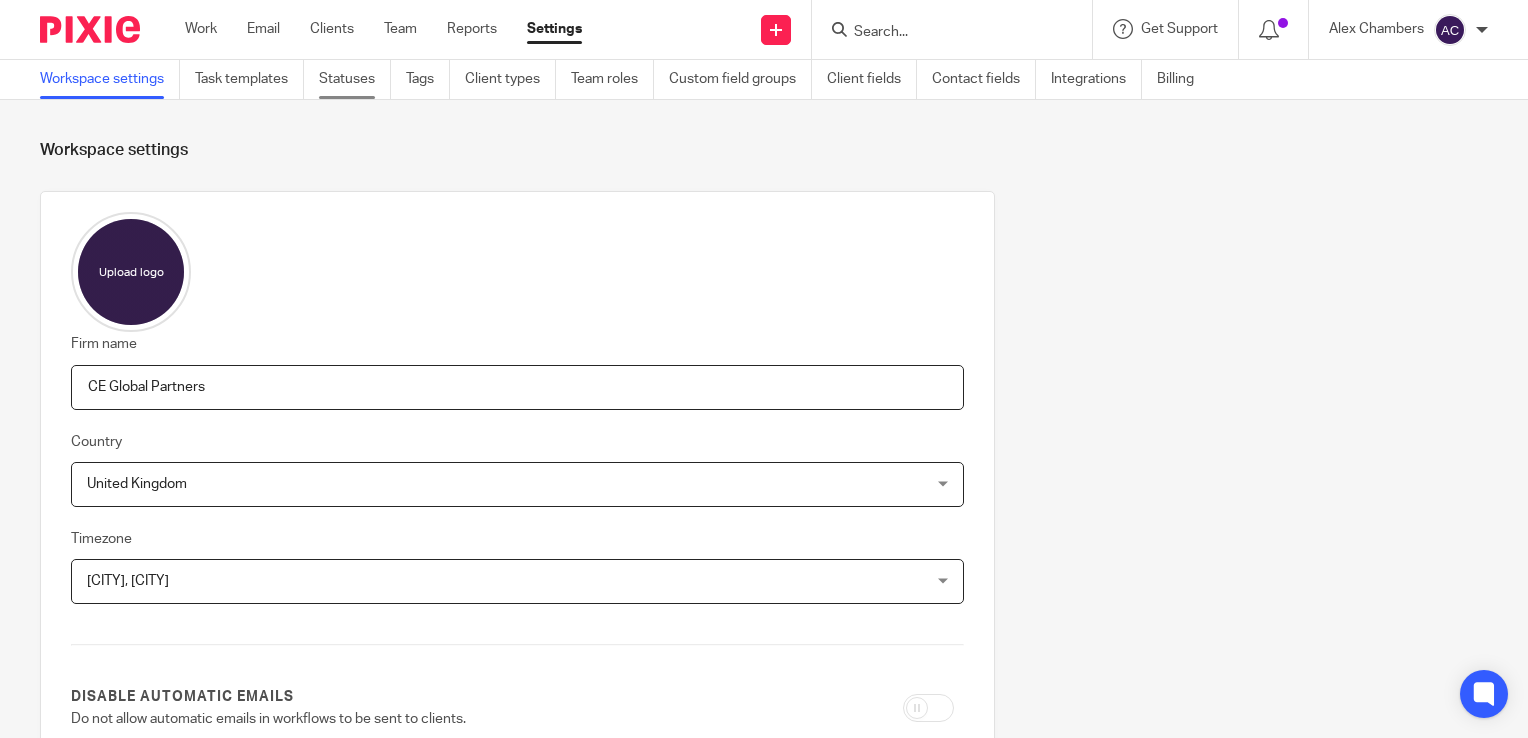 click on "Statuses" at bounding box center (355, 79) 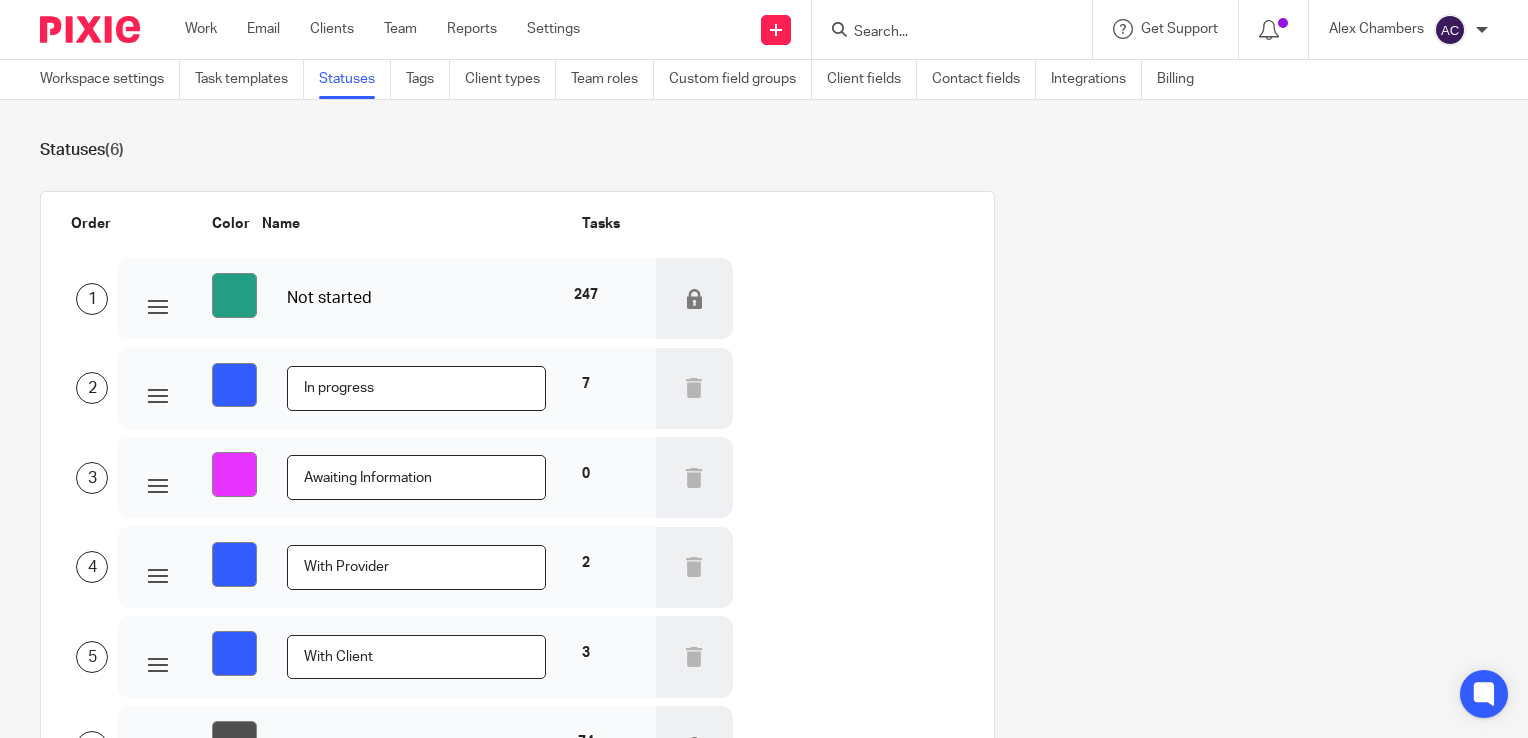 scroll, scrollTop: 0, scrollLeft: 0, axis: both 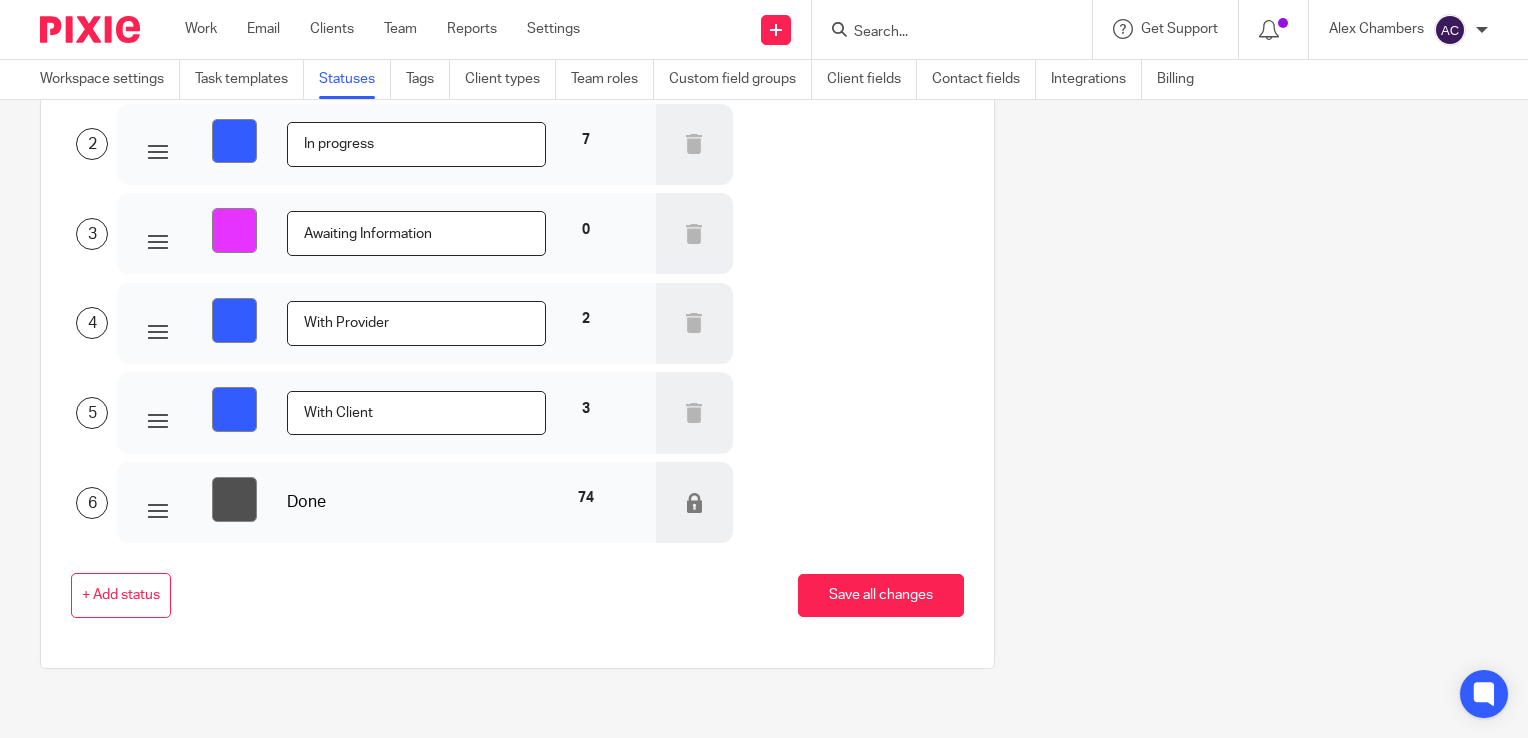 click on "With Client" at bounding box center (416, 413) 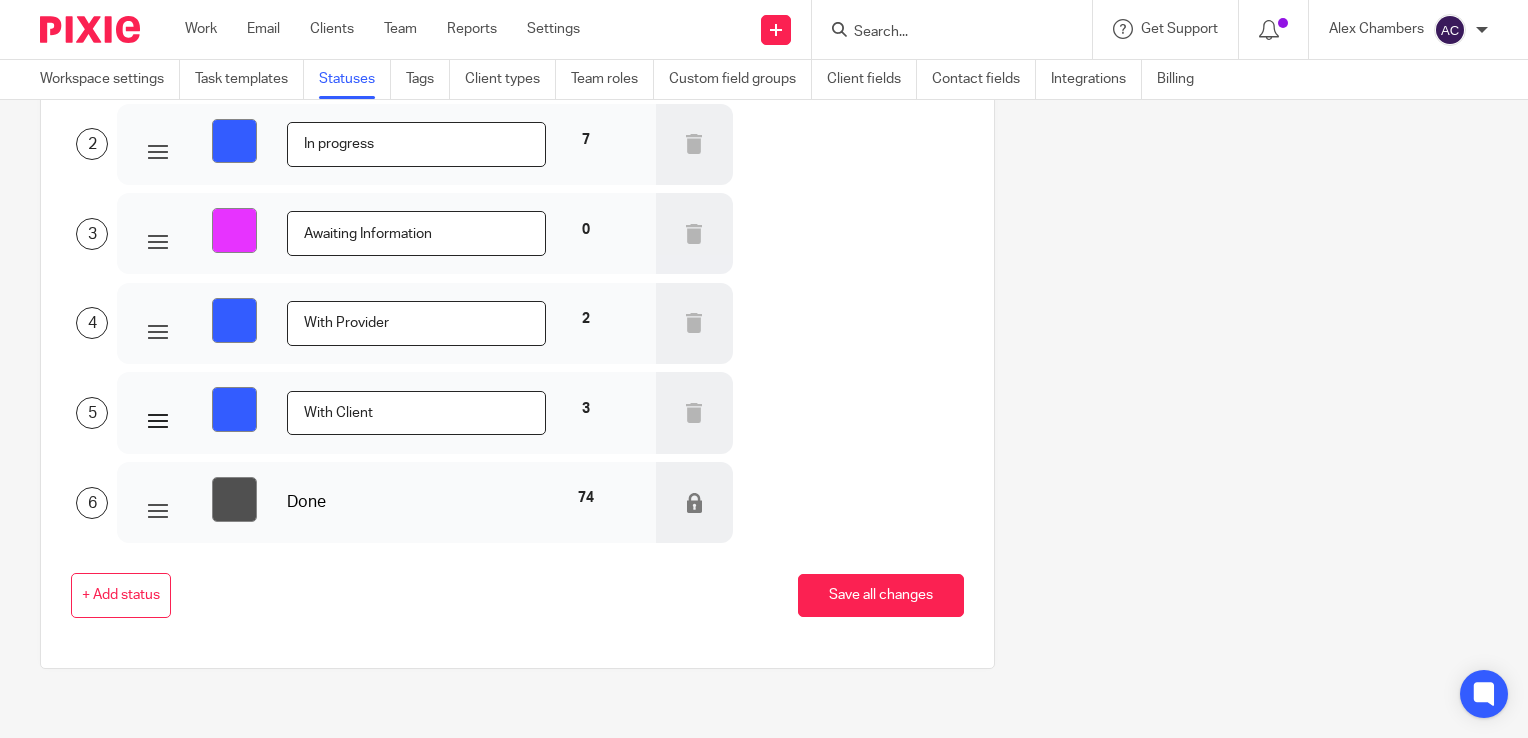 click on "#335cff" at bounding box center (234, 409) 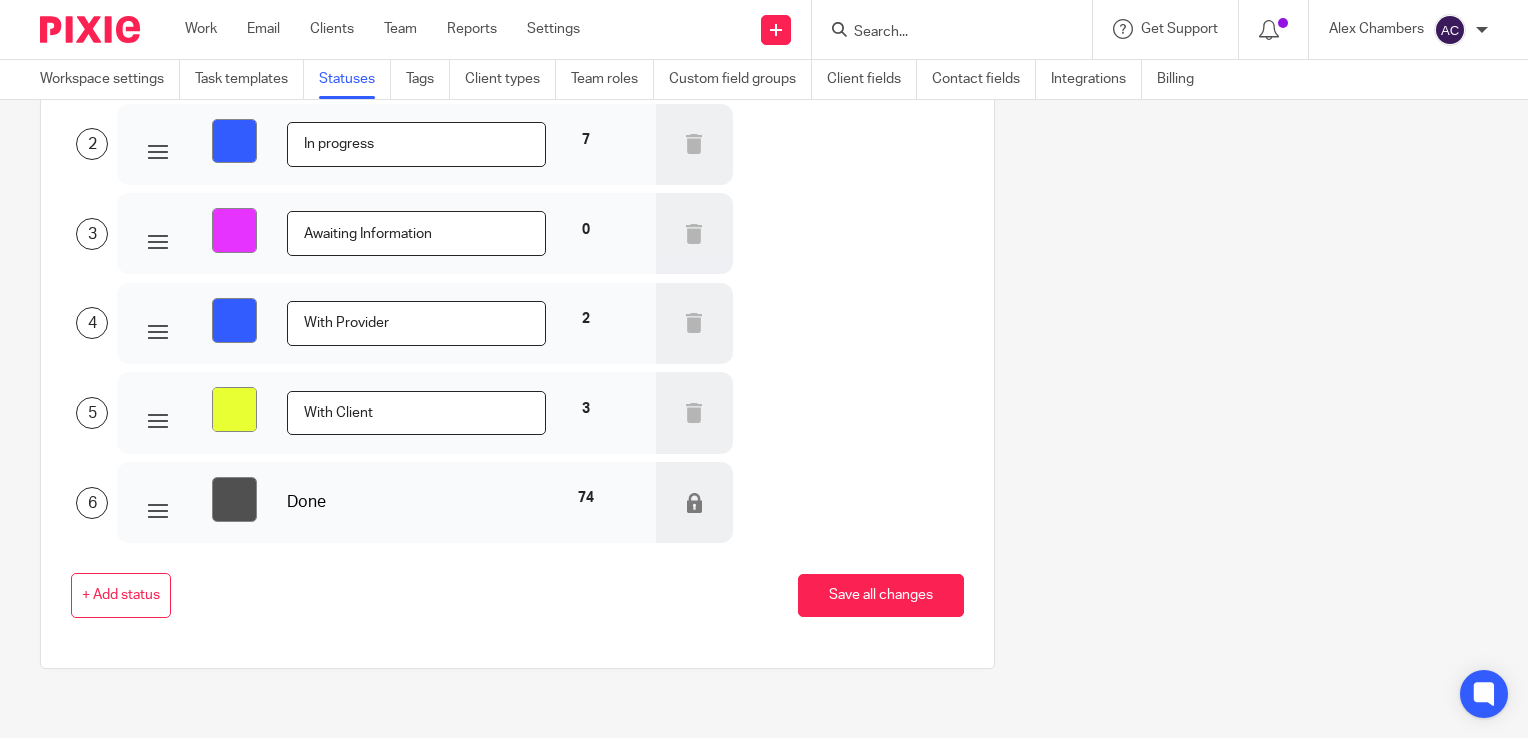 type on "#e7ff33" 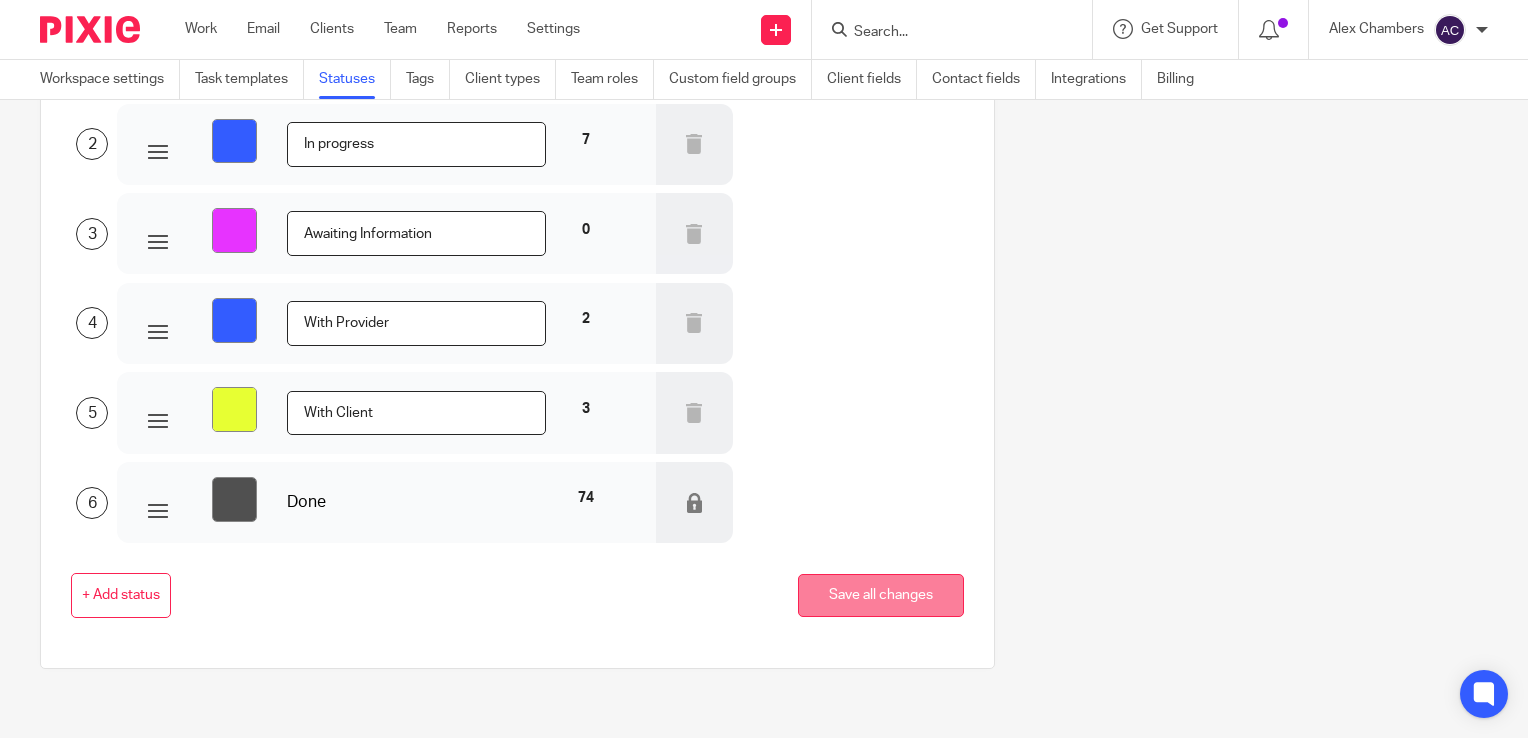 click on "Save all changes" at bounding box center (881, 595) 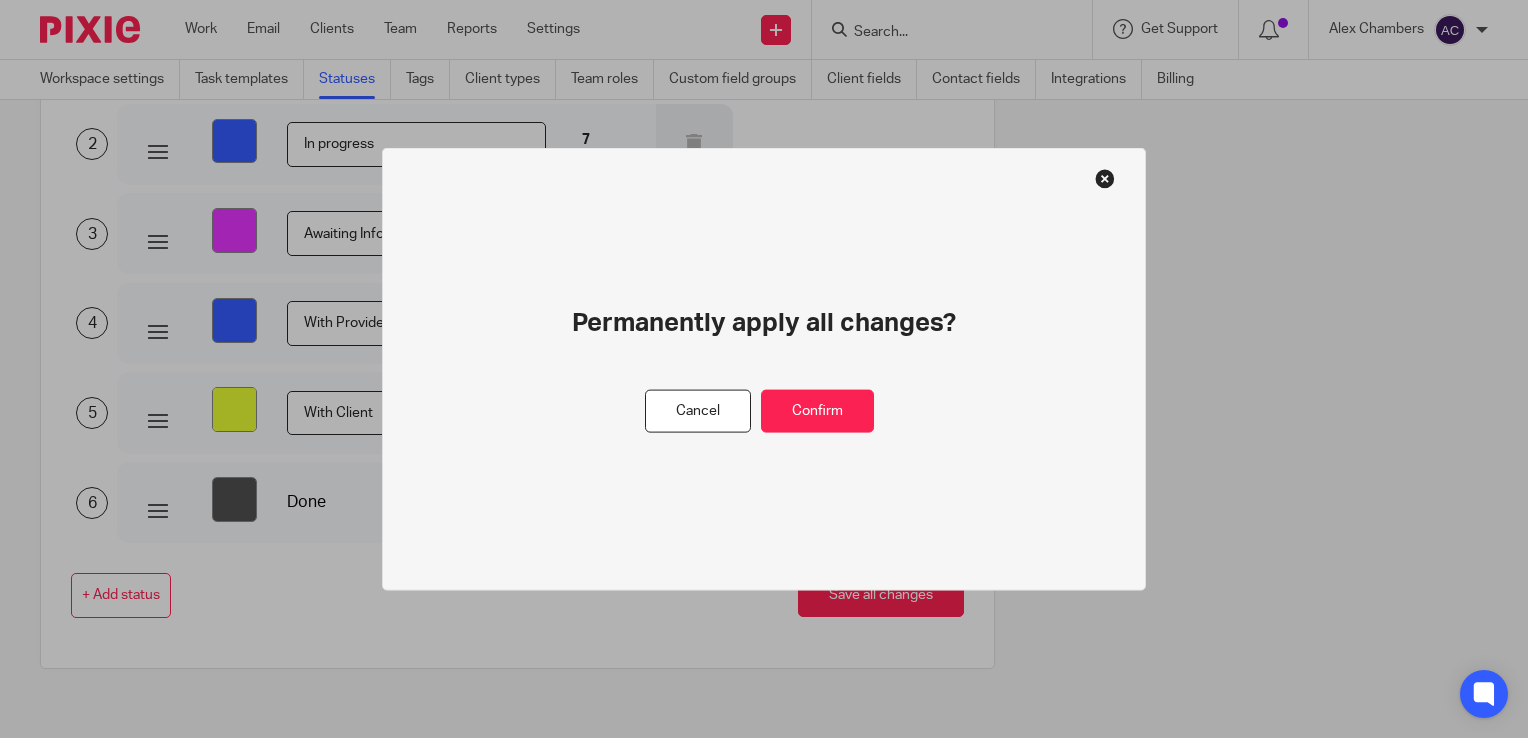 click on "Permanently apply all changes? Cancel Confirm" at bounding box center (764, 369) 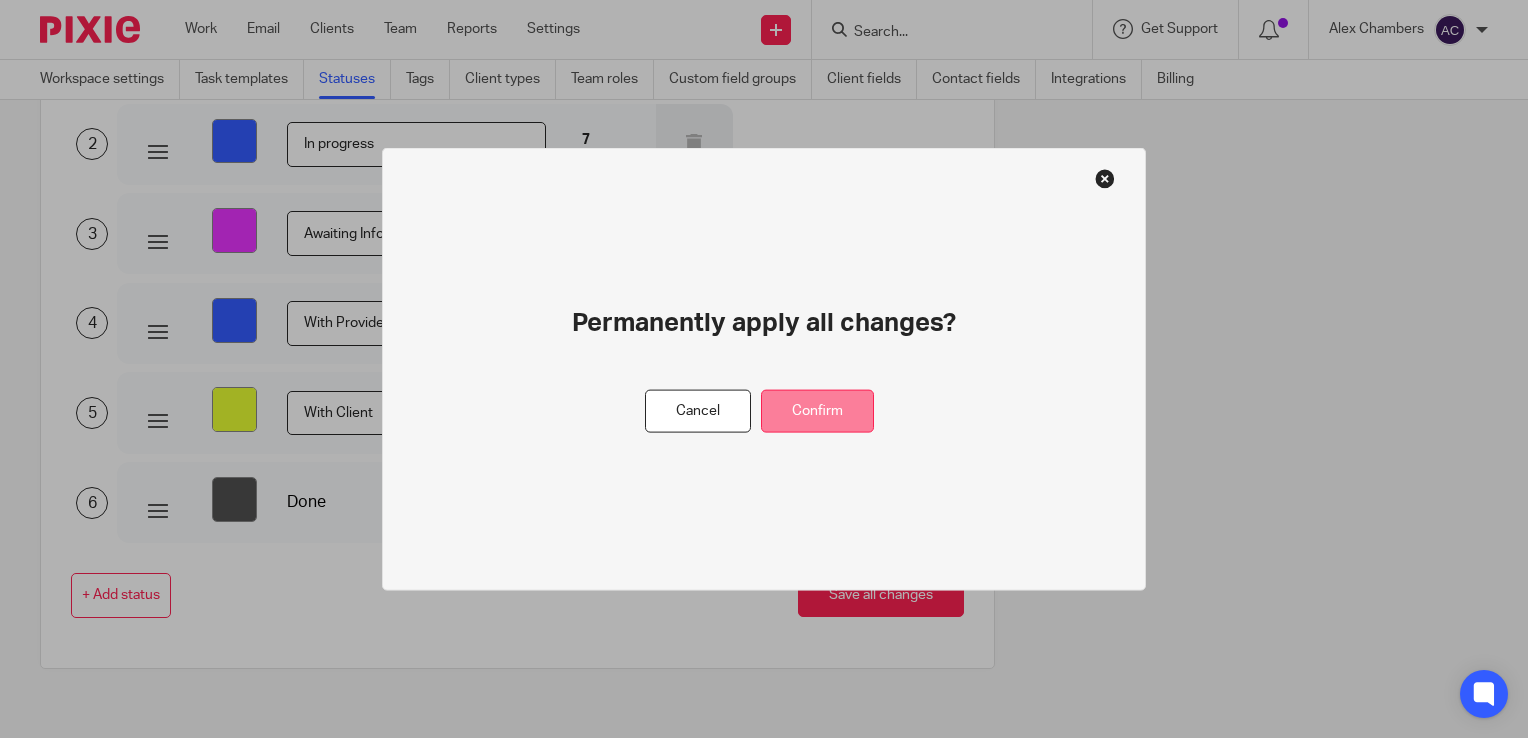 click on "Confirm" at bounding box center [817, 411] 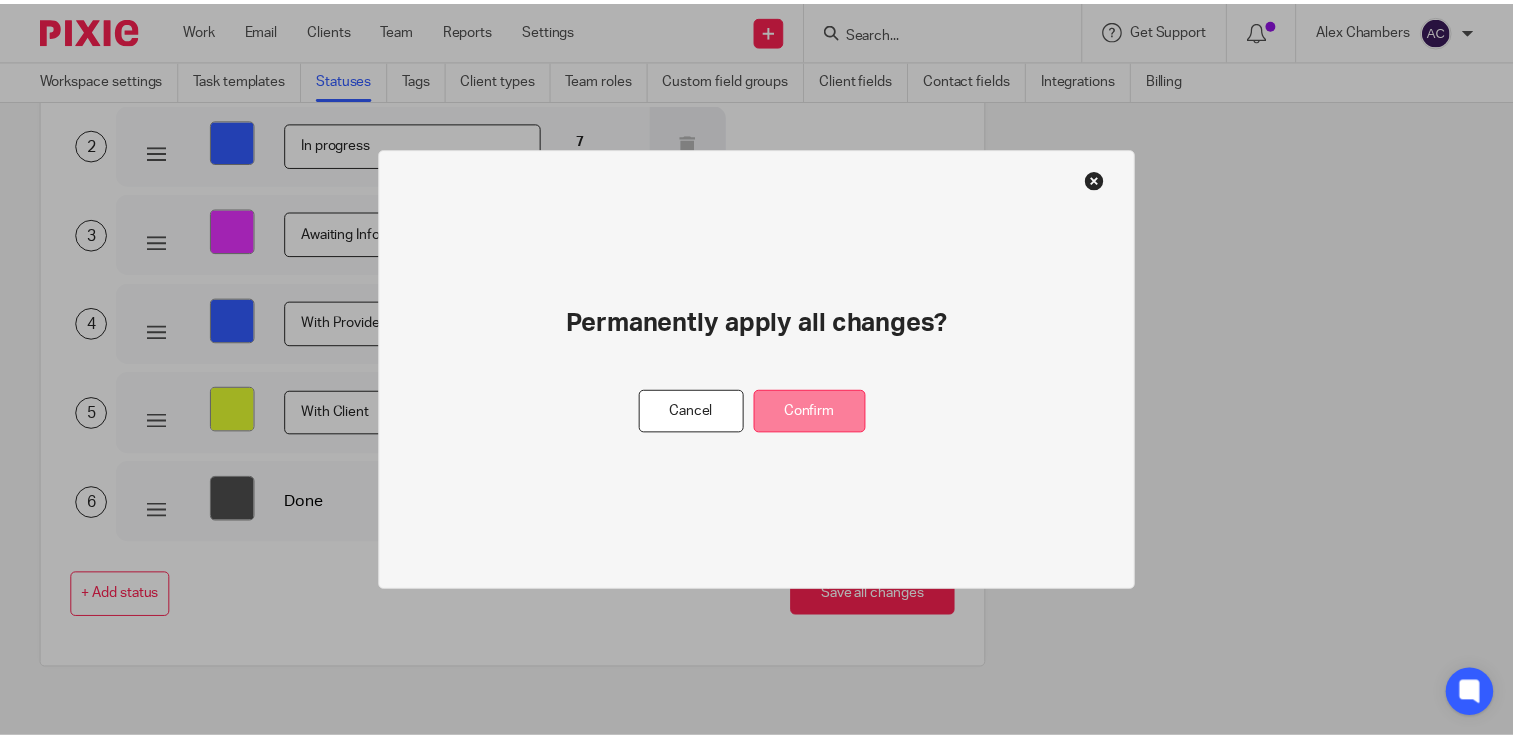 scroll, scrollTop: 0, scrollLeft: 0, axis: both 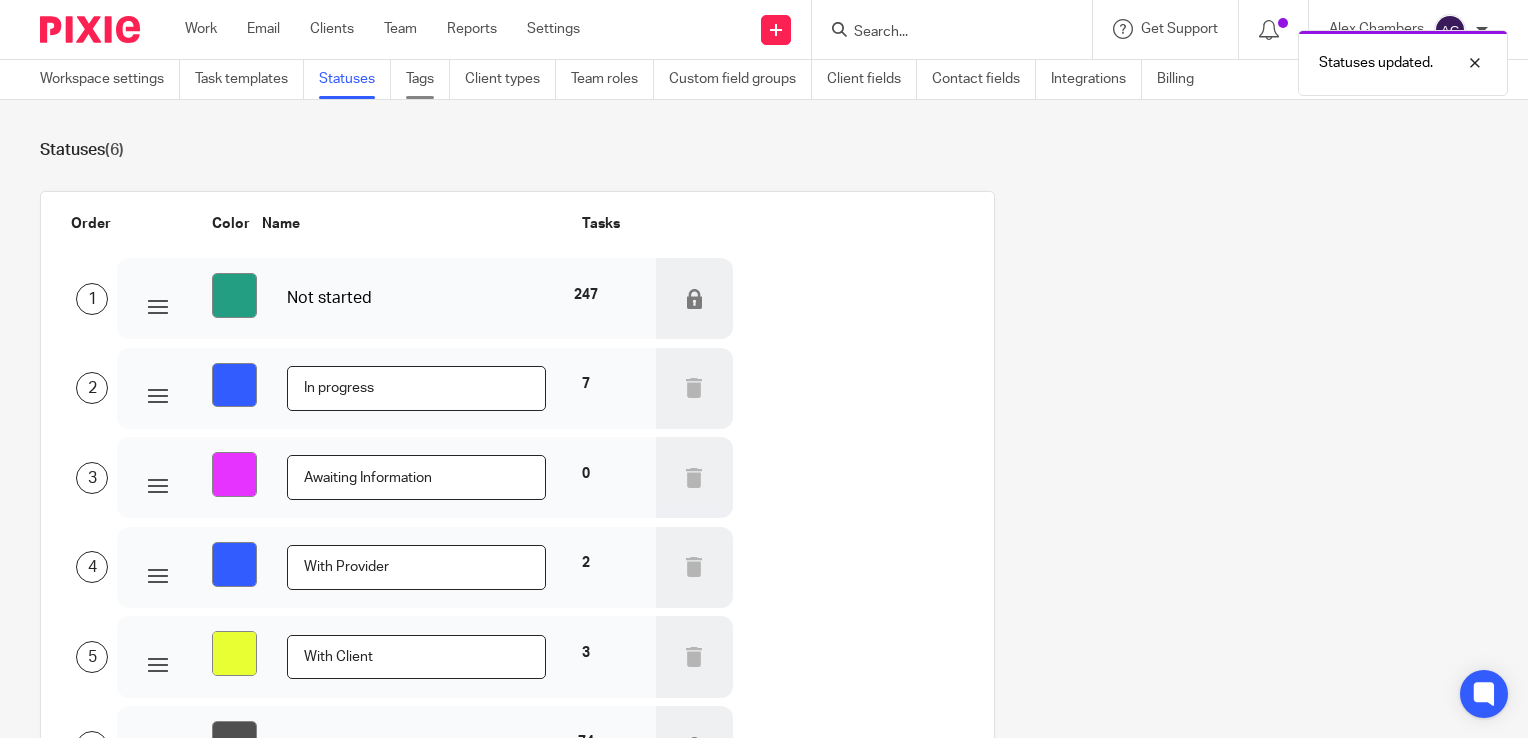 click on "Tags" at bounding box center (428, 79) 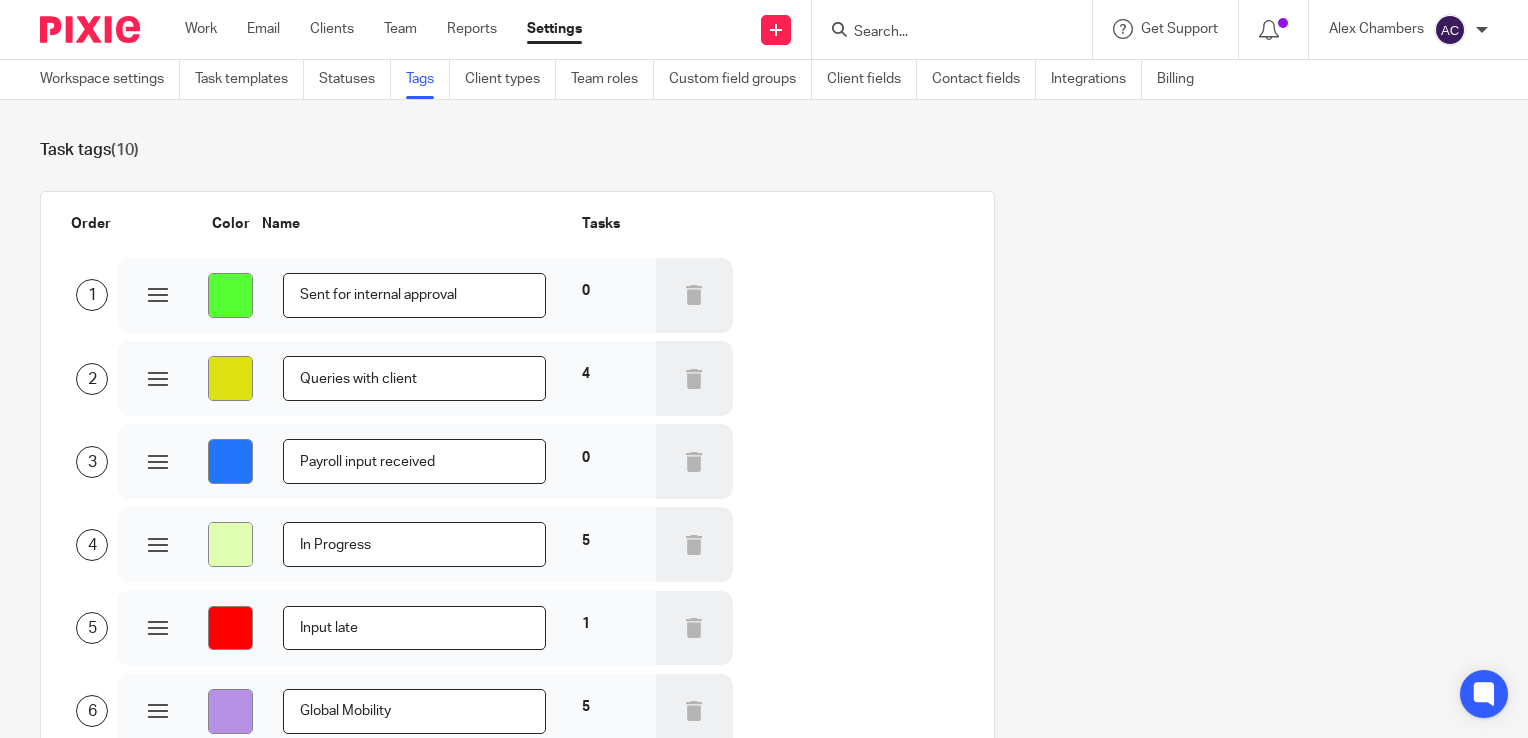 scroll, scrollTop: 0, scrollLeft: 0, axis: both 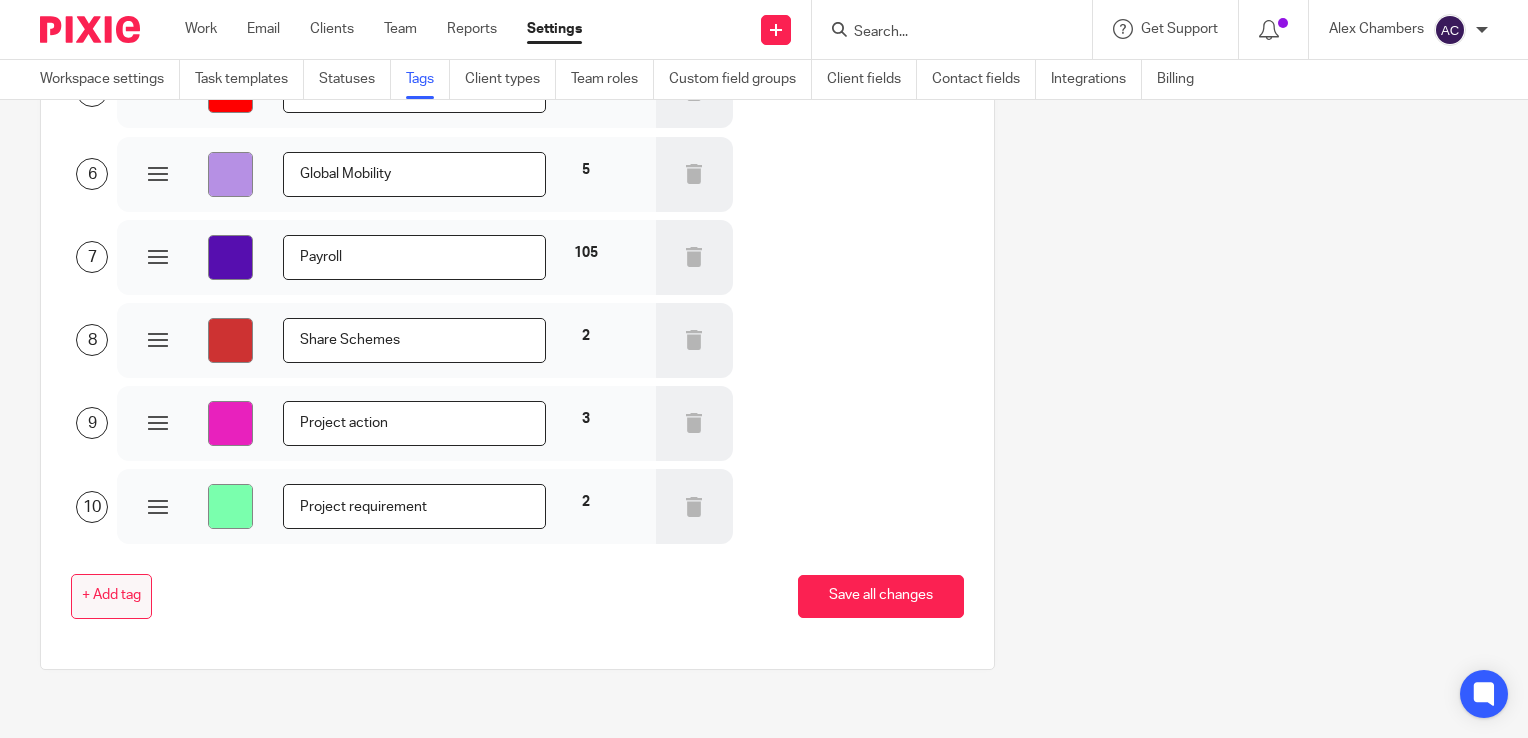 click on "+ Add tag" at bounding box center [111, 596] 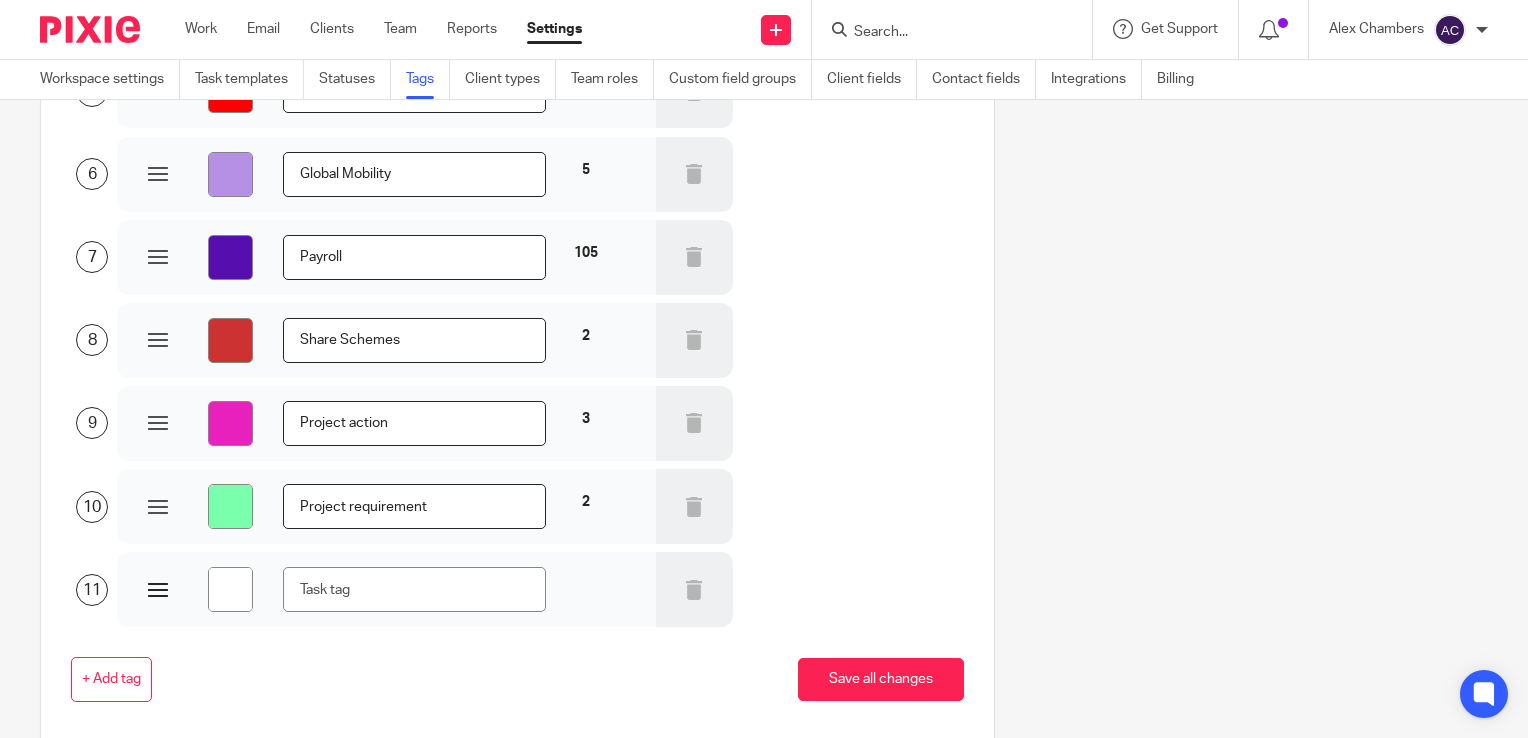 click at bounding box center [414, 589] 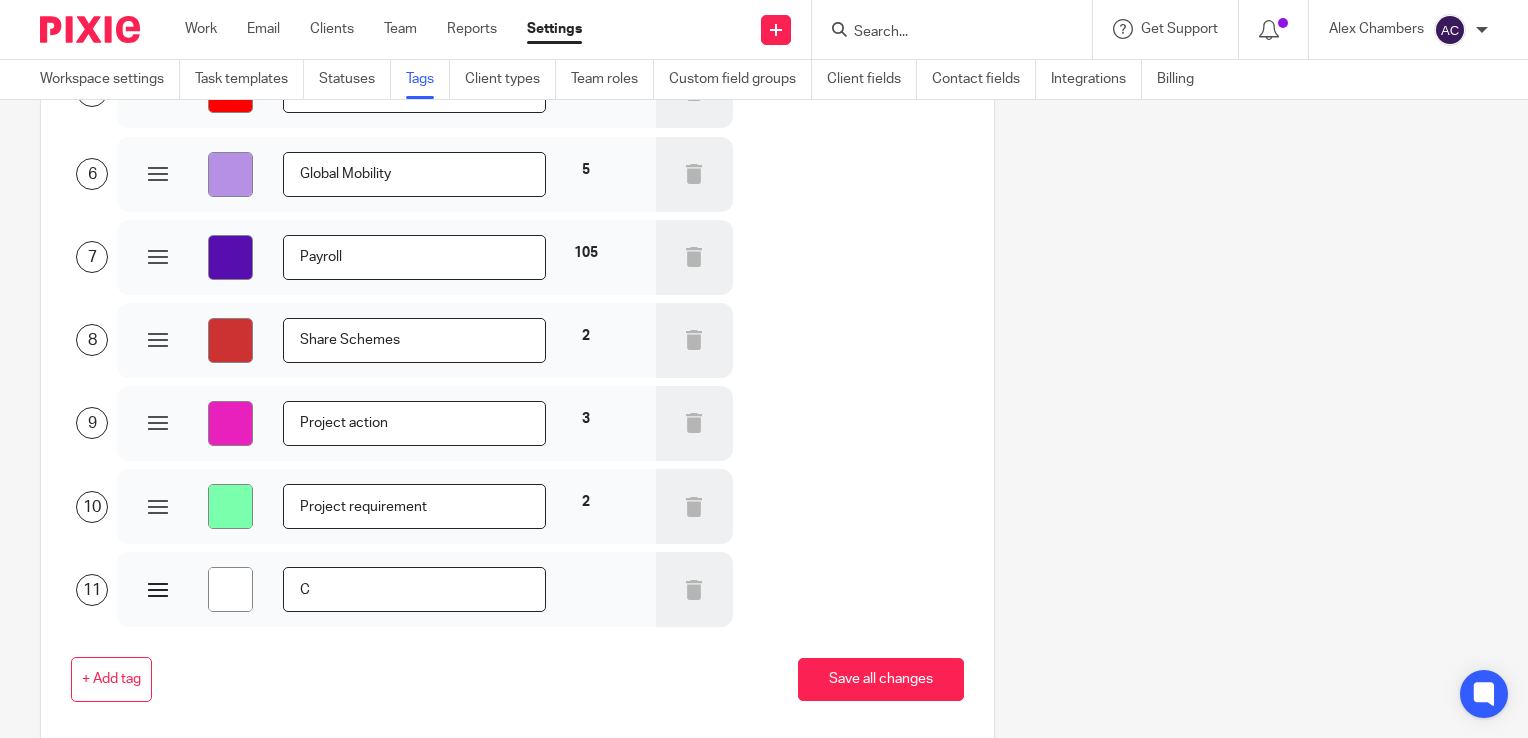 type on "#ffffff" 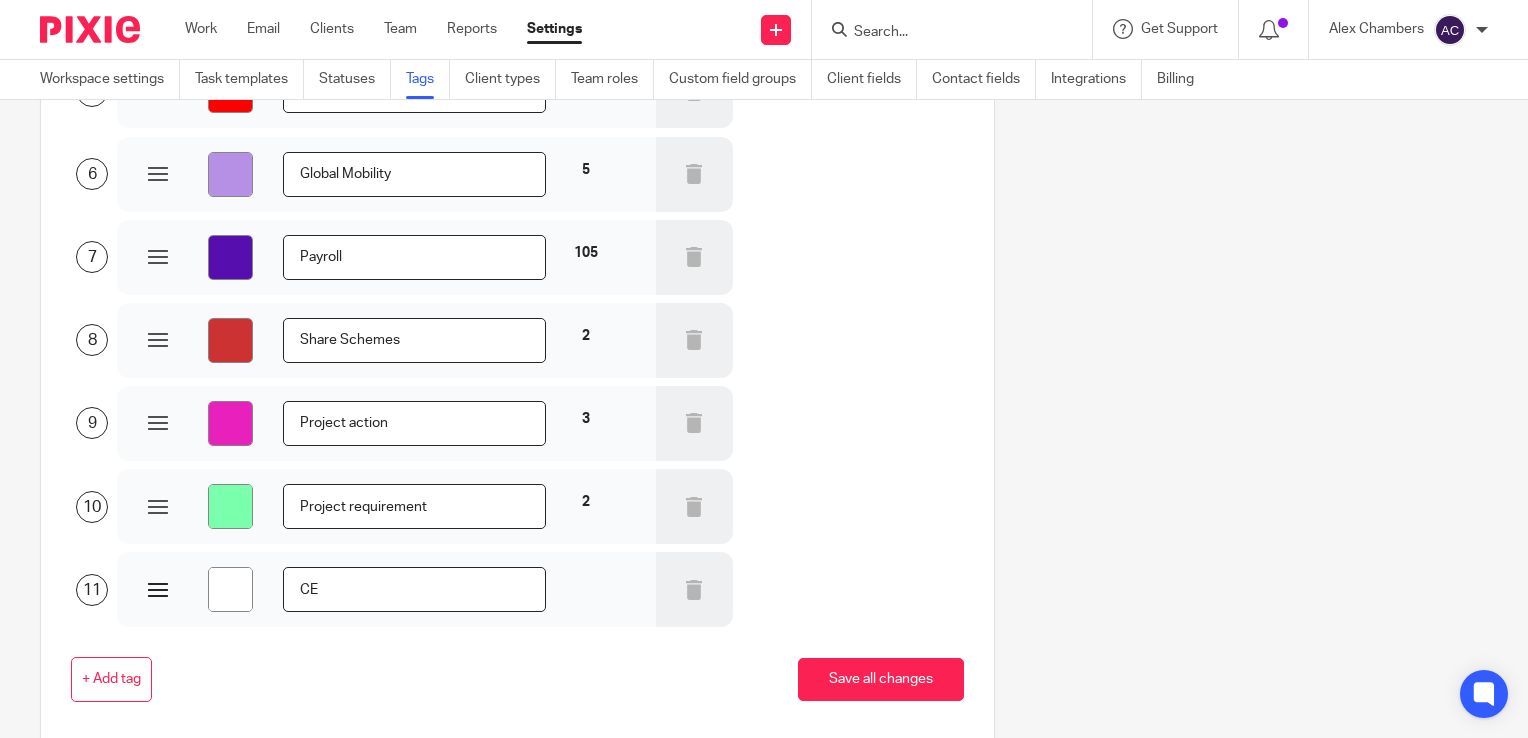 type on "#ffffff" 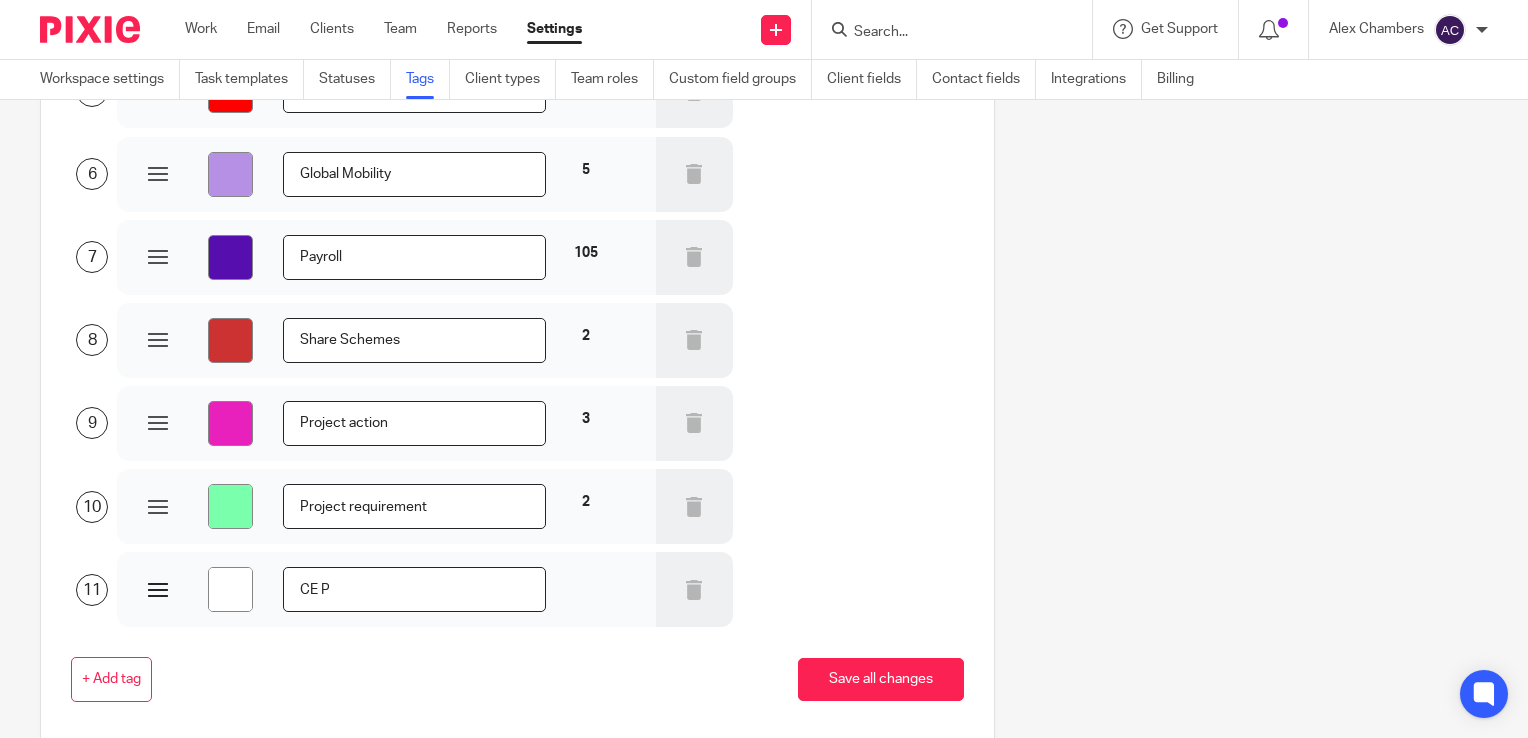 type on "#ffffff" 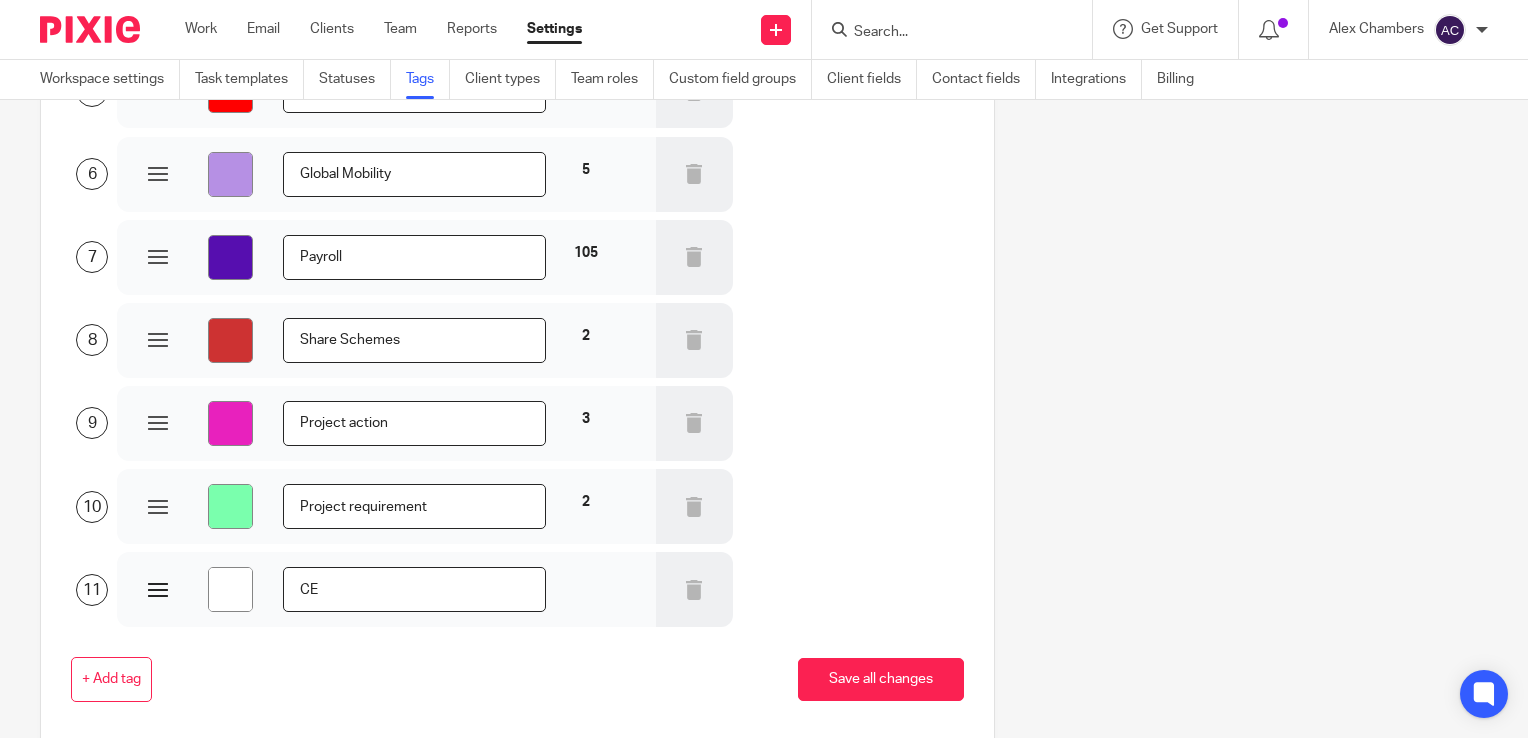 type on "#ffffff" 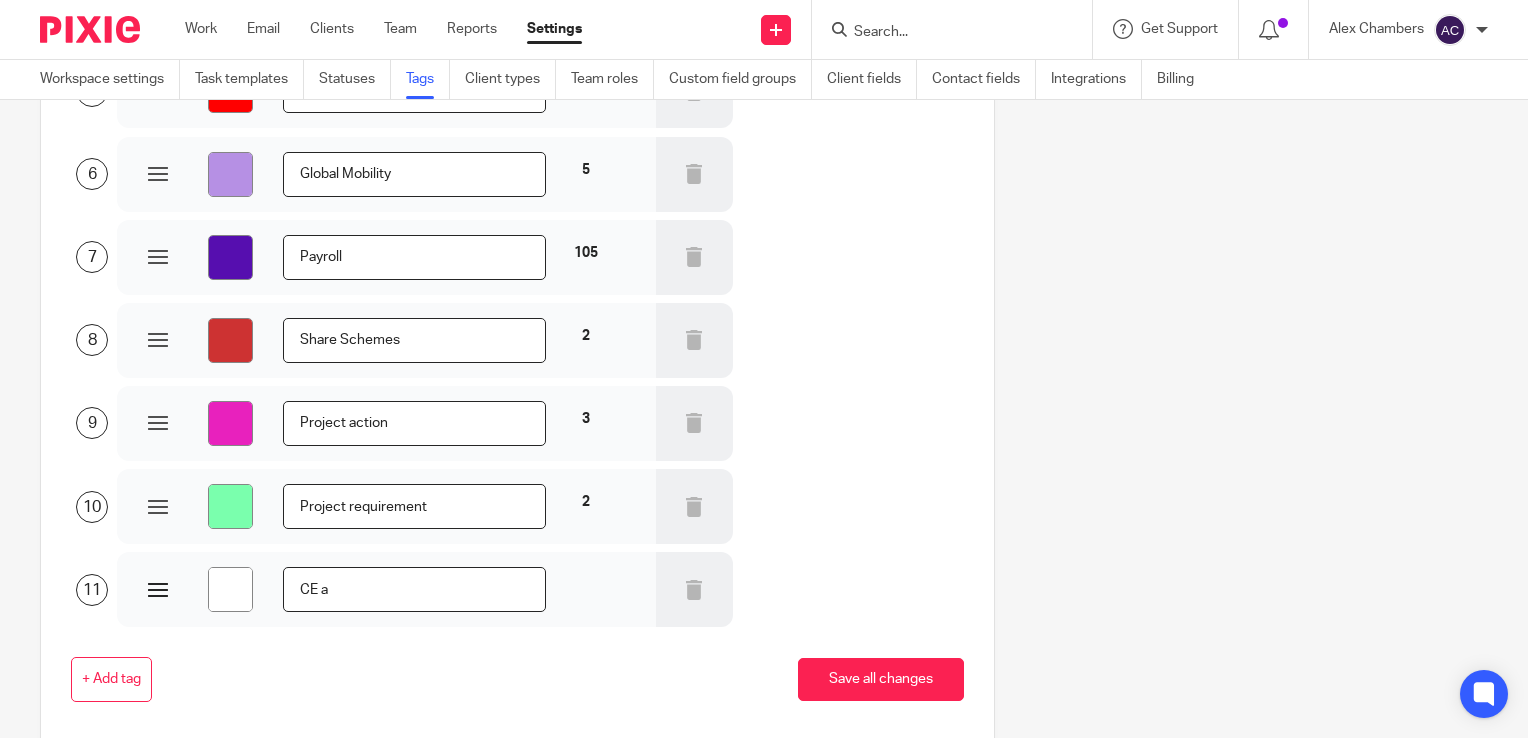 type on "#ffffff" 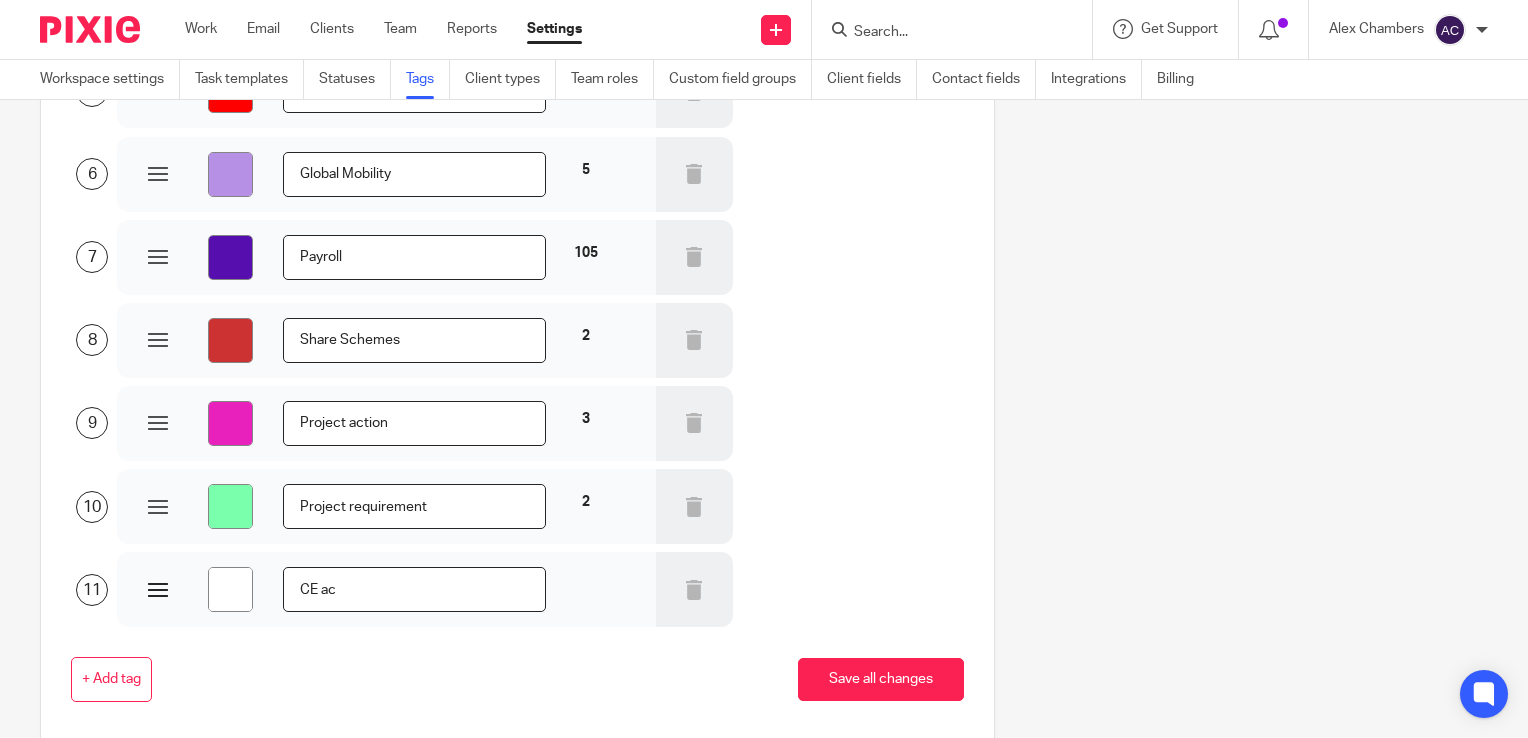 type on "#ffffff" 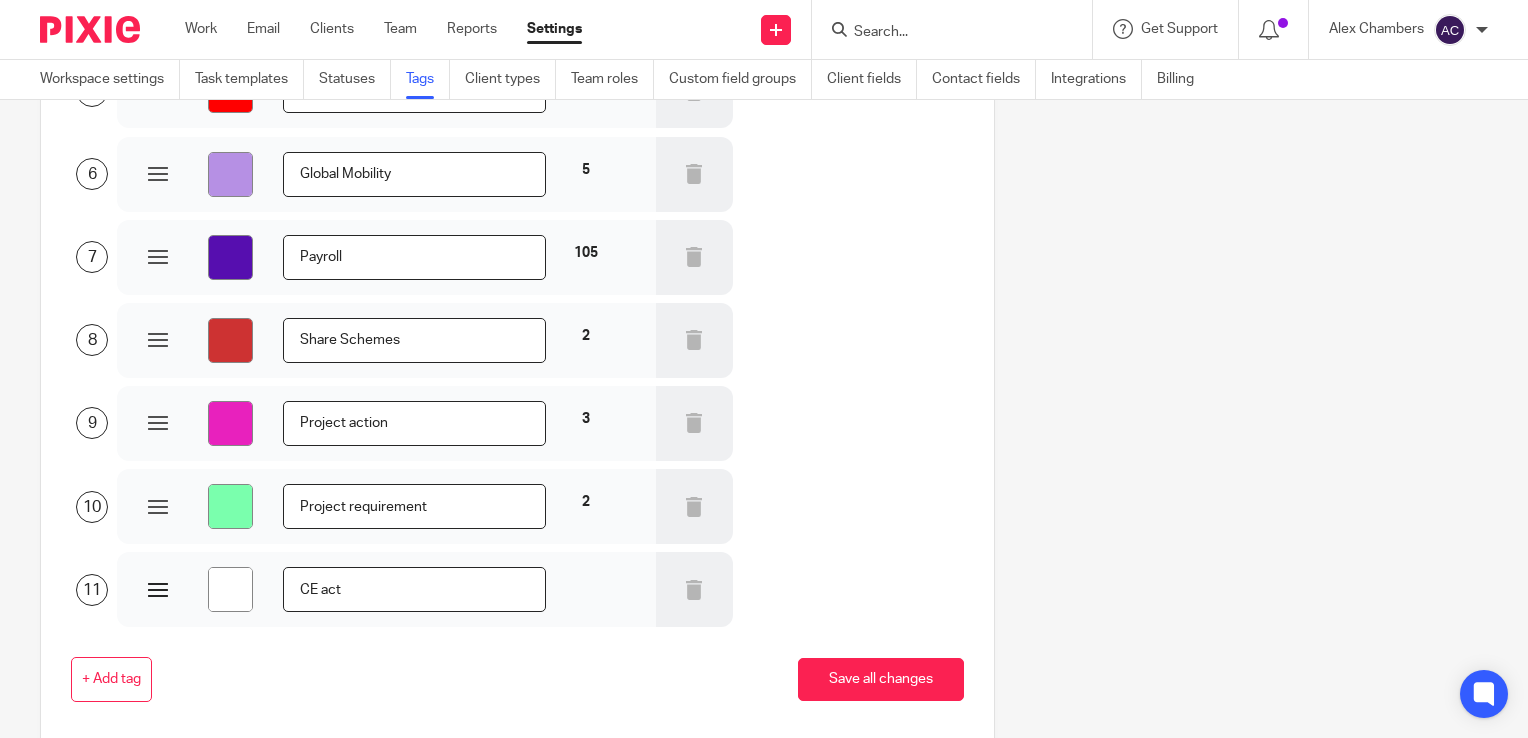 type on "#ffffff" 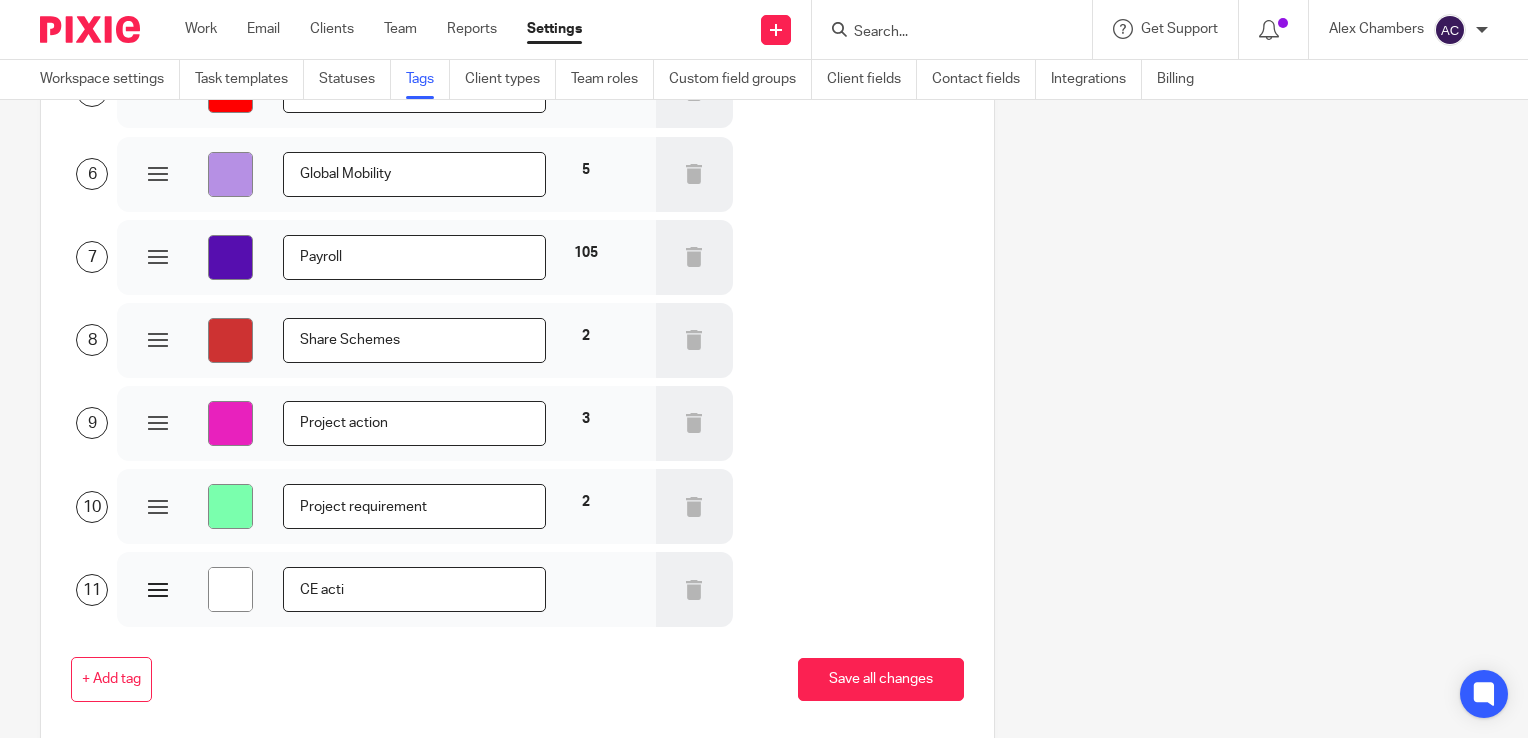 type on "#ffffff" 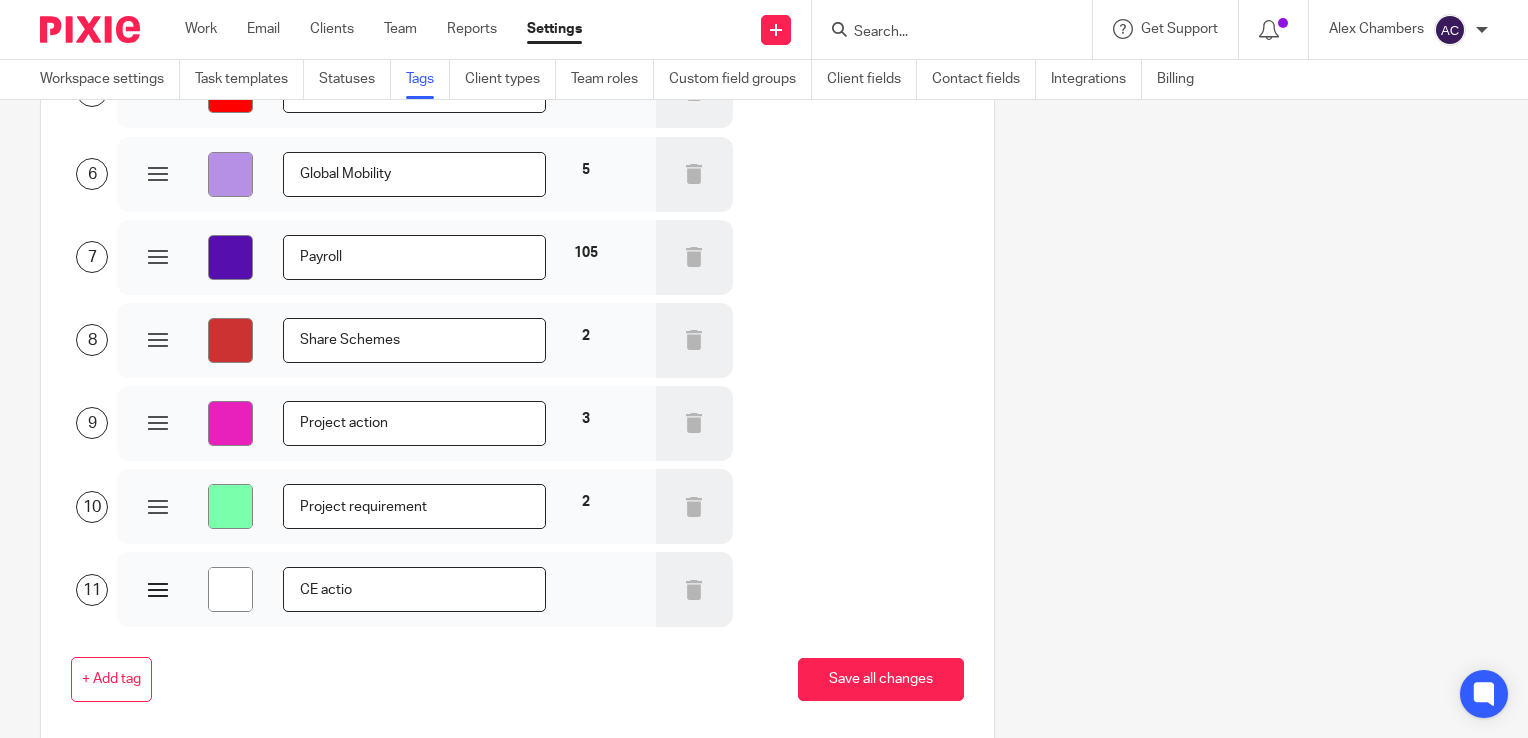 type on "#ffffff" 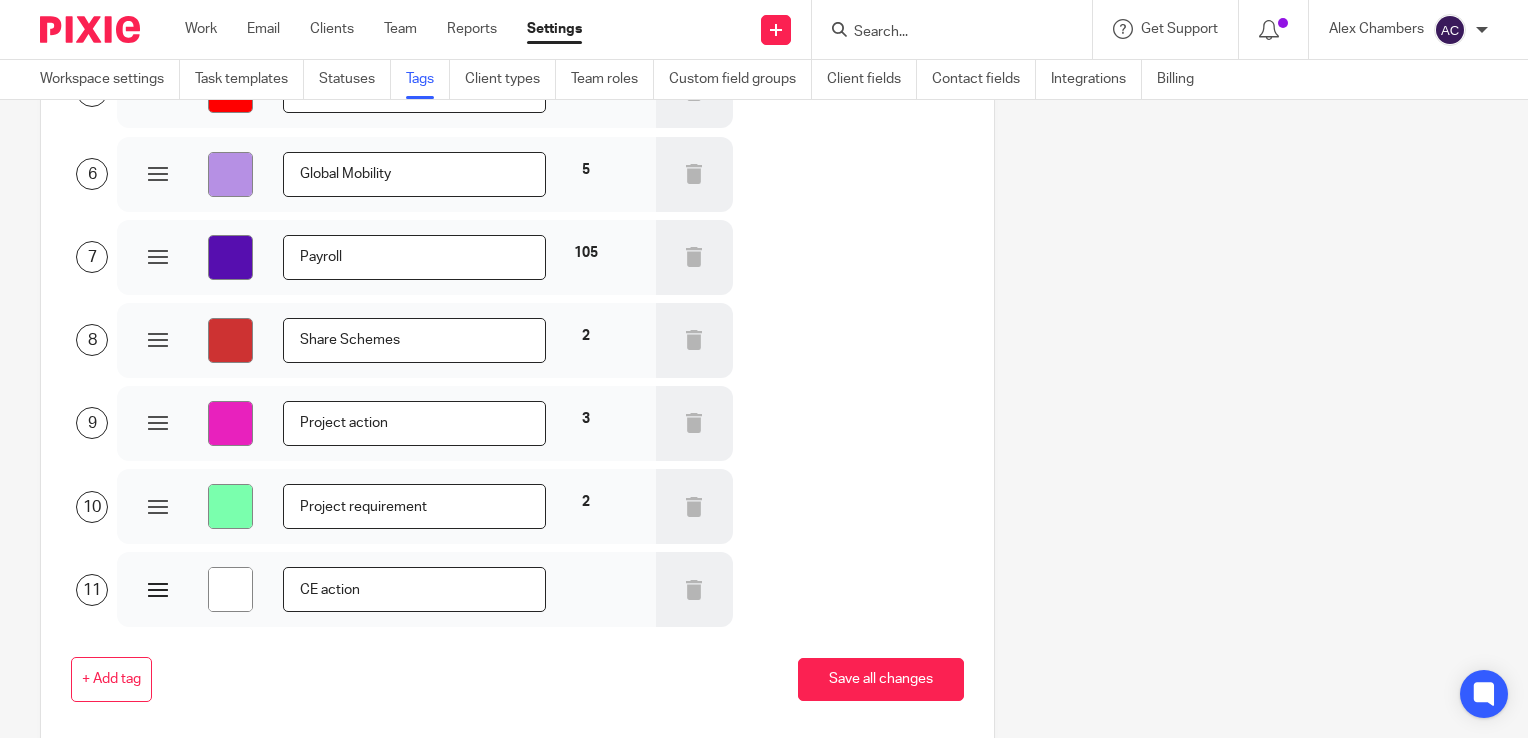 type on "#ffffff" 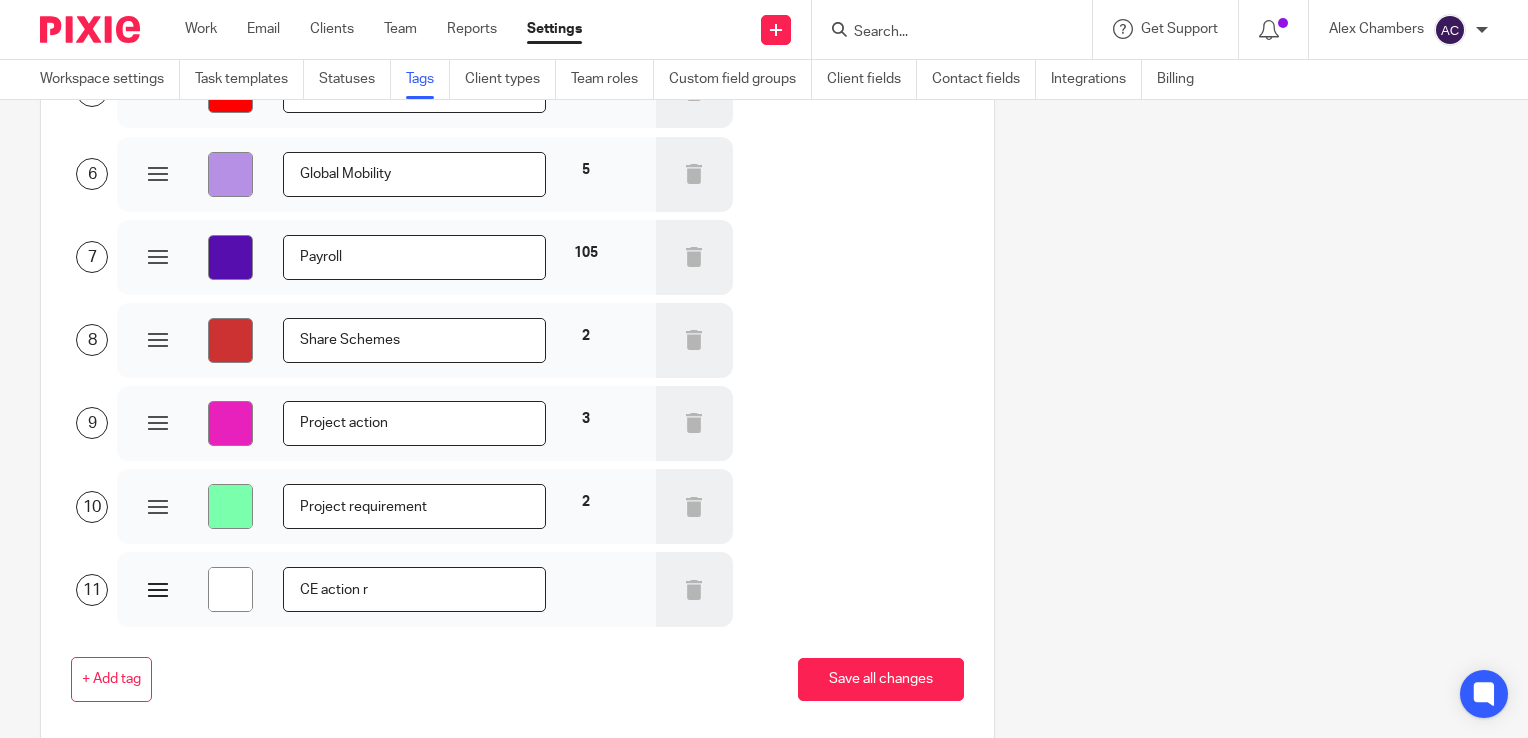 type on "#ffffff" 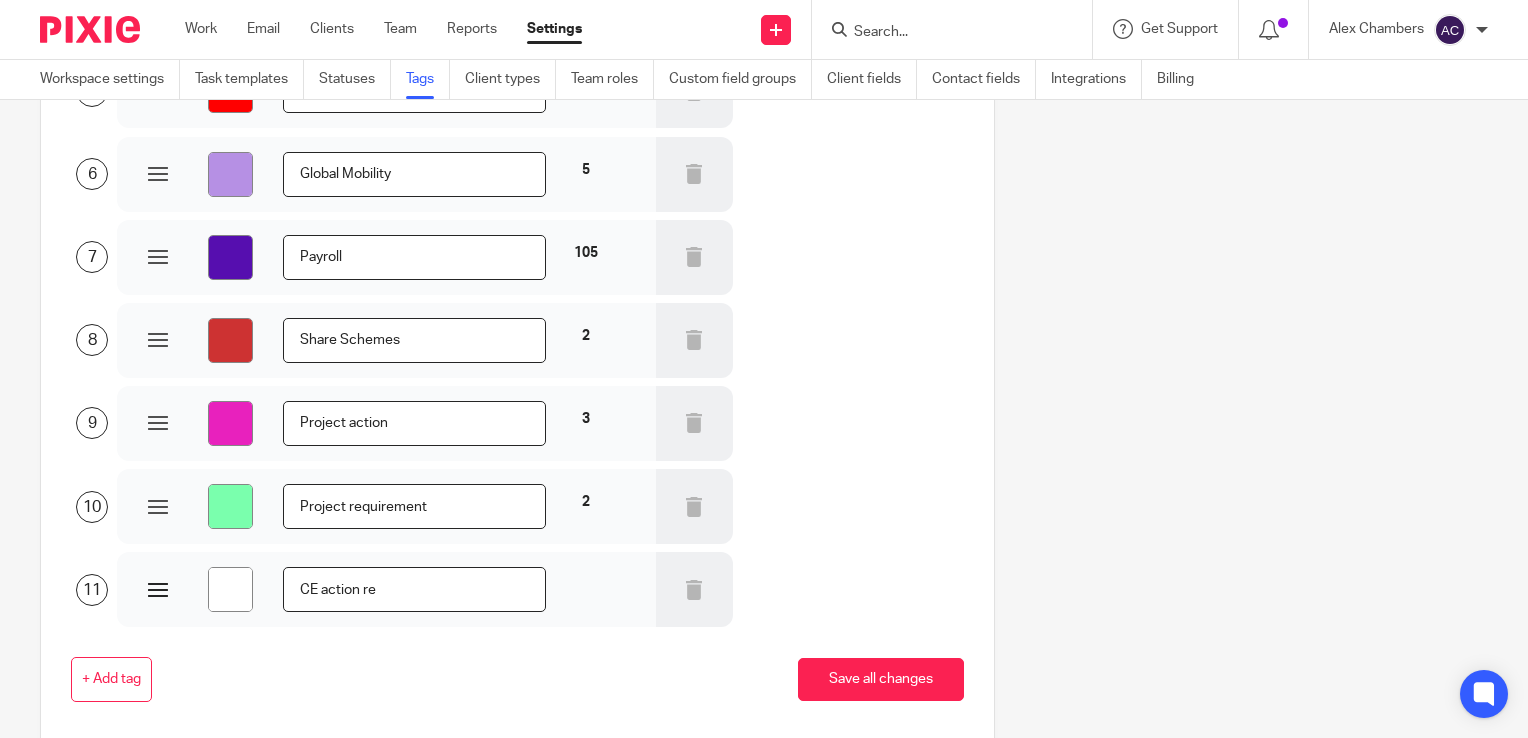 type on "#ffffff" 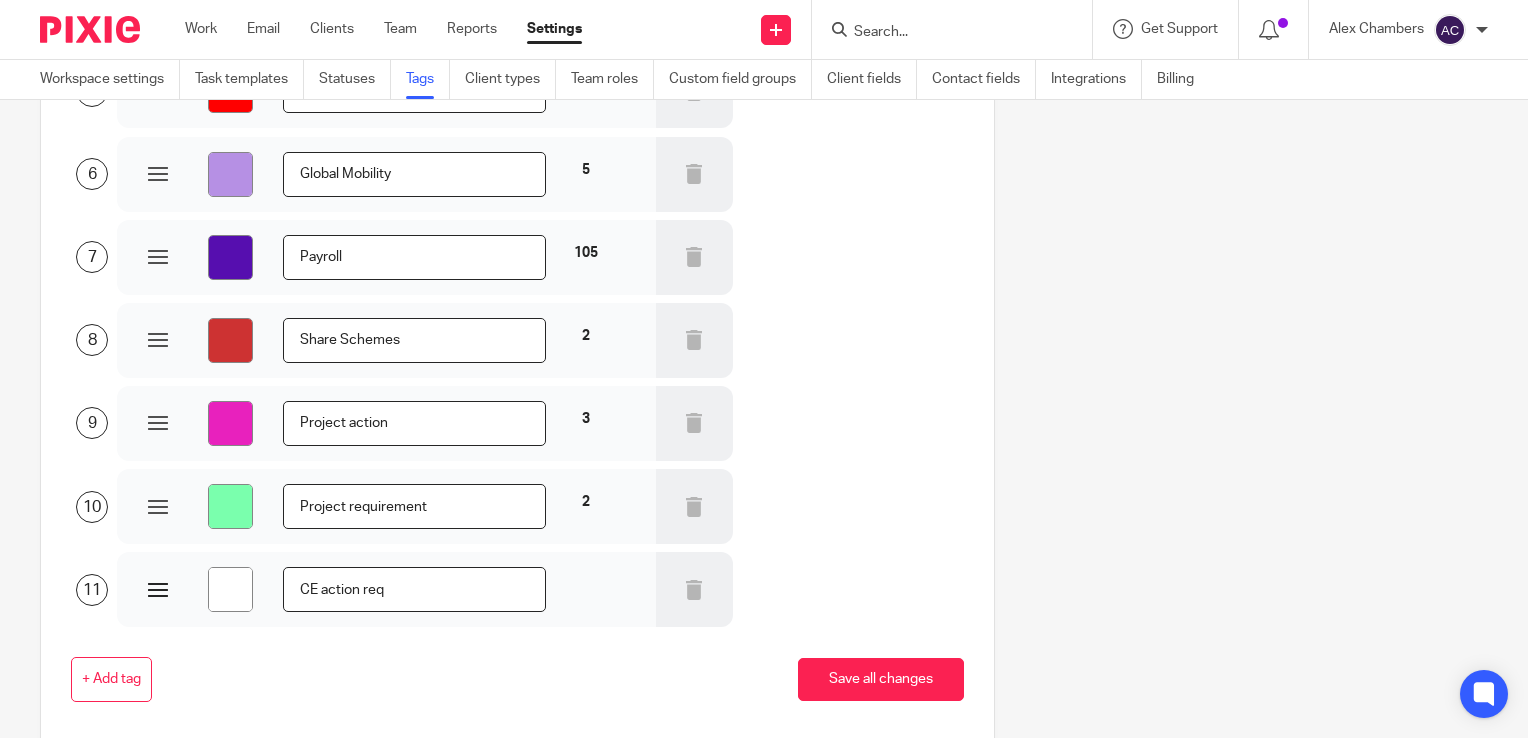 type on "#ffffff" 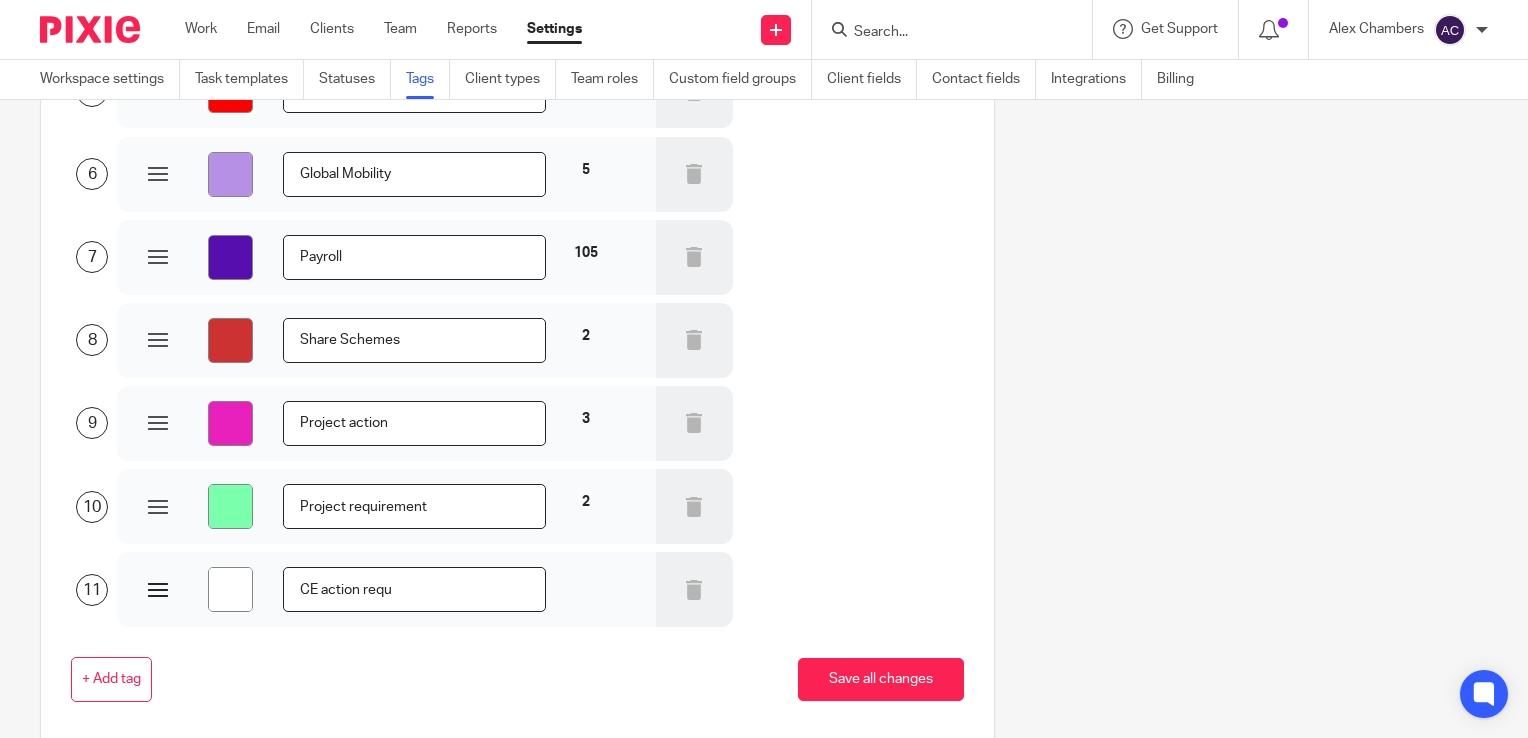 type on "#ffffff" 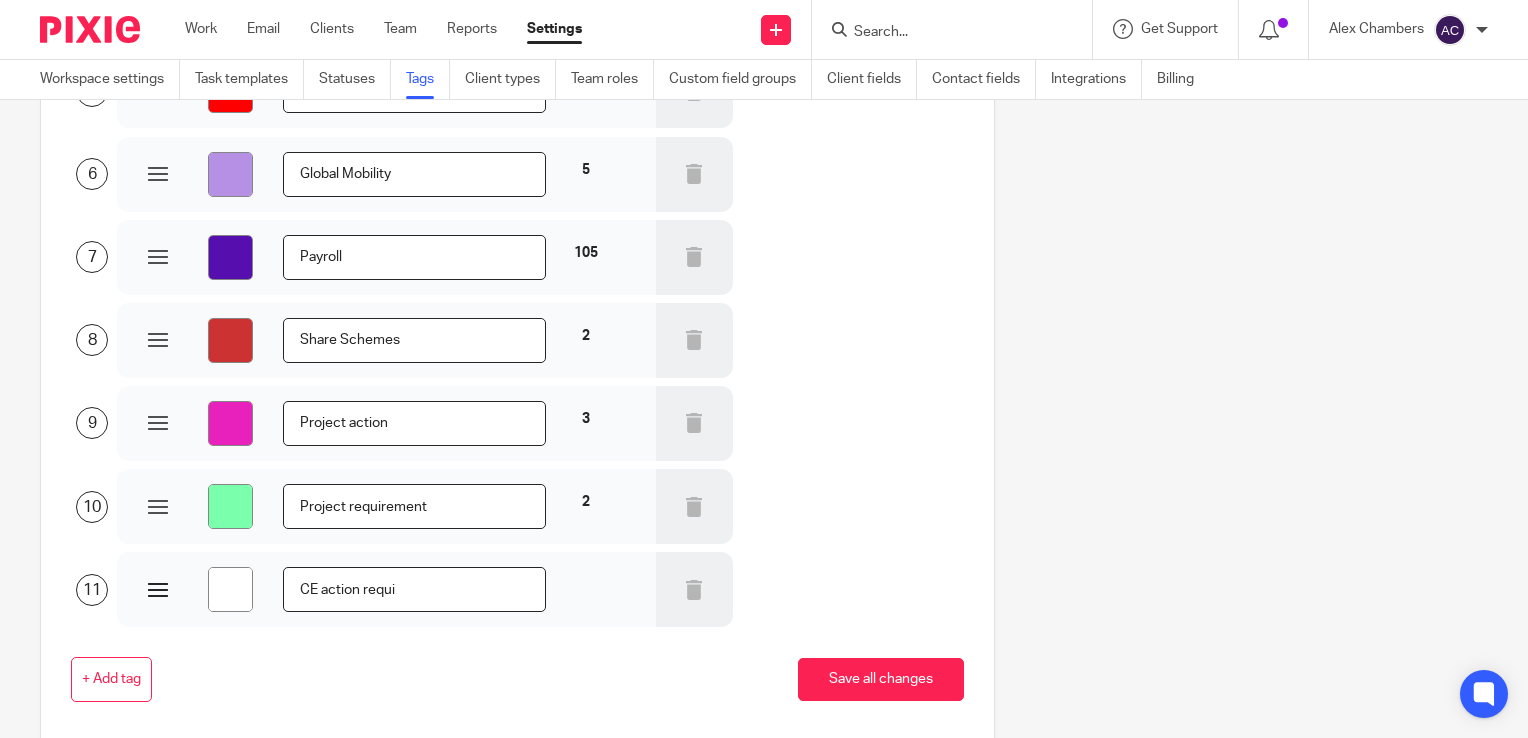 type on "CE action requir" 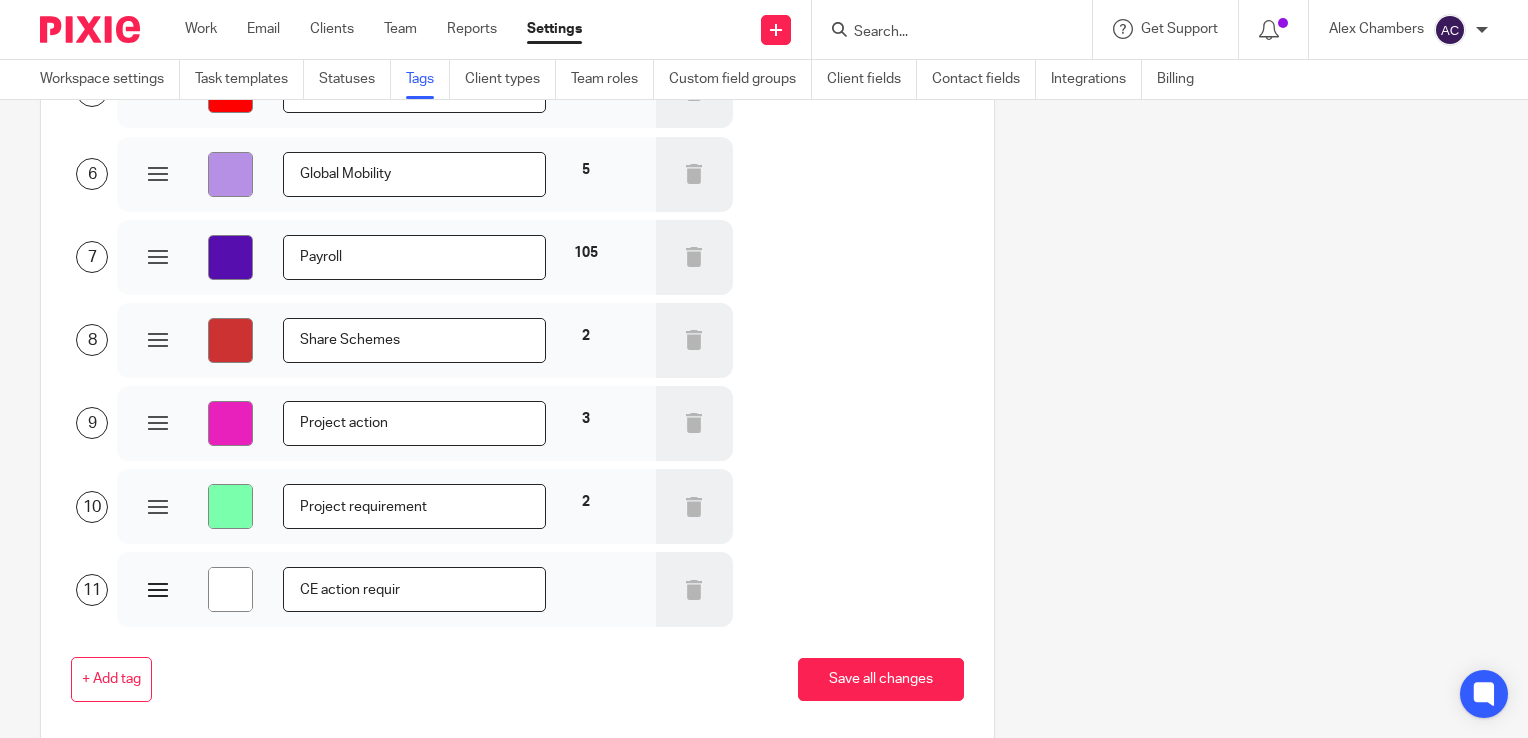 type on "#ffffff" 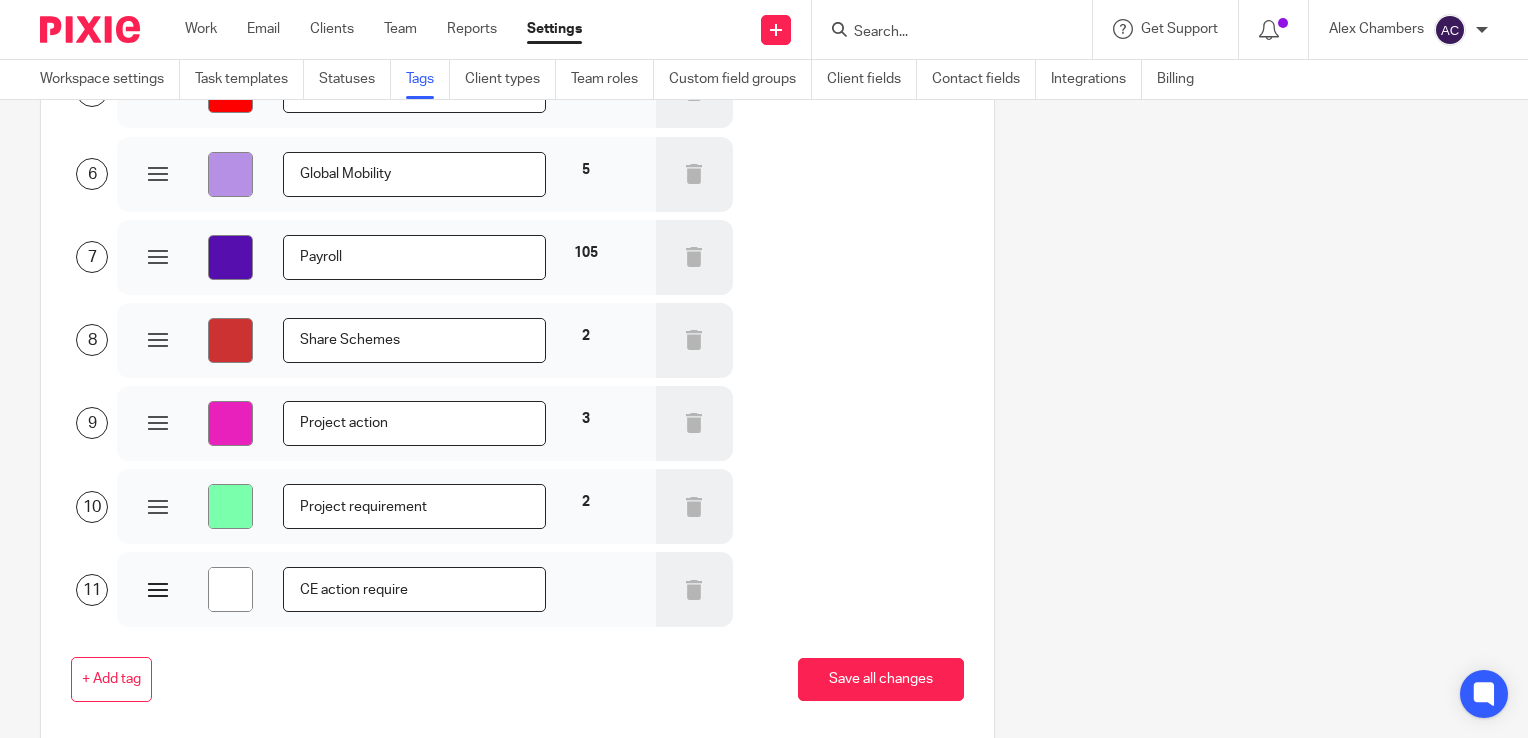 type on "#ffffff" 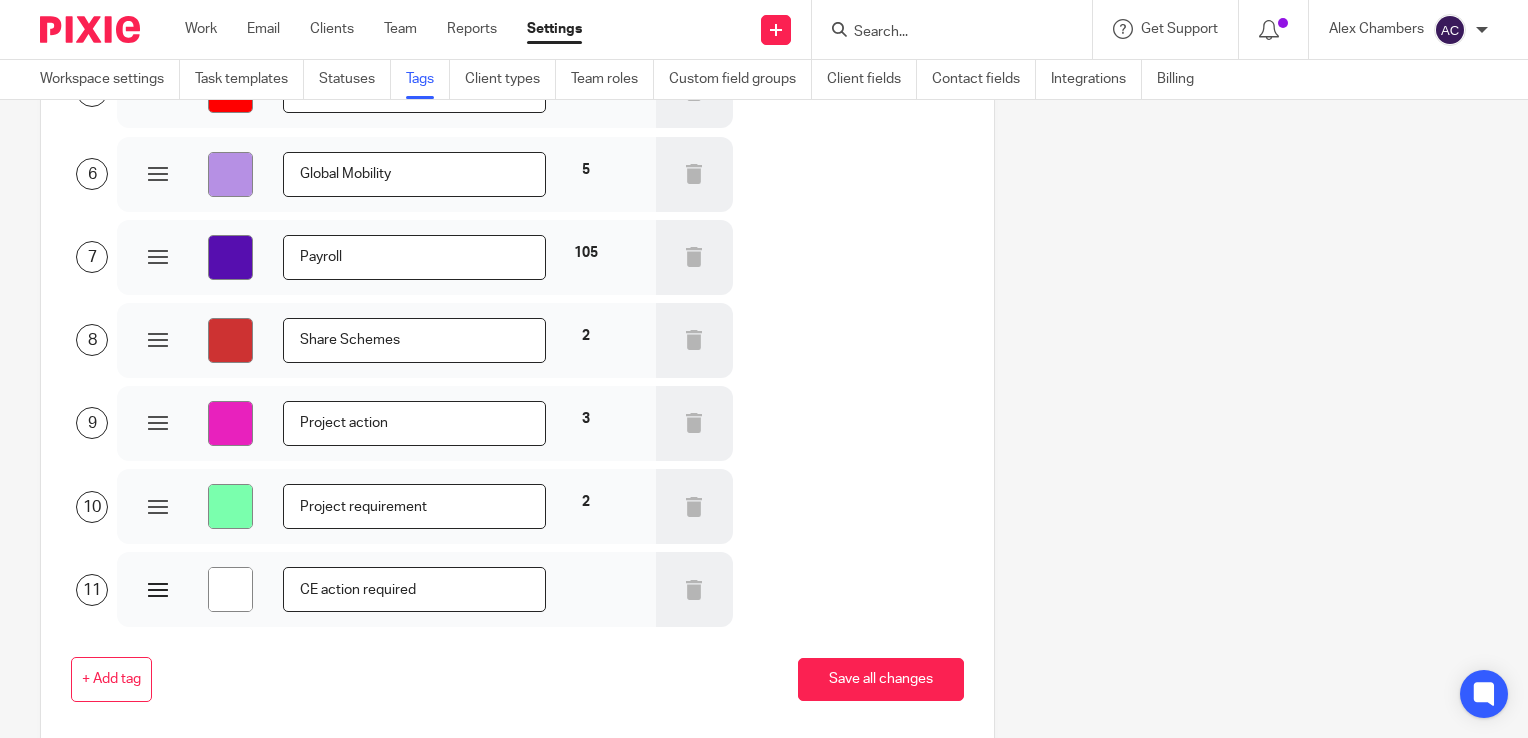 type on "CE action required" 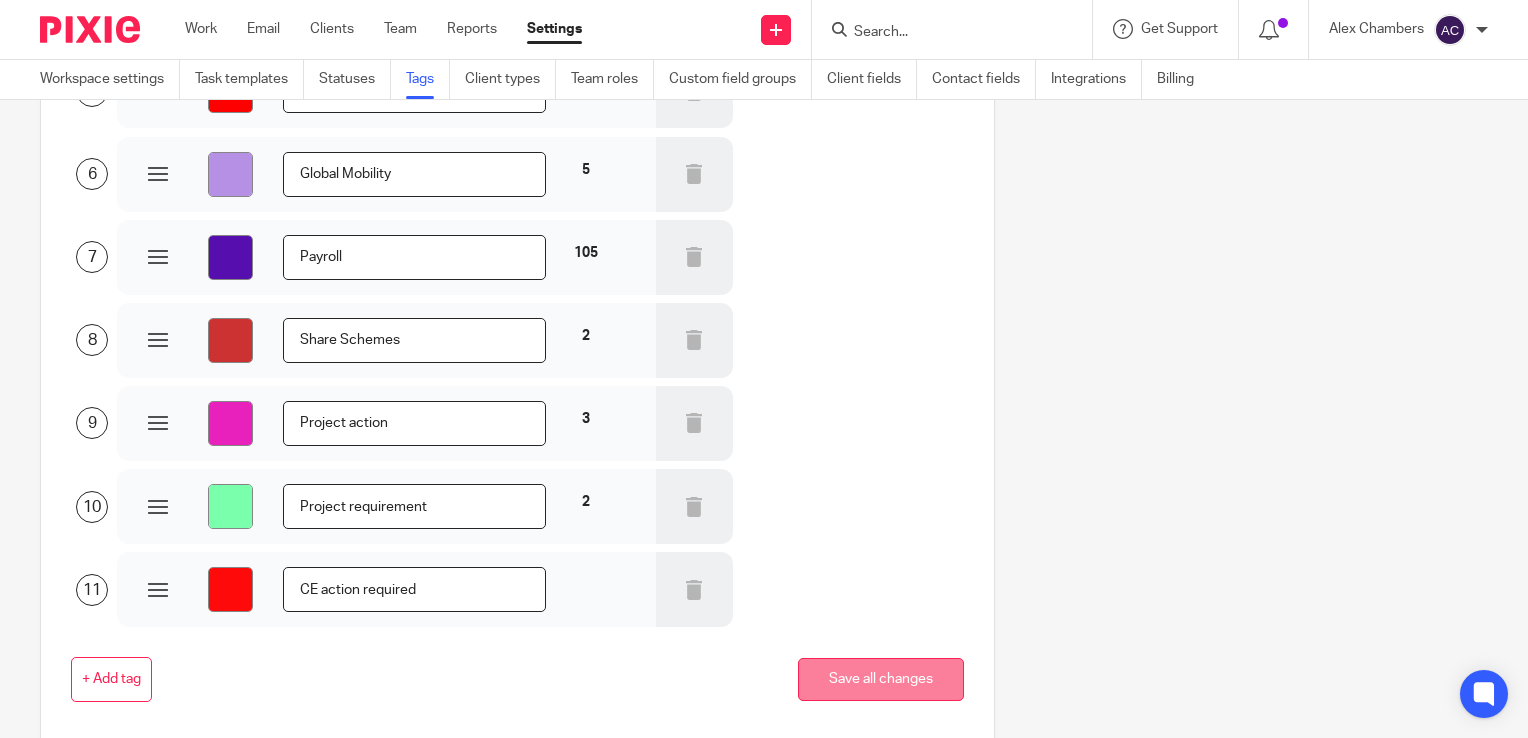 type on "#ff0a0a" 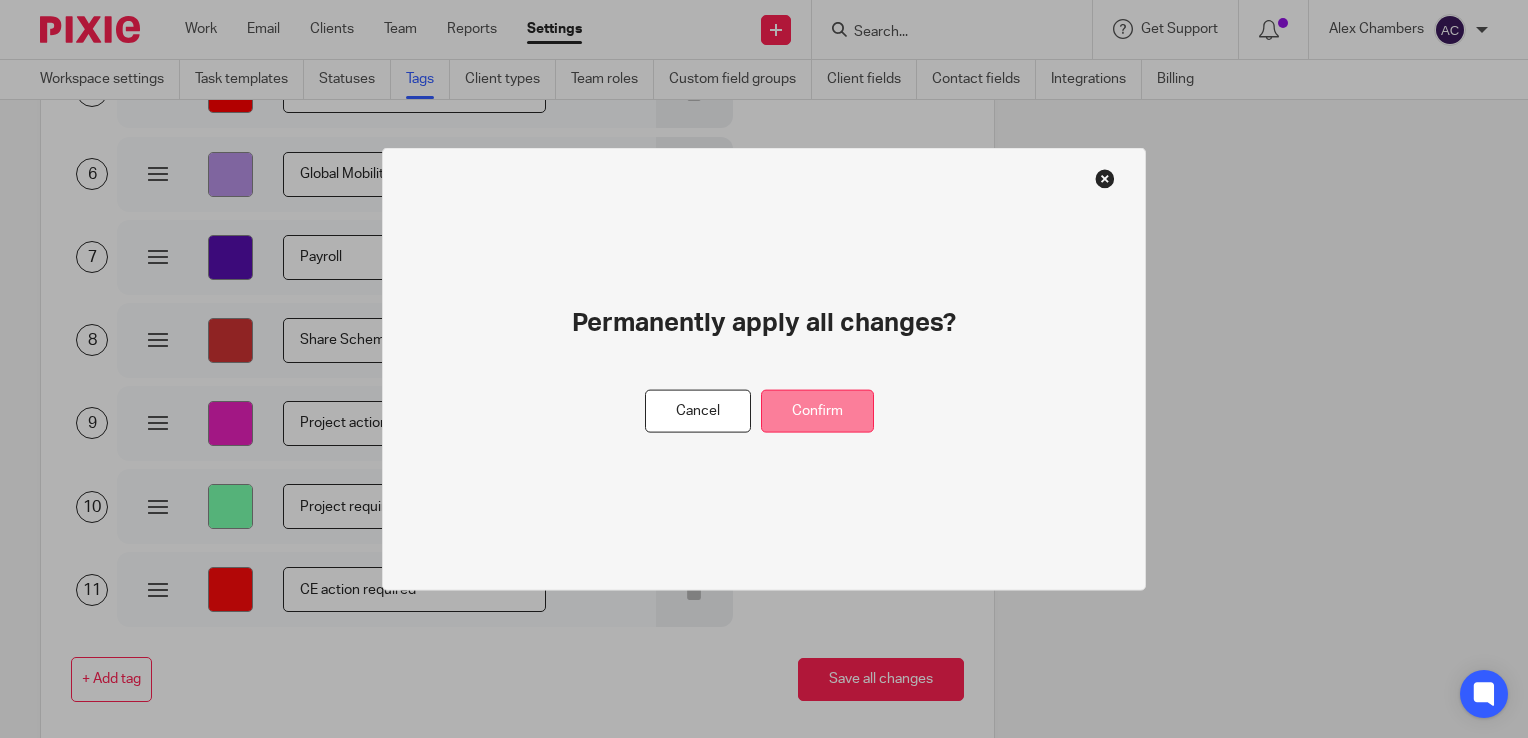 click on "Confirm" at bounding box center (817, 411) 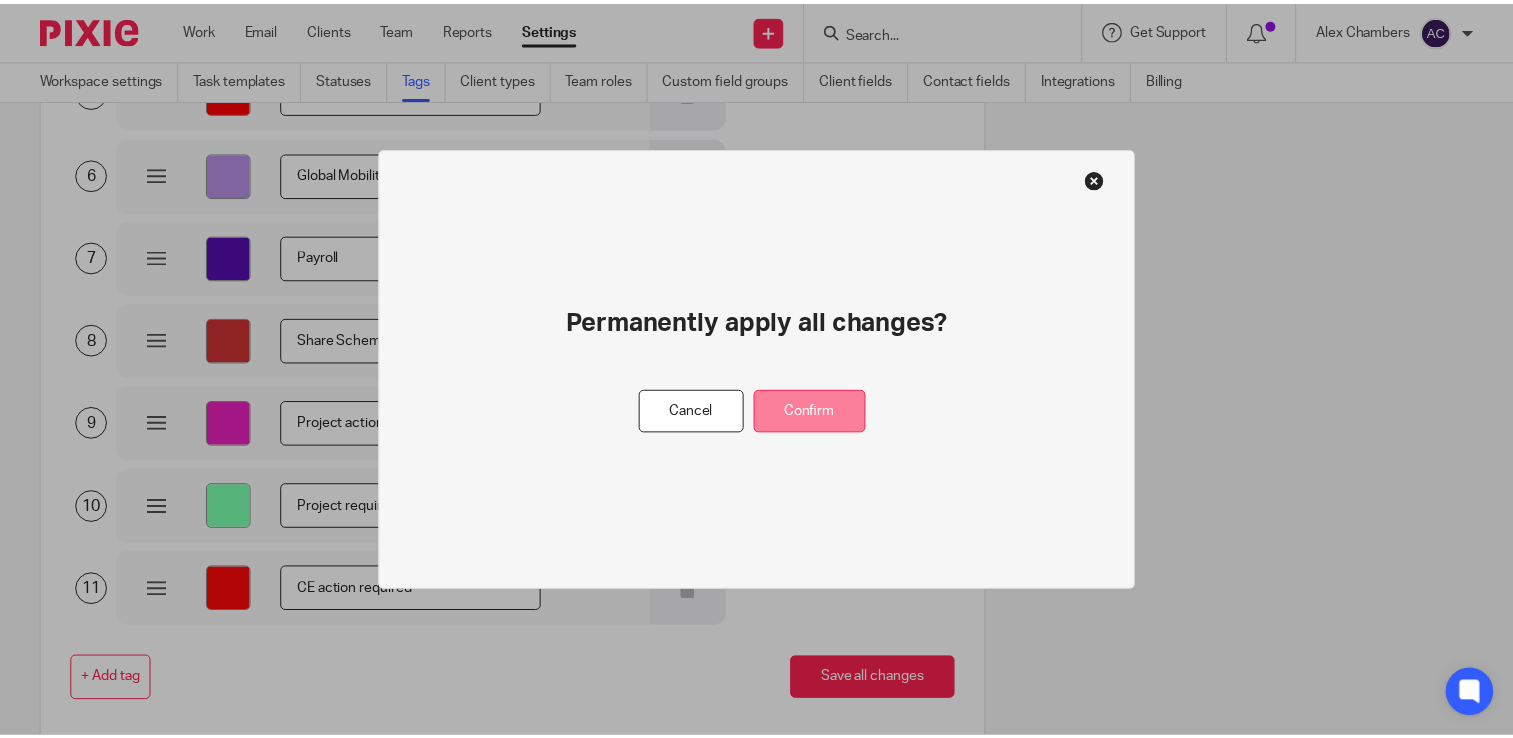 scroll, scrollTop: 0, scrollLeft: 0, axis: both 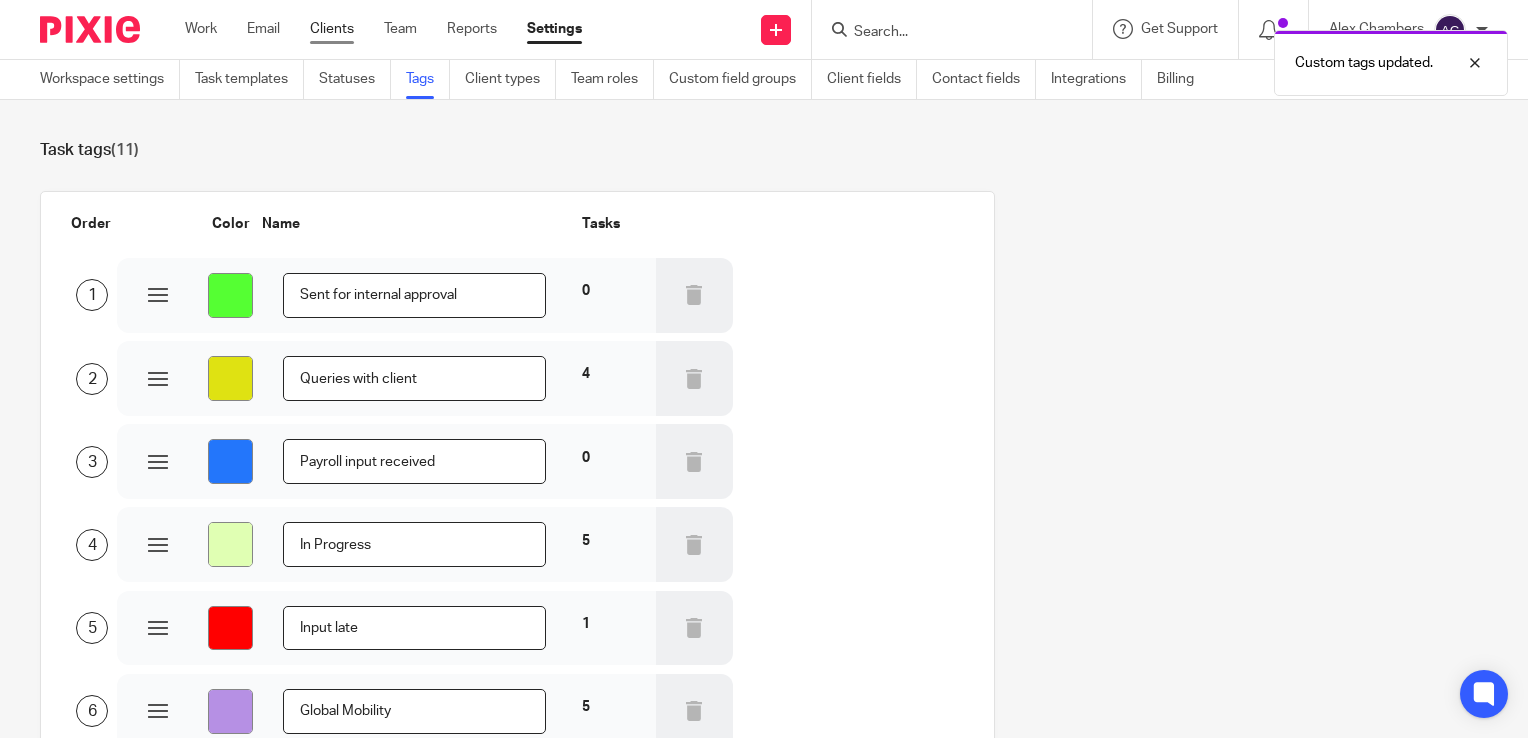 click on "Clients" at bounding box center [332, 29] 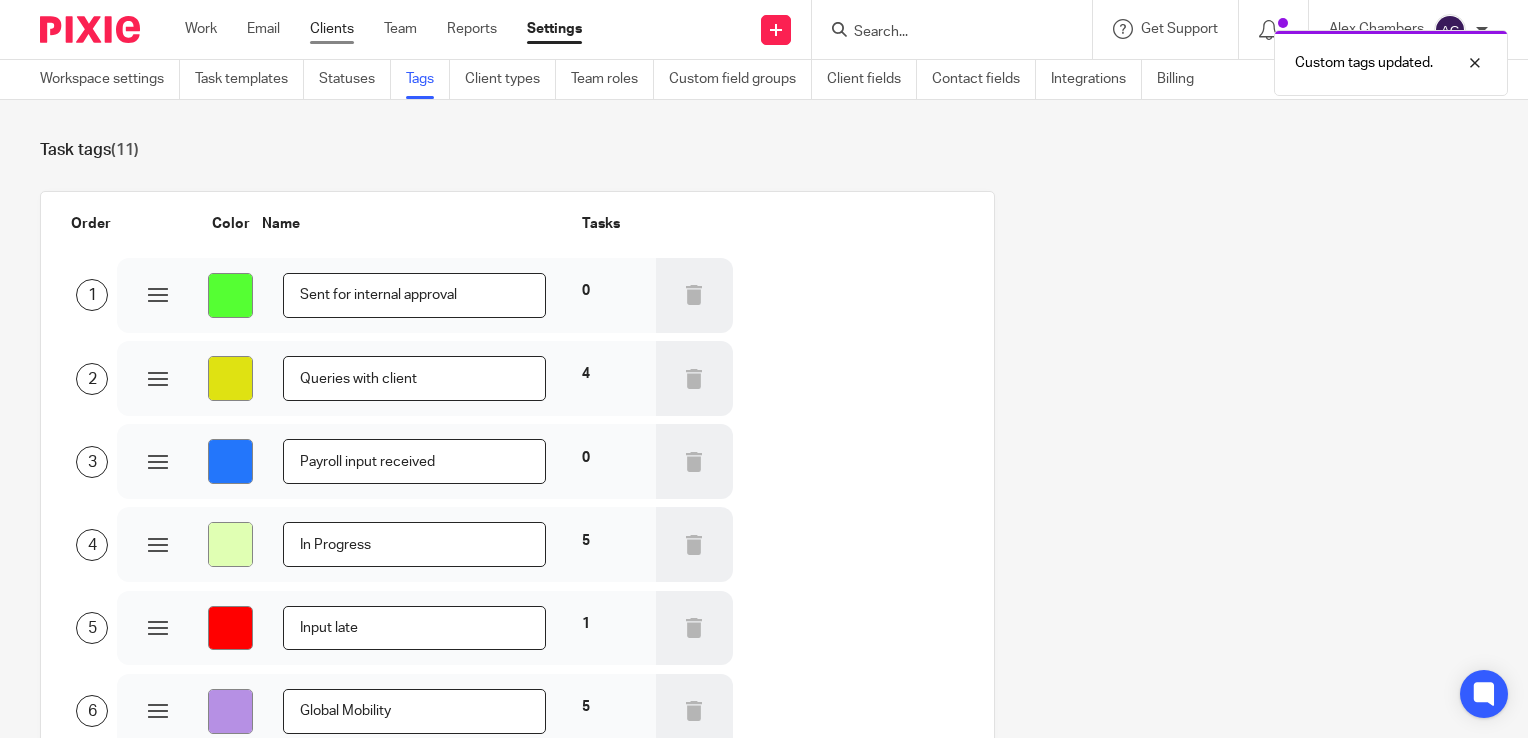 click on "Clients" at bounding box center (332, 29) 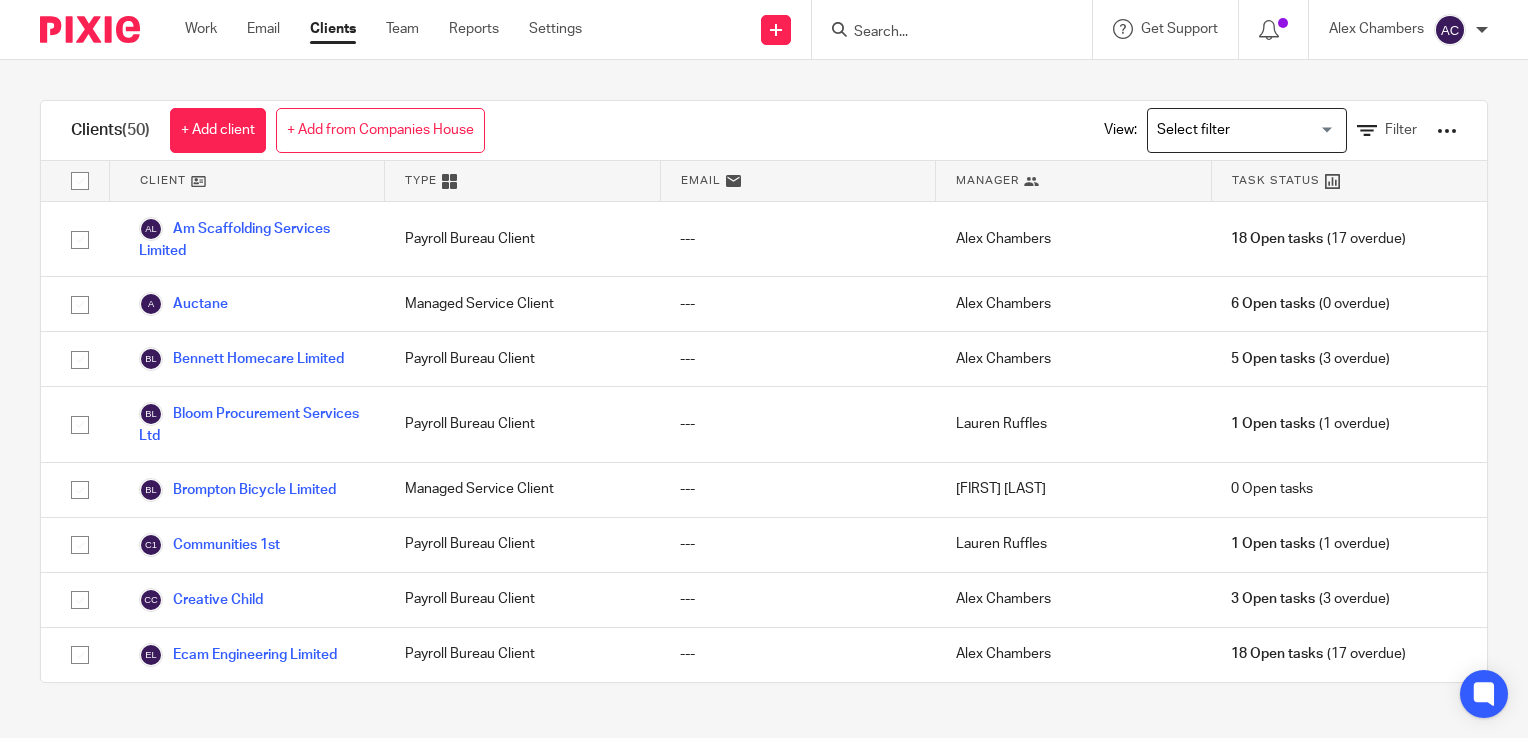 scroll, scrollTop: 0, scrollLeft: 0, axis: both 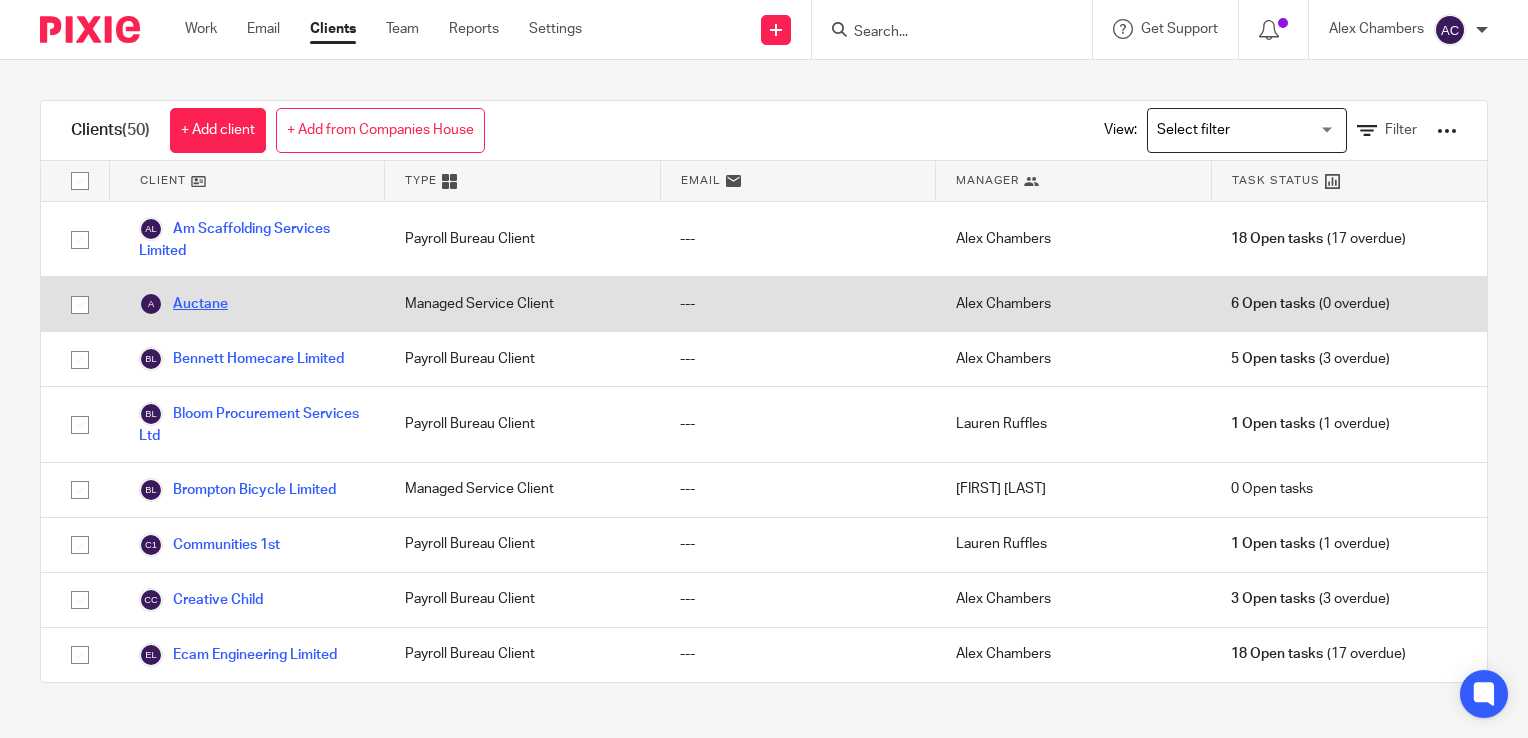 click on "Auctane" at bounding box center (183, 304) 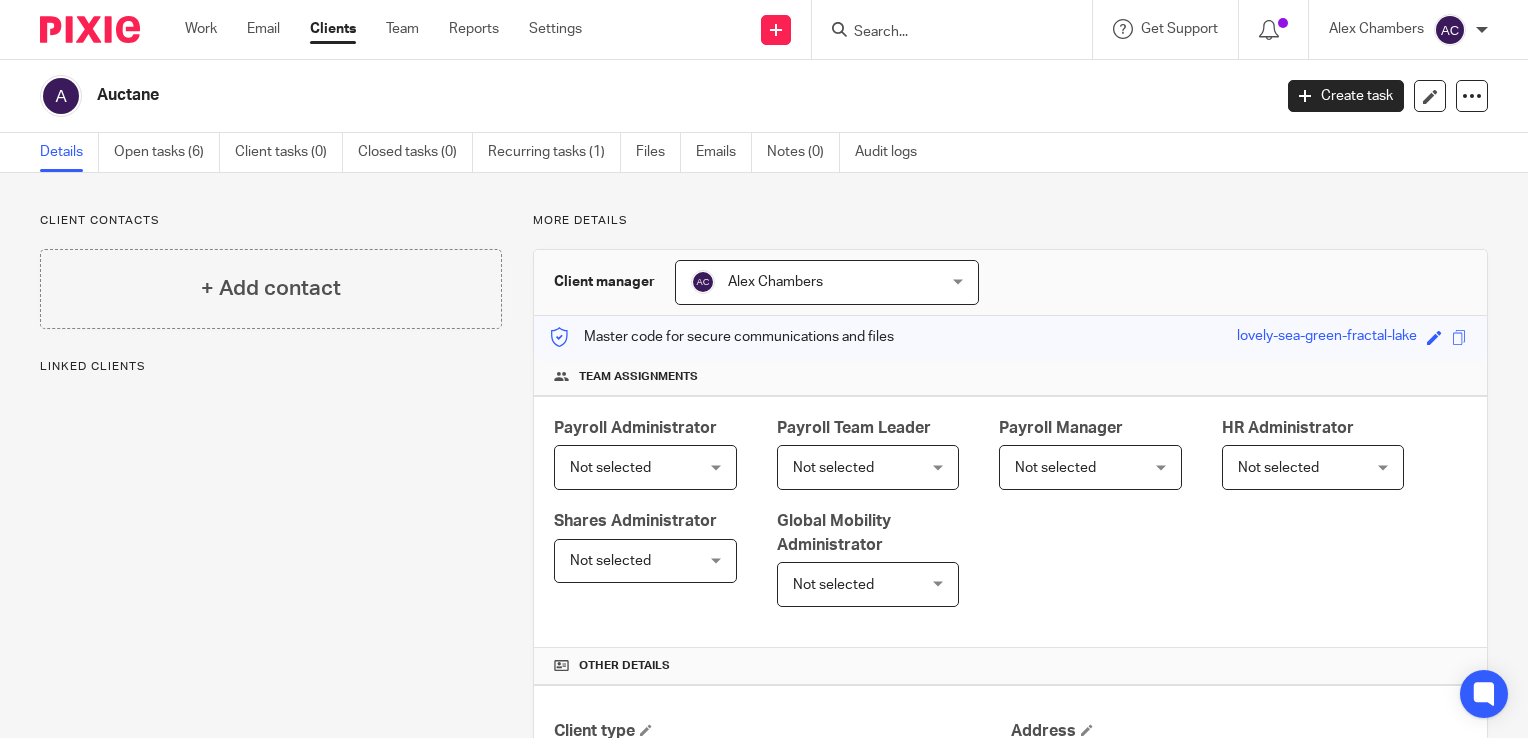 scroll, scrollTop: 0, scrollLeft: 0, axis: both 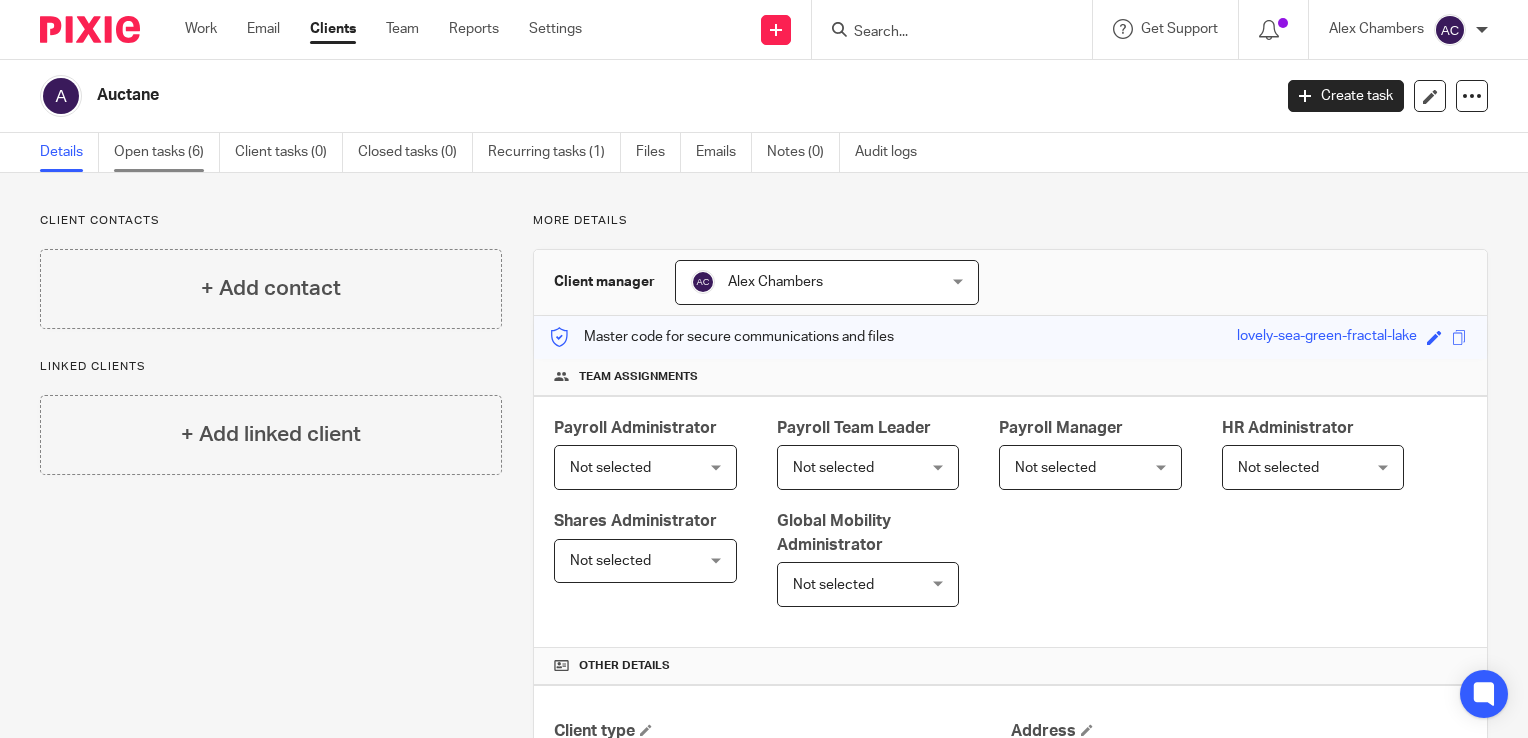 click on "Open tasks (6)" at bounding box center (167, 152) 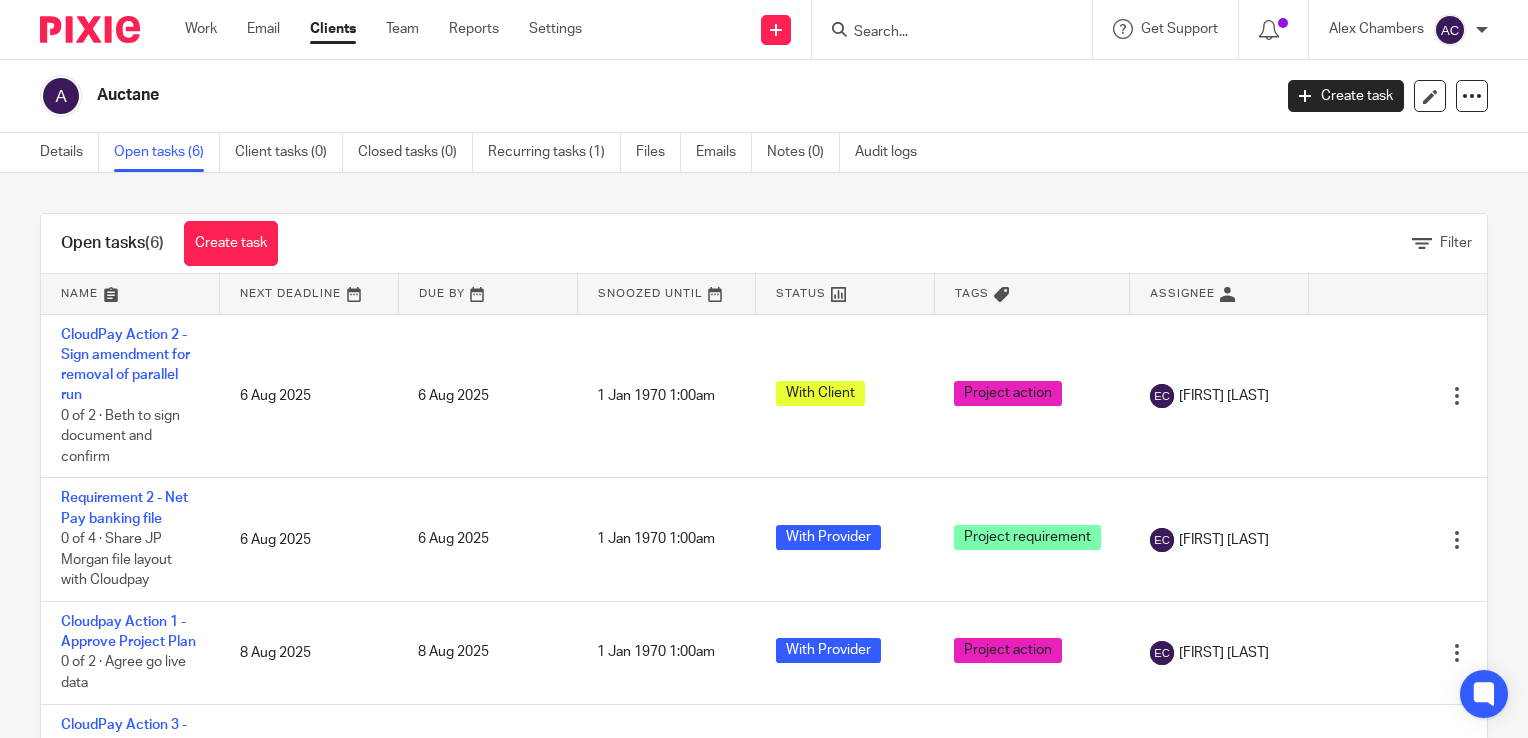 scroll, scrollTop: 0, scrollLeft: 0, axis: both 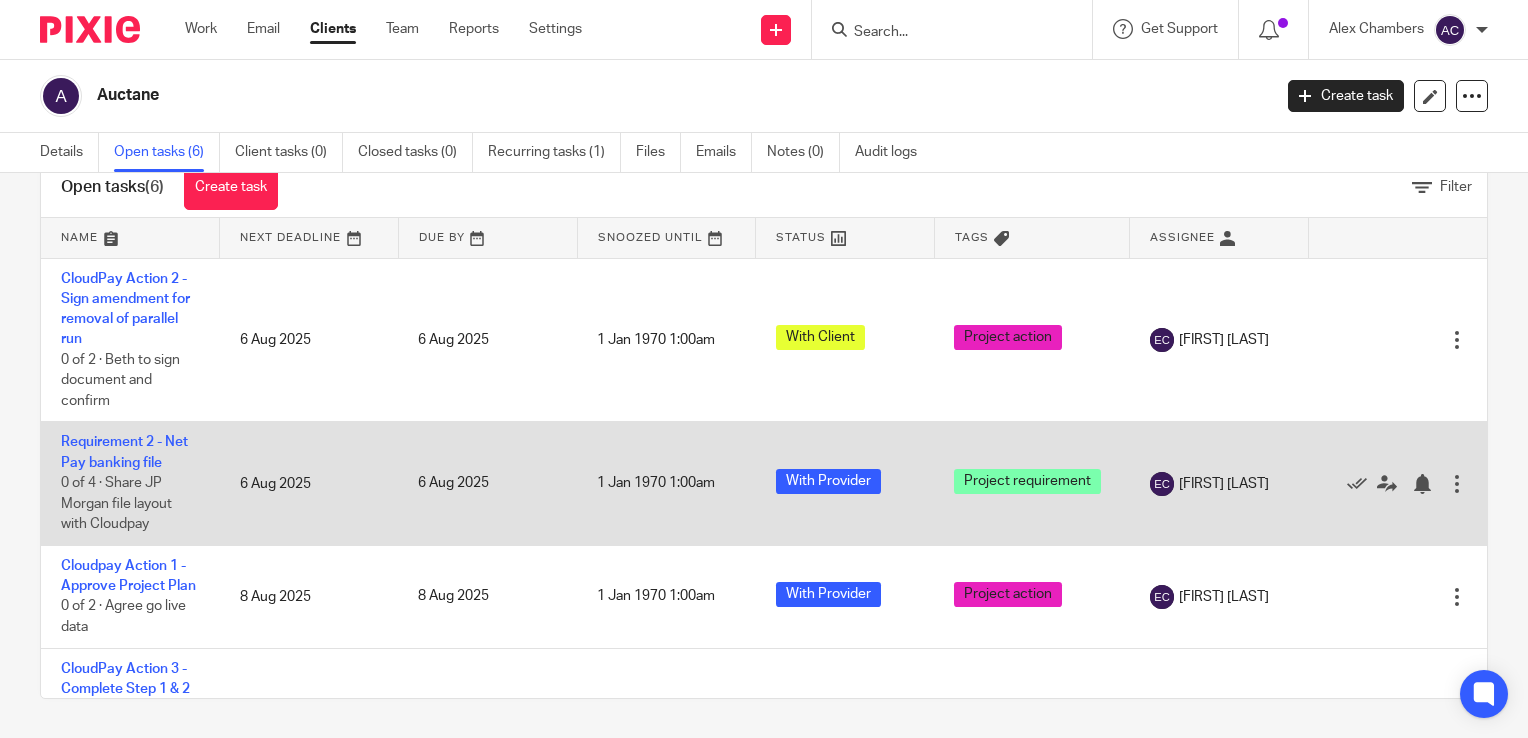 click on "Requirement 2 - Net Pay banking file
0
of
4 ·
Share JP Morgan file layout with Cloudpay" at bounding box center [130, 483] 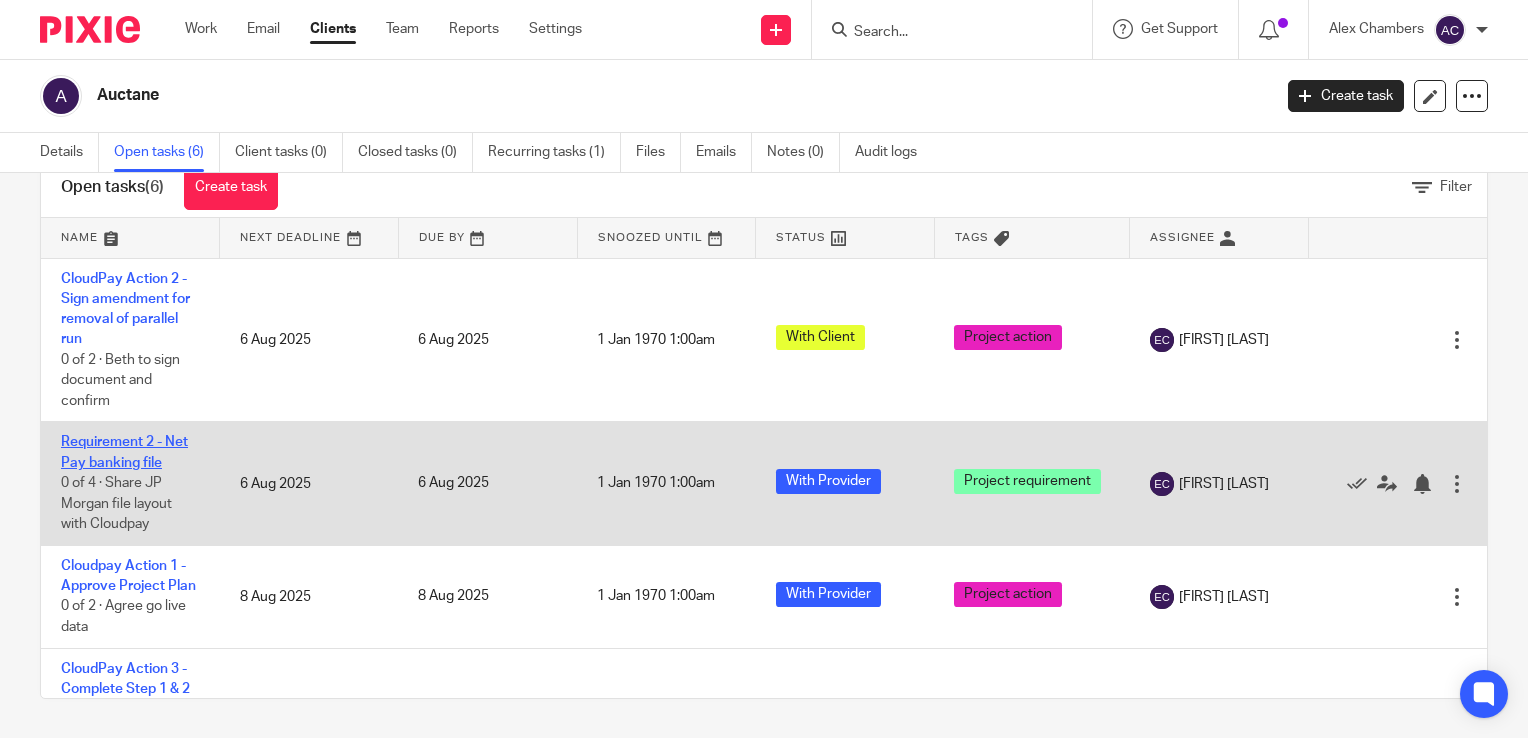 click on "Requirement 2 - Net Pay banking file" at bounding box center [124, 452] 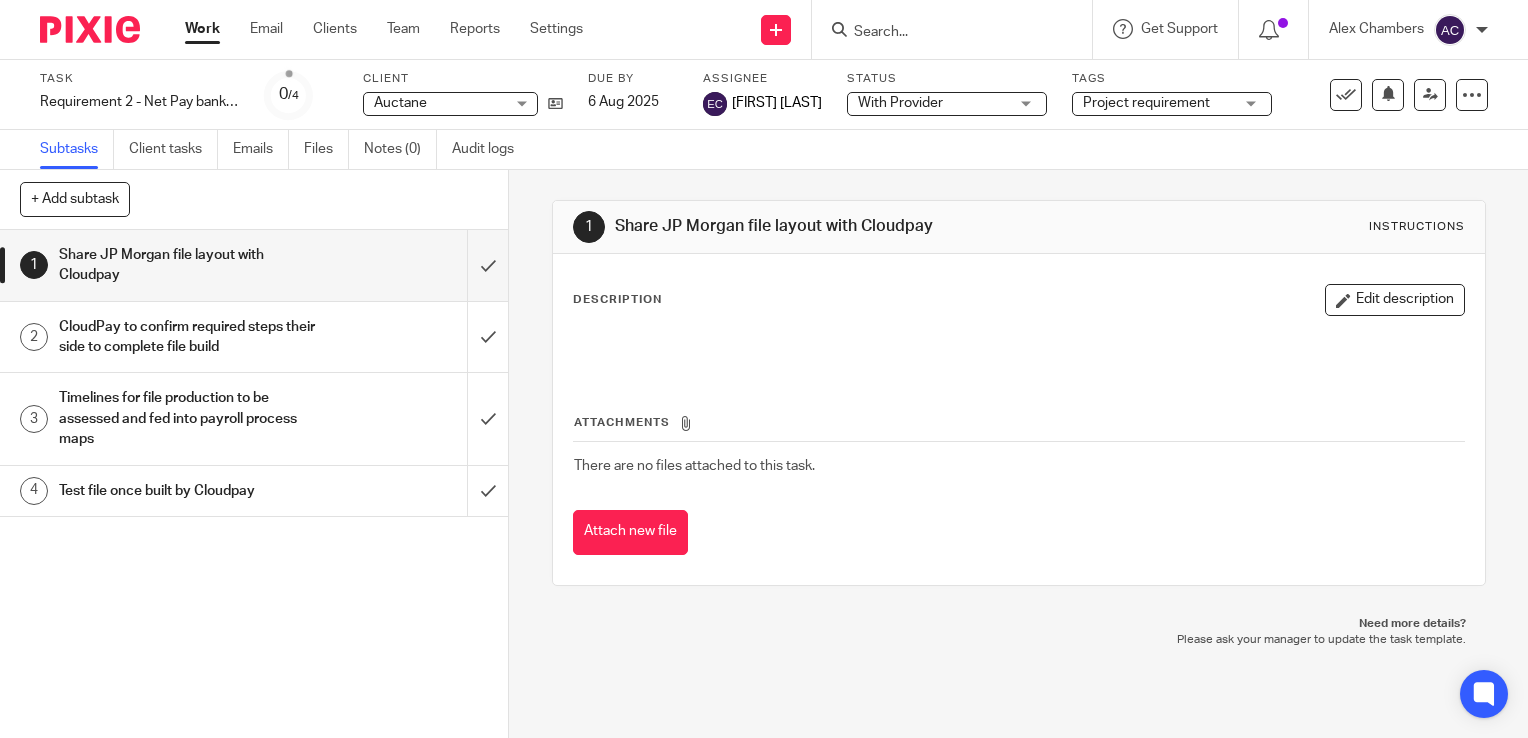 scroll, scrollTop: 0, scrollLeft: 0, axis: both 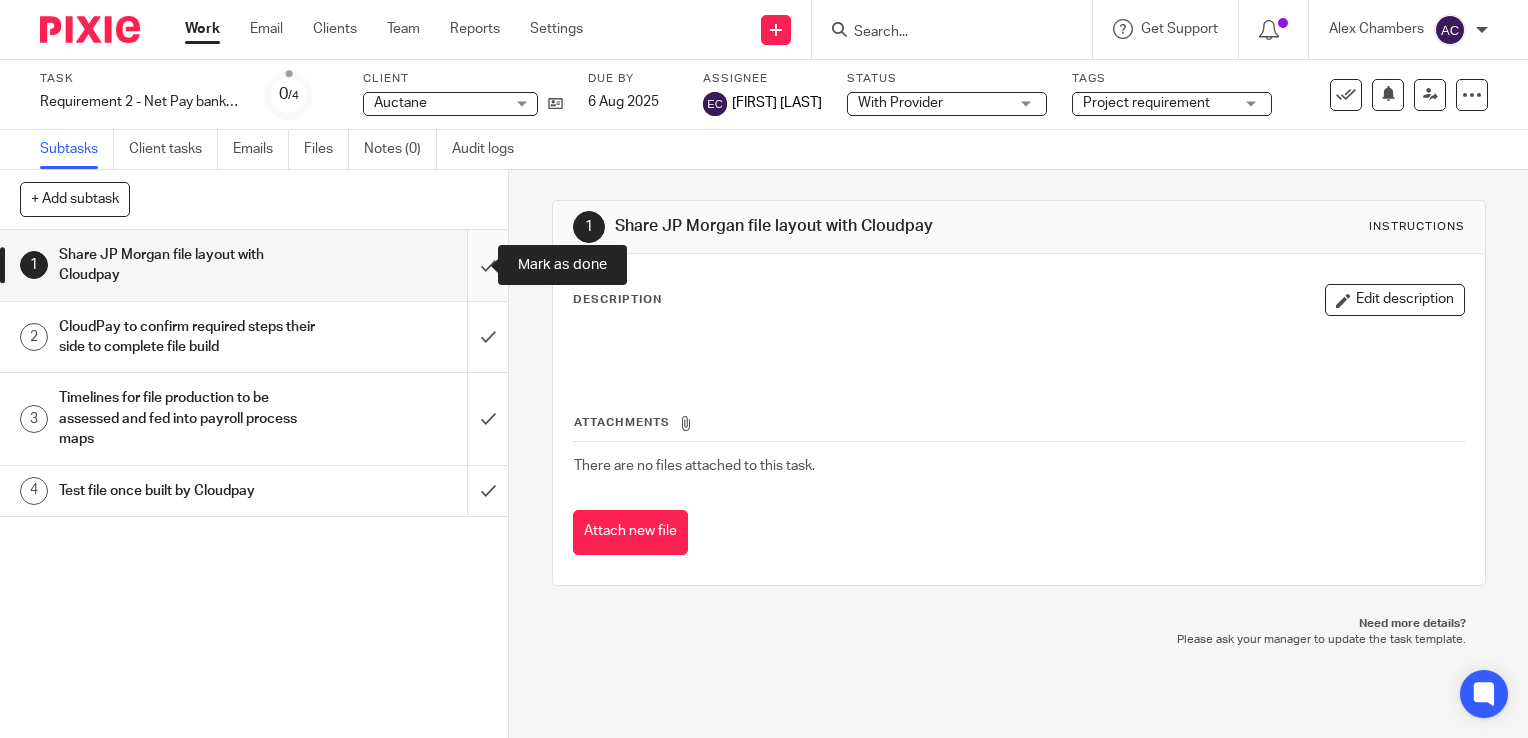 click at bounding box center (254, 265) 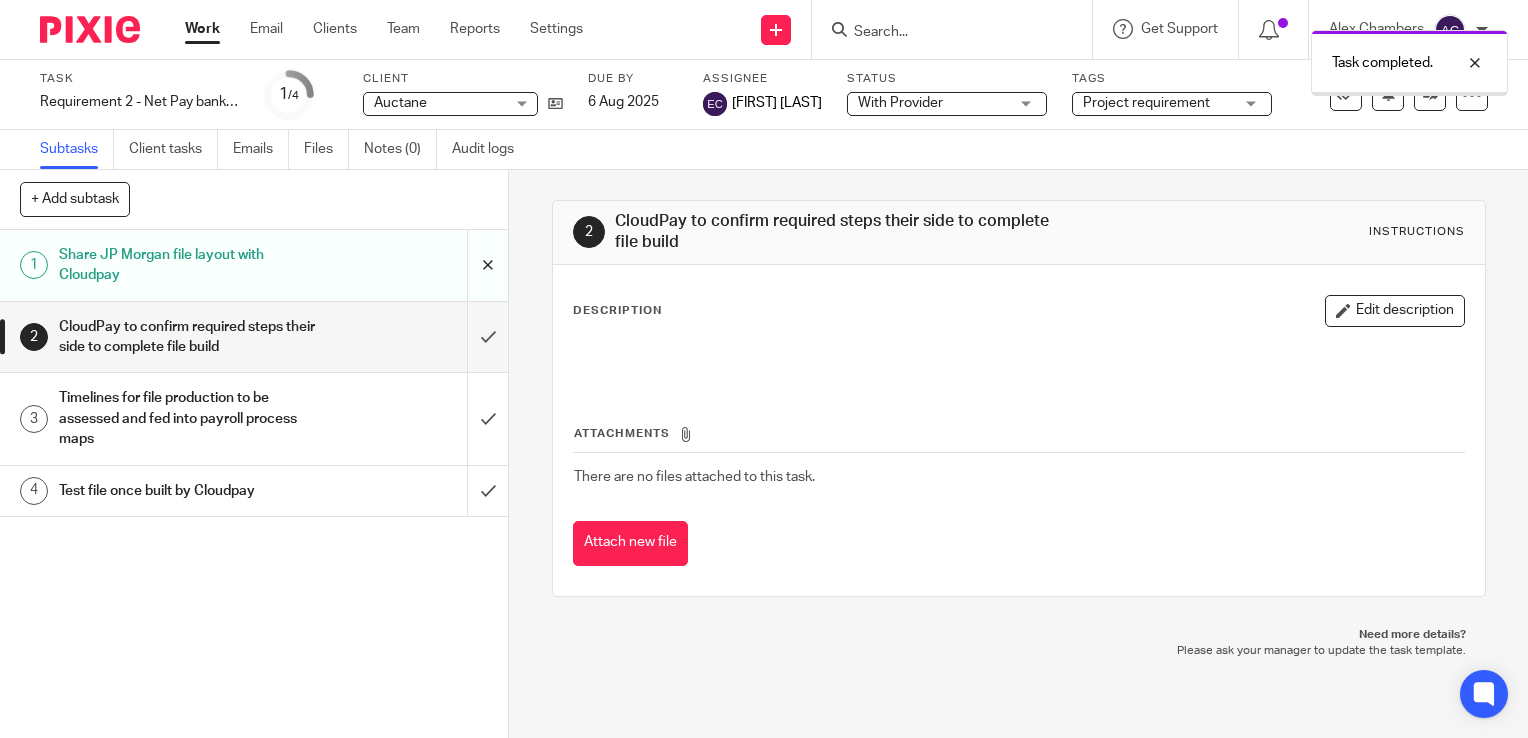 scroll, scrollTop: 0, scrollLeft: 0, axis: both 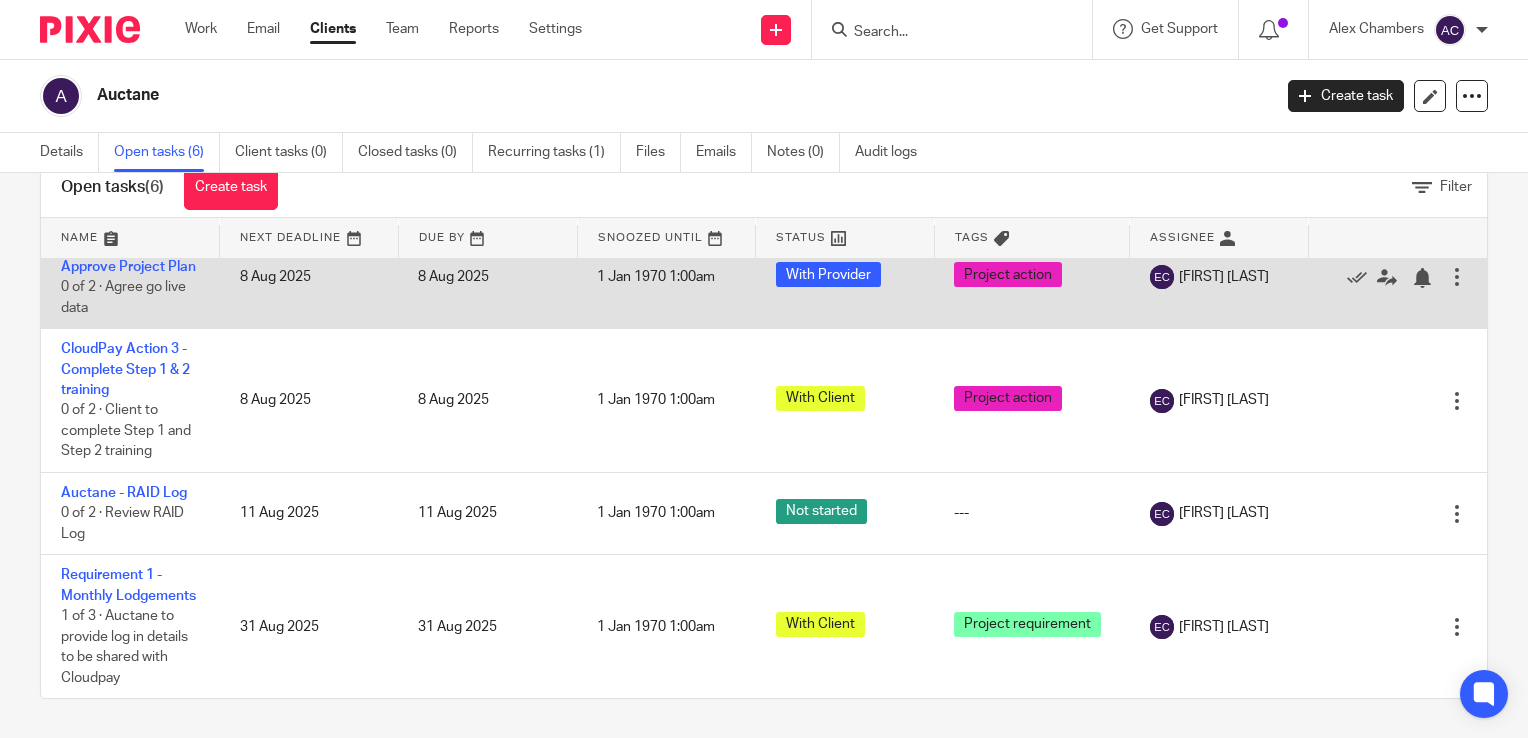 drag, startPoint x: 649, startPoint y: 239, endPoint x: 595, endPoint y: 270, distance: 62.26556 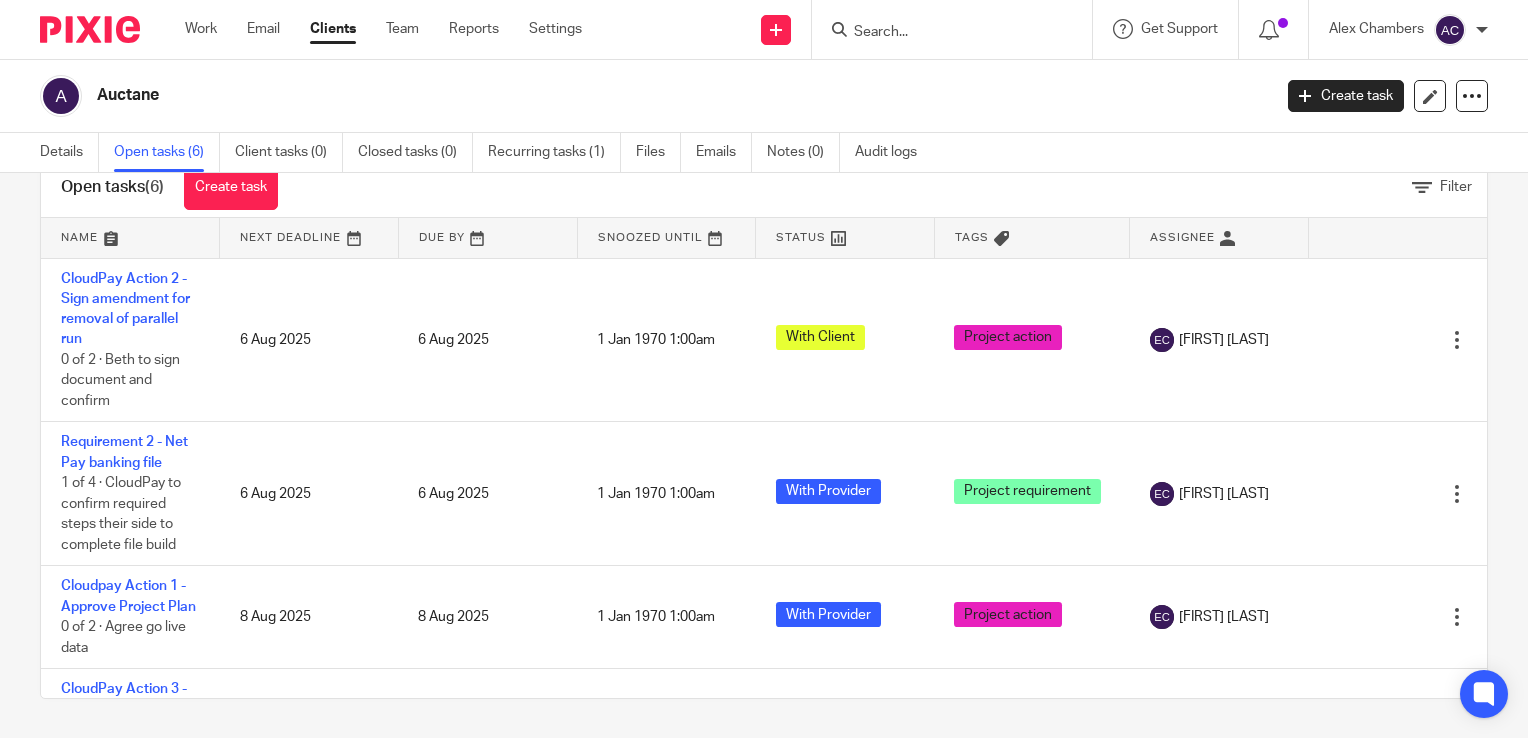 scroll, scrollTop: 402, scrollLeft: 0, axis: vertical 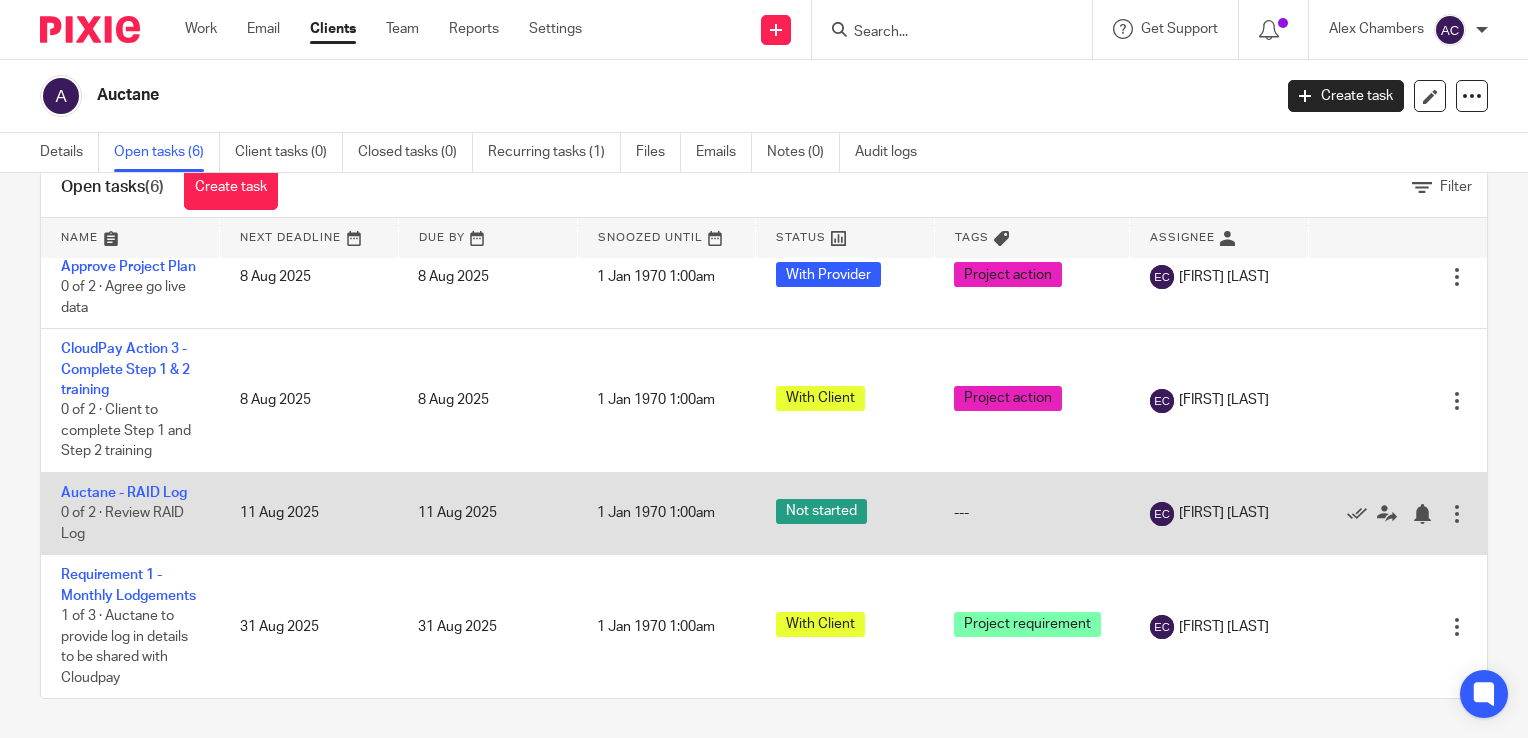 click on "Auctane - RAID Log
0
of
2 ·
Review RAID Log" at bounding box center (130, 513) 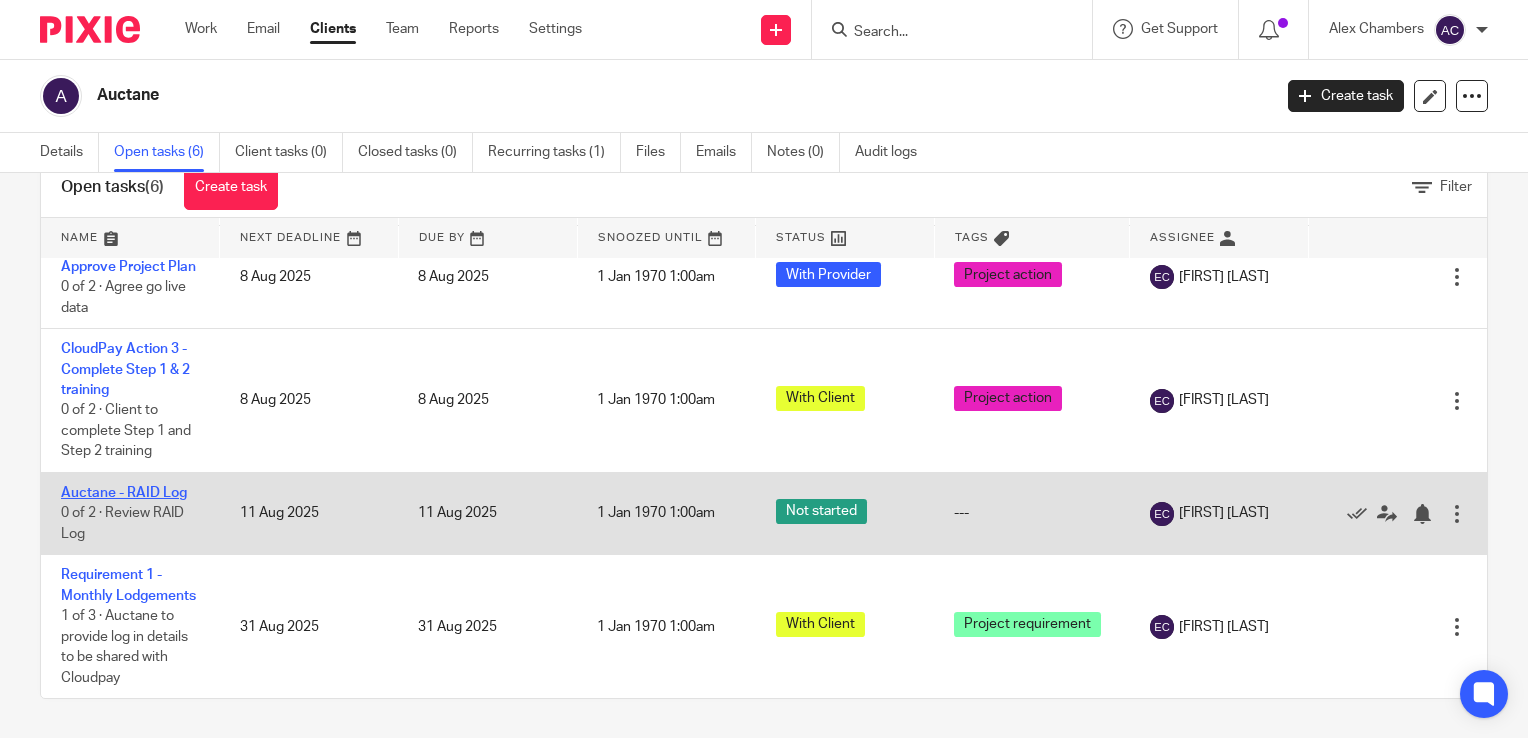 click on "Auctane - RAID Log" at bounding box center (124, 493) 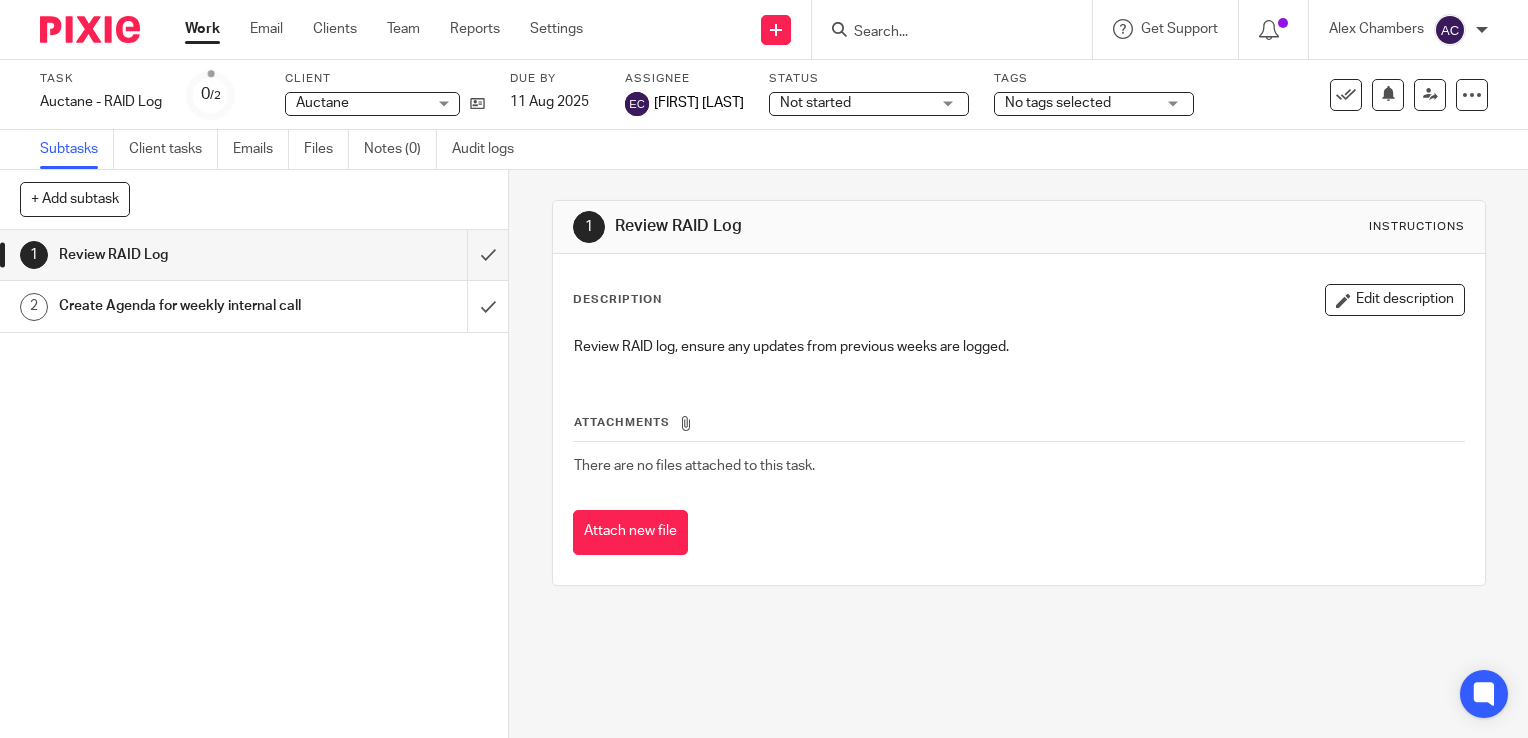 scroll, scrollTop: 0, scrollLeft: 0, axis: both 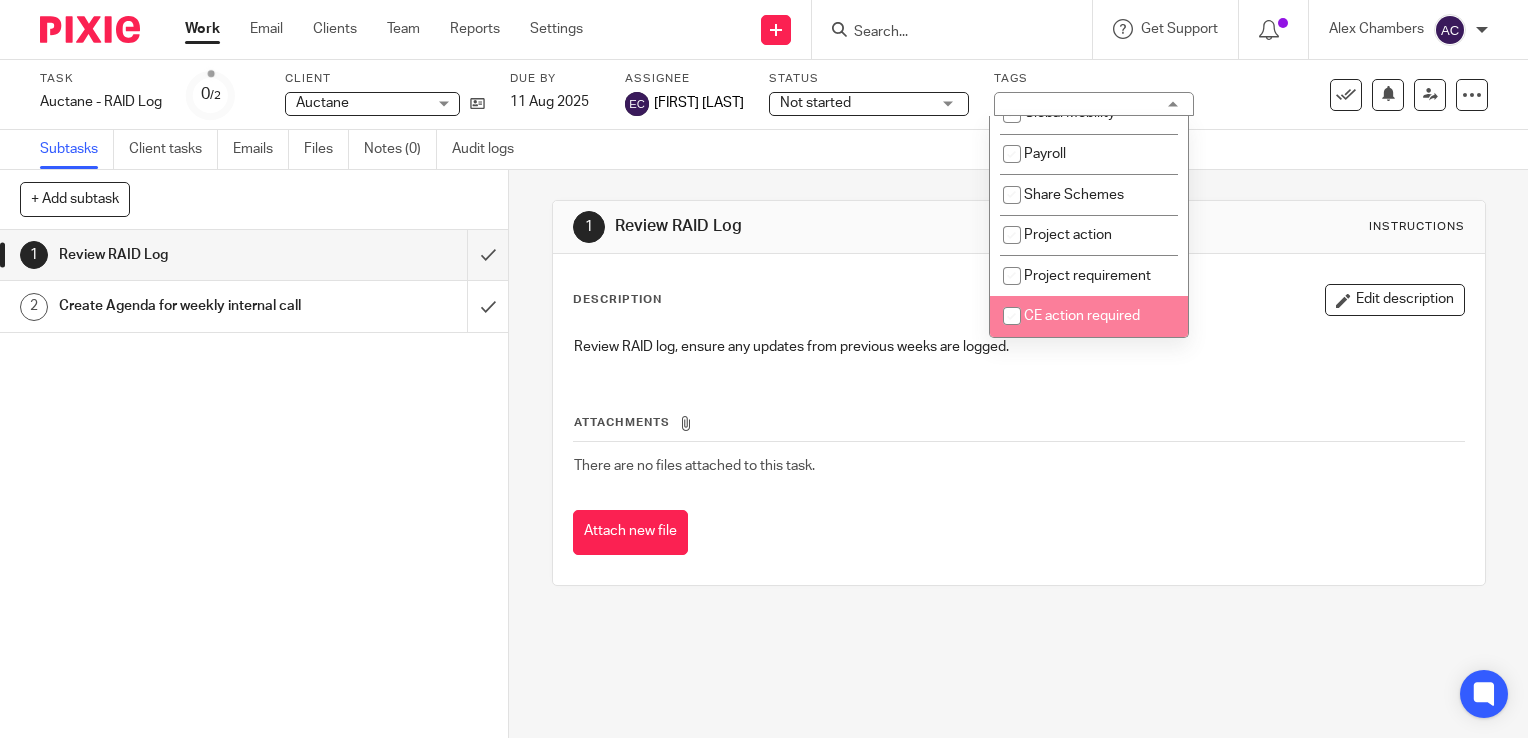 click 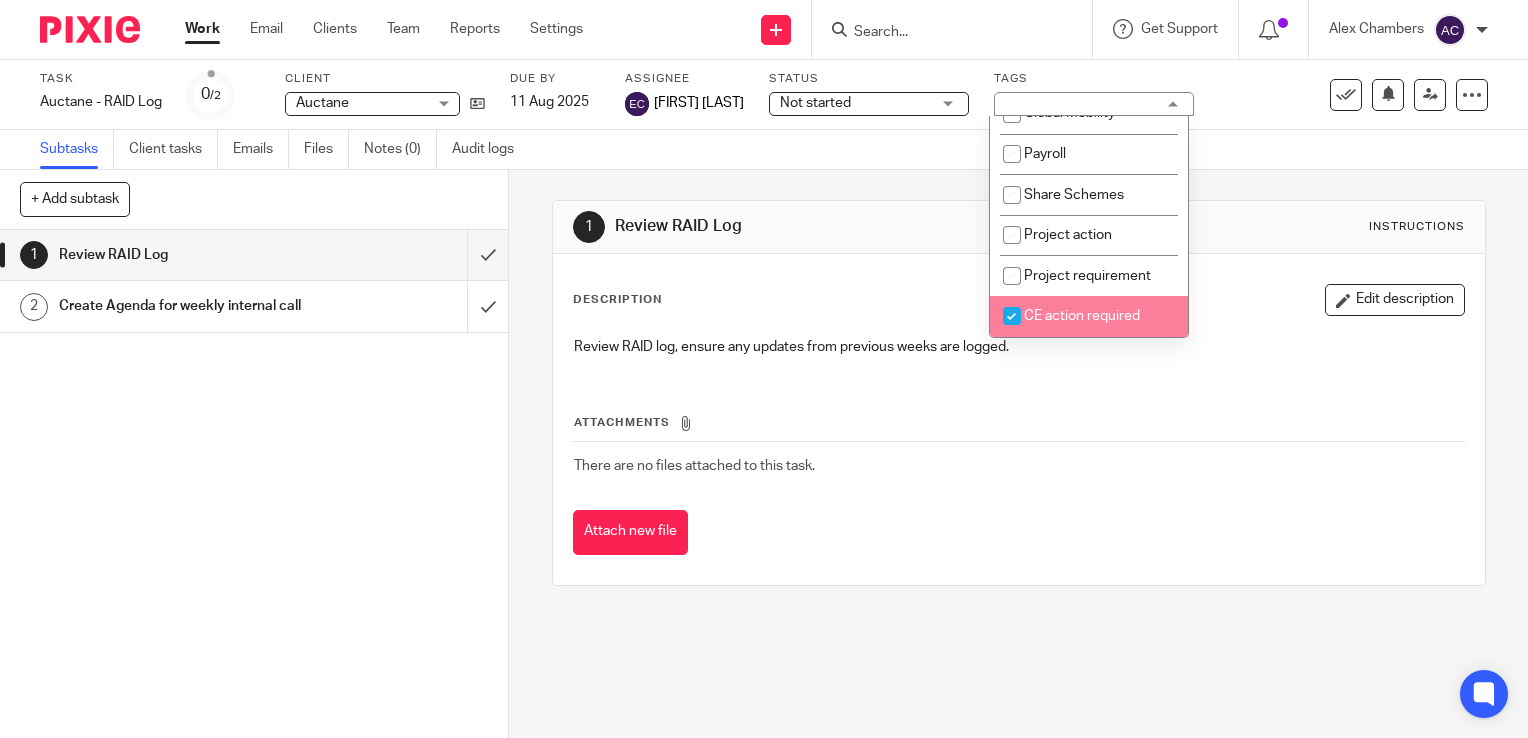 checkbox on "true" 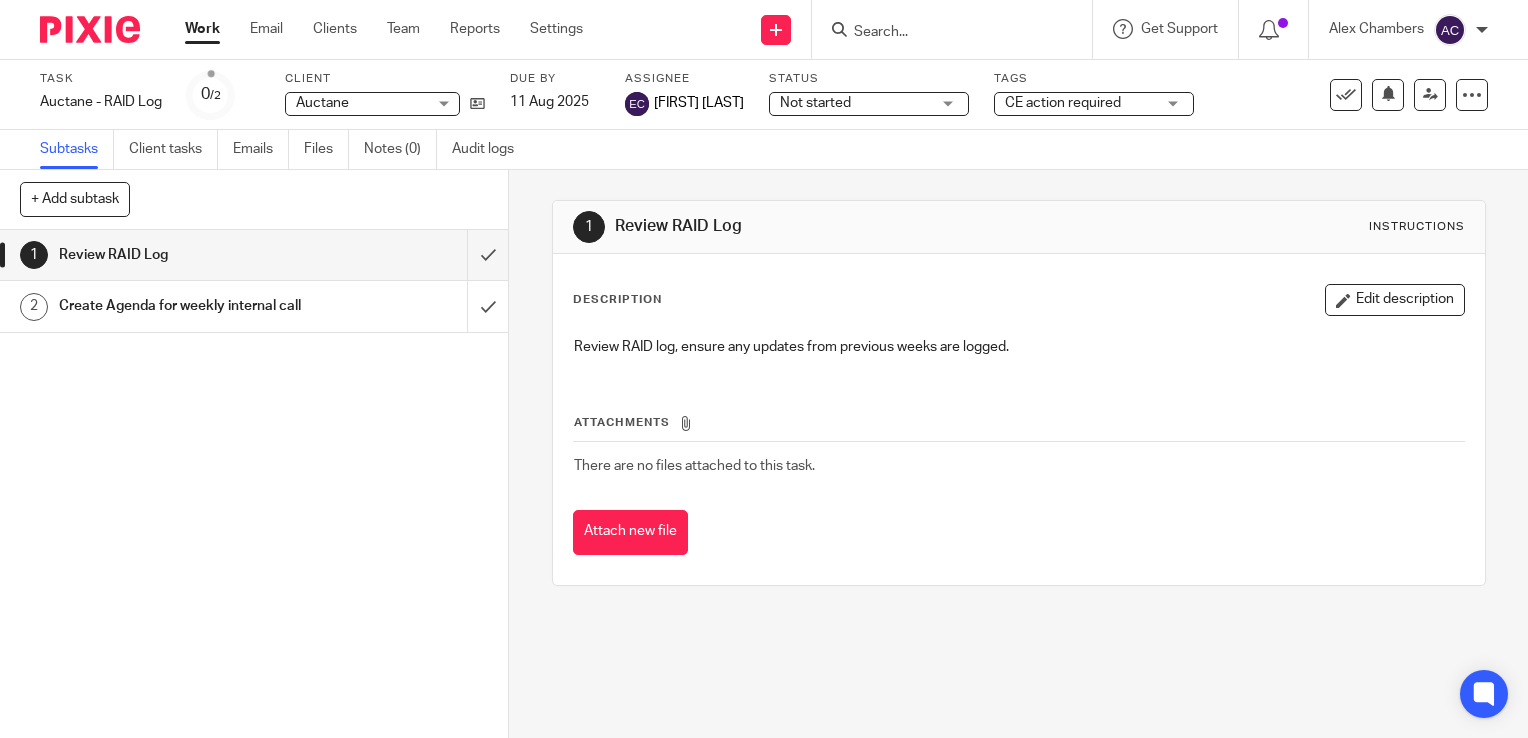 click on "1
Review RAID Log
Instructions
Description
Edit description
Review RAID log, ensure any updates from previous weeks are logged.           Attachments     There are no files attached to this task.   Attach new file" 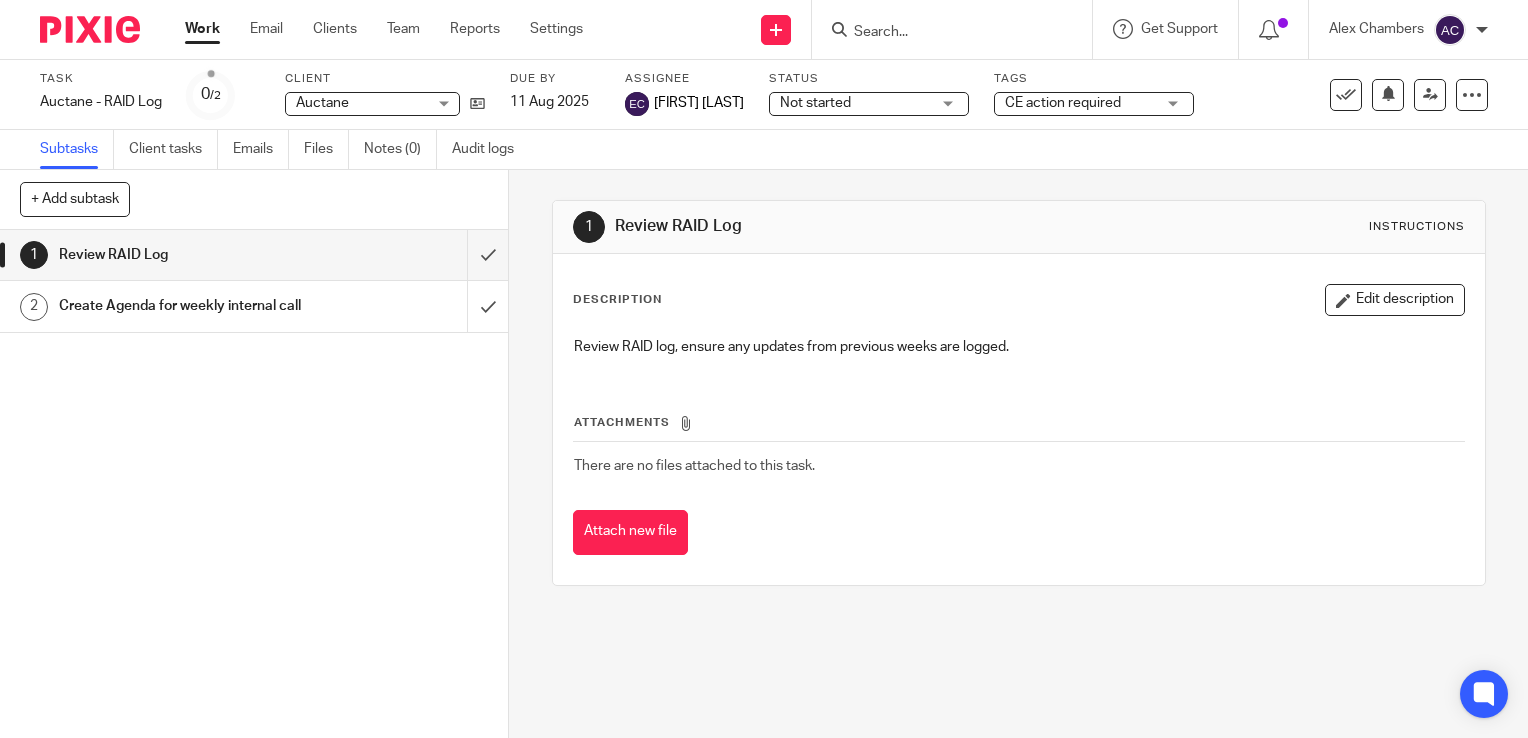 click on "Work
Email
Clients
Team
Reports
Settings" 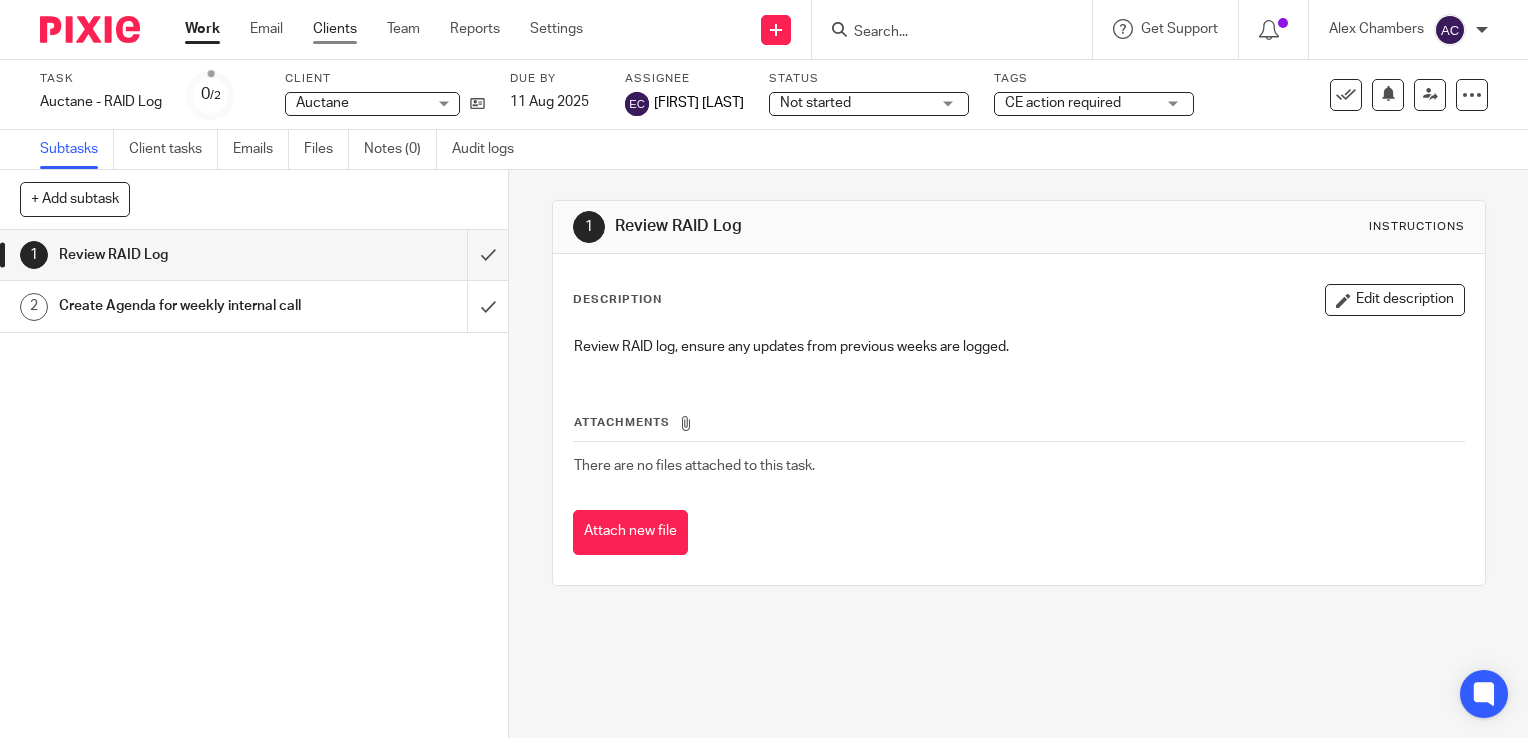 click on "Clients" 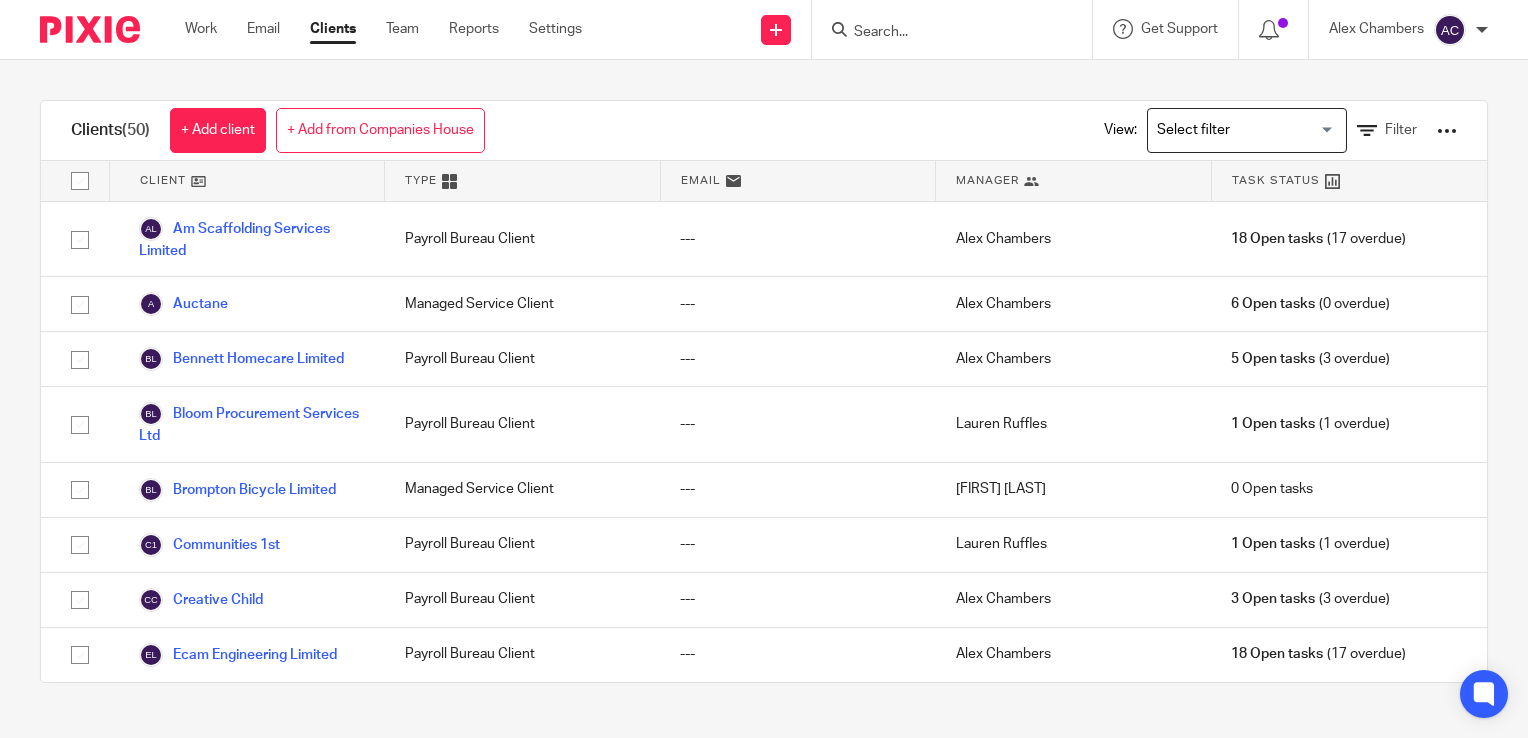 scroll, scrollTop: 0, scrollLeft: 0, axis: both 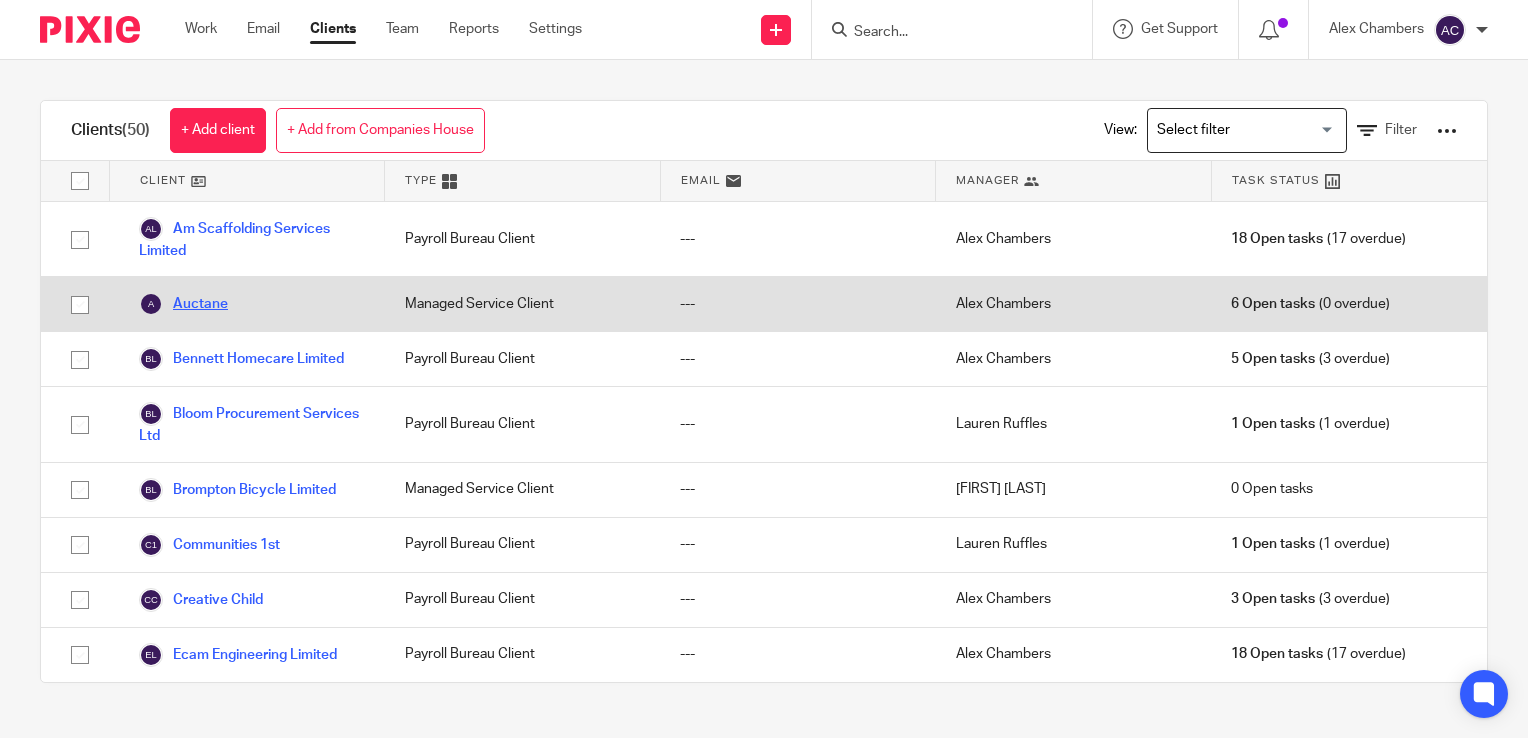 click on "Auctane" at bounding box center (183, 304) 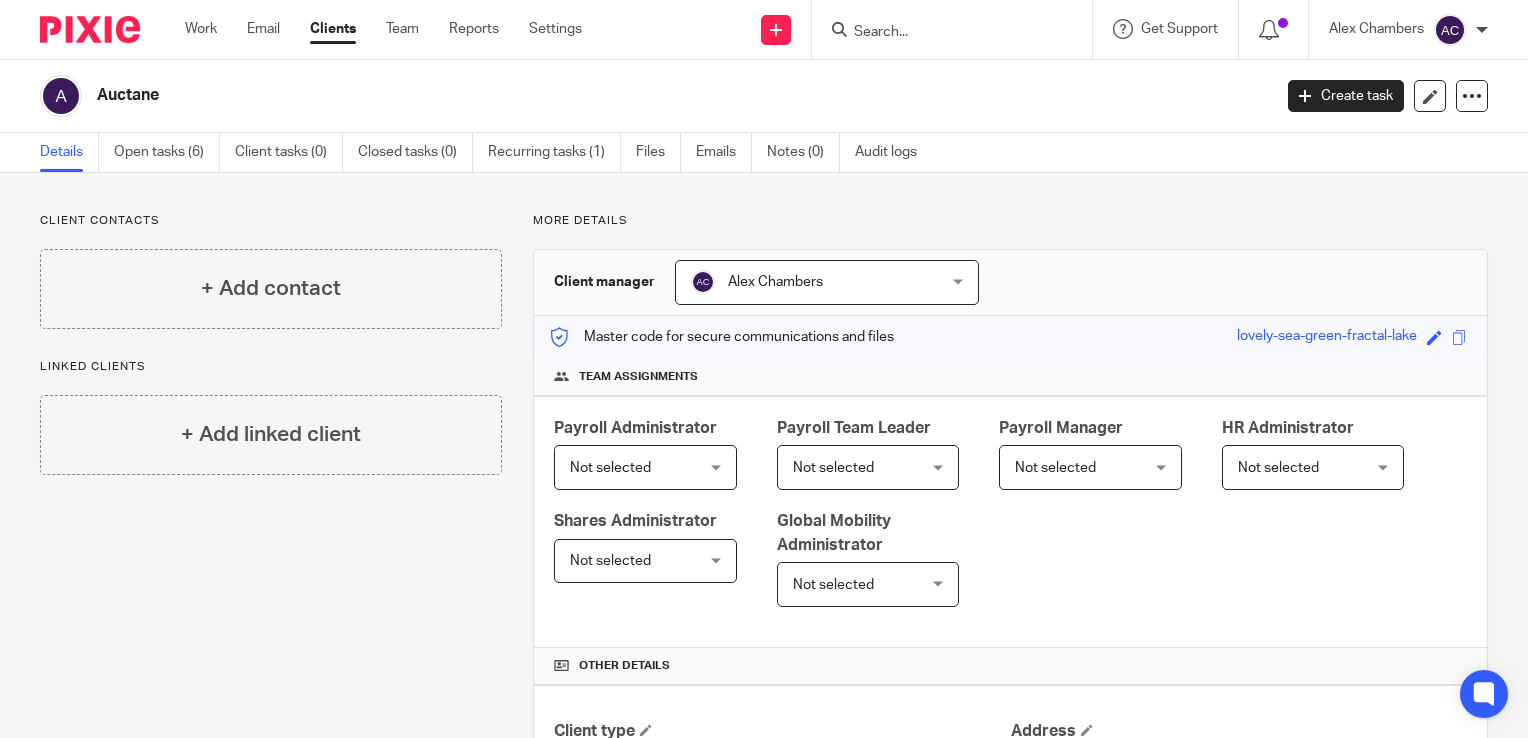 scroll, scrollTop: 0, scrollLeft: 0, axis: both 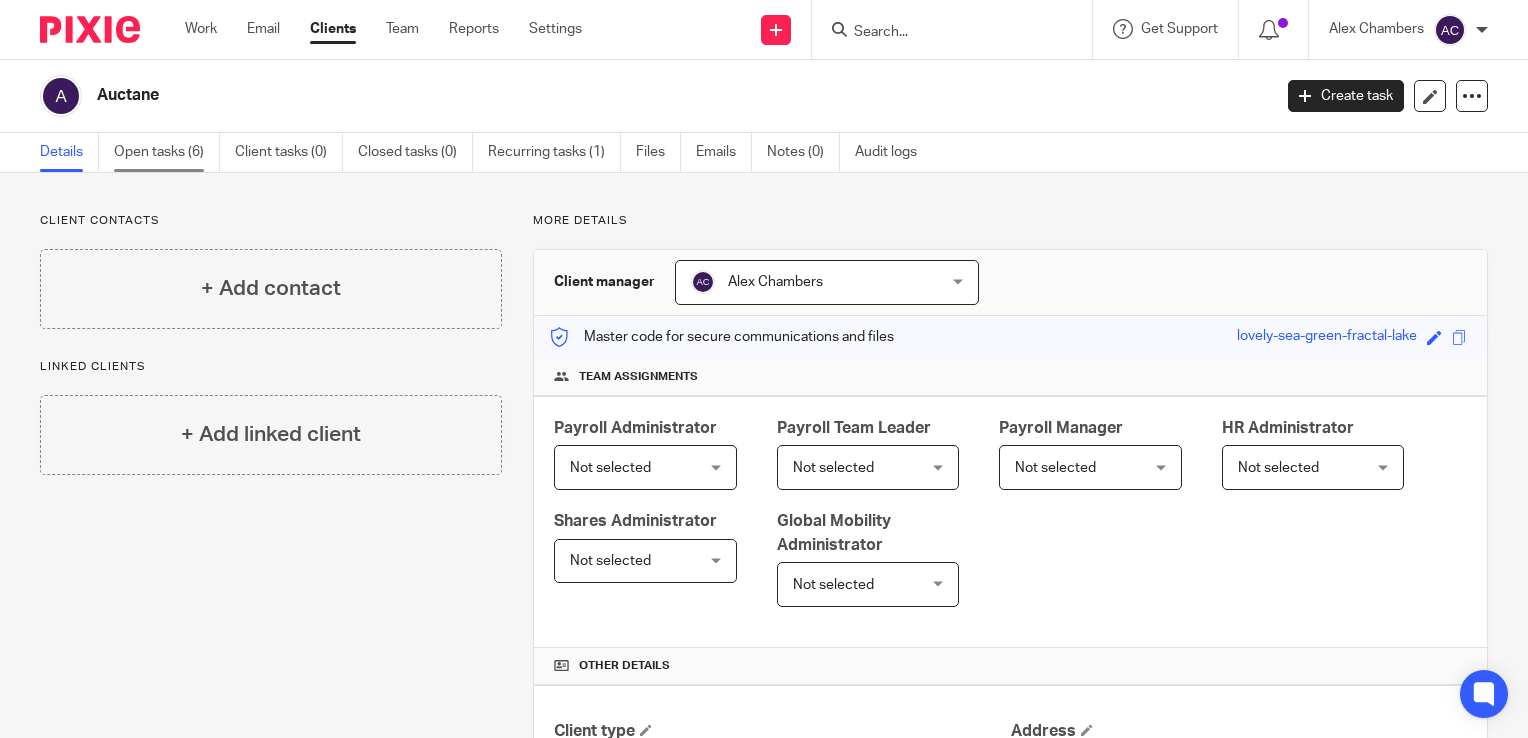 click on "Open tasks (6)" at bounding box center (167, 152) 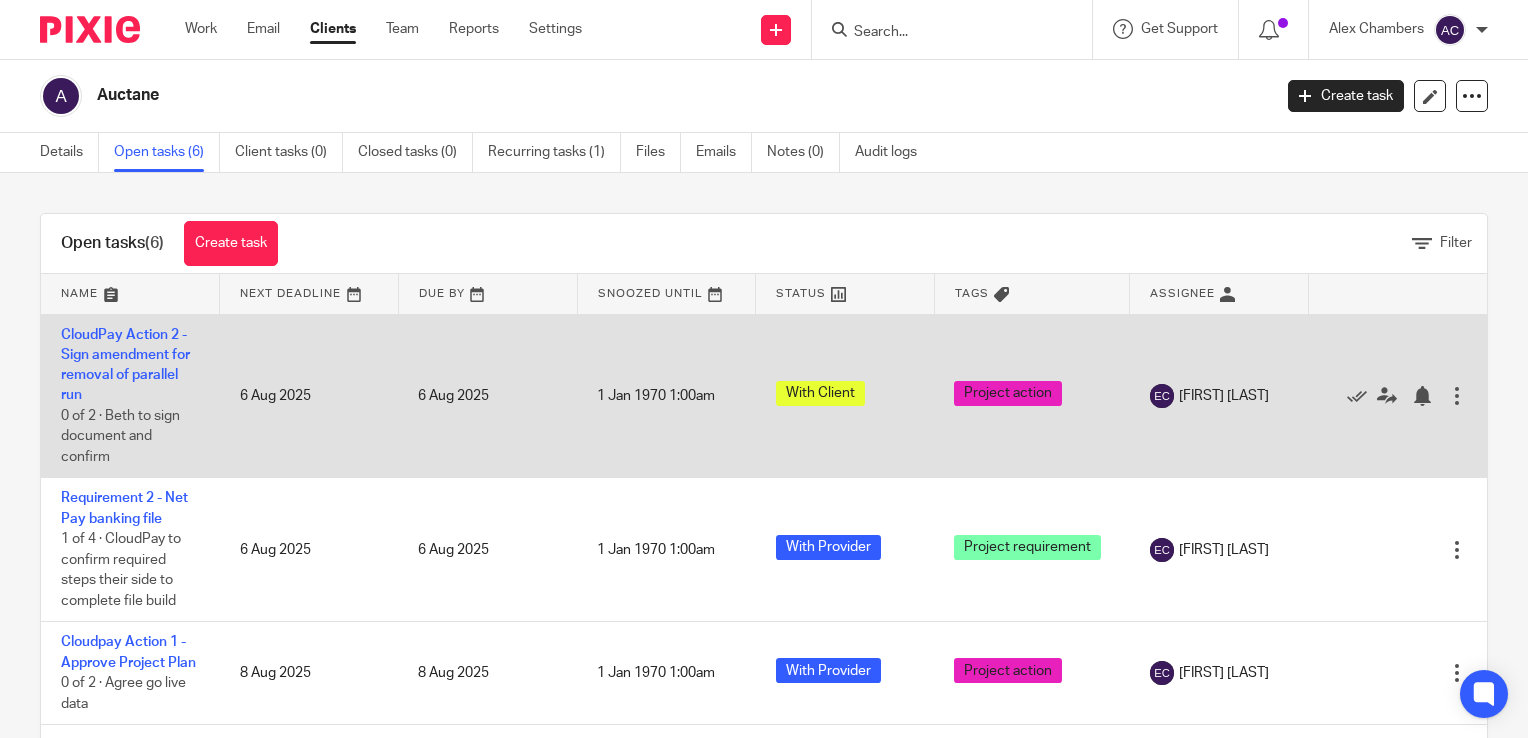 scroll, scrollTop: 0, scrollLeft: 0, axis: both 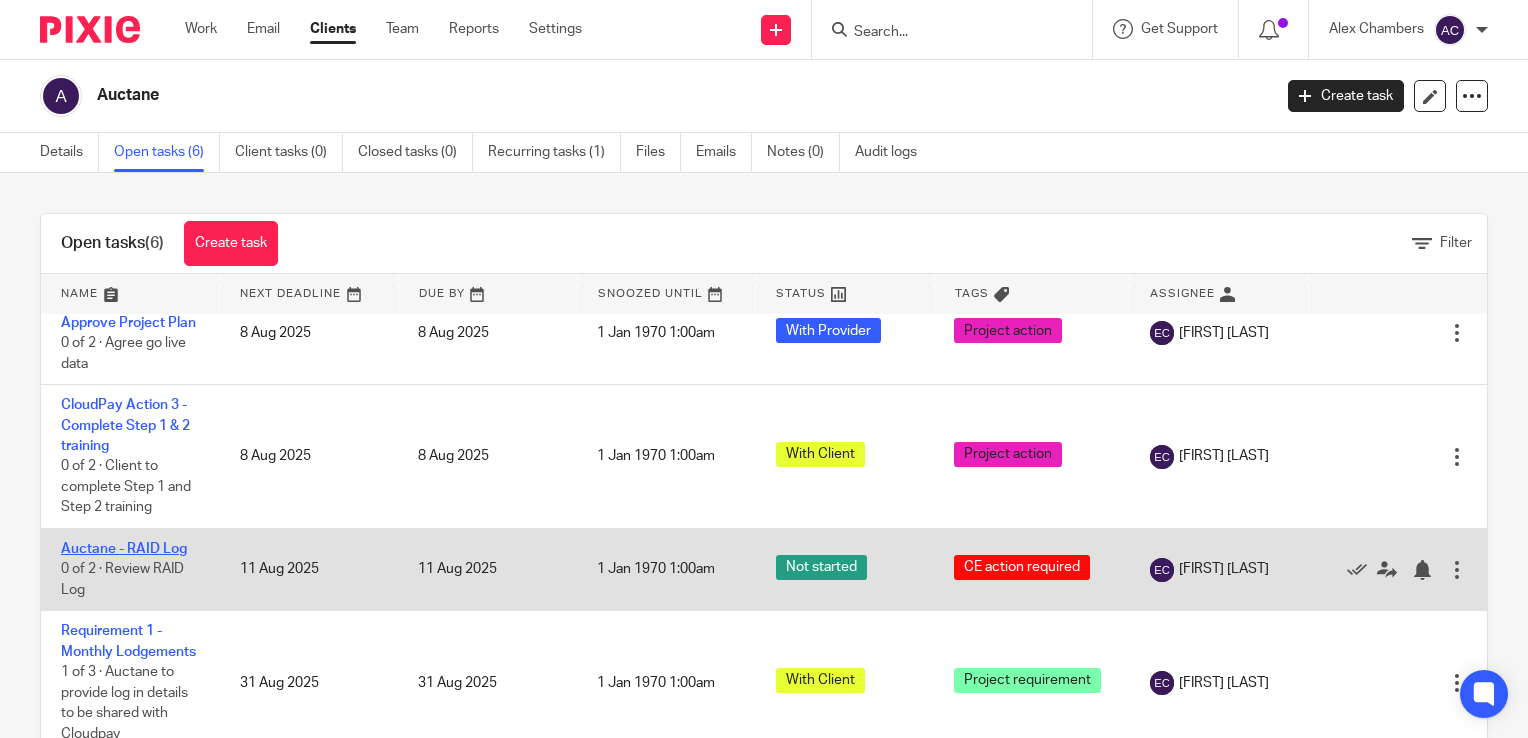 click on "Auctane - RAID Log" at bounding box center [124, 549] 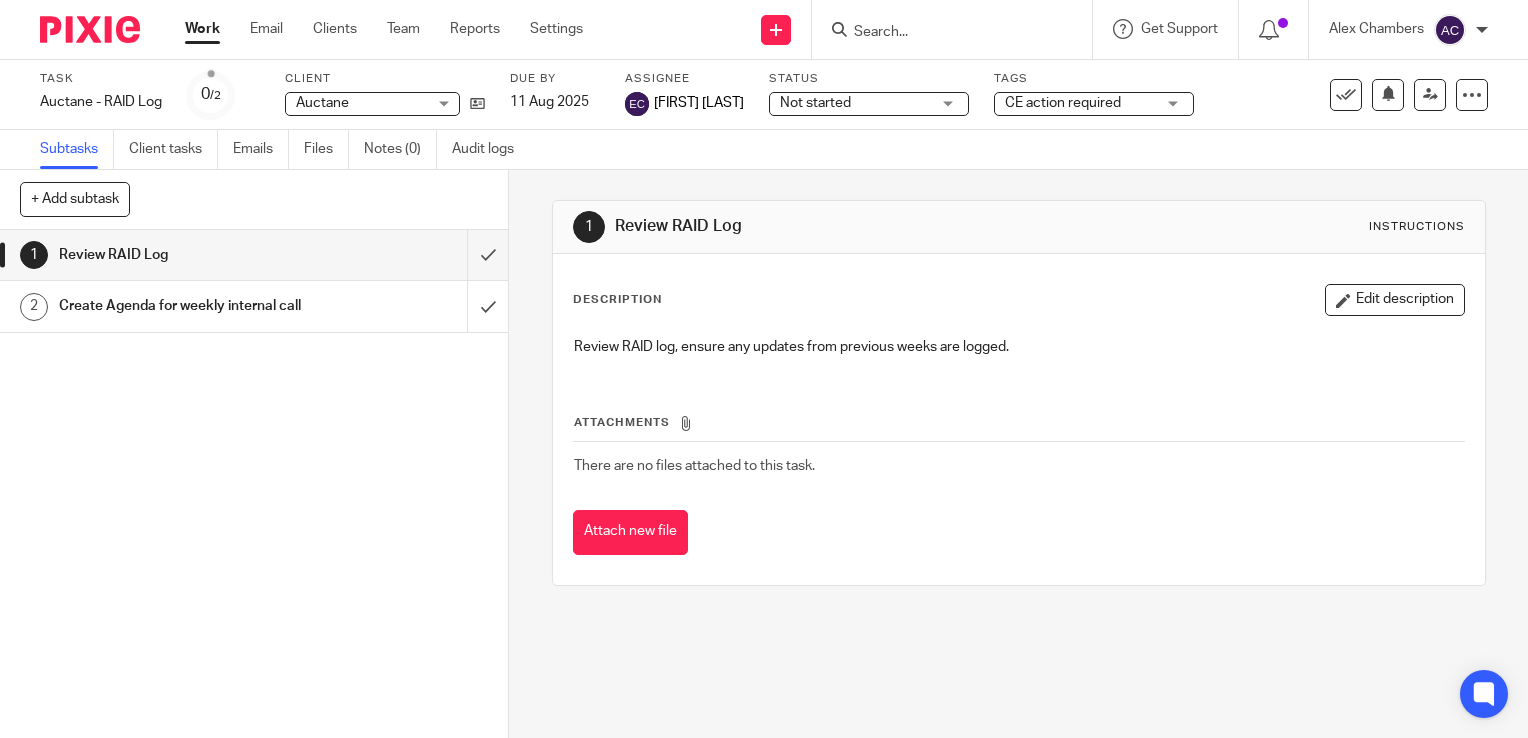 scroll, scrollTop: 0, scrollLeft: 0, axis: both 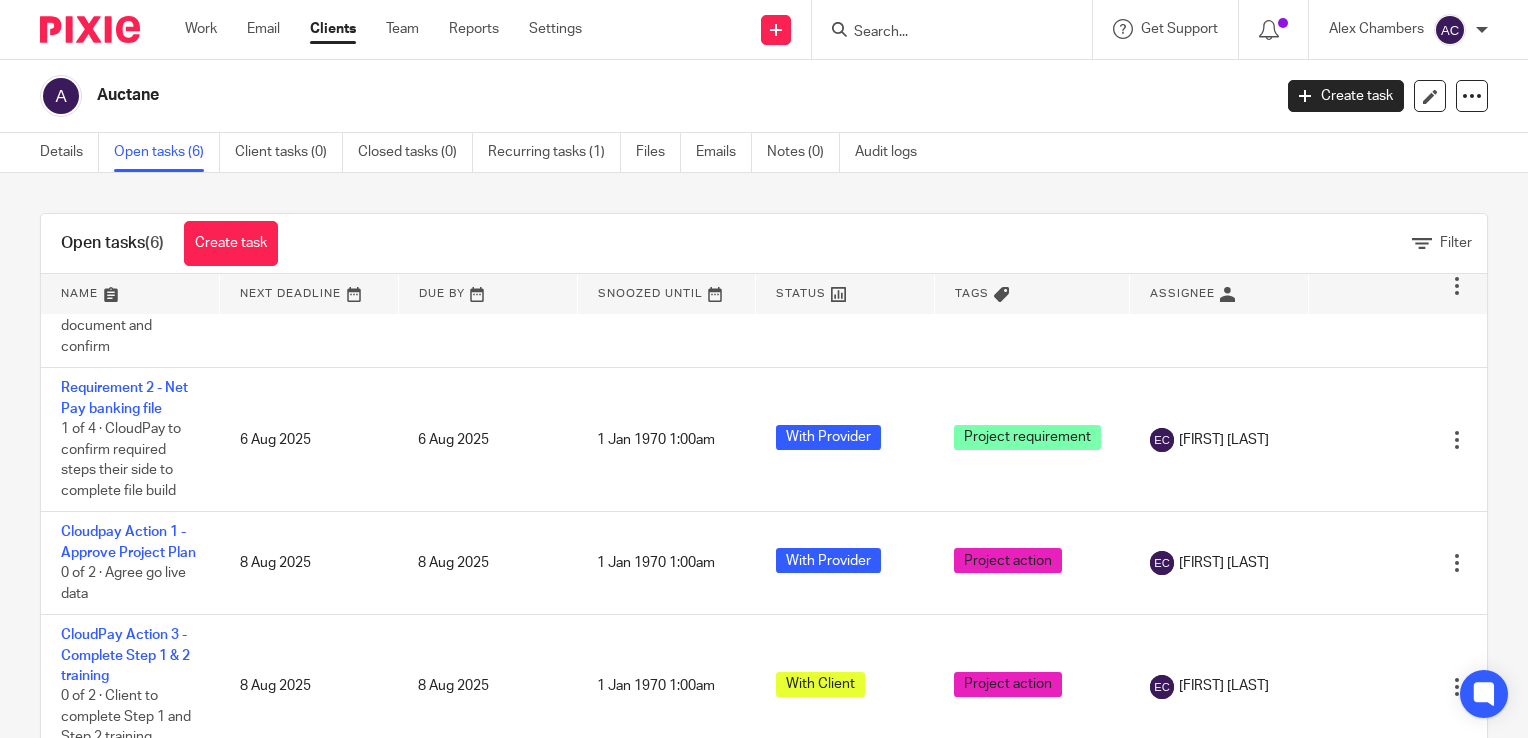 click on "Open tasks
(6)   Create task     Filter" at bounding box center [764, 244] 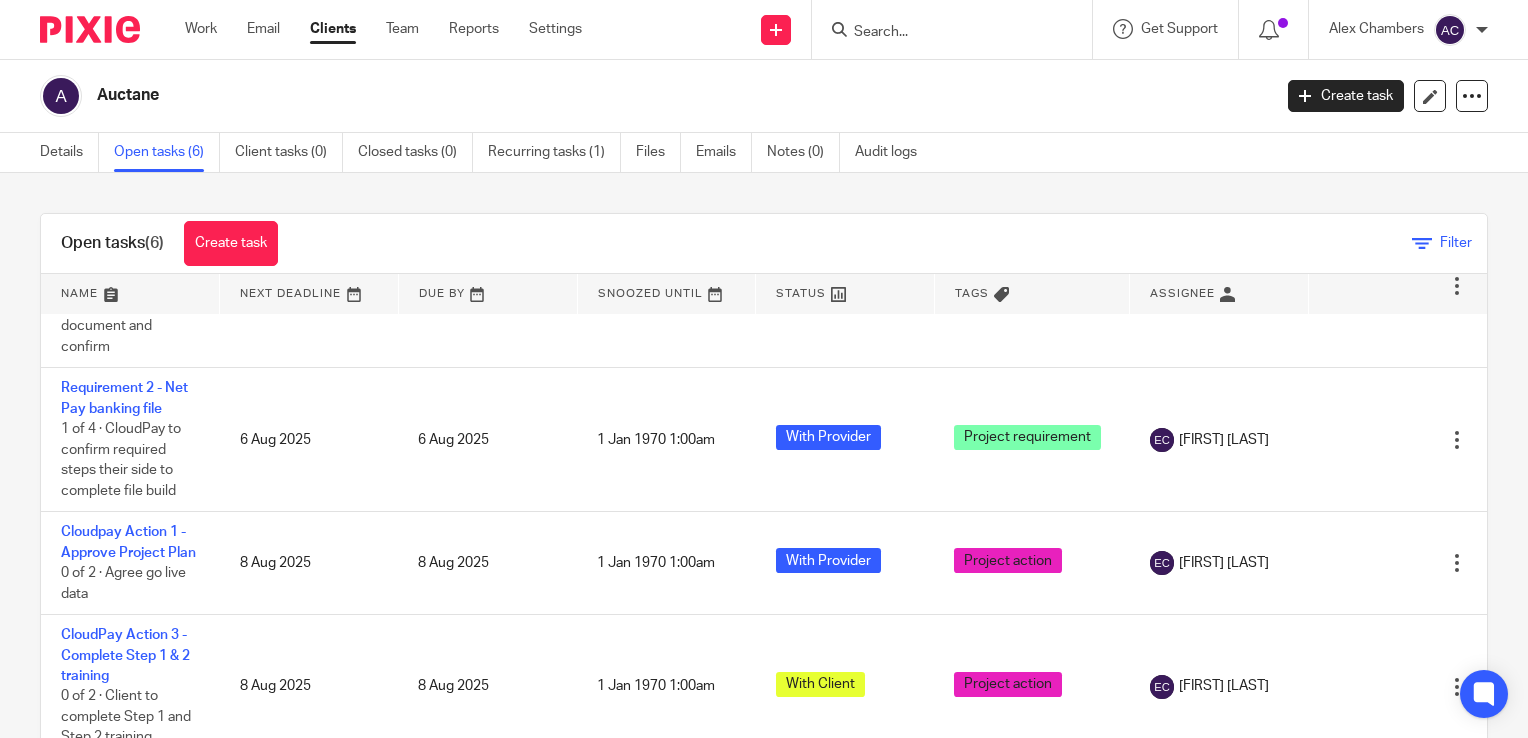 click on "Filter" at bounding box center (1442, 243) 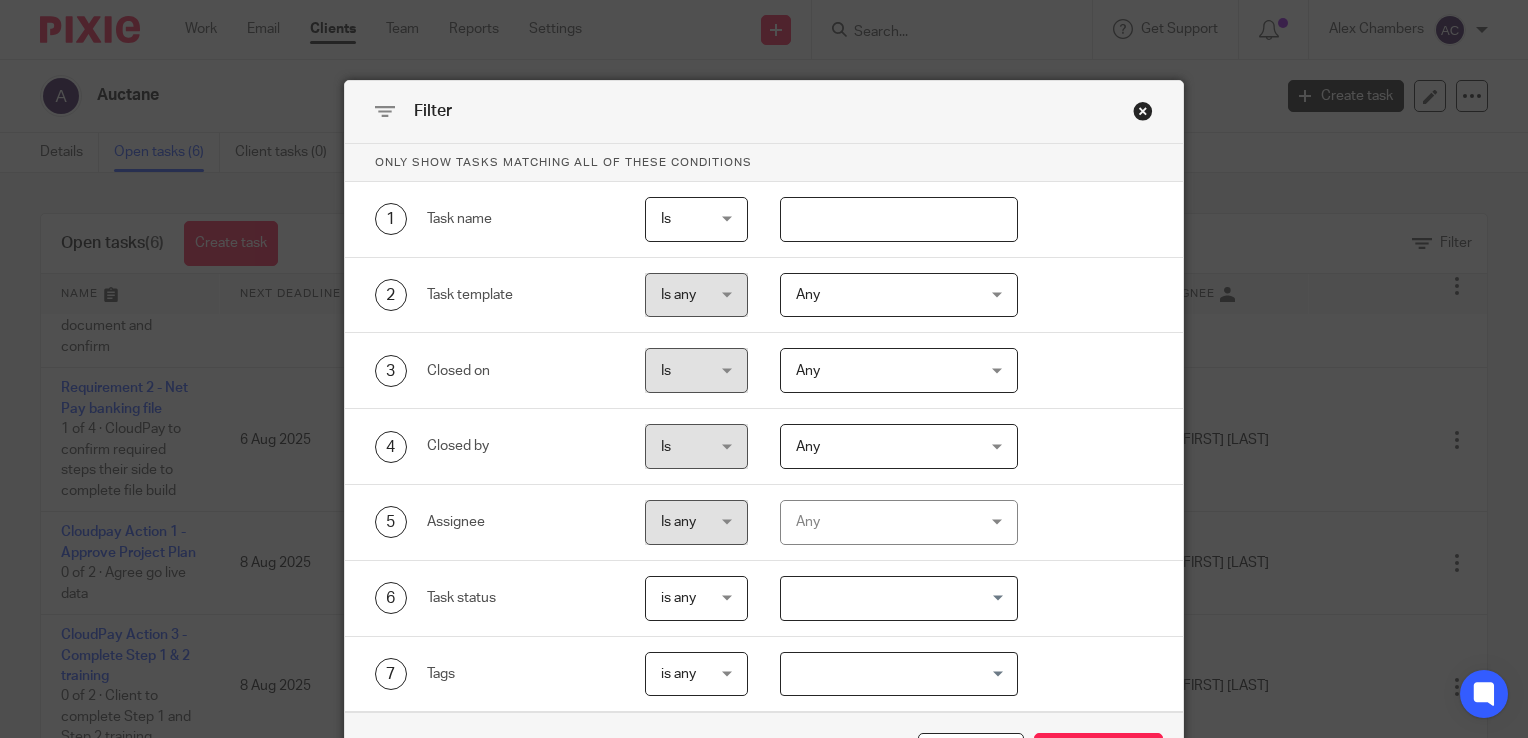 scroll, scrollTop: 68, scrollLeft: 0, axis: vertical 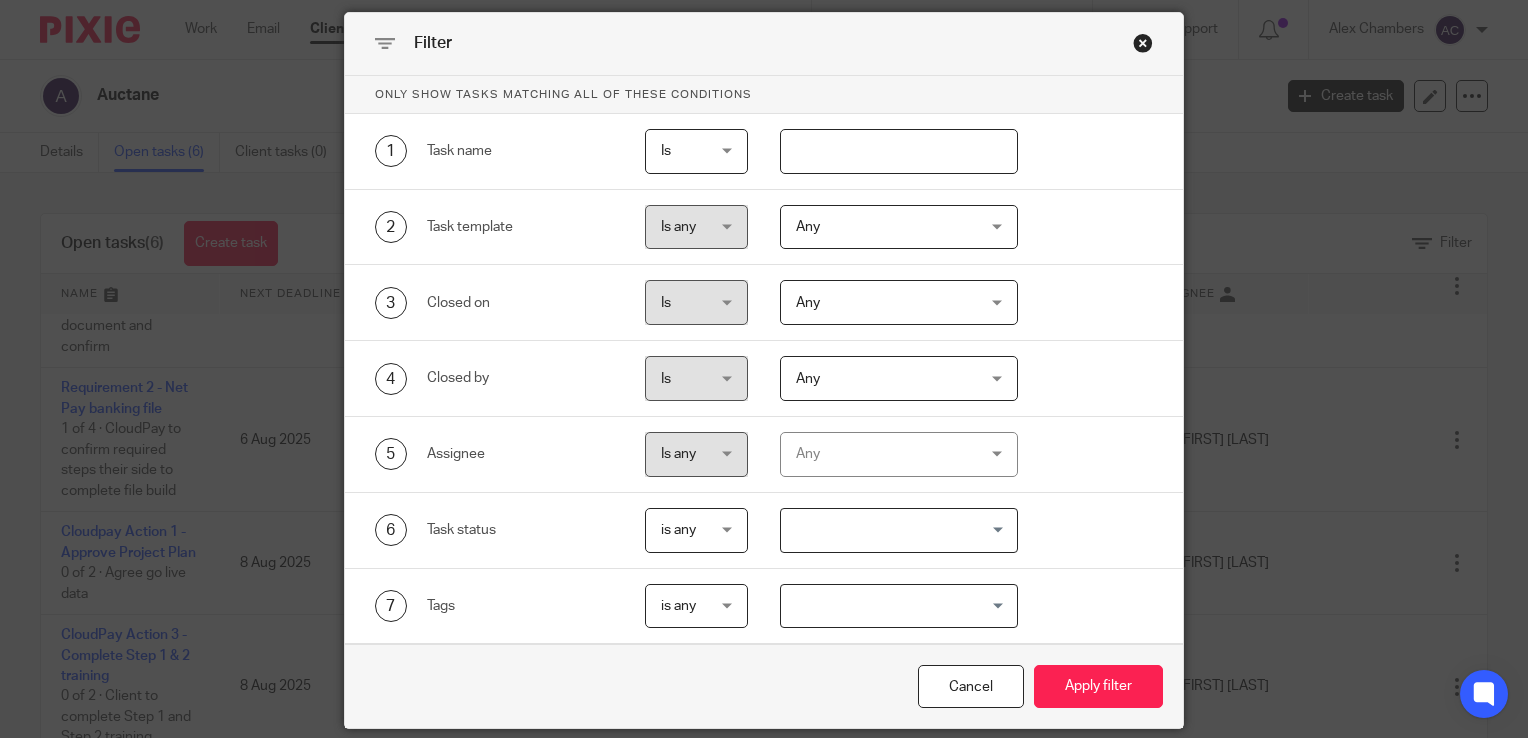 click at bounding box center [895, 606] 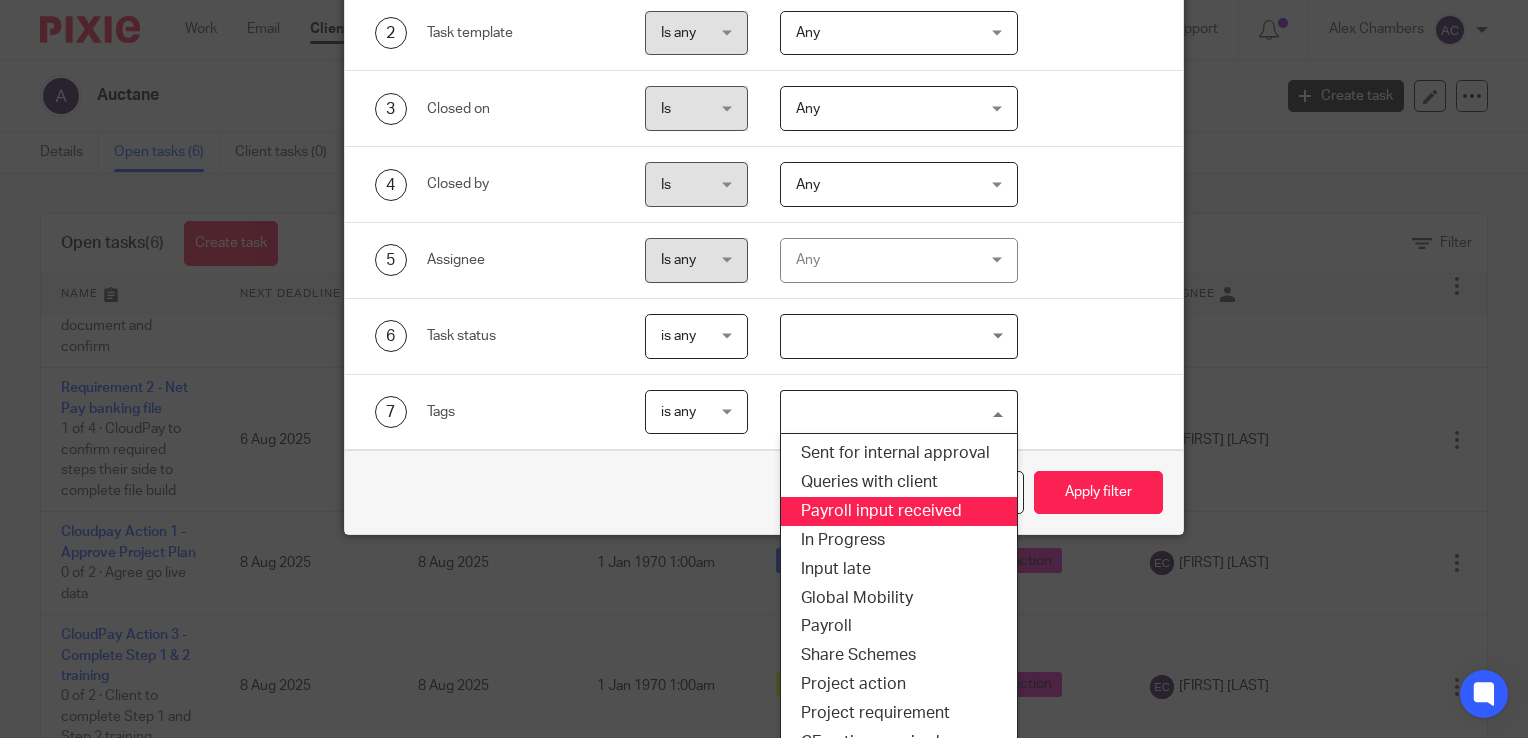 scroll, scrollTop: 264, scrollLeft: 0, axis: vertical 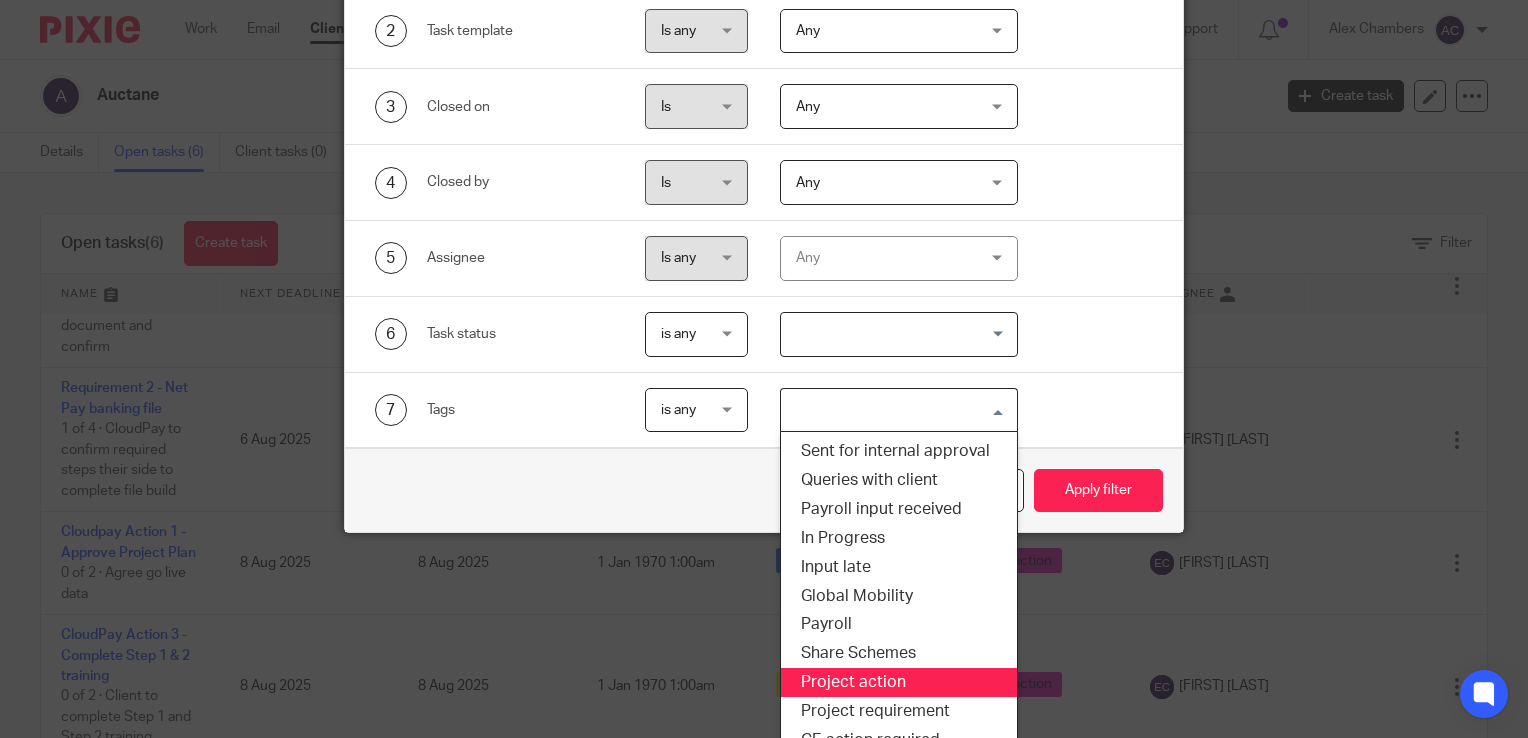 click on "Project action" at bounding box center [899, 682] 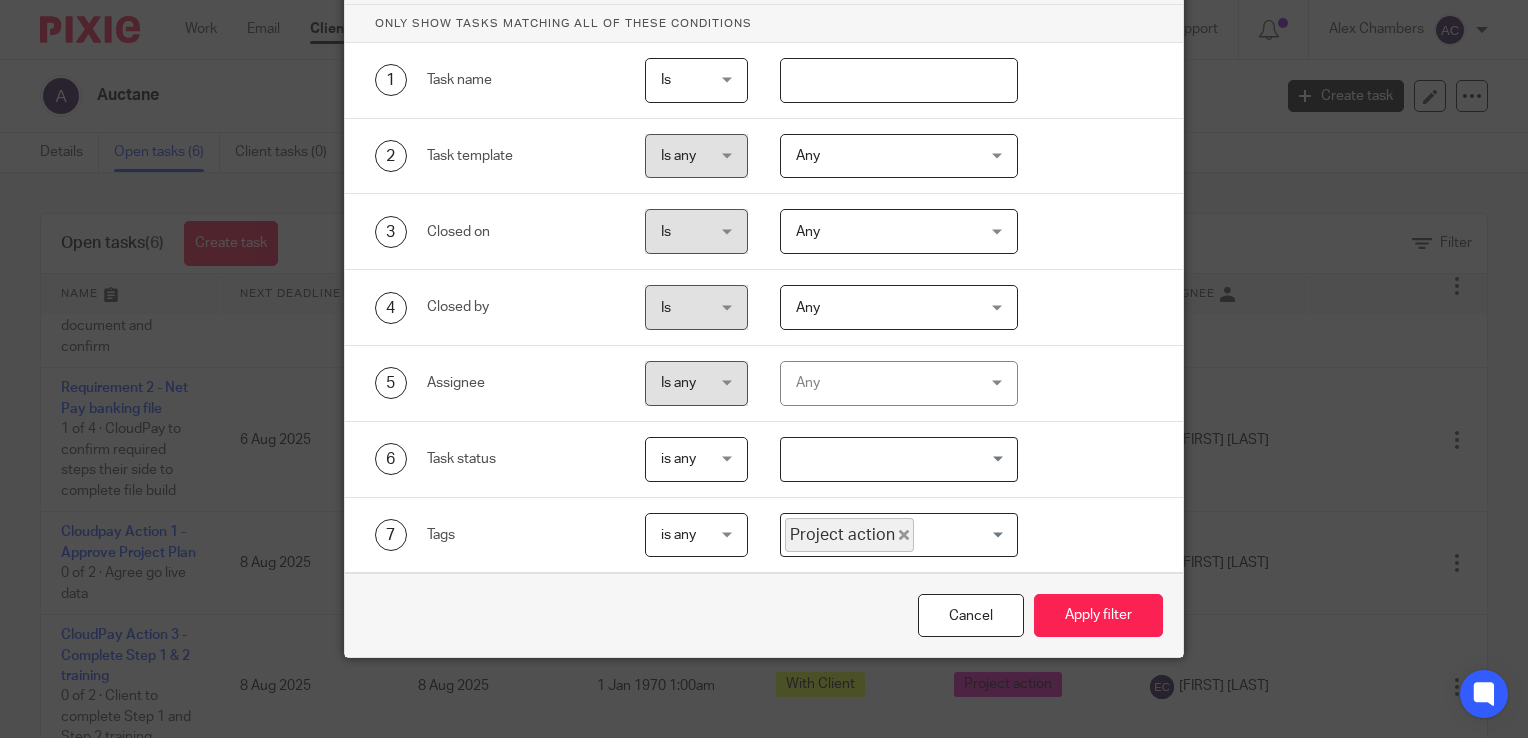 scroll, scrollTop: 136, scrollLeft: 0, axis: vertical 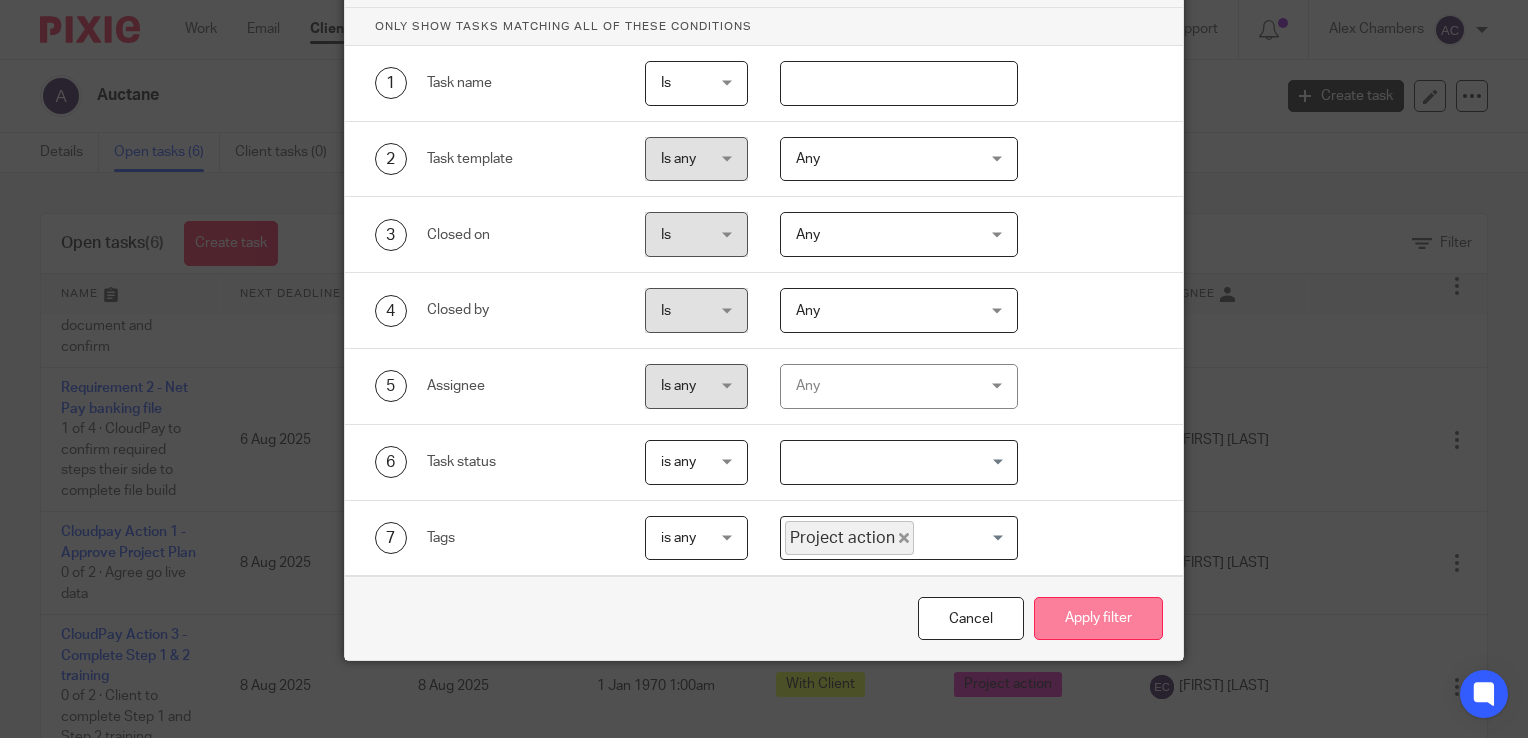 click on "Apply filter" at bounding box center (1098, 618) 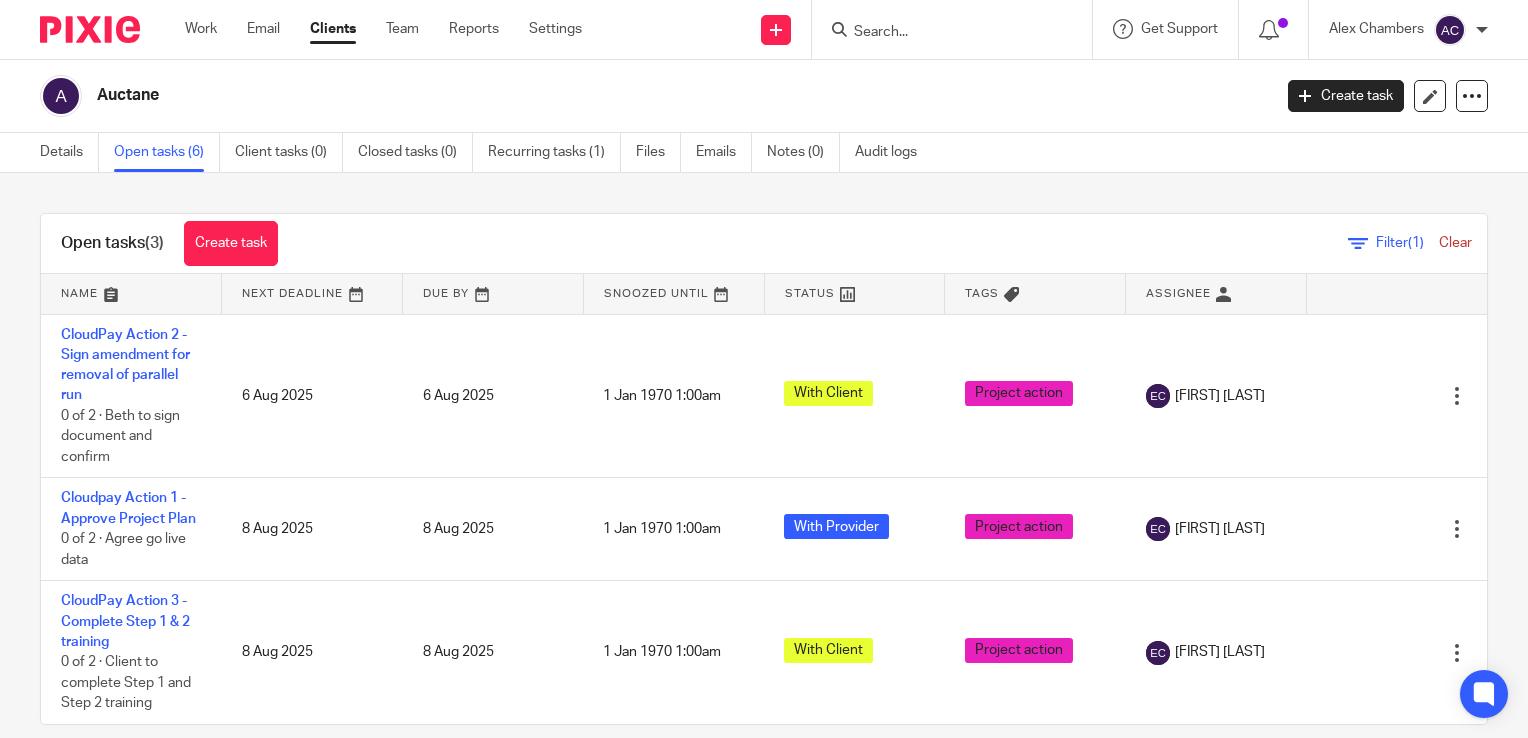scroll, scrollTop: 0, scrollLeft: 0, axis: both 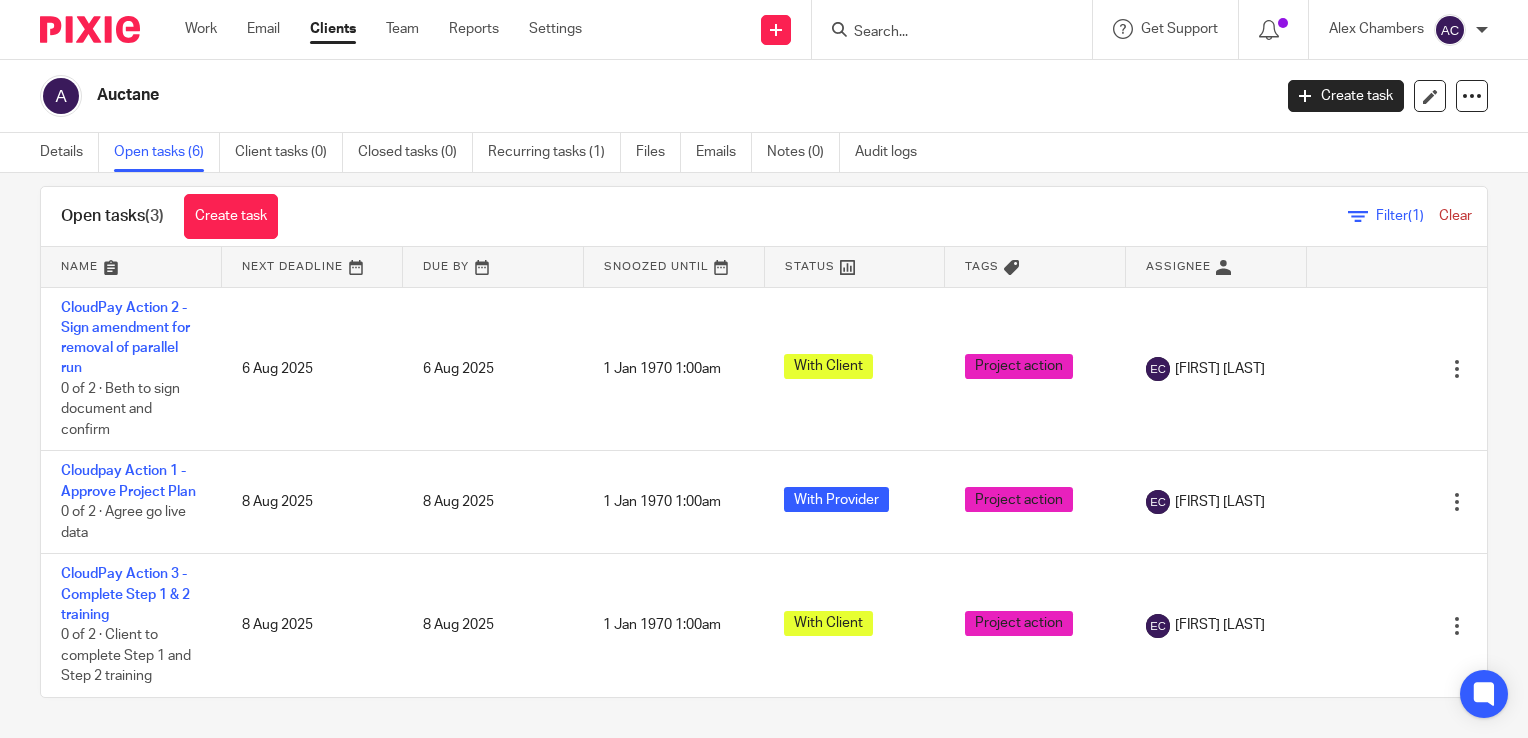 click at bounding box center (1358, 217) 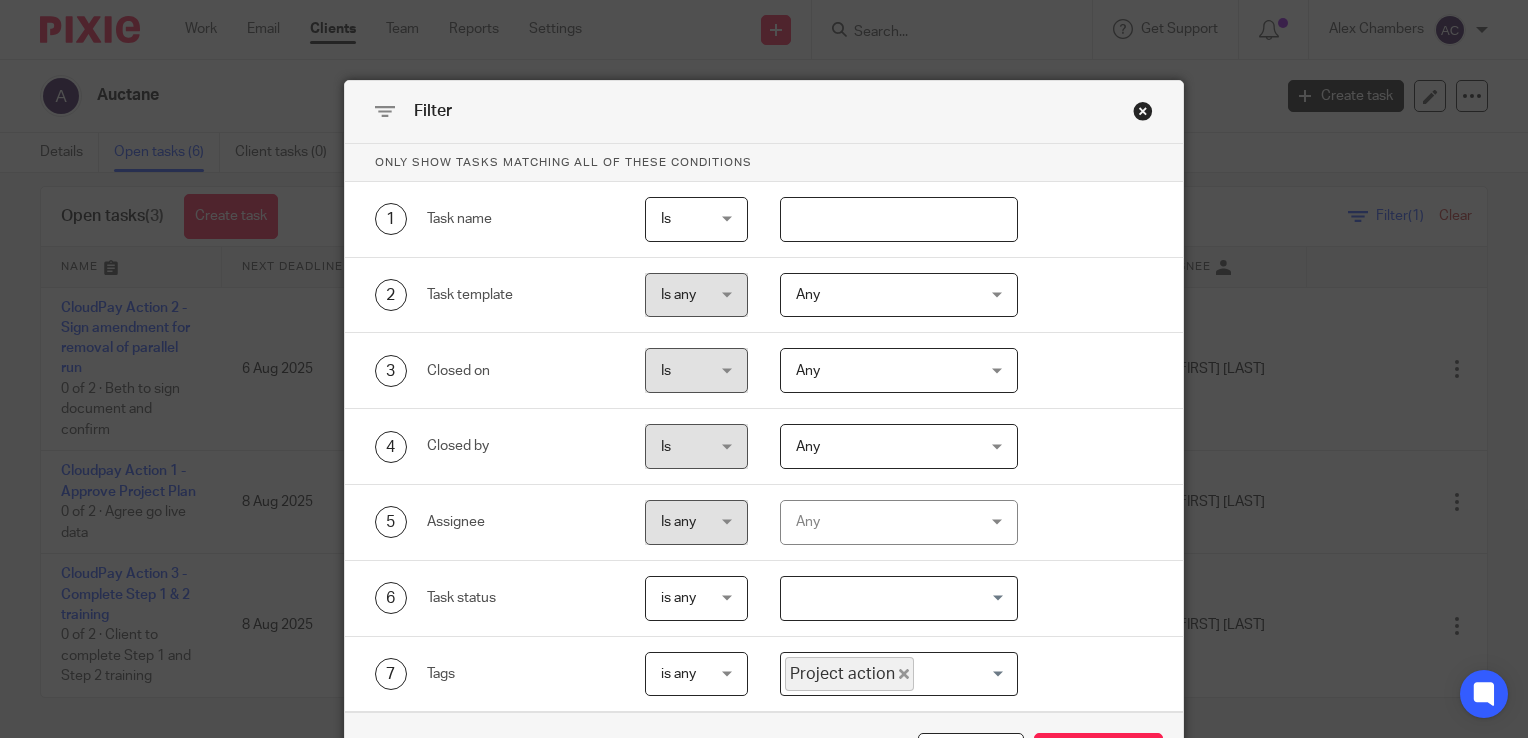 click 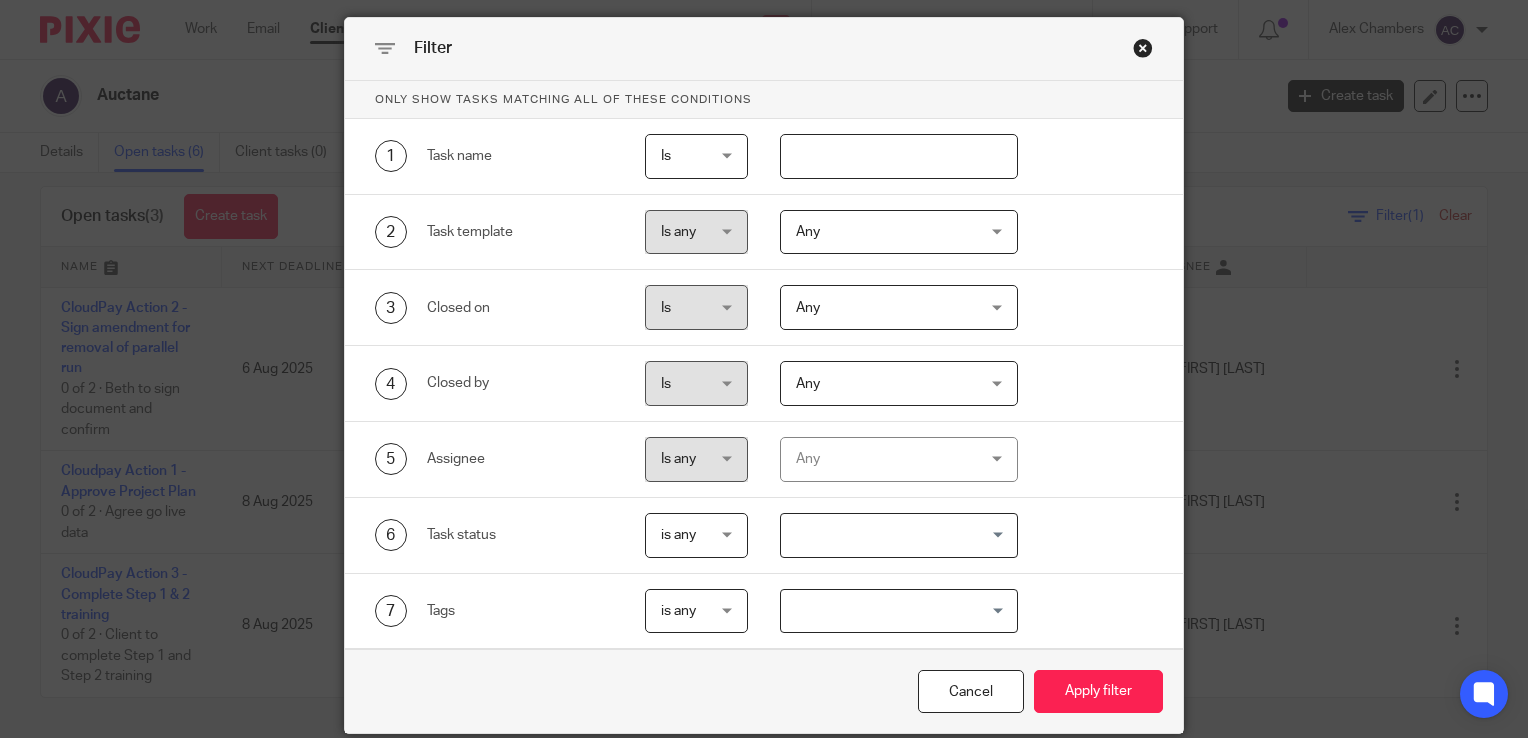 scroll, scrollTop: 64, scrollLeft: 0, axis: vertical 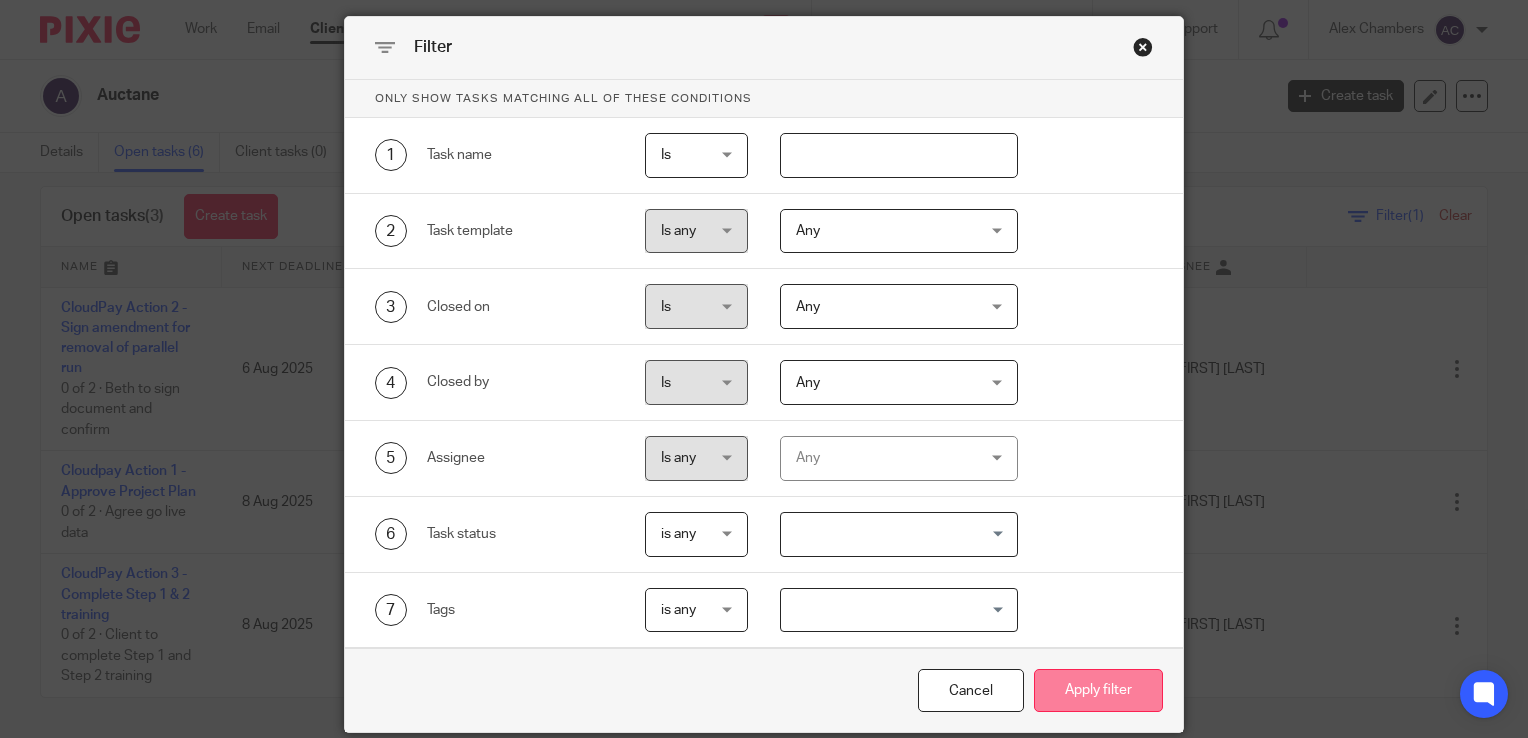 click on "Apply filter" at bounding box center [1098, 690] 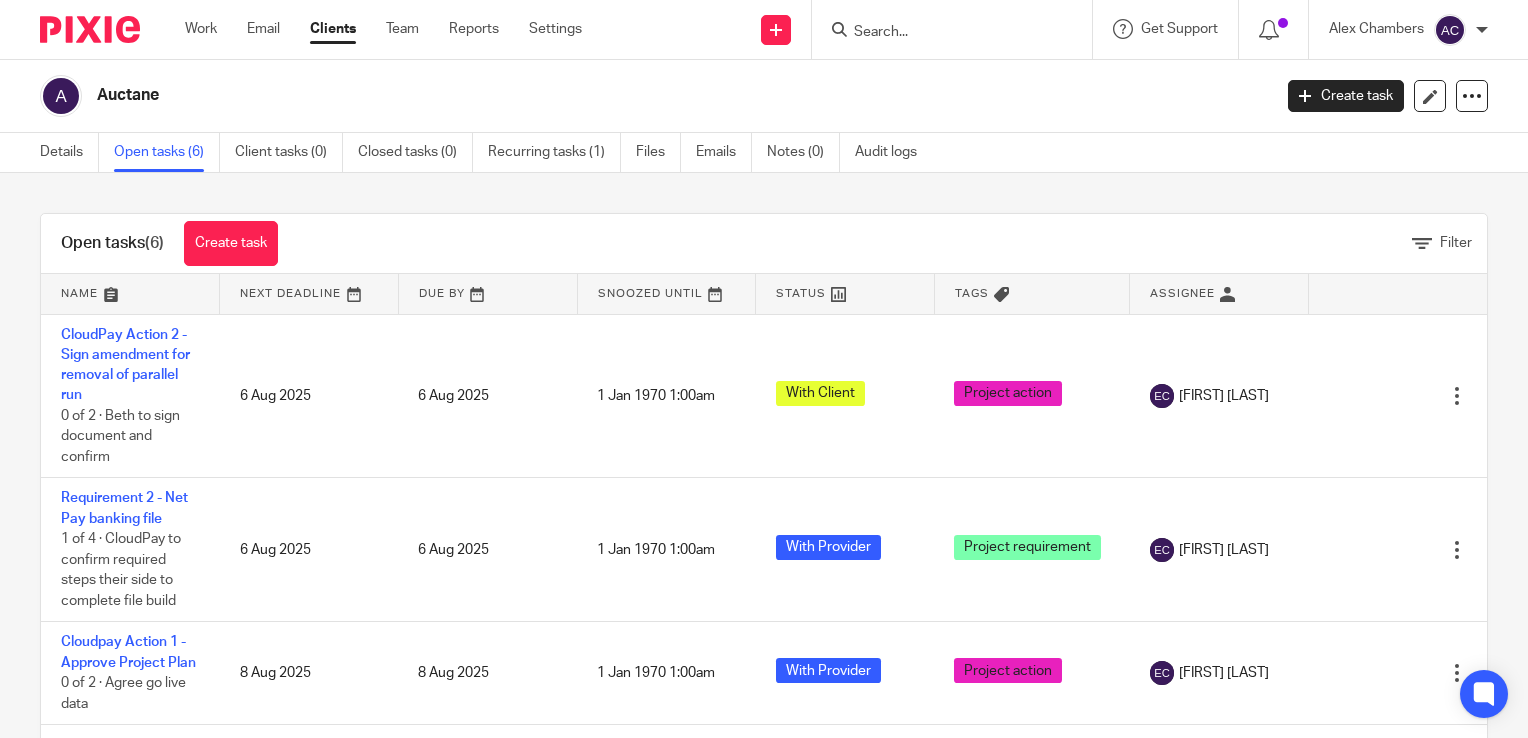 scroll, scrollTop: 0, scrollLeft: 0, axis: both 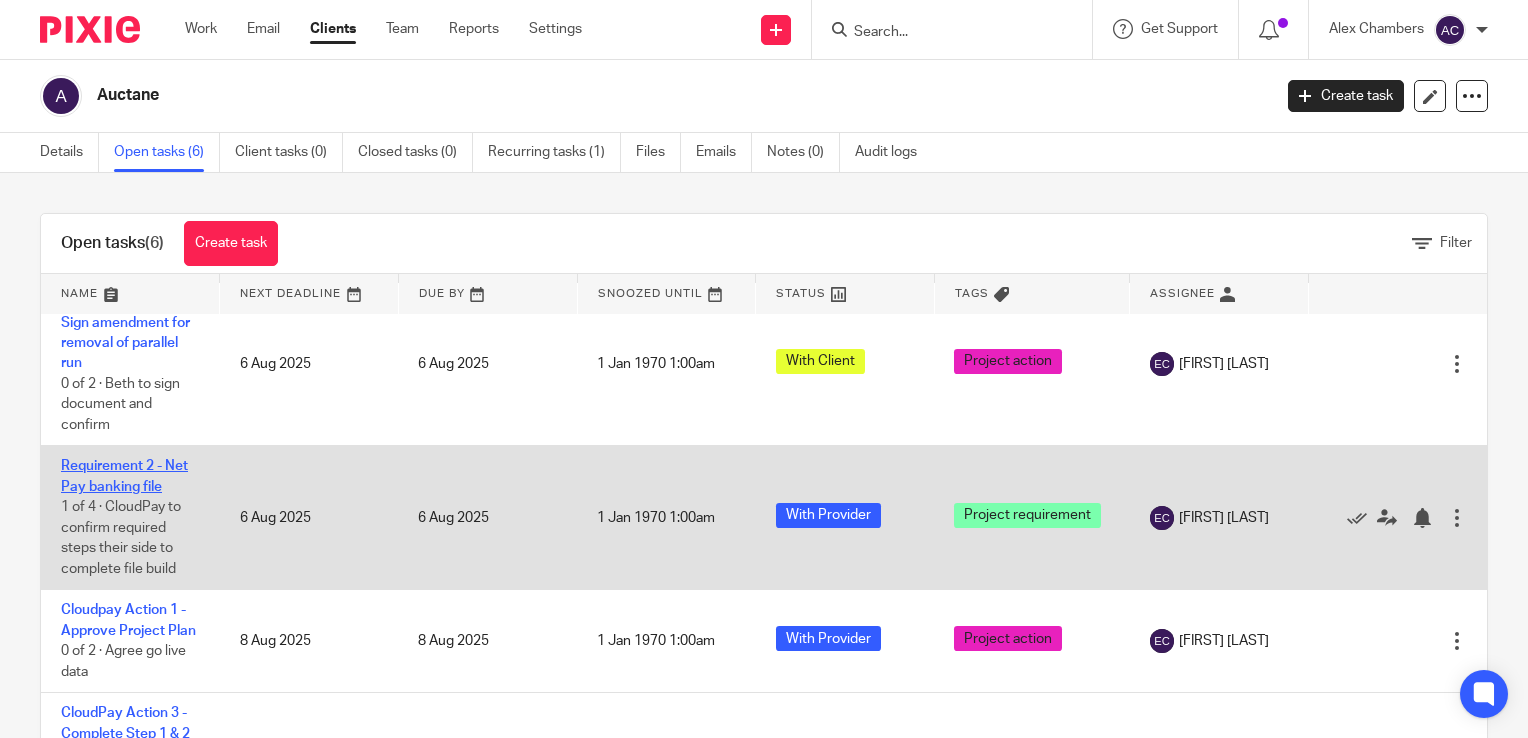 click on "Requirement 2 - Net Pay banking file" at bounding box center [124, 476] 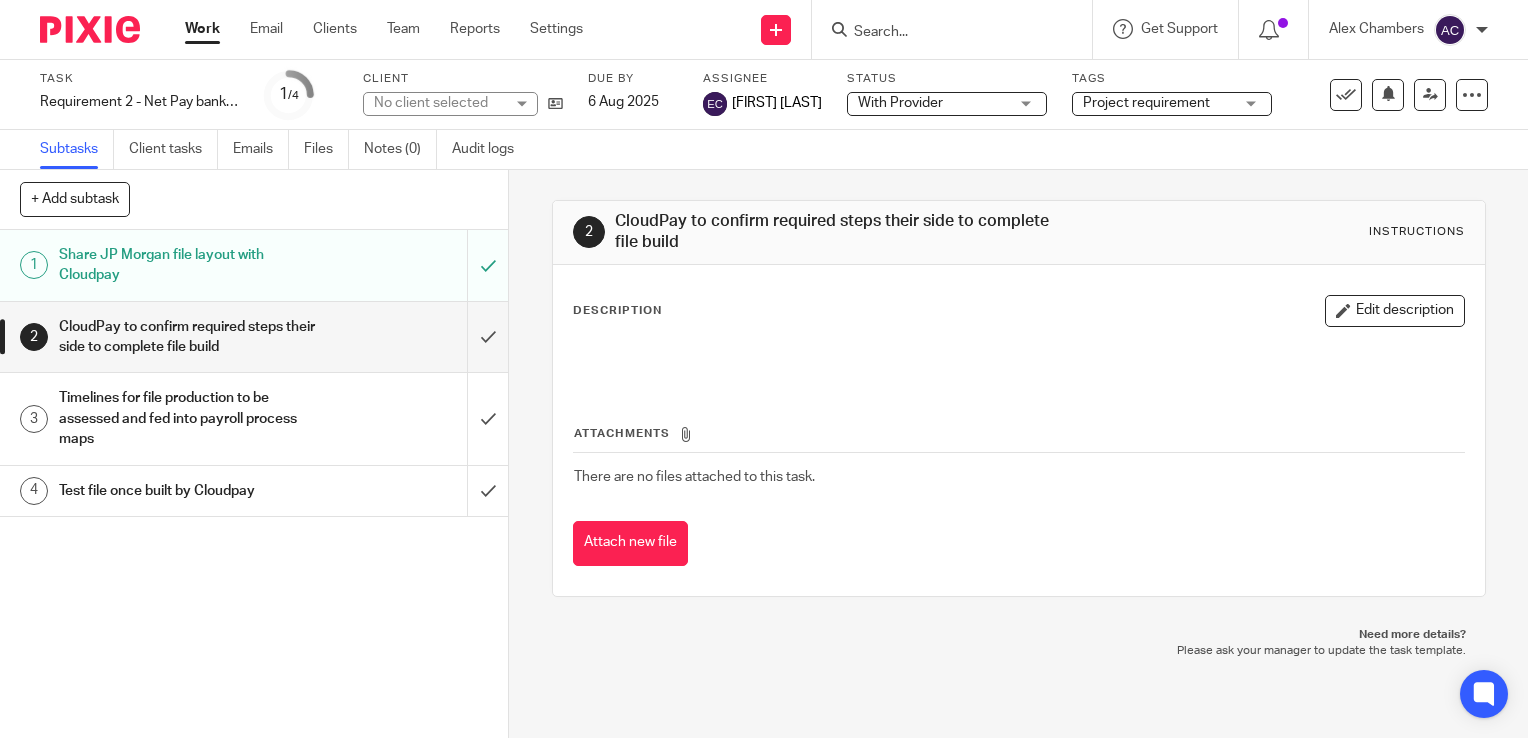 scroll, scrollTop: 0, scrollLeft: 0, axis: both 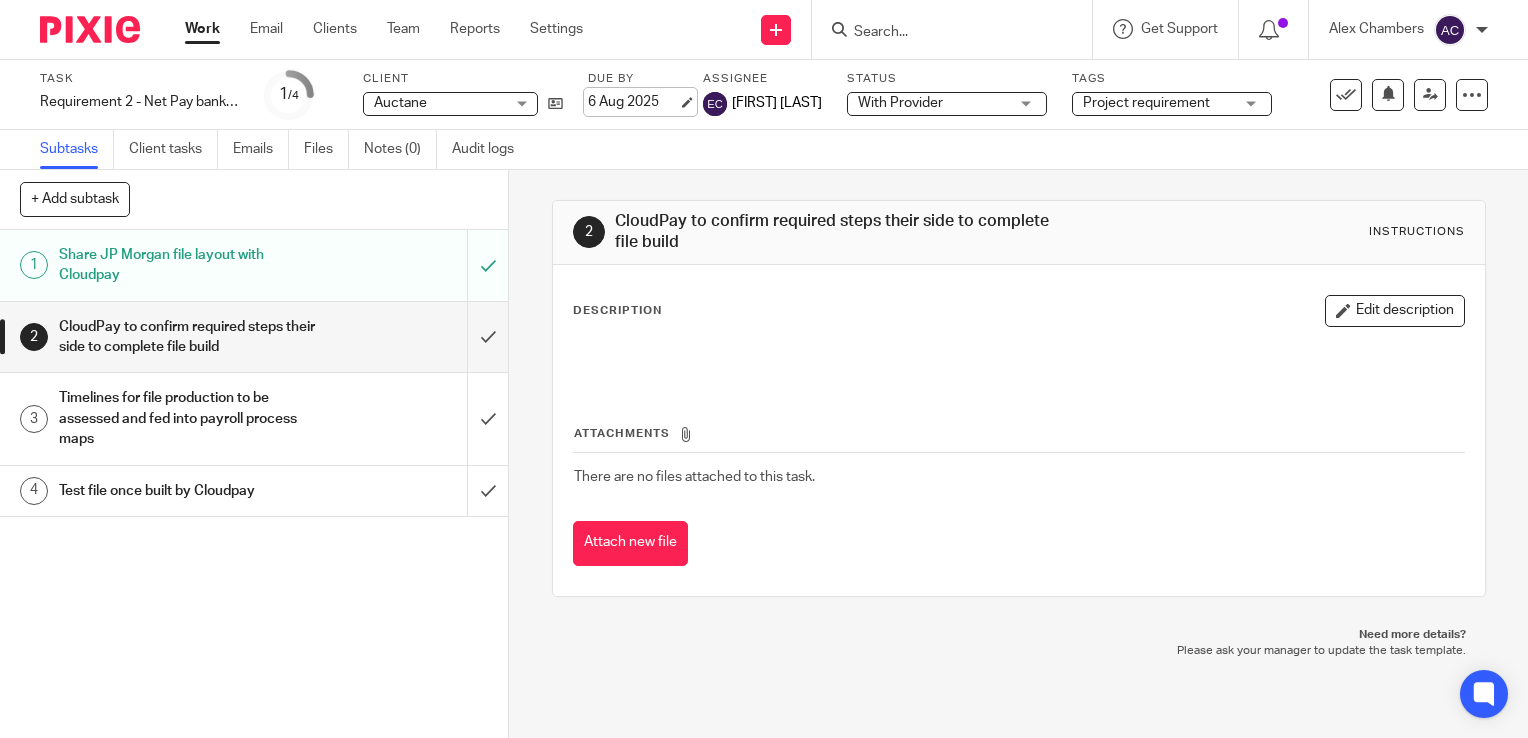 click on "6 Aug 2025" at bounding box center (633, 102) 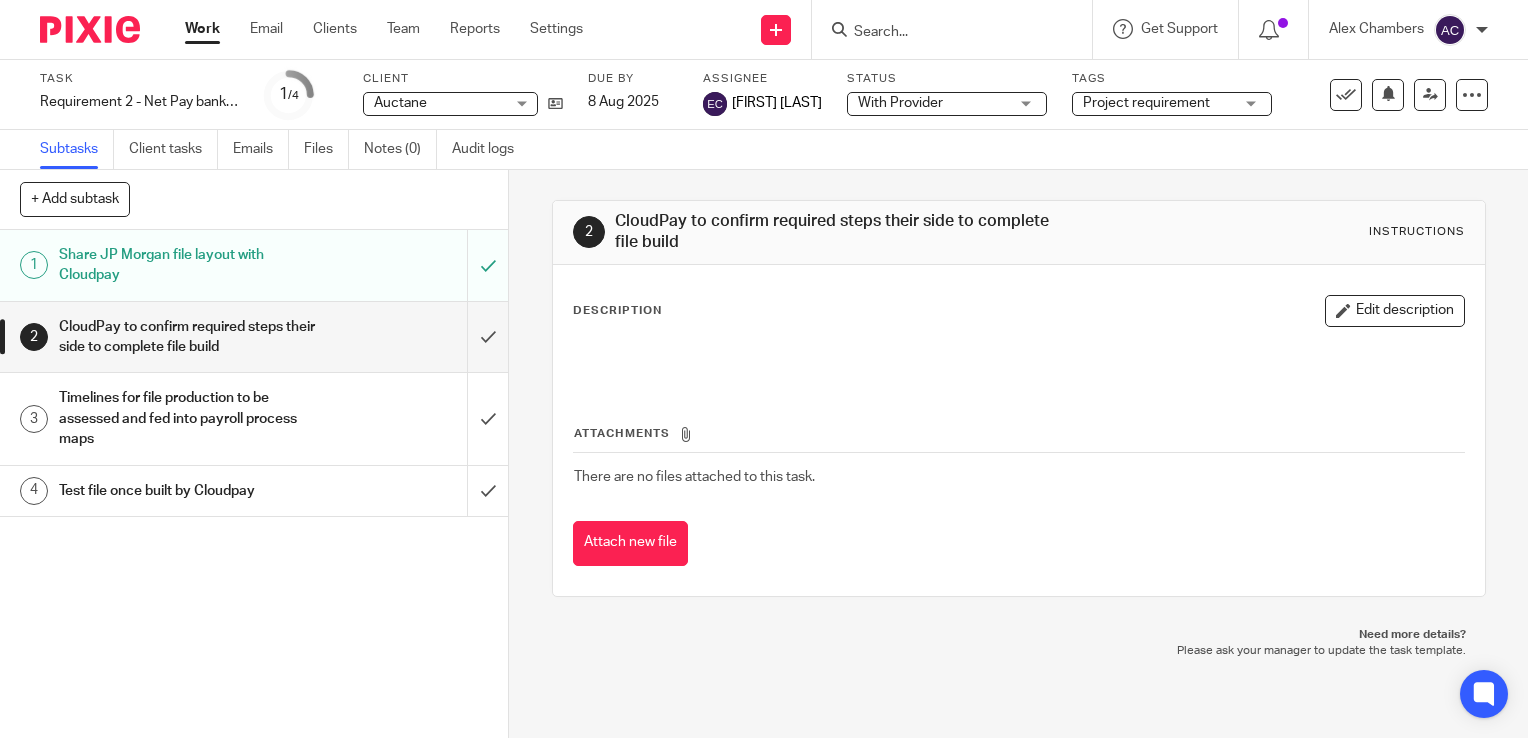 click on "1
Share JP Morgan file layout with Cloudpay
2
CloudPay to confirm required steps their side to complete file build
3
Timelines for file production to be assessed and fed into payroll process maps
4
Test file once built by Cloudpay" at bounding box center (254, 484) 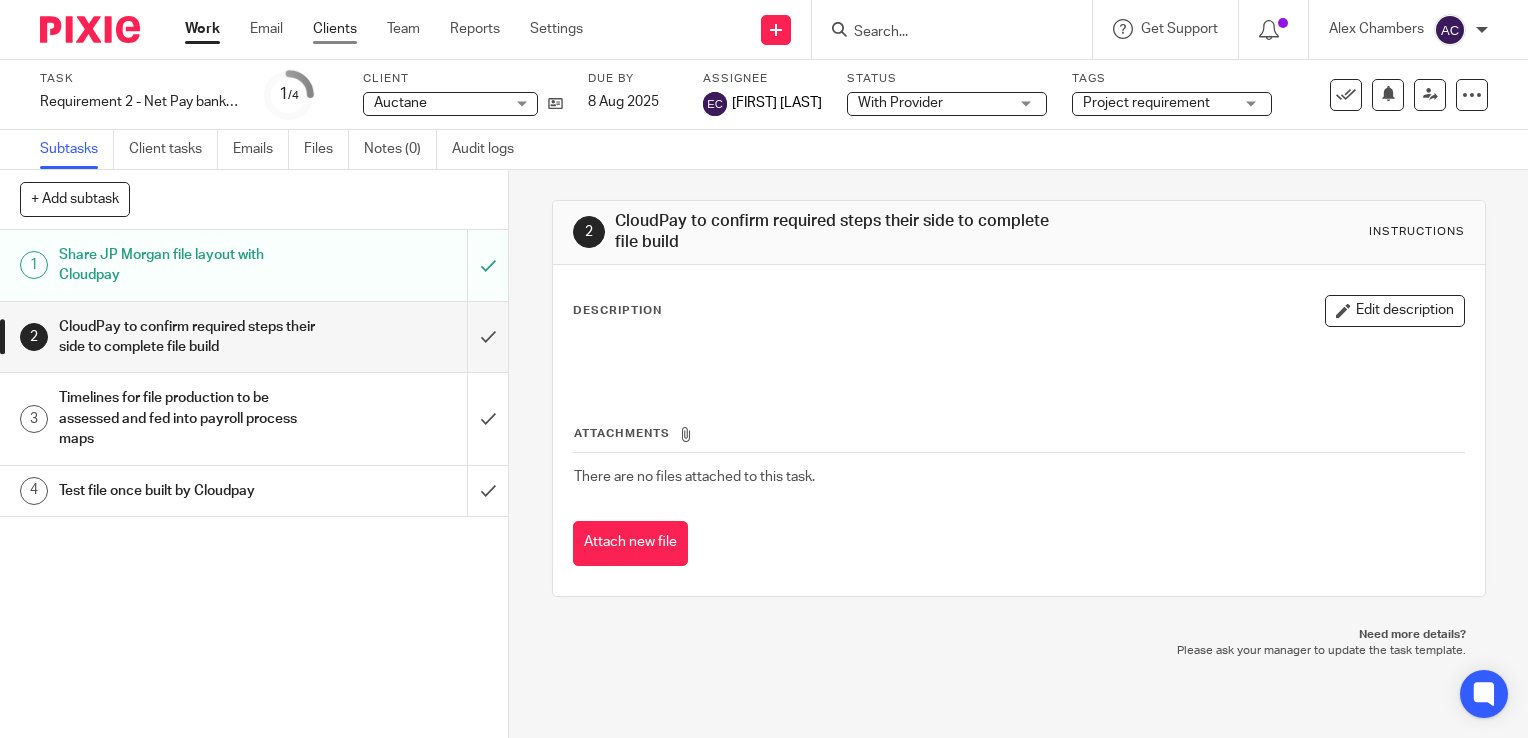 click on "Clients" at bounding box center (335, 29) 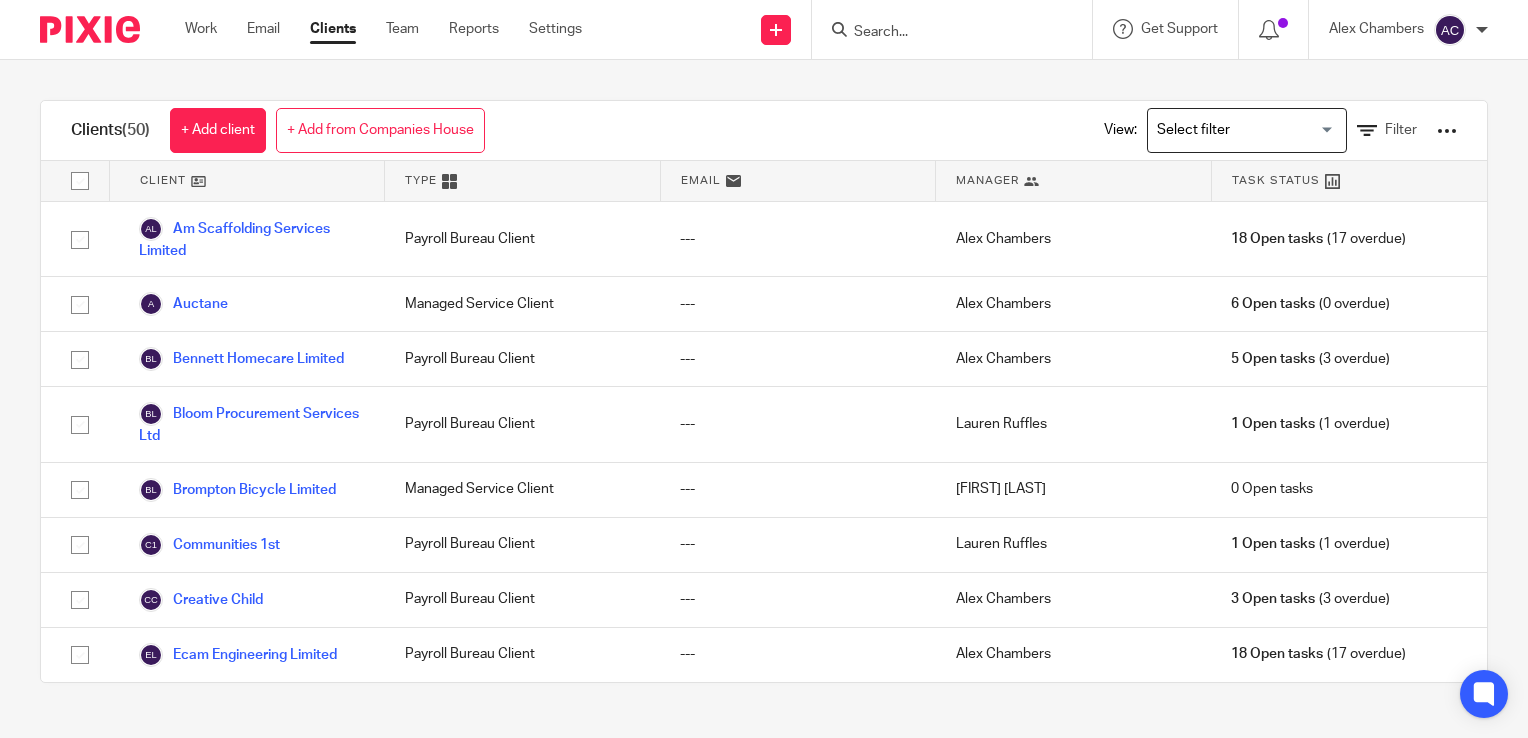 scroll, scrollTop: 0, scrollLeft: 0, axis: both 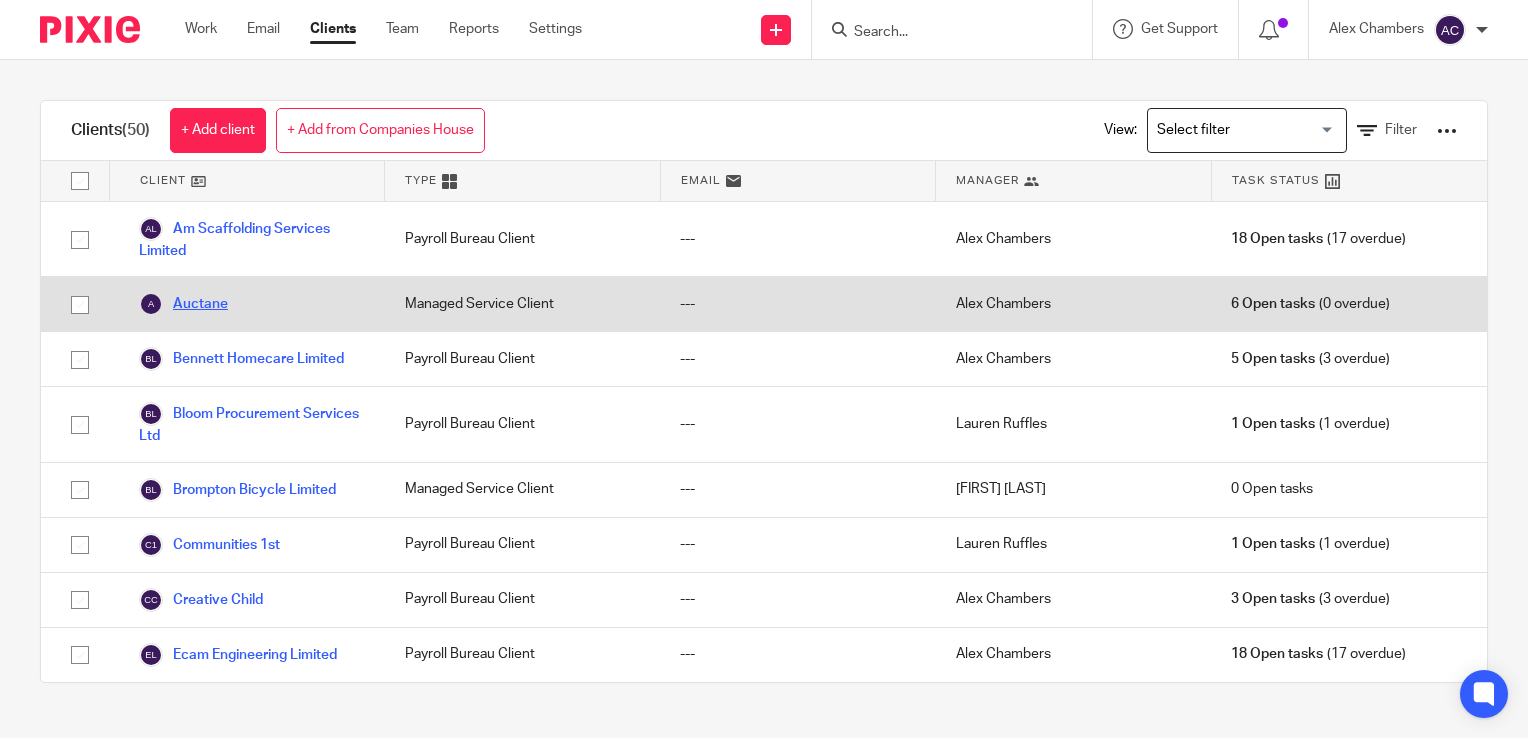 click on "Auctane" at bounding box center (183, 304) 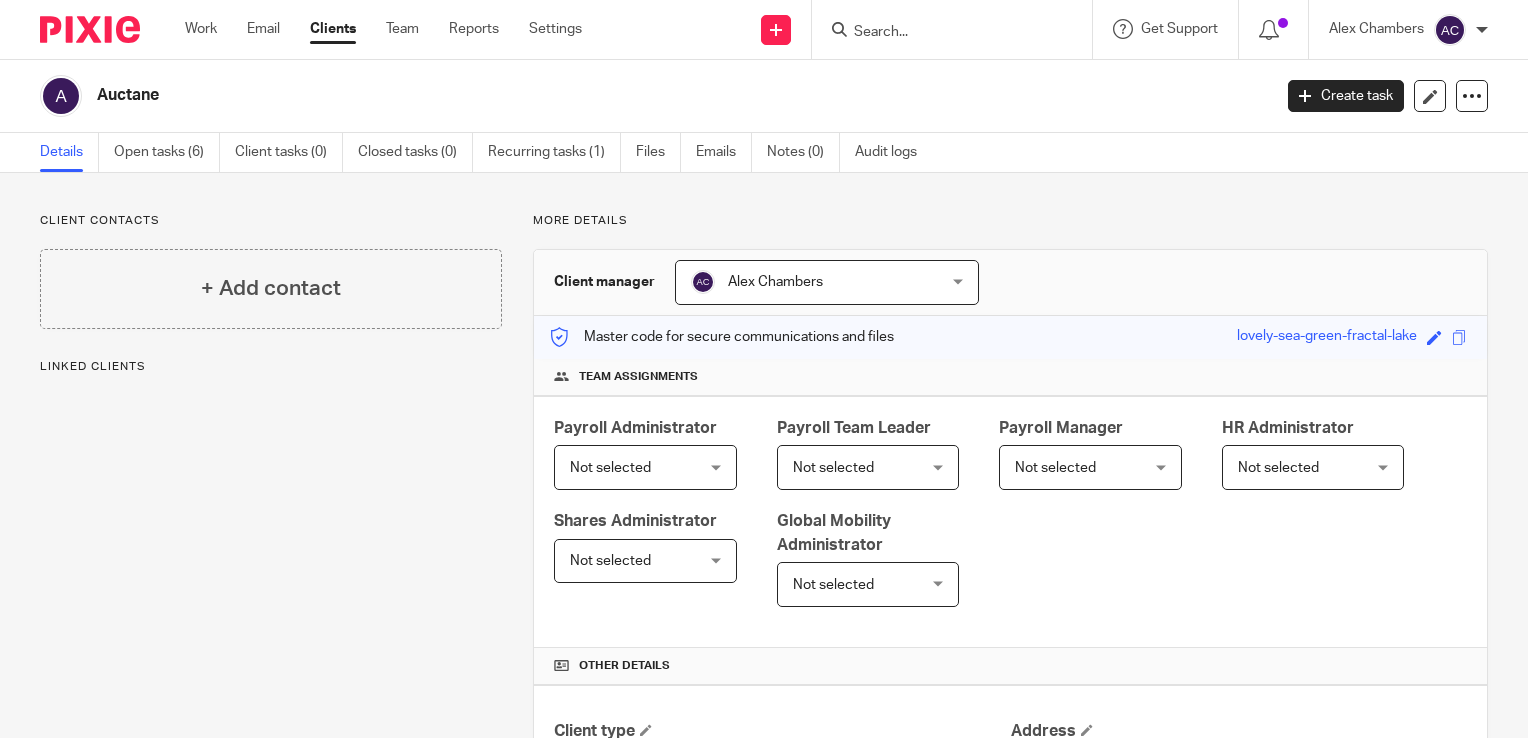 scroll, scrollTop: 0, scrollLeft: 0, axis: both 